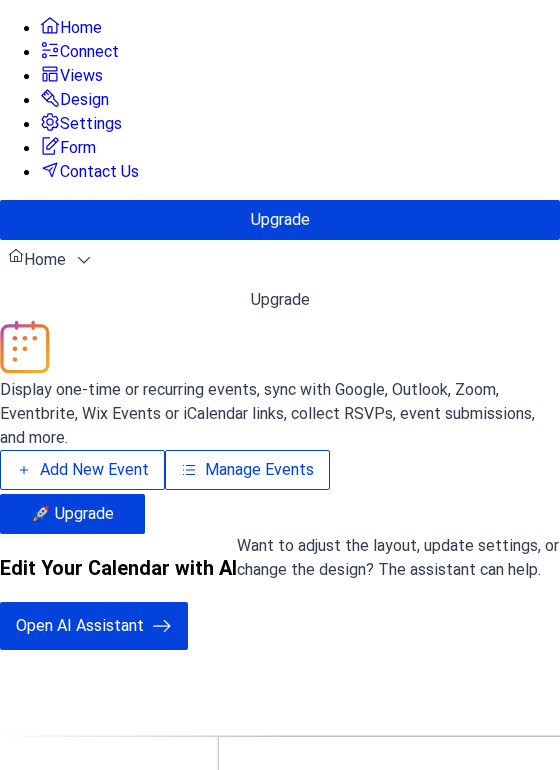 scroll, scrollTop: 0, scrollLeft: 0, axis: both 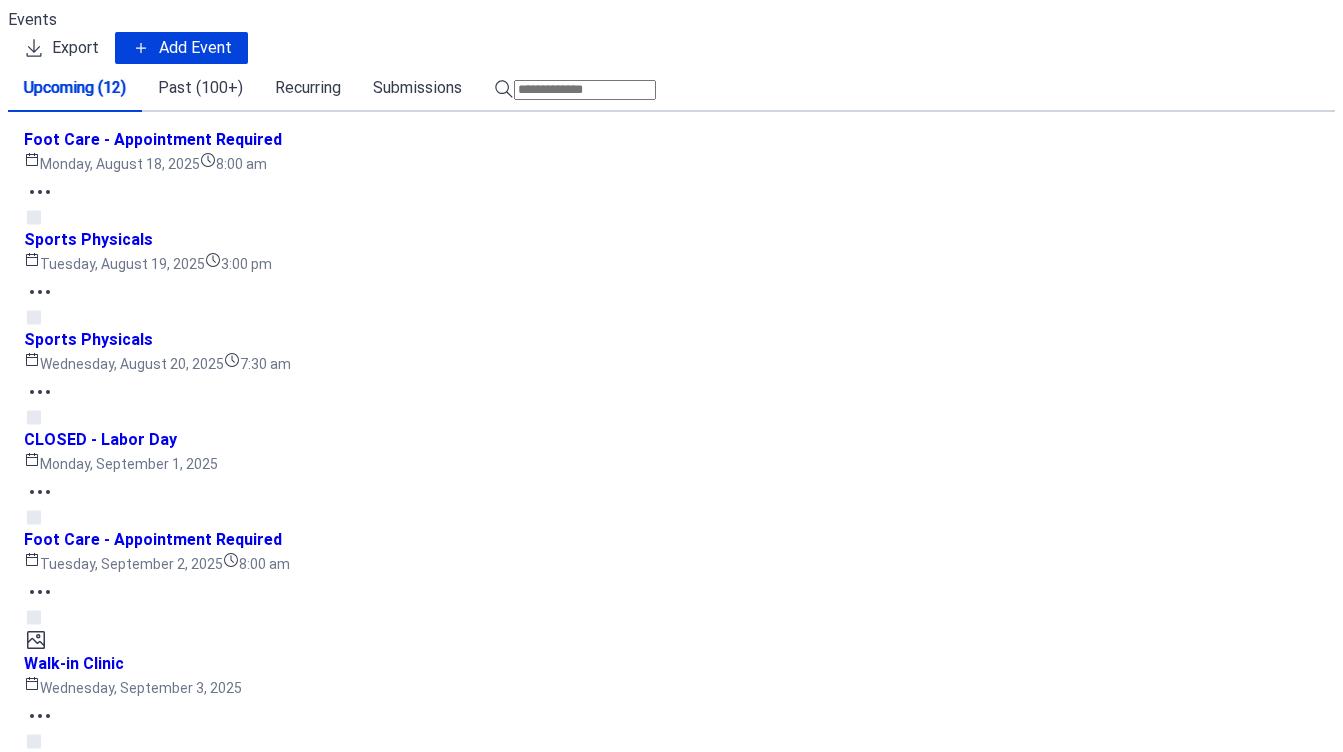 click 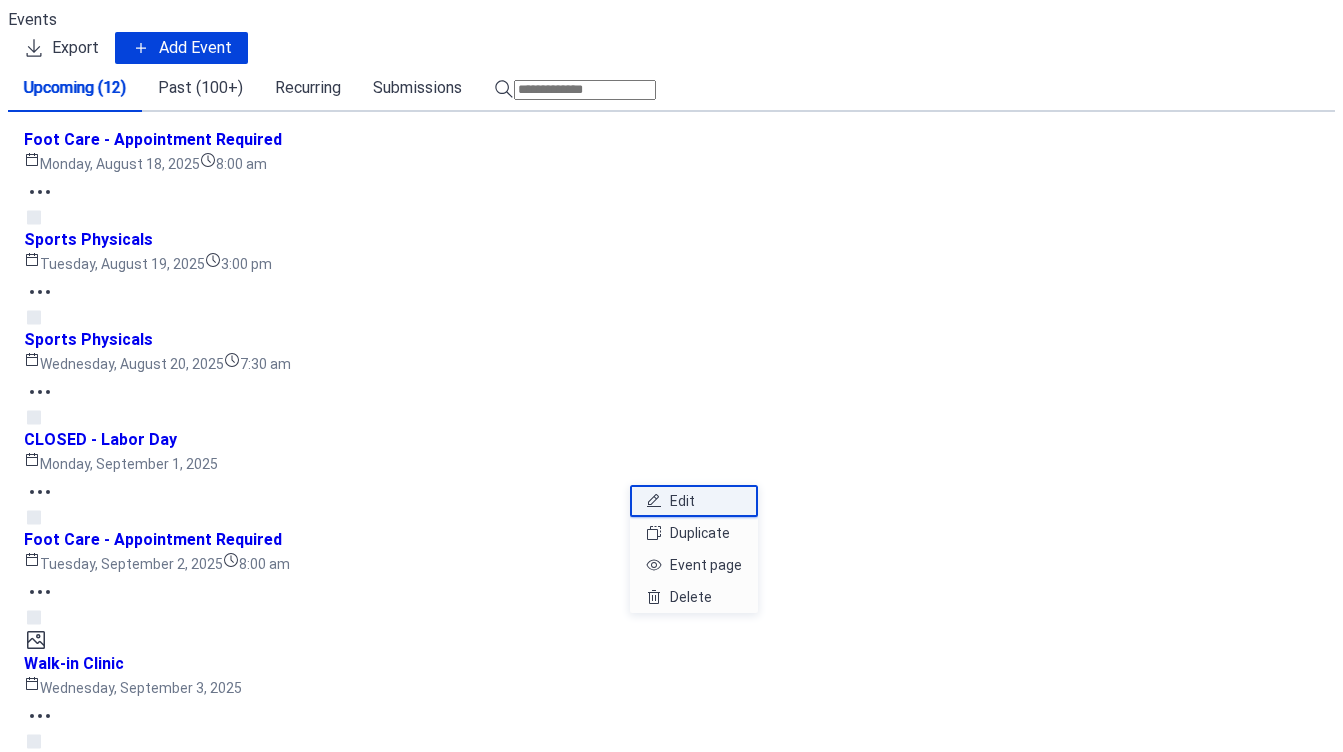 click on "Edit" at bounding box center [682, 501] 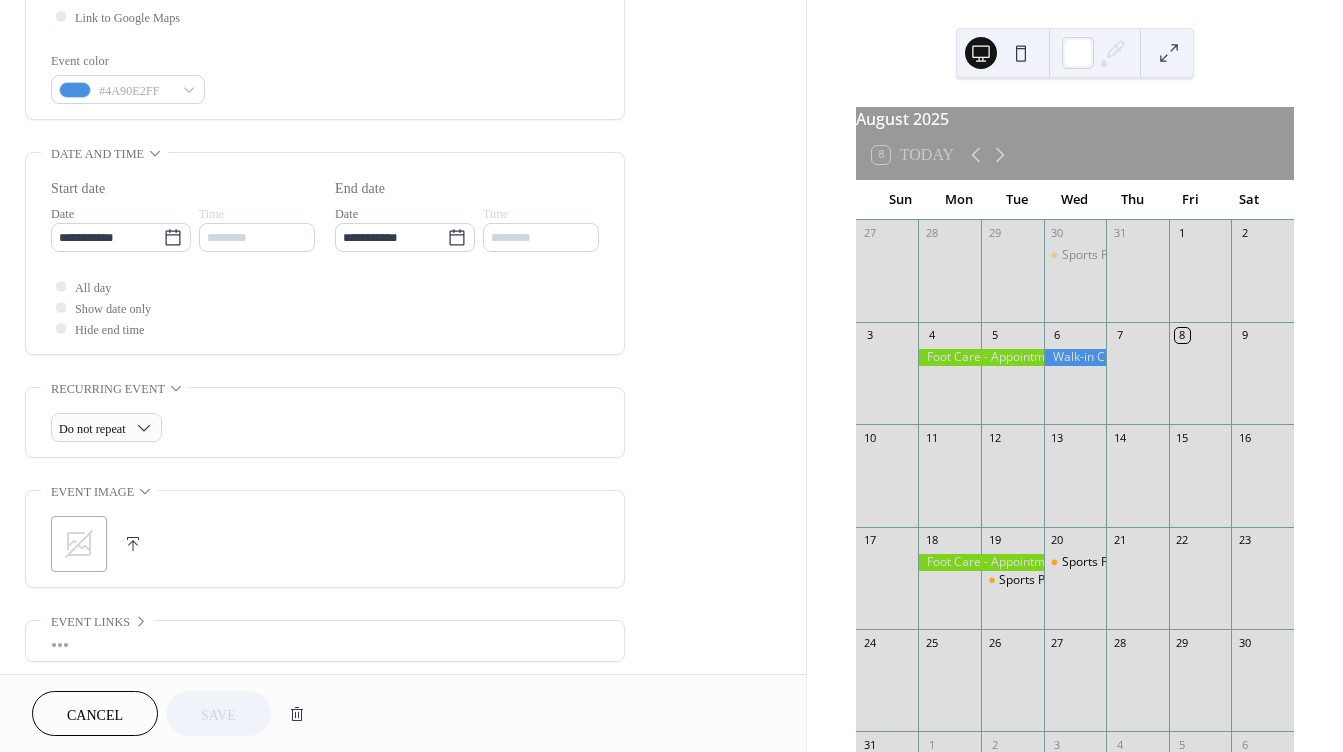 scroll, scrollTop: 500, scrollLeft: 0, axis: vertical 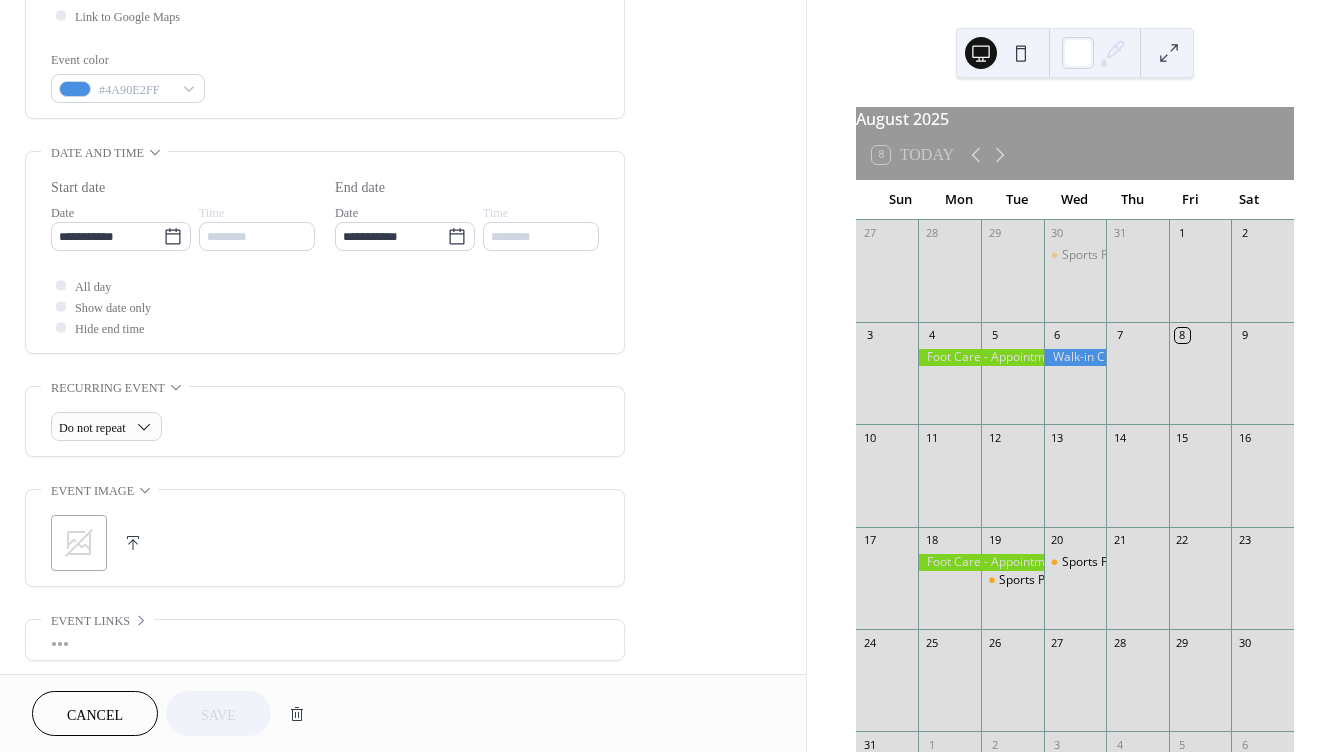 click at bounding box center (133, 543) 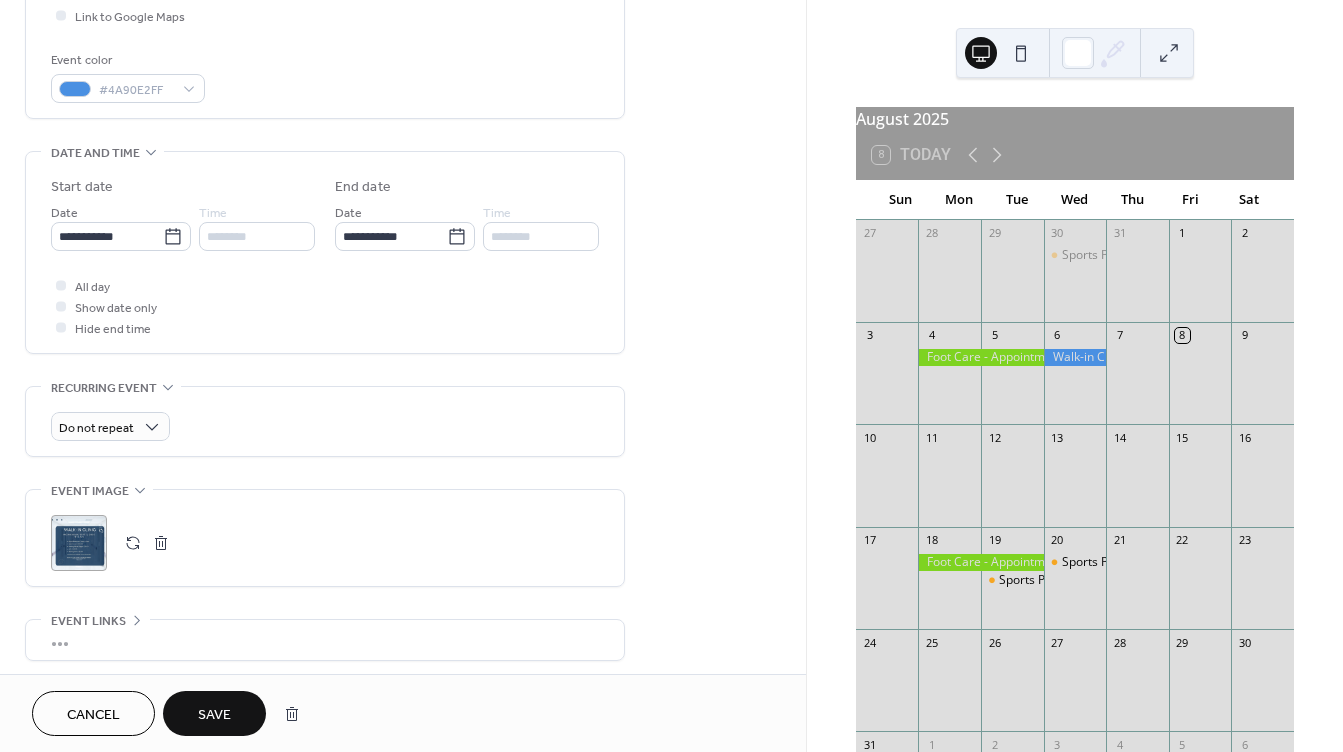 click on "Save" at bounding box center [214, 715] 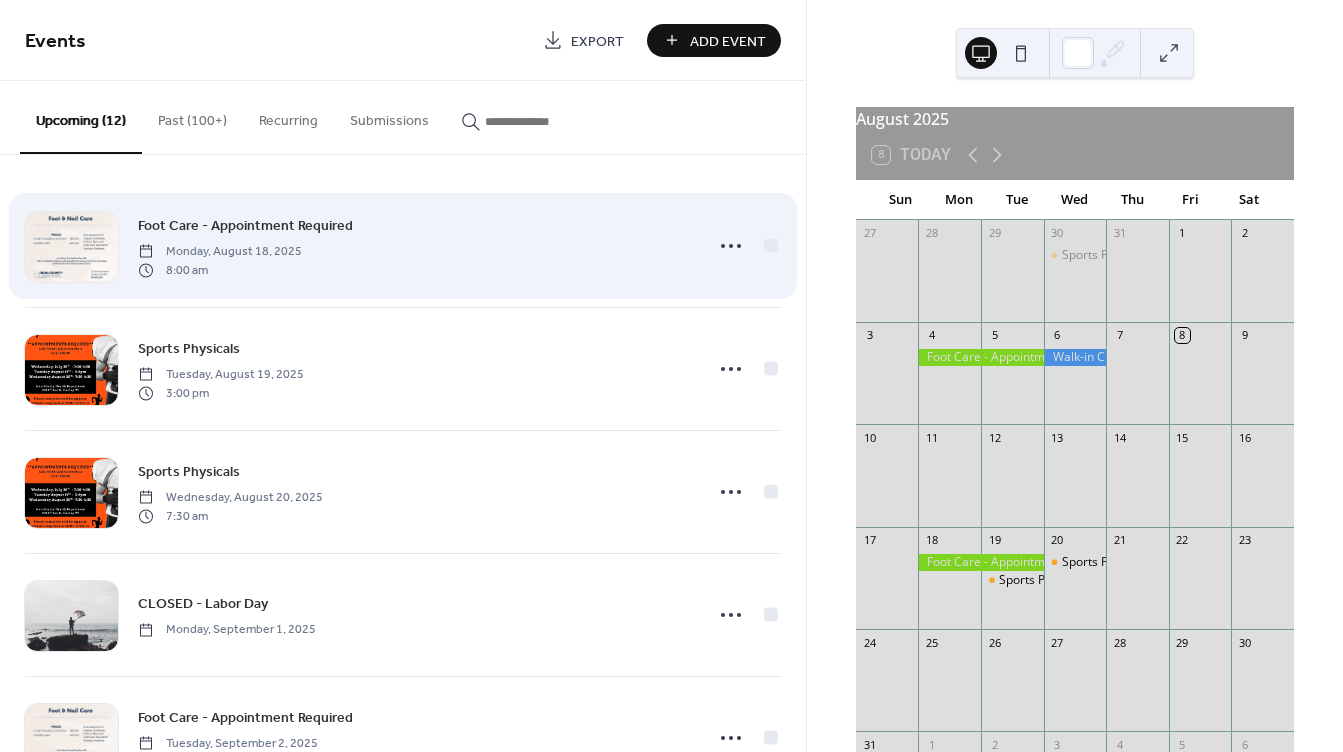 click on "Foot Care - Appointment Required" at bounding box center (245, 226) 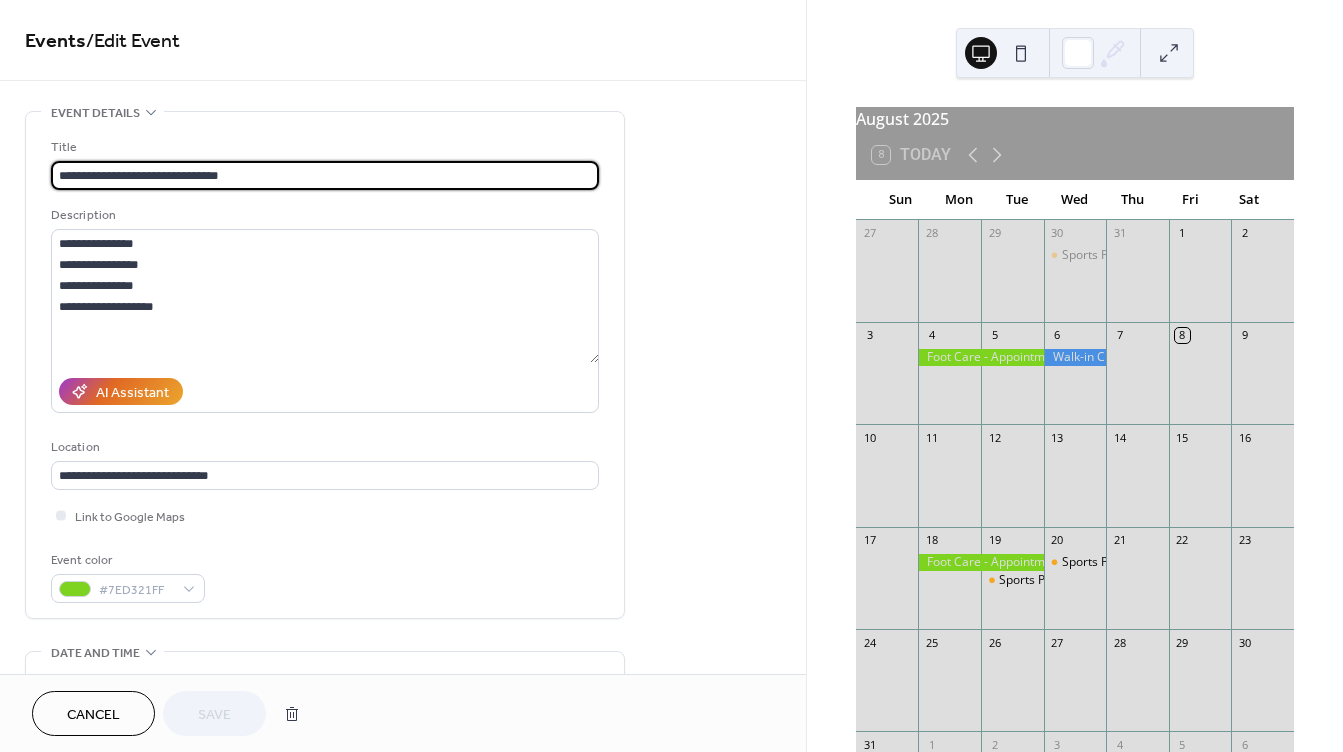 drag, startPoint x: 255, startPoint y: 169, endPoint x: 49, endPoint y: 171, distance: 206.0097 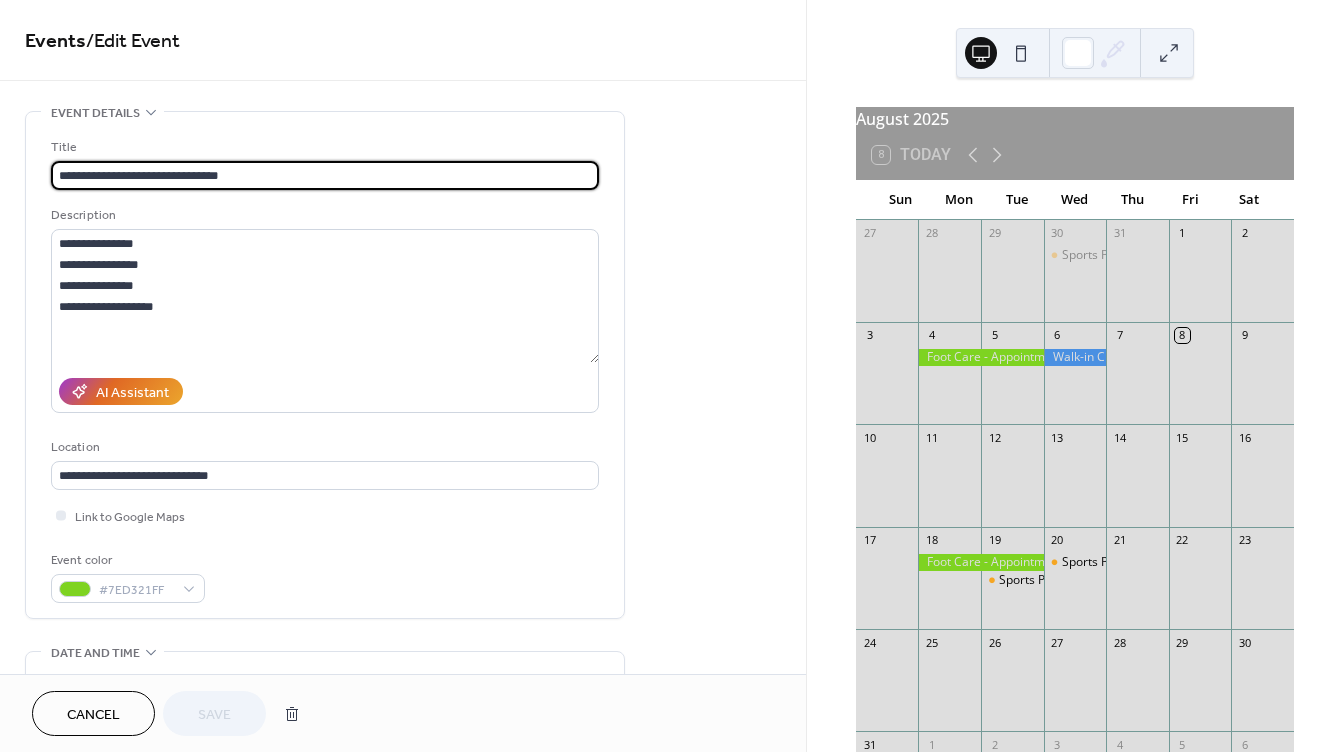 click on "**********" at bounding box center [325, 365] 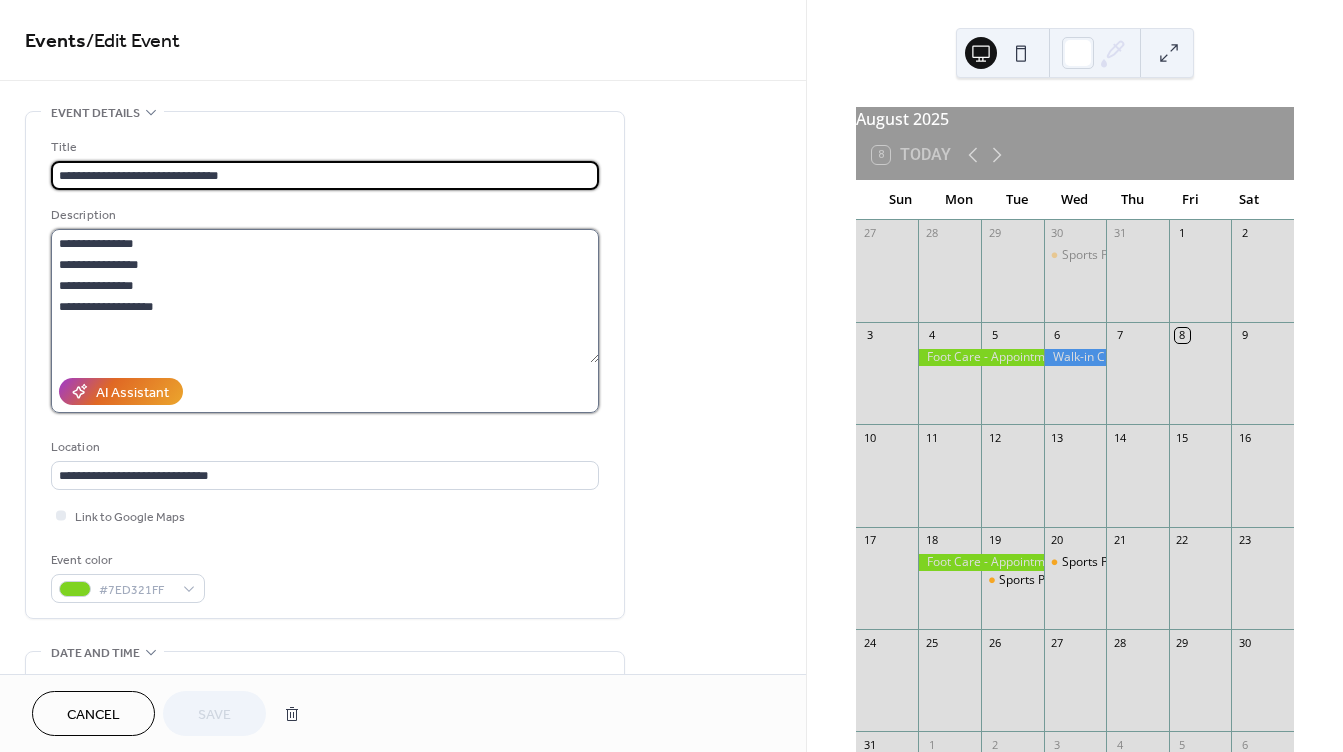 click on "**********" at bounding box center (325, 296) 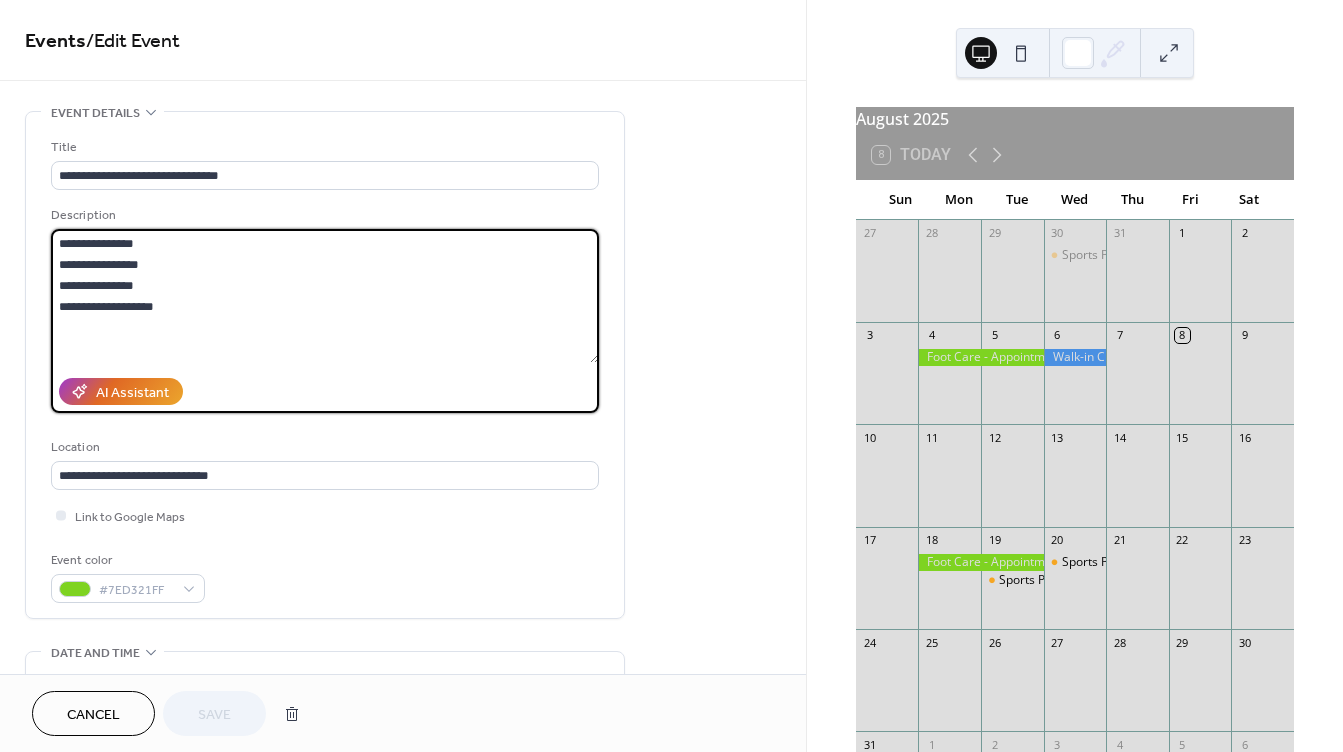 drag, startPoint x: 180, startPoint y: 310, endPoint x: 52, endPoint y: 242, distance: 144.94136 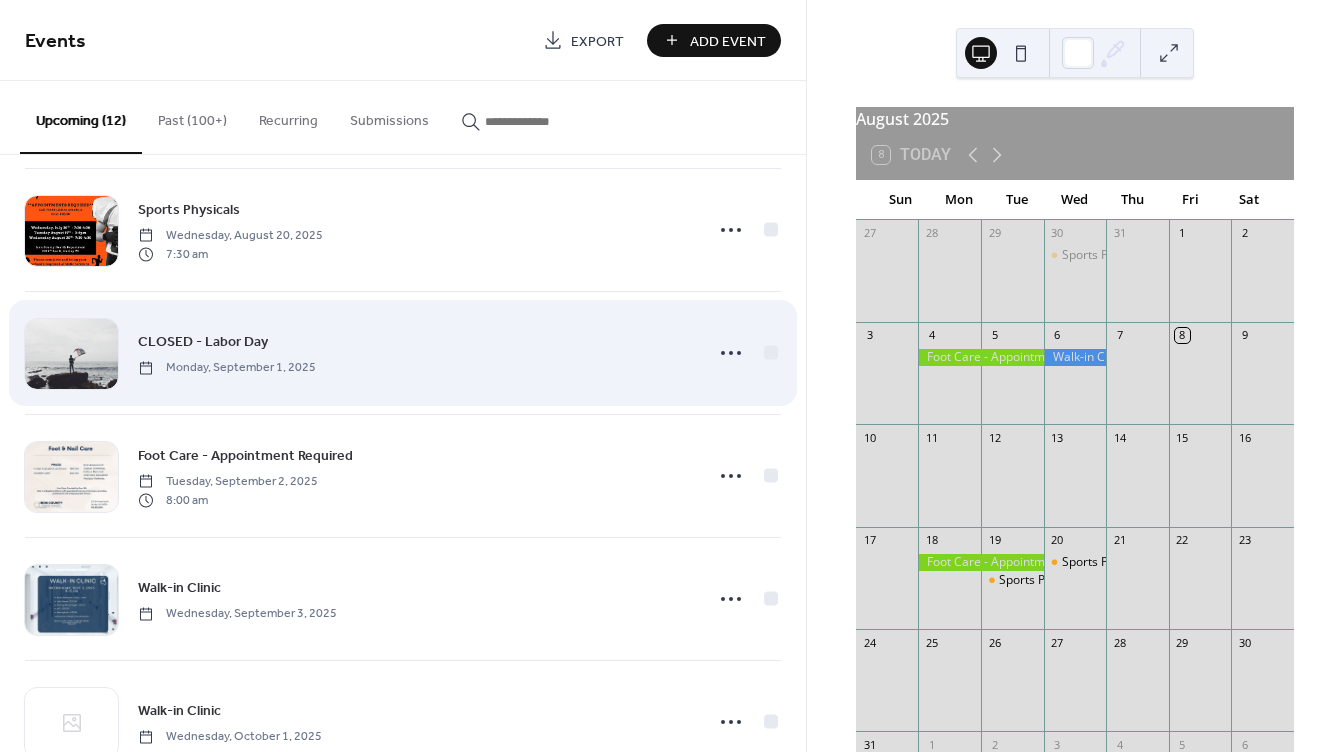 scroll, scrollTop: 300, scrollLeft: 0, axis: vertical 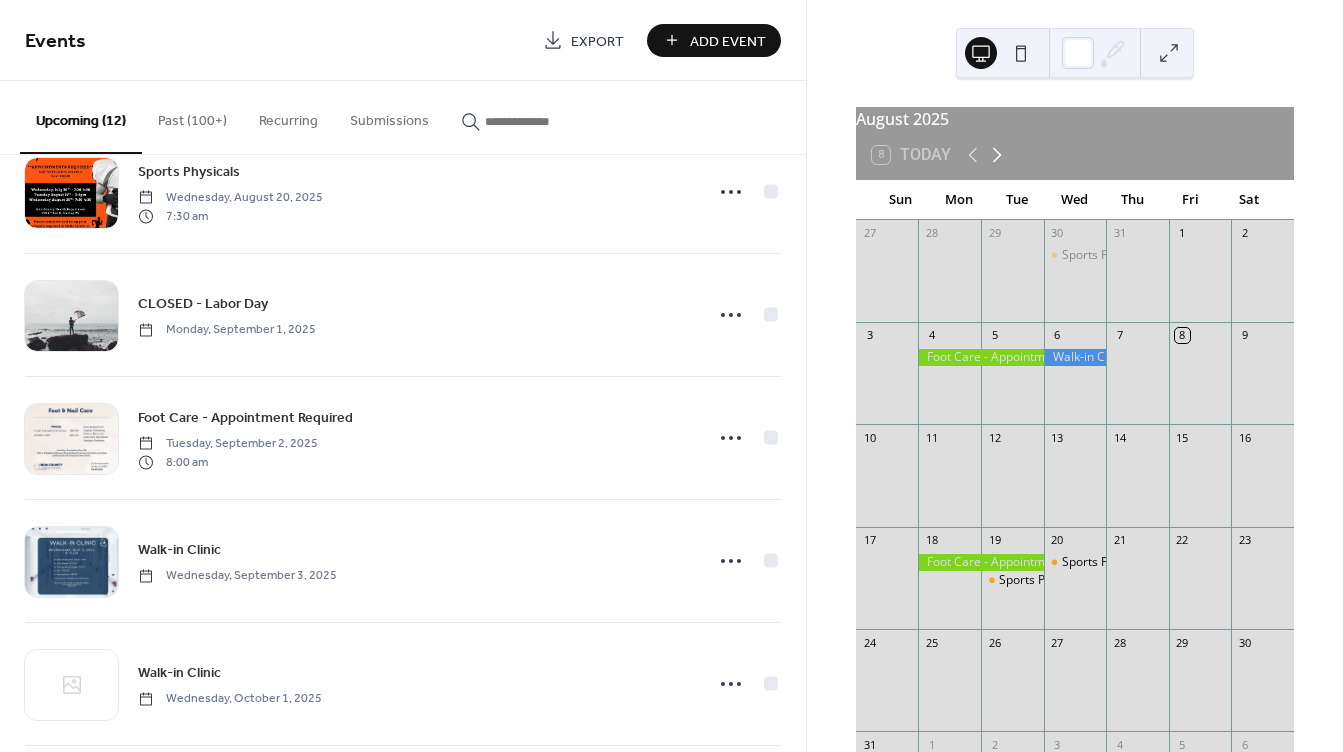 click 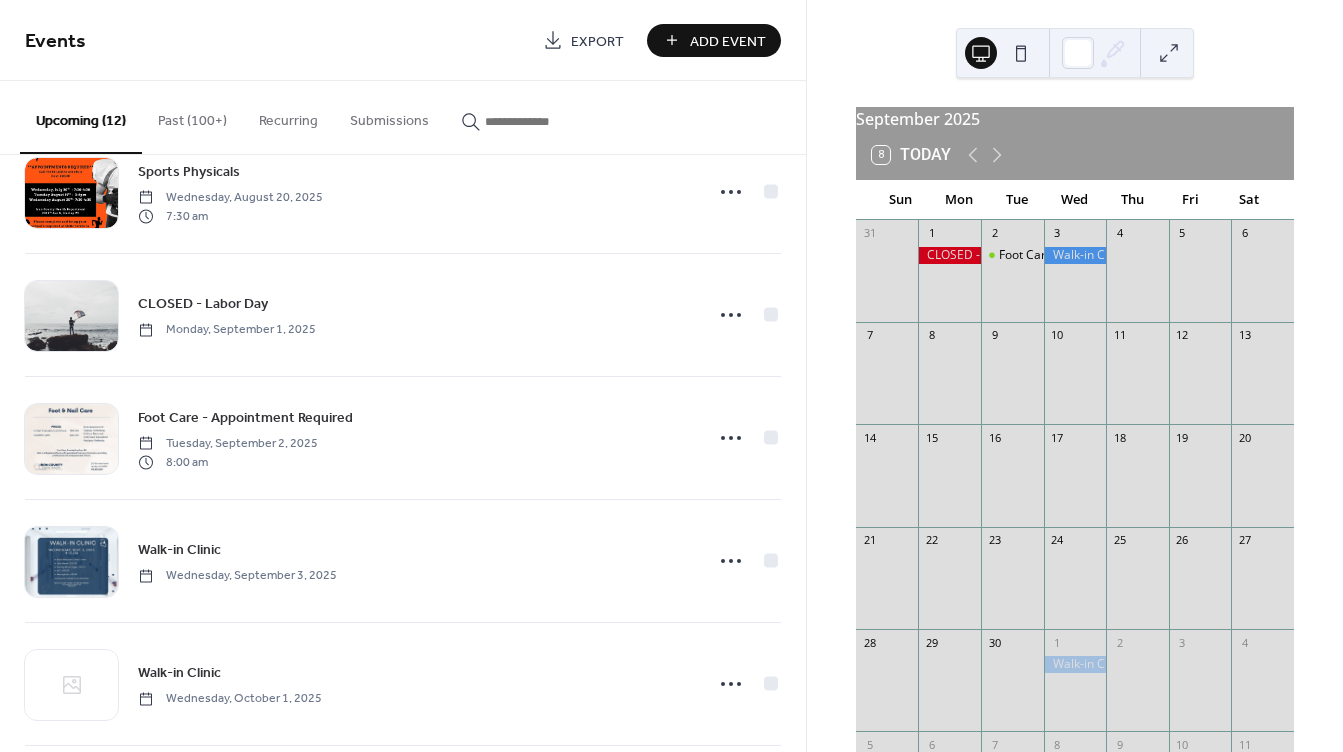 click at bounding box center (949, 486) 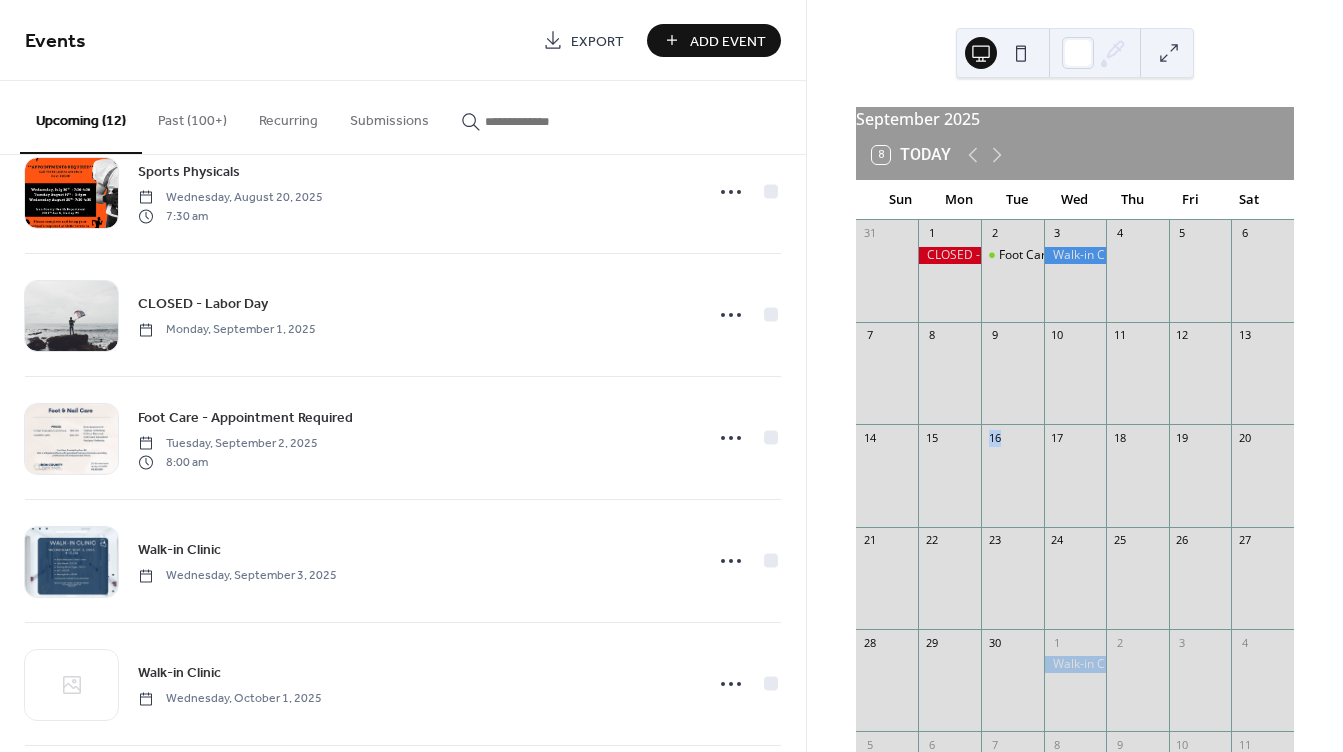 click at bounding box center (949, 486) 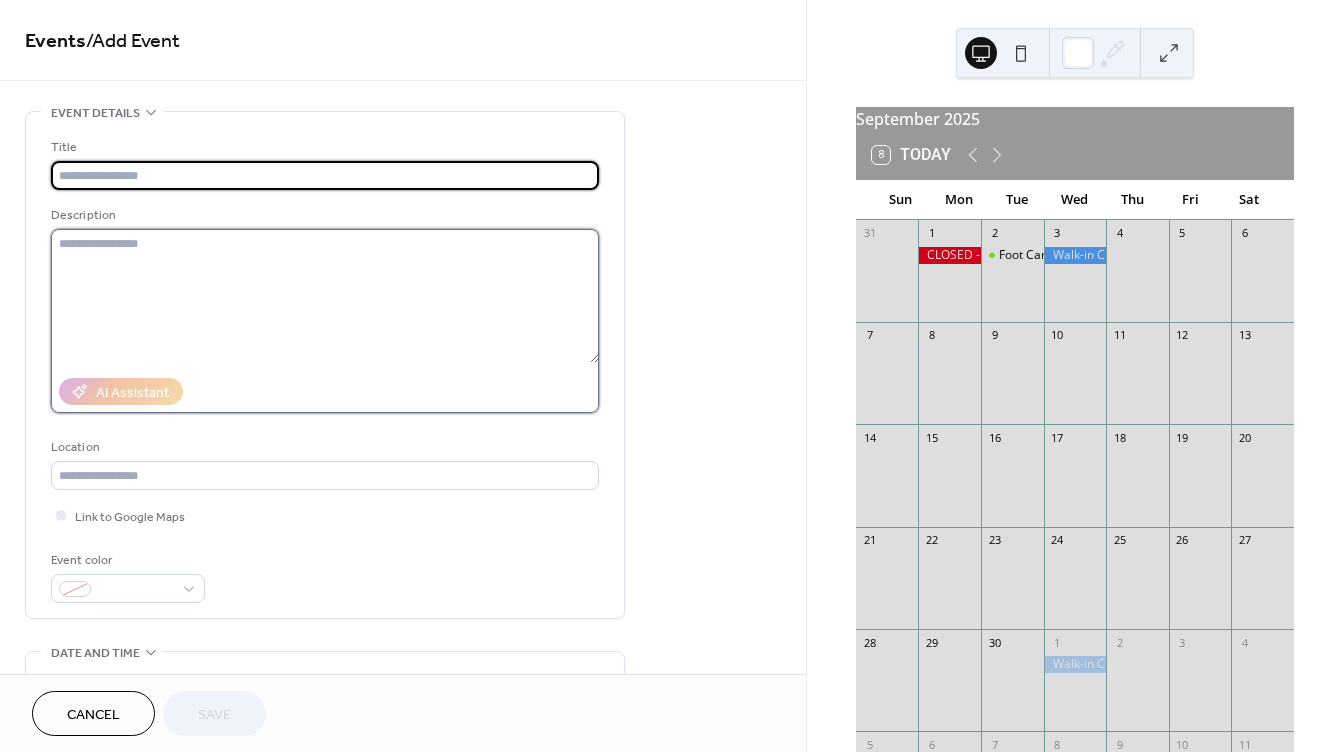 click at bounding box center (325, 296) 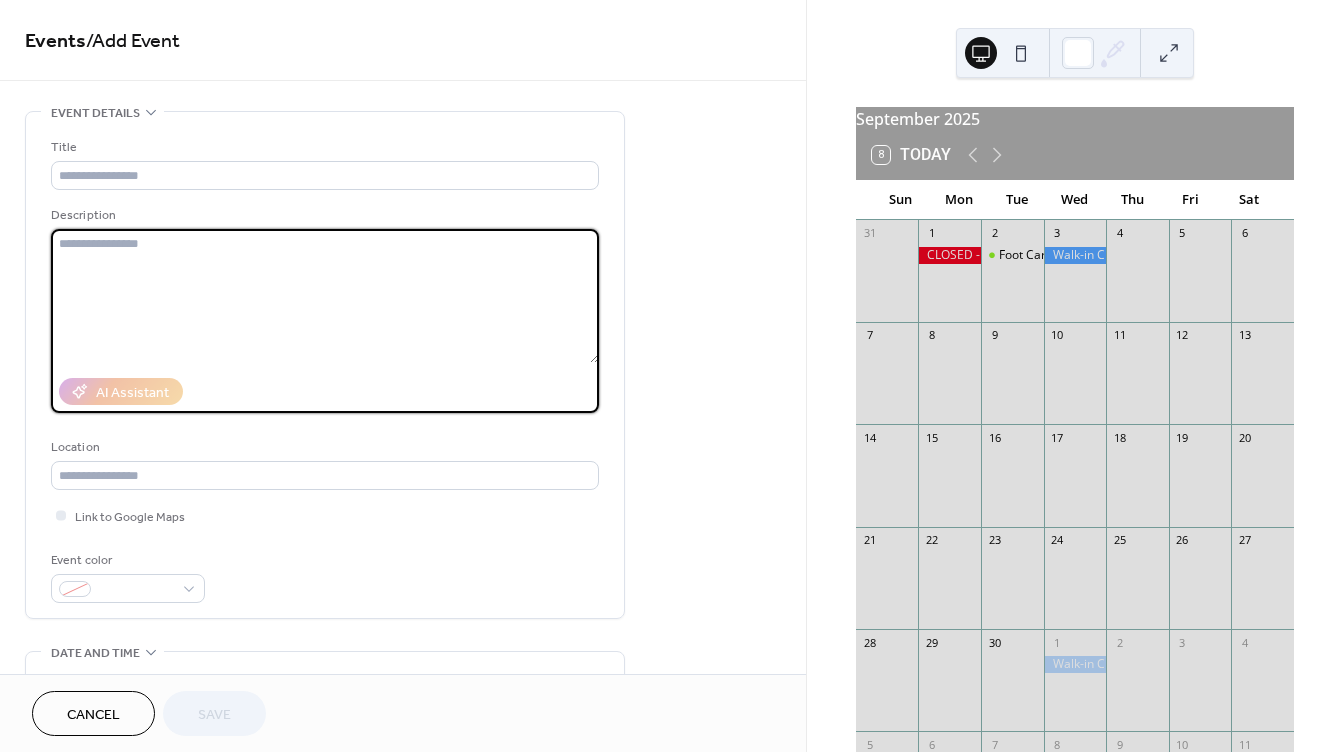 paste on "**********" 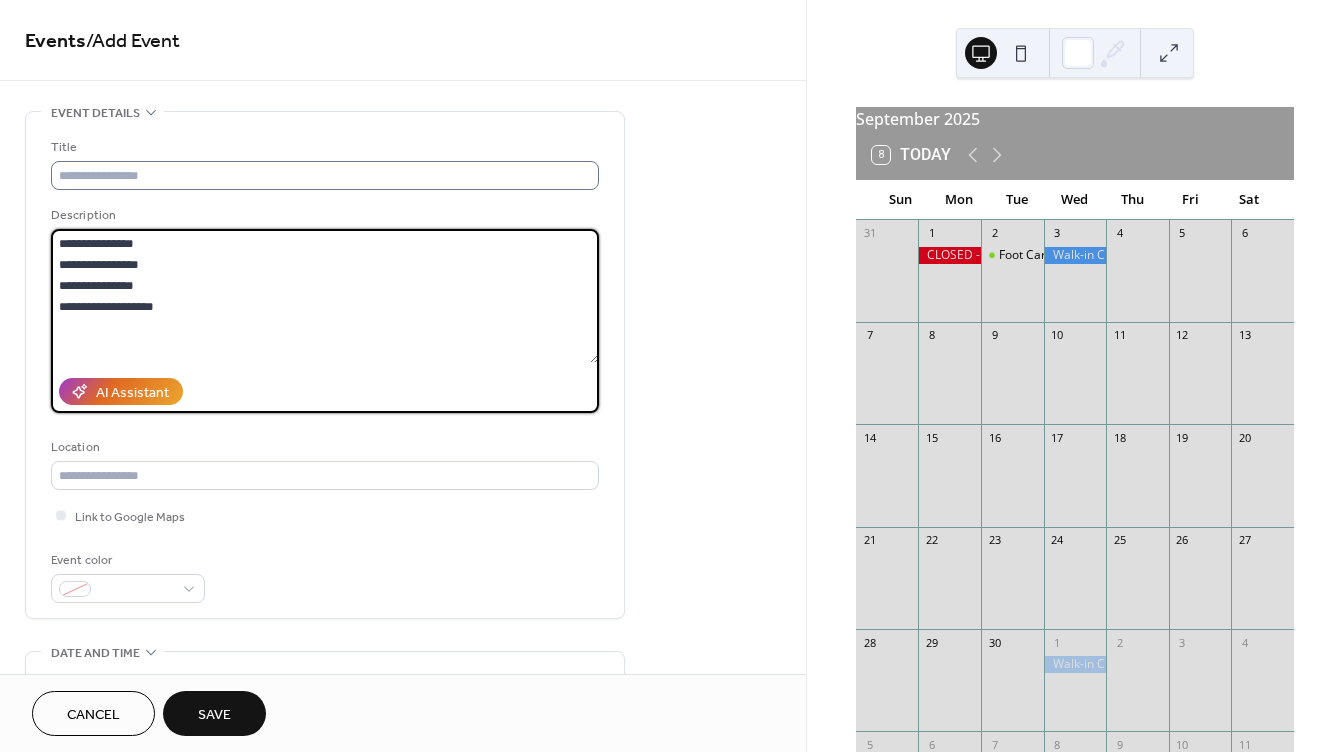 type on "**********" 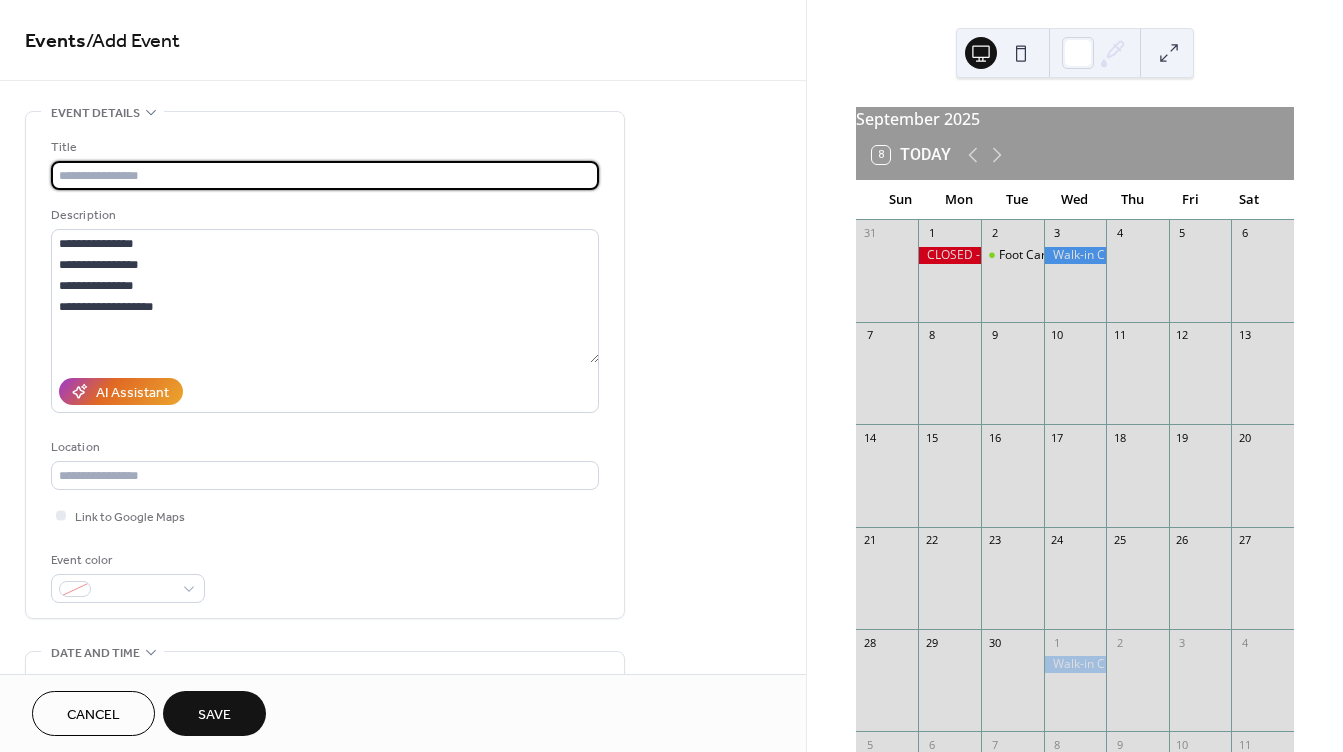 click at bounding box center [325, 175] 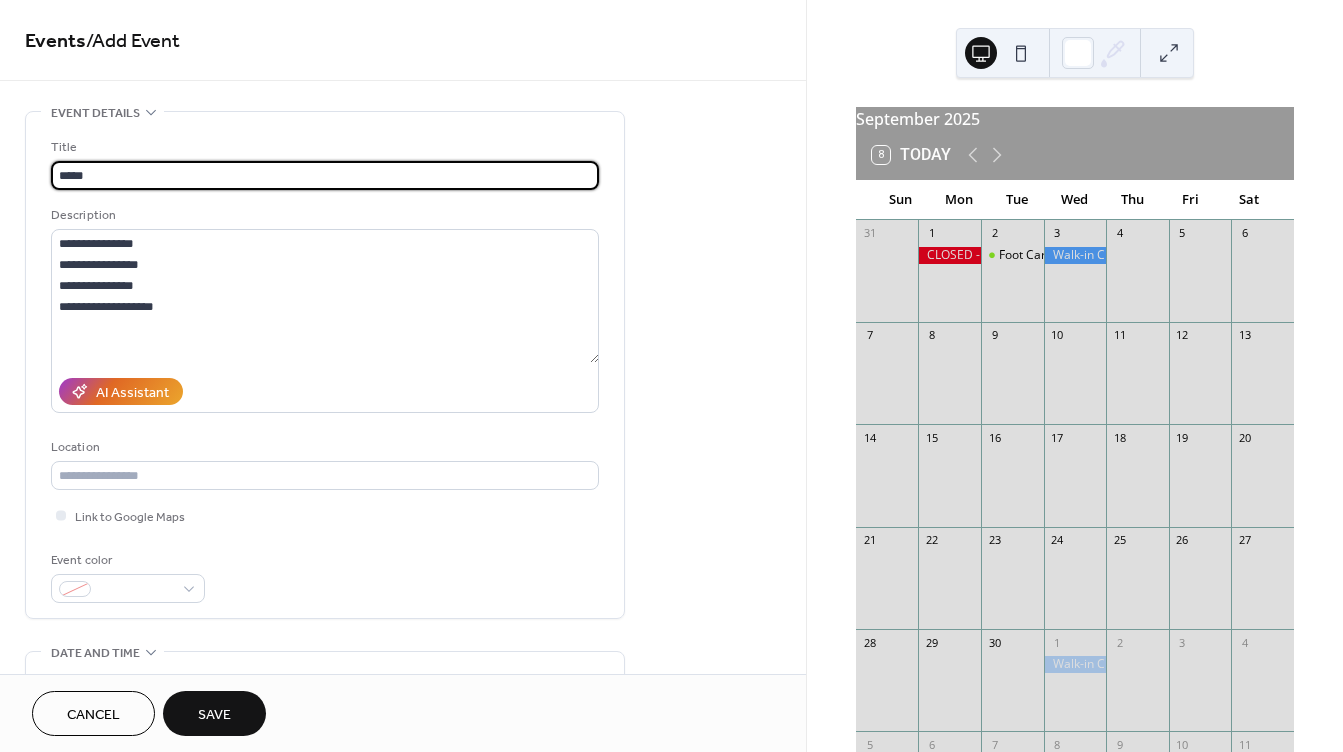 type on "**********" 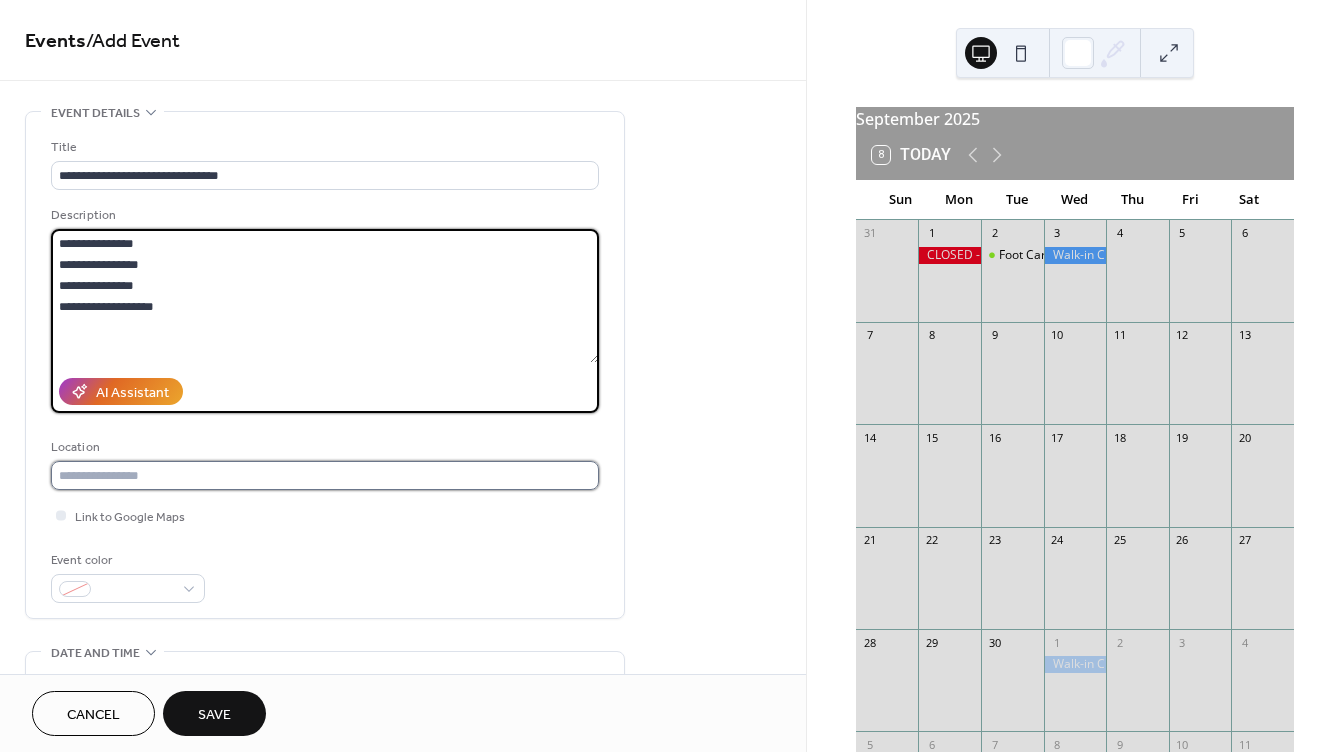 click at bounding box center [325, 475] 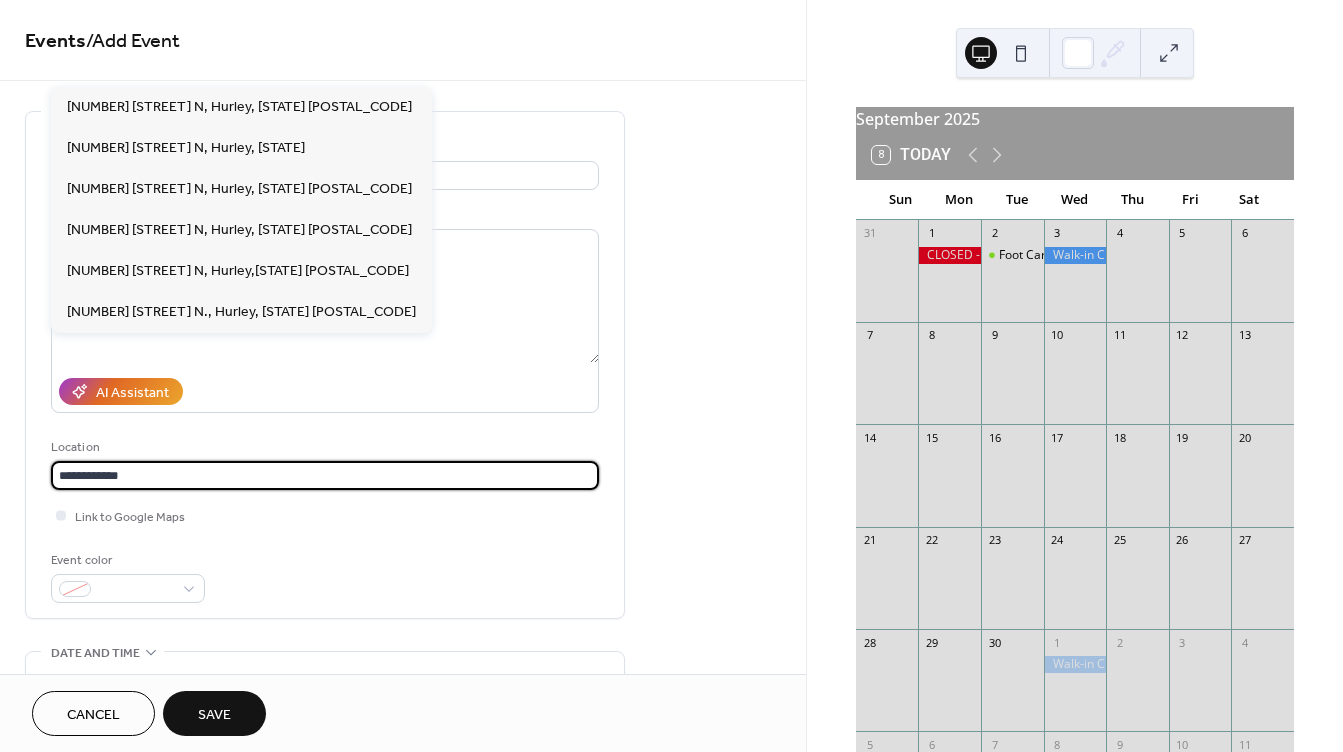 type on "**********" 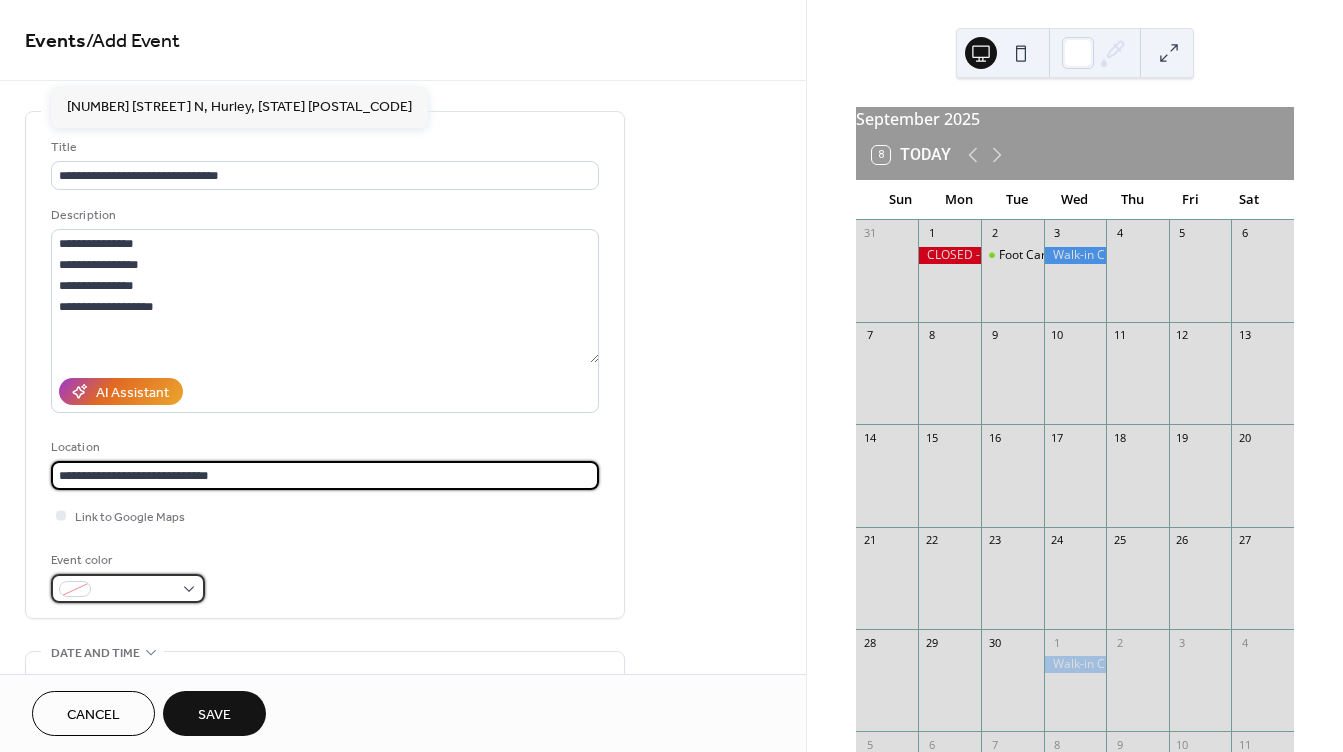 click at bounding box center [136, 590] 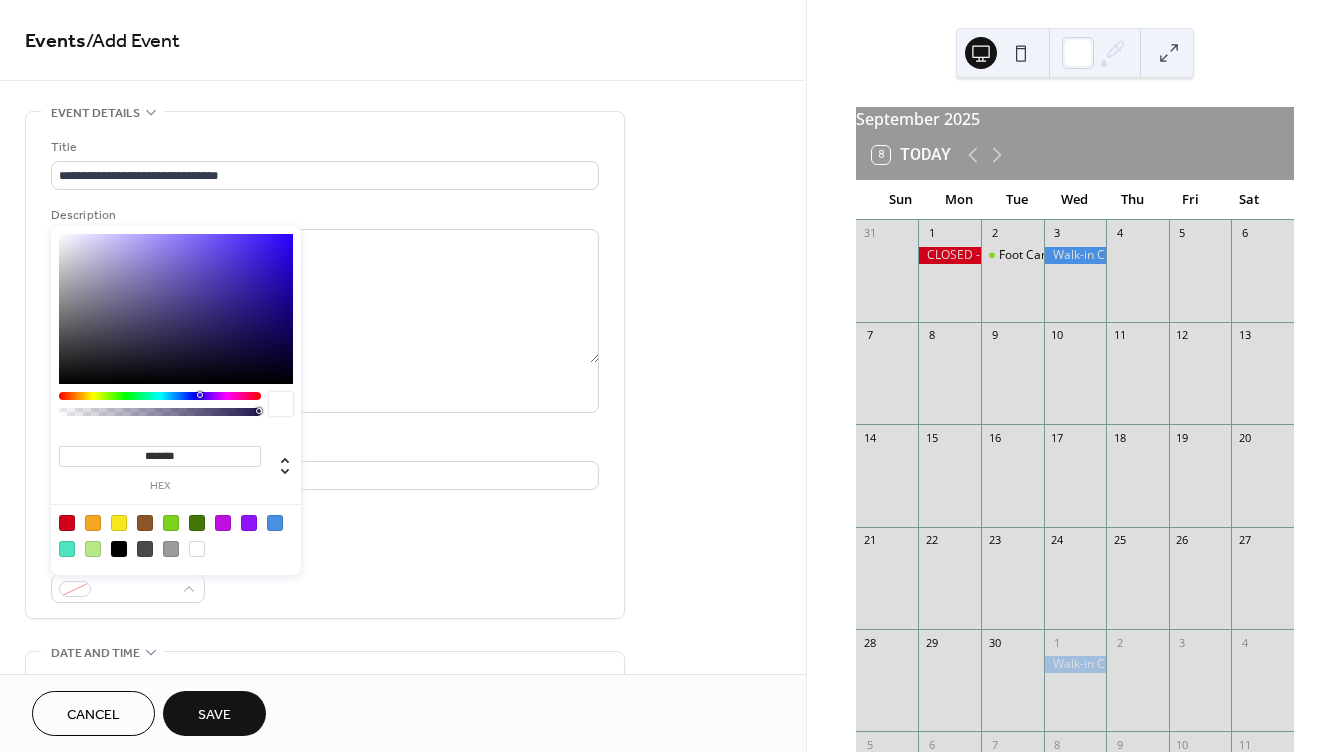 click at bounding box center [93, 549] 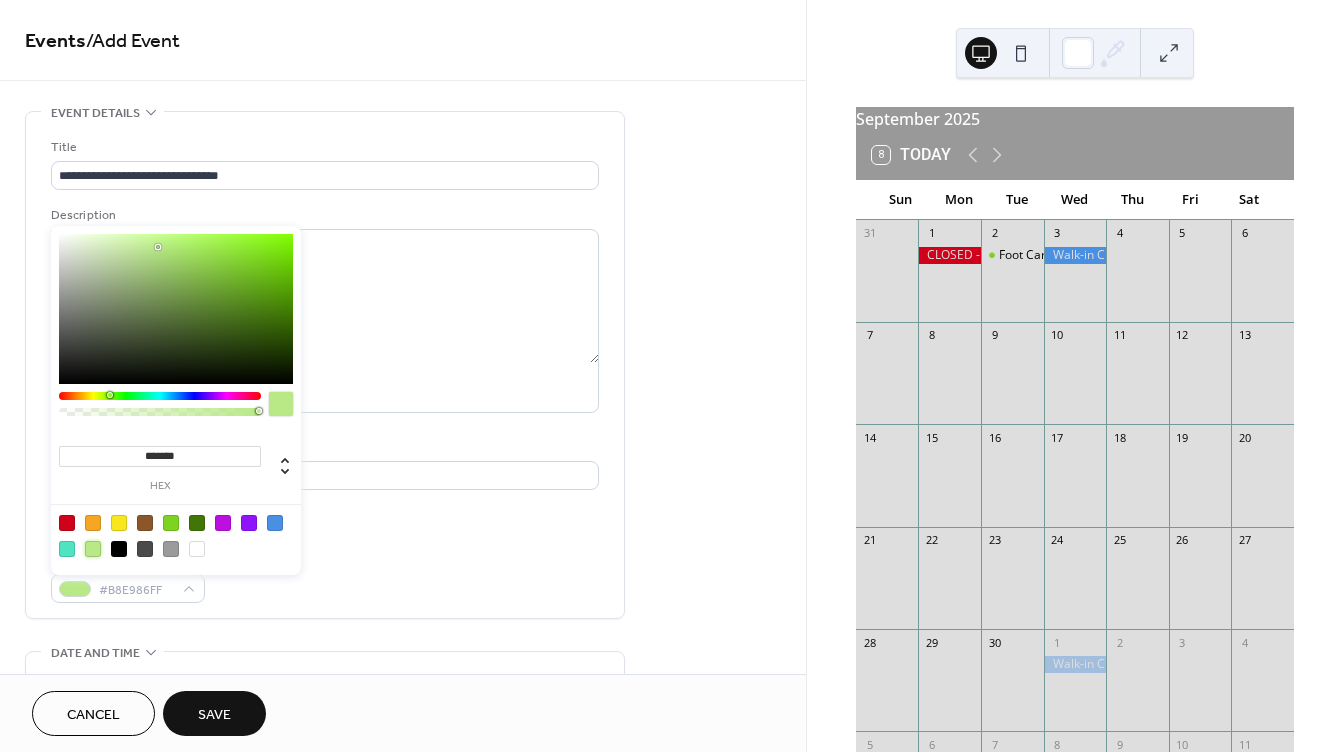 click at bounding box center [171, 523] 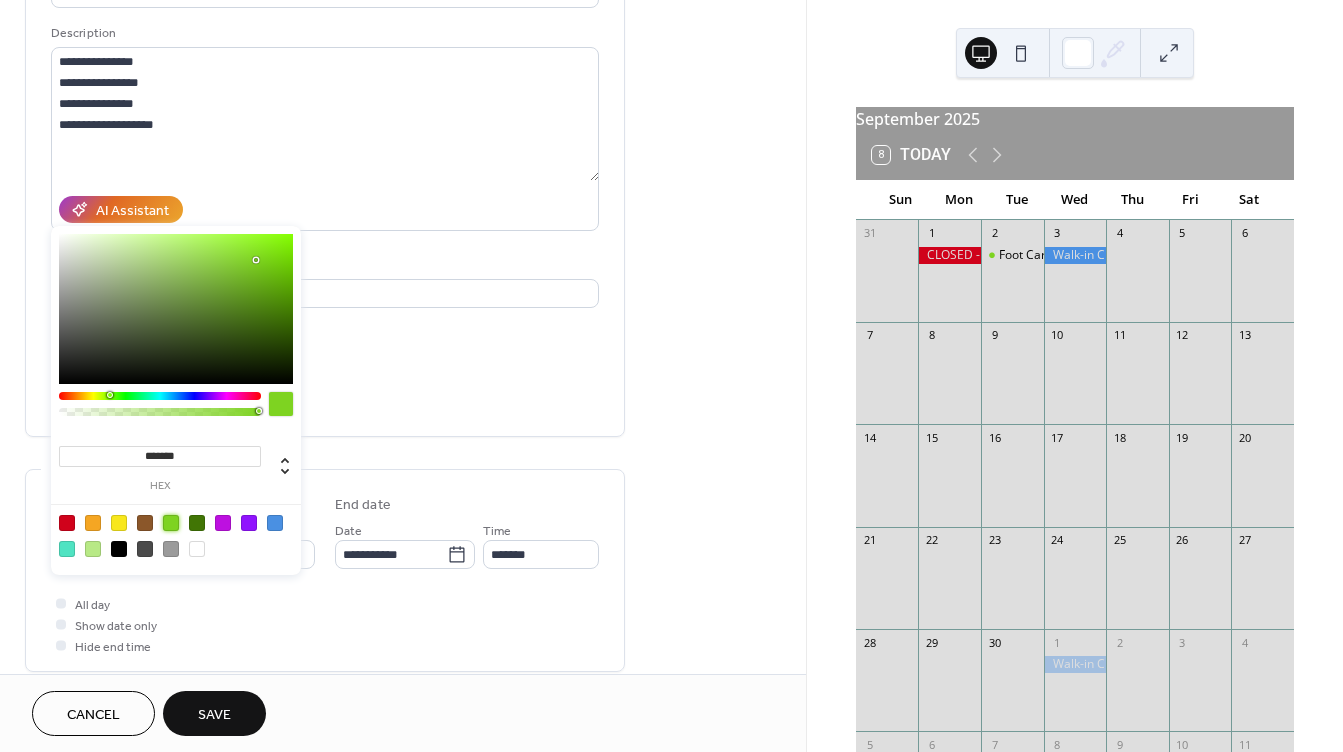 scroll, scrollTop: 200, scrollLeft: 0, axis: vertical 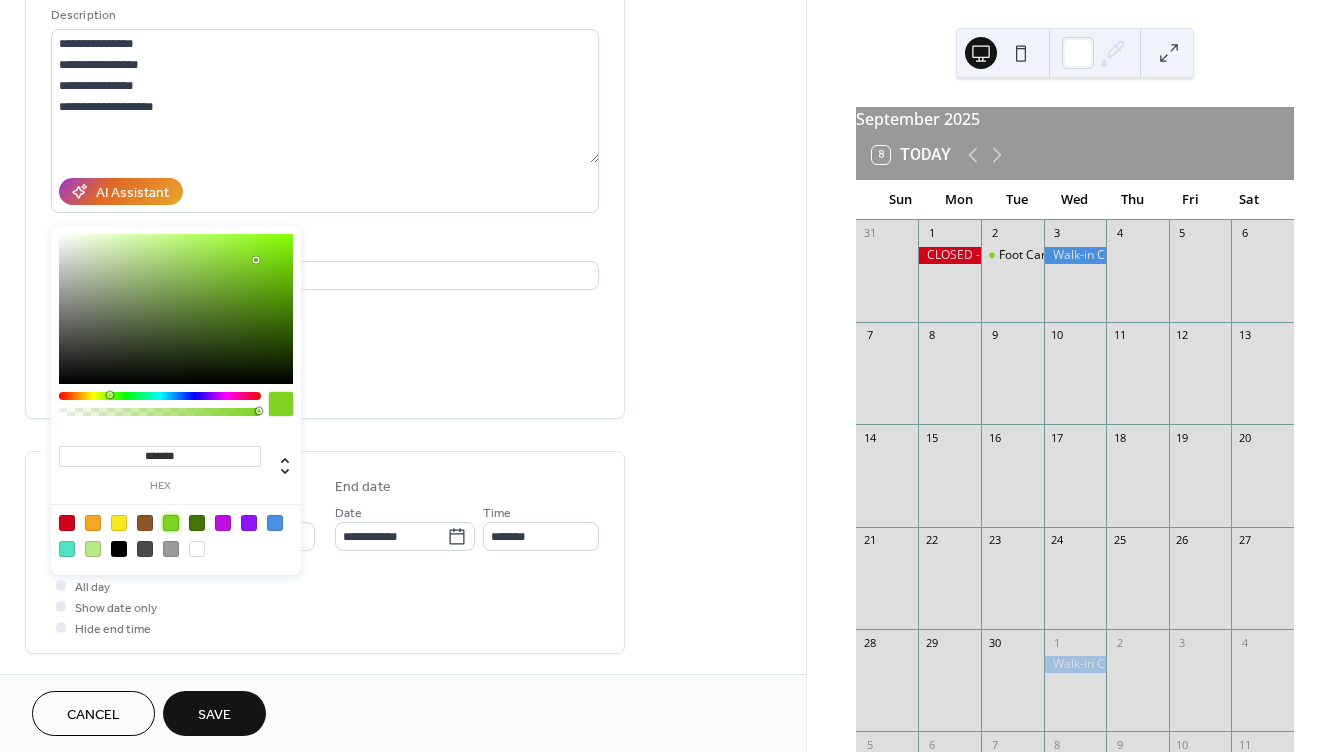 click on "All day Show date only Hide end time" at bounding box center (325, 606) 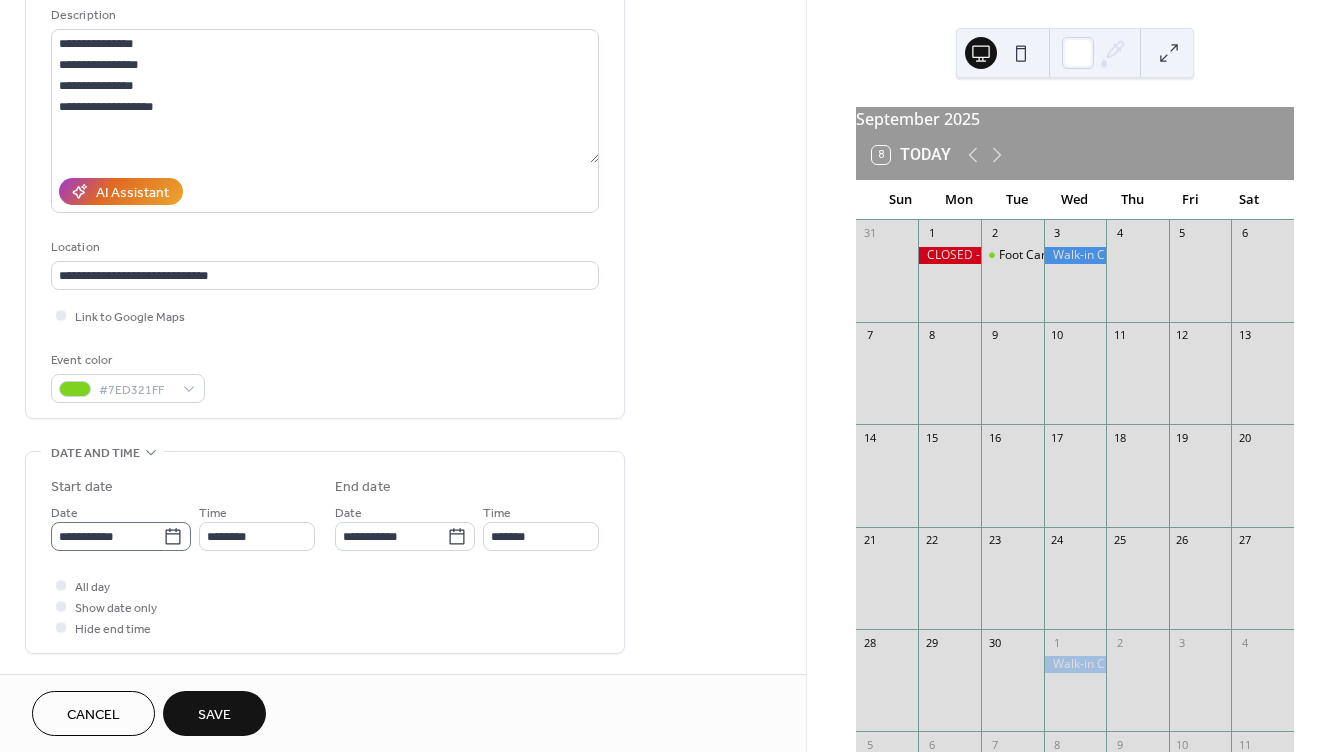 click 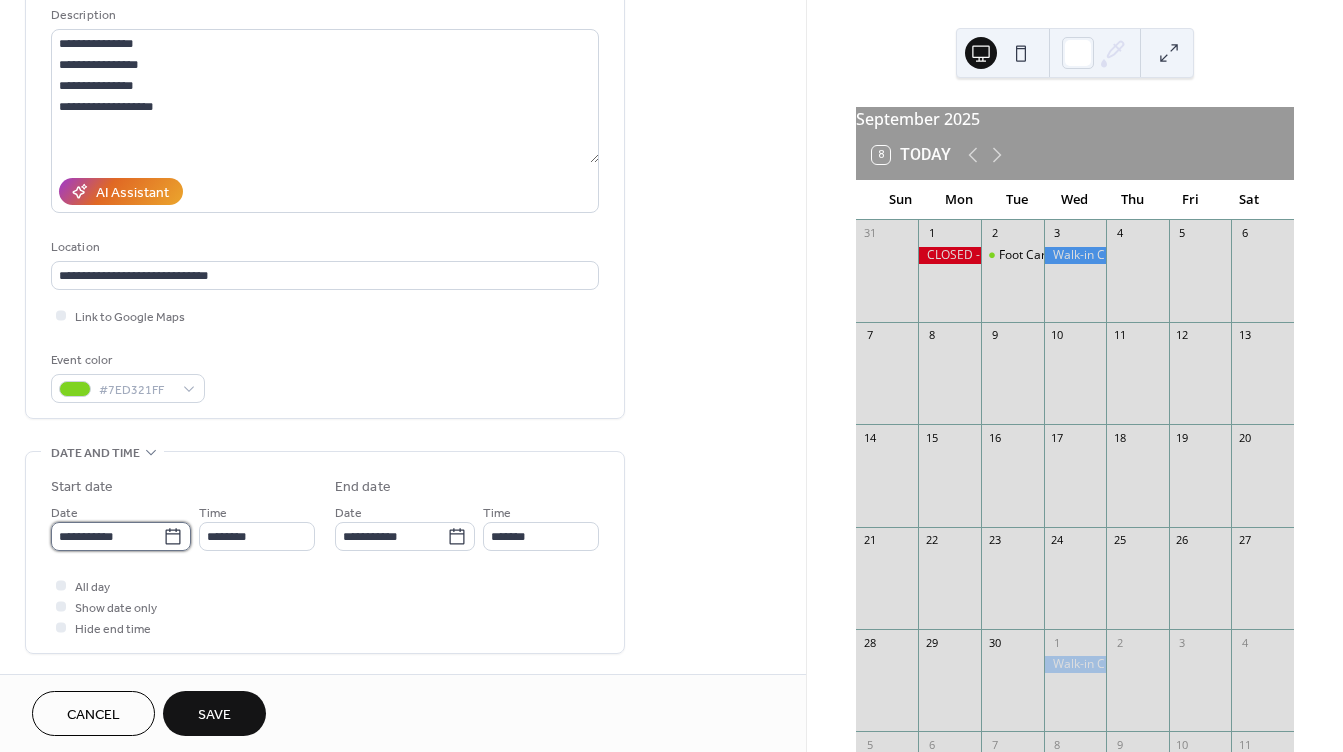 click on "**********" at bounding box center (107, 536) 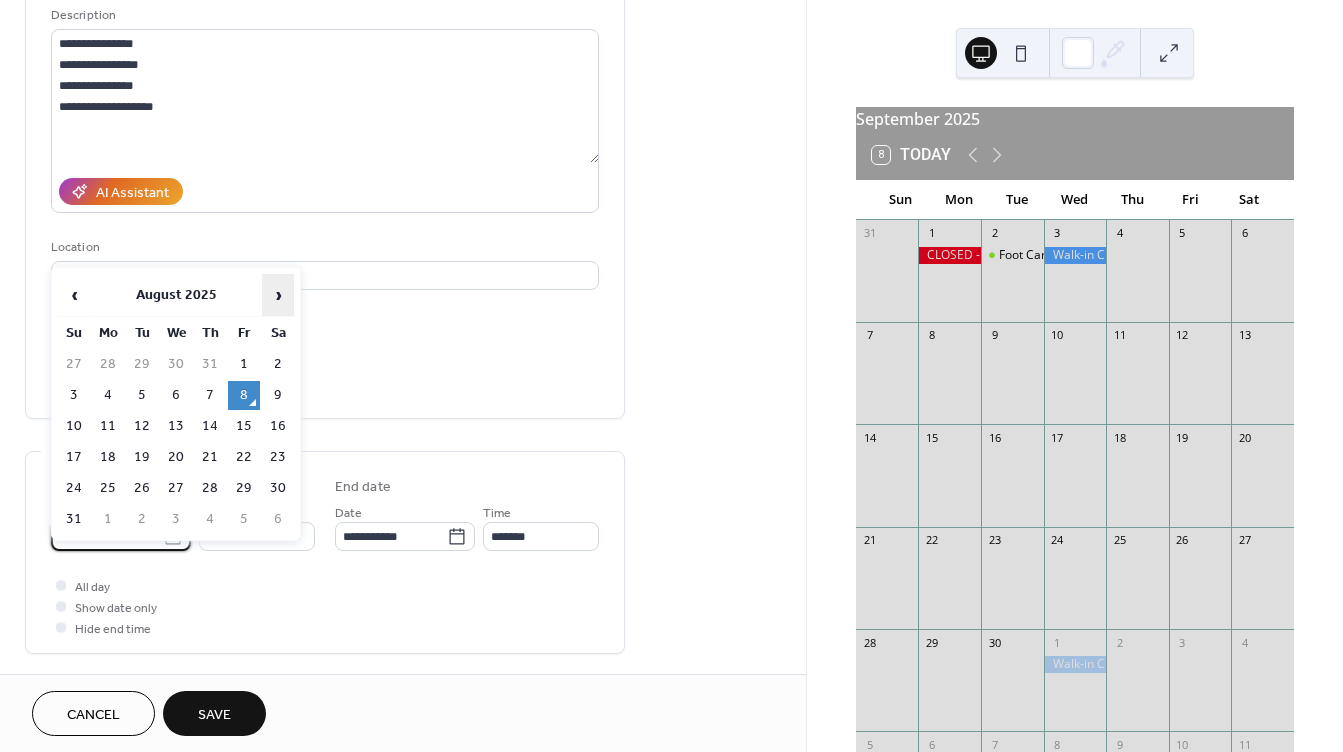 click on "›" at bounding box center (278, 295) 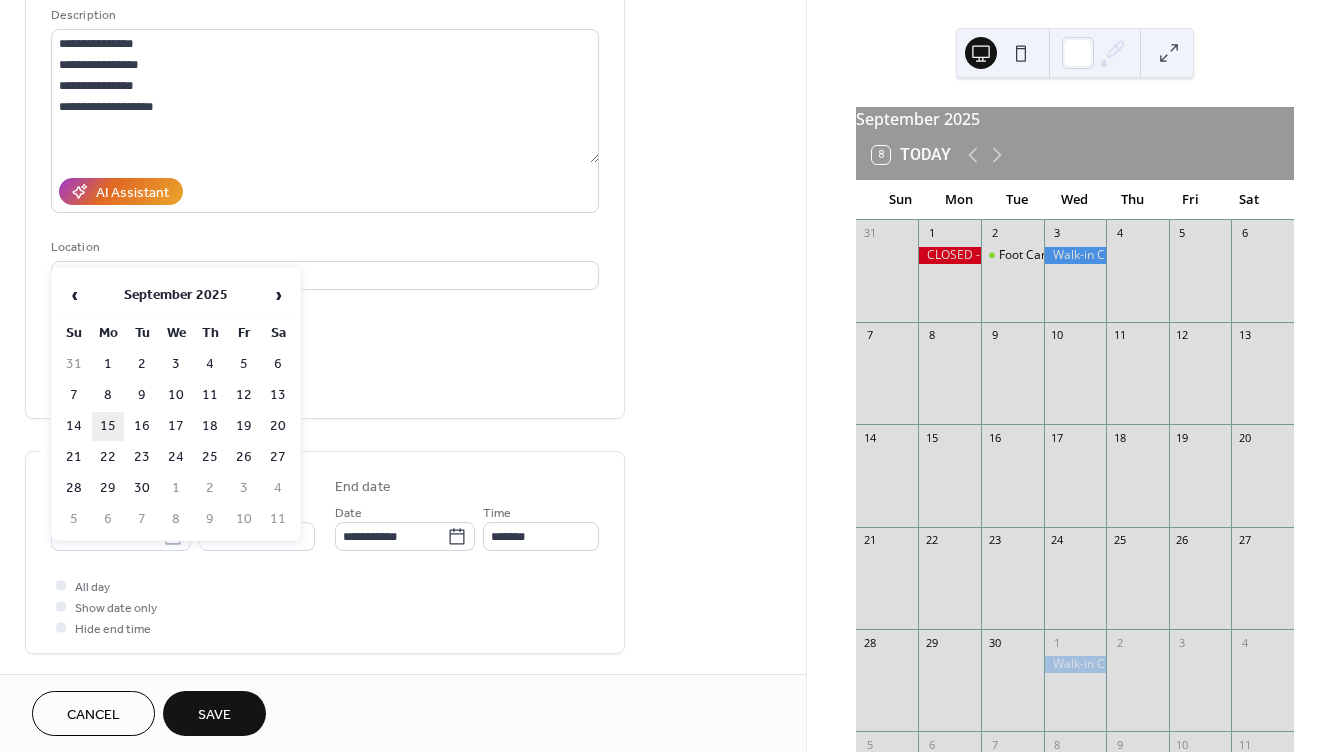 click on "15" at bounding box center [108, 426] 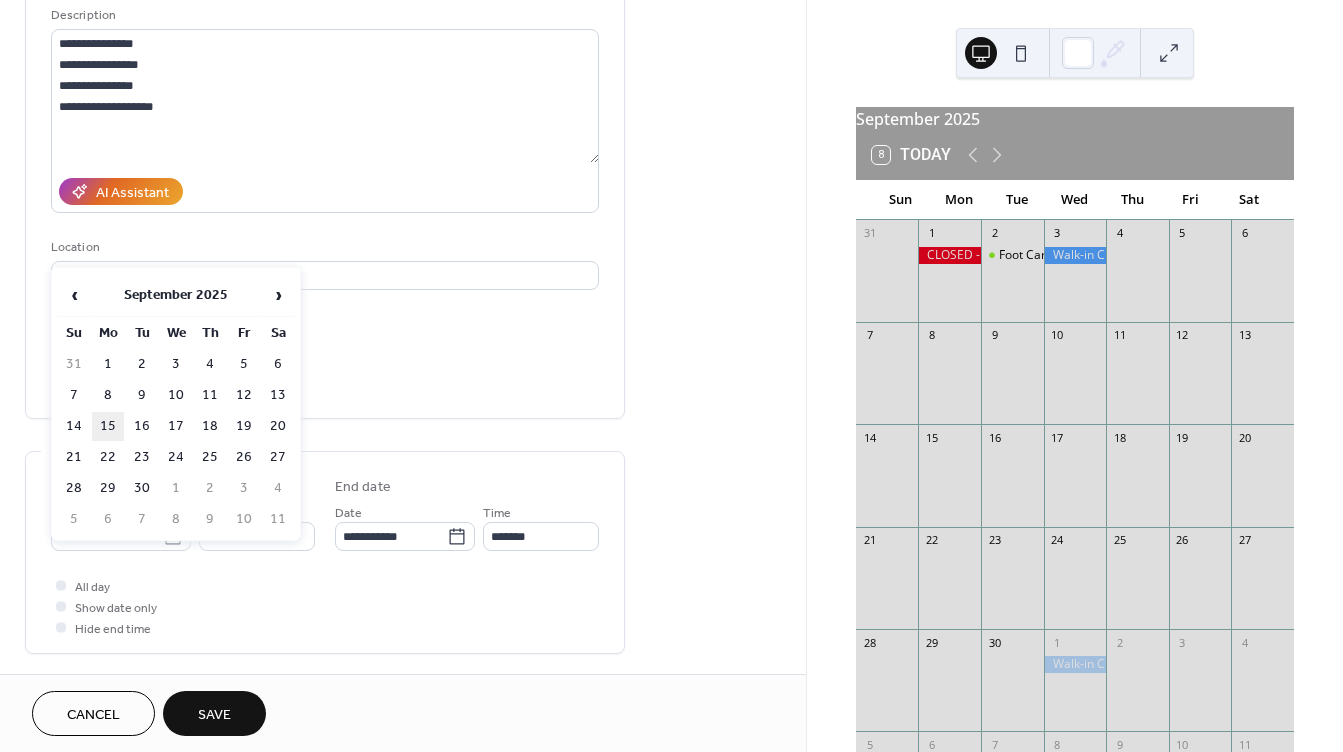 type on "**********" 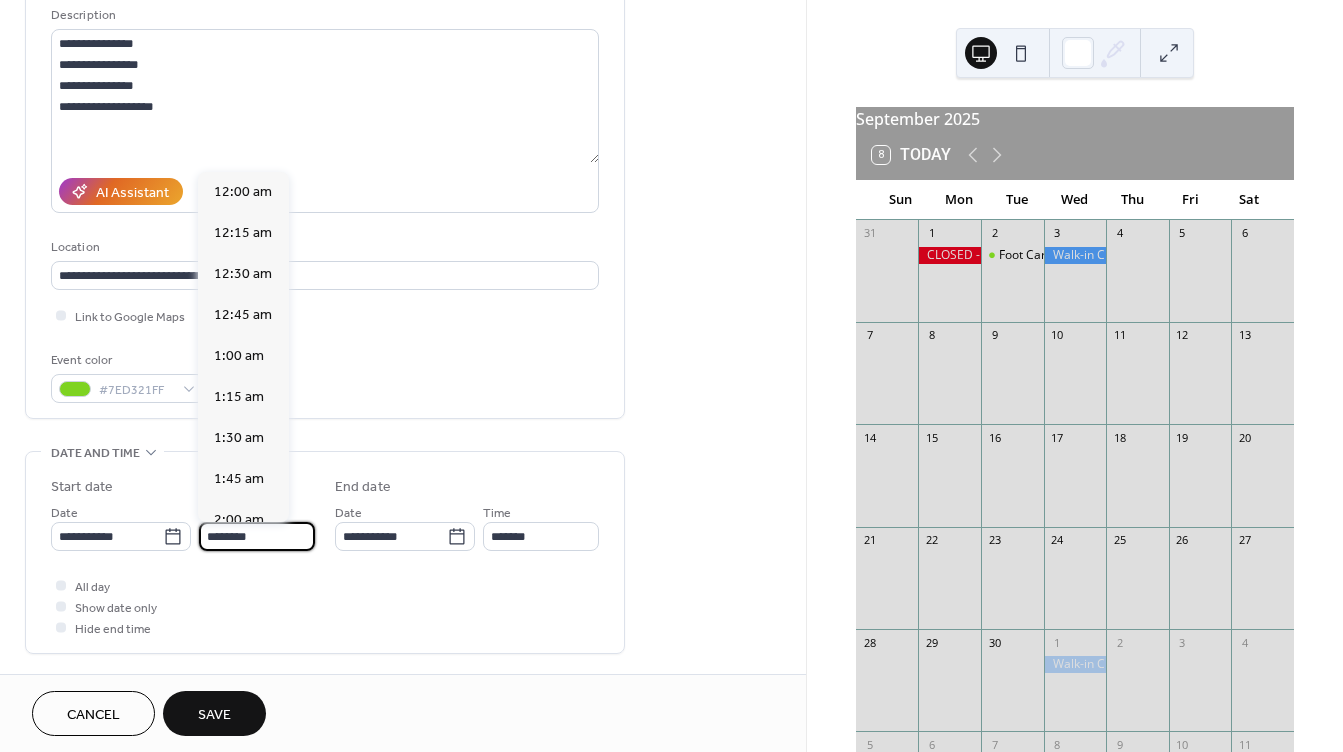 click on "********" at bounding box center [257, 536] 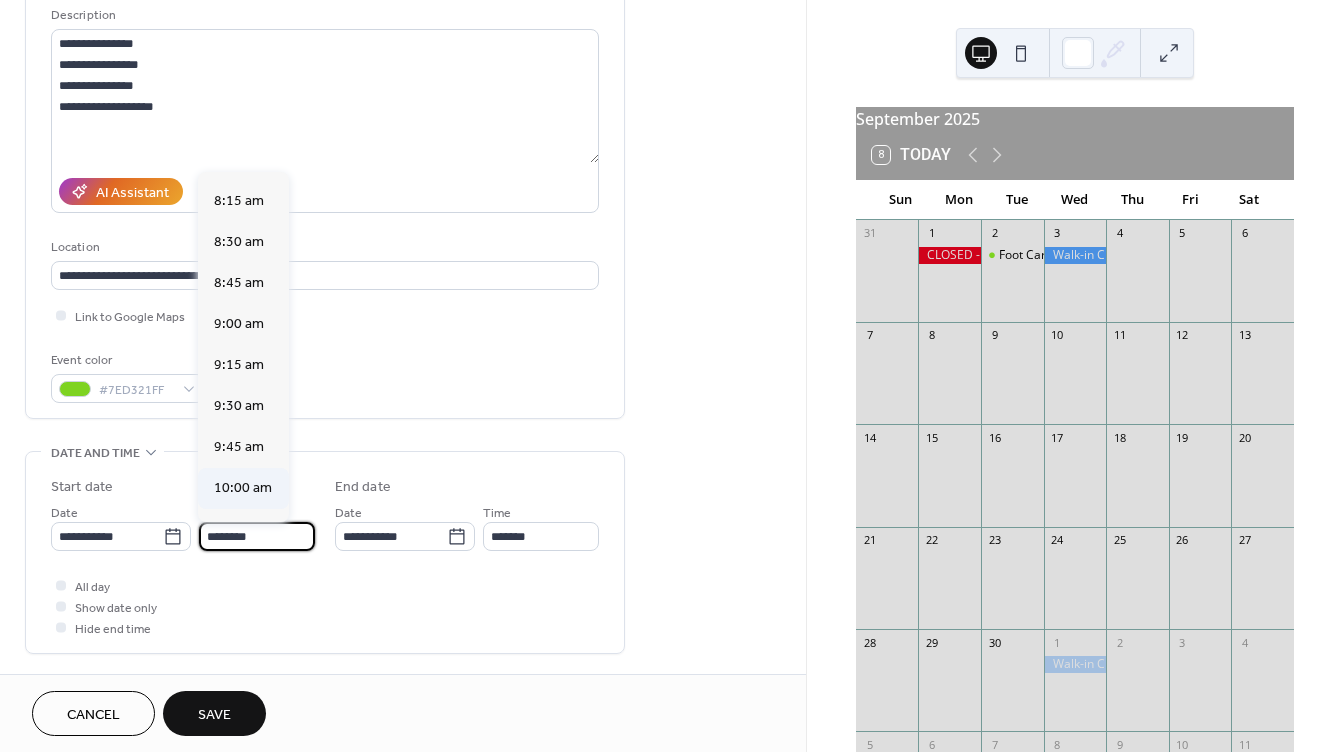 scroll, scrollTop: 1244, scrollLeft: 0, axis: vertical 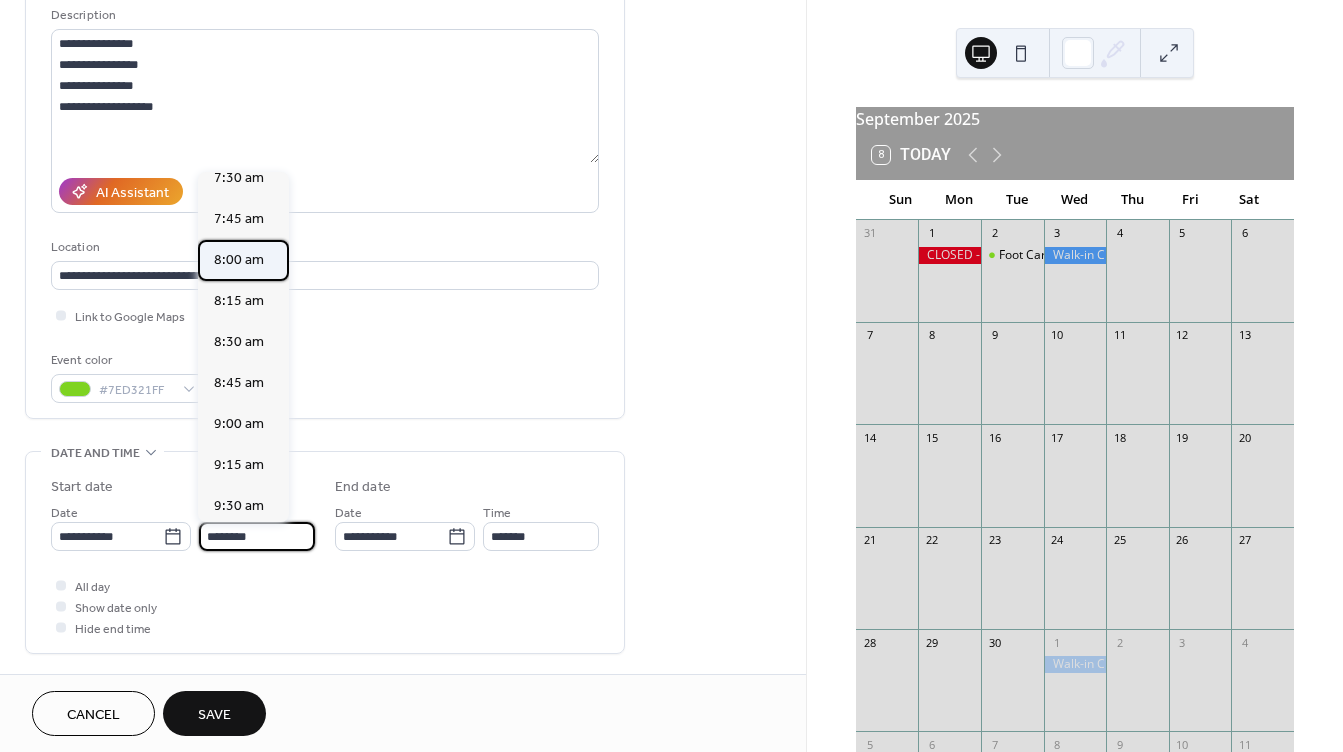 click on "8:00 am" at bounding box center (239, 260) 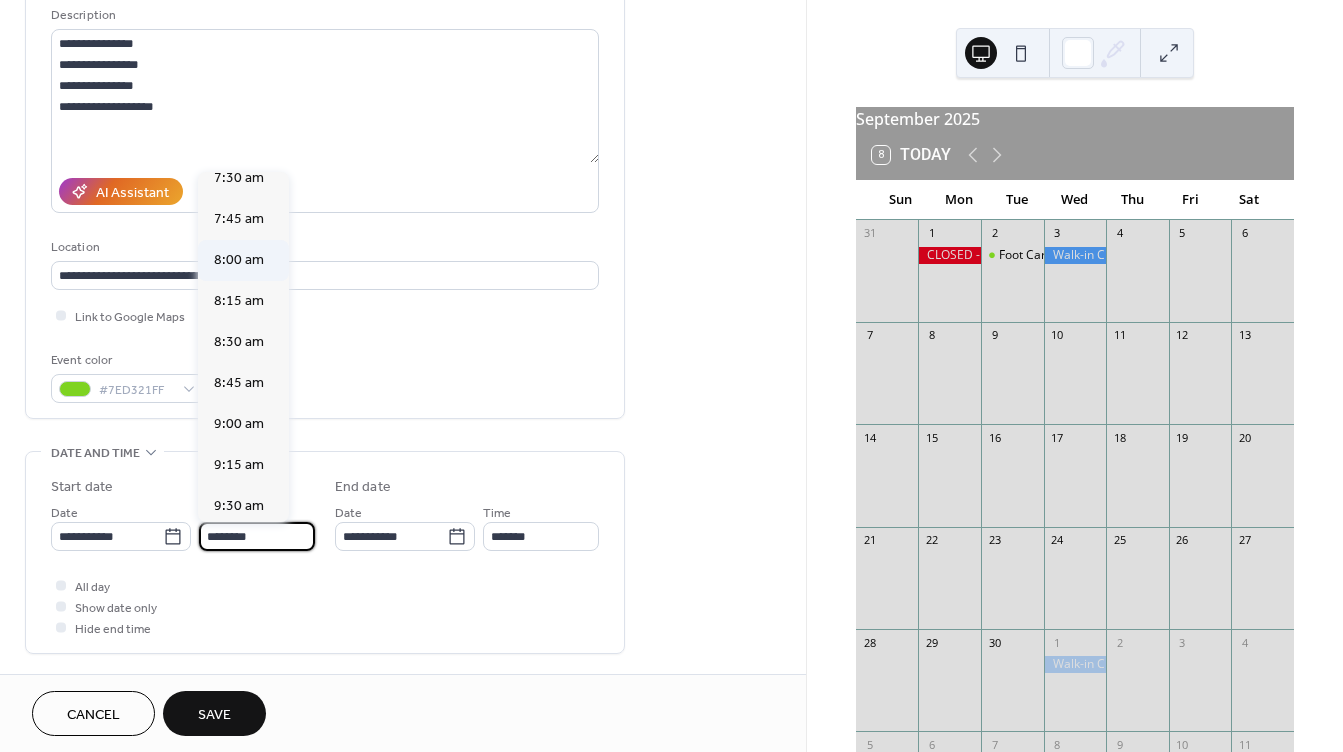 type on "*******" 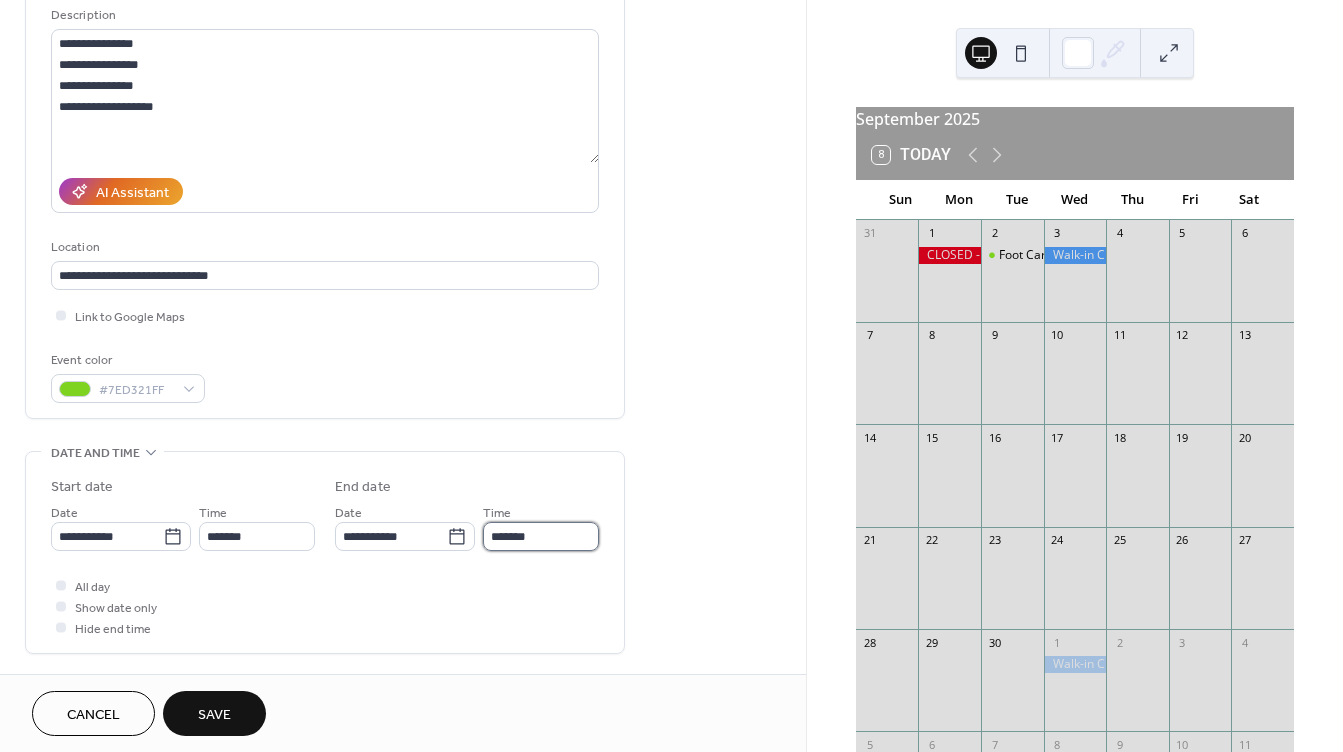 click on "*******" at bounding box center (541, 536) 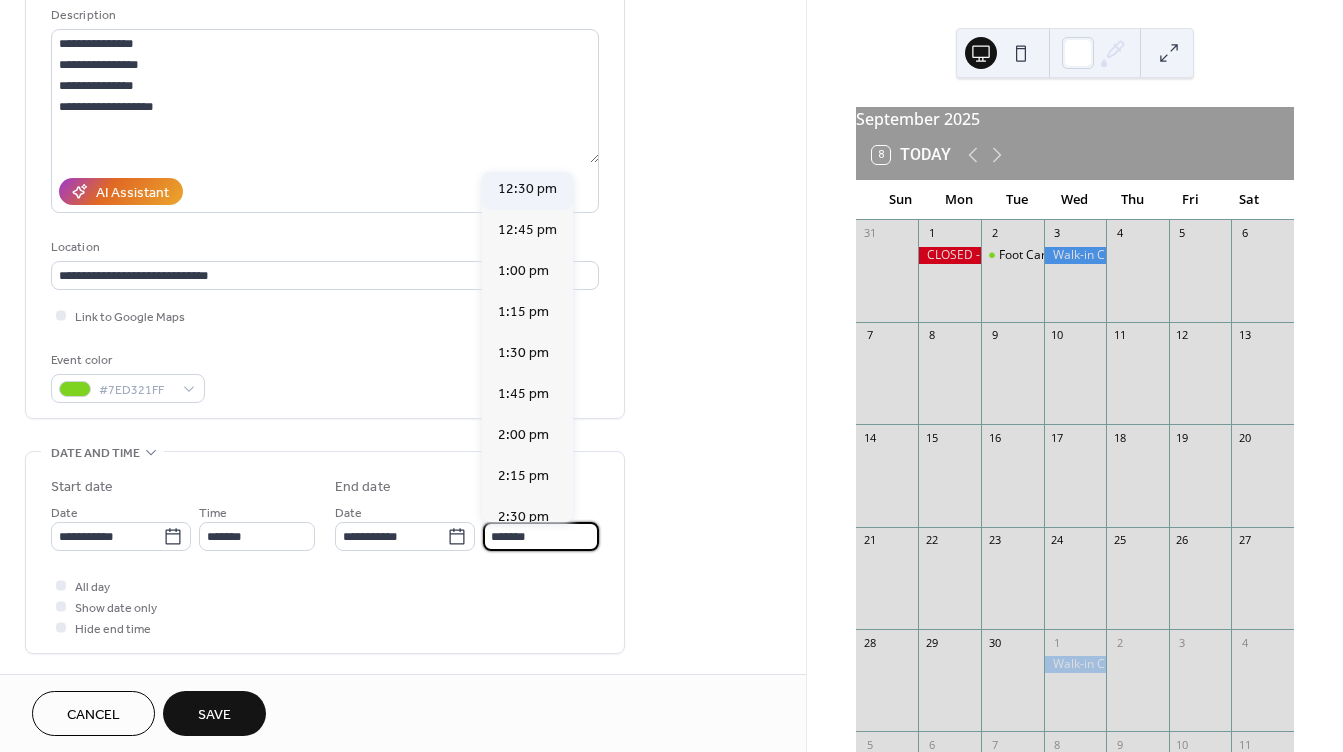 scroll, scrollTop: 800, scrollLeft: 0, axis: vertical 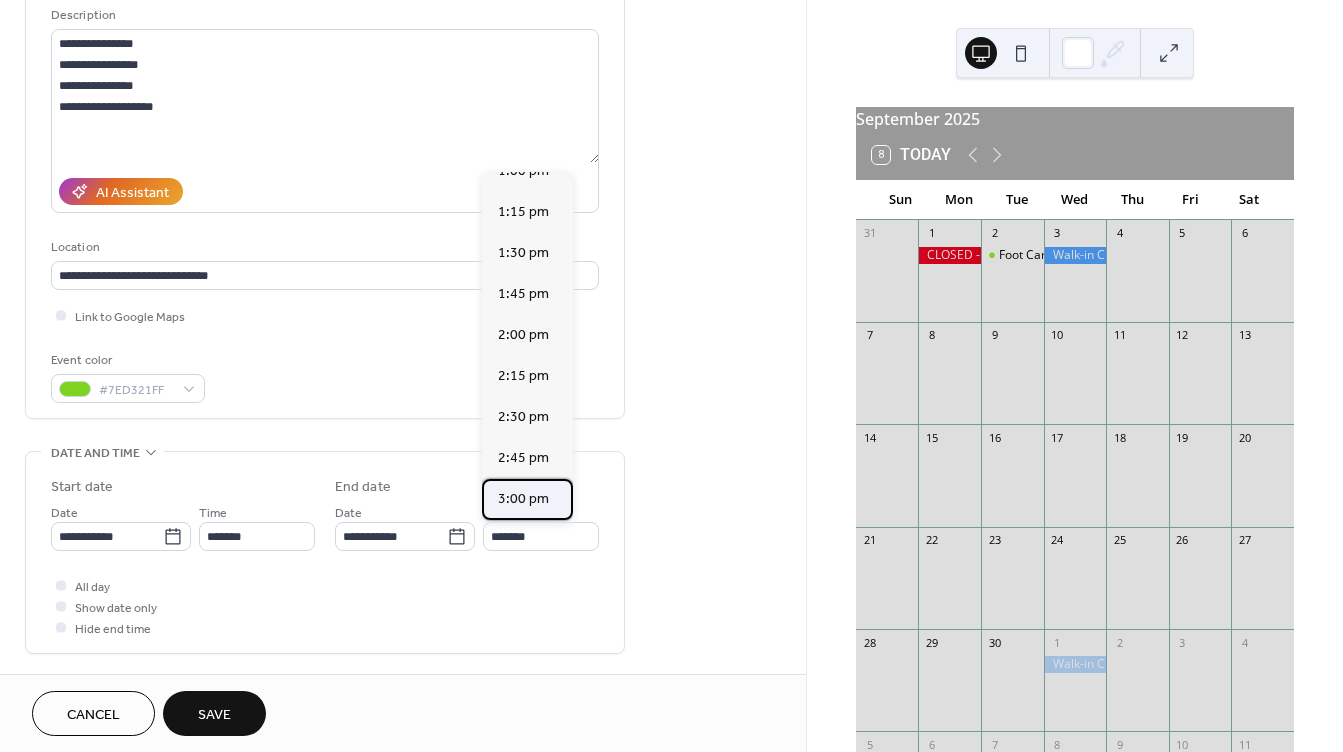 click on "3:00 pm" at bounding box center [523, 499] 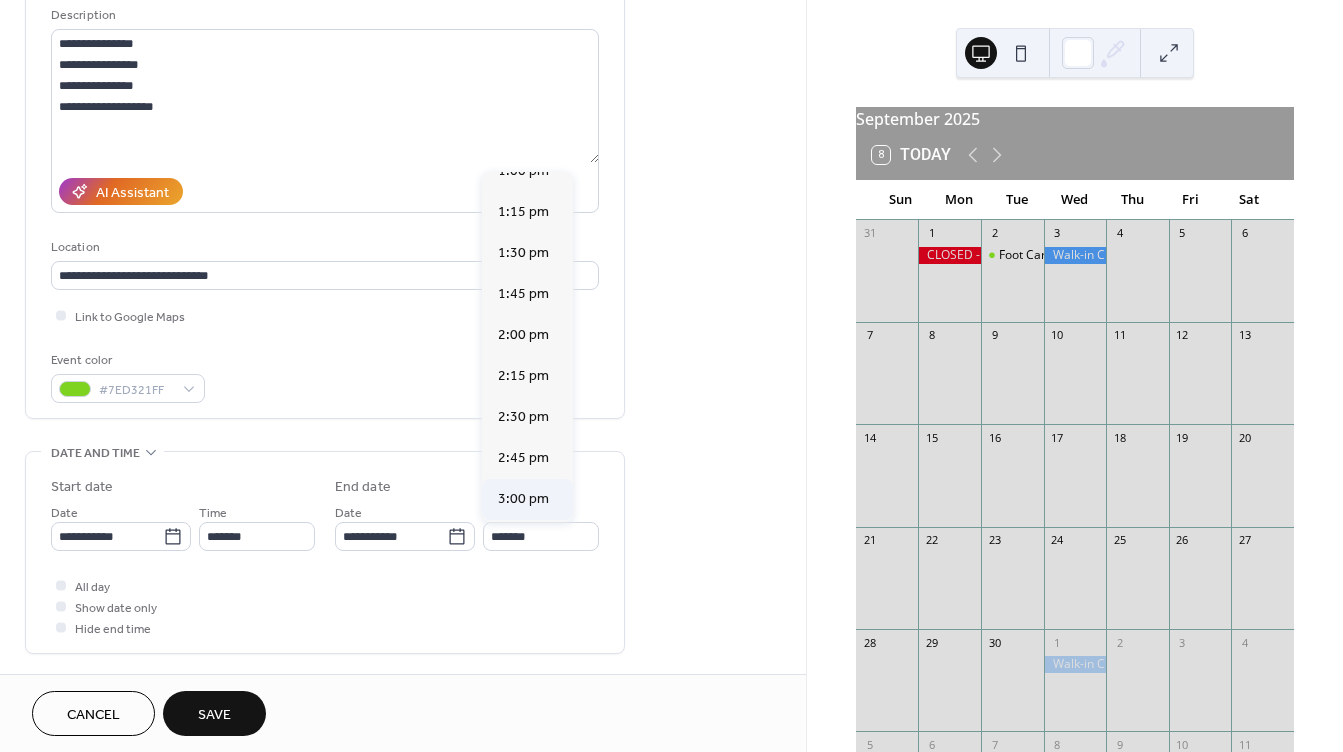 type on "*******" 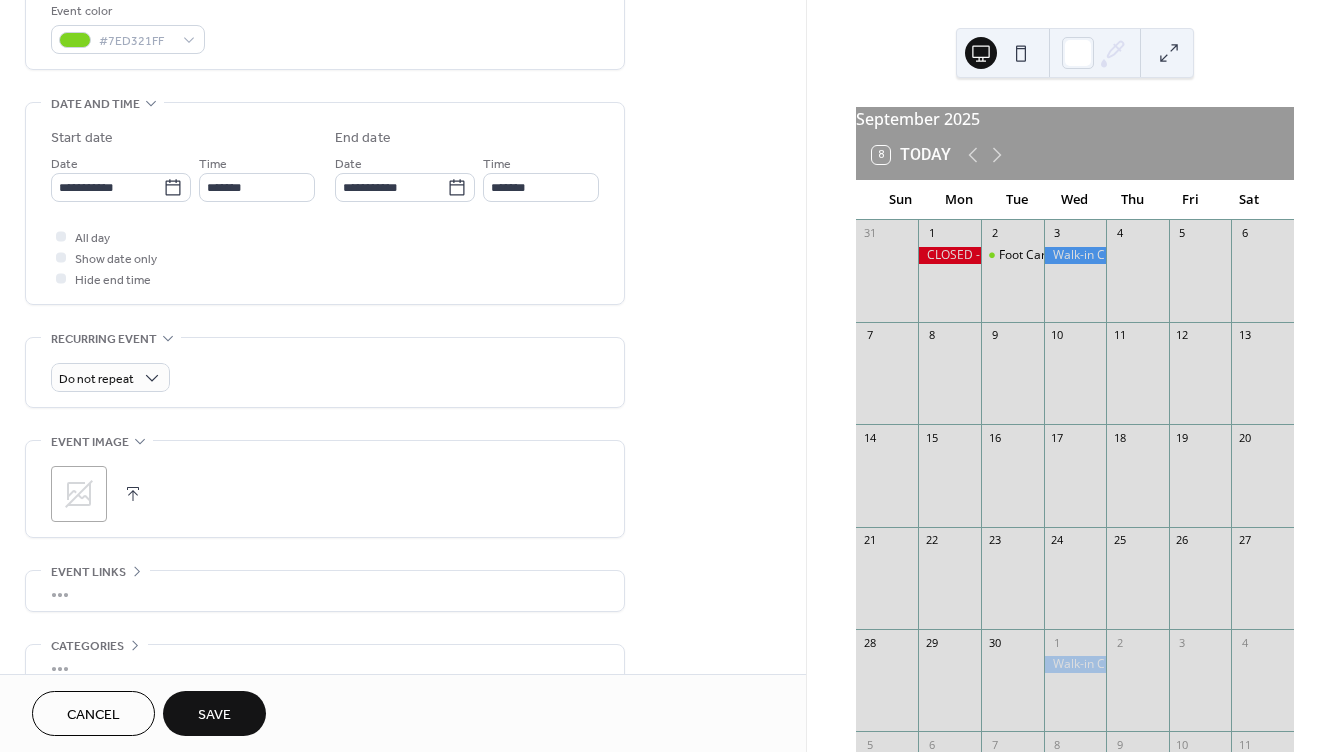 scroll, scrollTop: 500, scrollLeft: 0, axis: vertical 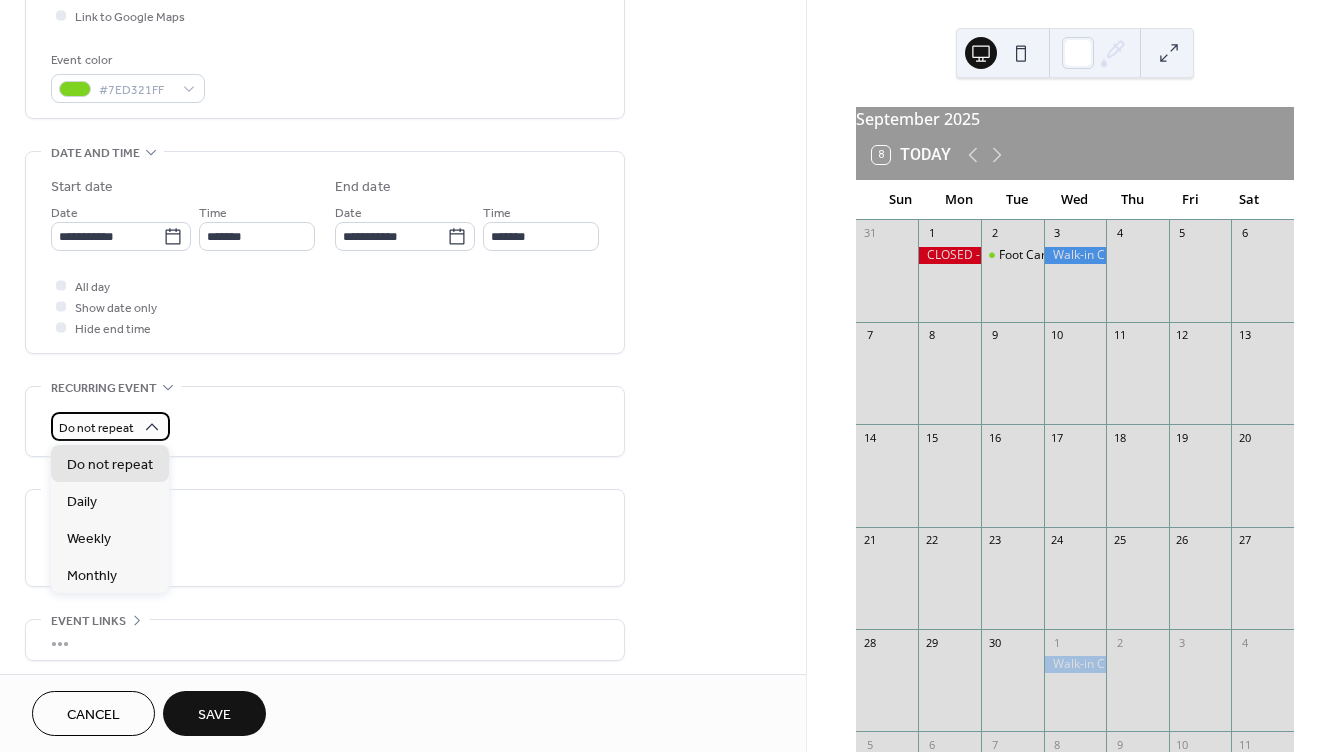 click 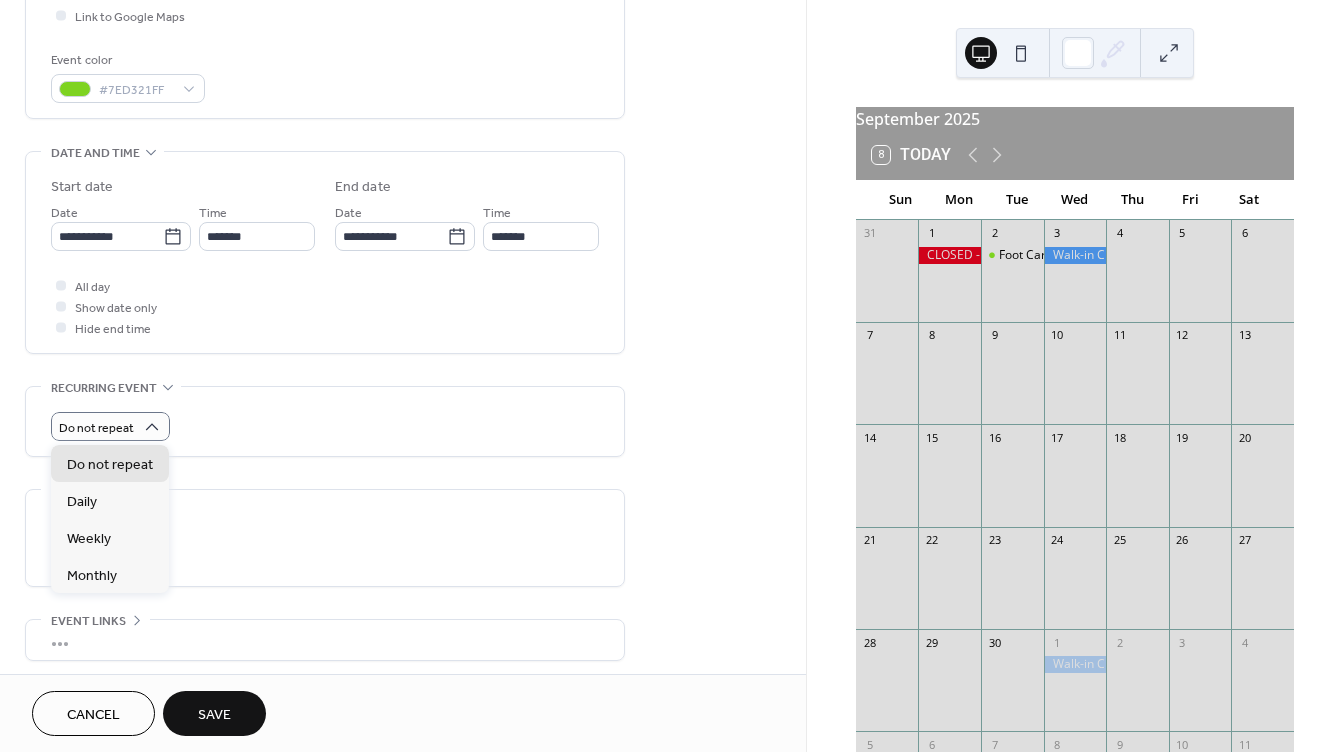 click on "Do not repeat" at bounding box center (325, 426) 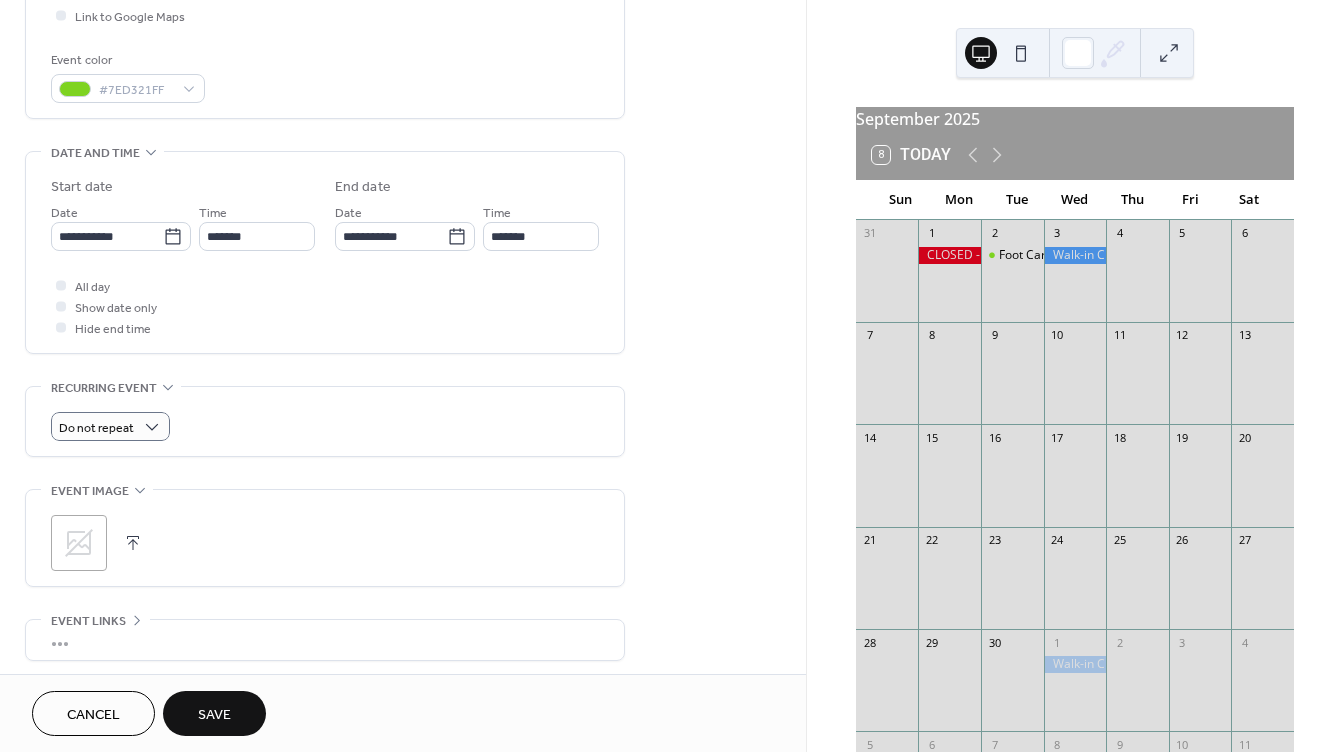 scroll, scrollTop: 656, scrollLeft: 0, axis: vertical 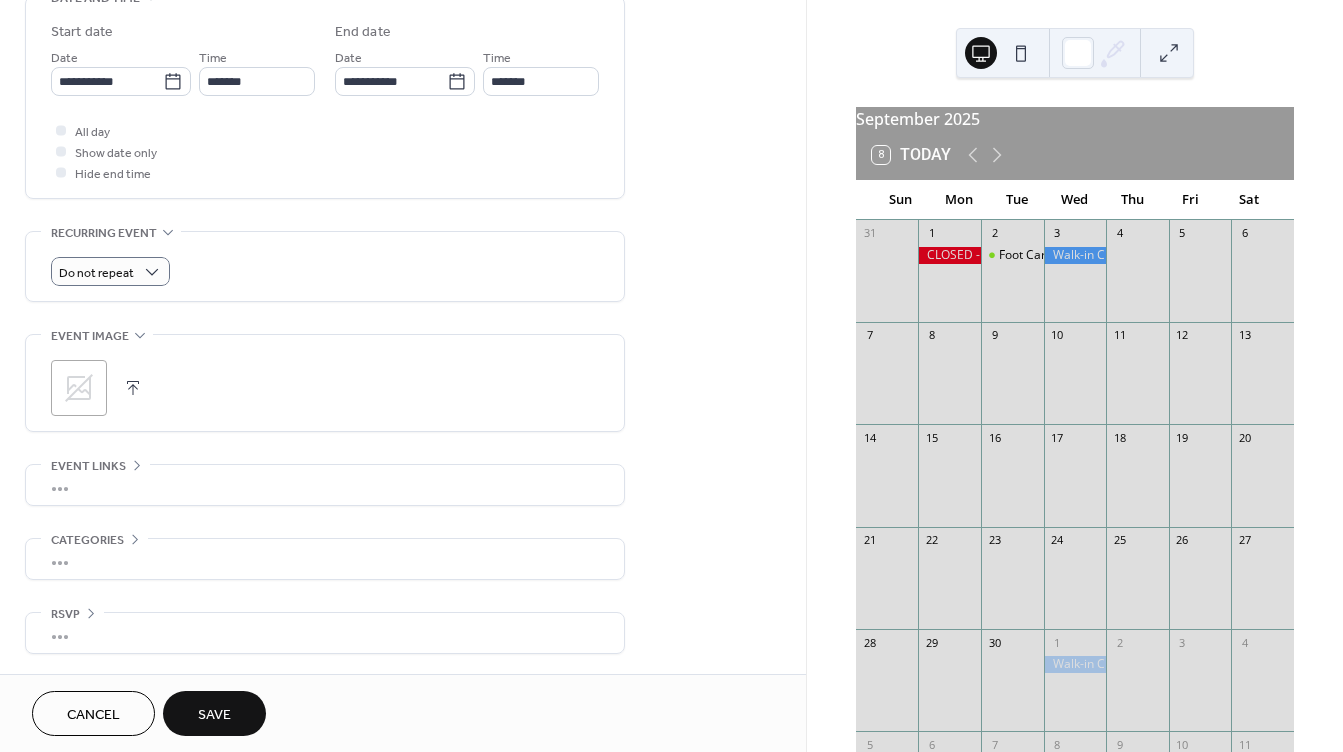 click at bounding box center [133, 388] 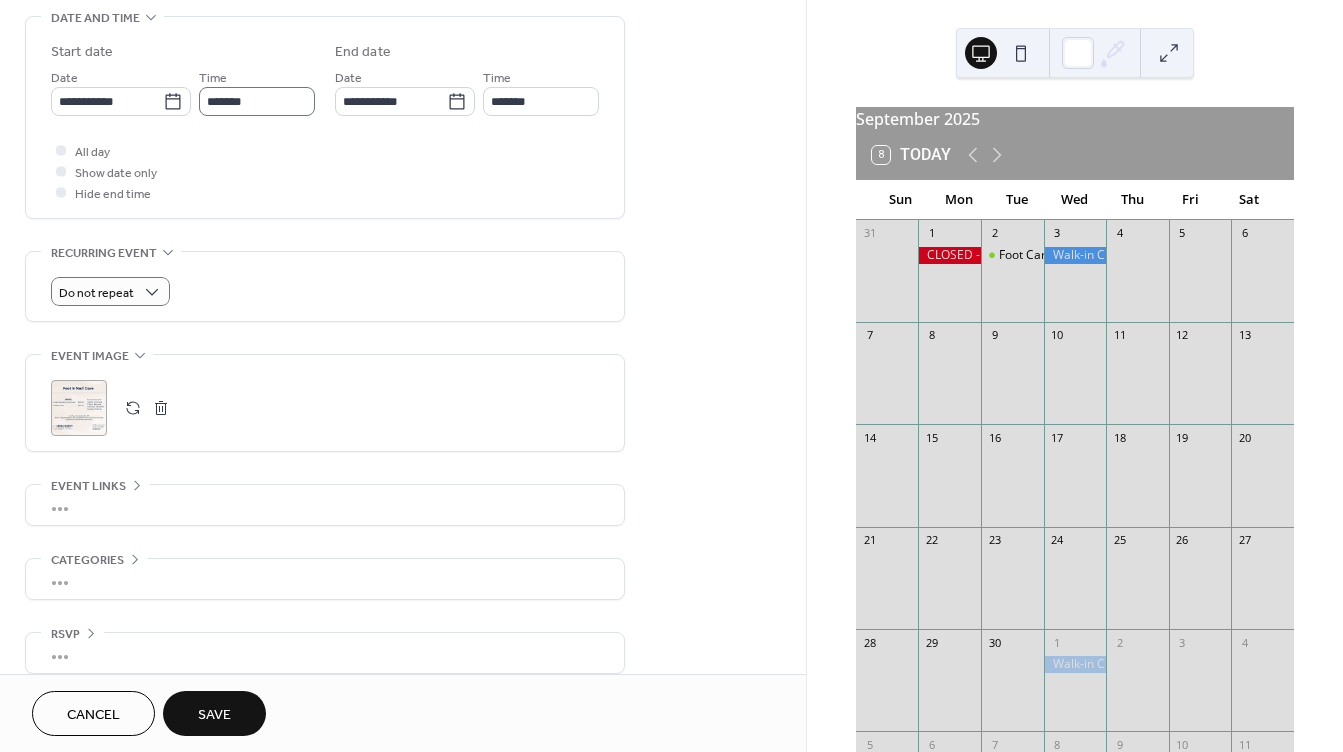 scroll, scrollTop: 656, scrollLeft: 0, axis: vertical 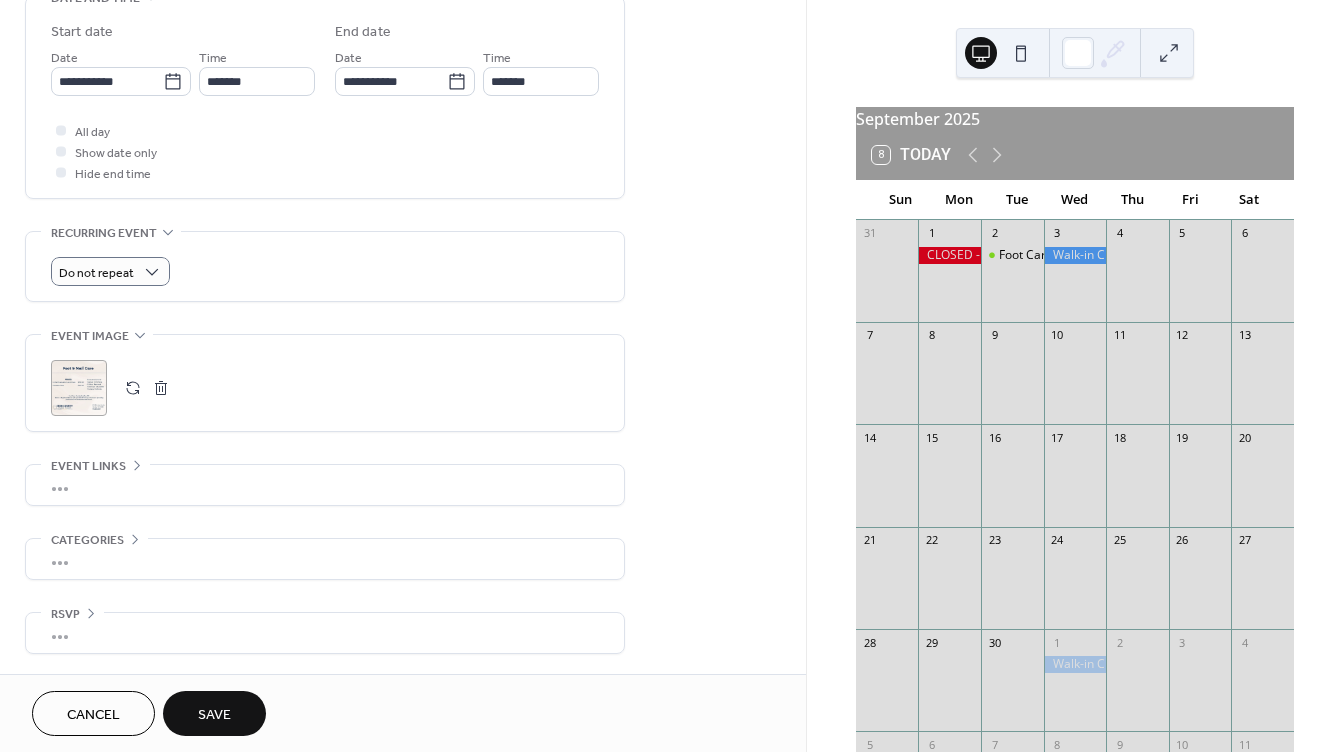 click on "Save" at bounding box center [214, 715] 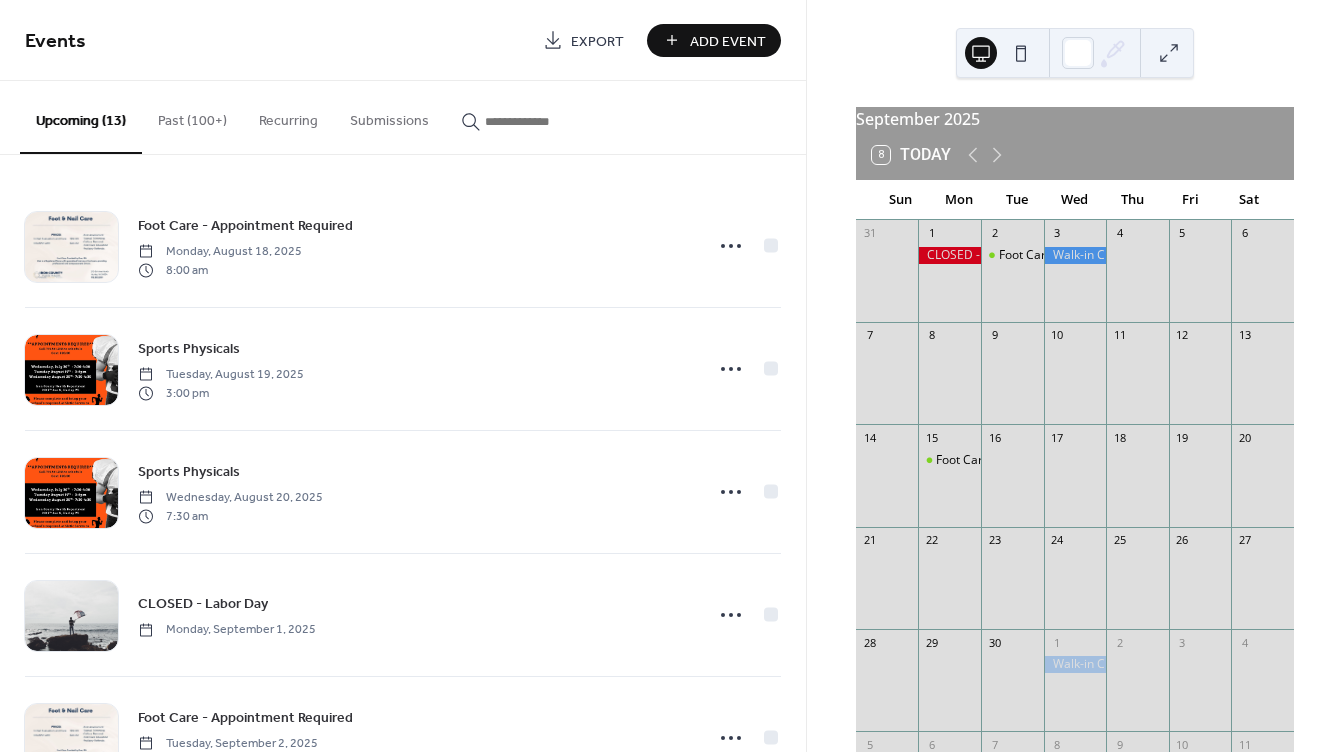 click on "Add Event" at bounding box center [728, 41] 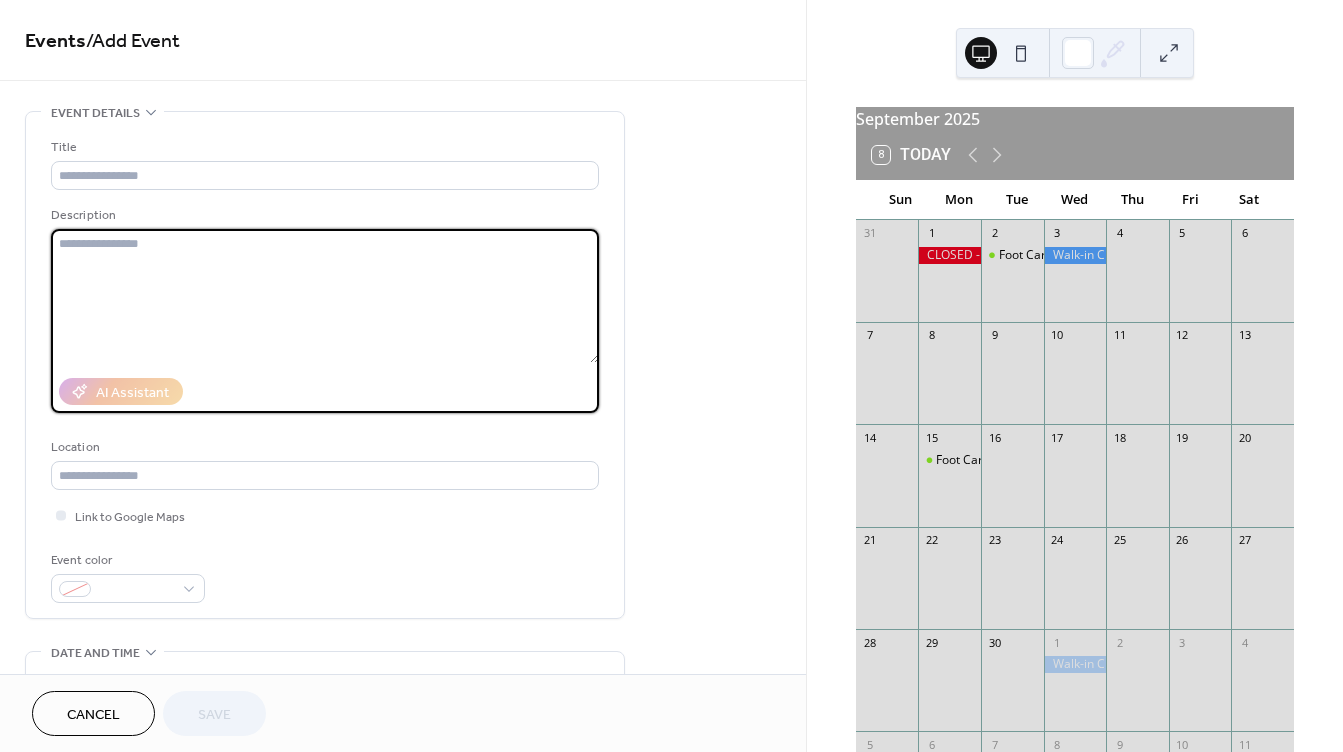 paste on "**********" 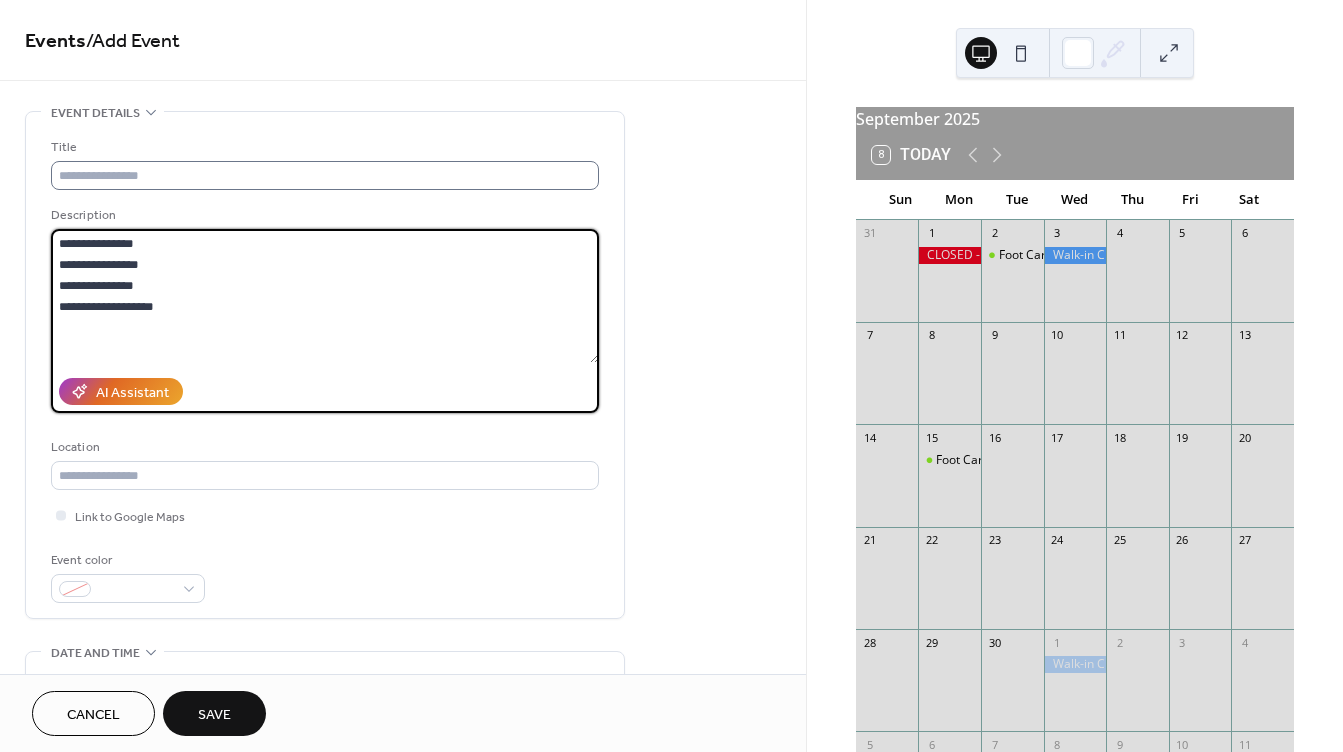 type on "**********" 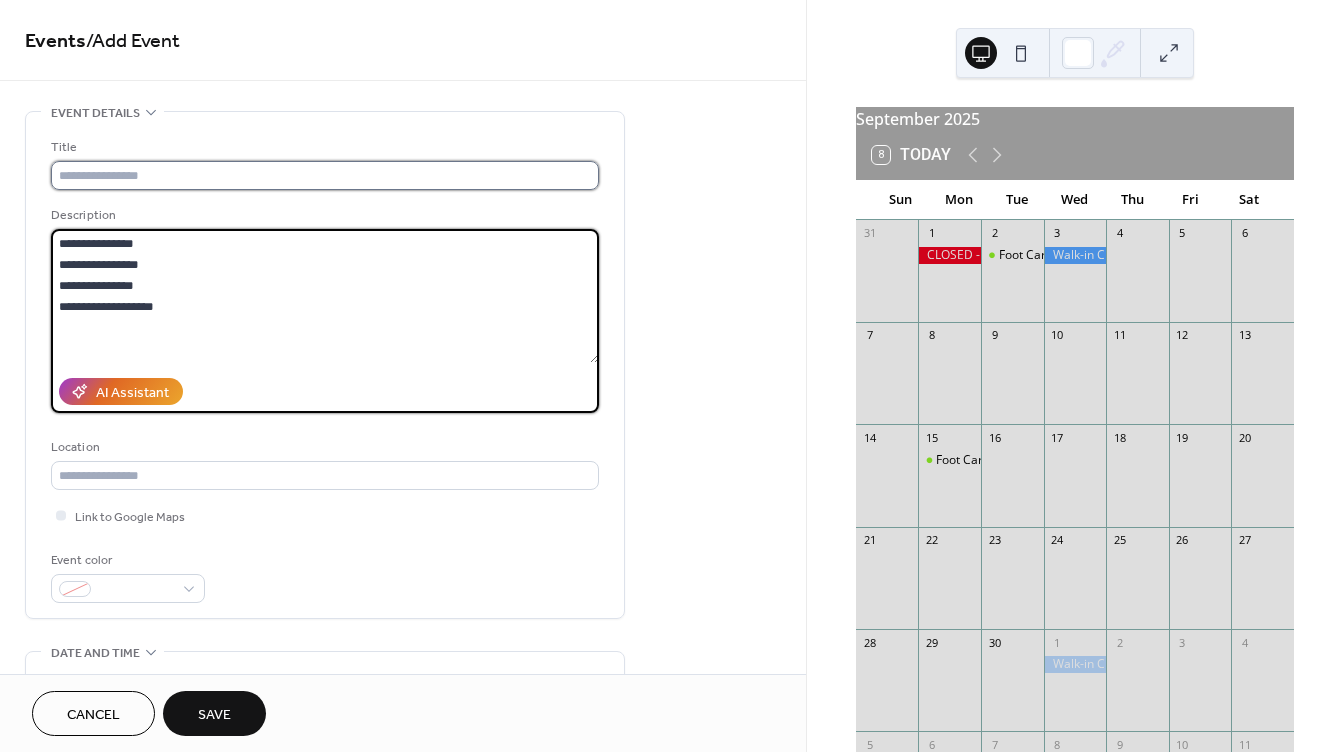 click at bounding box center (325, 175) 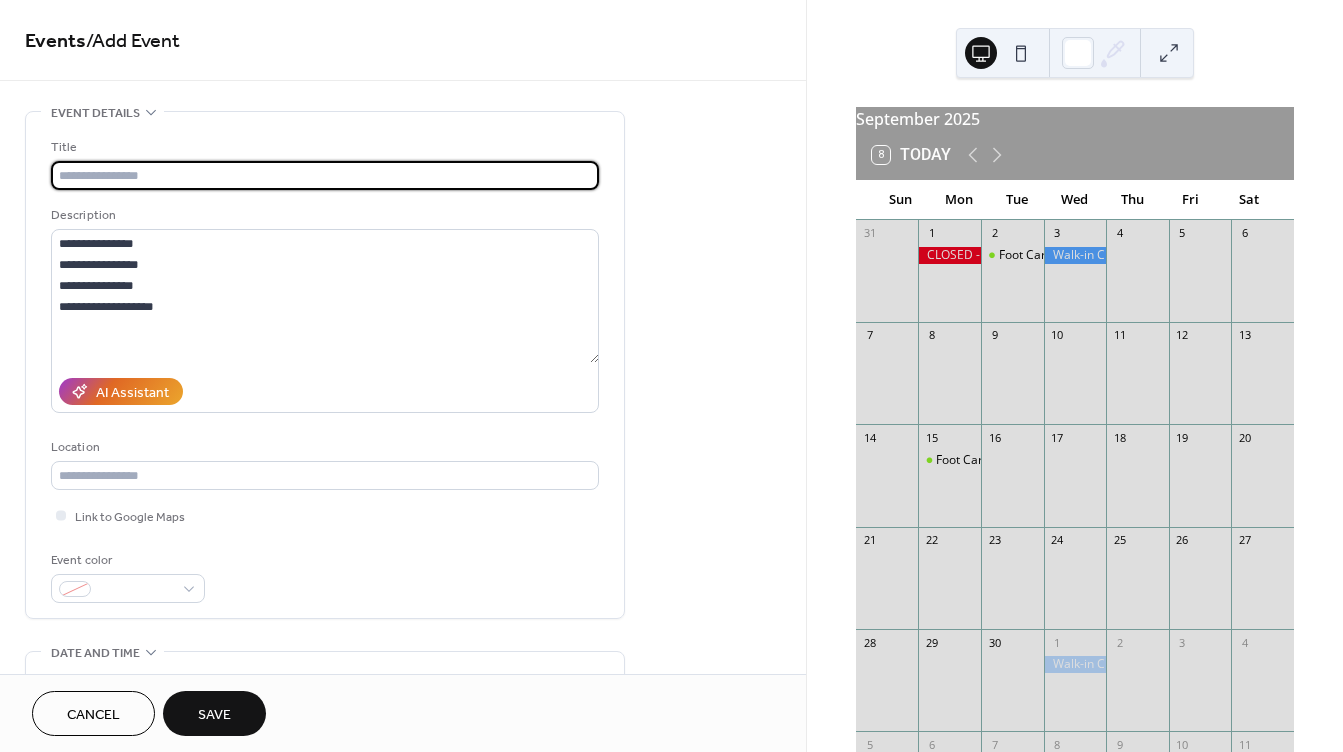 type on "**********" 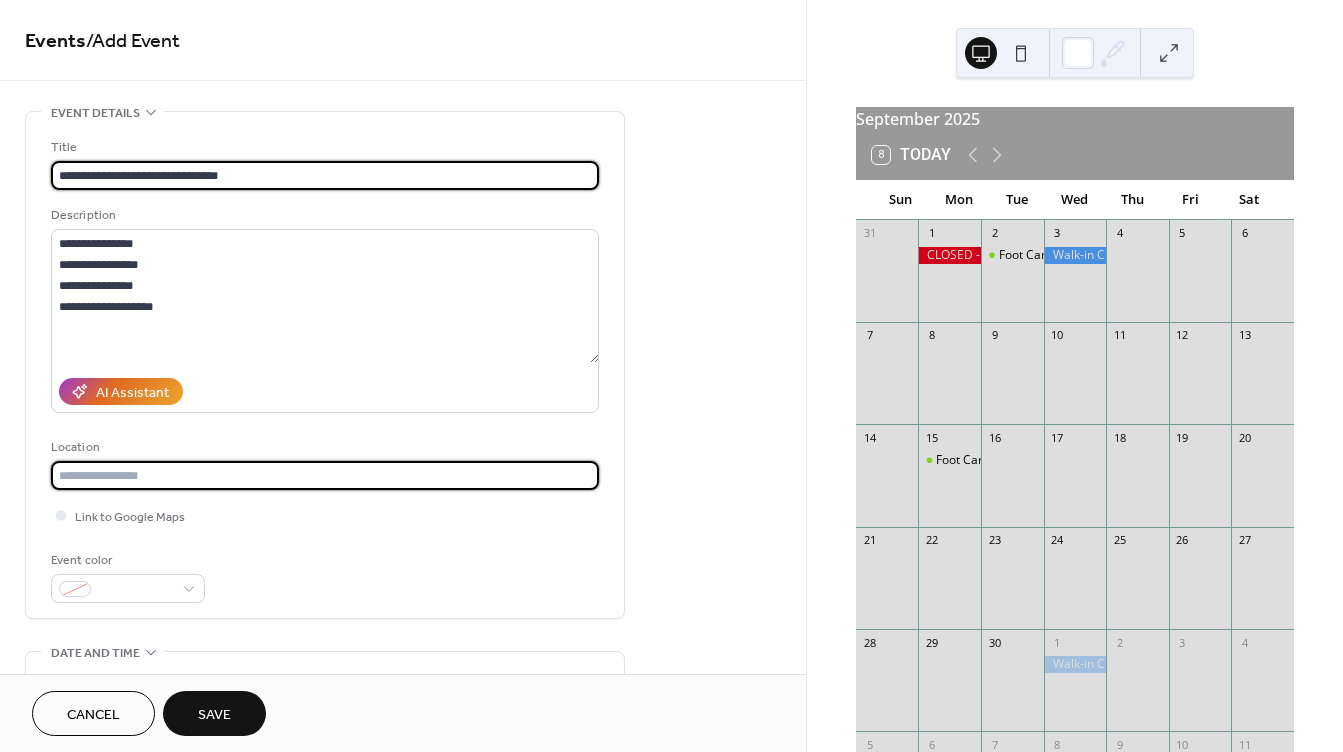 type on "**********" 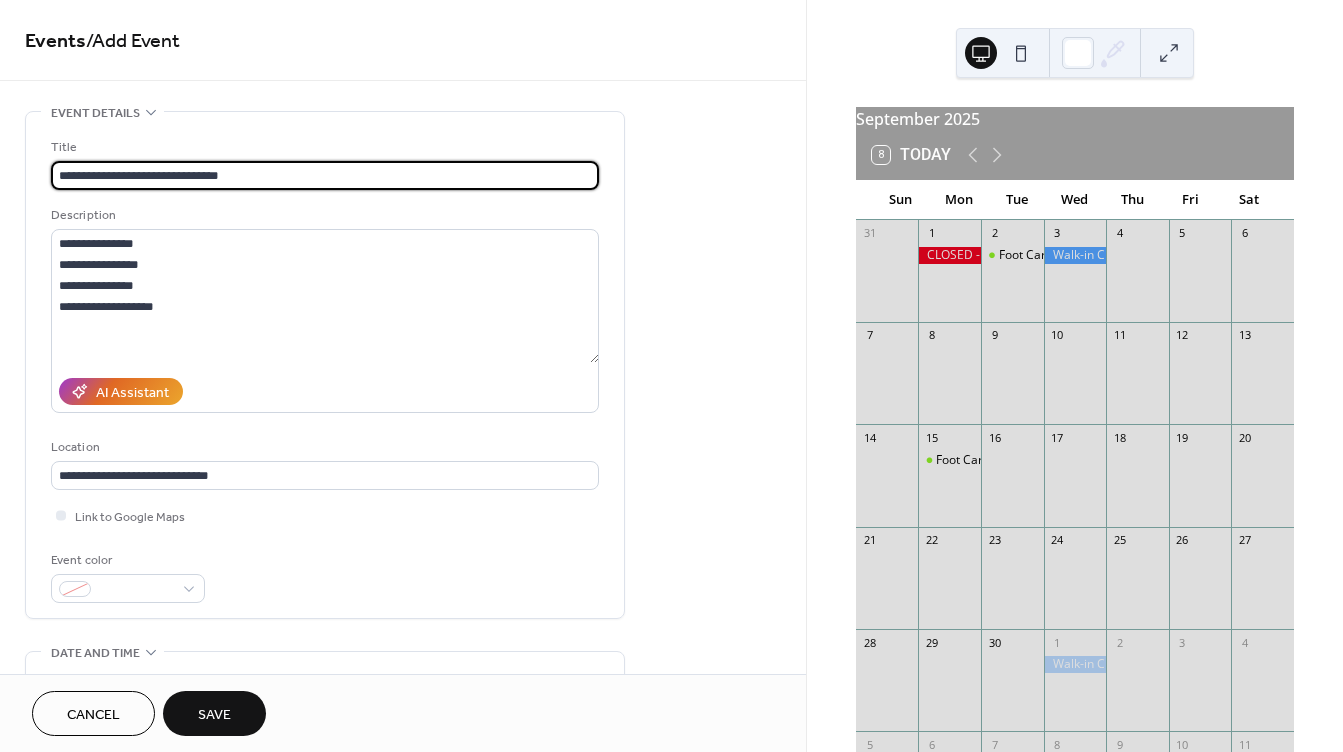 scroll, scrollTop: 100, scrollLeft: 0, axis: vertical 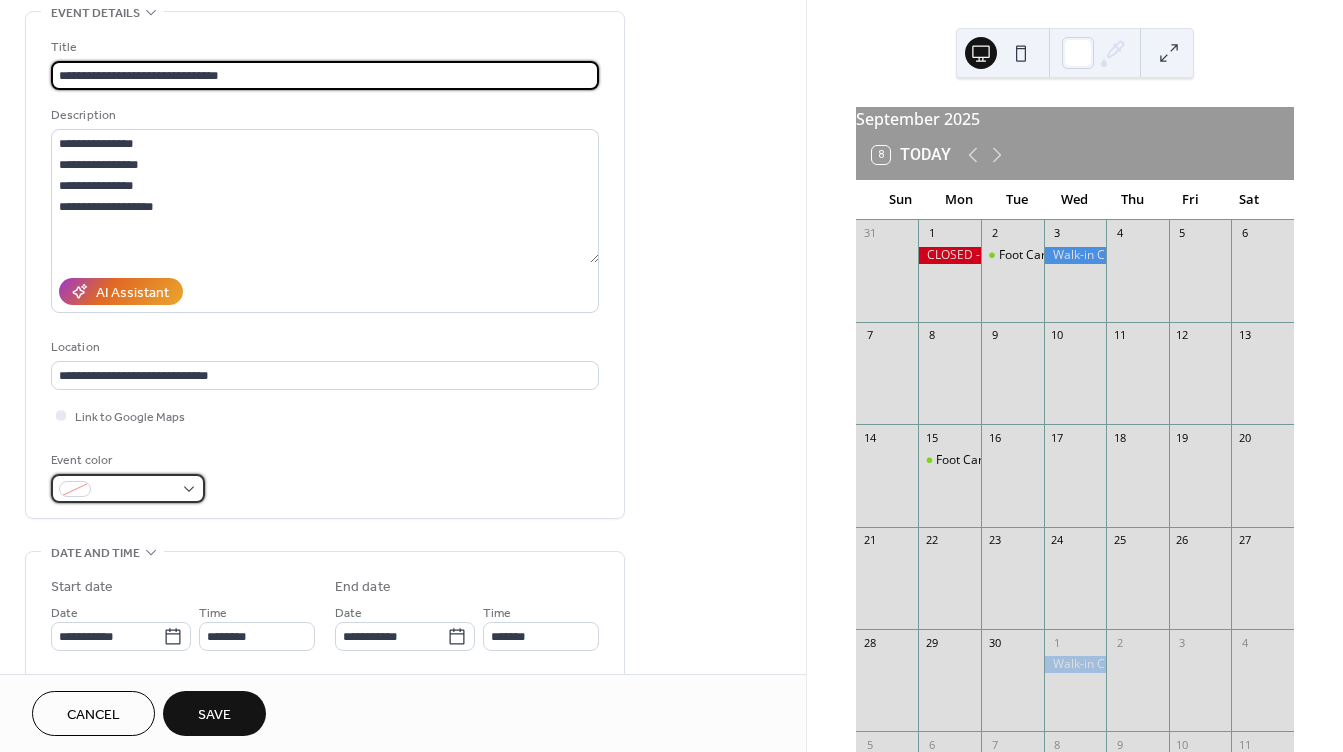 click at bounding box center [128, 488] 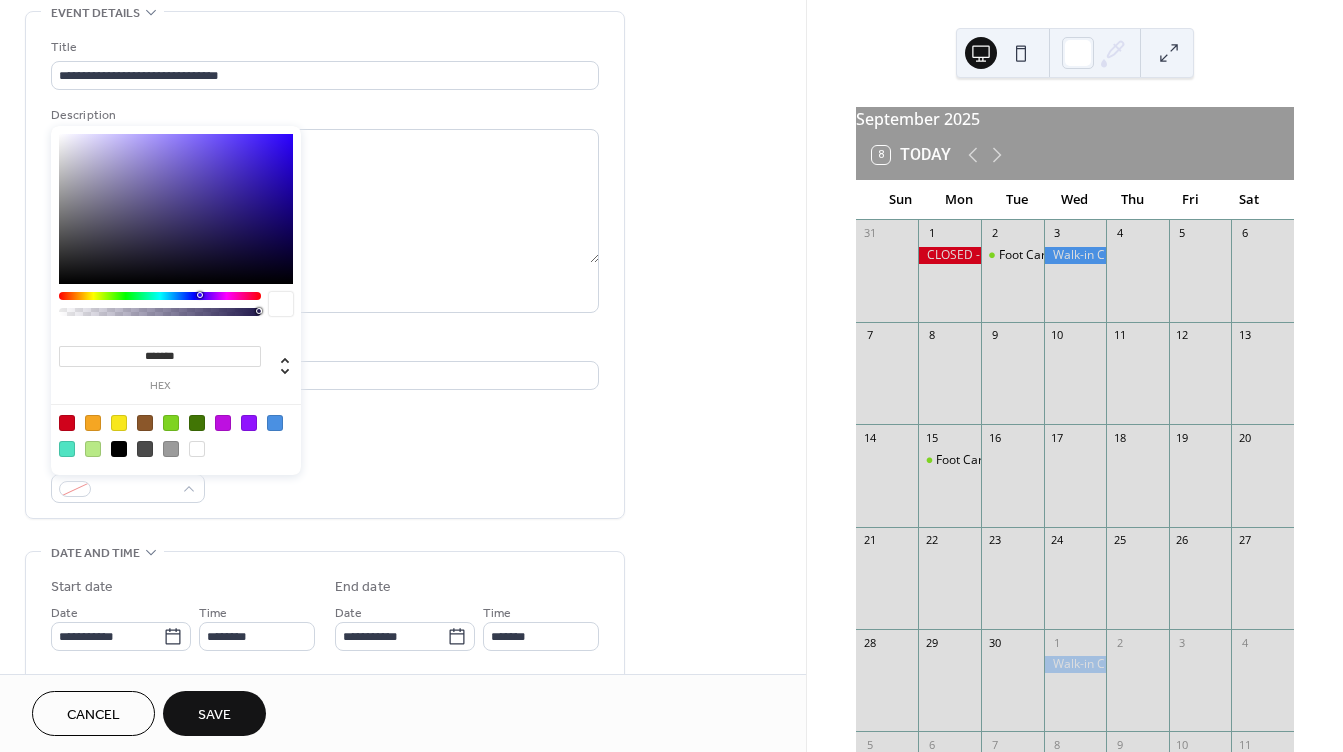 click at bounding box center (171, 423) 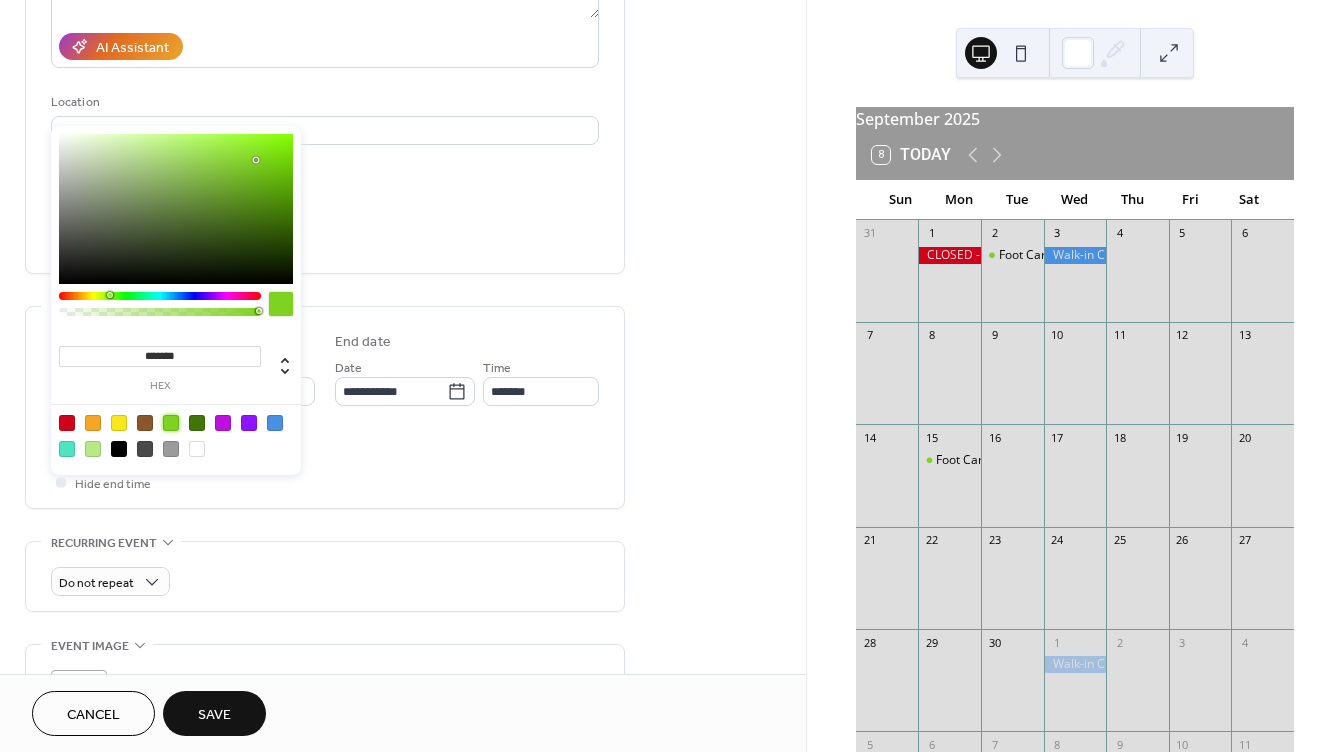 scroll, scrollTop: 400, scrollLeft: 0, axis: vertical 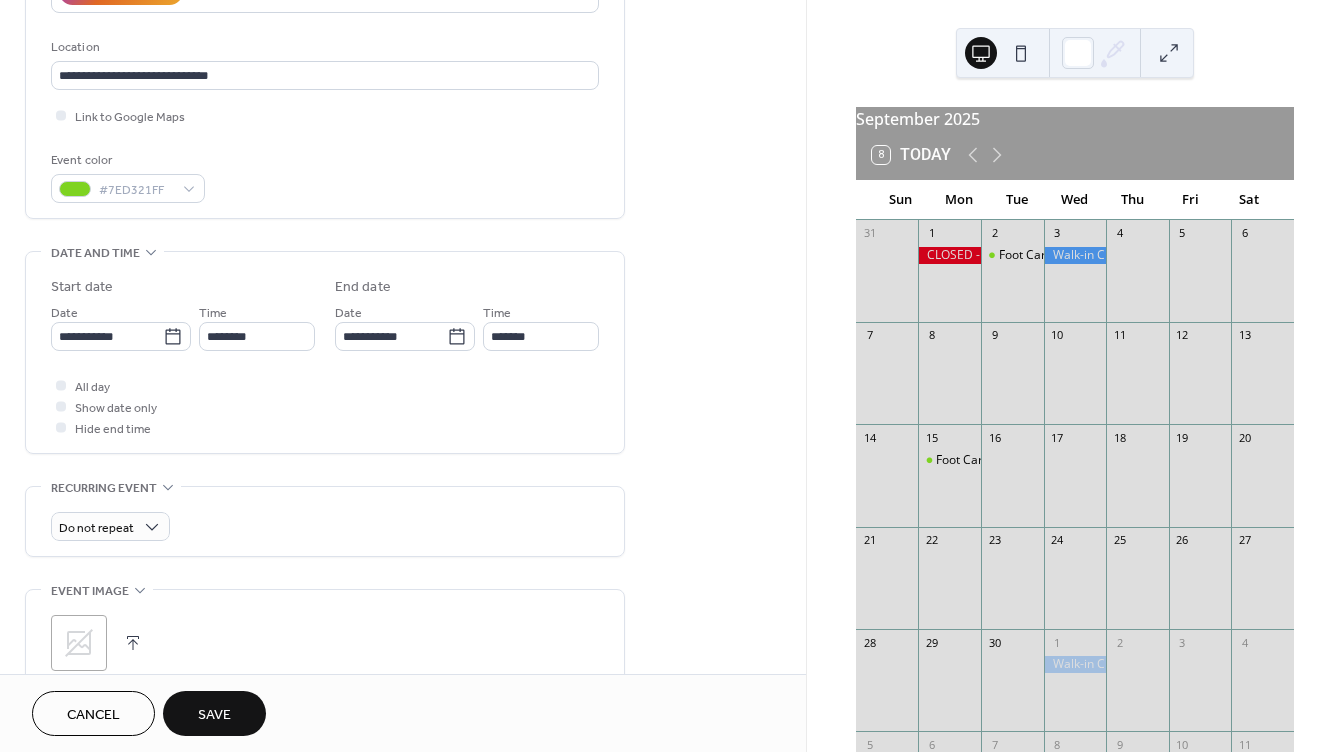 click on ";" at bounding box center [325, 643] 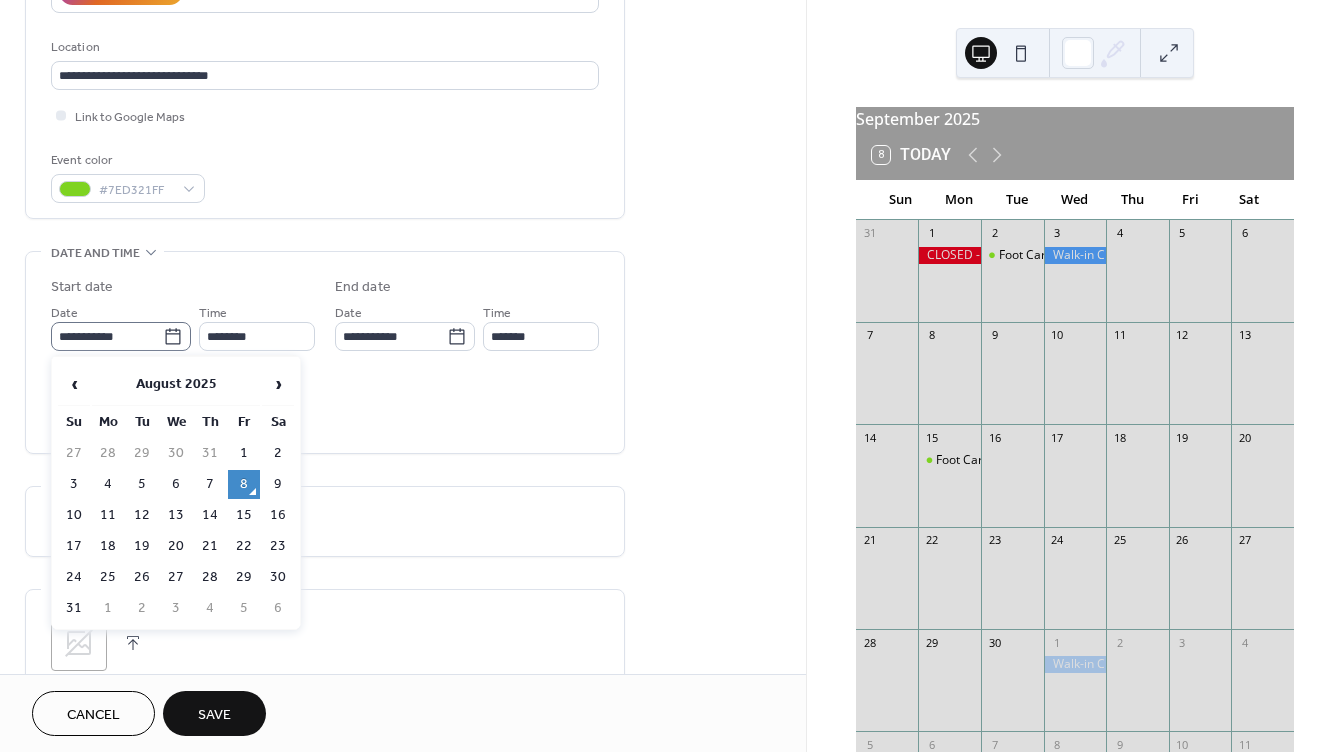 click 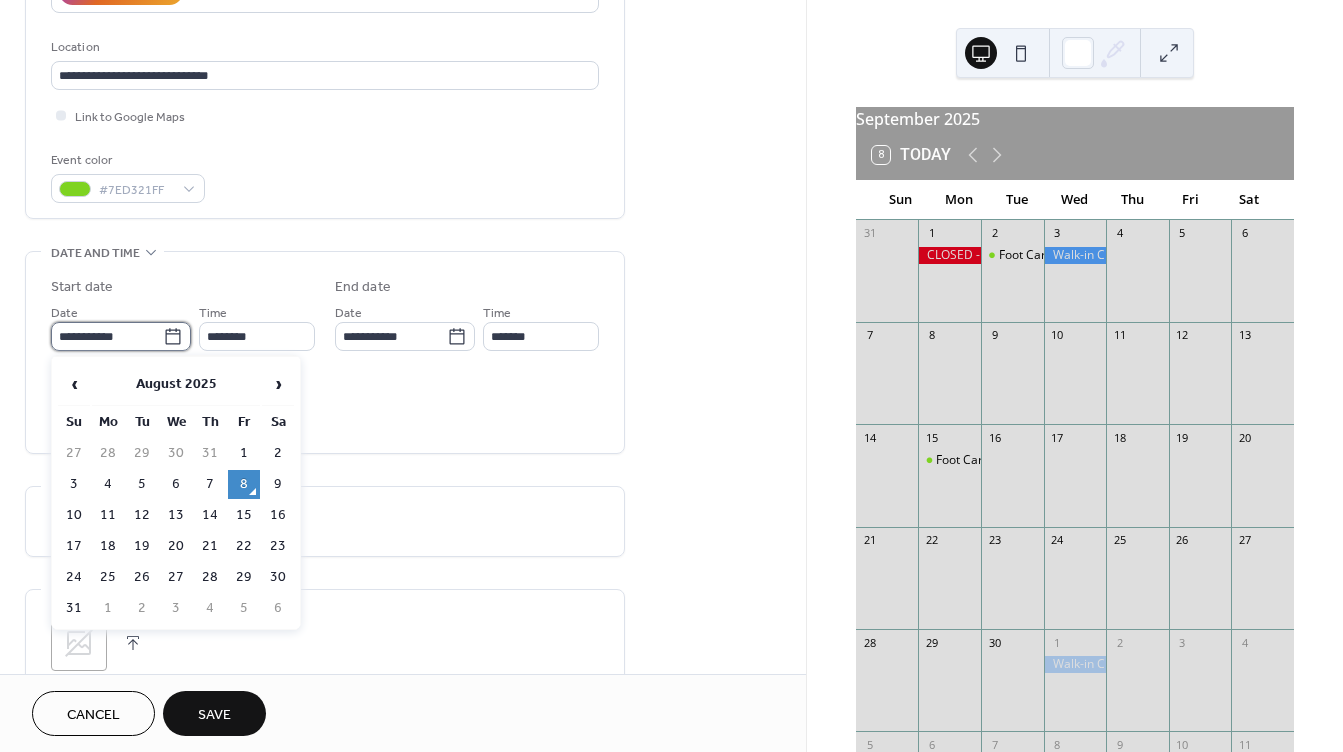 click on "**********" at bounding box center (107, 336) 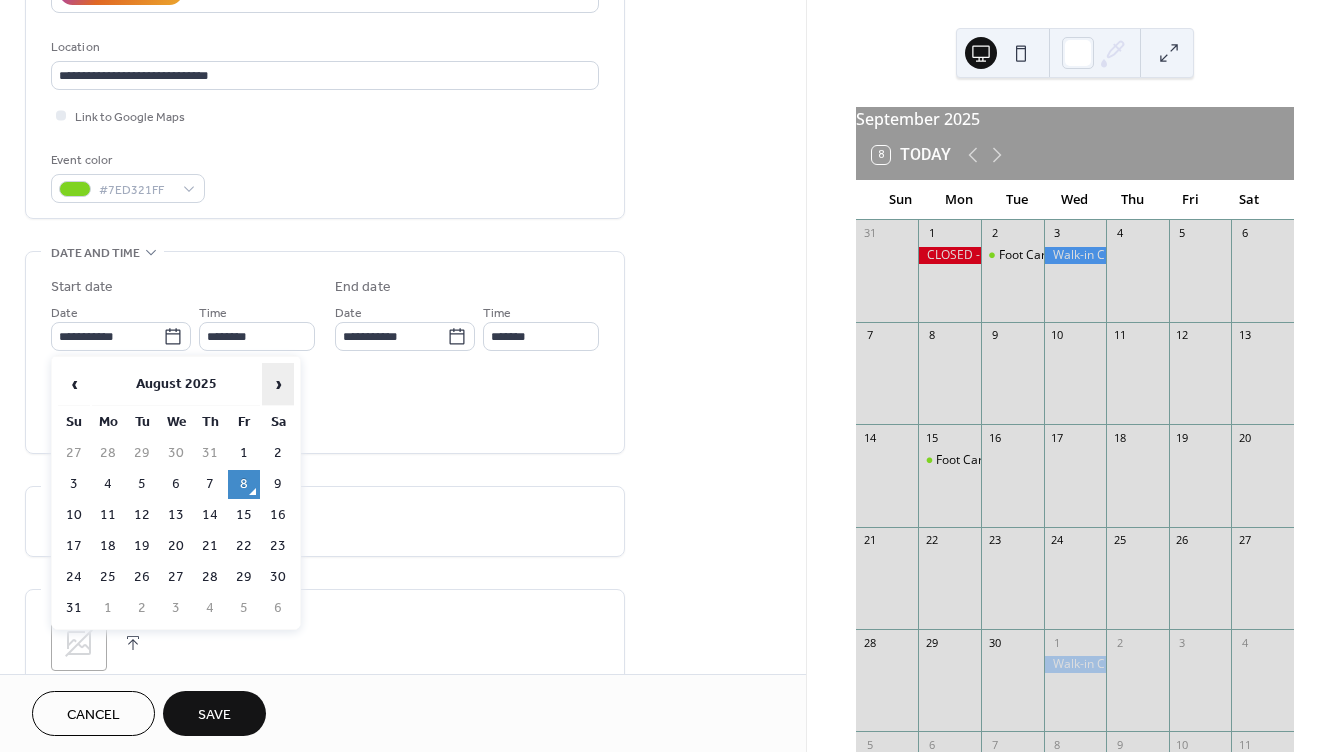 click on "›" at bounding box center (278, 384) 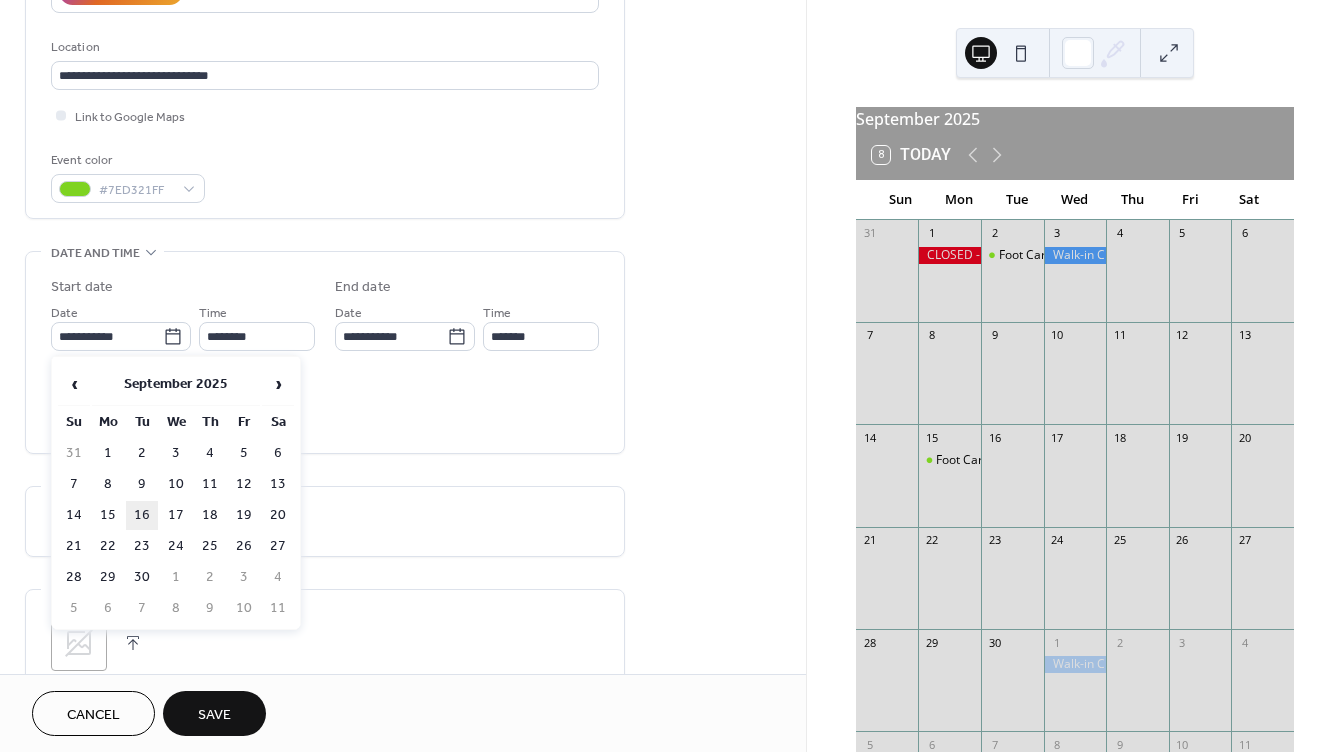 click on "16" at bounding box center (142, 515) 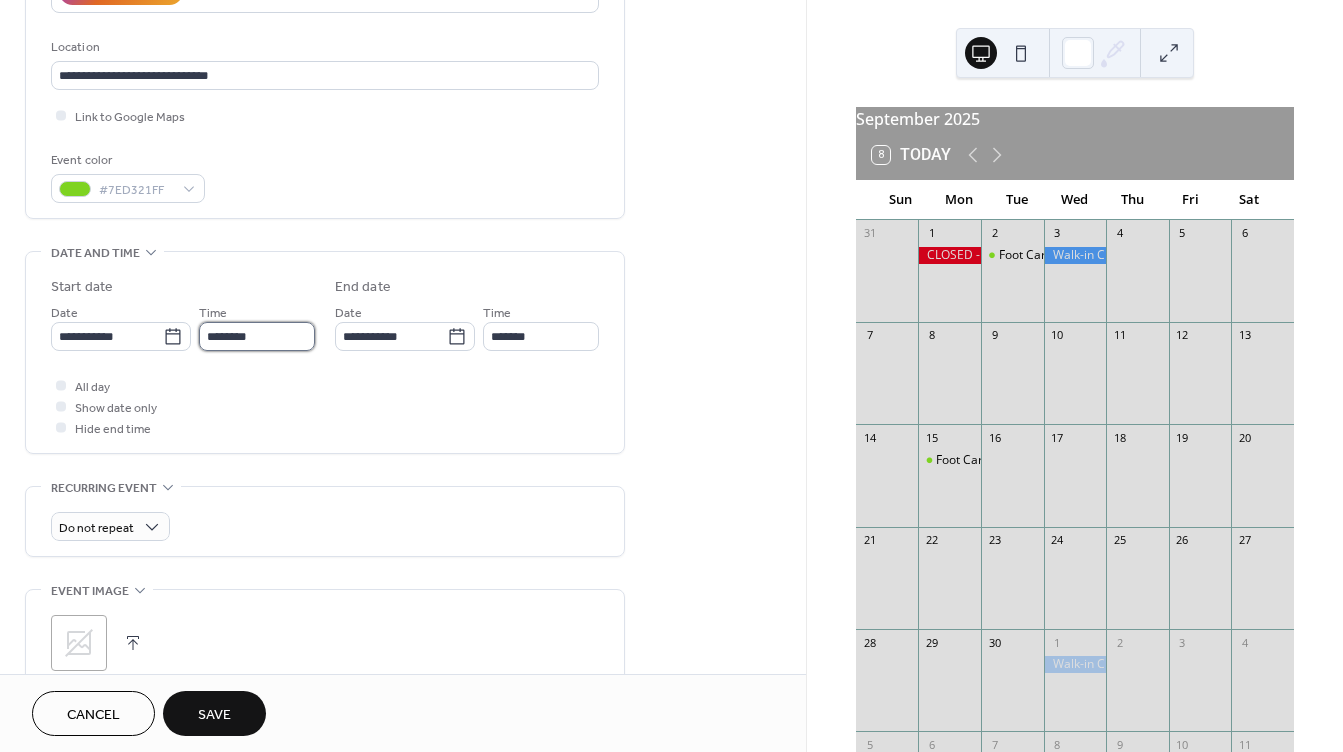 click on "********" at bounding box center [257, 336] 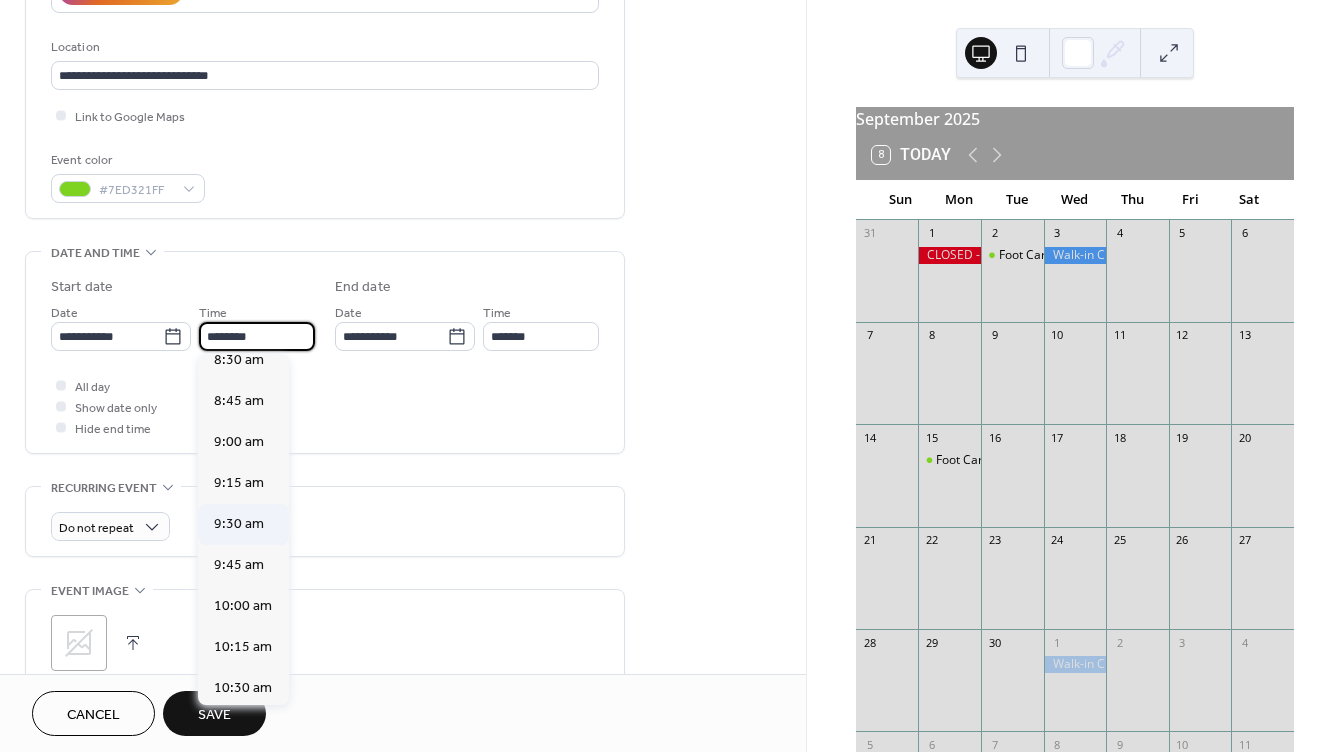 scroll, scrollTop: 1244, scrollLeft: 0, axis: vertical 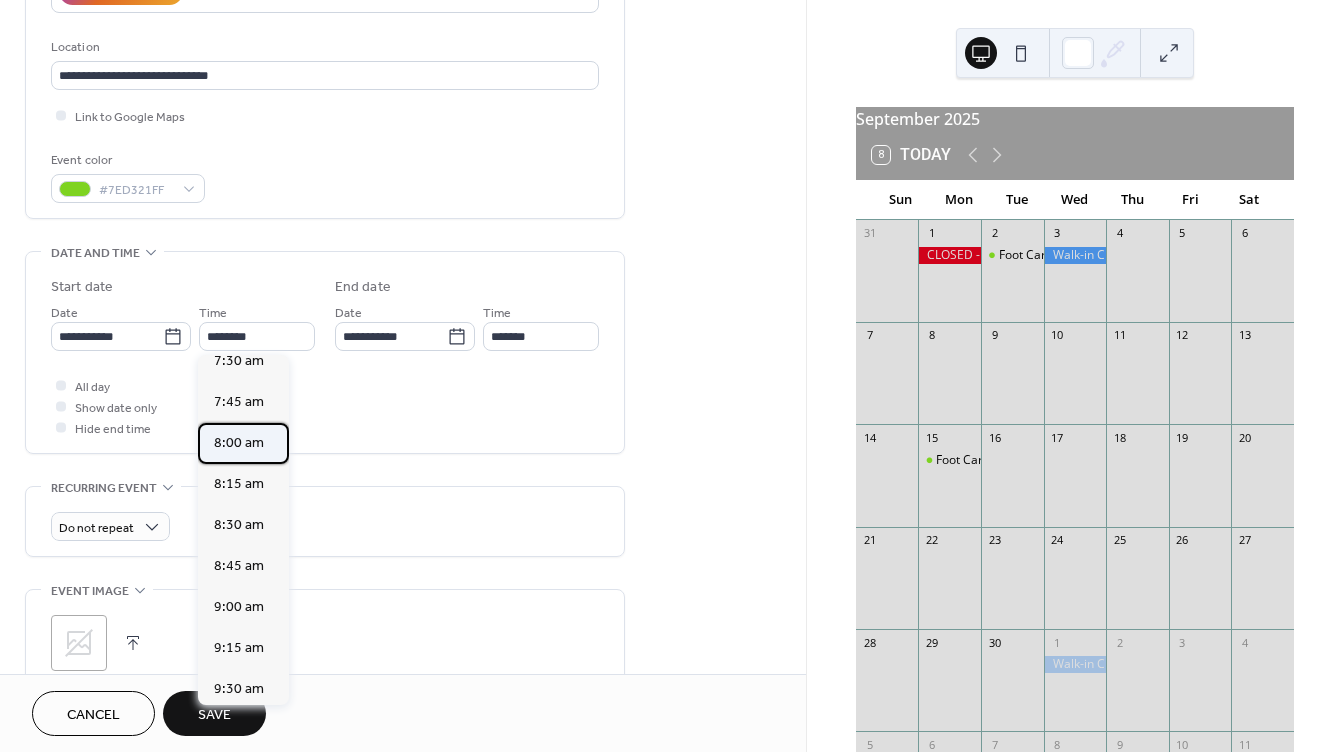 click on "8:00 am" at bounding box center (239, 443) 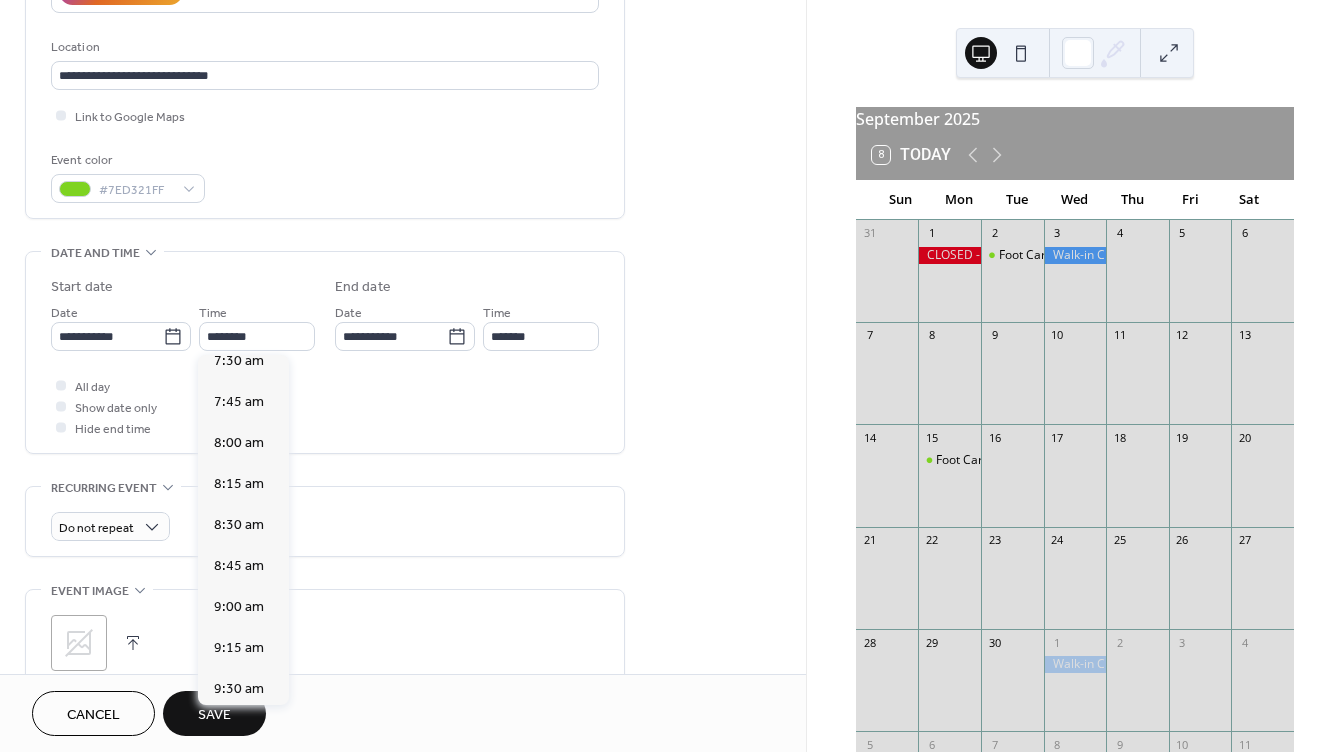 type on "*******" 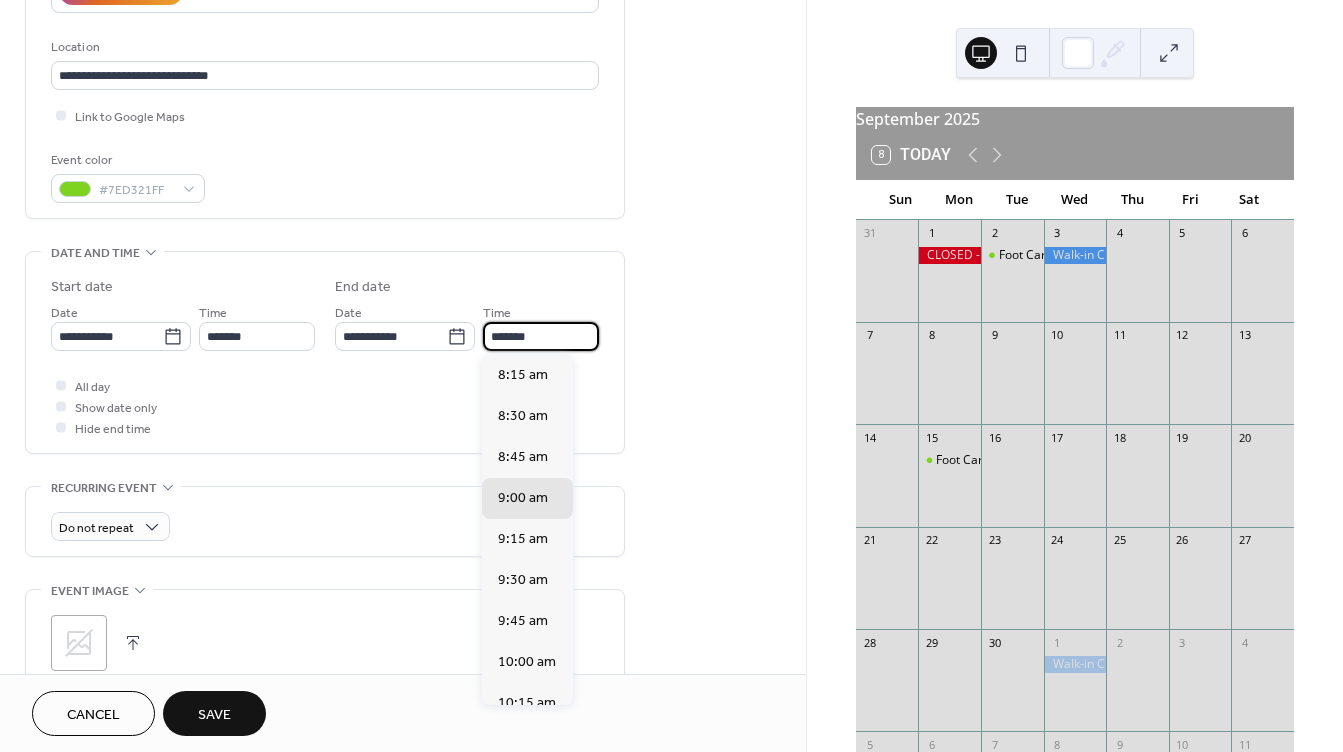 click on "*******" at bounding box center [541, 336] 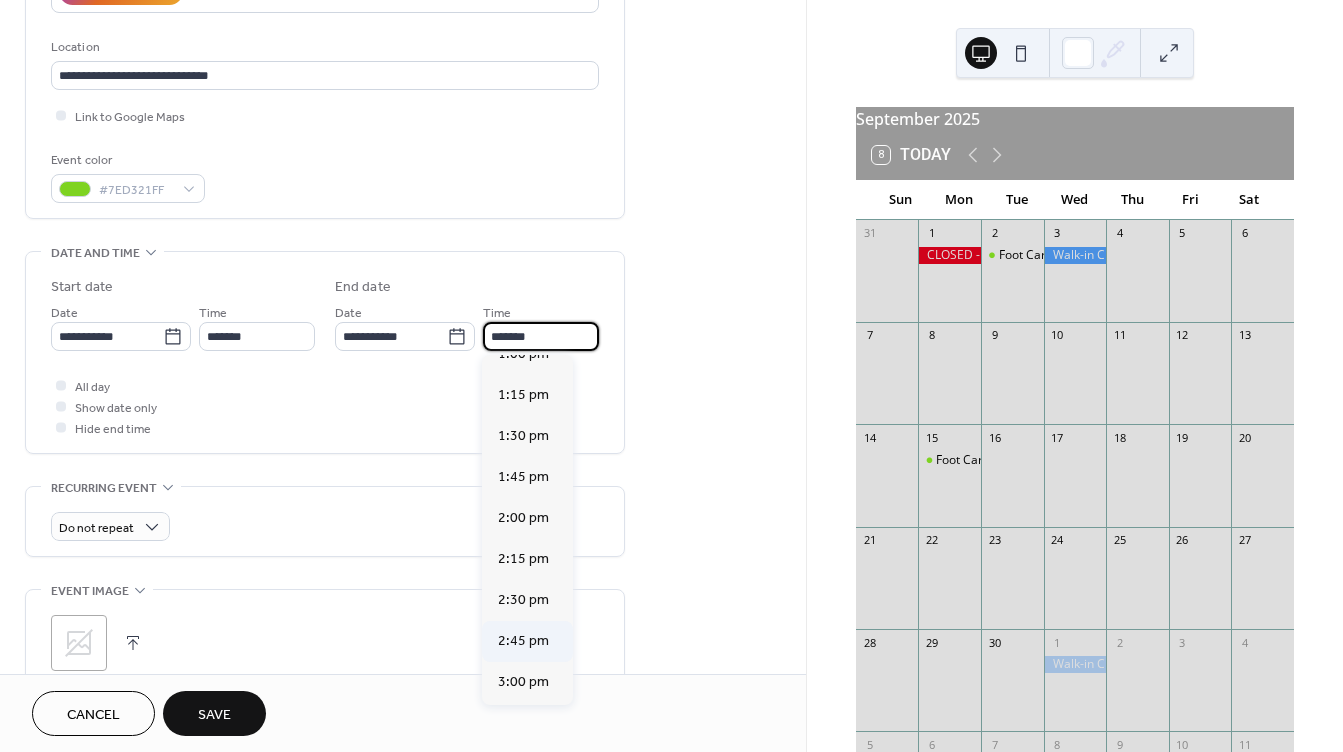 scroll, scrollTop: 800, scrollLeft: 0, axis: vertical 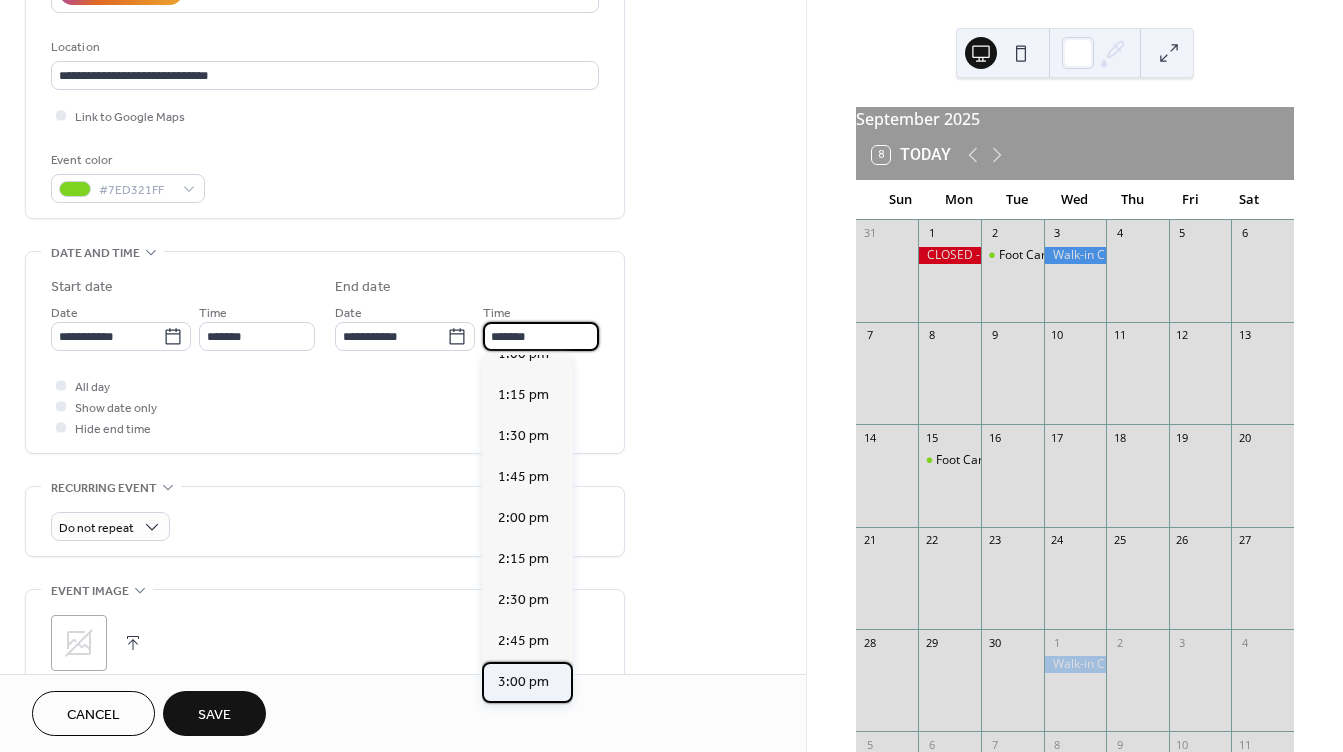 click on "3:00 pm" at bounding box center [523, 682] 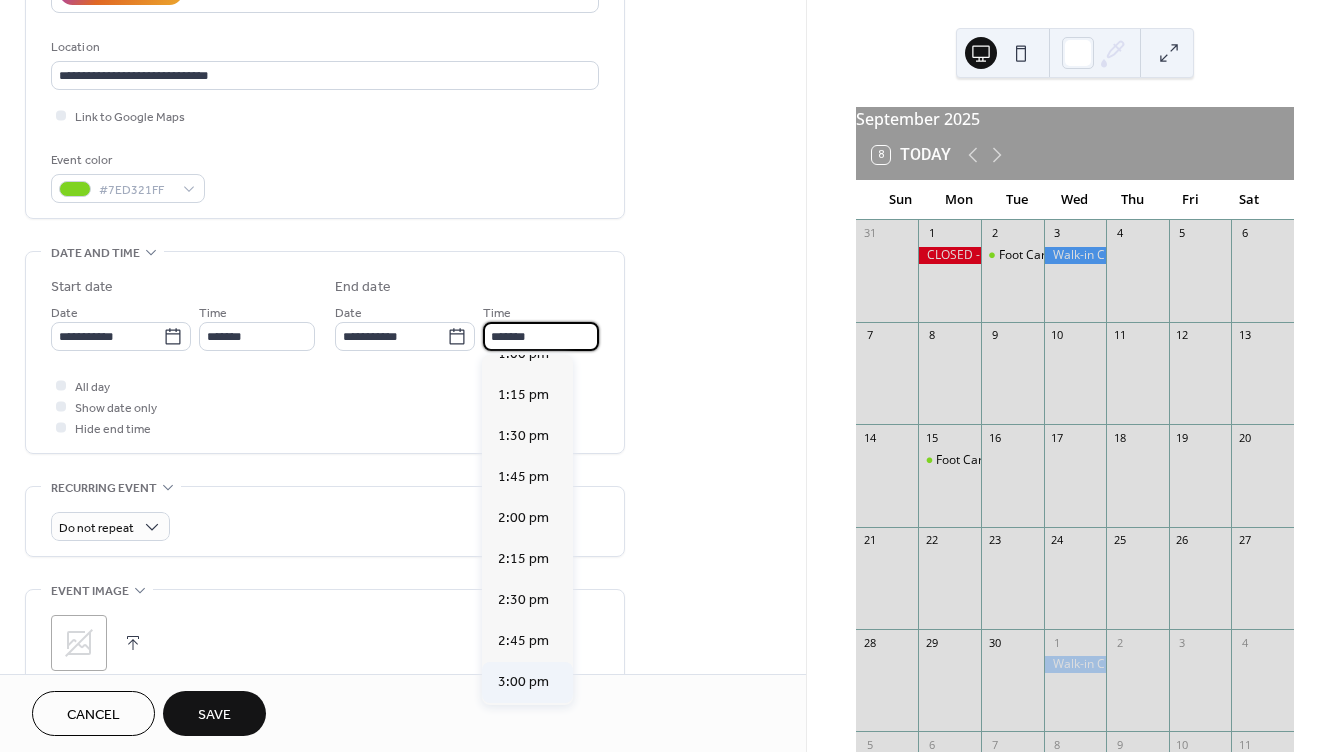 type on "*******" 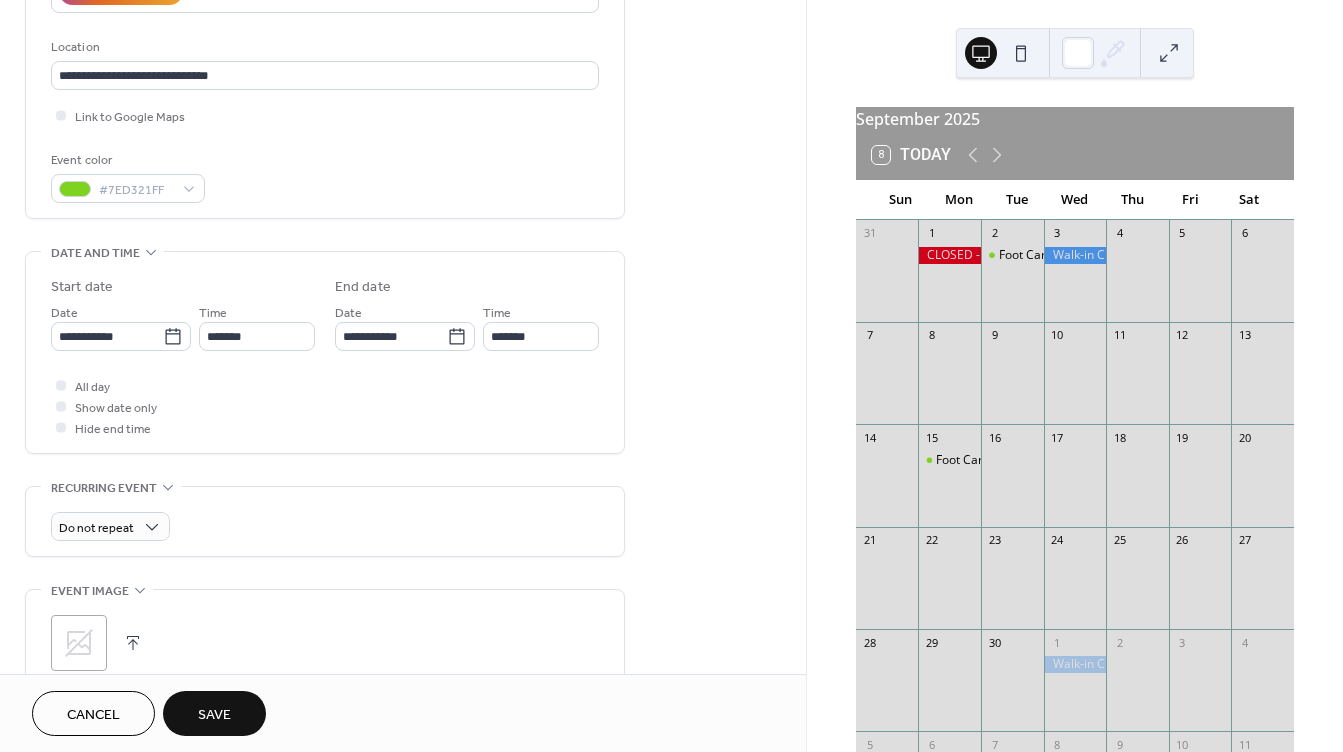 click at bounding box center (133, 643) 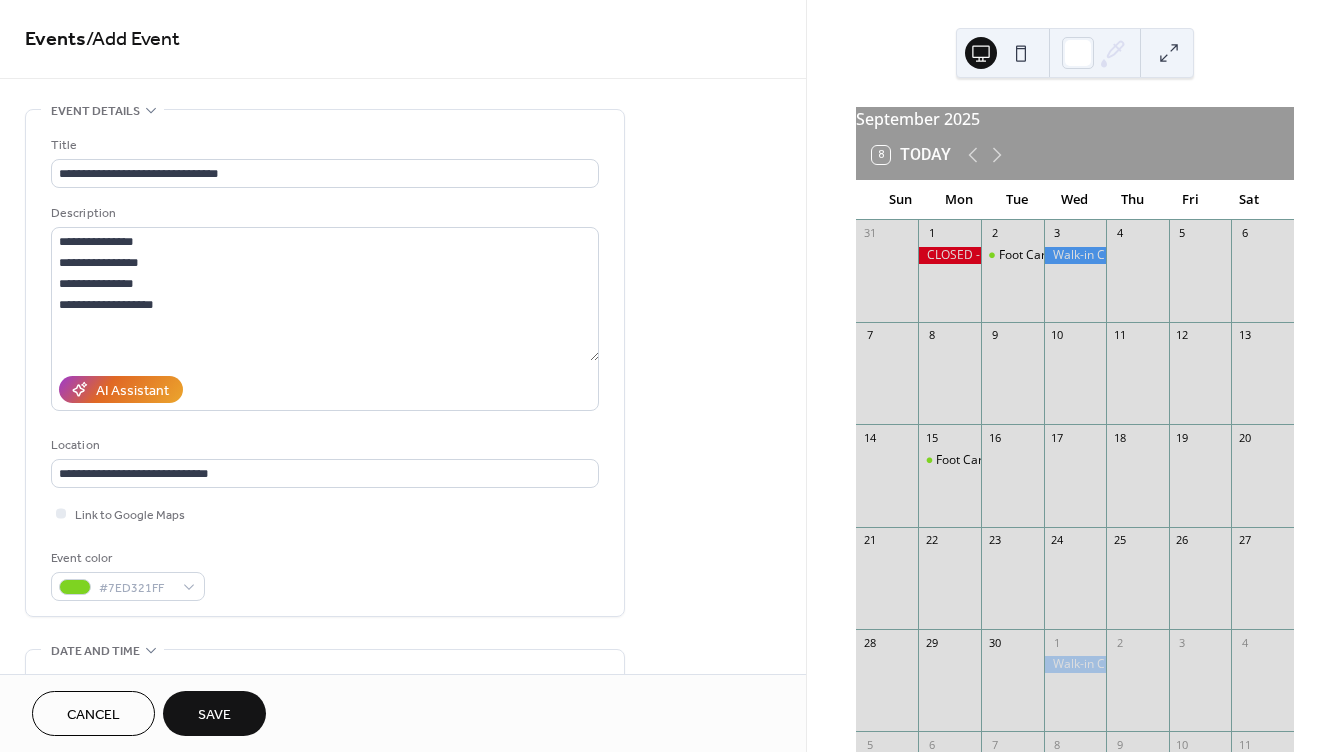 scroll, scrollTop: 0, scrollLeft: 0, axis: both 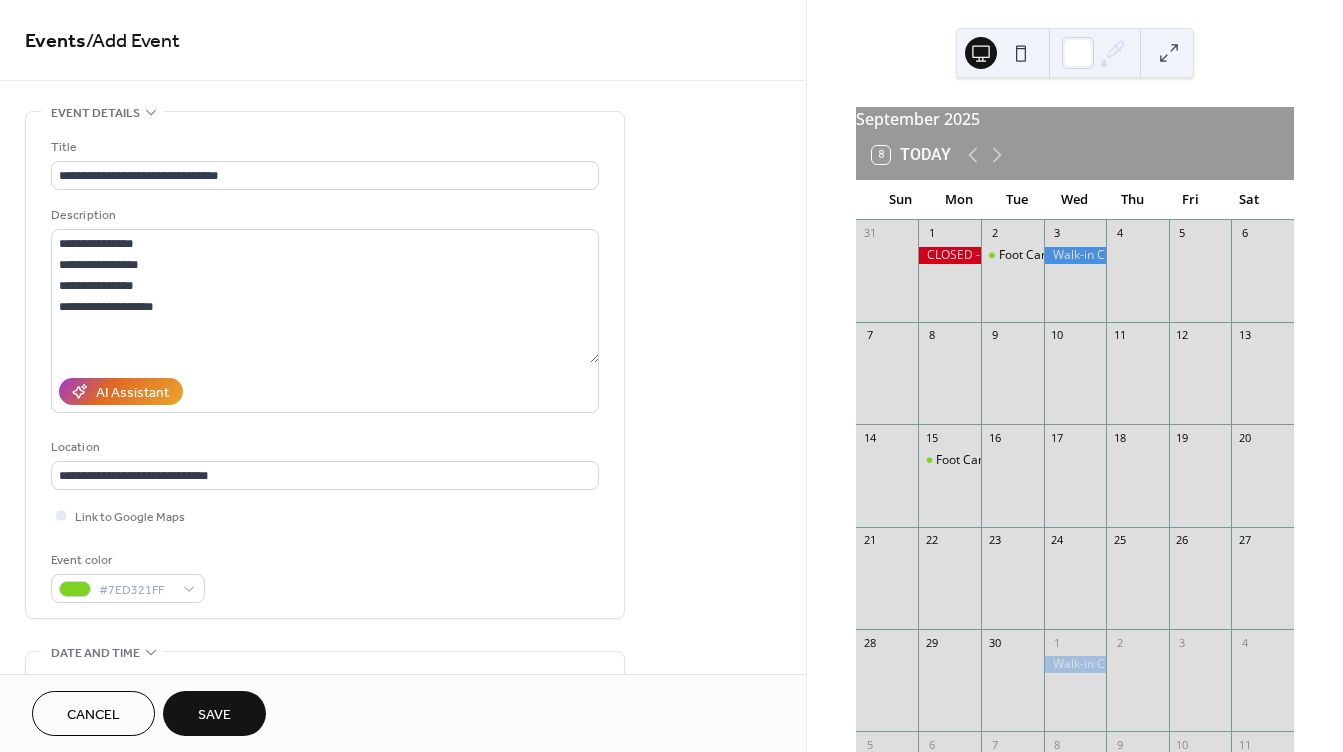 click on "Save" at bounding box center (214, 715) 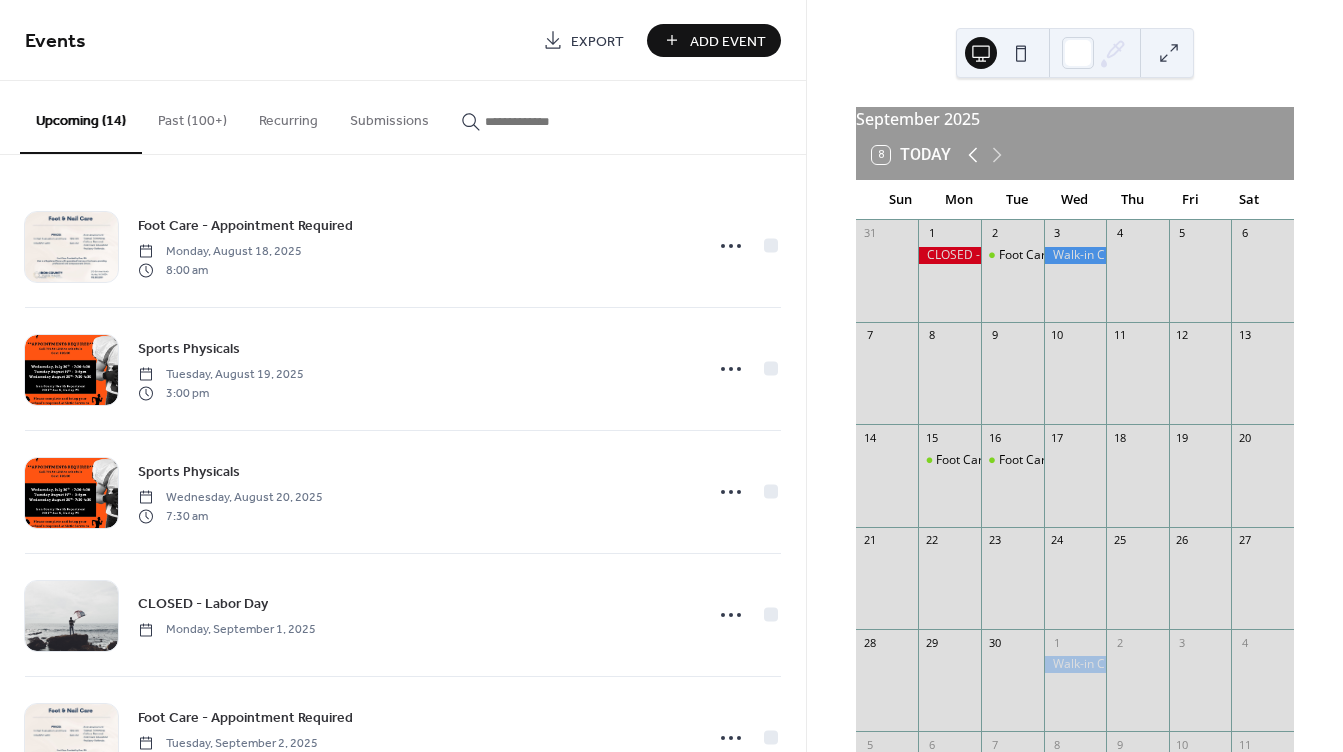 click 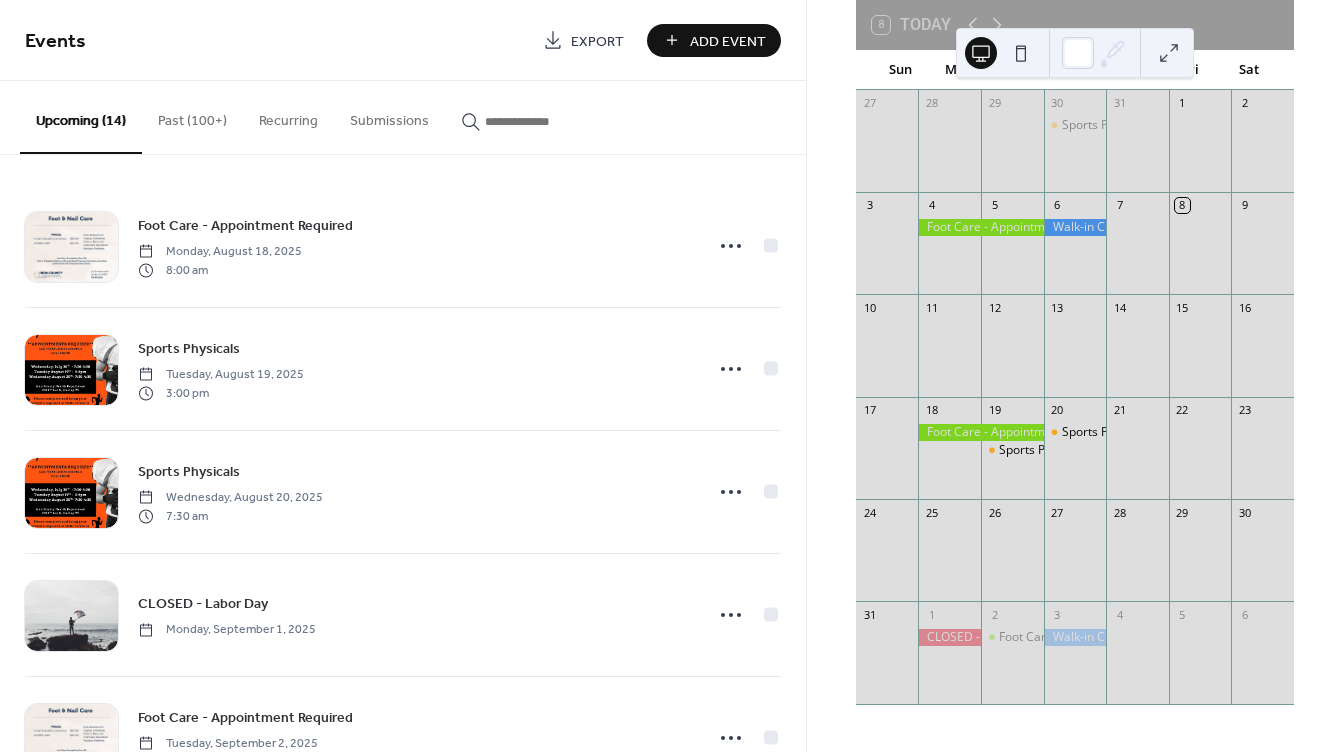 scroll, scrollTop: 0, scrollLeft: 0, axis: both 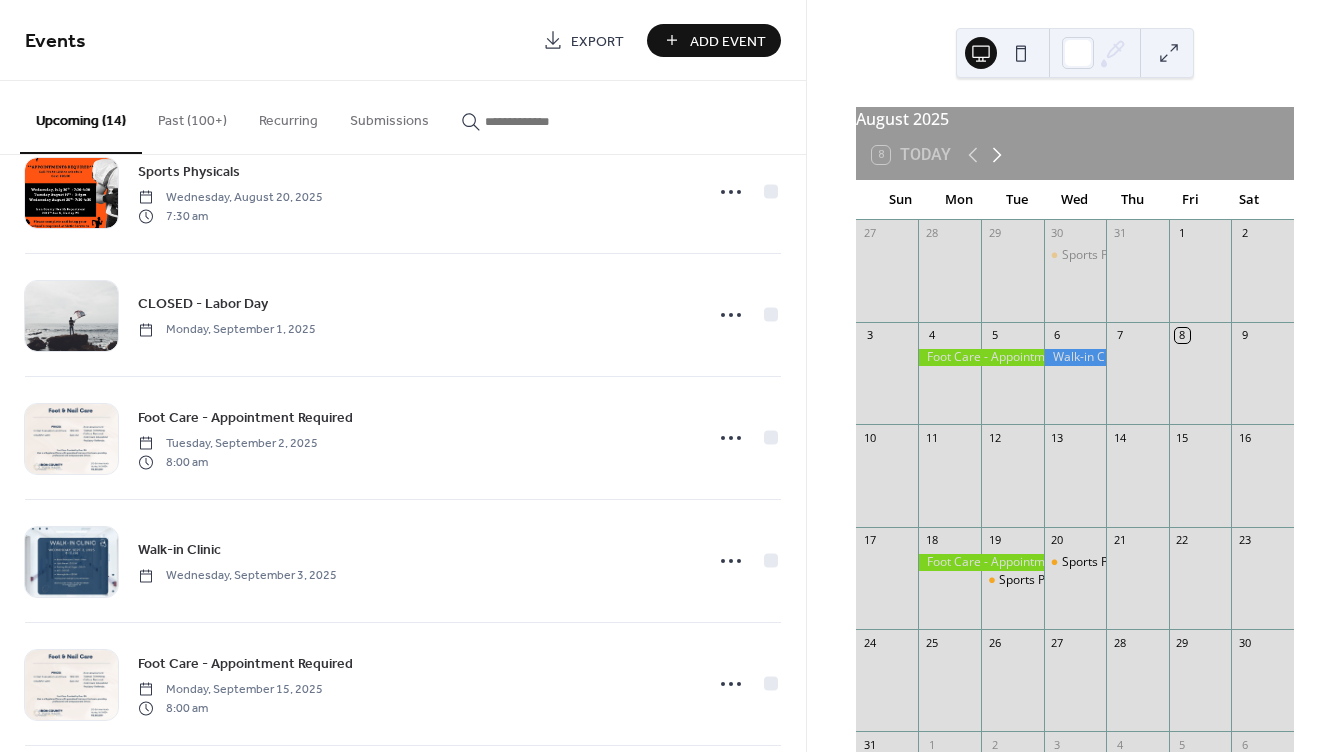click 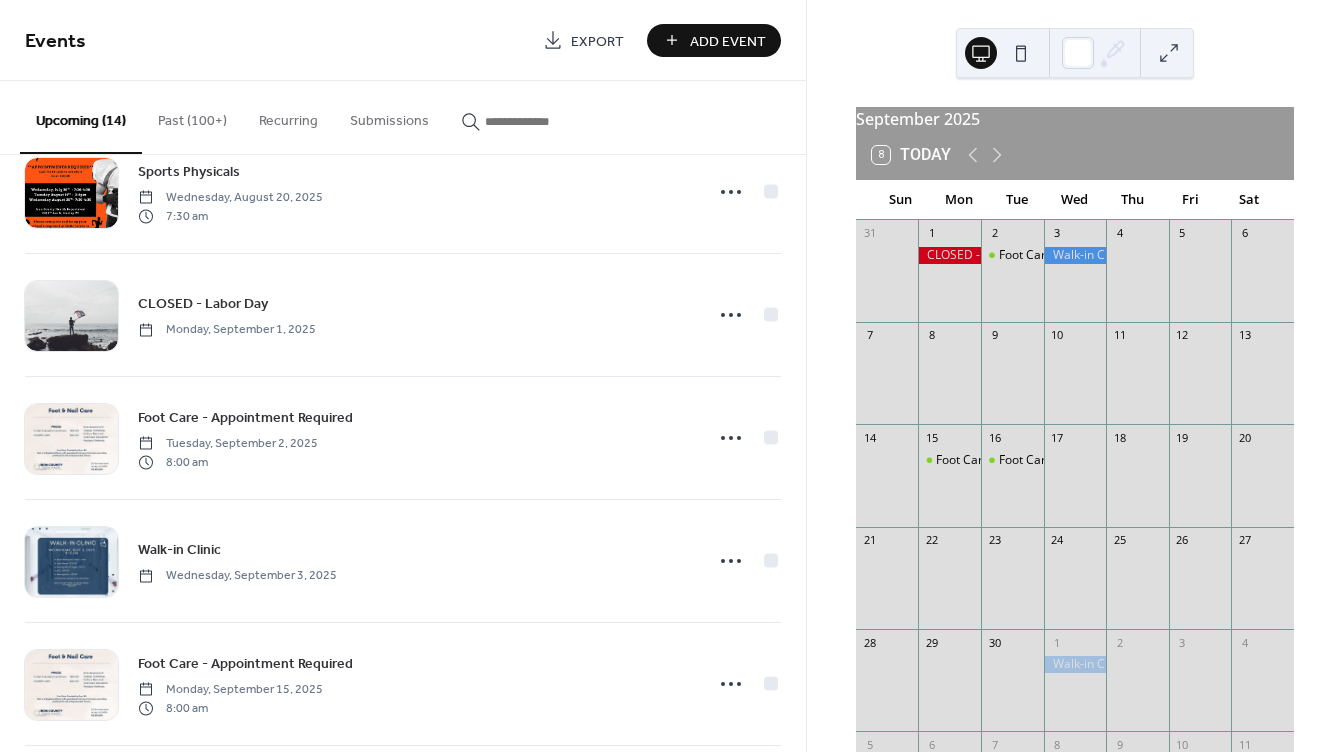 click on "Add Event" at bounding box center [728, 41] 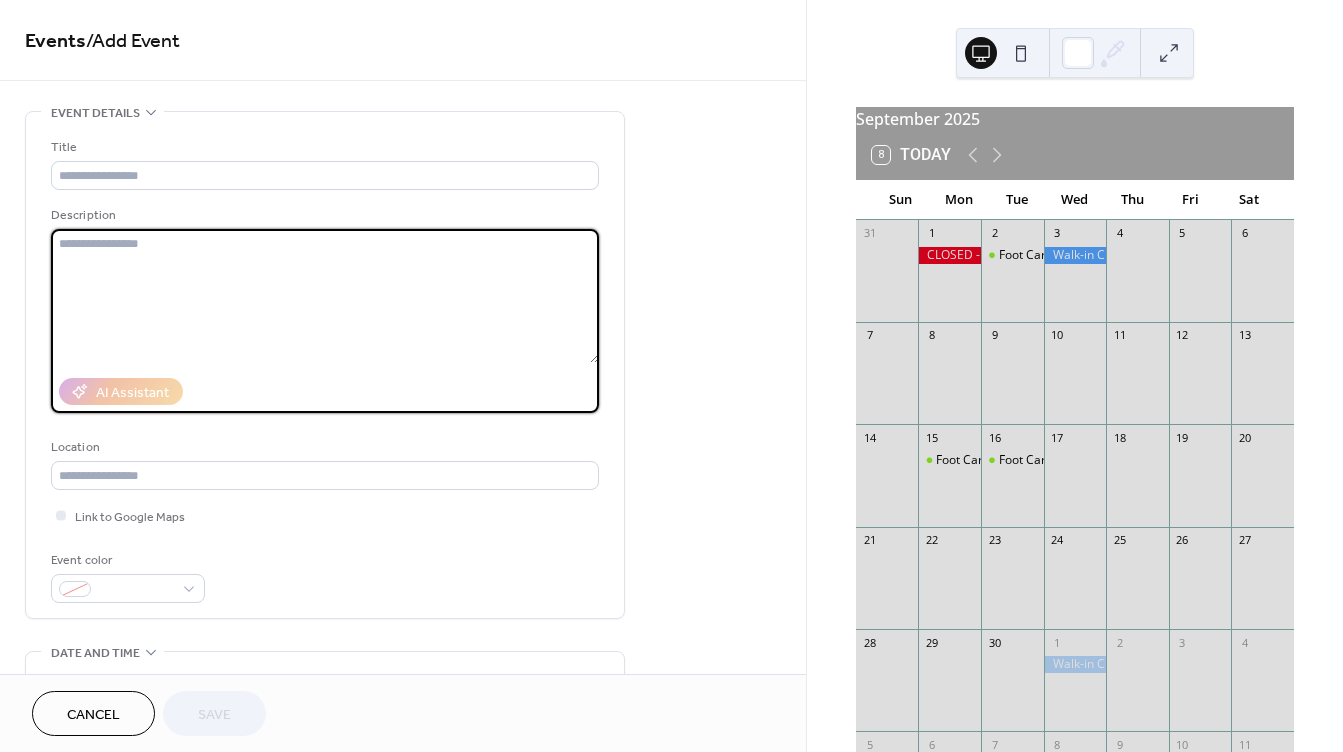 paste on "**********" 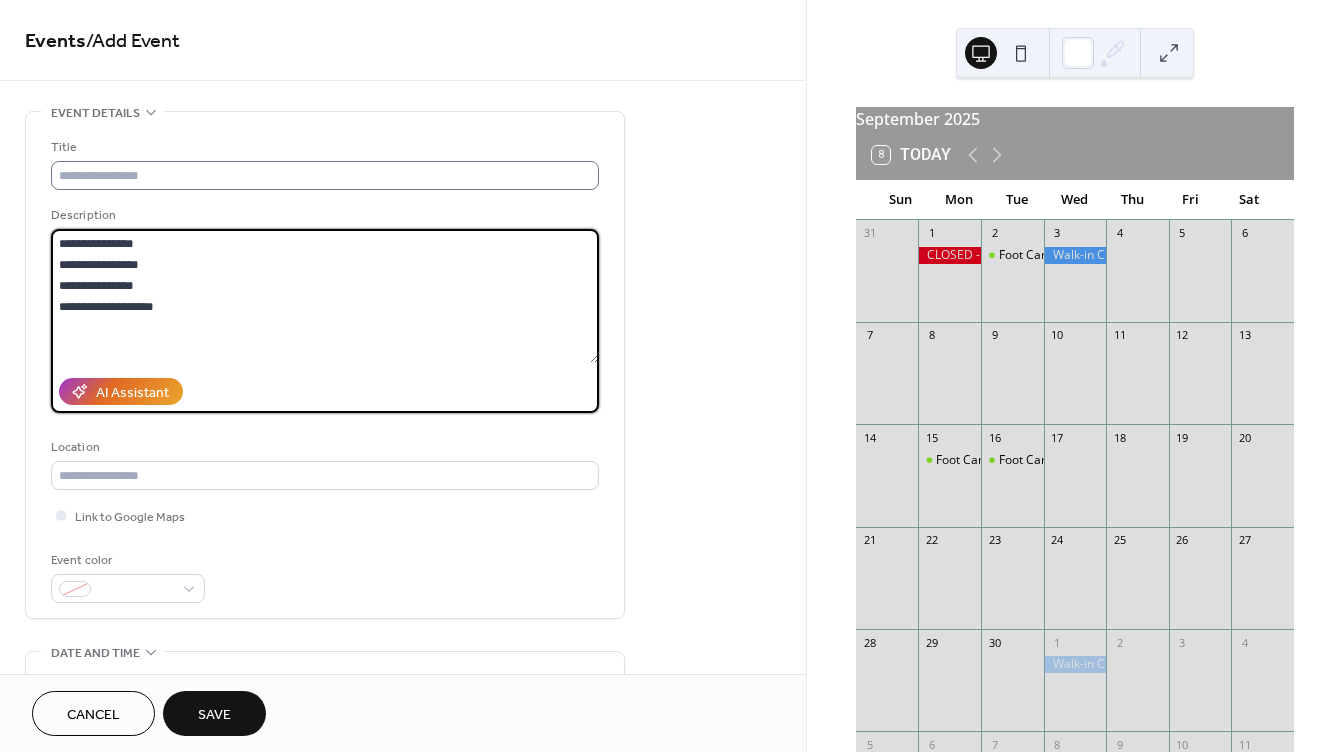 type on "**********" 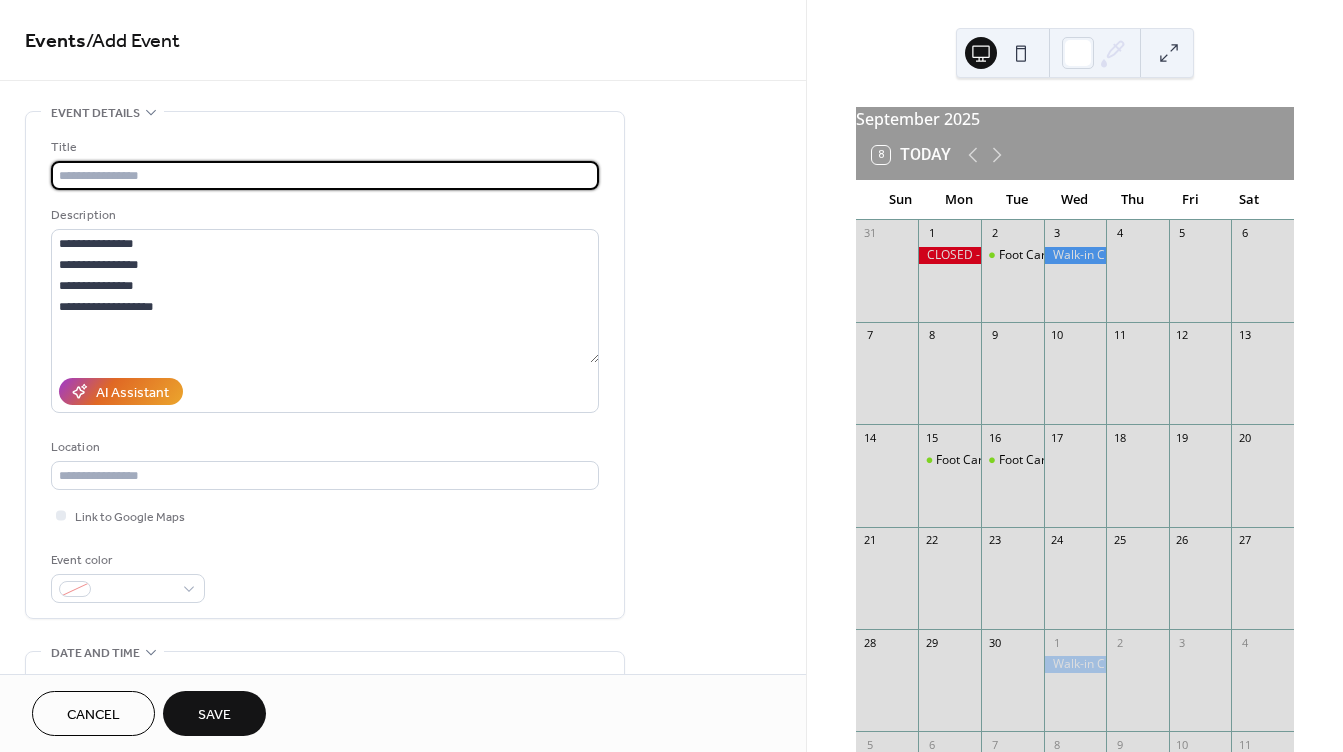click at bounding box center [325, 175] 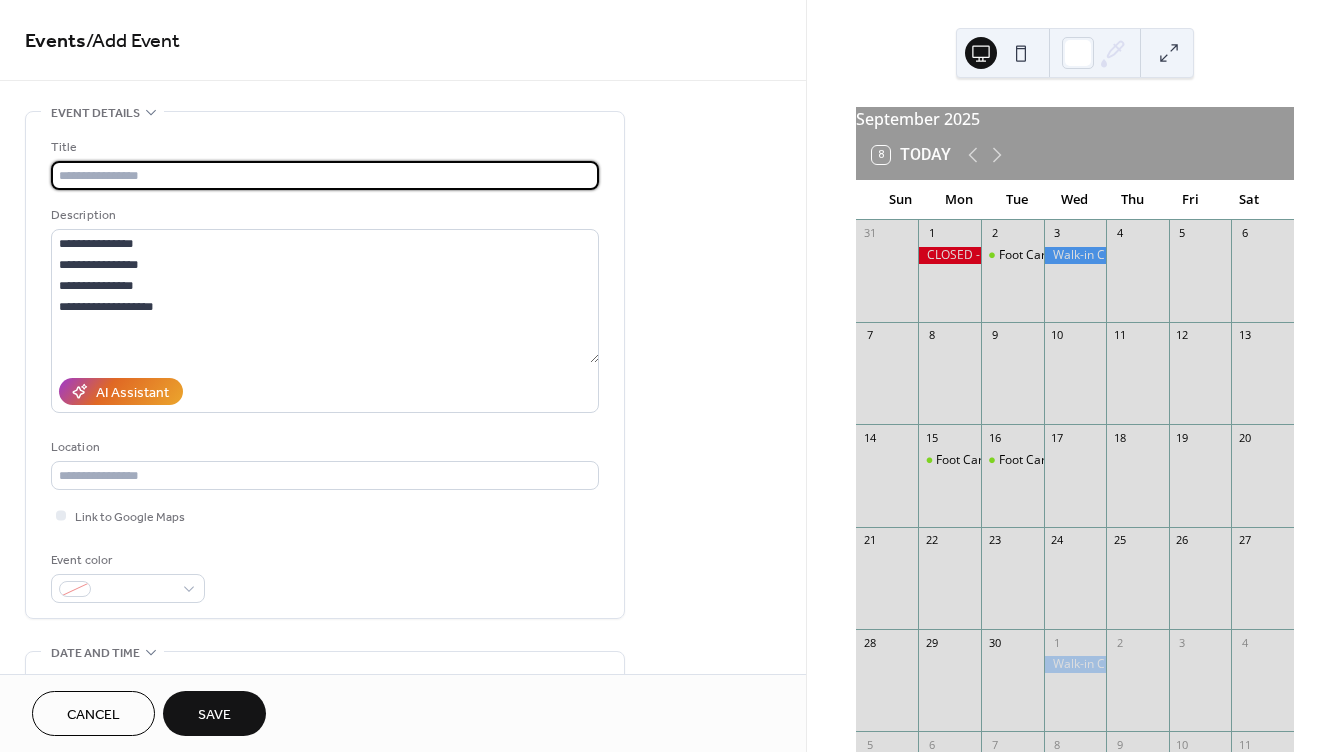 type on "**********" 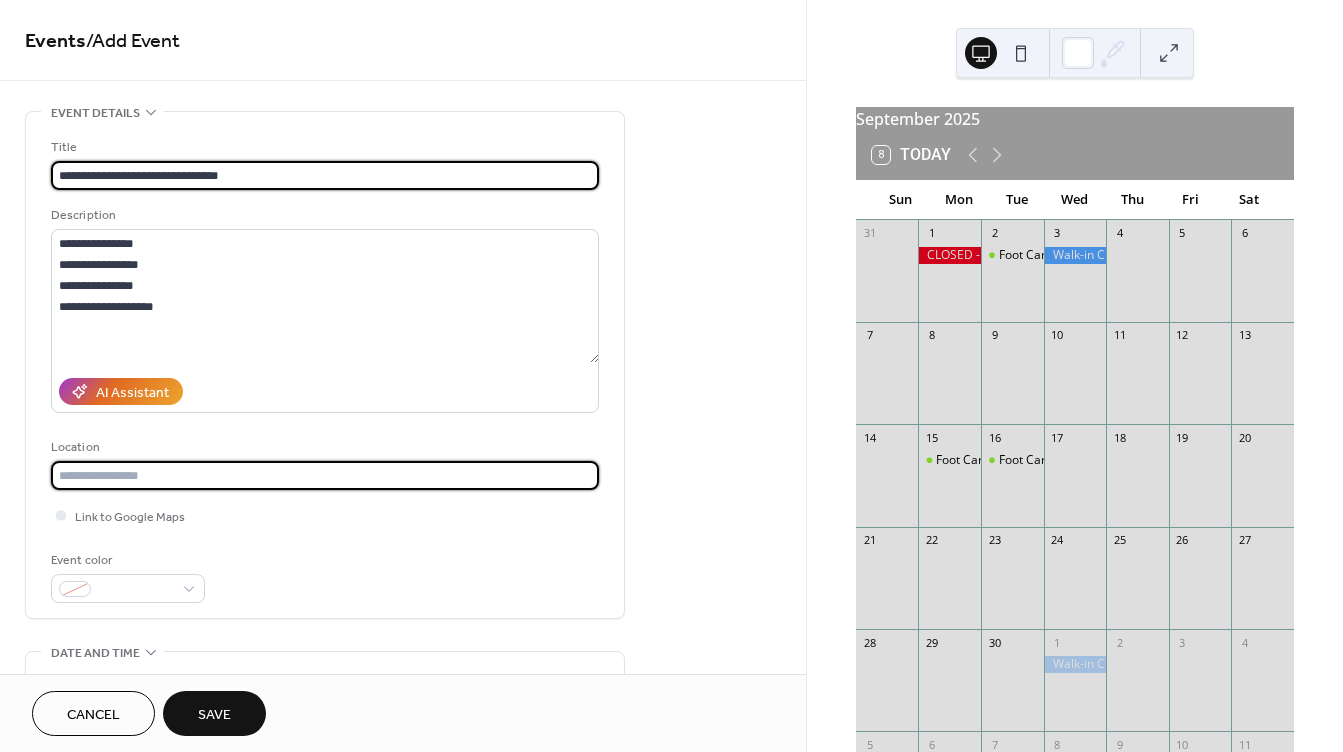 type on "**********" 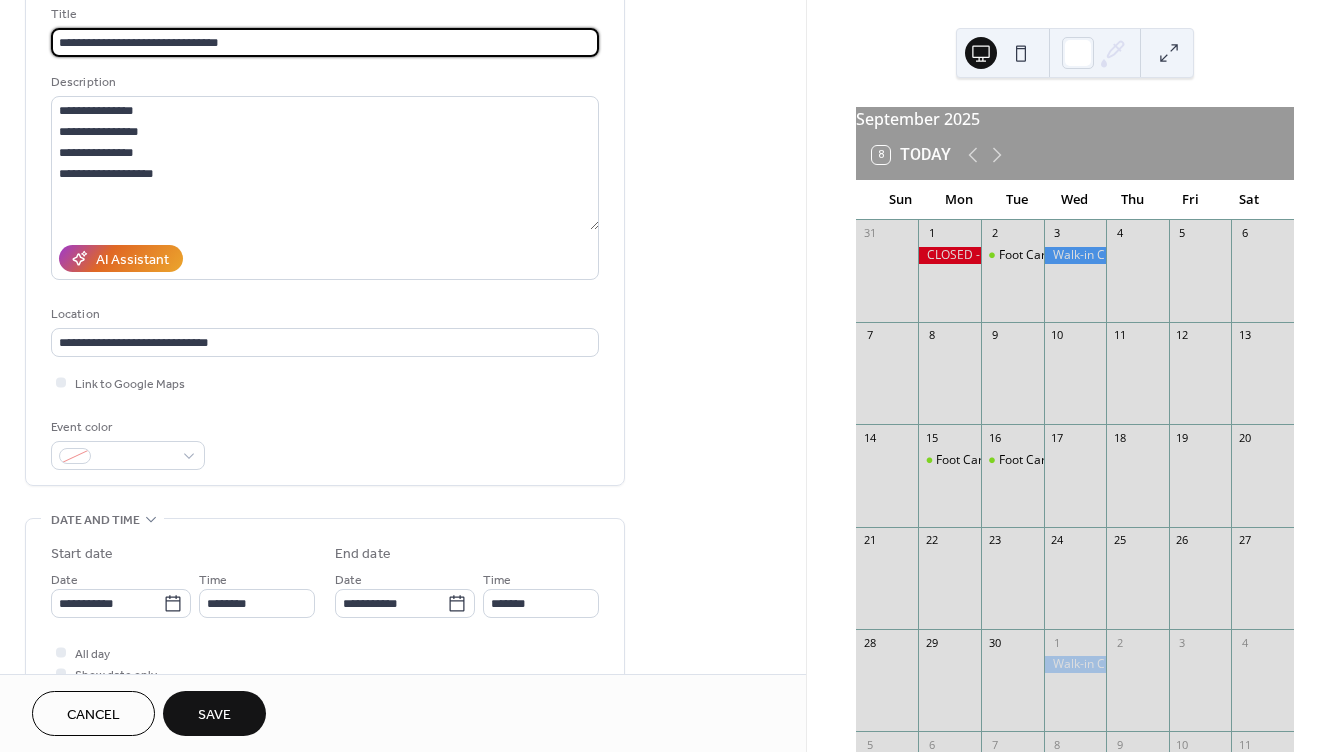scroll, scrollTop: 200, scrollLeft: 0, axis: vertical 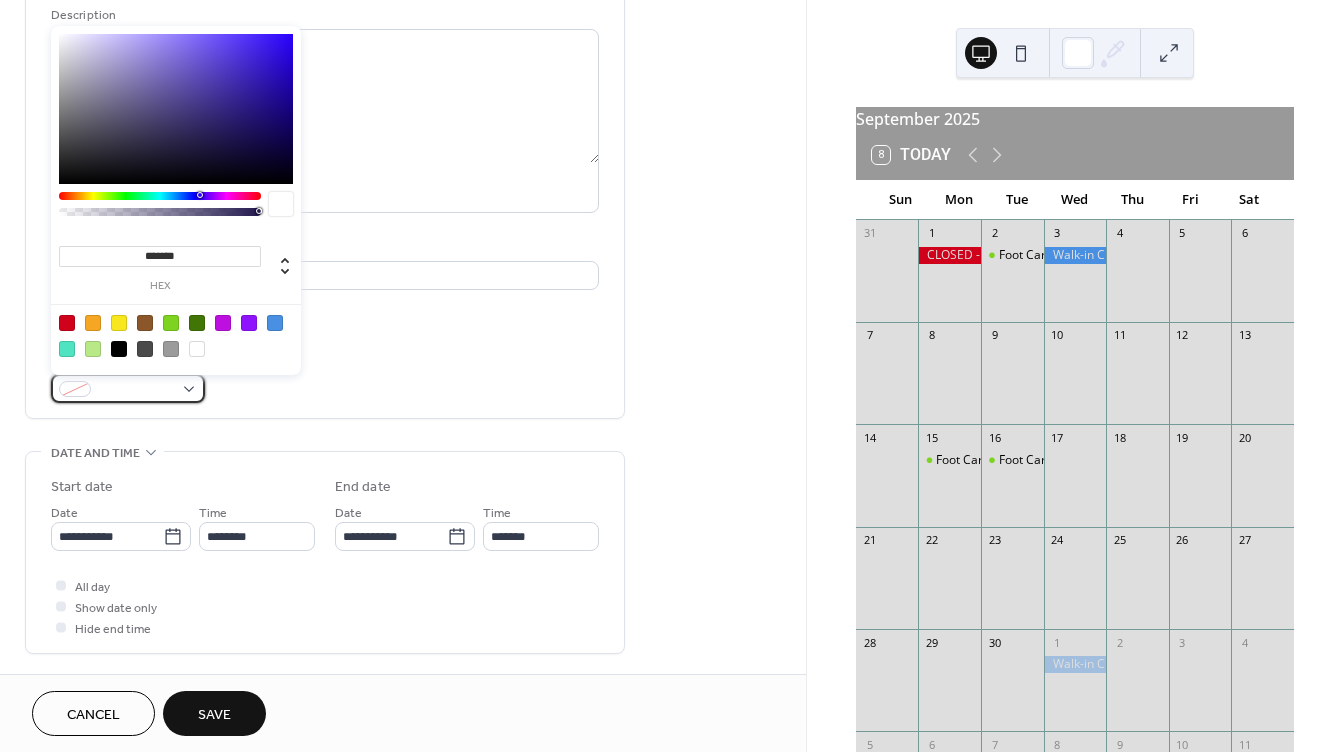 click at bounding box center (128, 388) 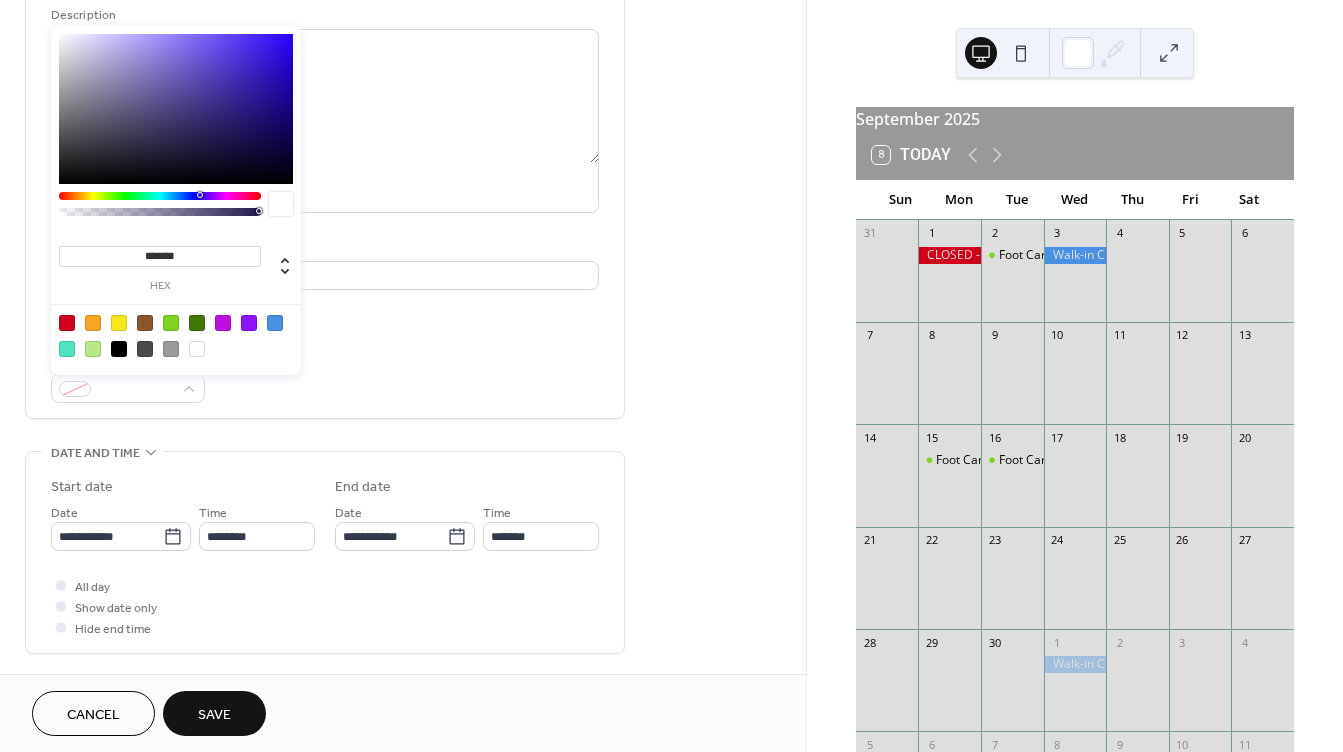 click at bounding box center [171, 323] 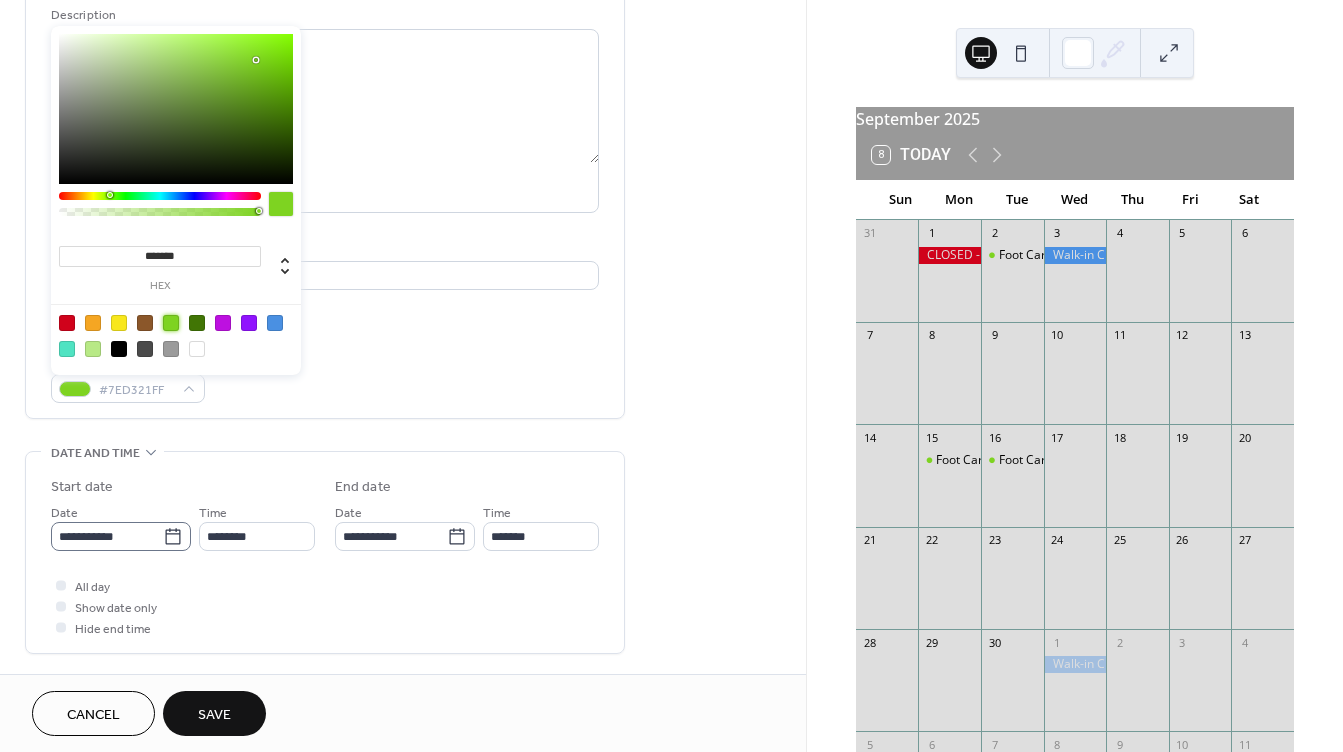 click 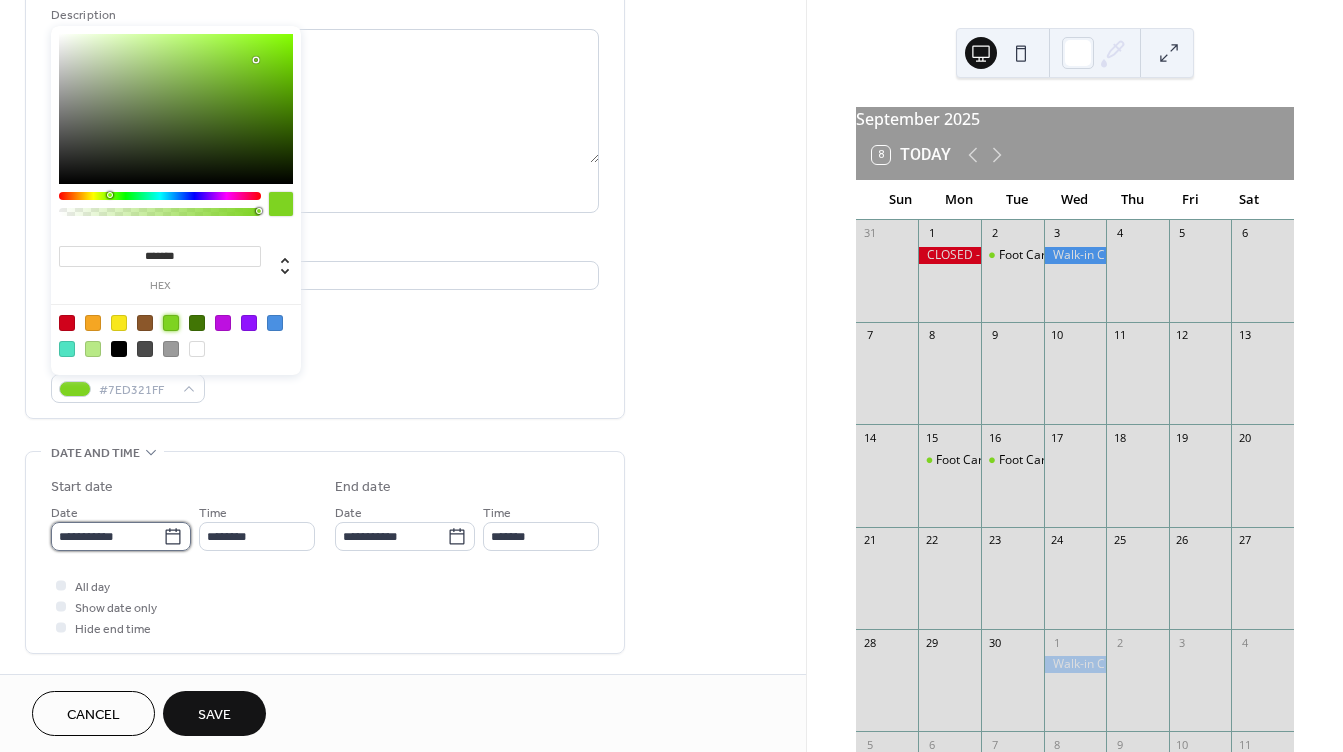 click on "**********" at bounding box center (107, 536) 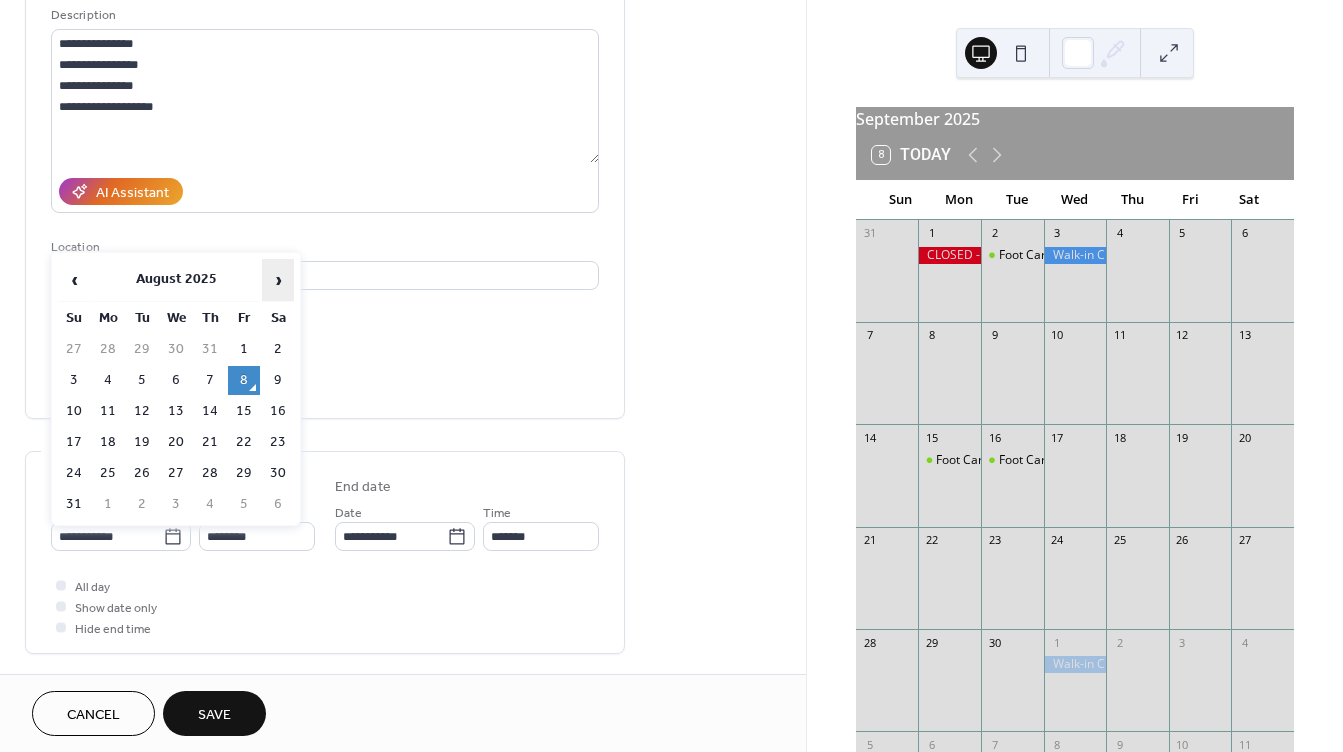 click on "›" at bounding box center (278, 280) 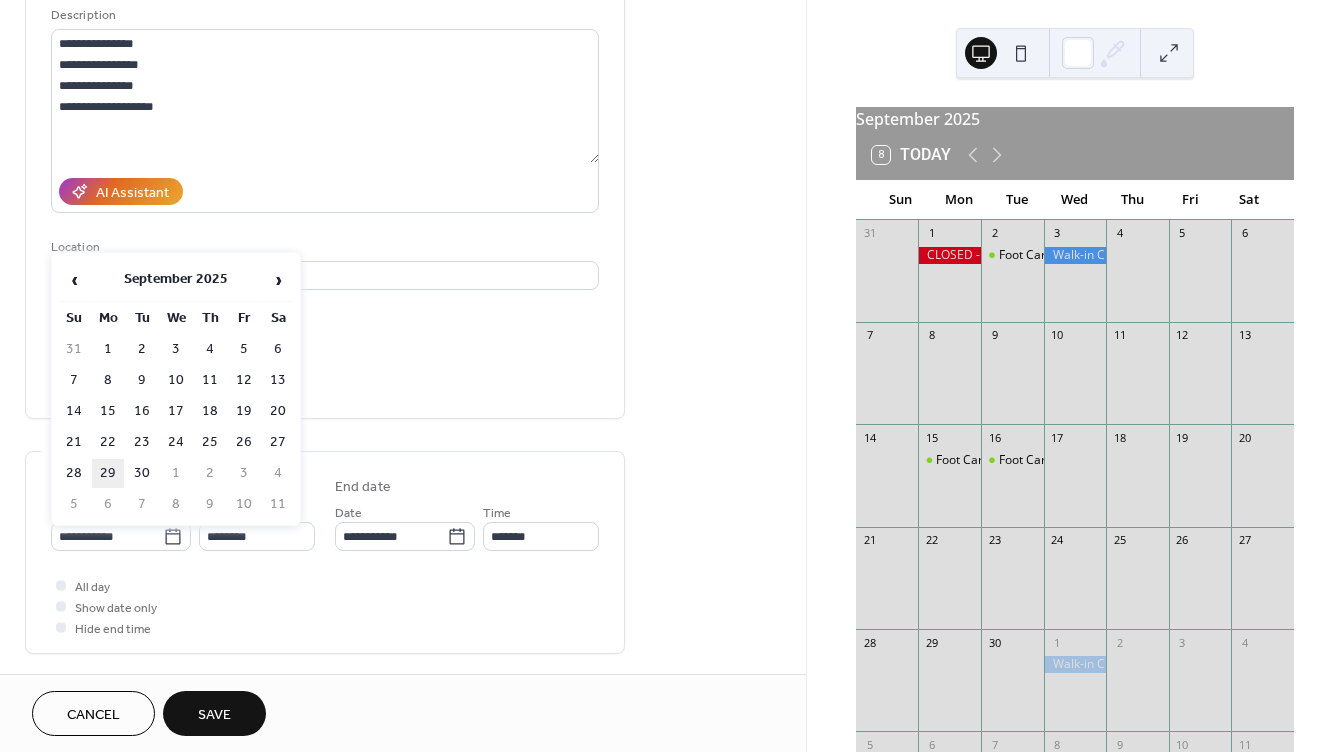 click on "29" at bounding box center [108, 473] 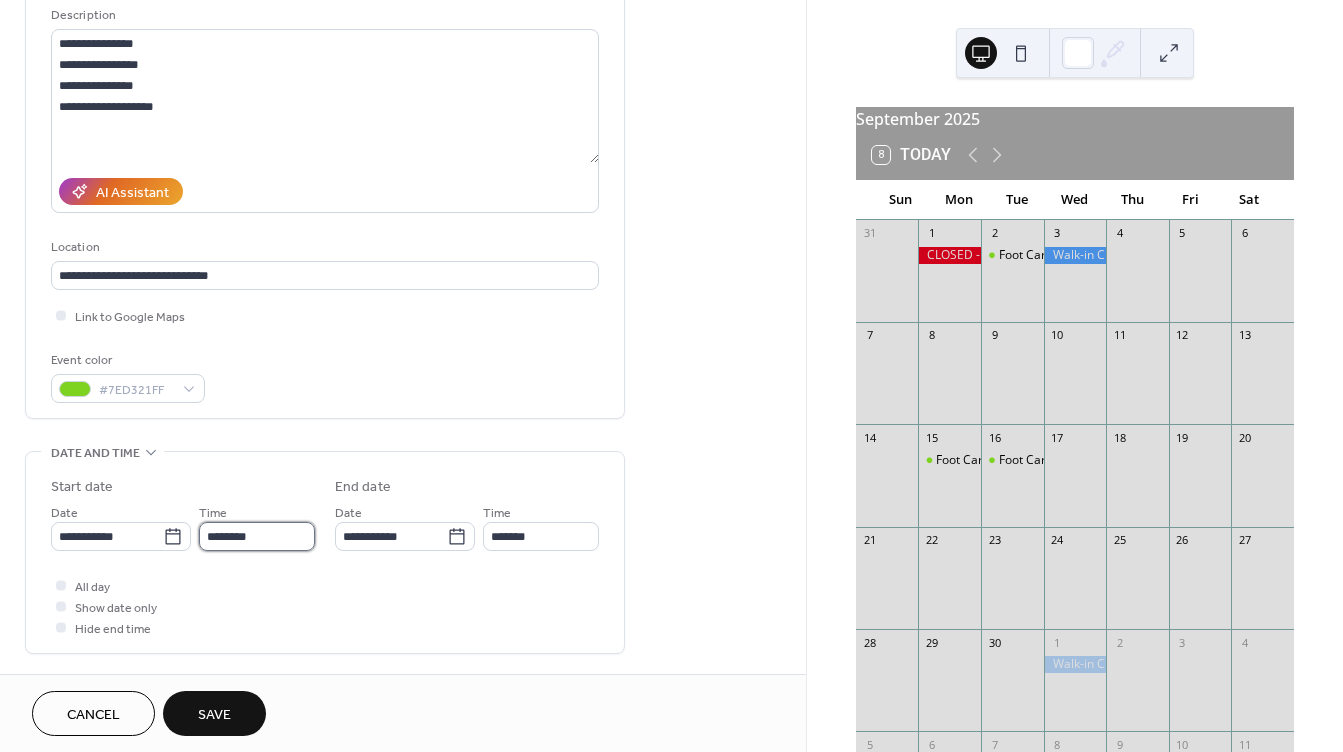 click on "********" at bounding box center [257, 536] 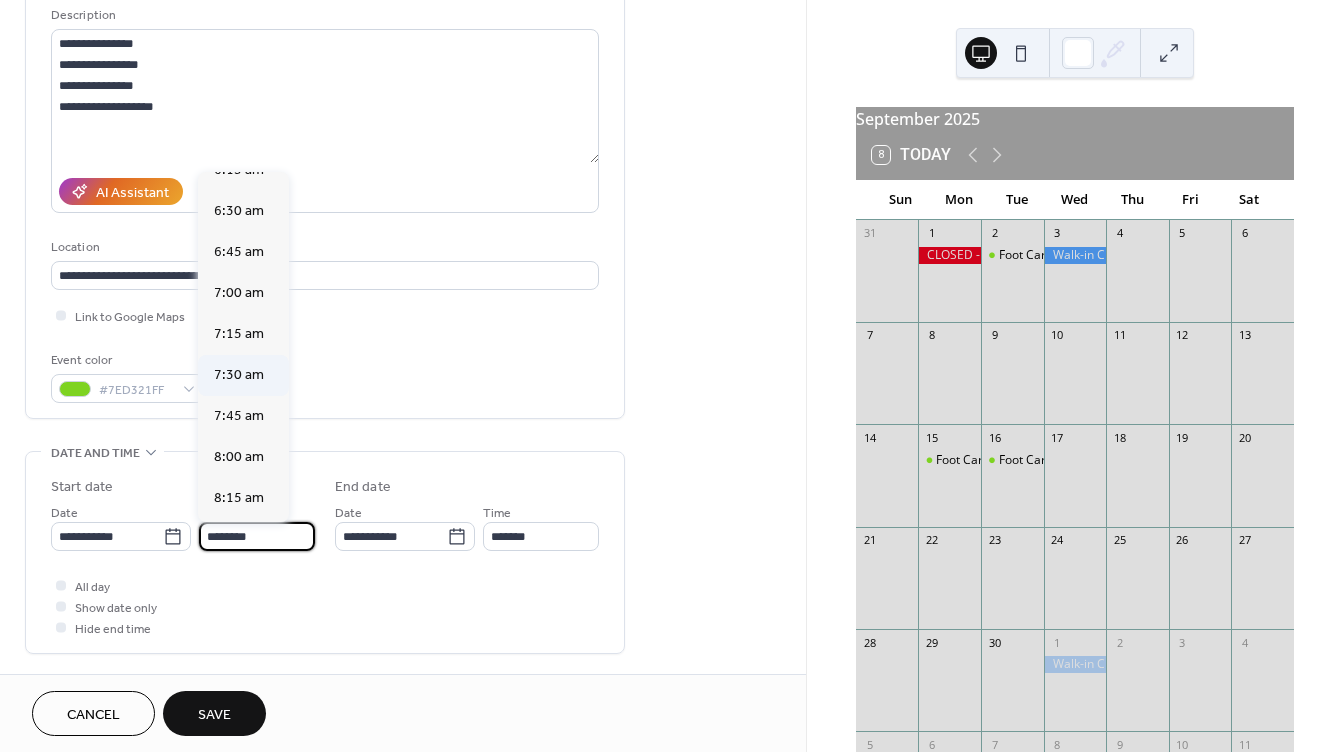 scroll, scrollTop: 1044, scrollLeft: 0, axis: vertical 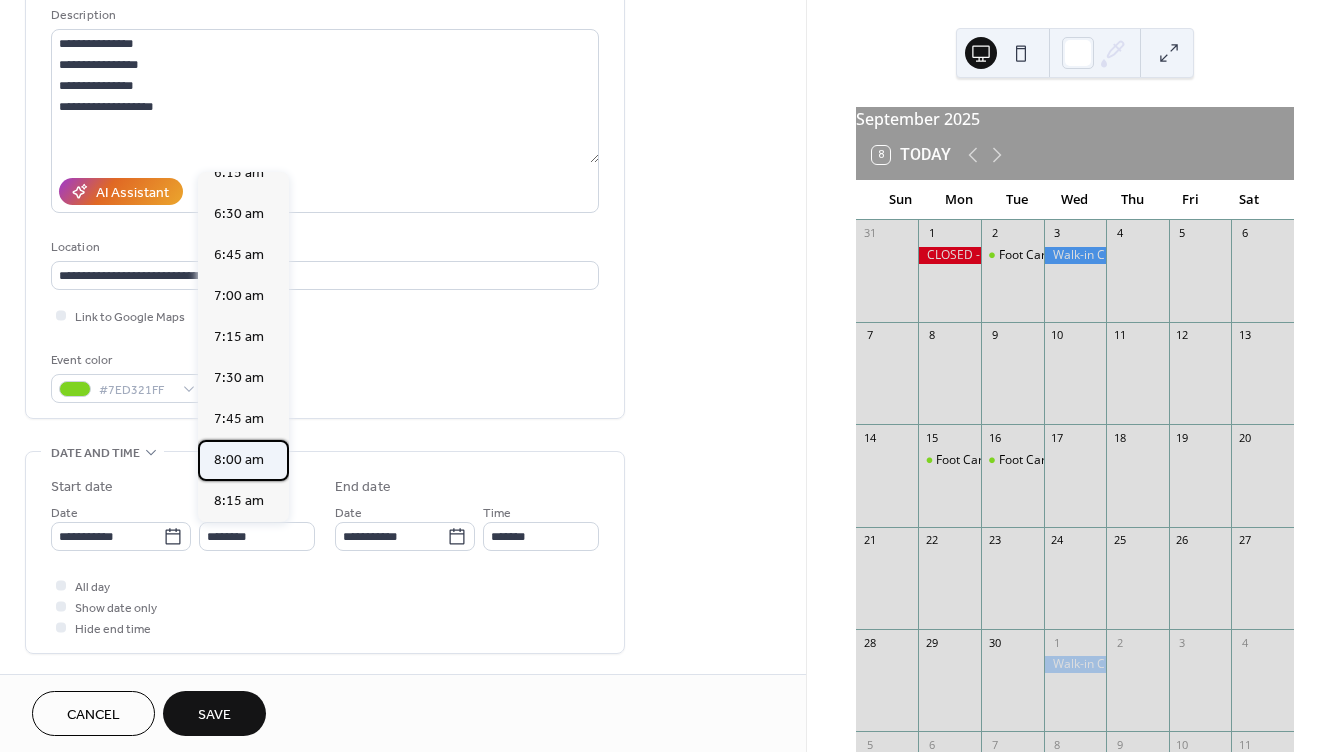 click on "8:00 am" at bounding box center (239, 460) 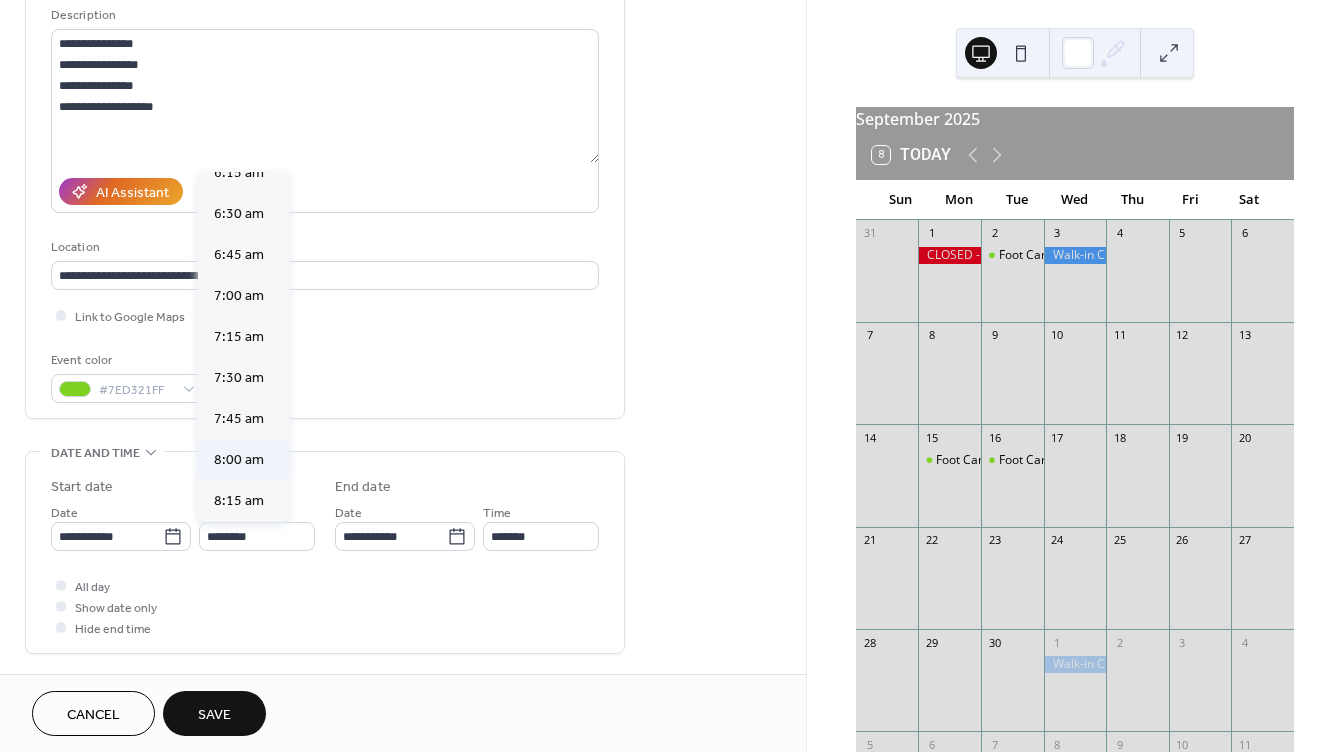 type on "*******" 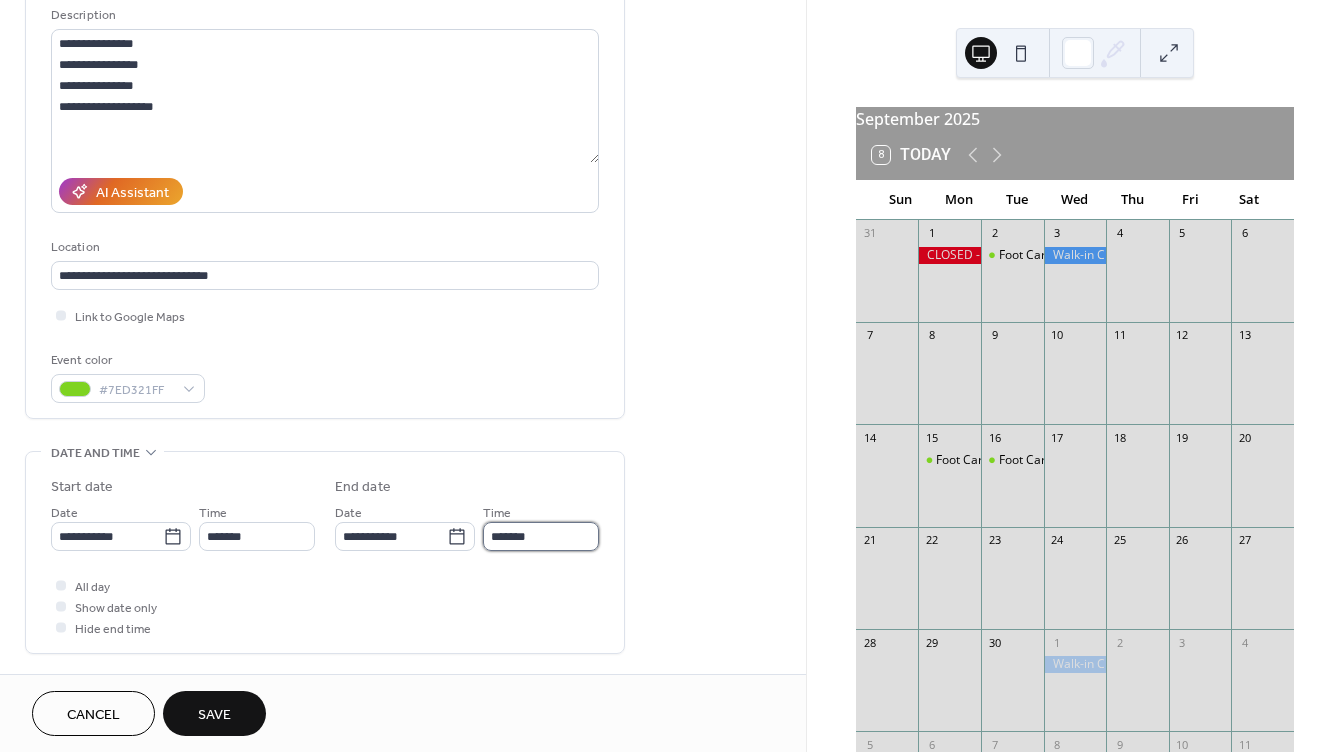 click on "*******" at bounding box center [541, 536] 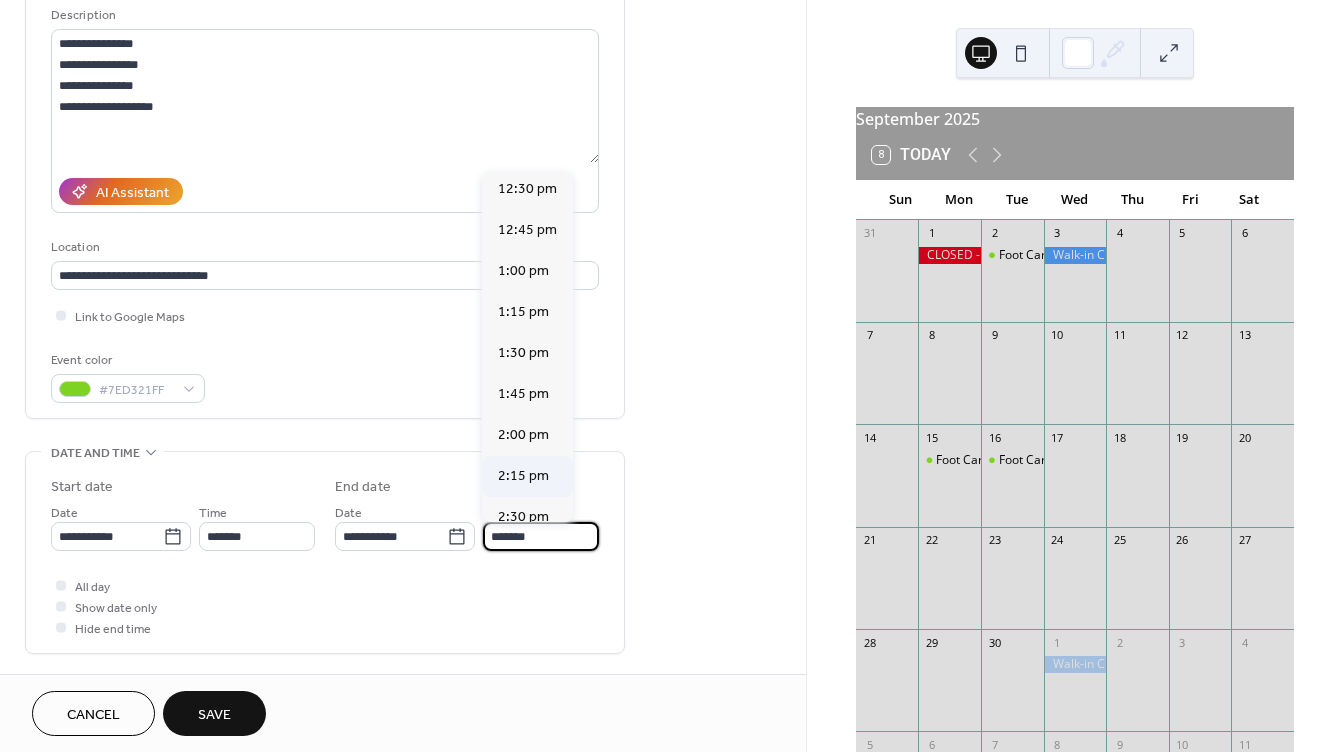 scroll, scrollTop: 800, scrollLeft: 0, axis: vertical 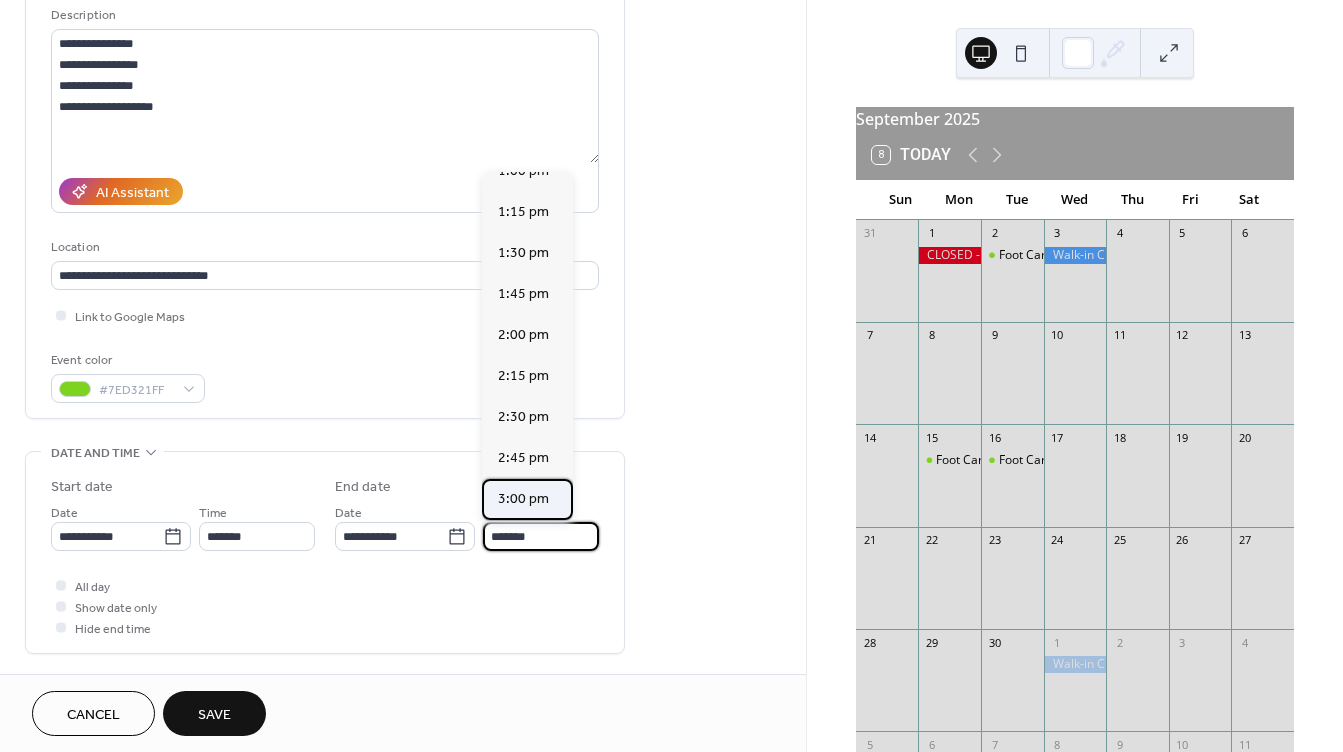 click on "3:00 pm" at bounding box center (523, 499) 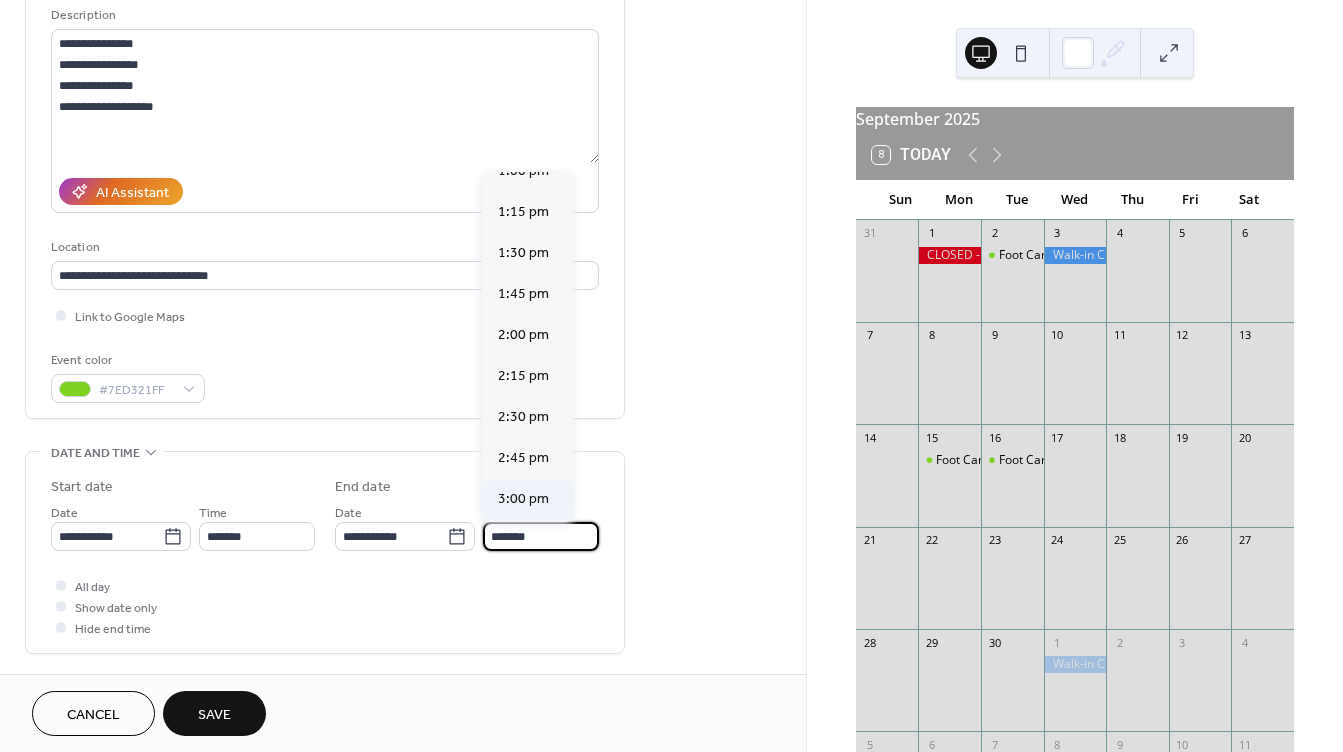 type on "*******" 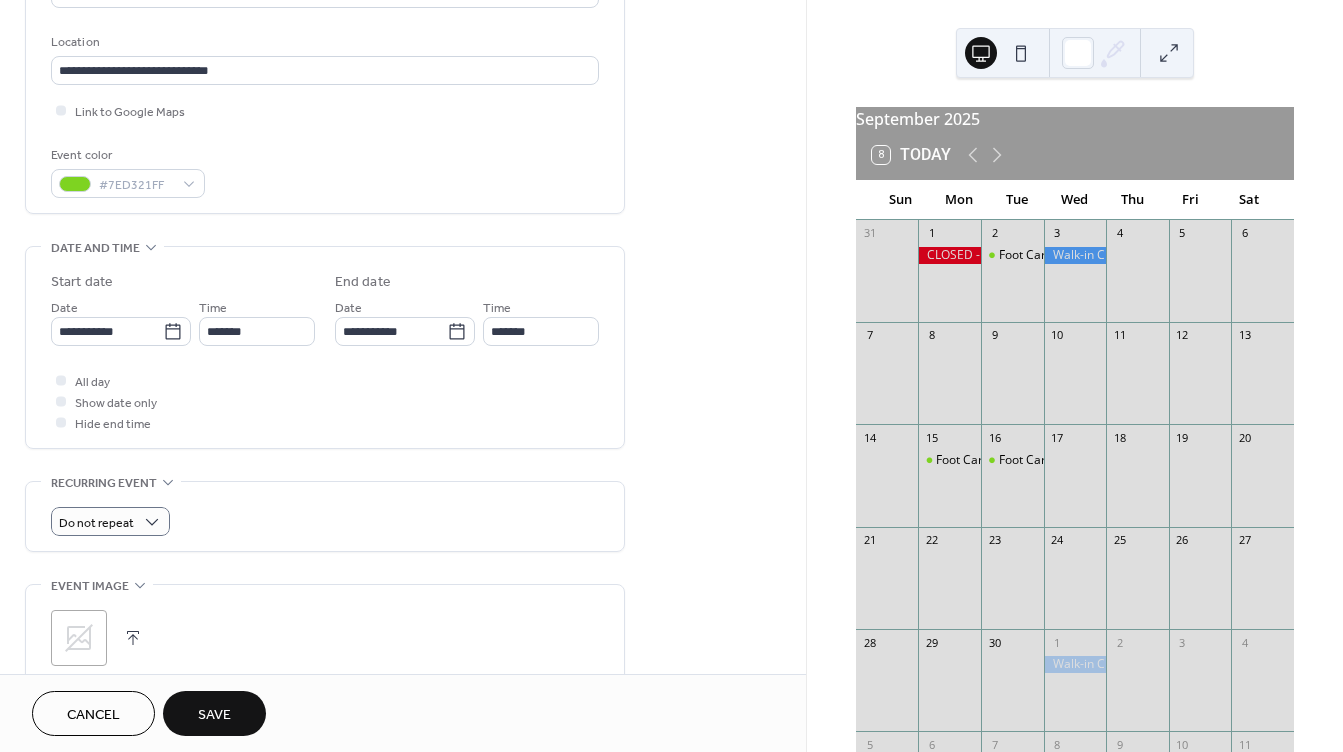scroll, scrollTop: 500, scrollLeft: 0, axis: vertical 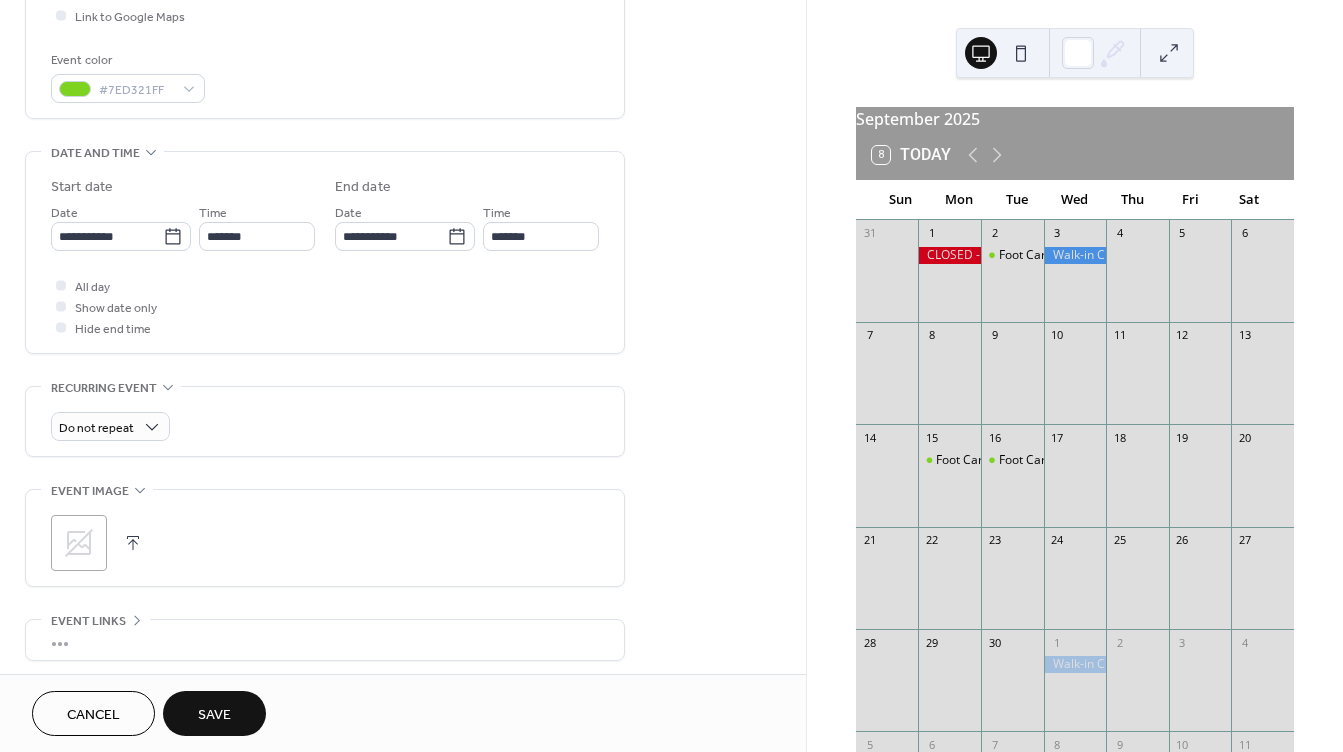 click at bounding box center [133, 543] 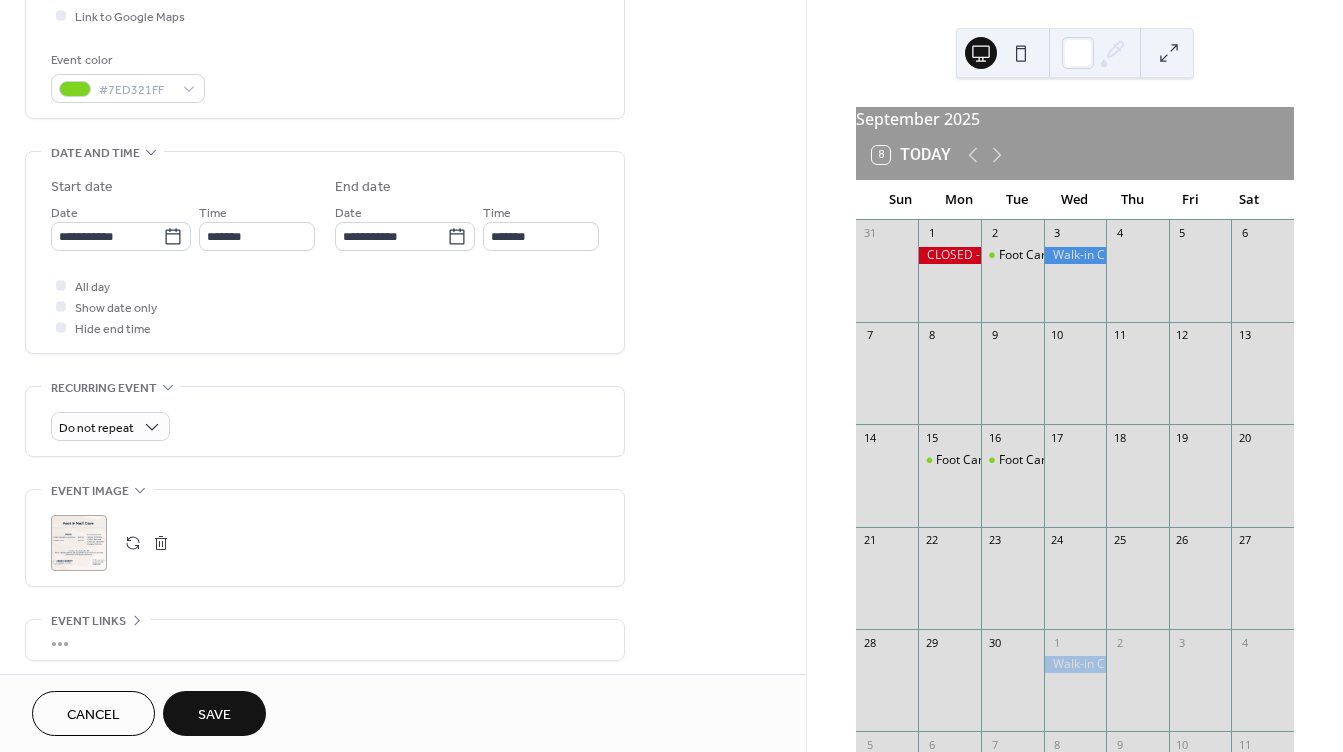 click on "Save" at bounding box center [214, 715] 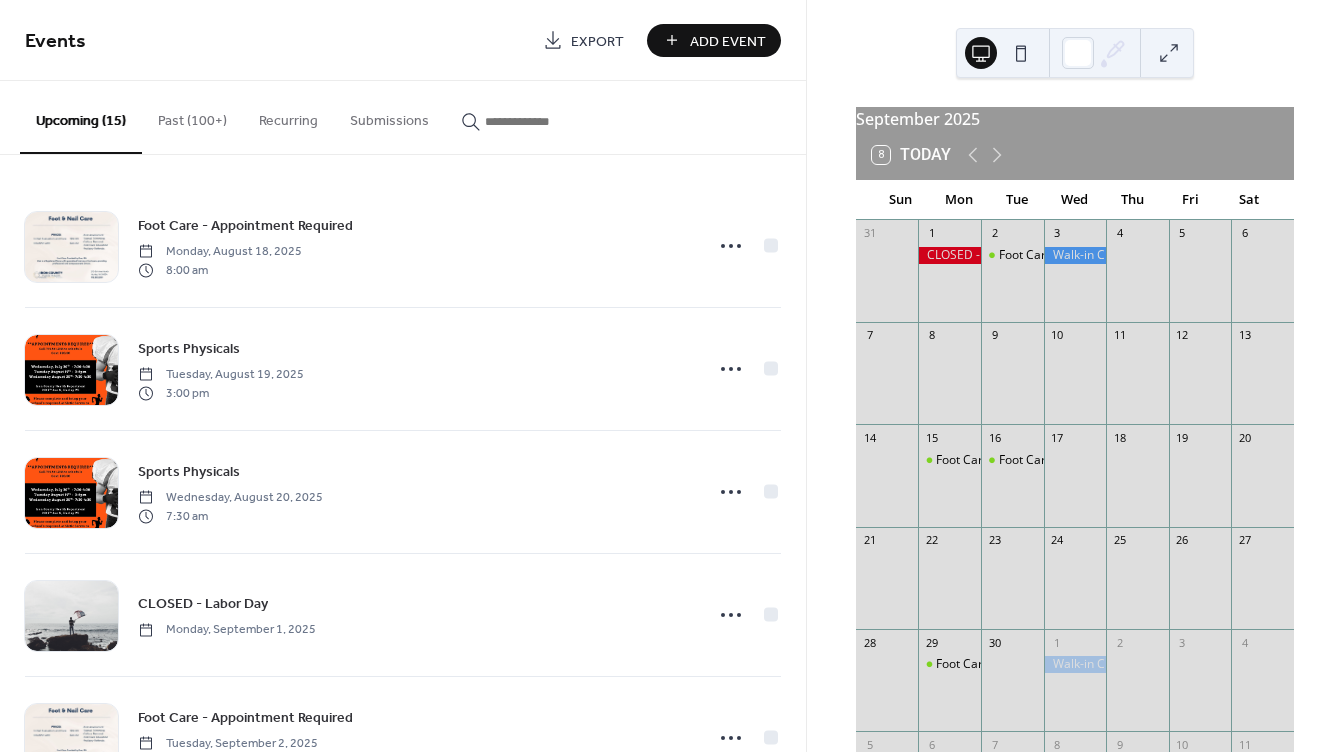 click at bounding box center (1012, 690) 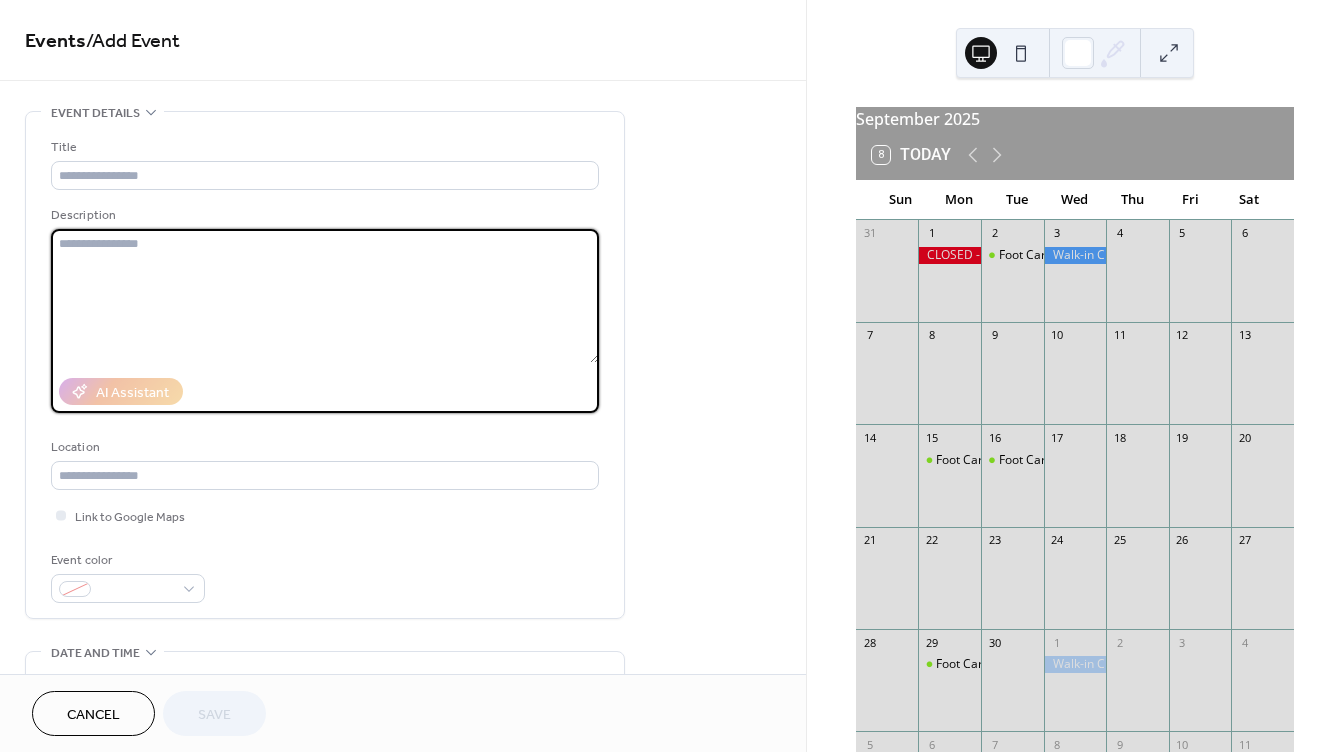 click at bounding box center [325, 296] 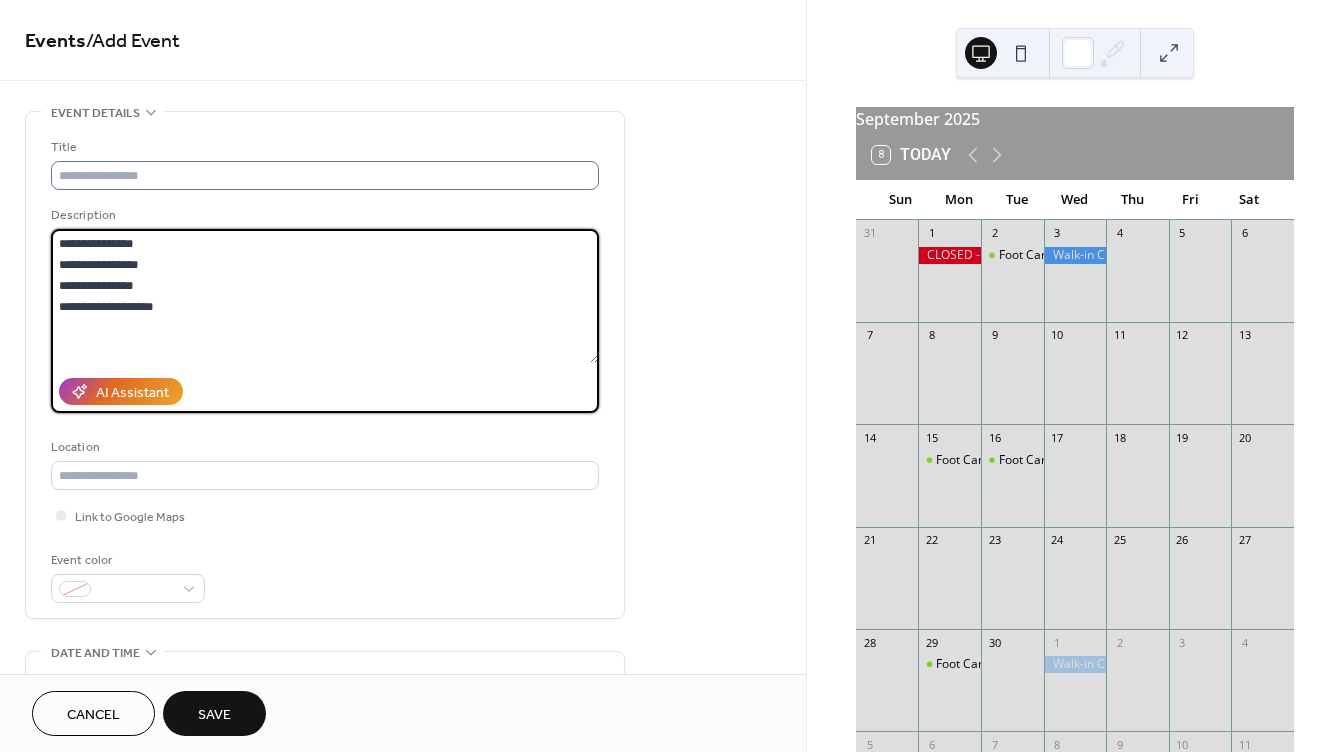 type on "**********" 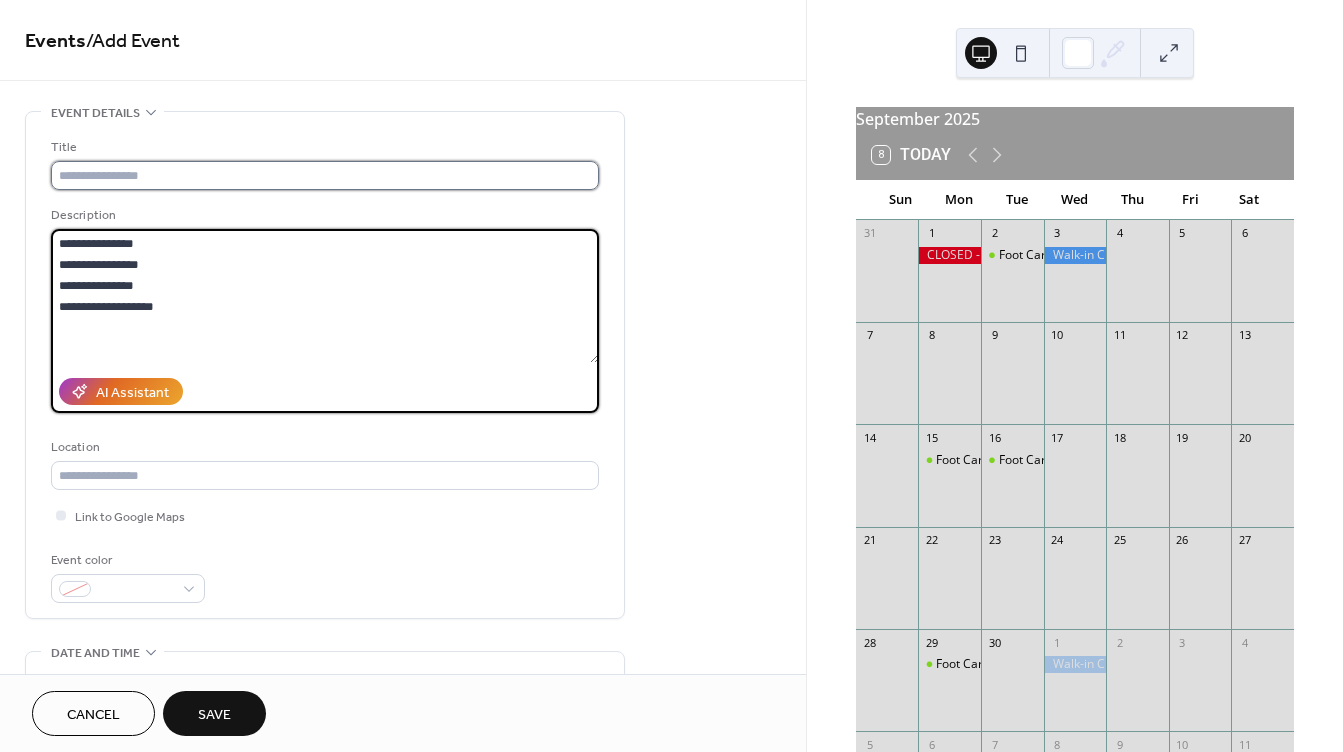 click at bounding box center [325, 175] 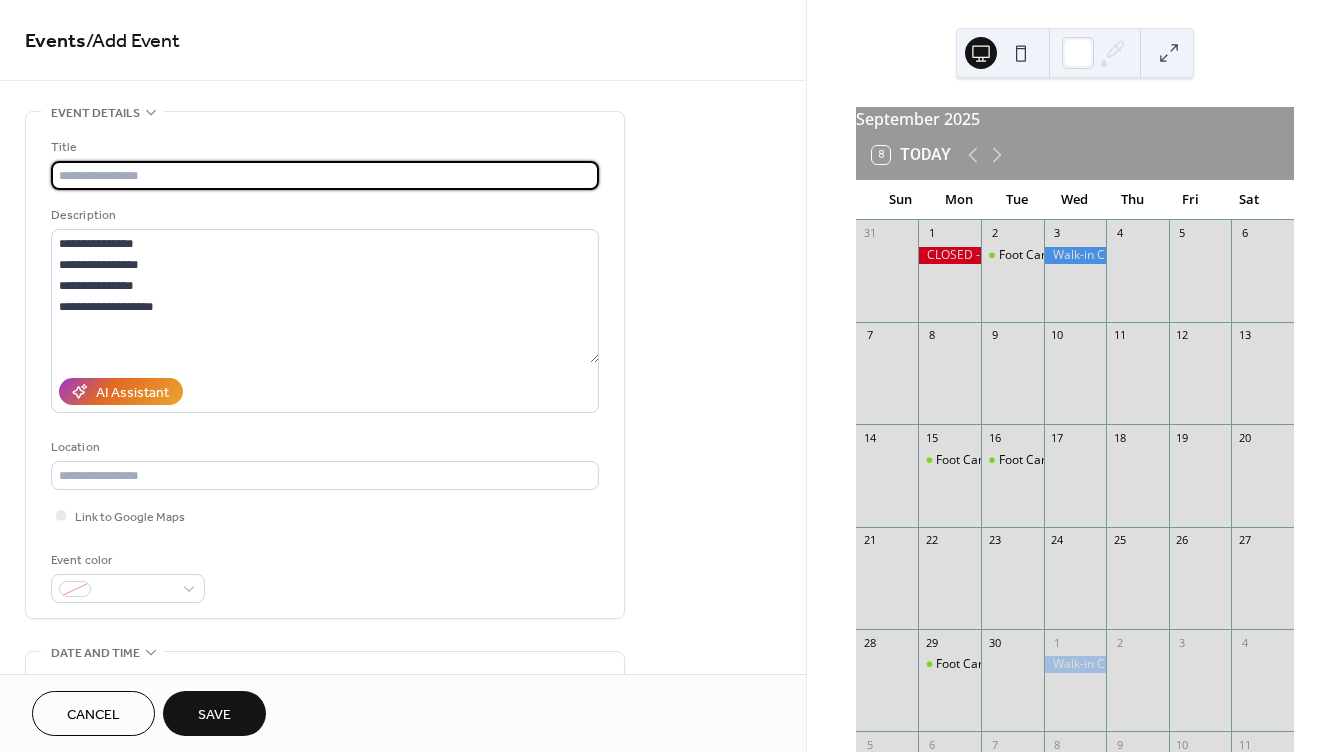 type on "**********" 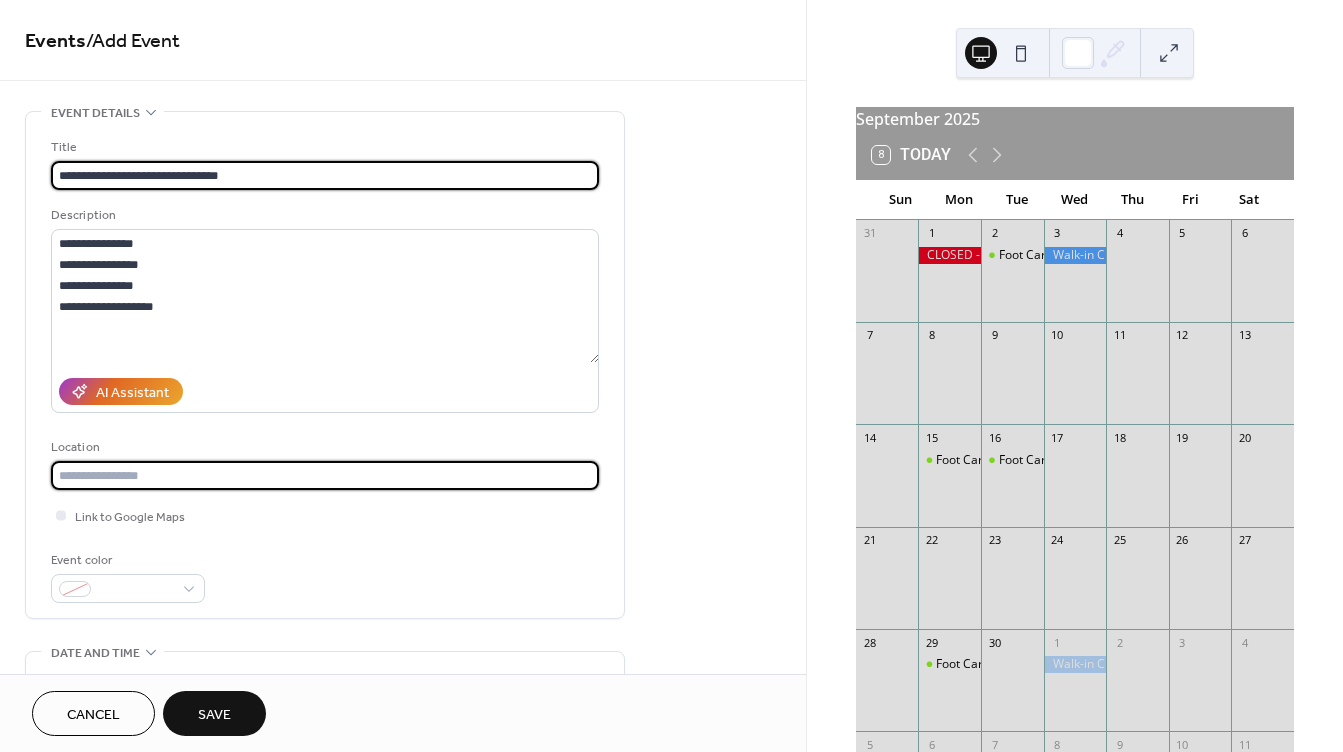 type on "**********" 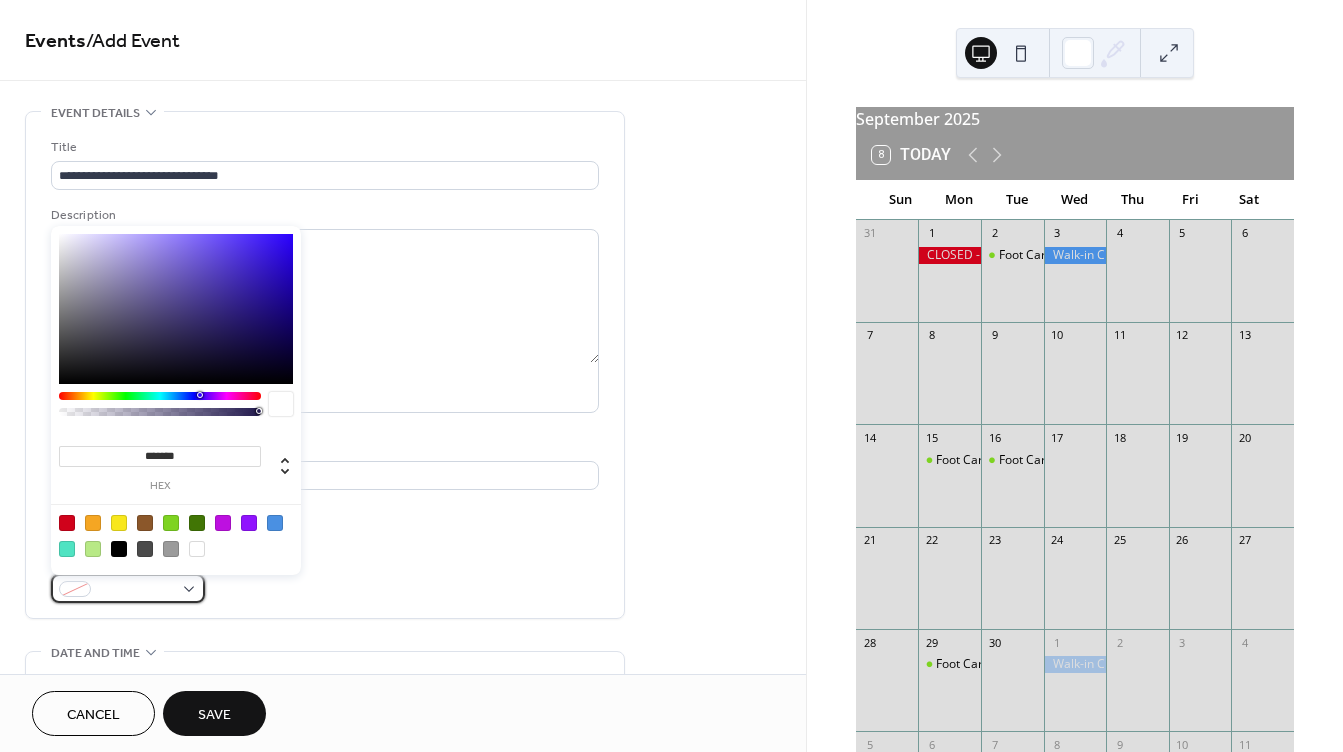 click at bounding box center [136, 590] 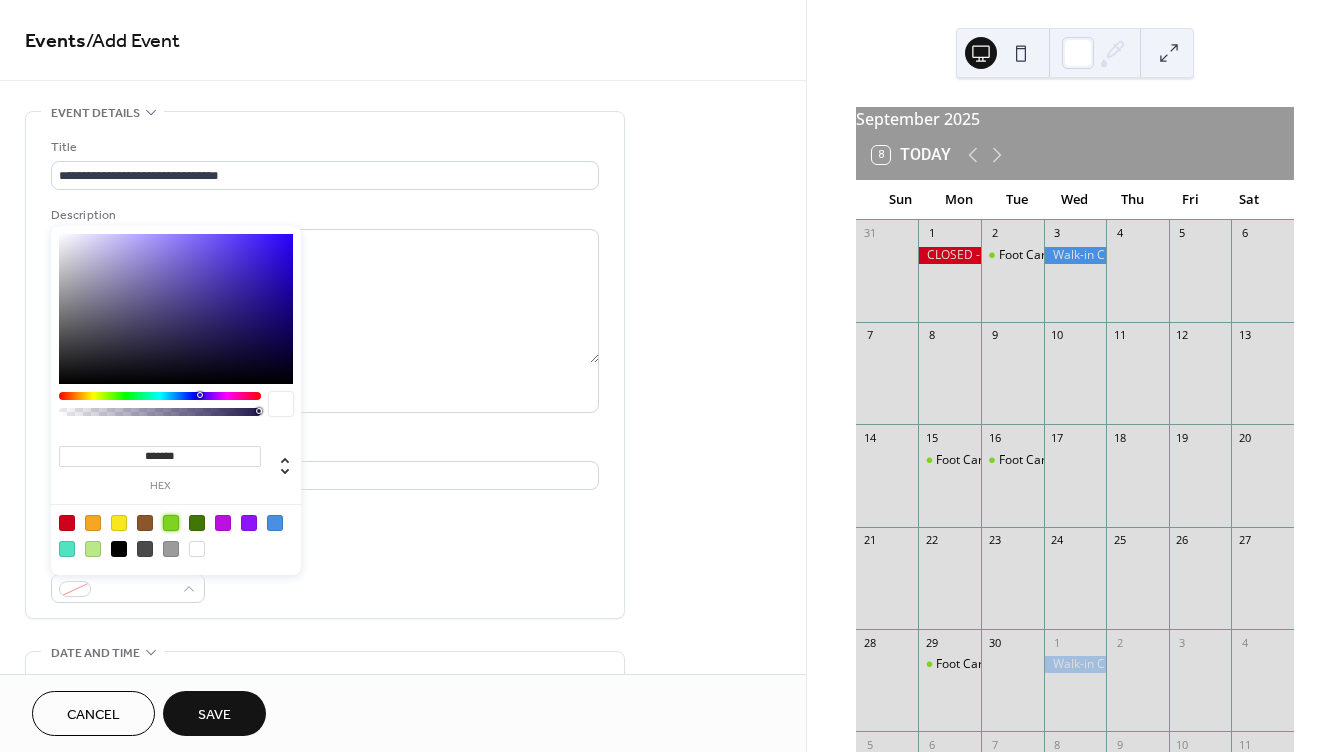 click at bounding box center [171, 523] 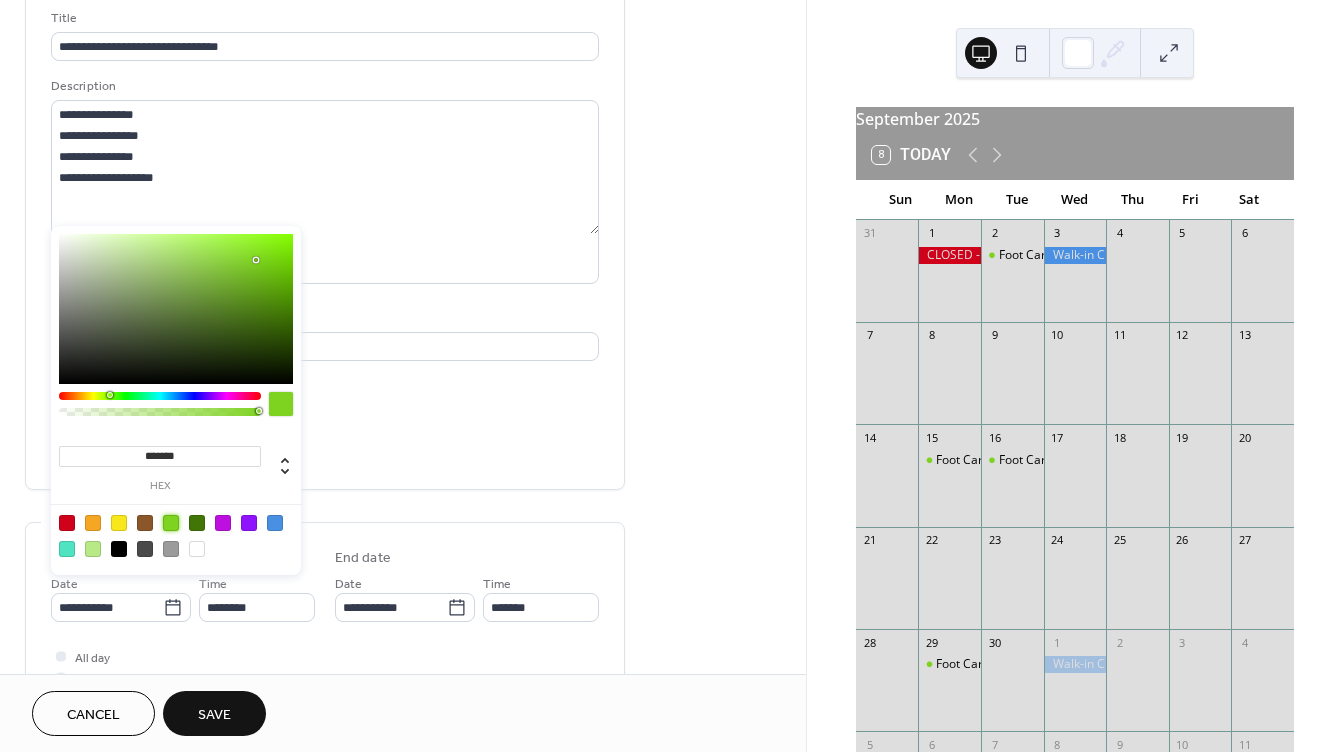 scroll, scrollTop: 200, scrollLeft: 0, axis: vertical 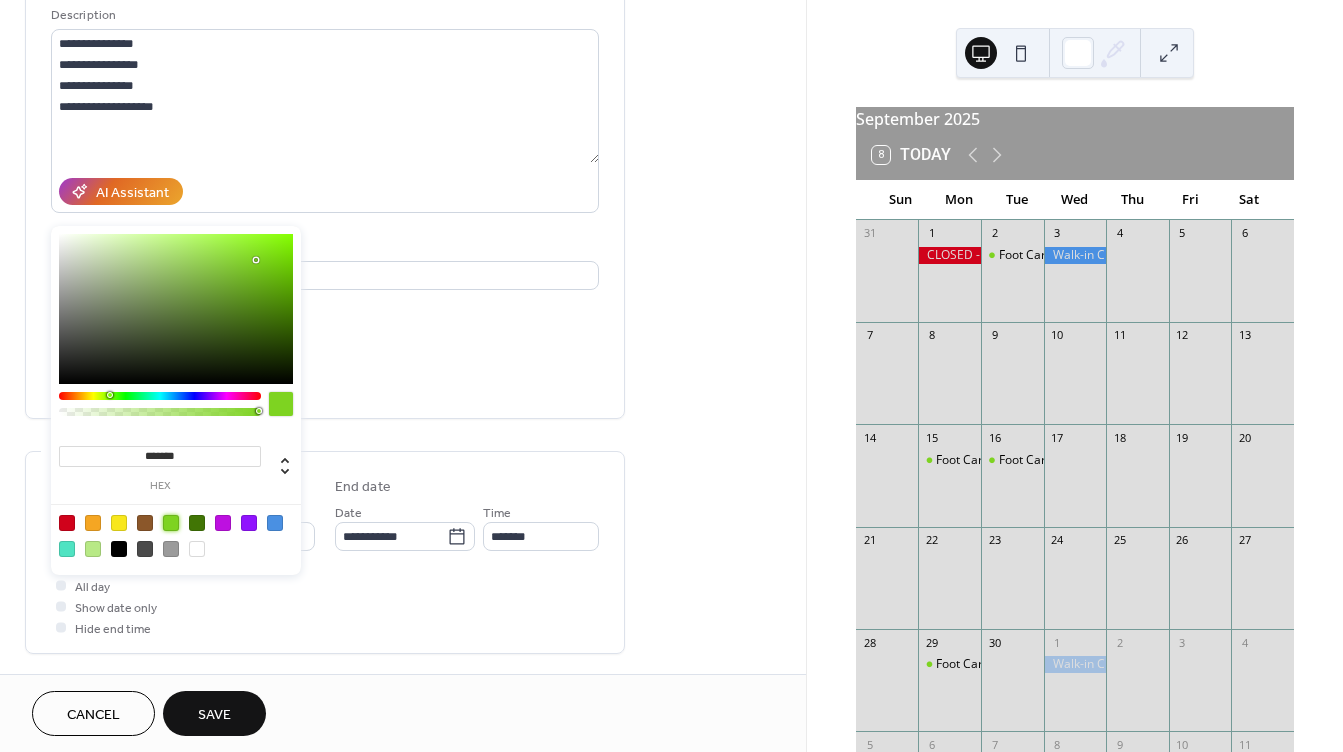 click on "All day Show date only Hide end time" at bounding box center [325, 606] 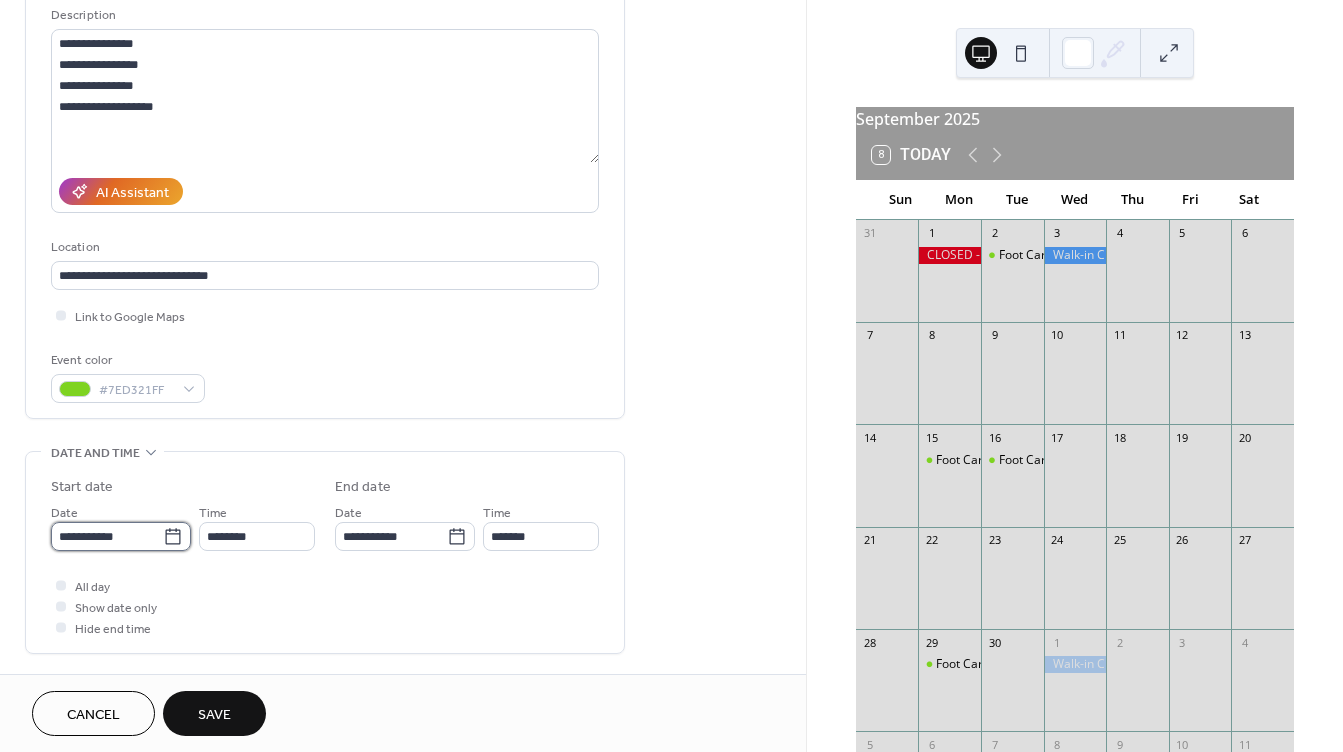click on "**********" at bounding box center (107, 536) 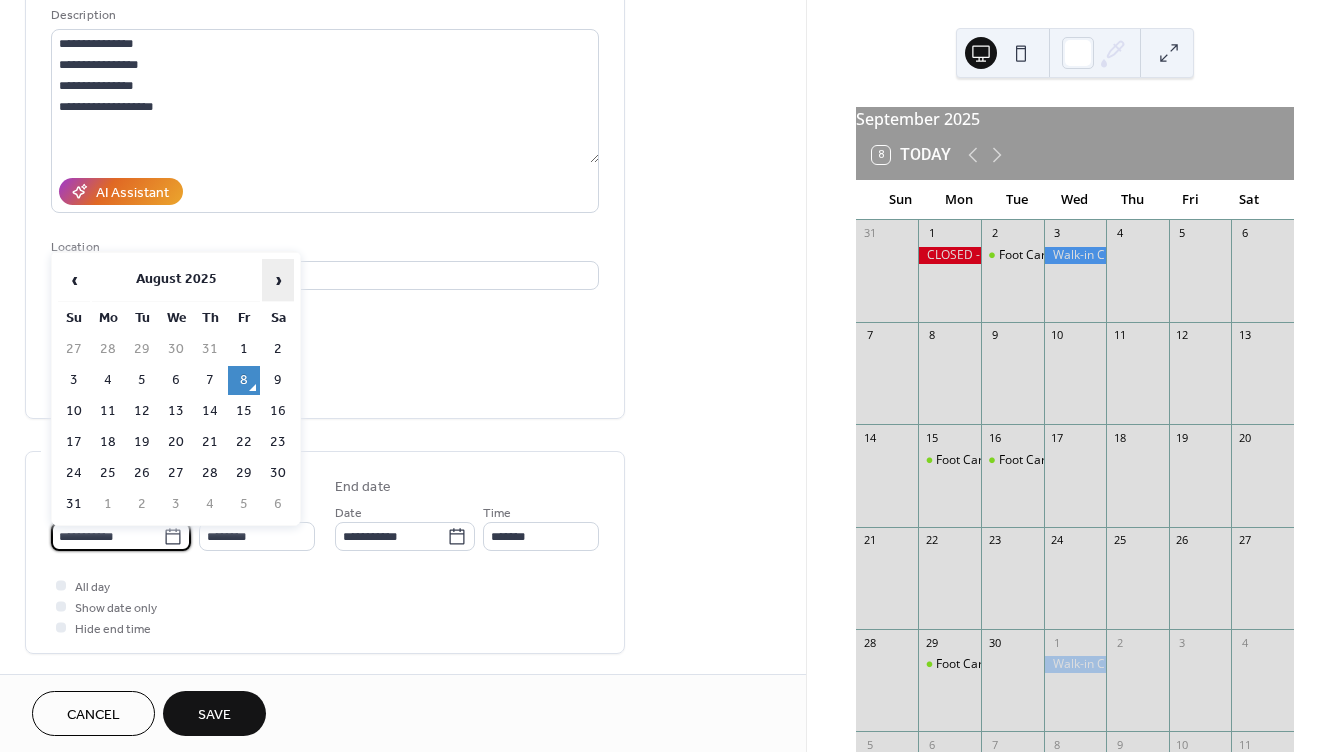 click on "›" at bounding box center [278, 280] 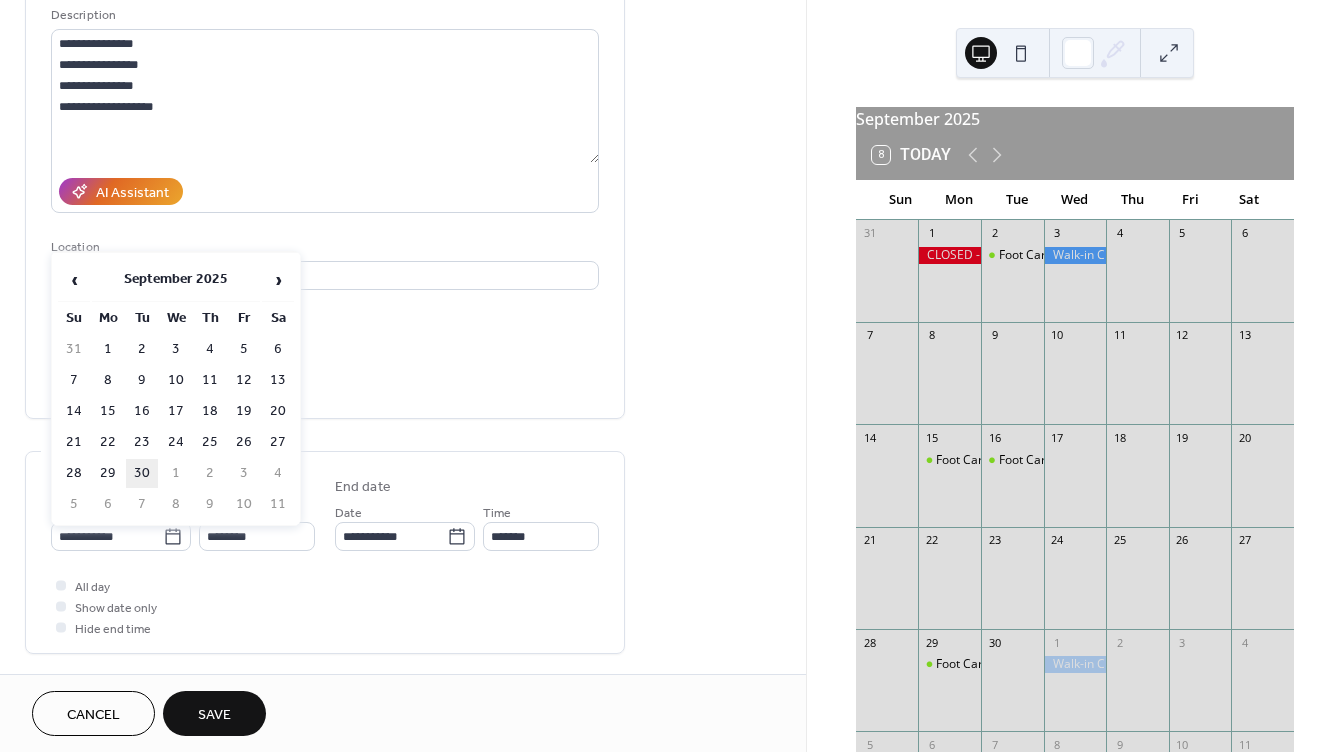 click on "30" at bounding box center [142, 473] 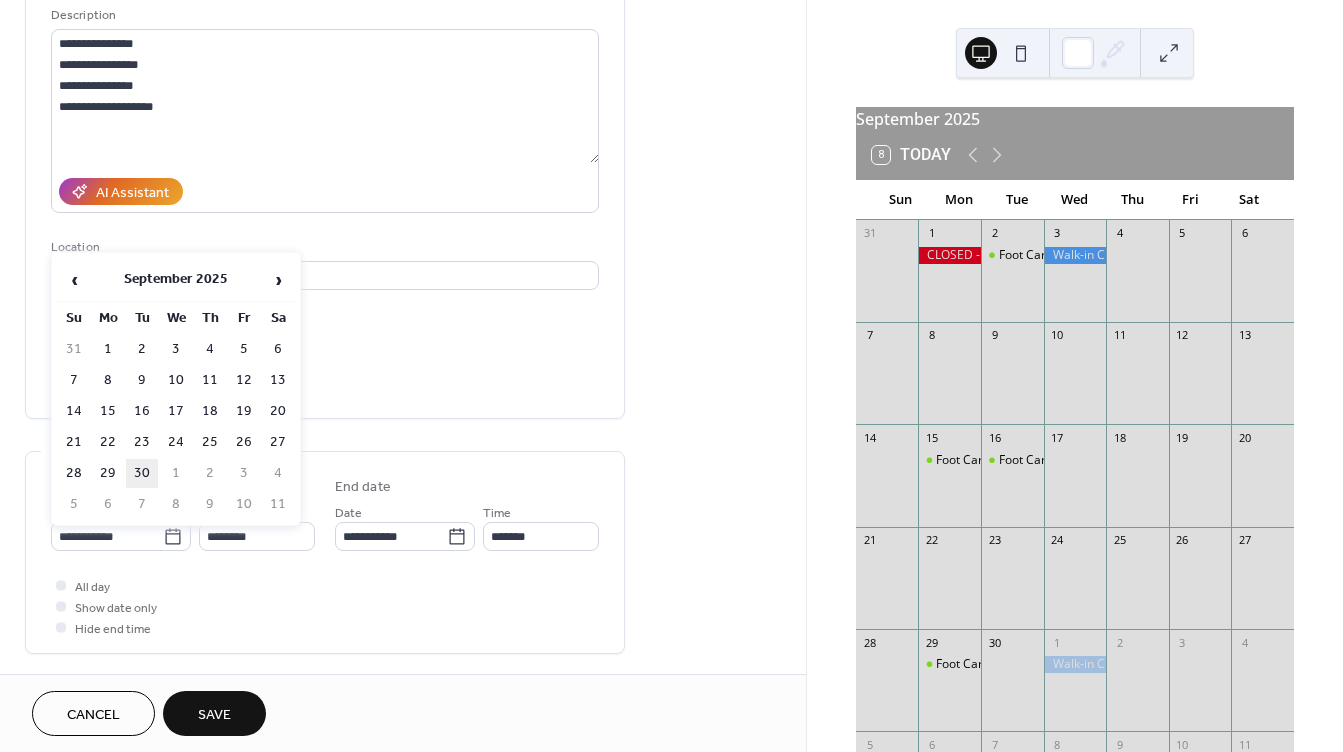 type on "**********" 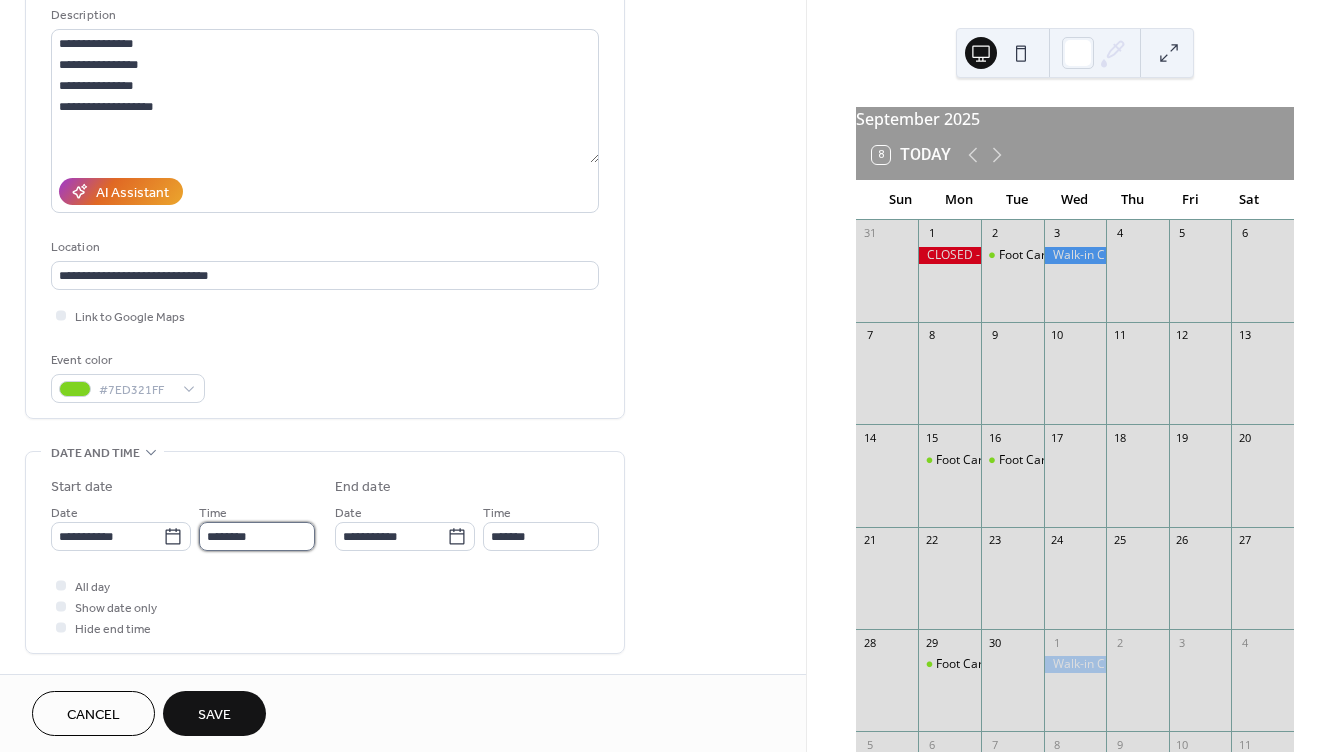 click on "********" at bounding box center (257, 536) 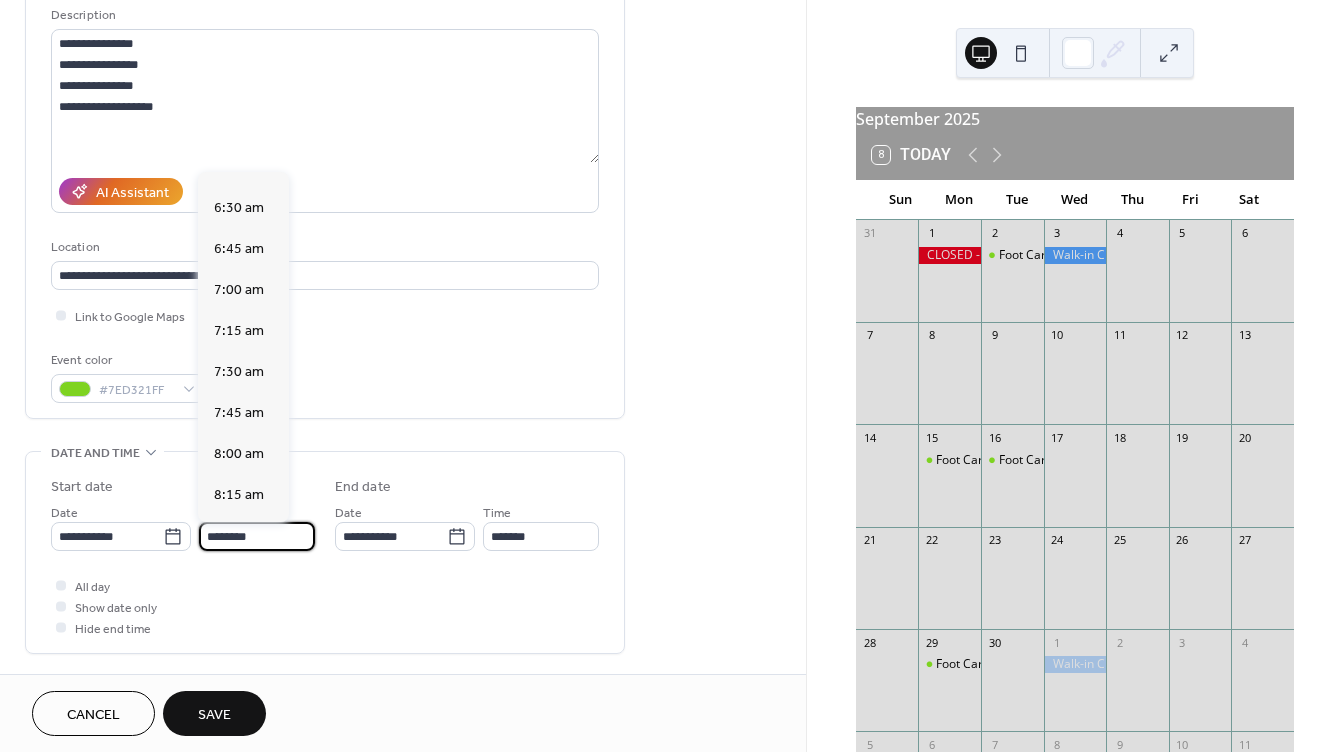 scroll, scrollTop: 1044, scrollLeft: 0, axis: vertical 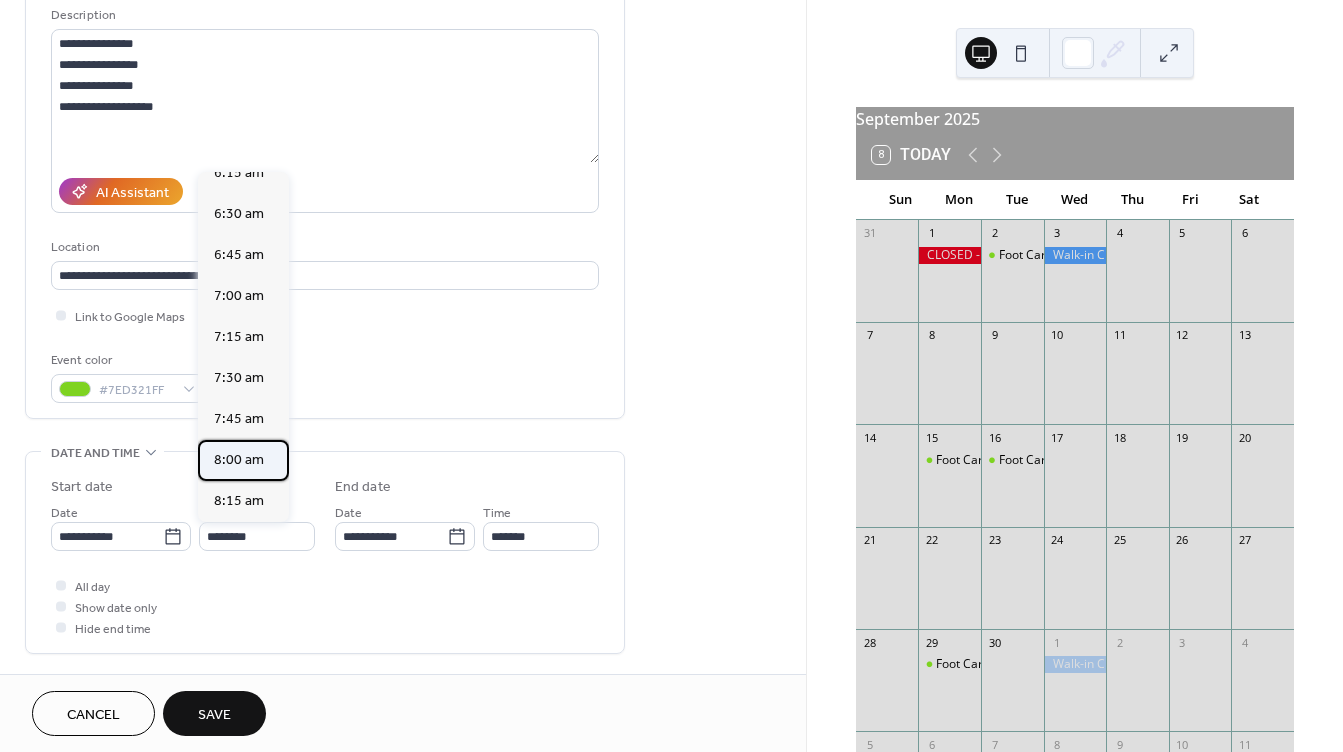click on "8:00 am" at bounding box center [239, 460] 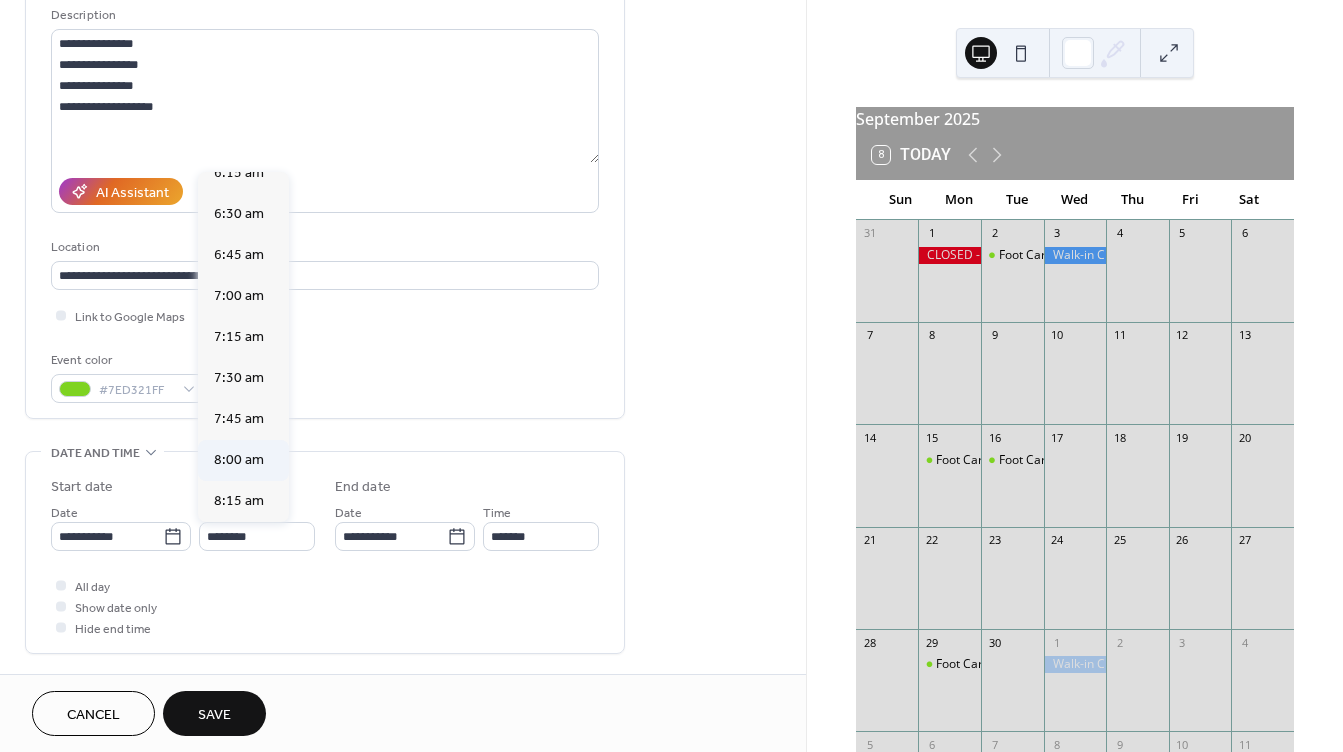 type on "*******" 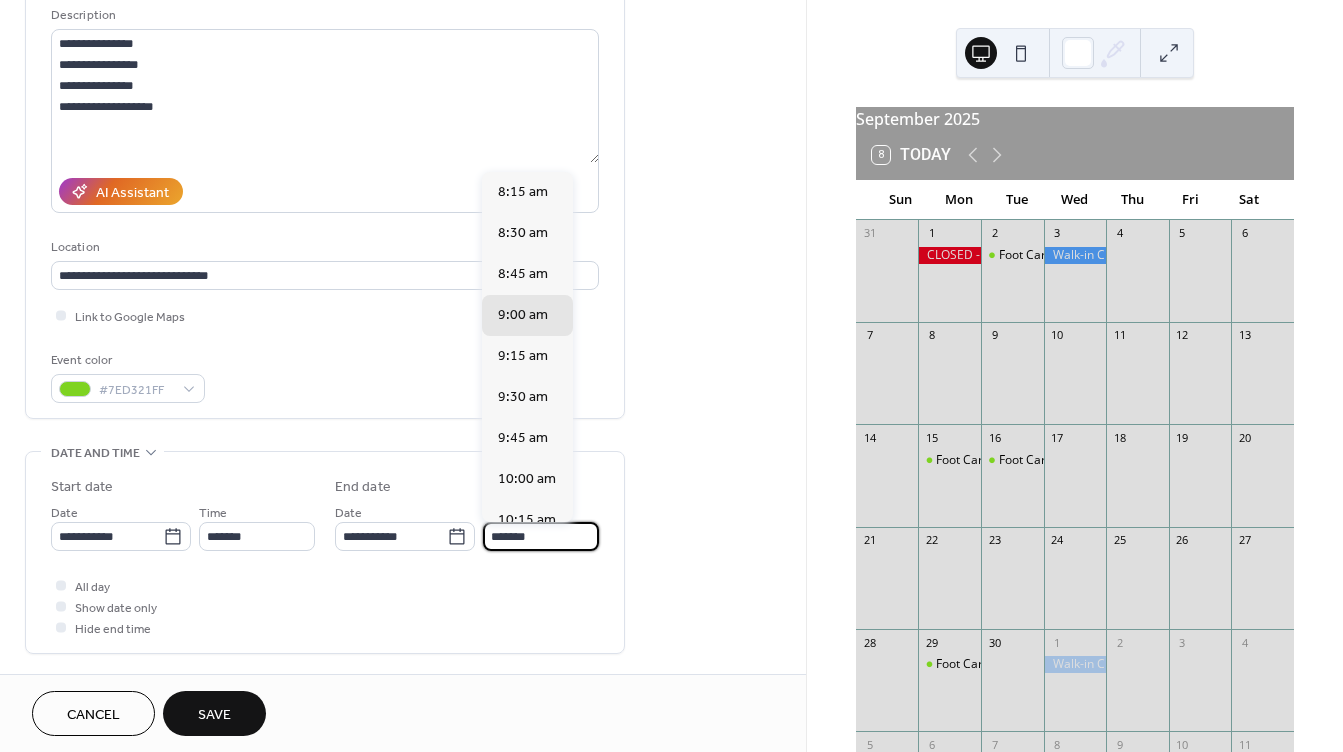 click on "*******" at bounding box center (541, 536) 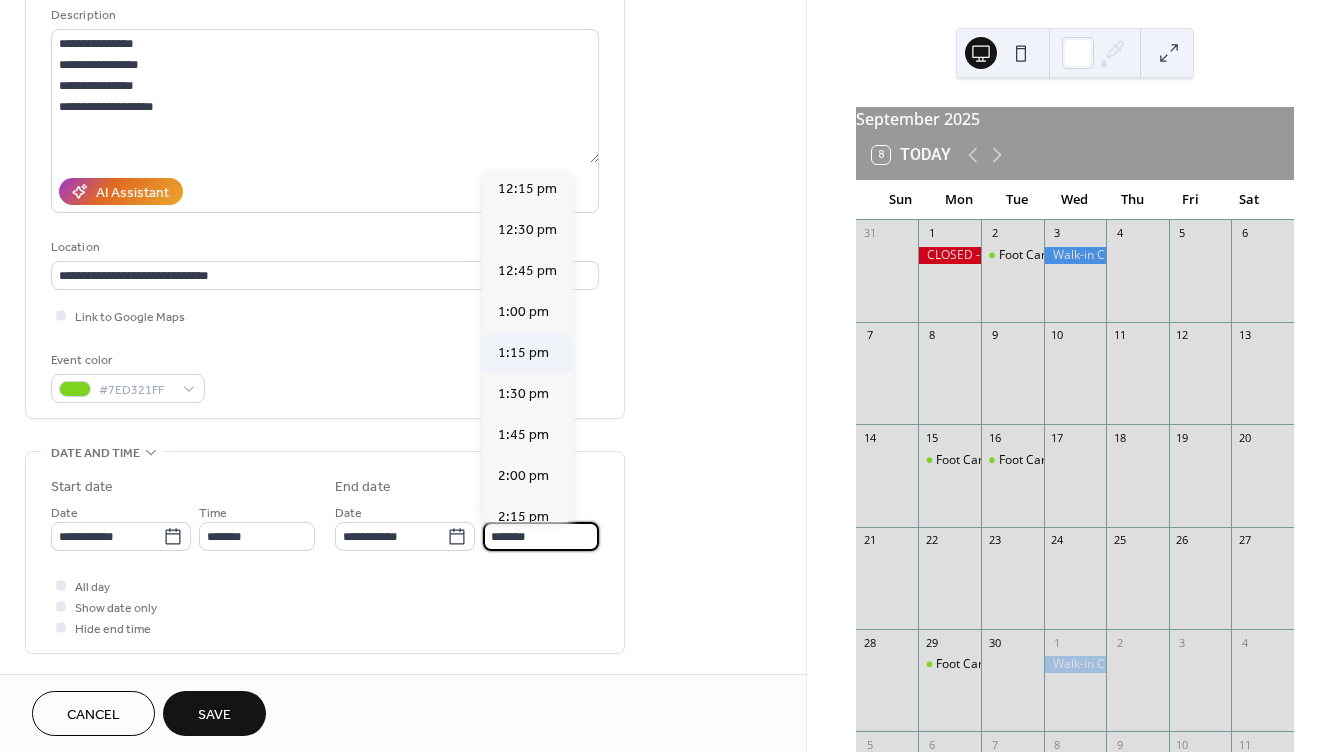 scroll, scrollTop: 900, scrollLeft: 0, axis: vertical 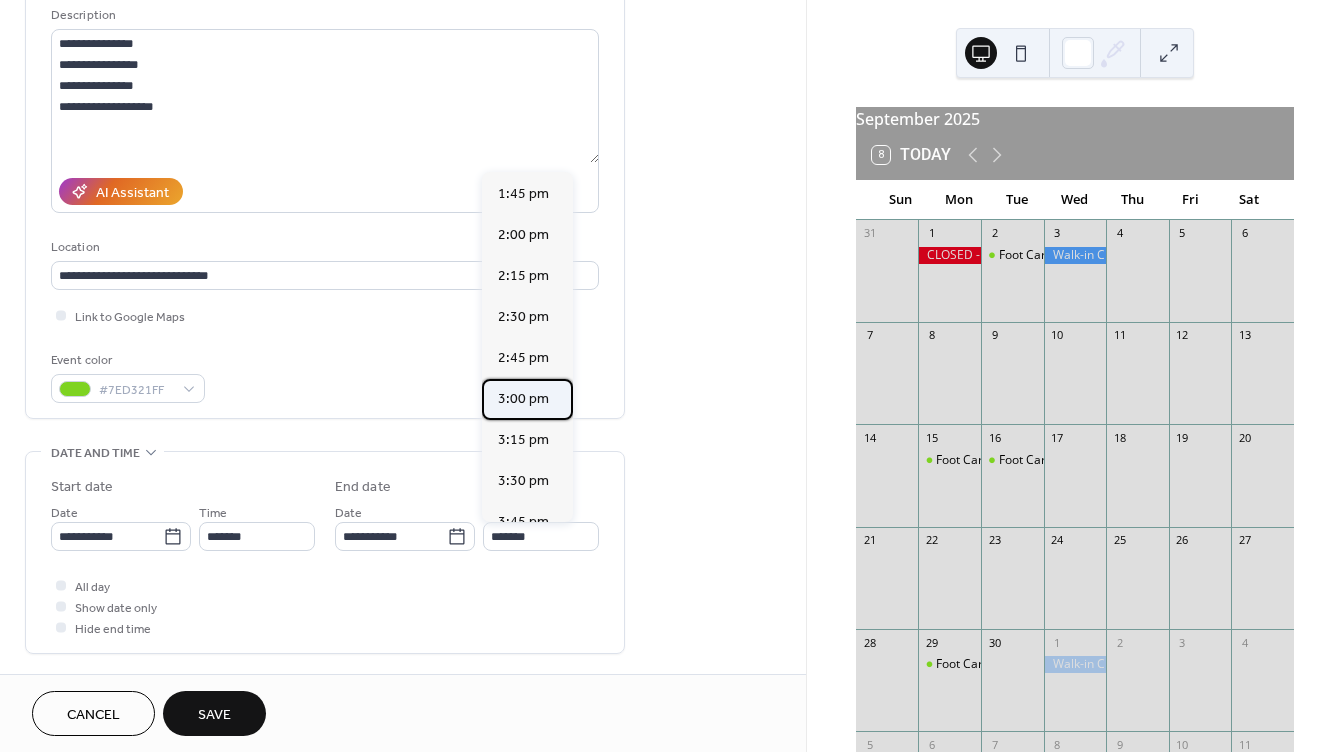 click on "3:00 pm" at bounding box center (523, 399) 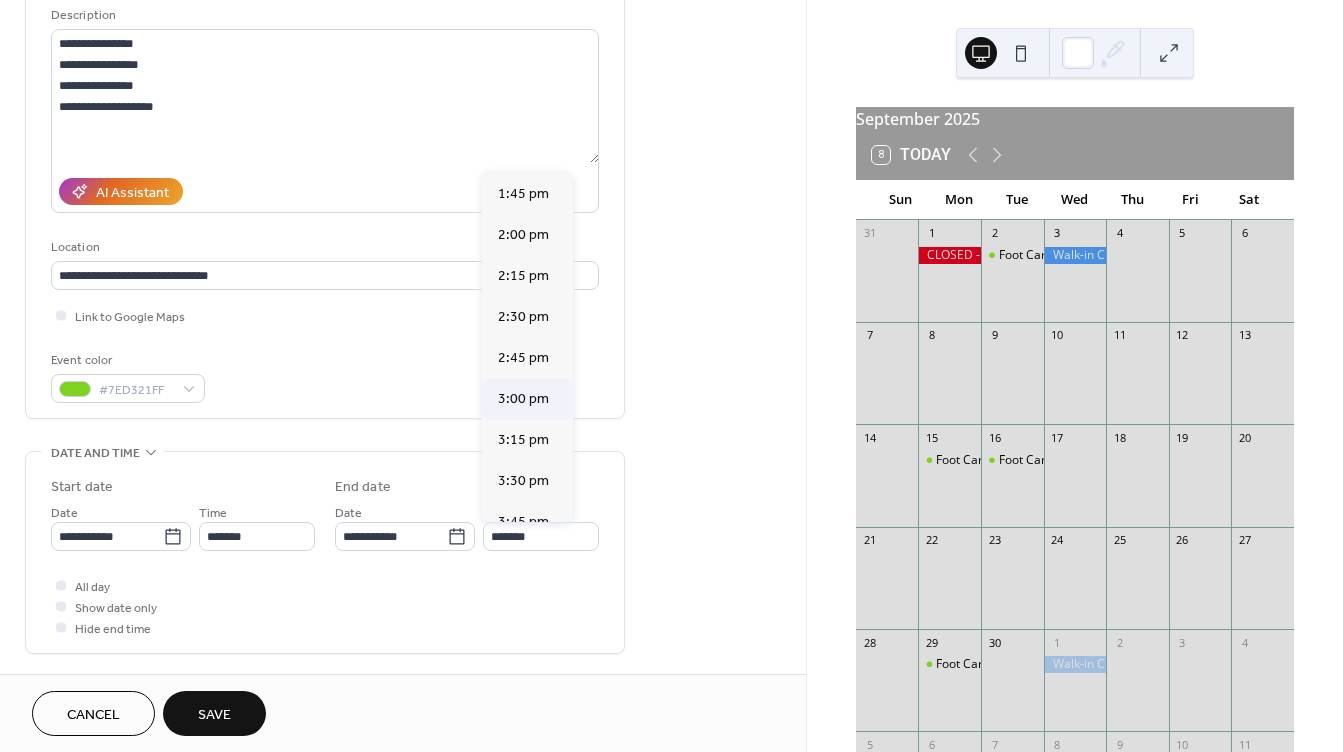 type on "*******" 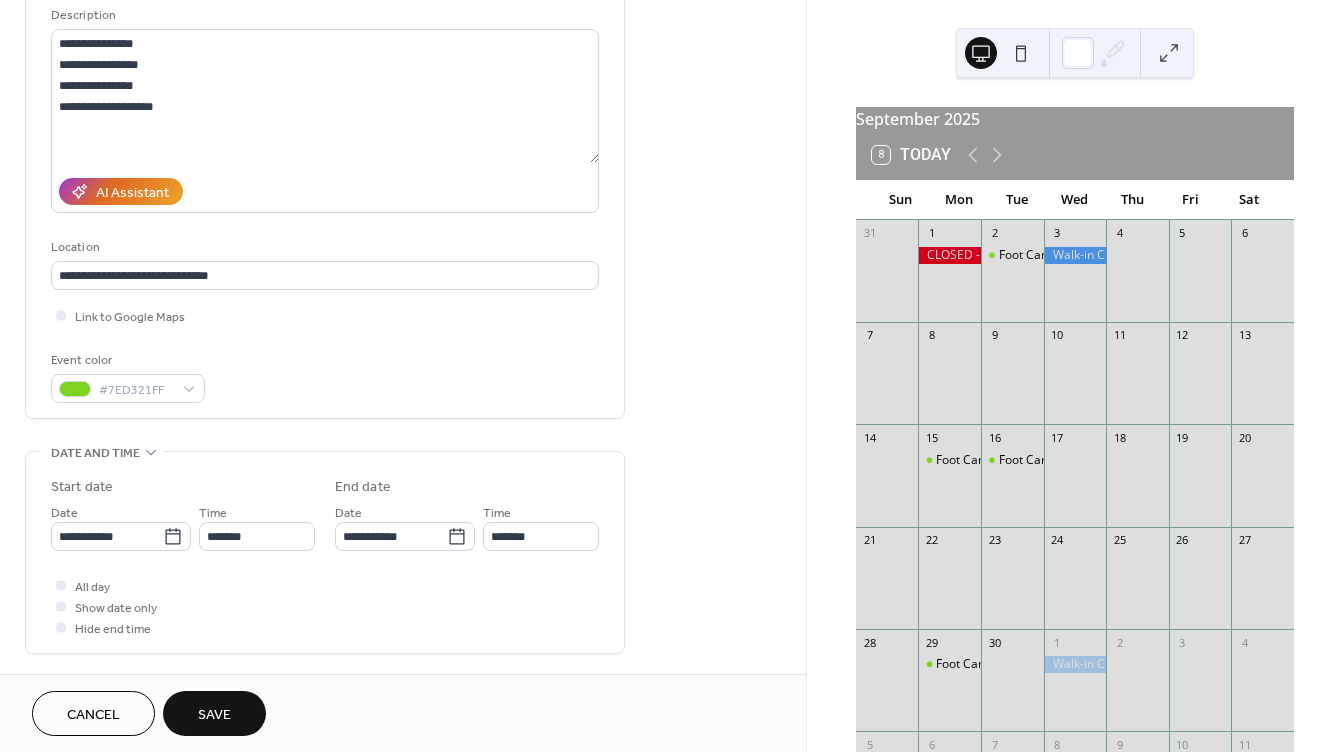click on "Save" at bounding box center [214, 713] 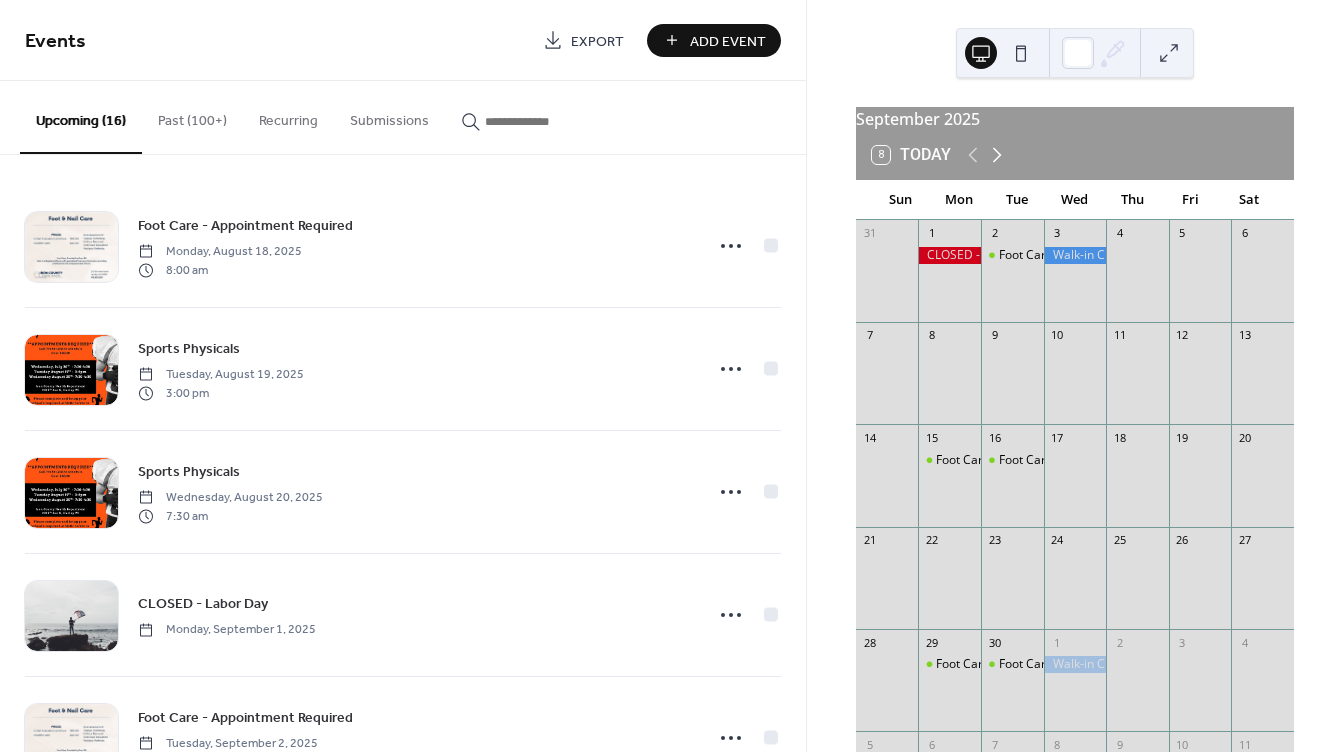 click 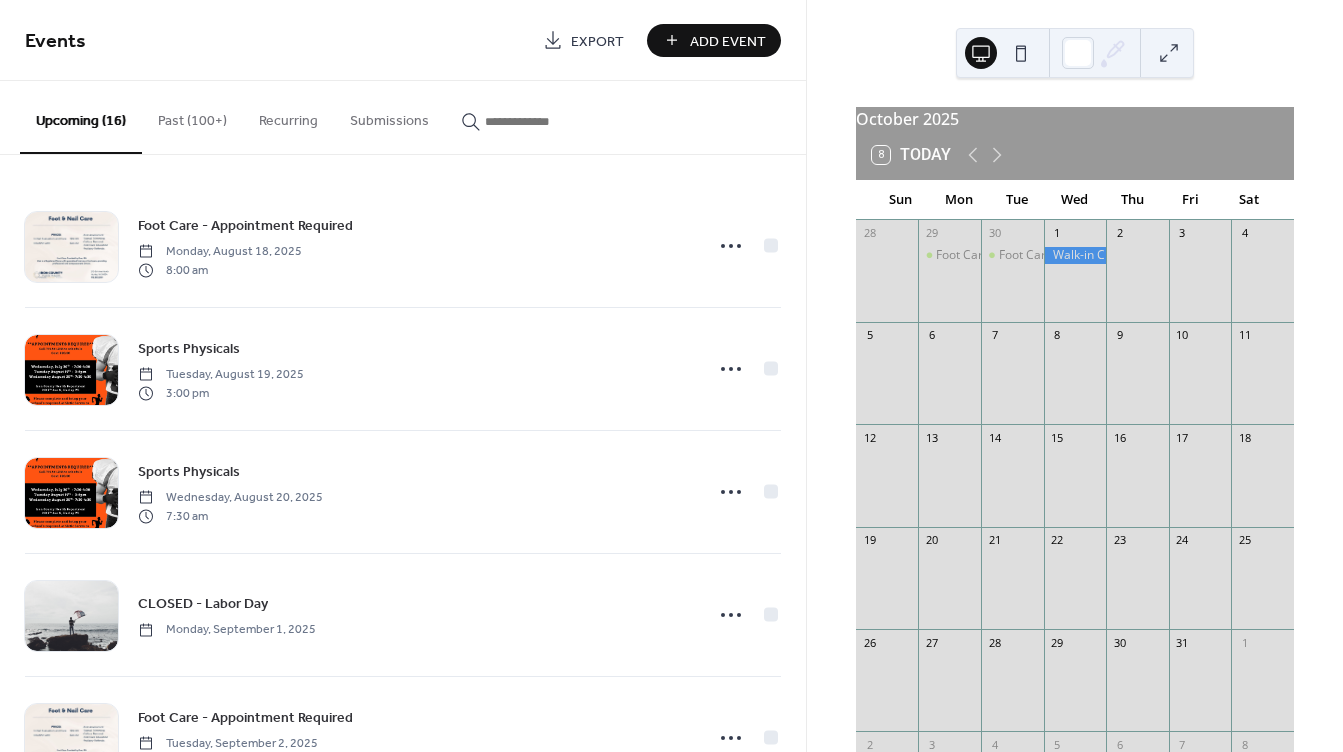 click on "Add Event" at bounding box center (714, 40) 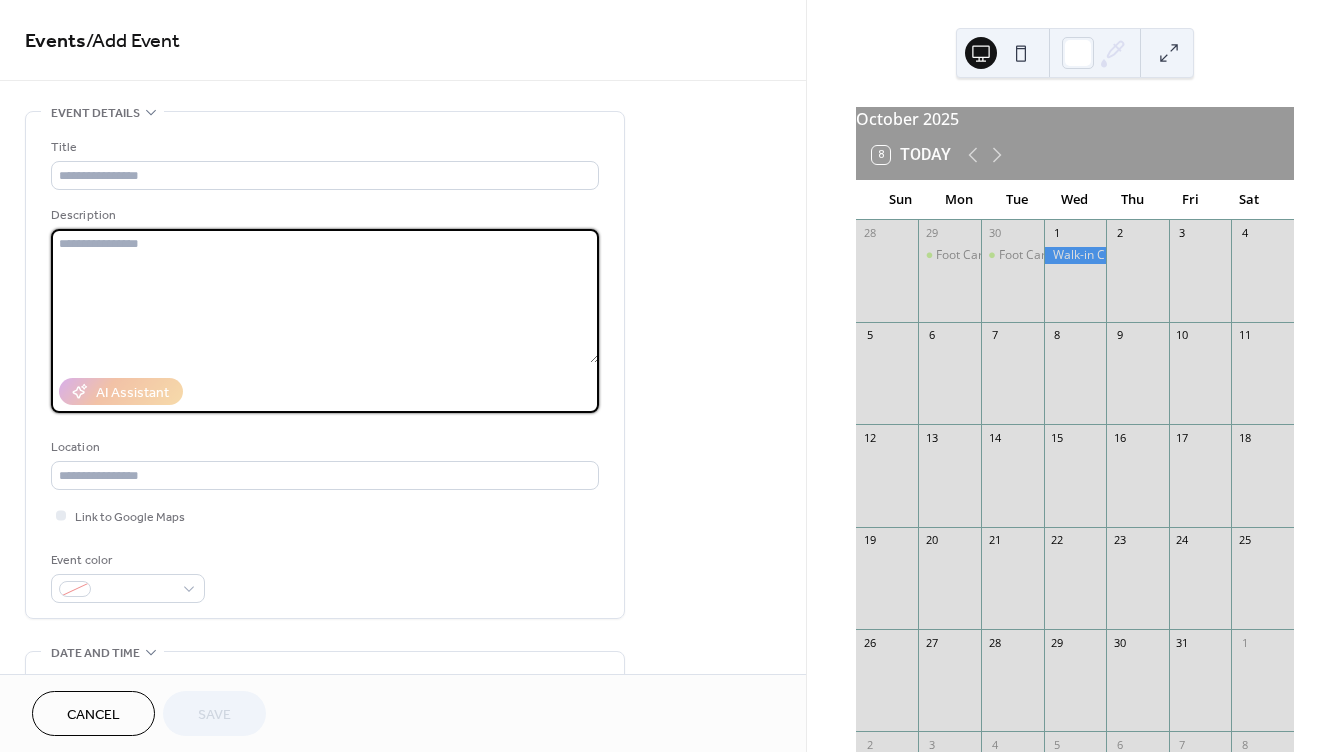 click at bounding box center (325, 296) 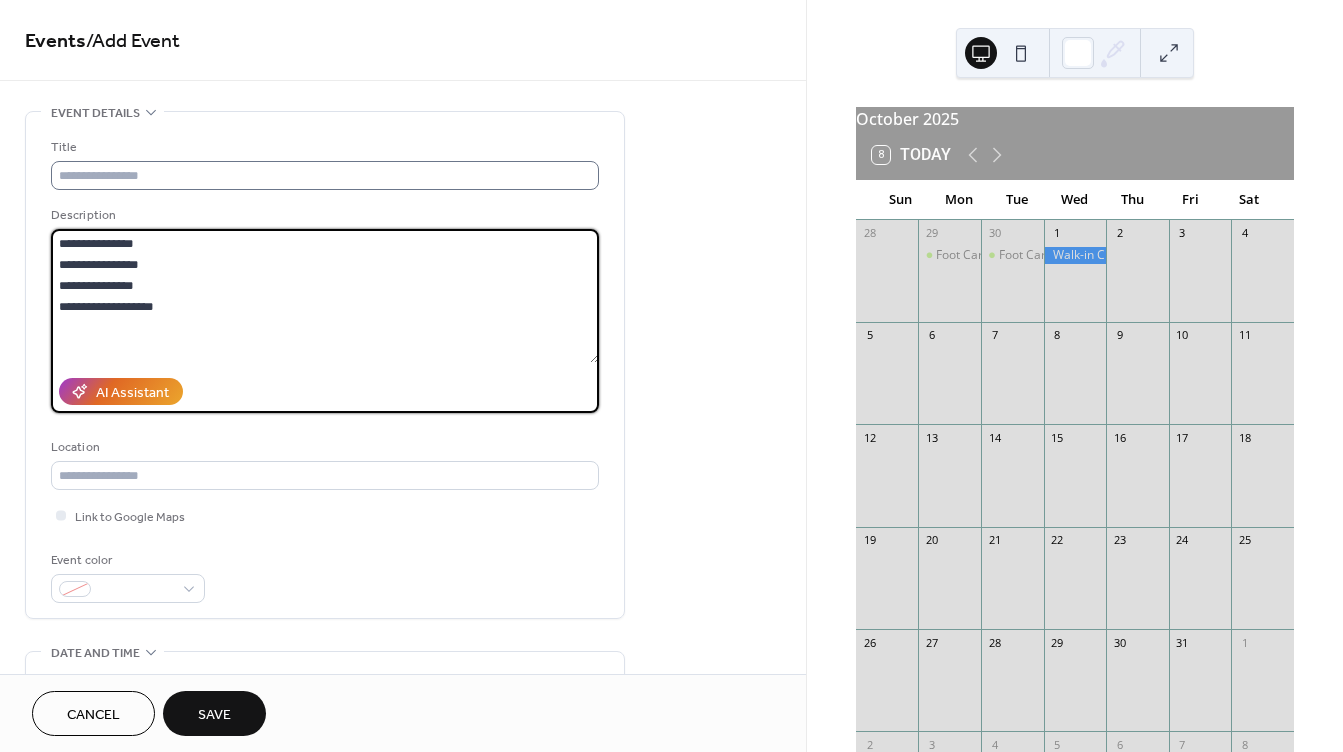 type on "**********" 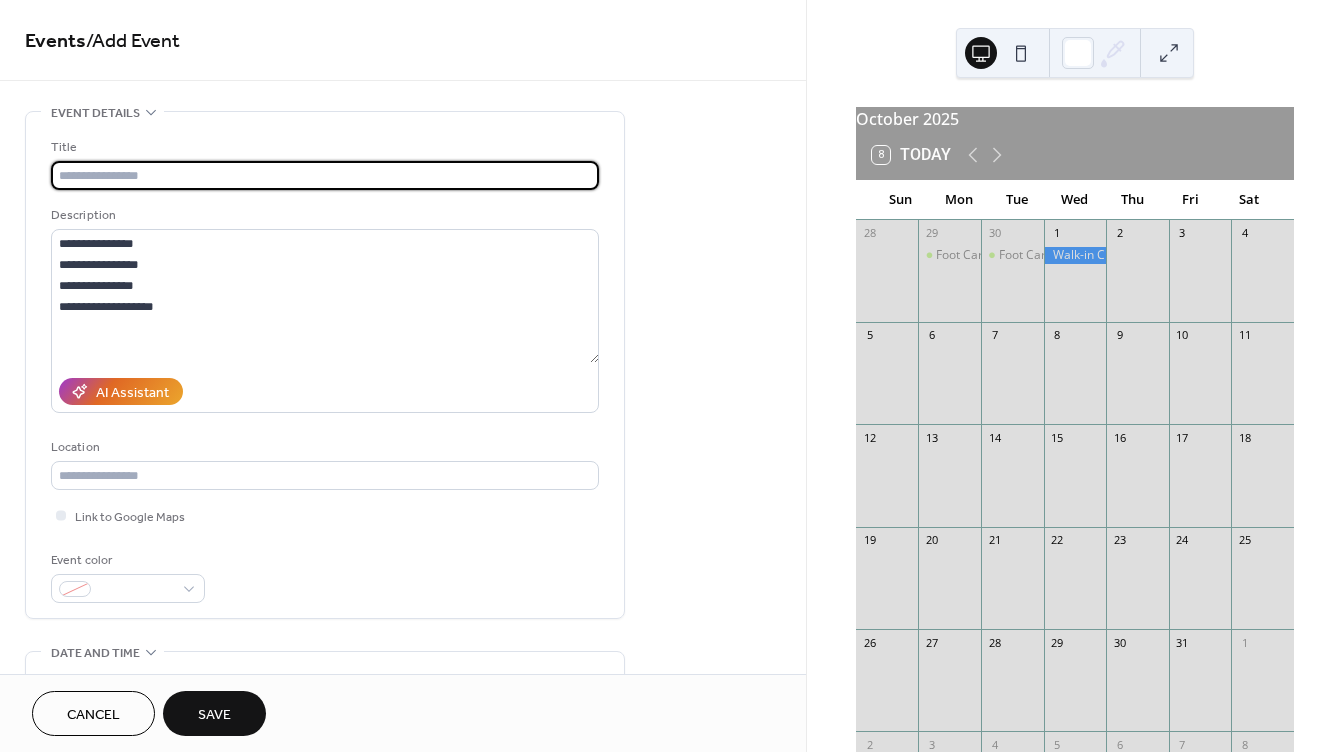 click at bounding box center (325, 175) 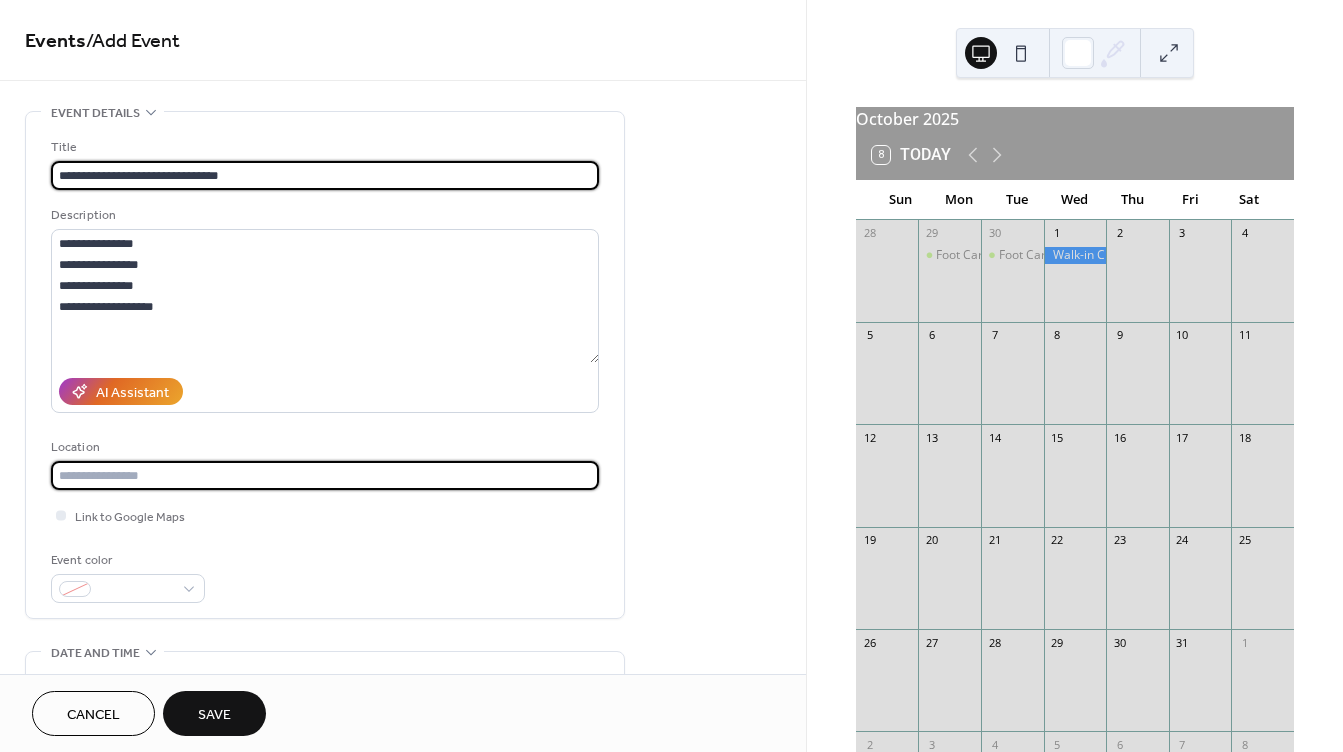 type on "**********" 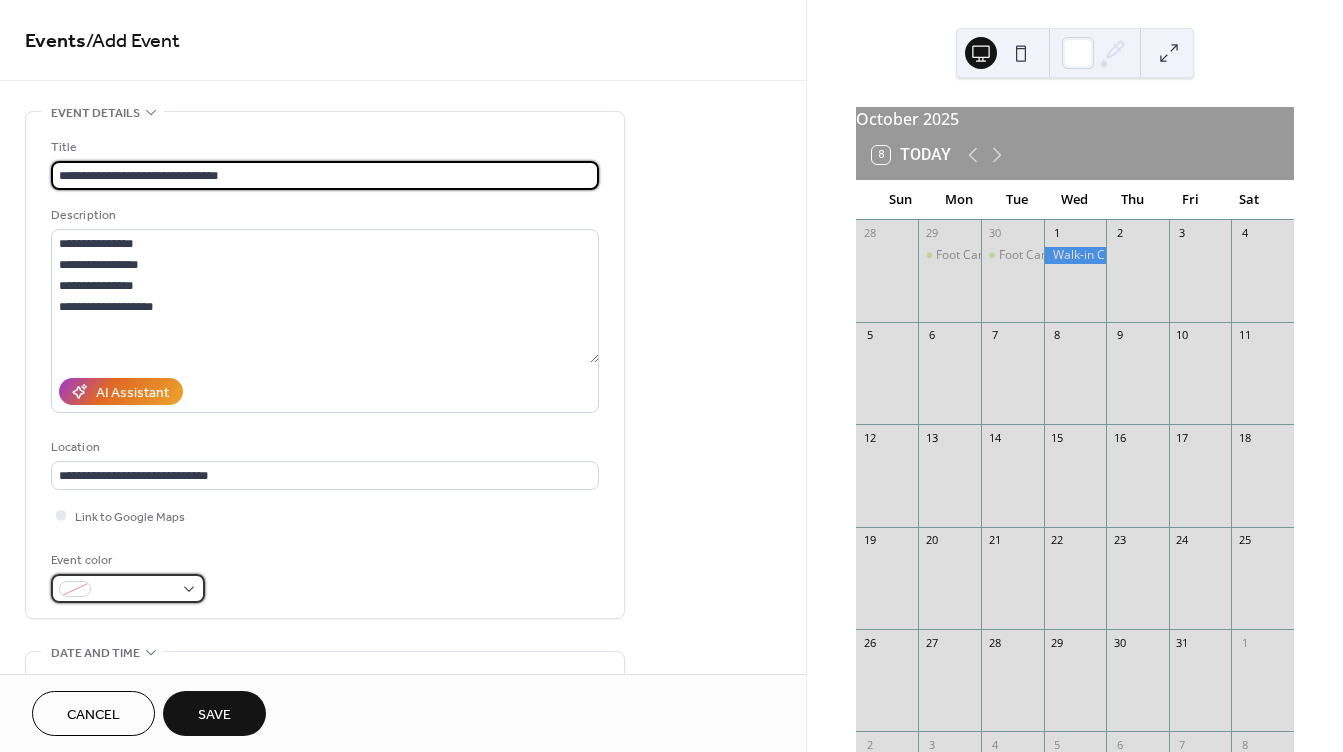 click at bounding box center [136, 590] 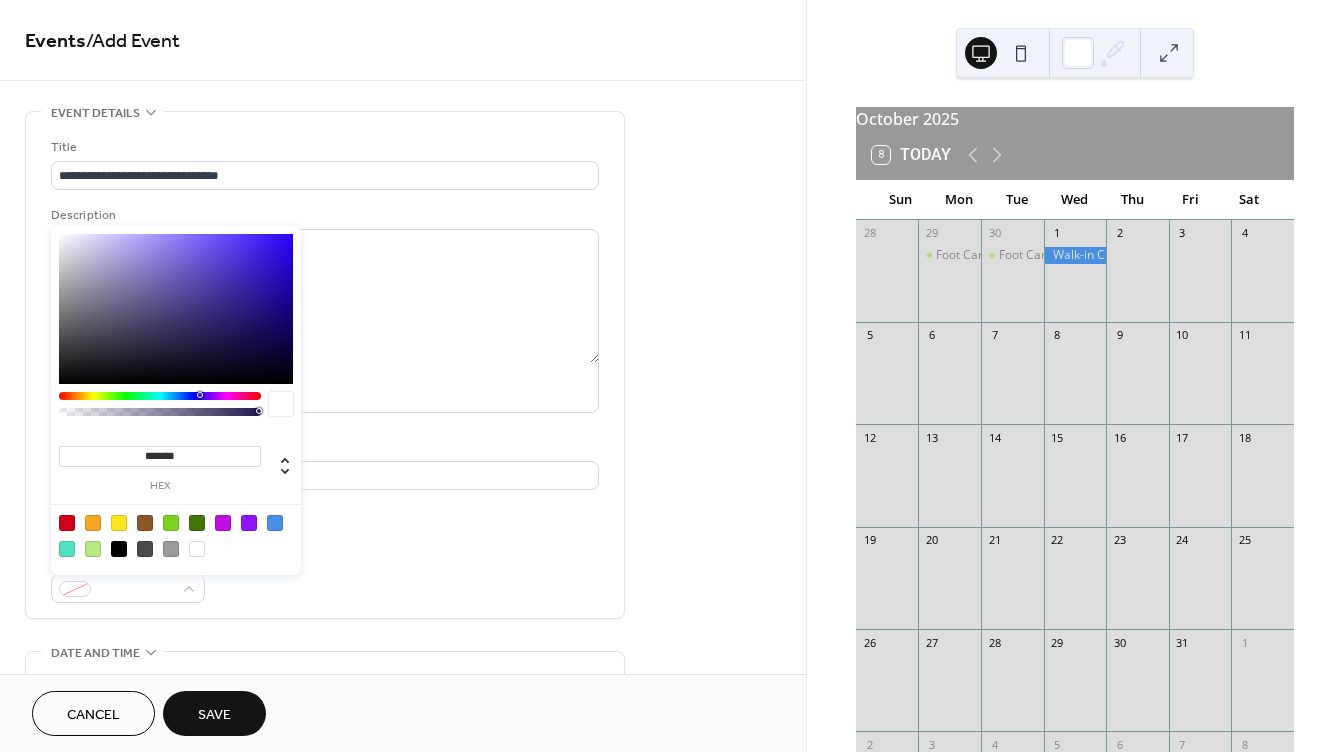 click at bounding box center (171, 523) 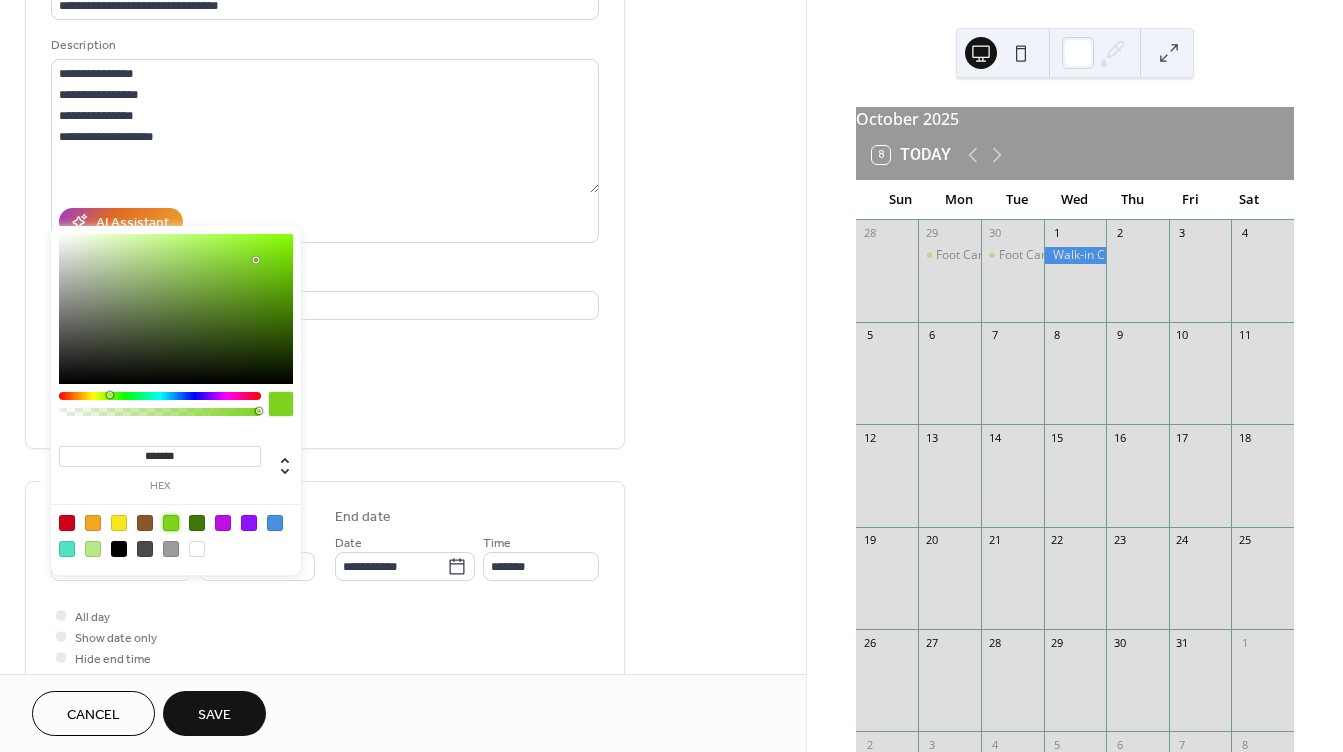 scroll, scrollTop: 200, scrollLeft: 0, axis: vertical 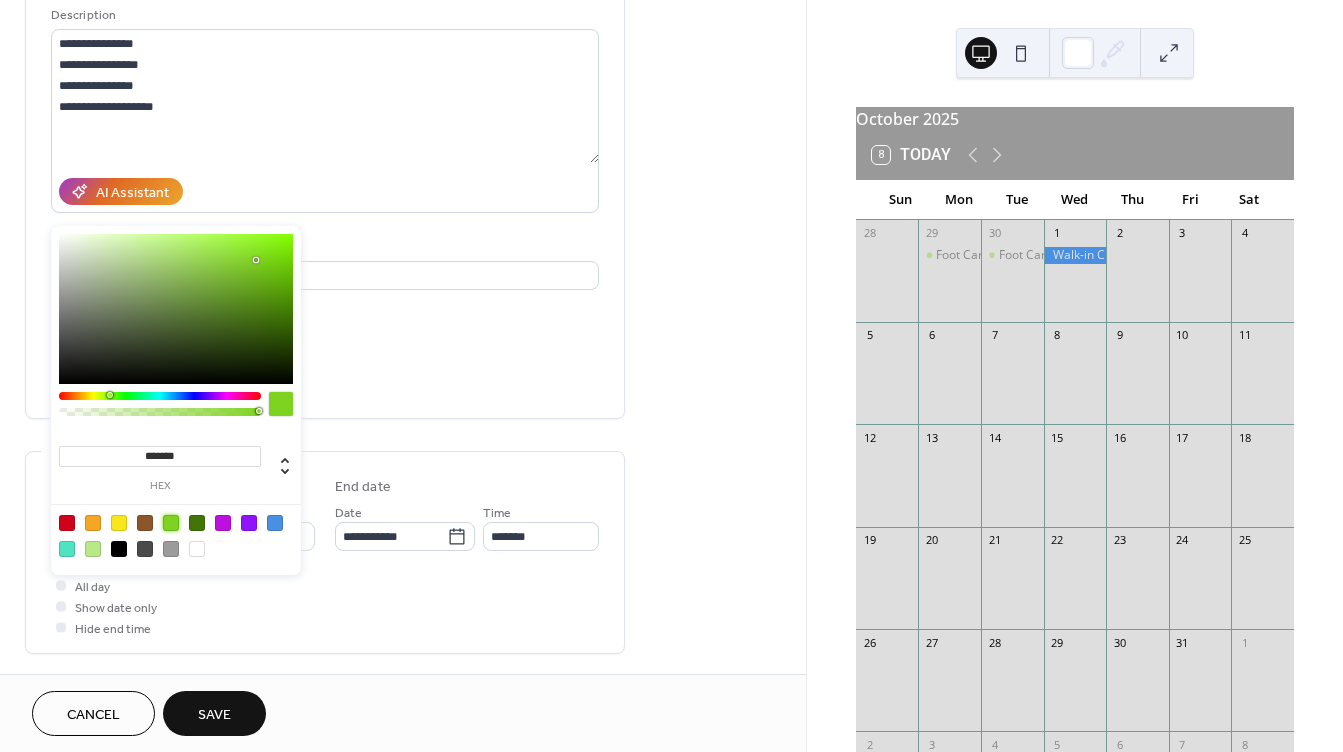click on "**********" at bounding box center [403, 520] 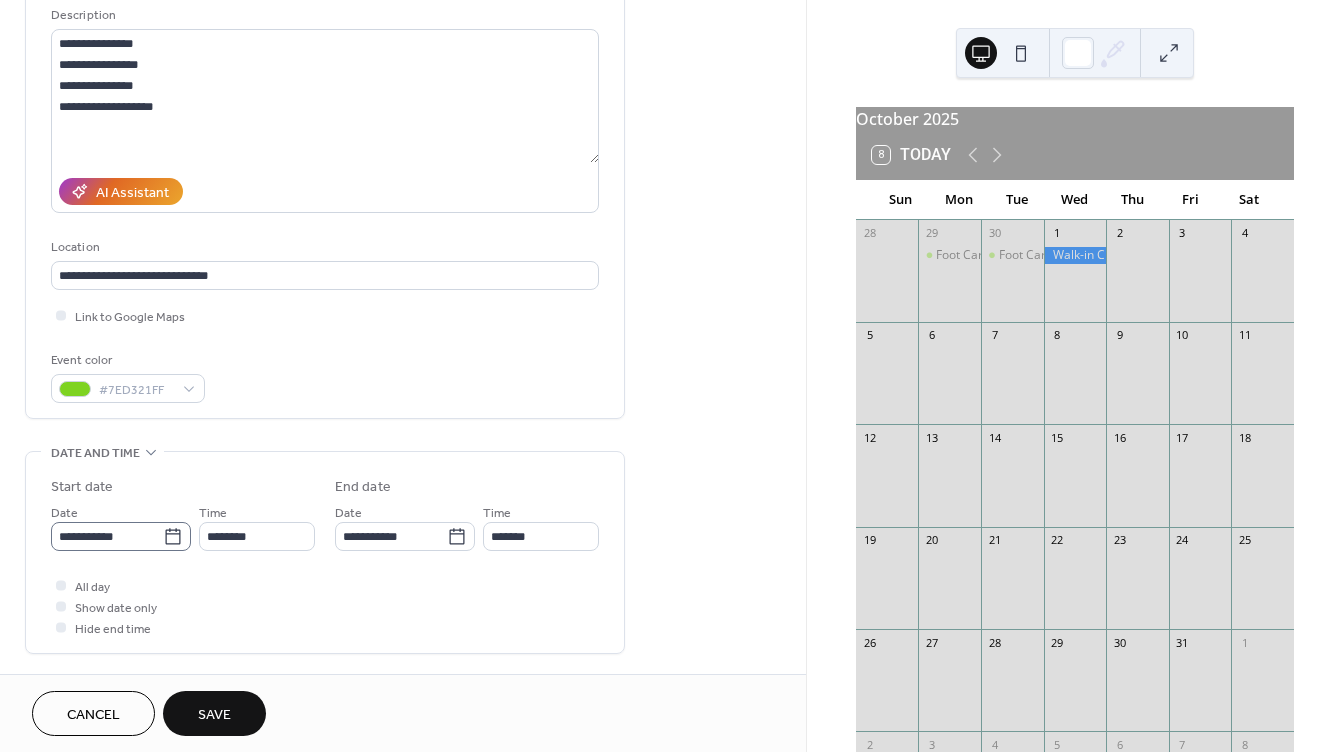click 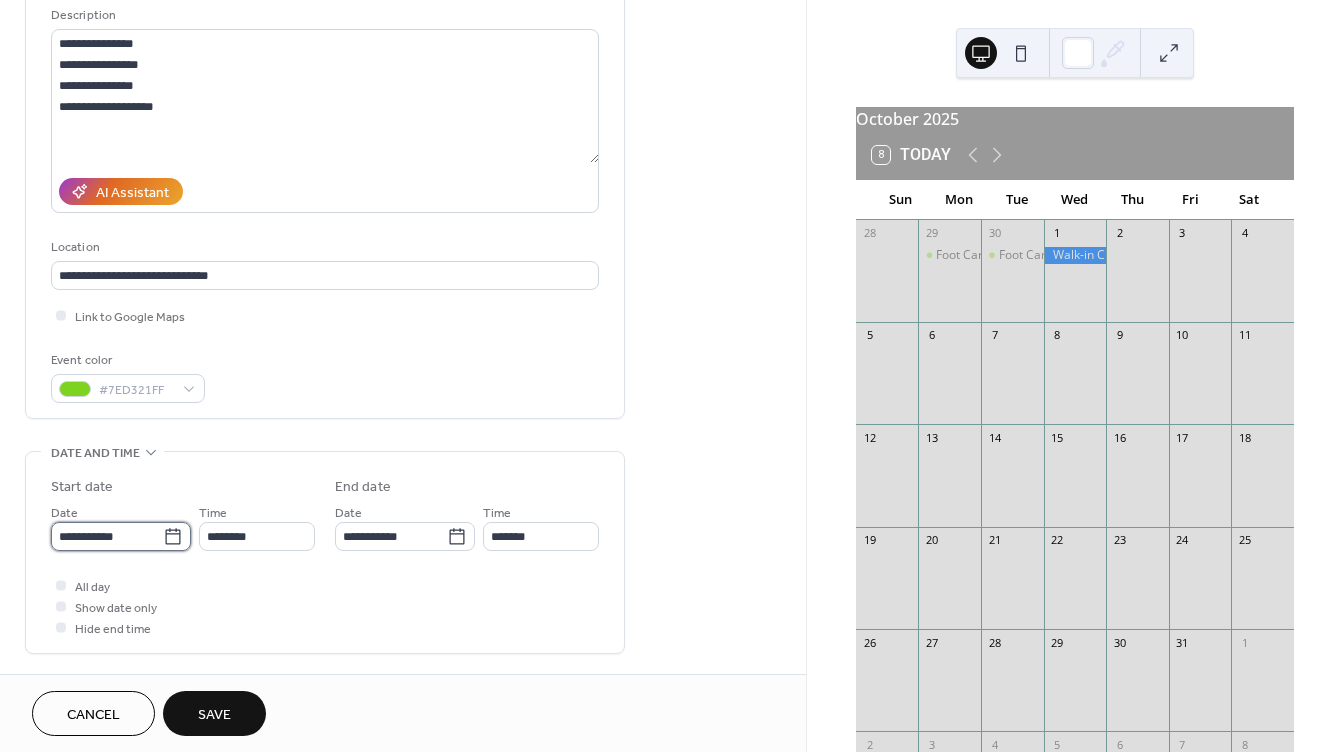 click on "**********" at bounding box center [107, 536] 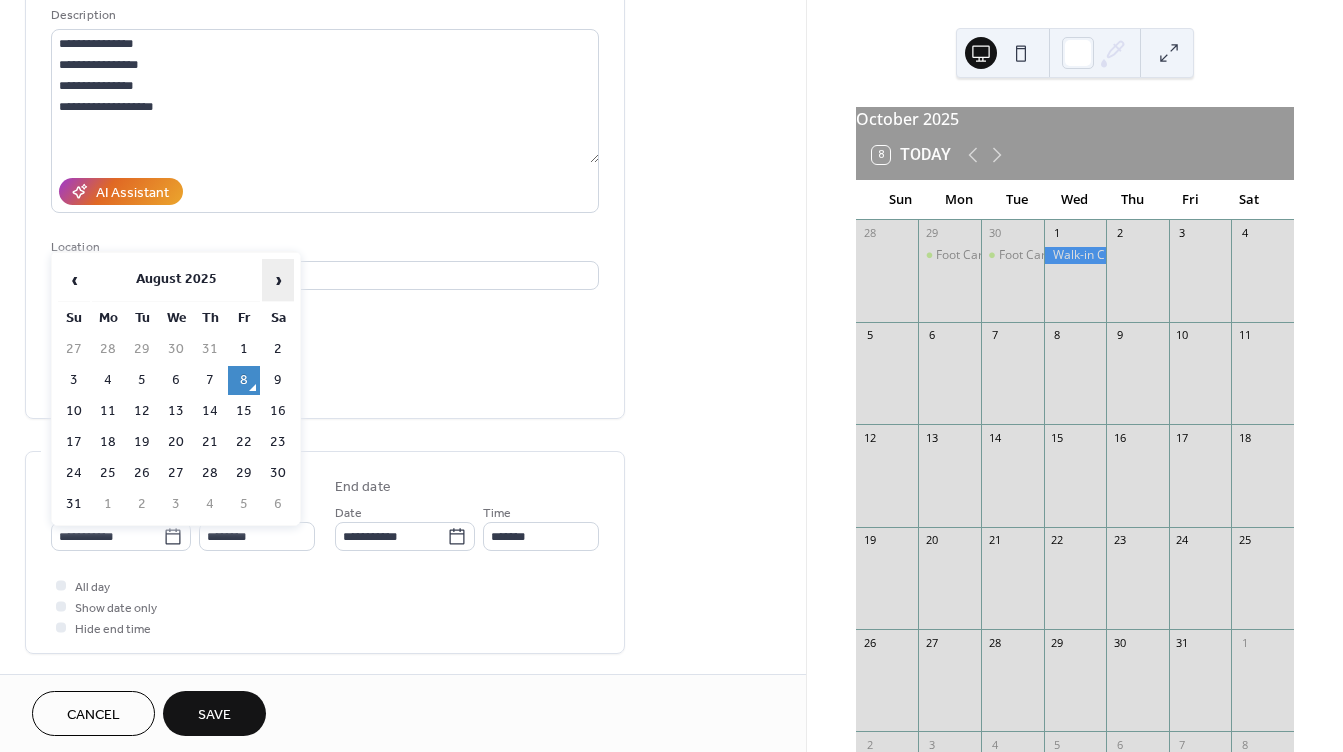 click on "›" at bounding box center [278, 280] 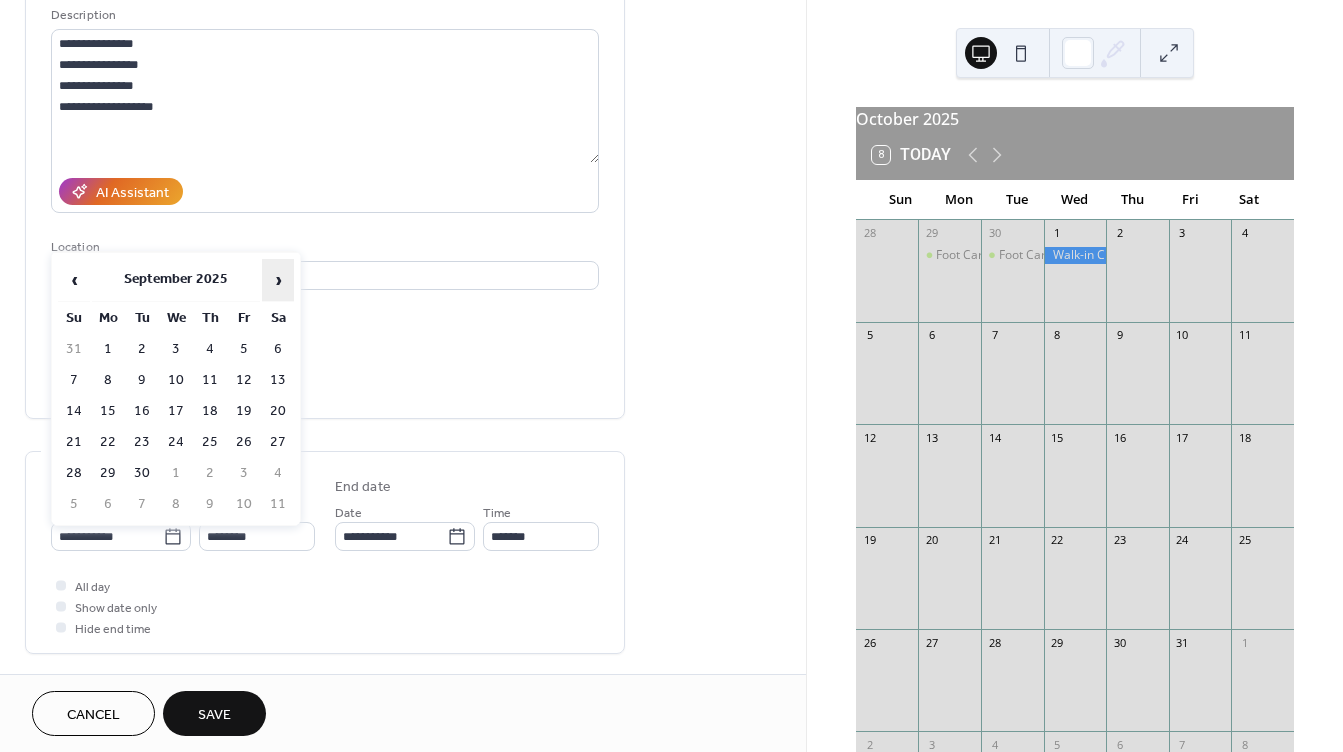 click on "›" at bounding box center [278, 280] 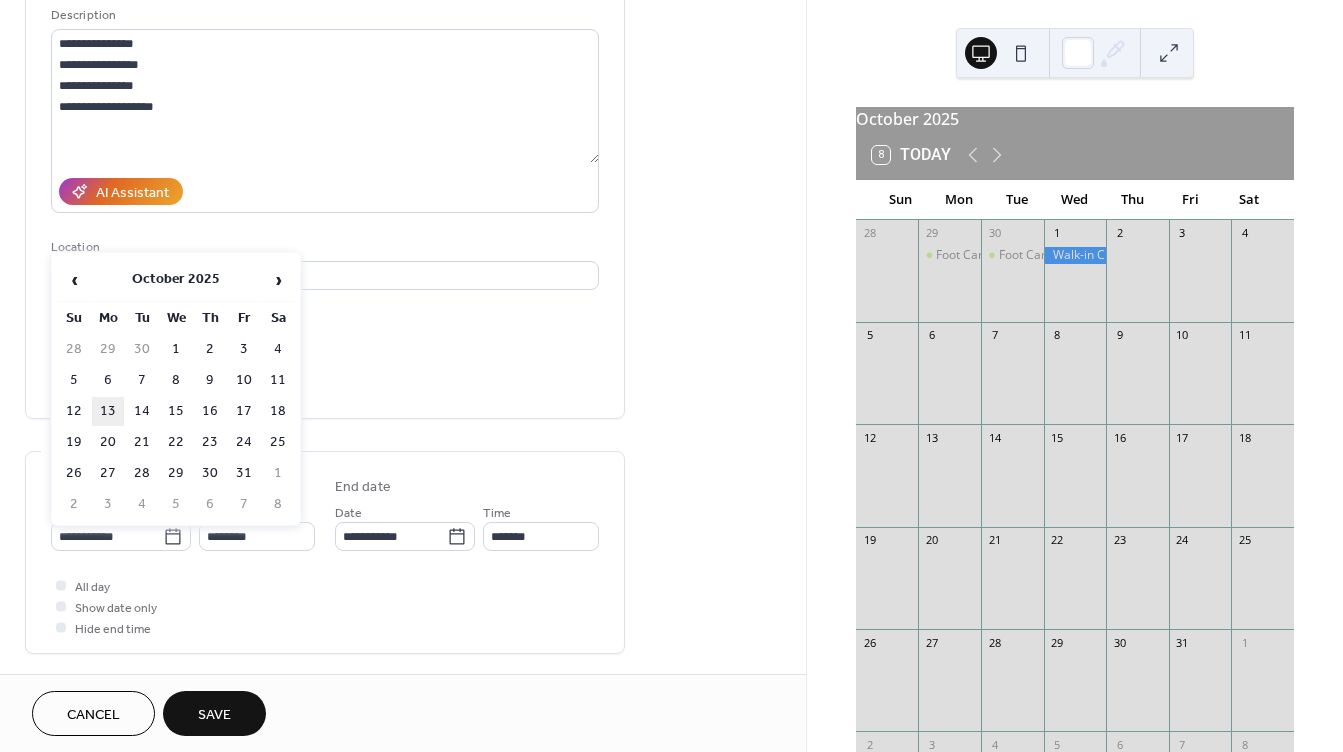 click on "13" at bounding box center (108, 411) 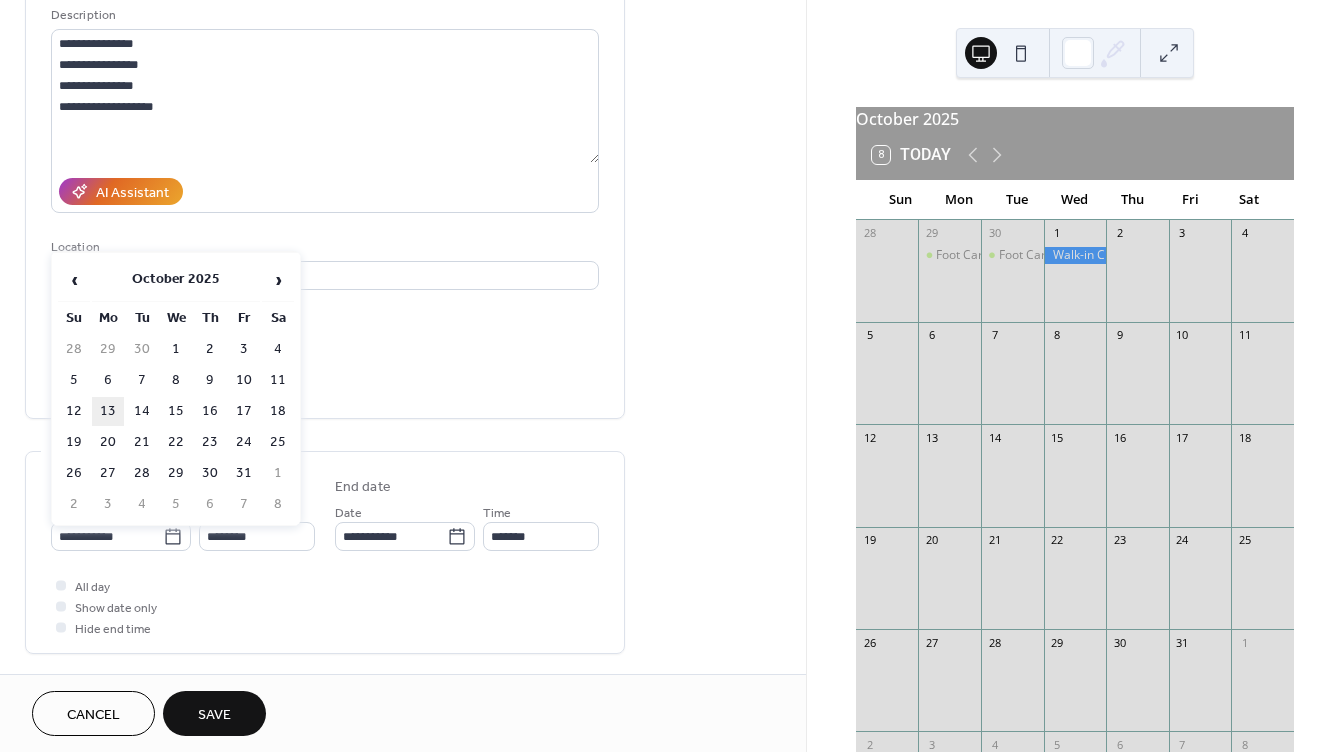 type on "**********" 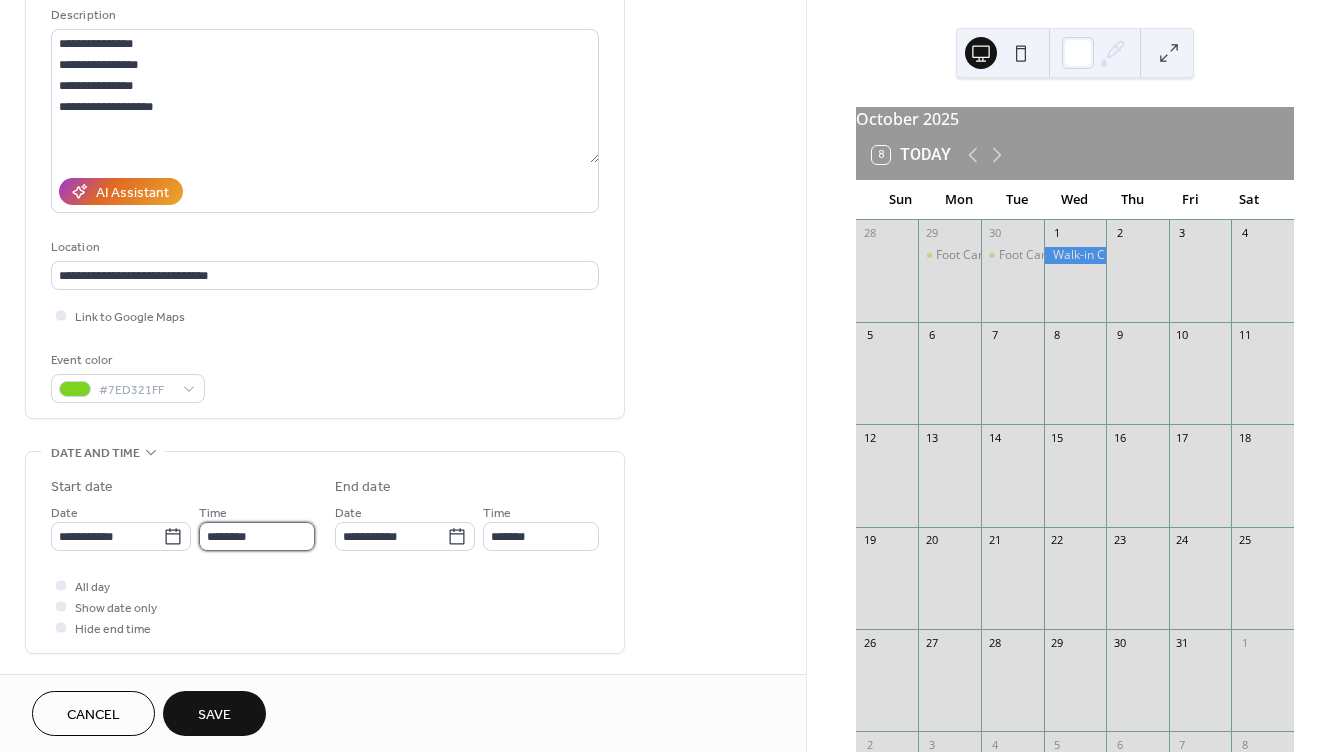 click on "********" at bounding box center [257, 536] 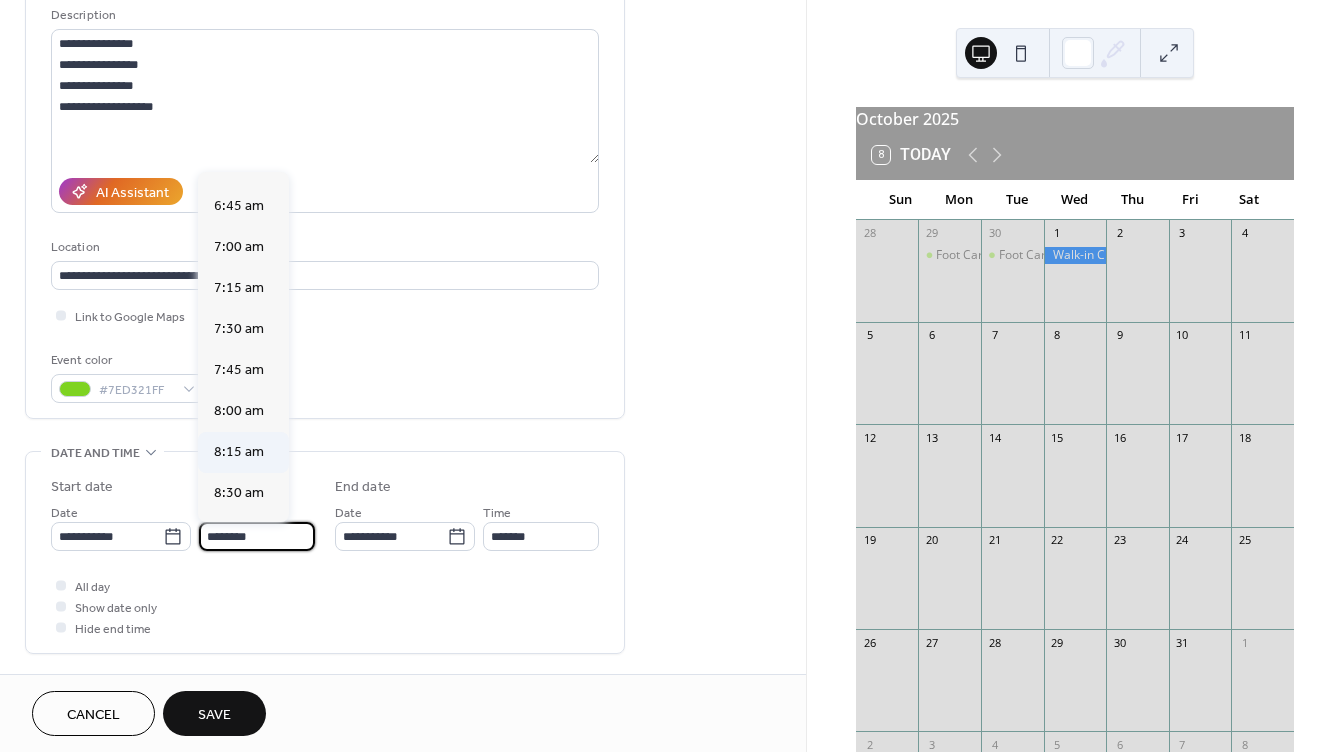 scroll, scrollTop: 1144, scrollLeft: 0, axis: vertical 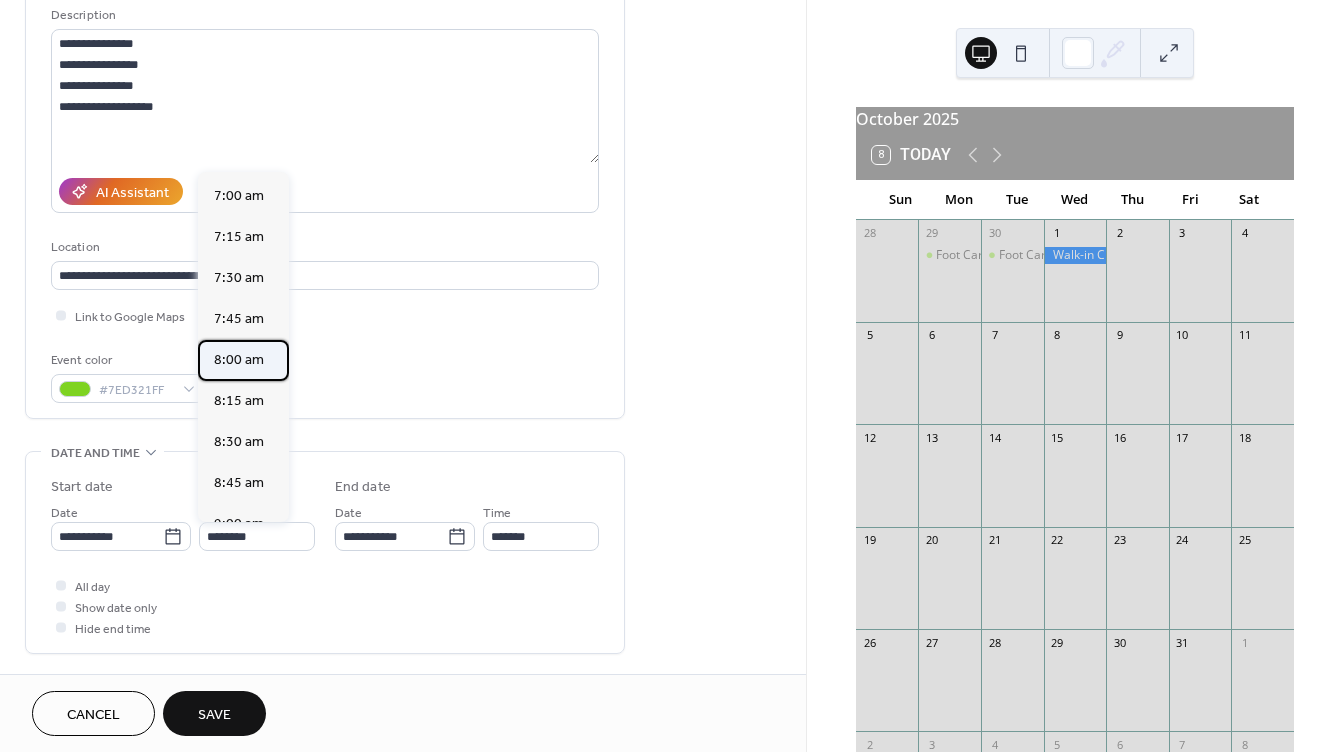 click on "8:00 am" at bounding box center [239, 360] 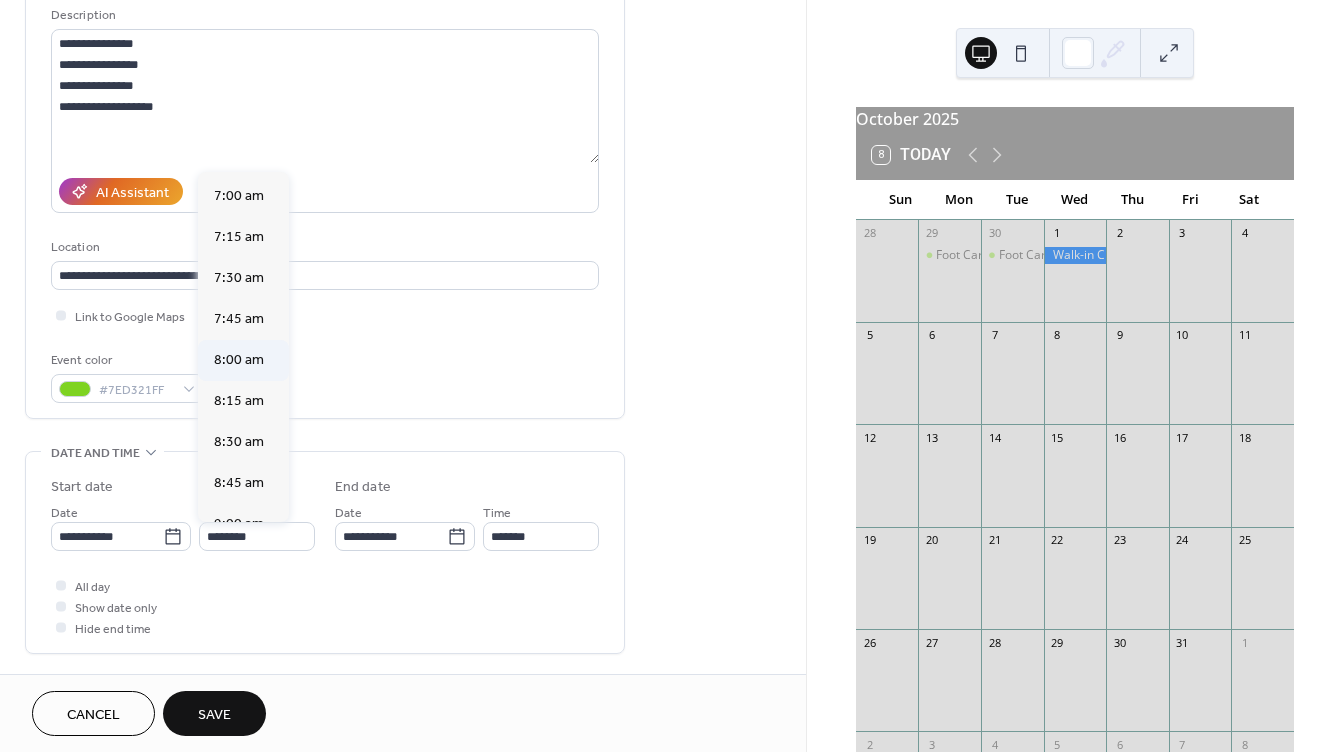 type on "*******" 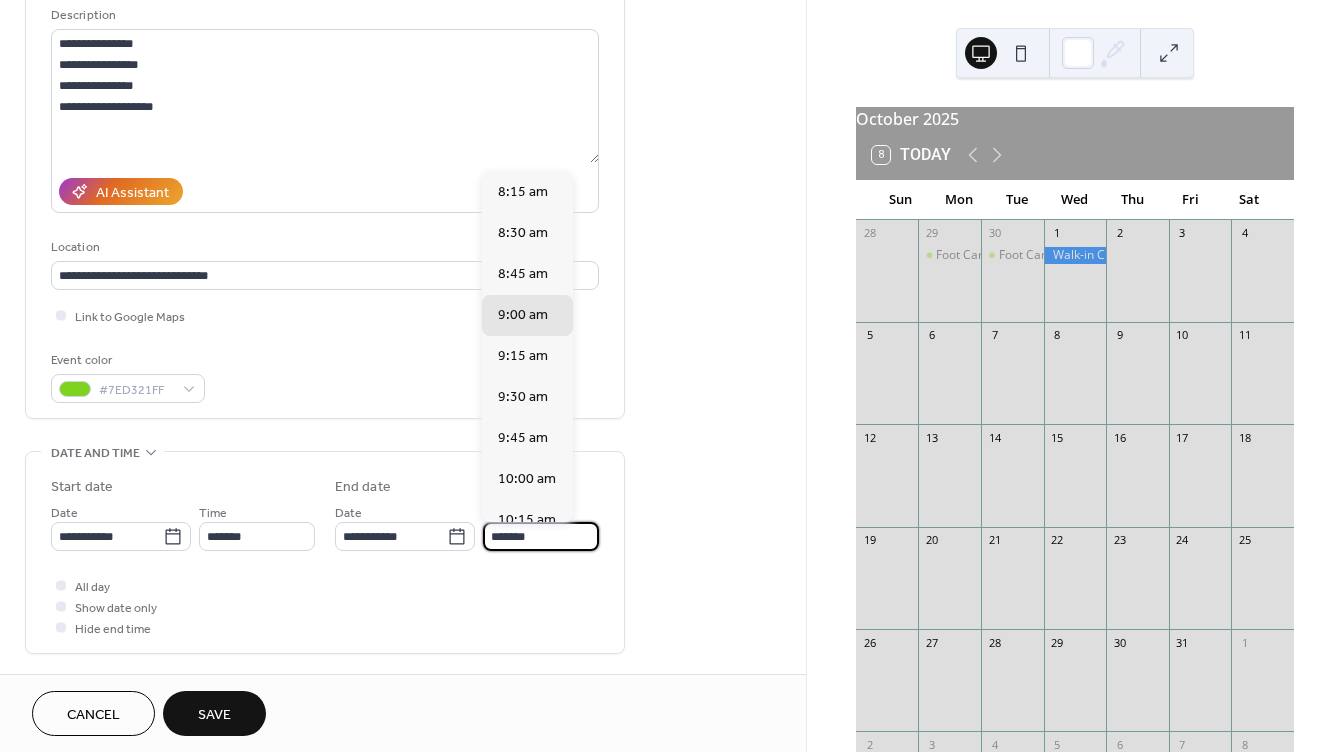 click on "*******" at bounding box center (541, 536) 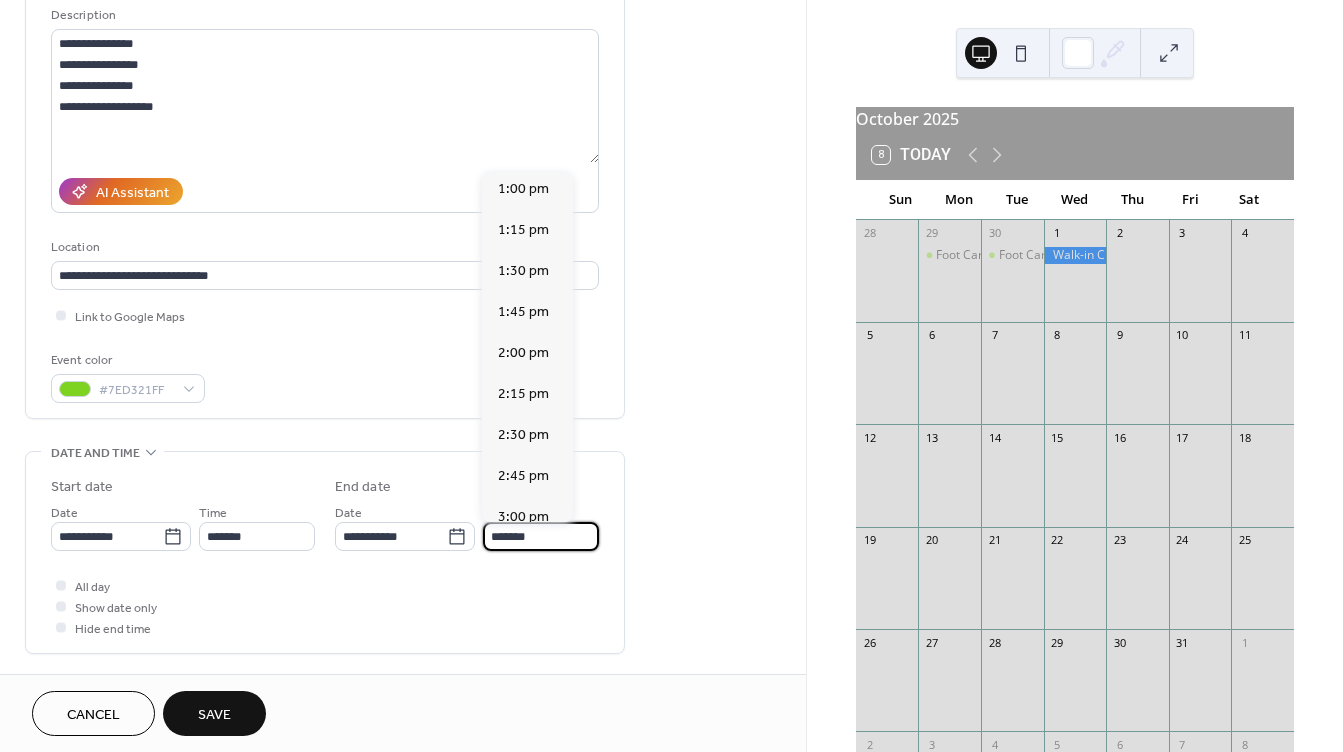 scroll, scrollTop: 800, scrollLeft: 0, axis: vertical 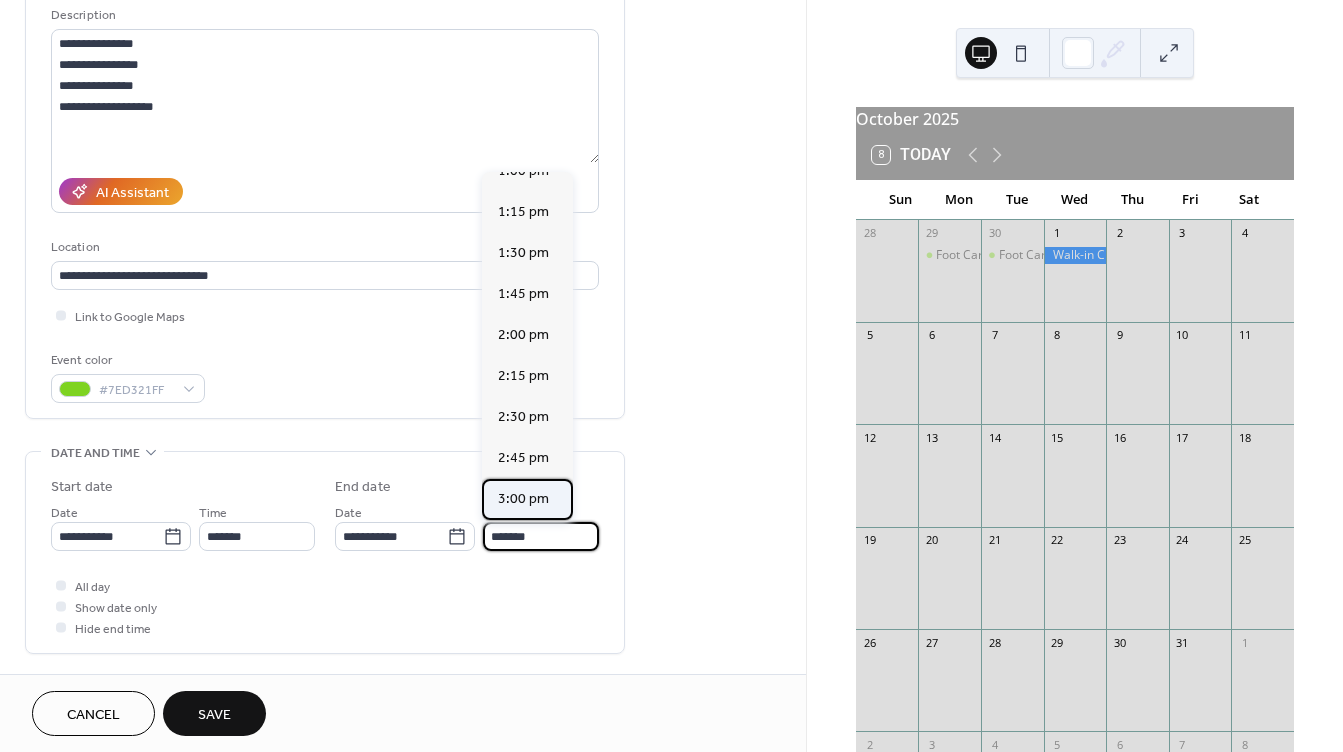 click on "3:00 pm" at bounding box center (523, 499) 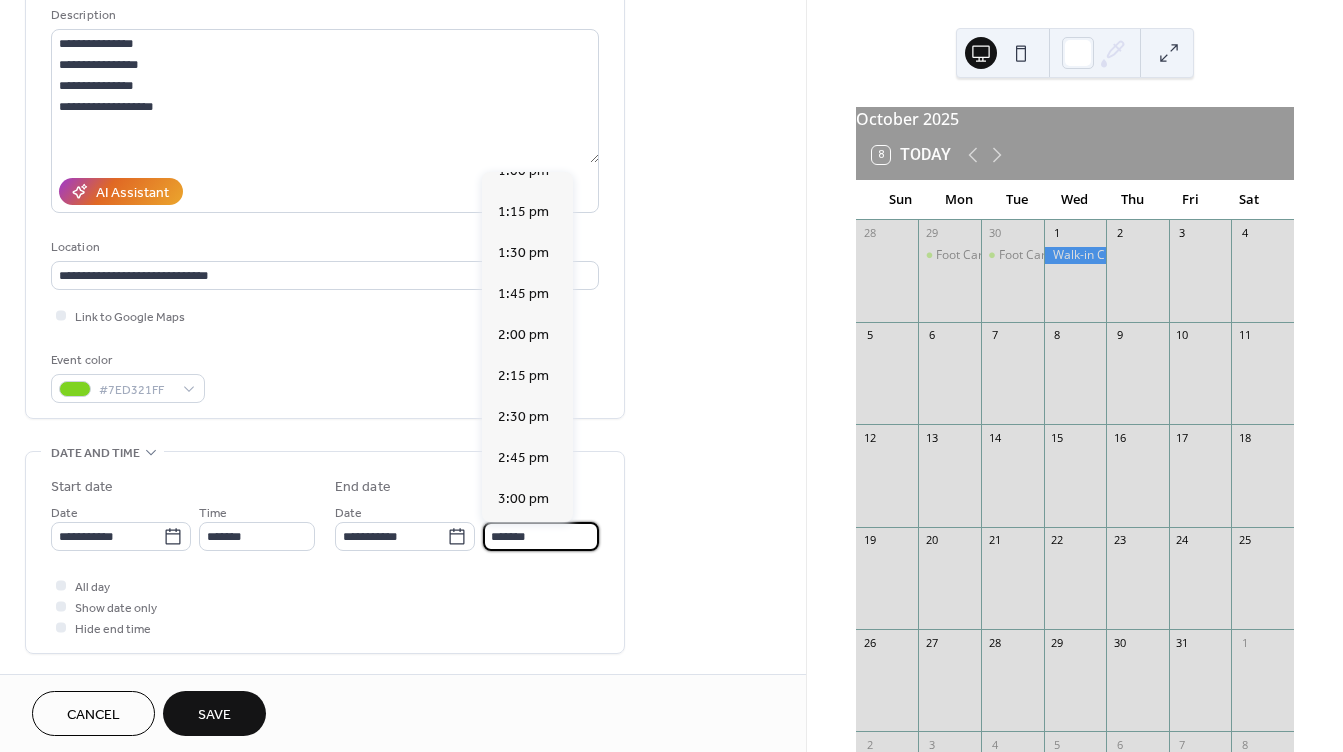 type on "*******" 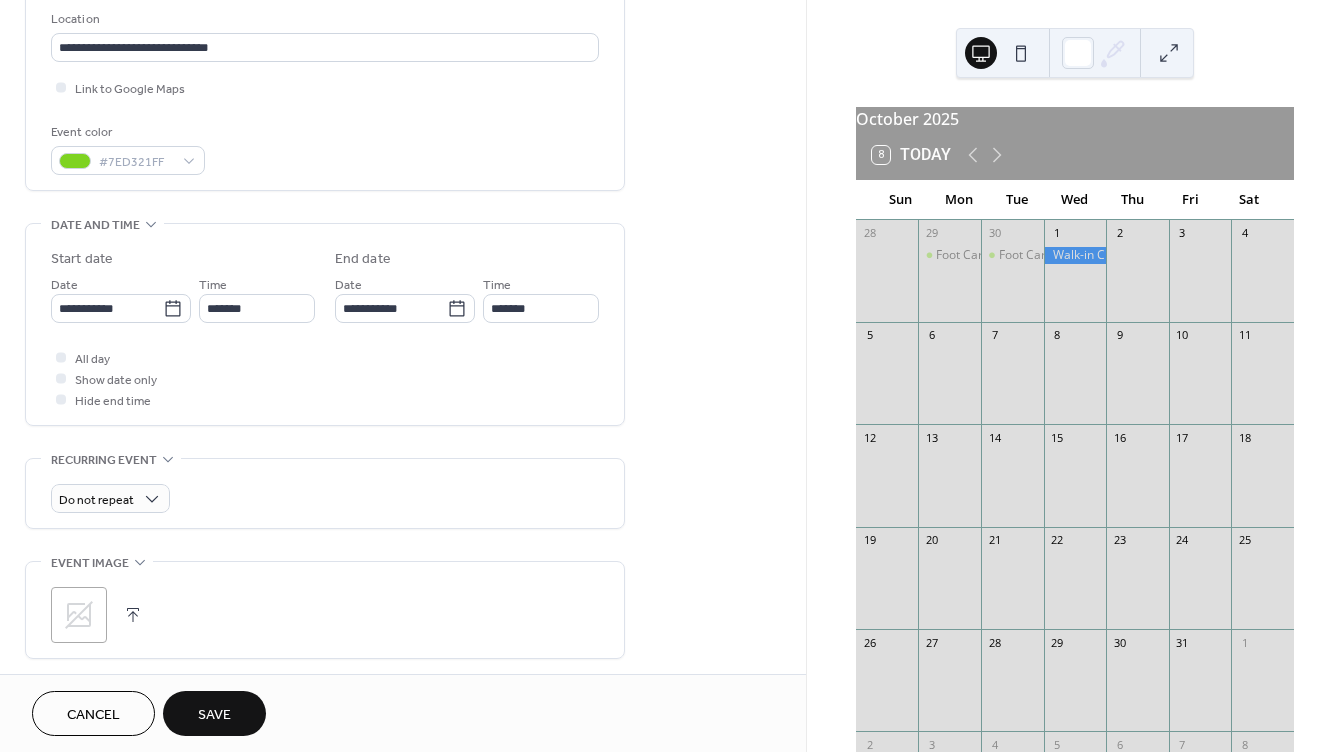 scroll, scrollTop: 500, scrollLeft: 0, axis: vertical 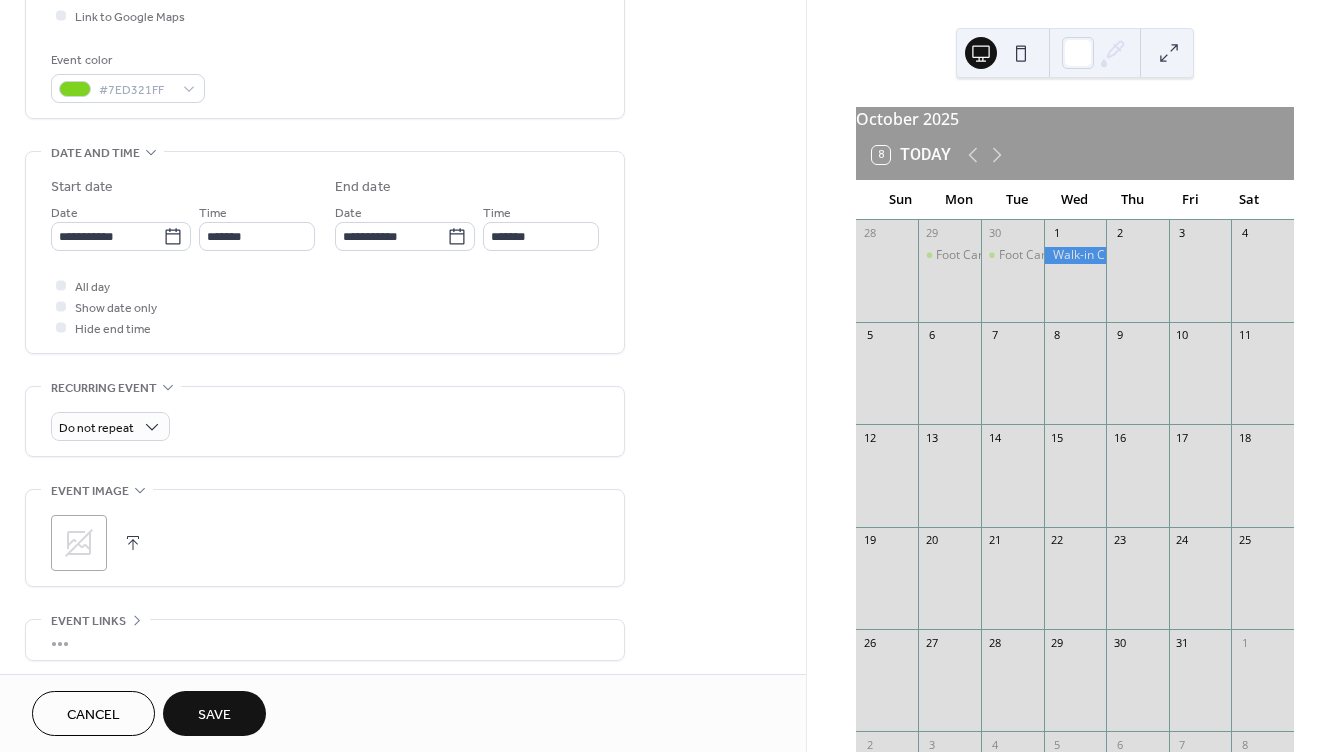 click at bounding box center (133, 543) 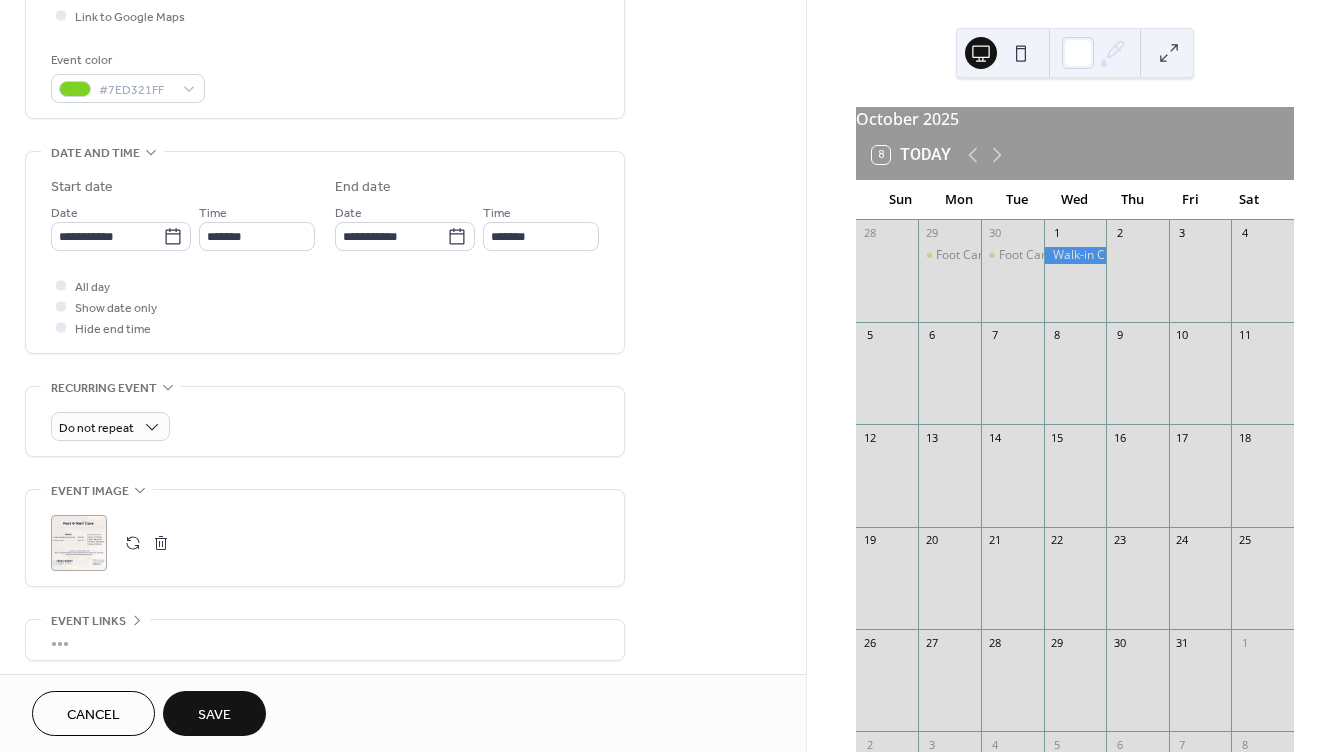 click on "Save" at bounding box center [214, 715] 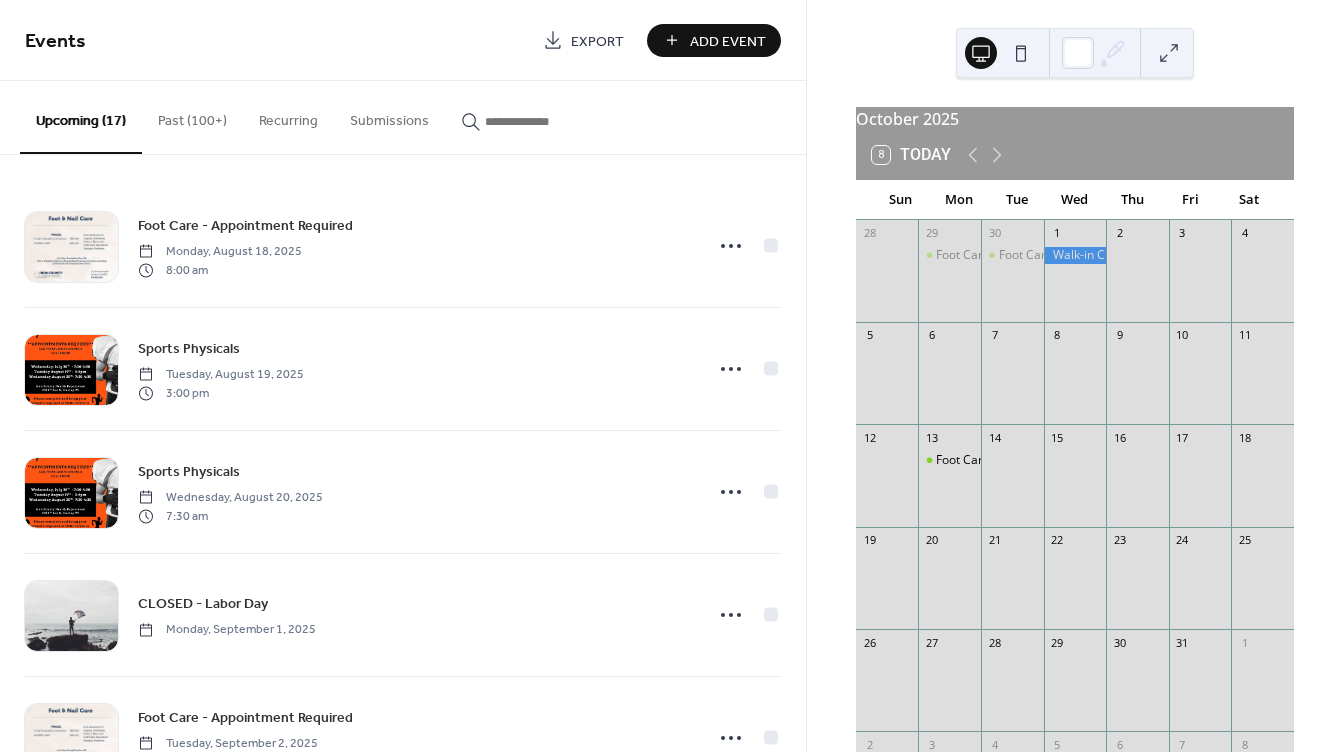 click on "Add Event" at bounding box center [728, 41] 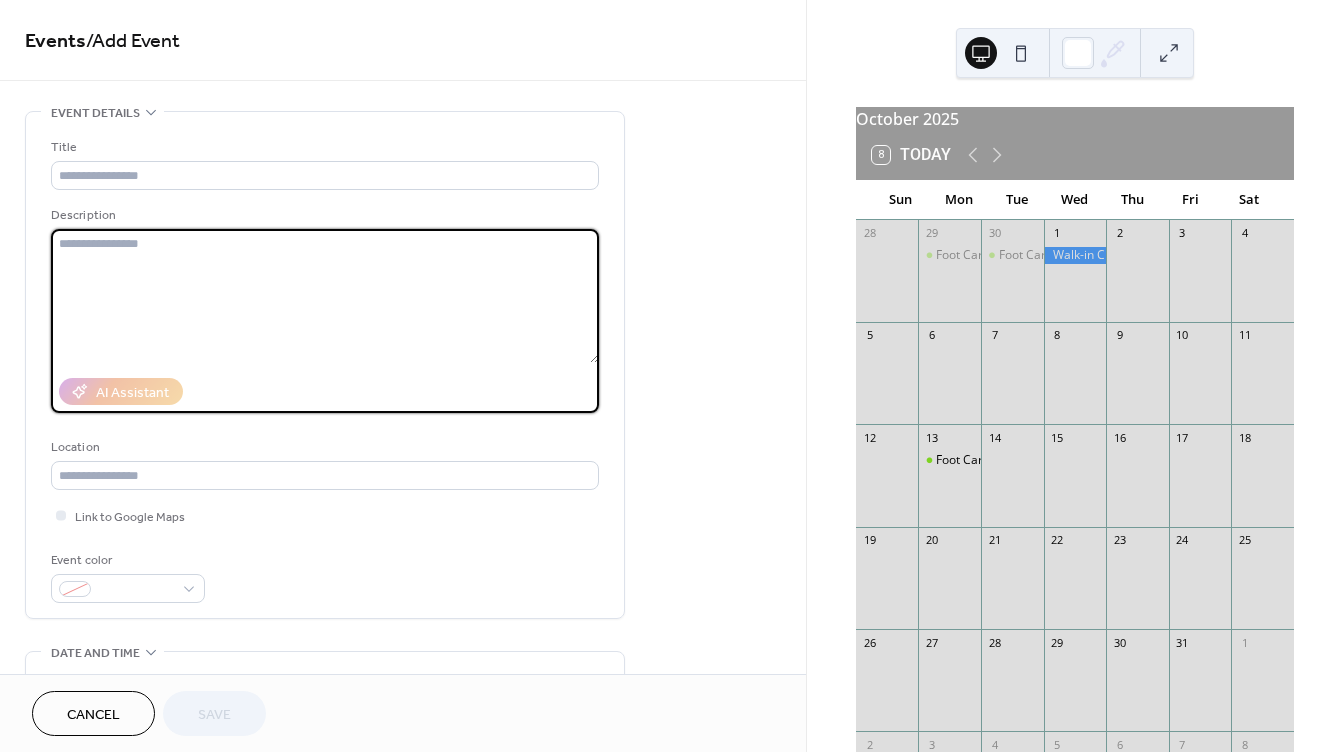 click at bounding box center [325, 296] 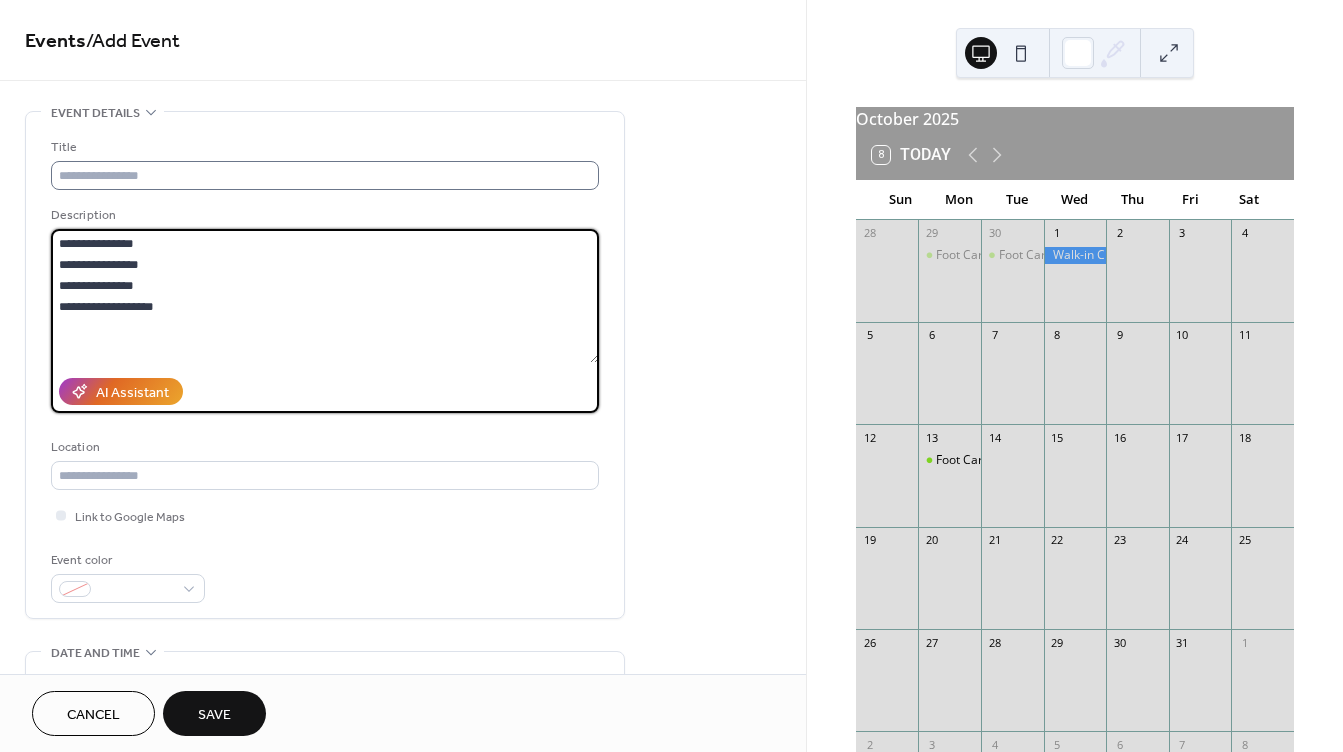 type on "**********" 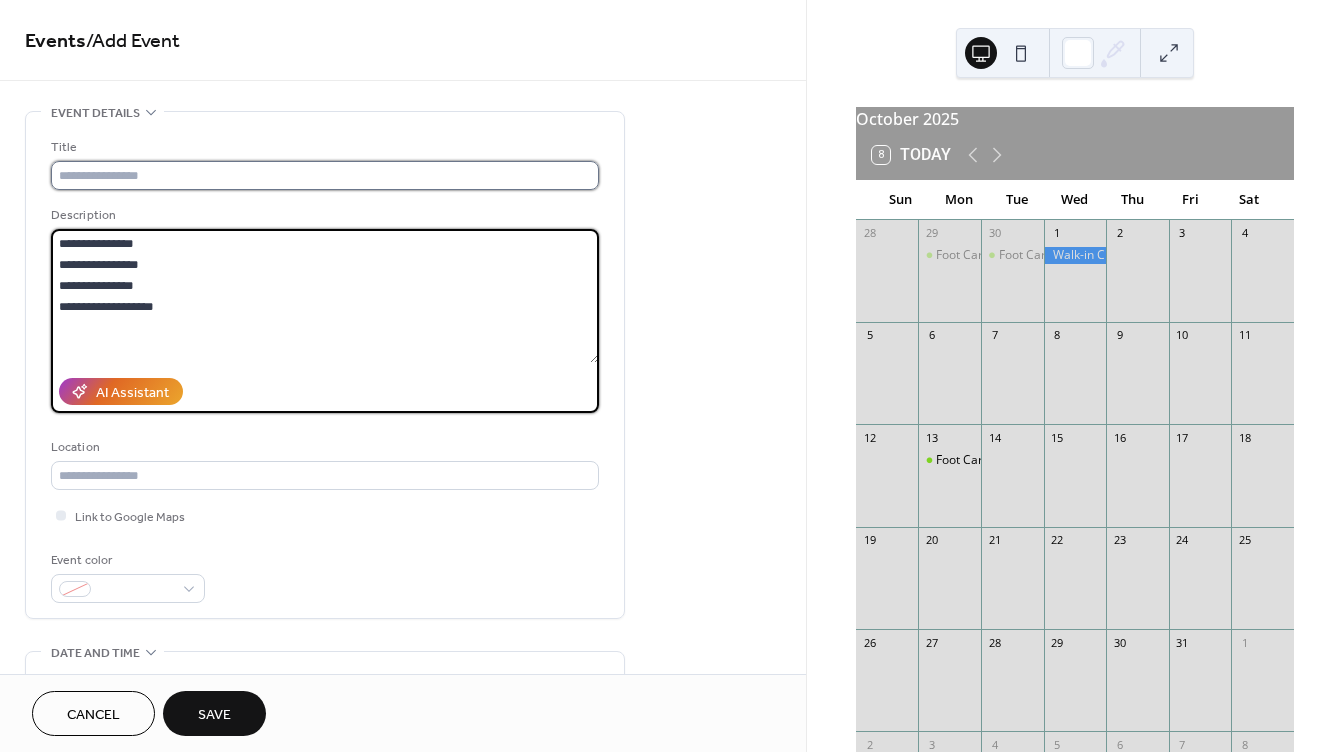 click at bounding box center [325, 175] 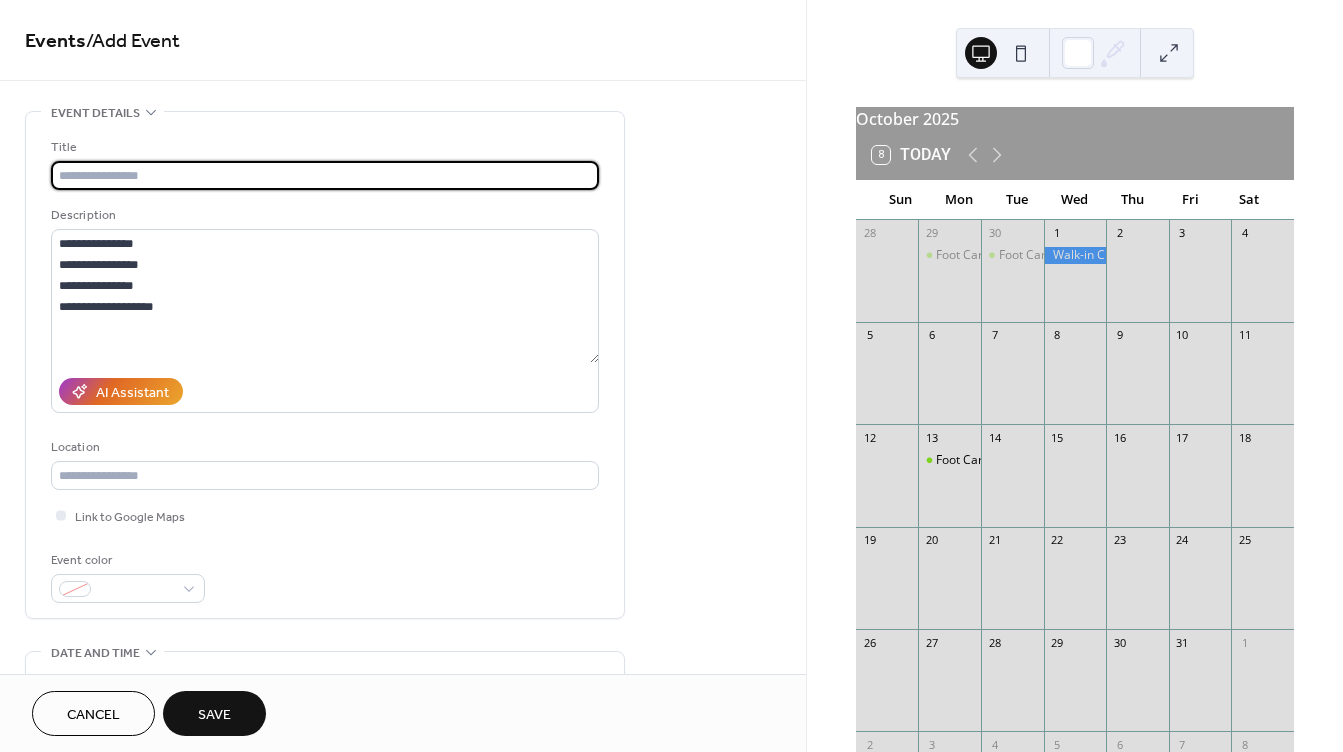 type on "**********" 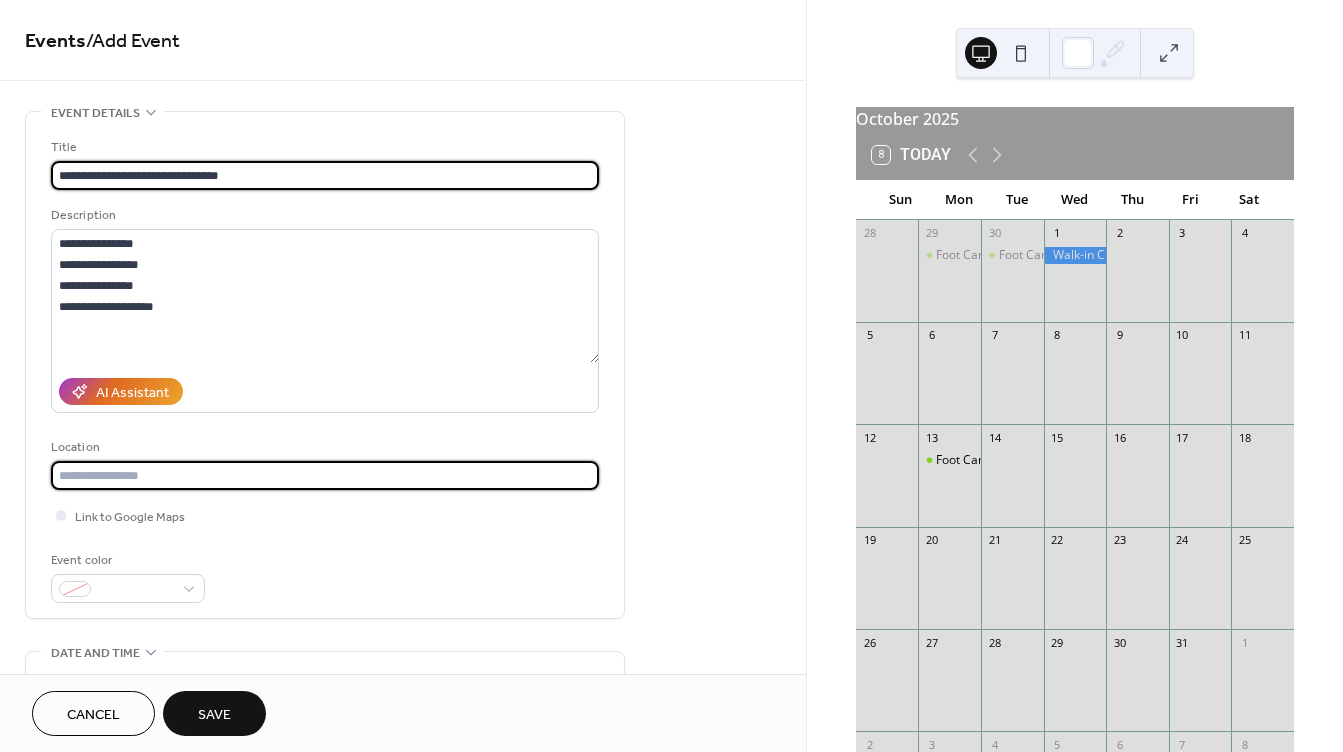 type on "**********" 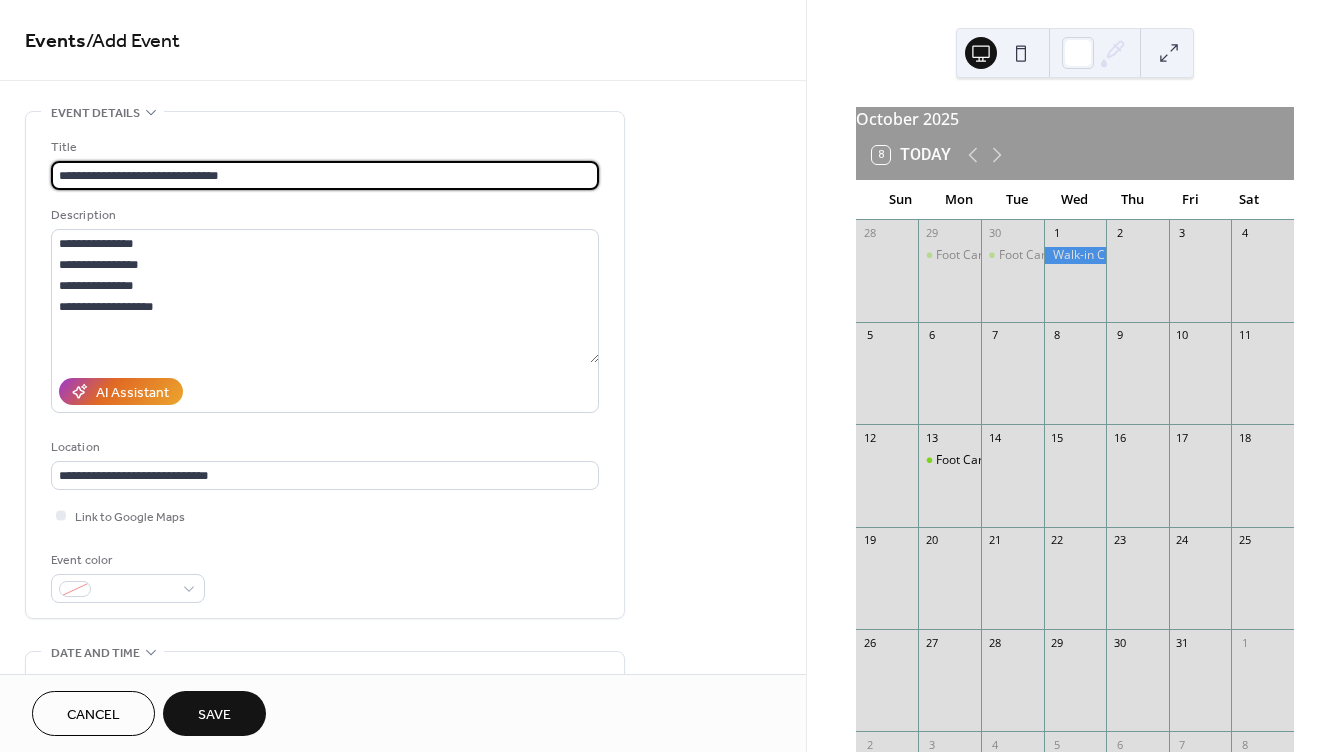 scroll, scrollTop: 200, scrollLeft: 0, axis: vertical 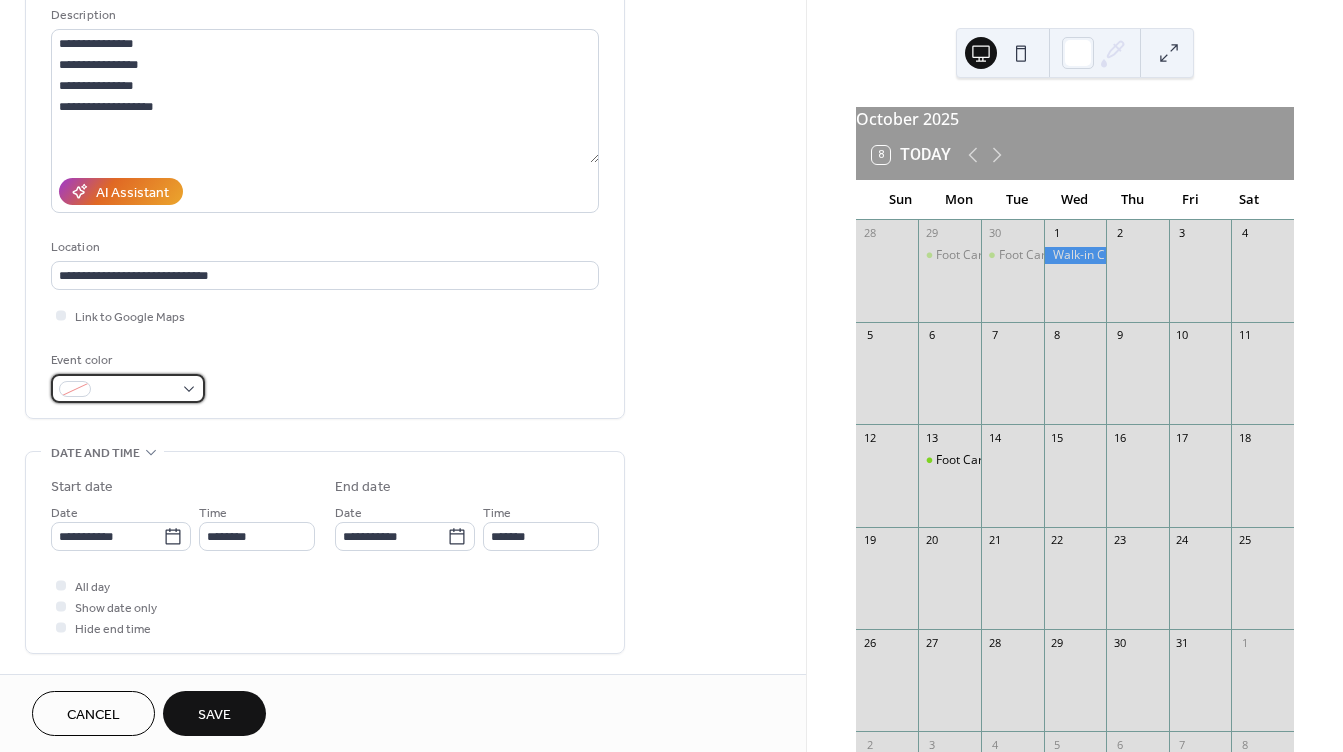 click at bounding box center (128, 388) 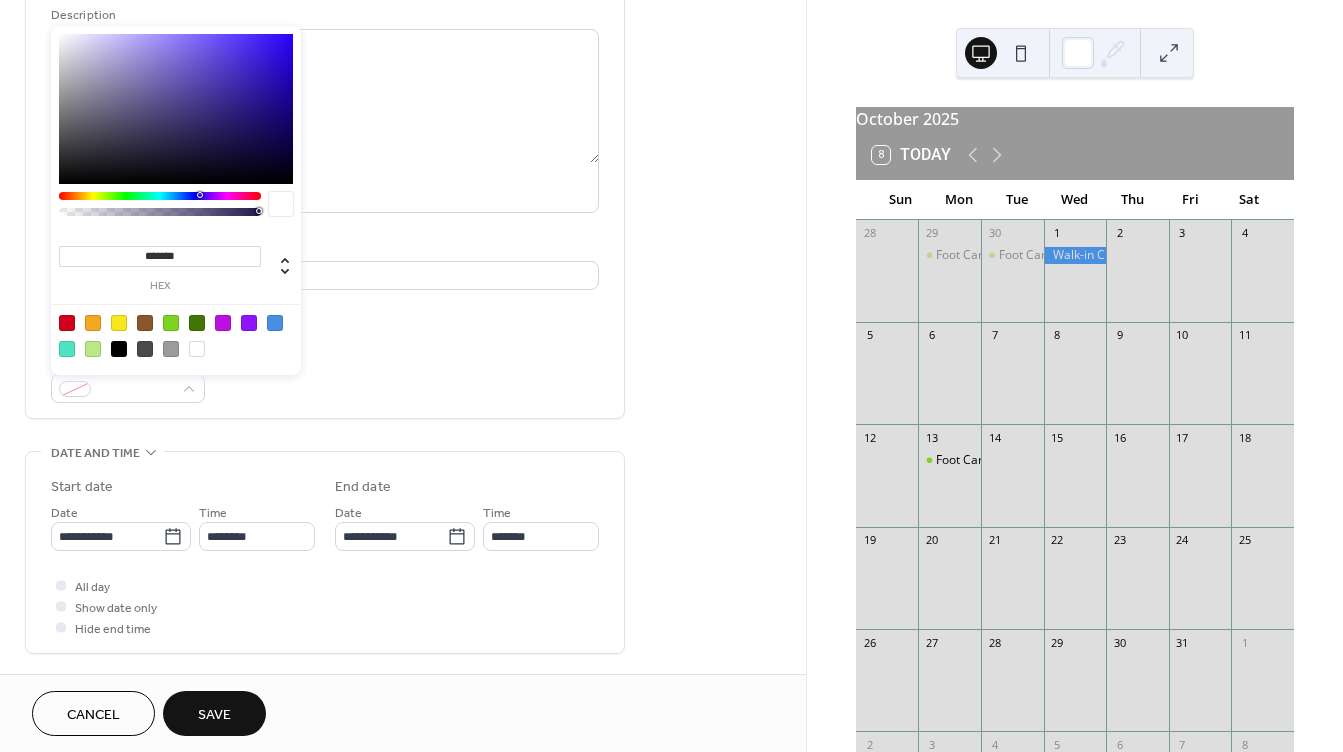click at bounding box center (171, 323) 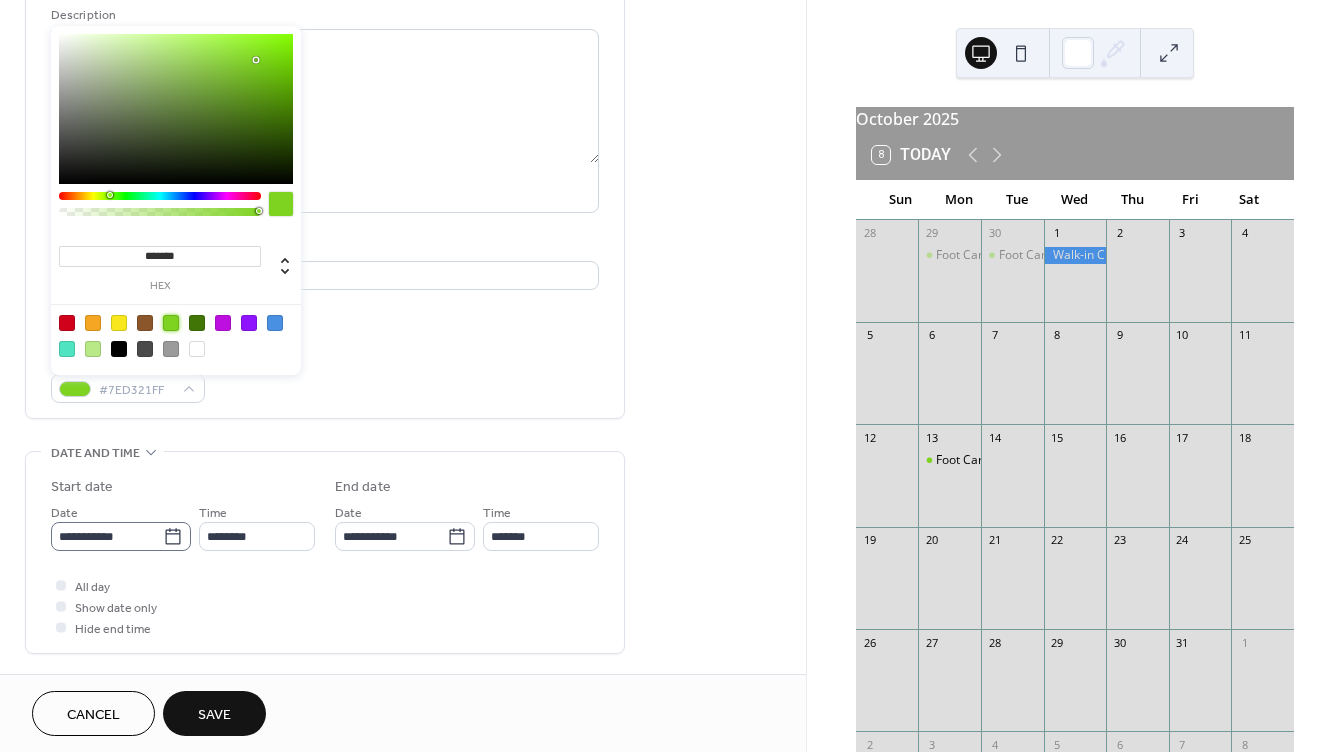 click 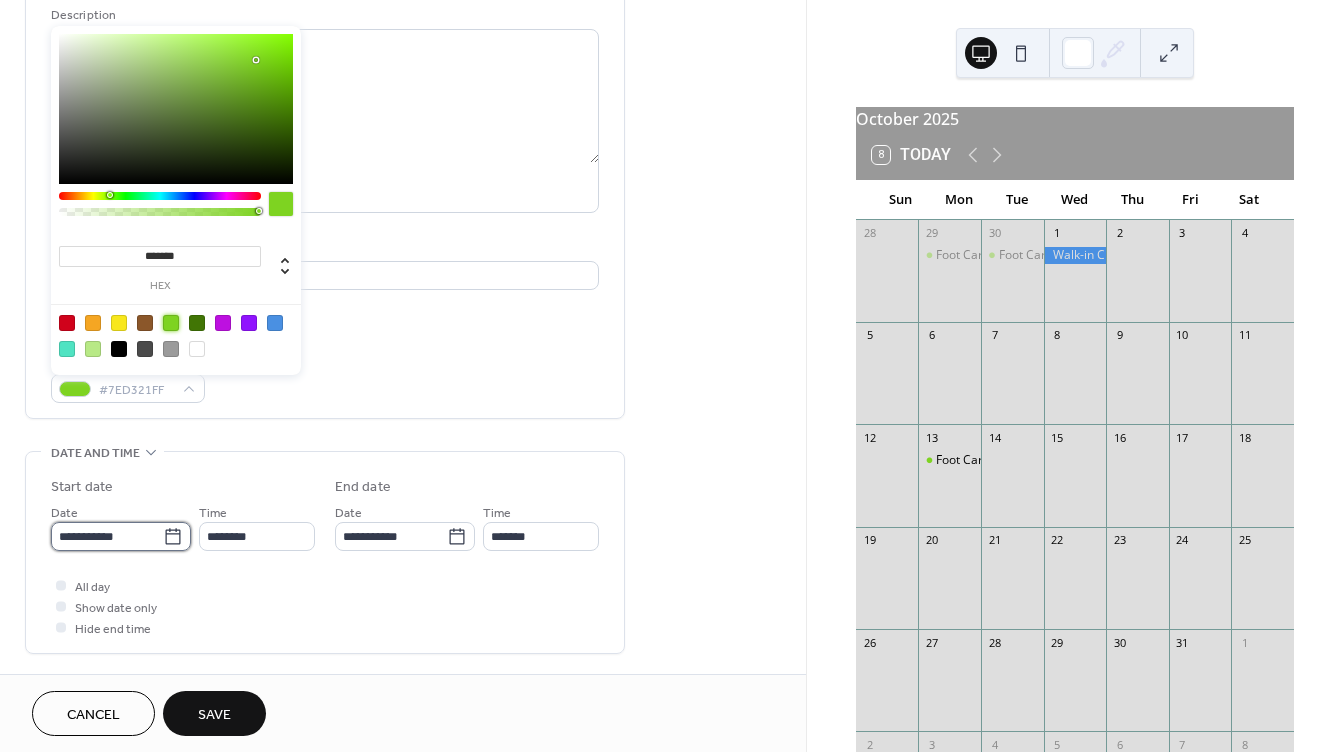 click on "**********" at bounding box center (107, 536) 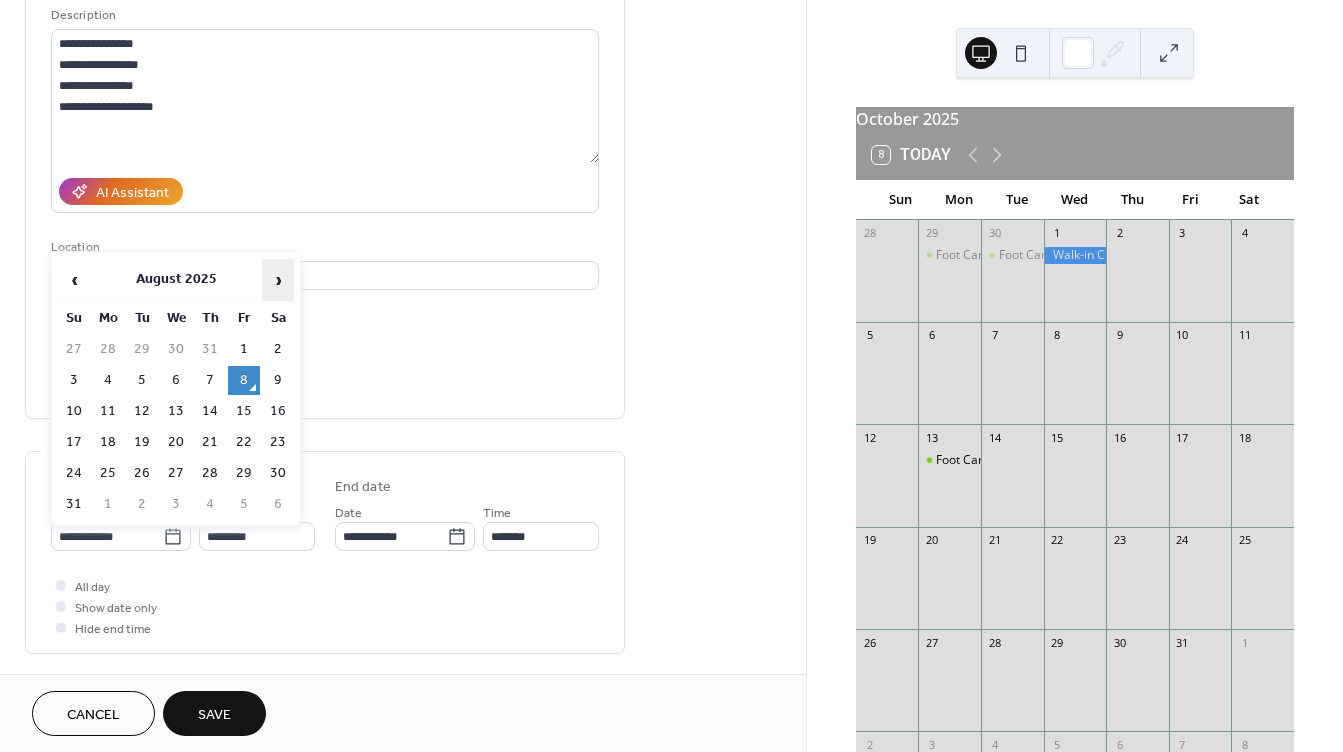 click on "›" at bounding box center (278, 280) 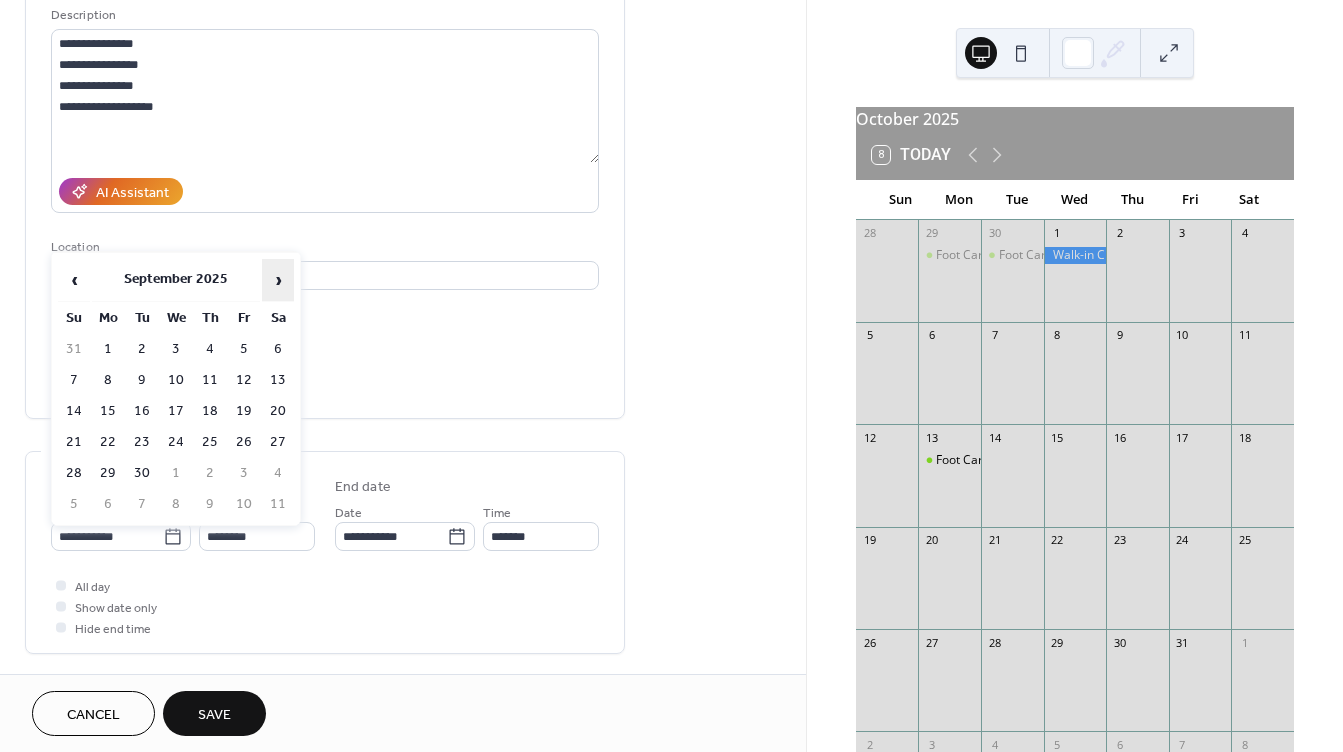 click on "›" at bounding box center (278, 280) 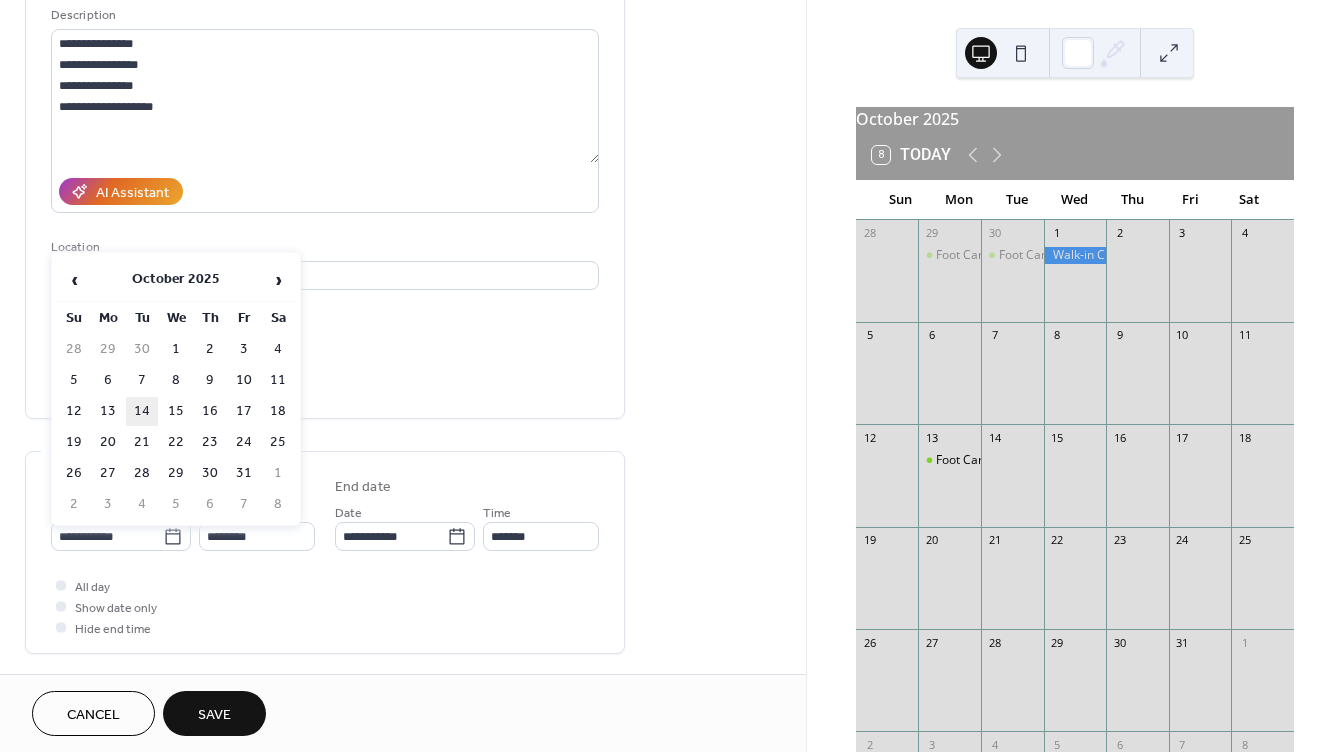 click on "14" at bounding box center [142, 411] 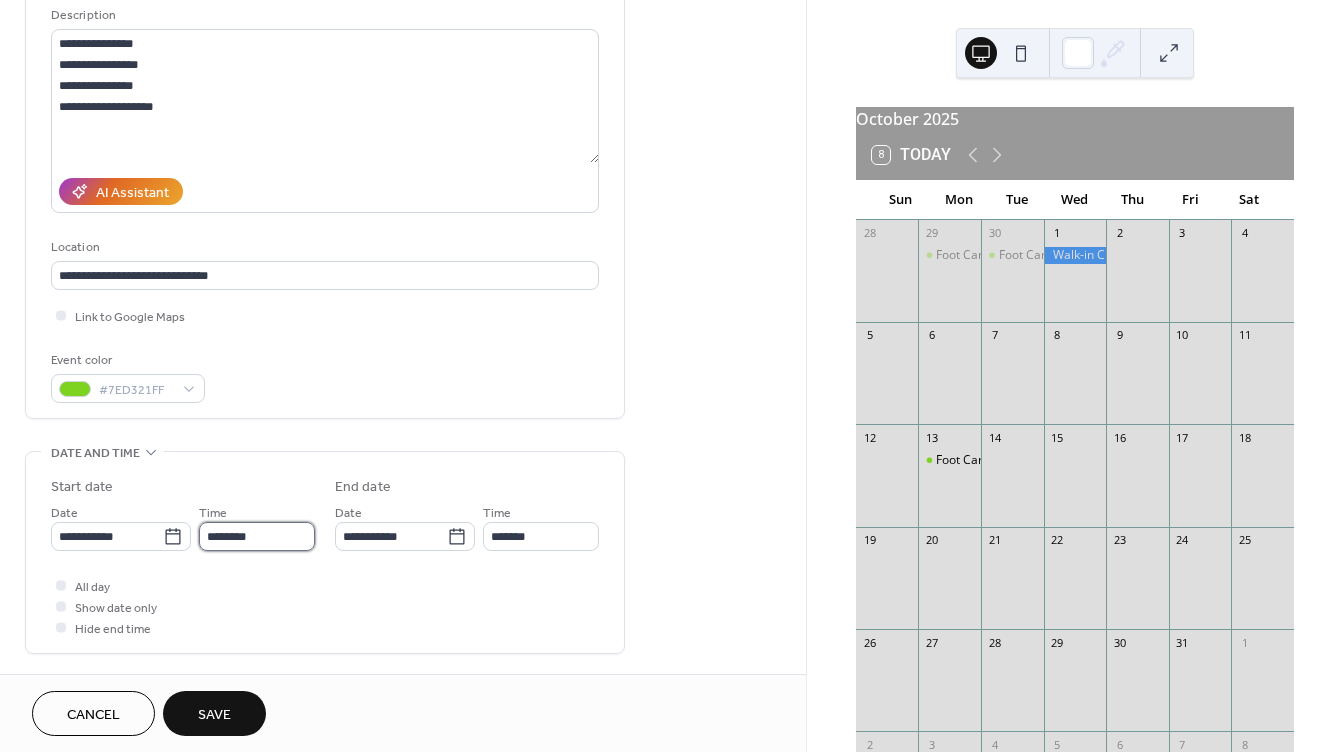 click on "********" at bounding box center (257, 536) 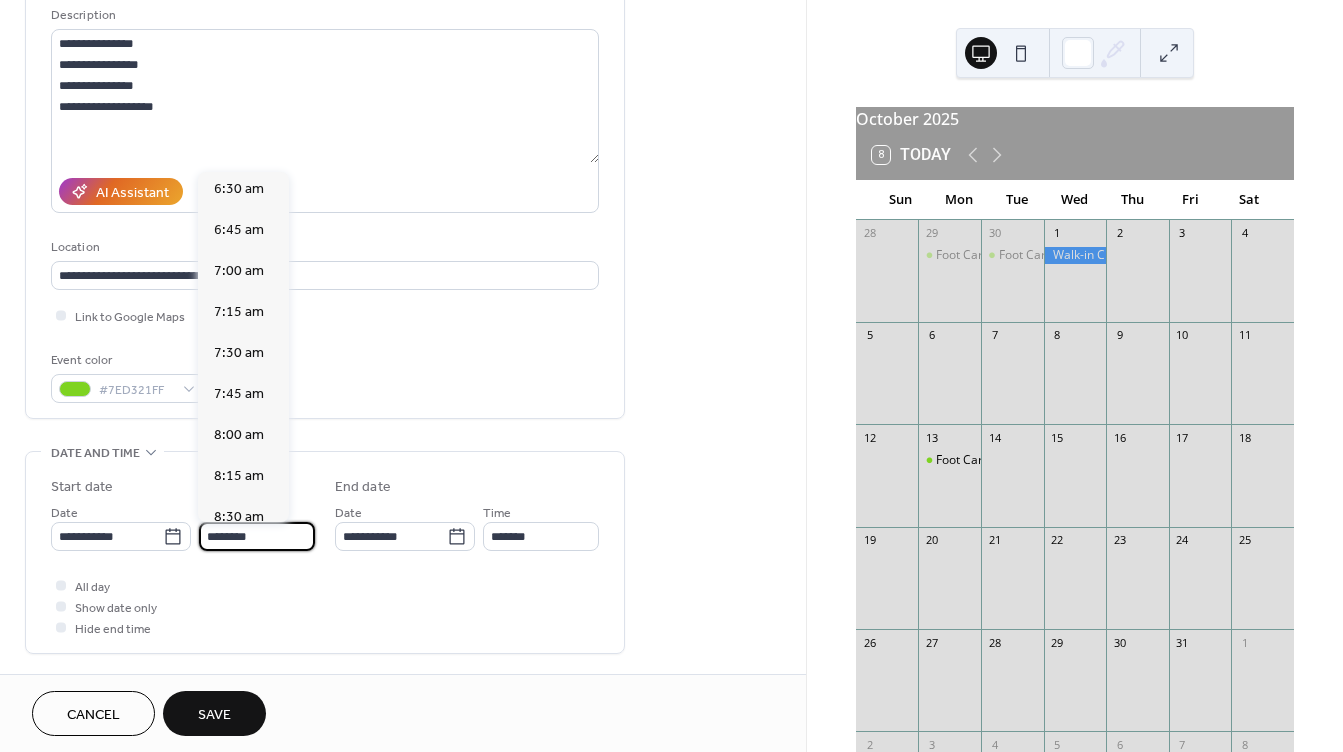scroll, scrollTop: 1044, scrollLeft: 0, axis: vertical 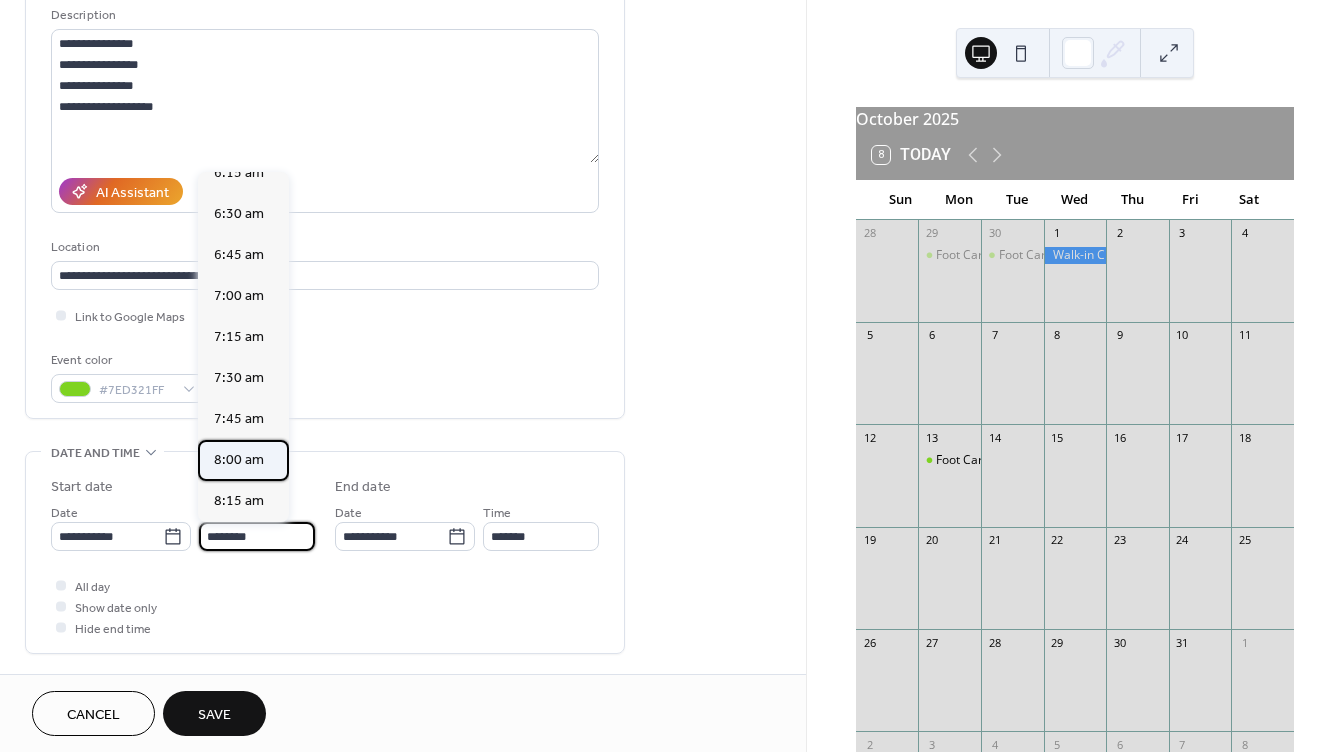 click on "8:00 am" at bounding box center [239, 460] 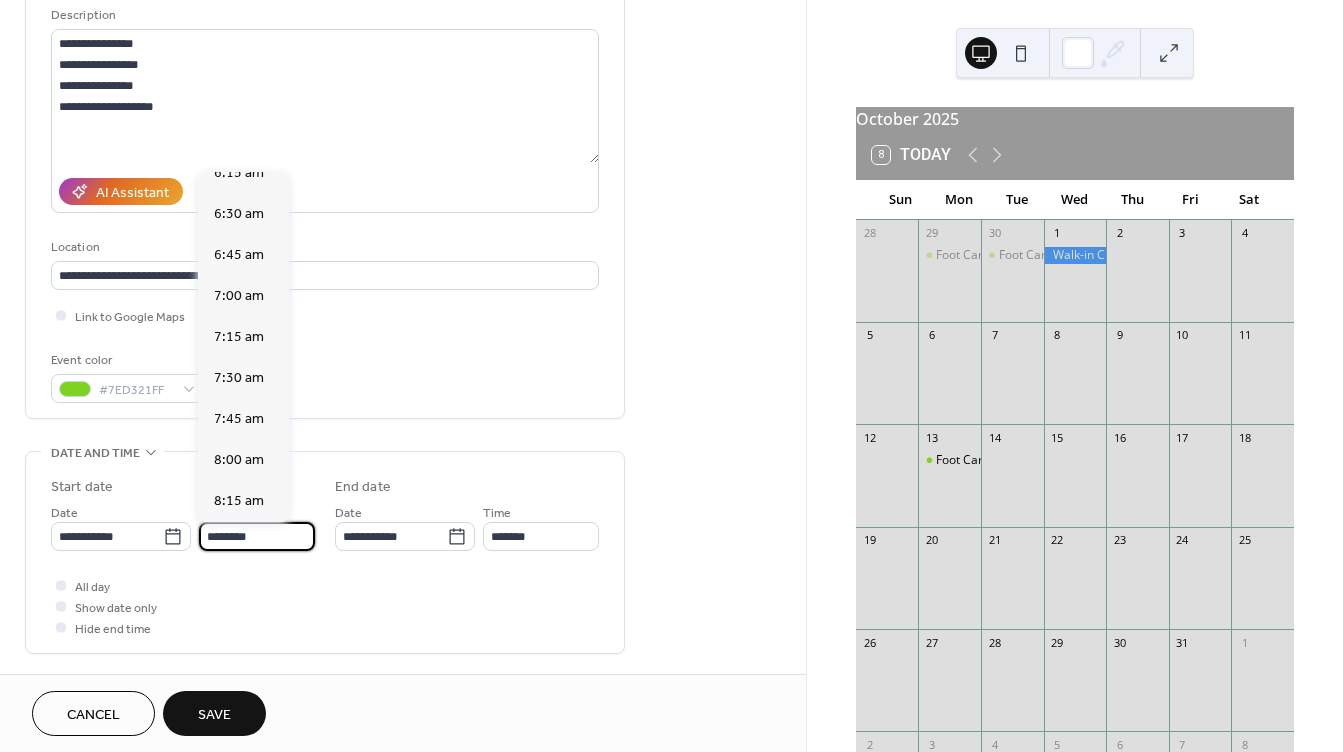 type on "*******" 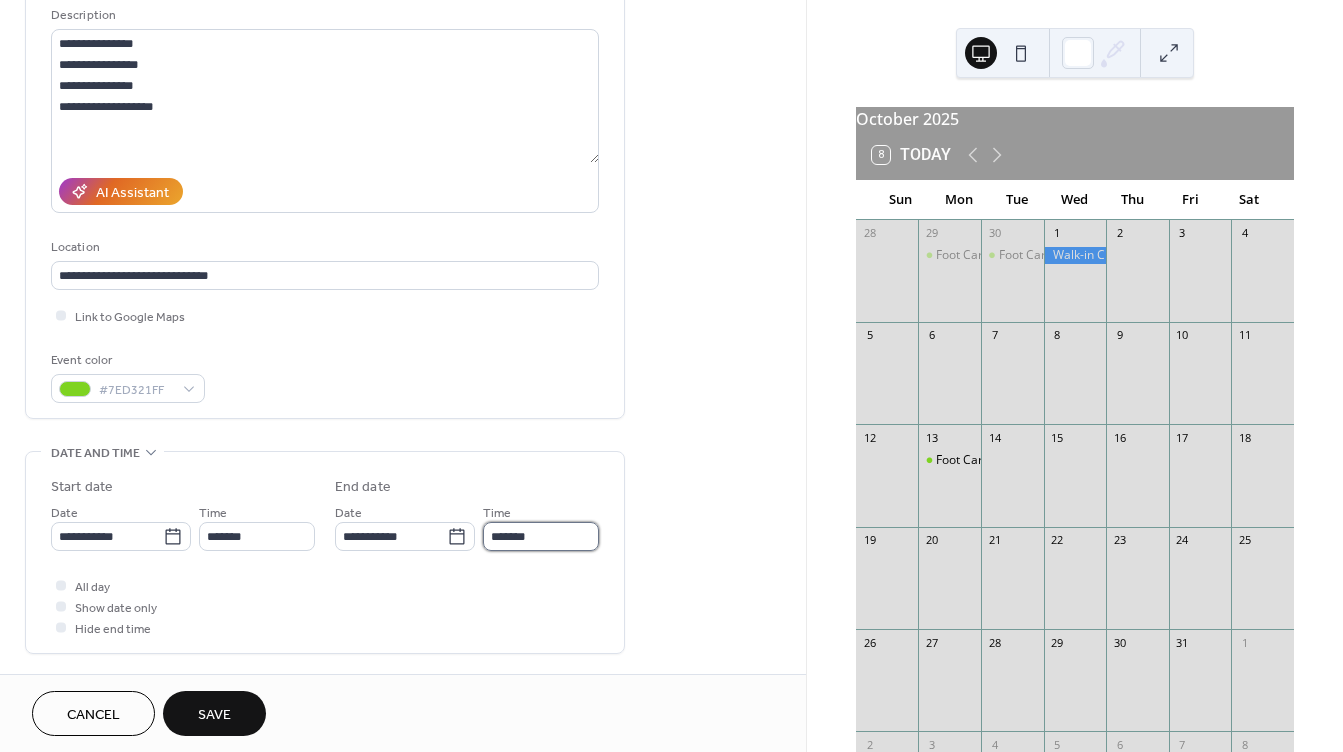 click on "*******" at bounding box center [541, 536] 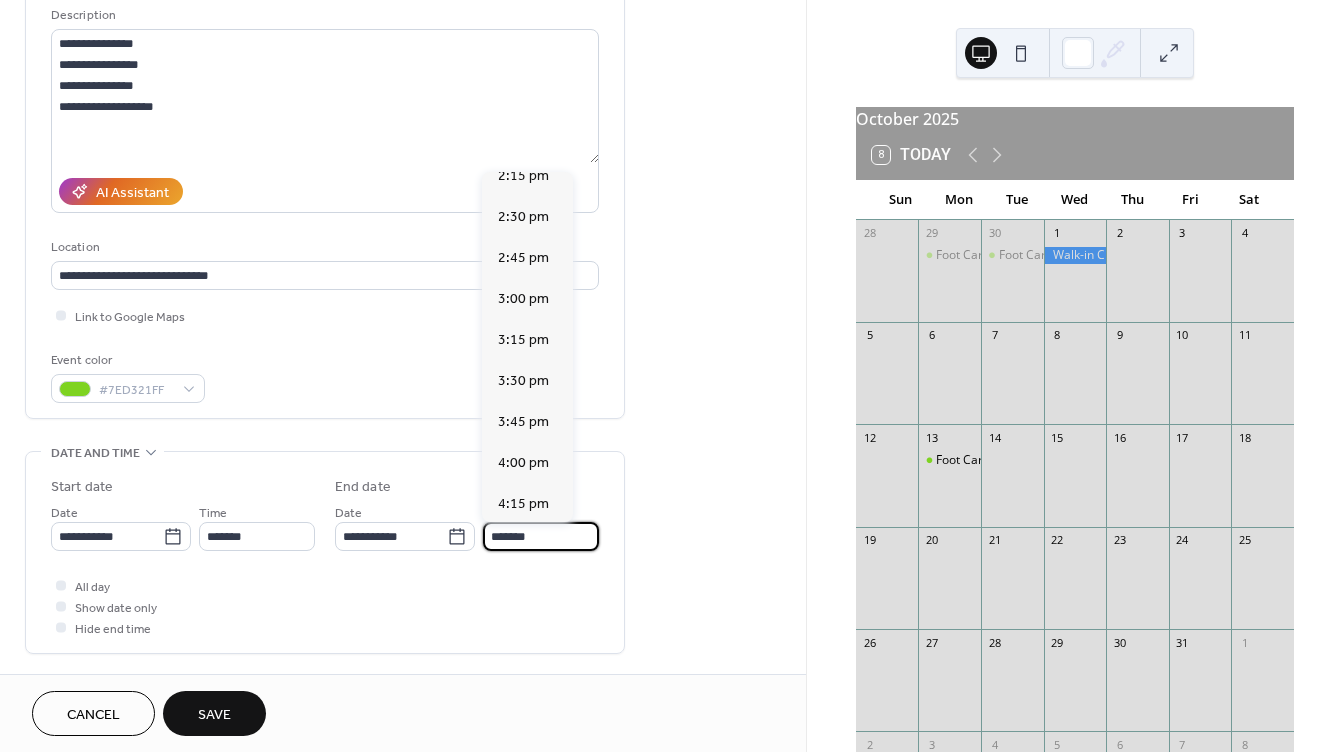 scroll, scrollTop: 900, scrollLeft: 0, axis: vertical 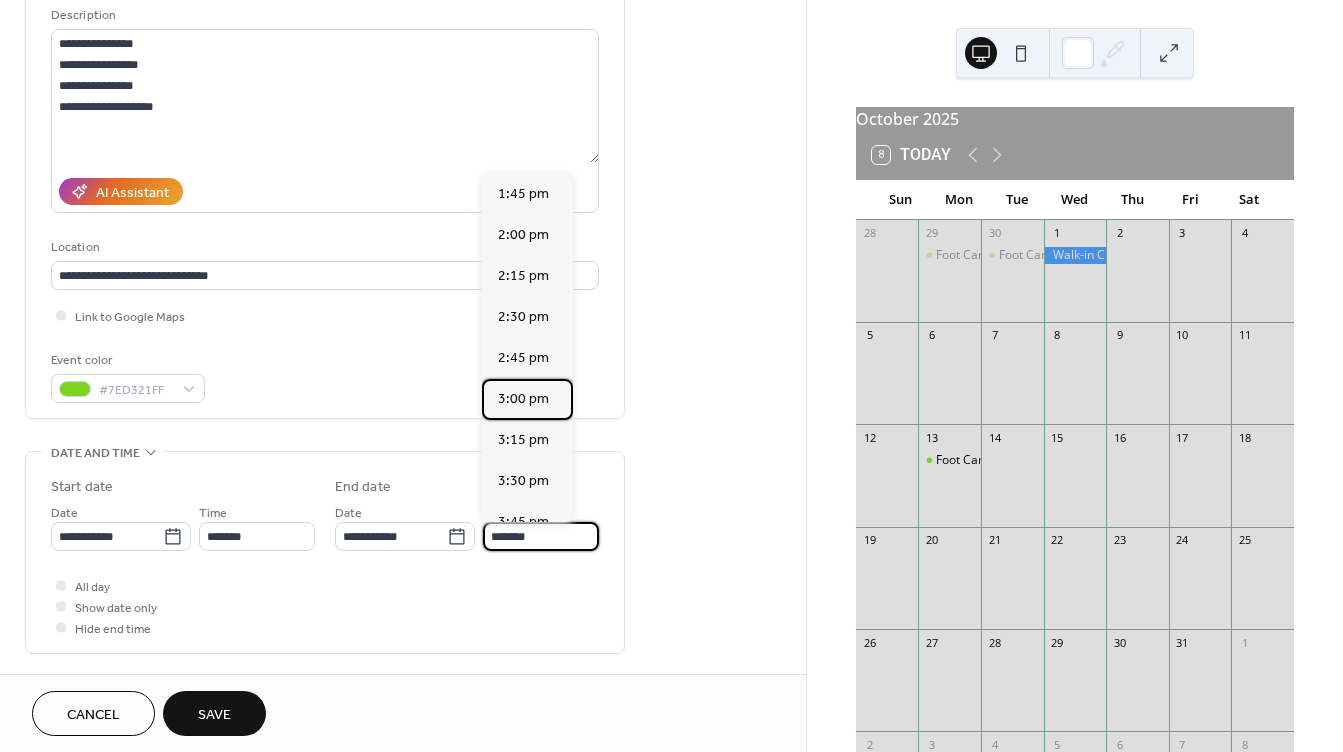 click on "3:00 pm" at bounding box center [523, 399] 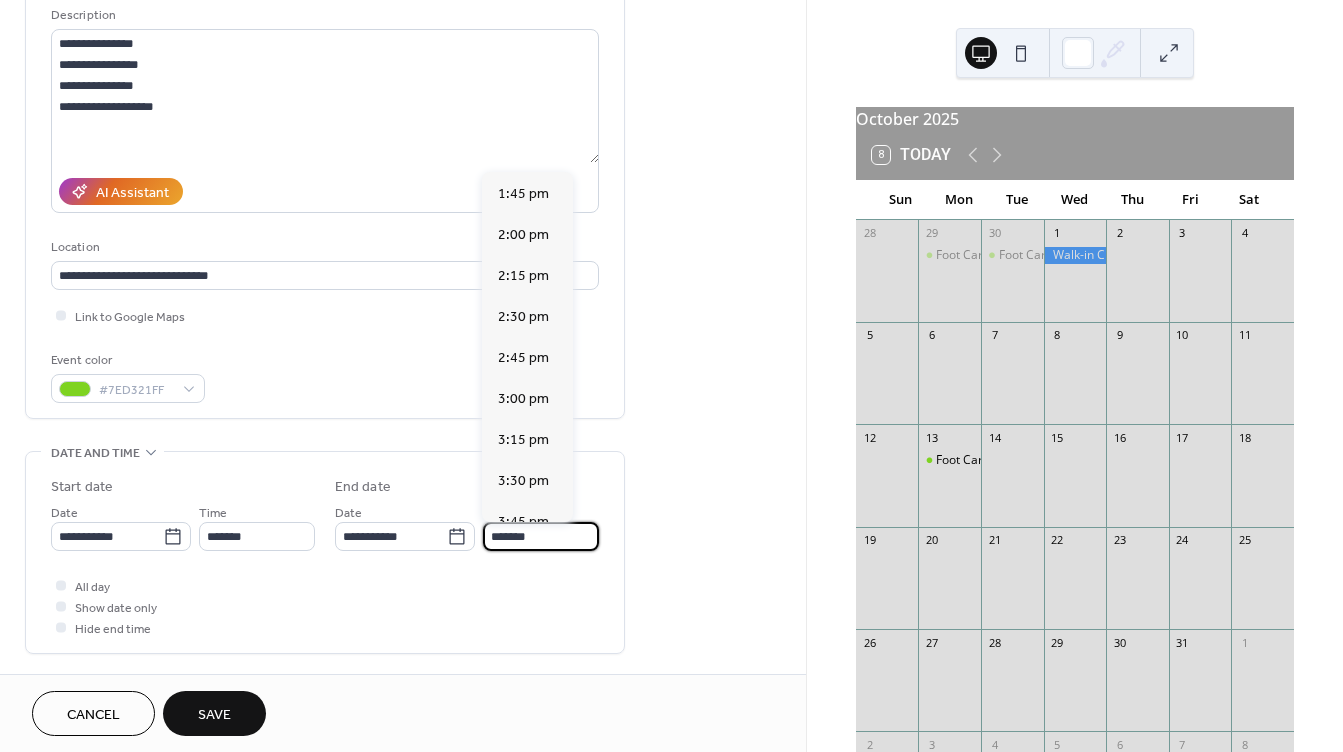type on "*******" 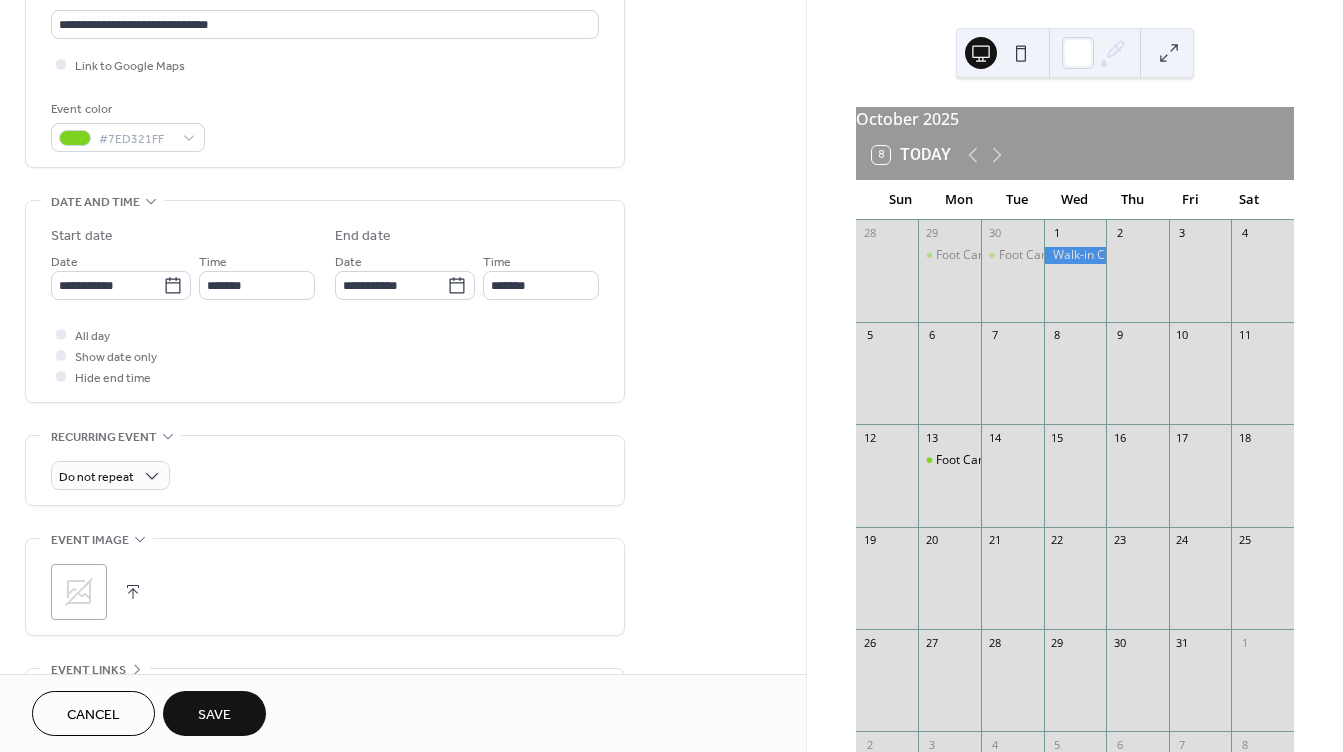 scroll, scrollTop: 600, scrollLeft: 0, axis: vertical 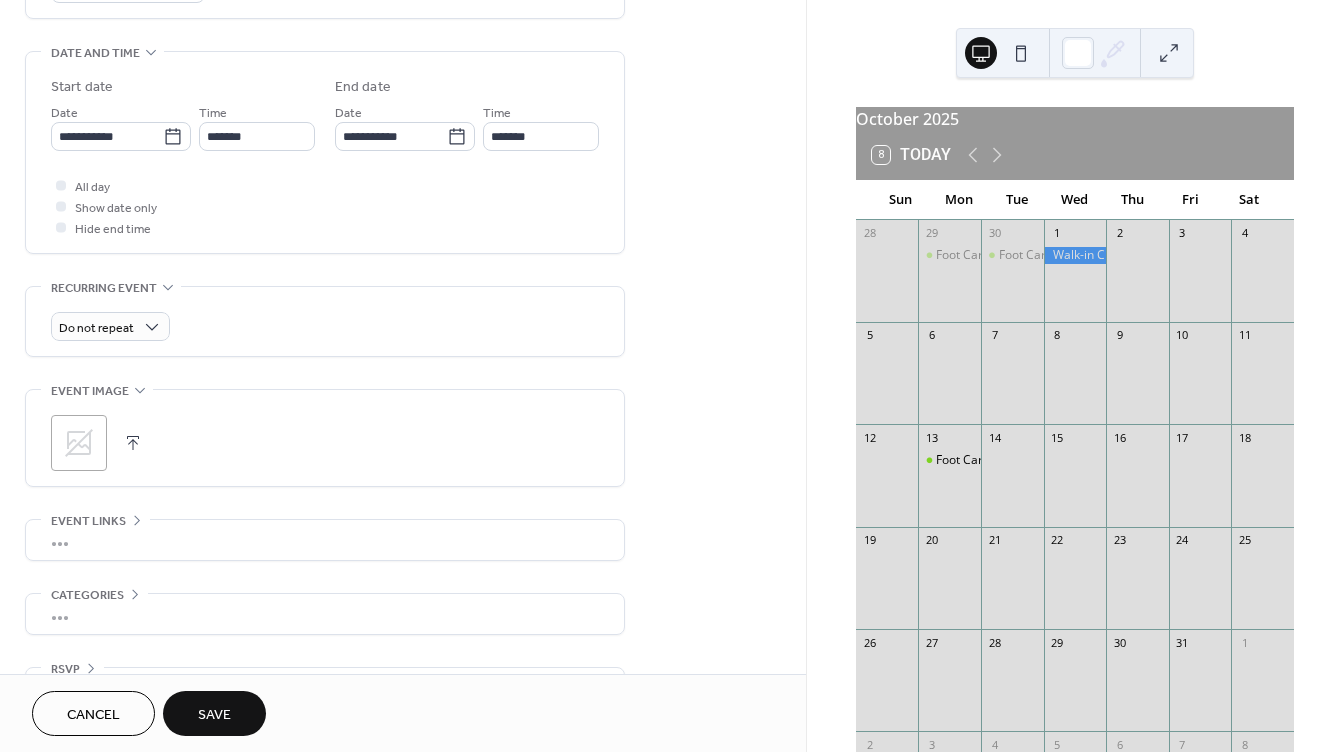 click at bounding box center [133, 443] 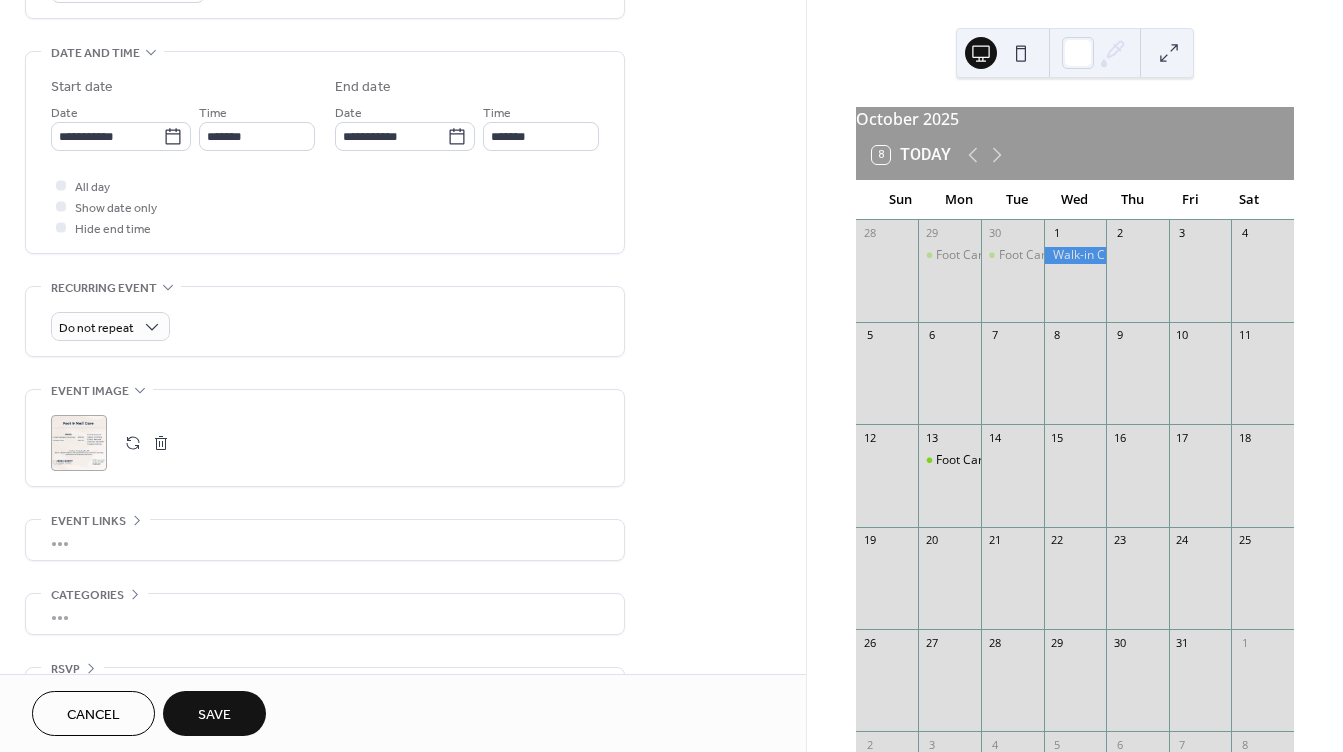 click on "Save" at bounding box center [214, 715] 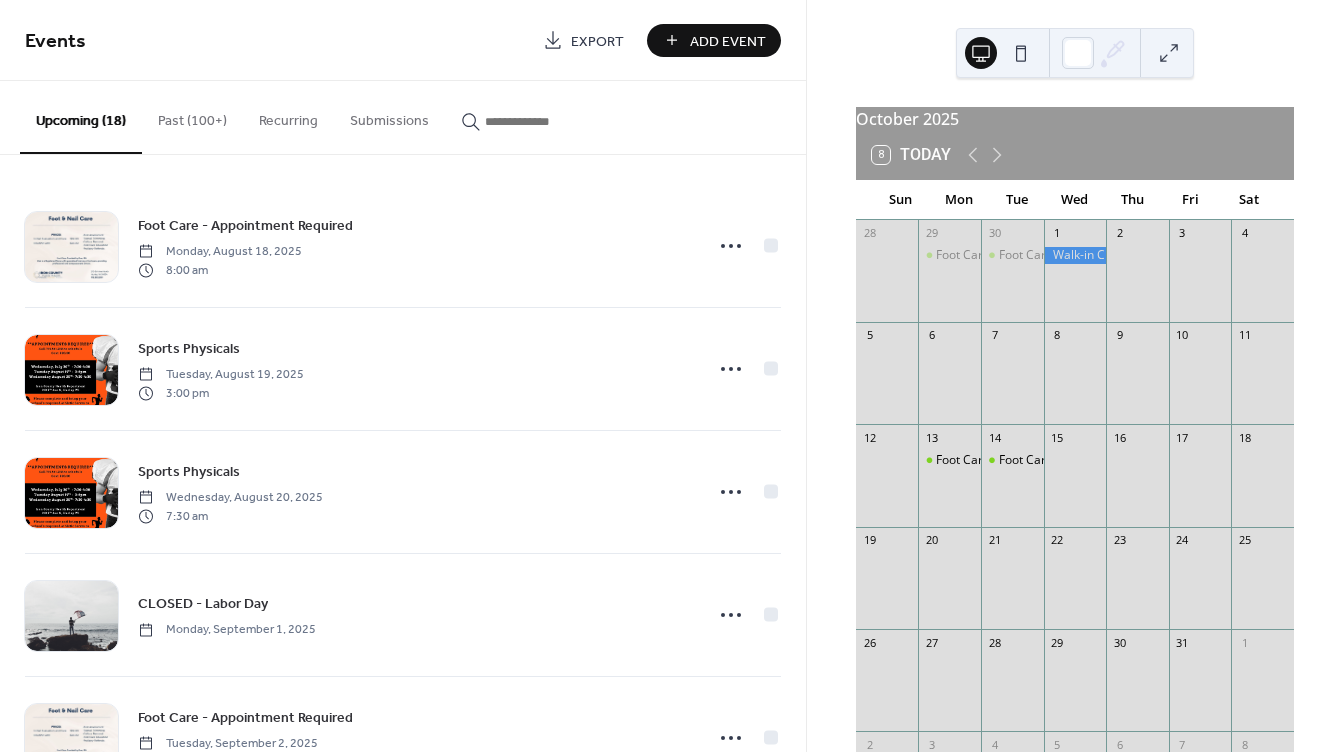 click on "Add Event" at bounding box center [728, 41] 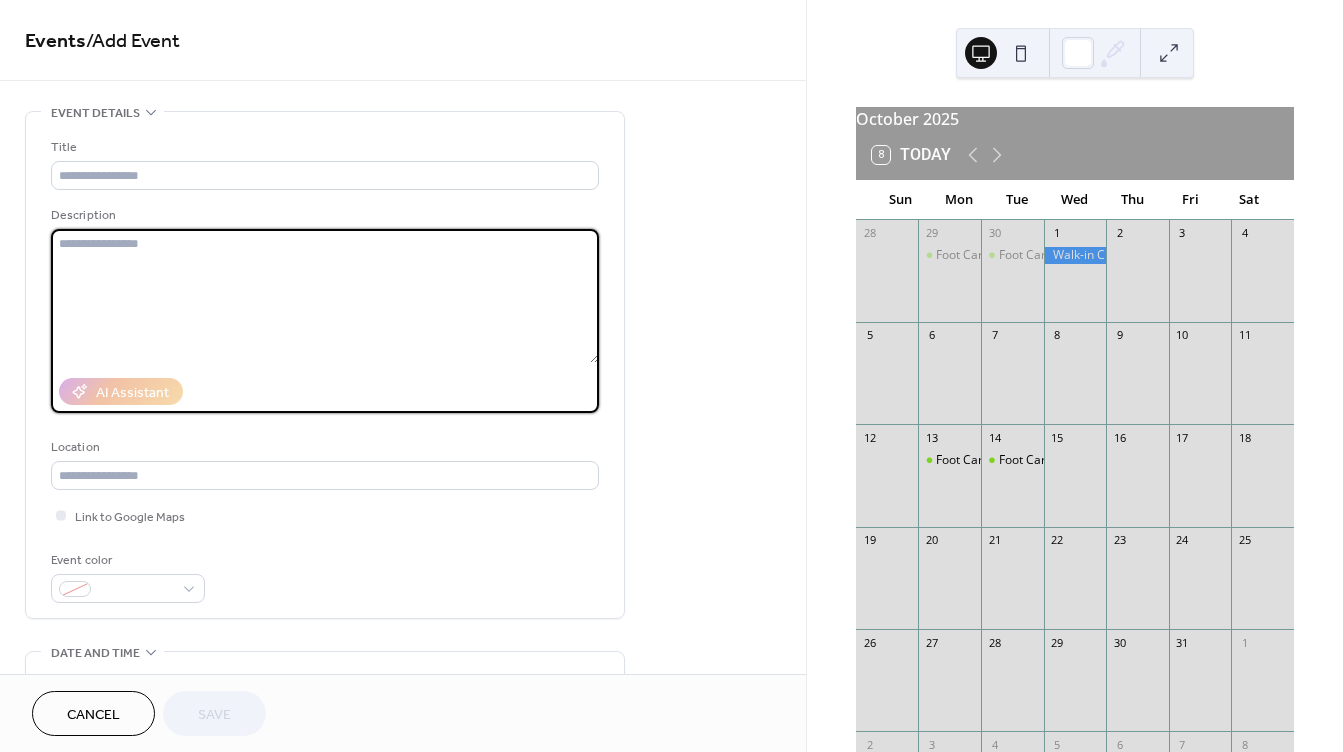 click at bounding box center (325, 296) 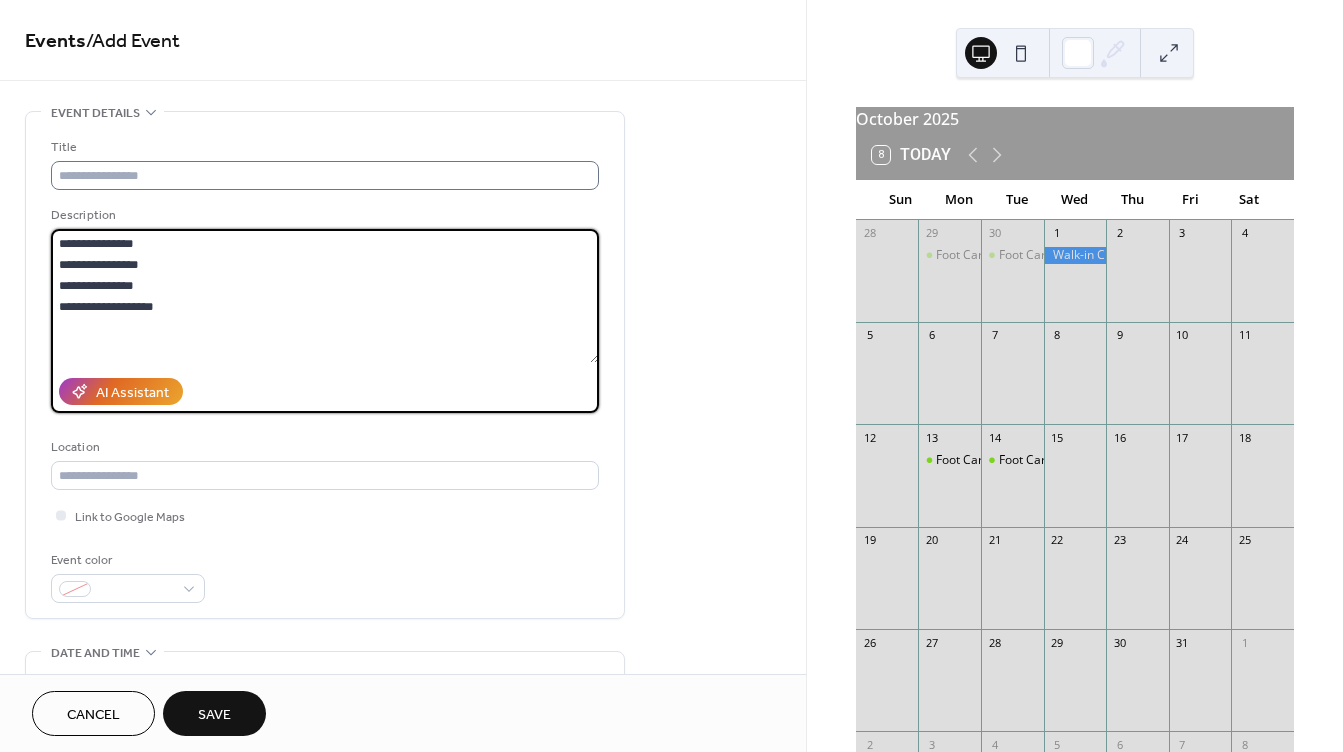 type on "**********" 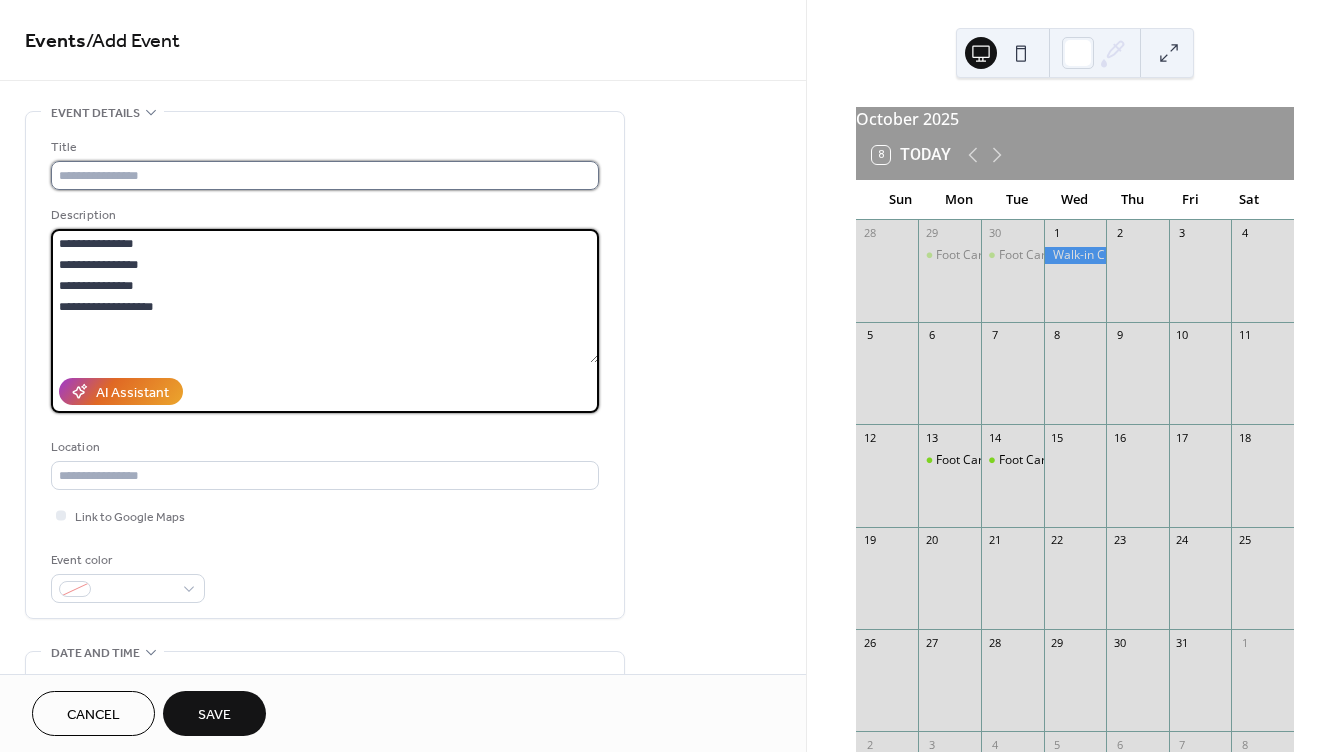 click at bounding box center (325, 175) 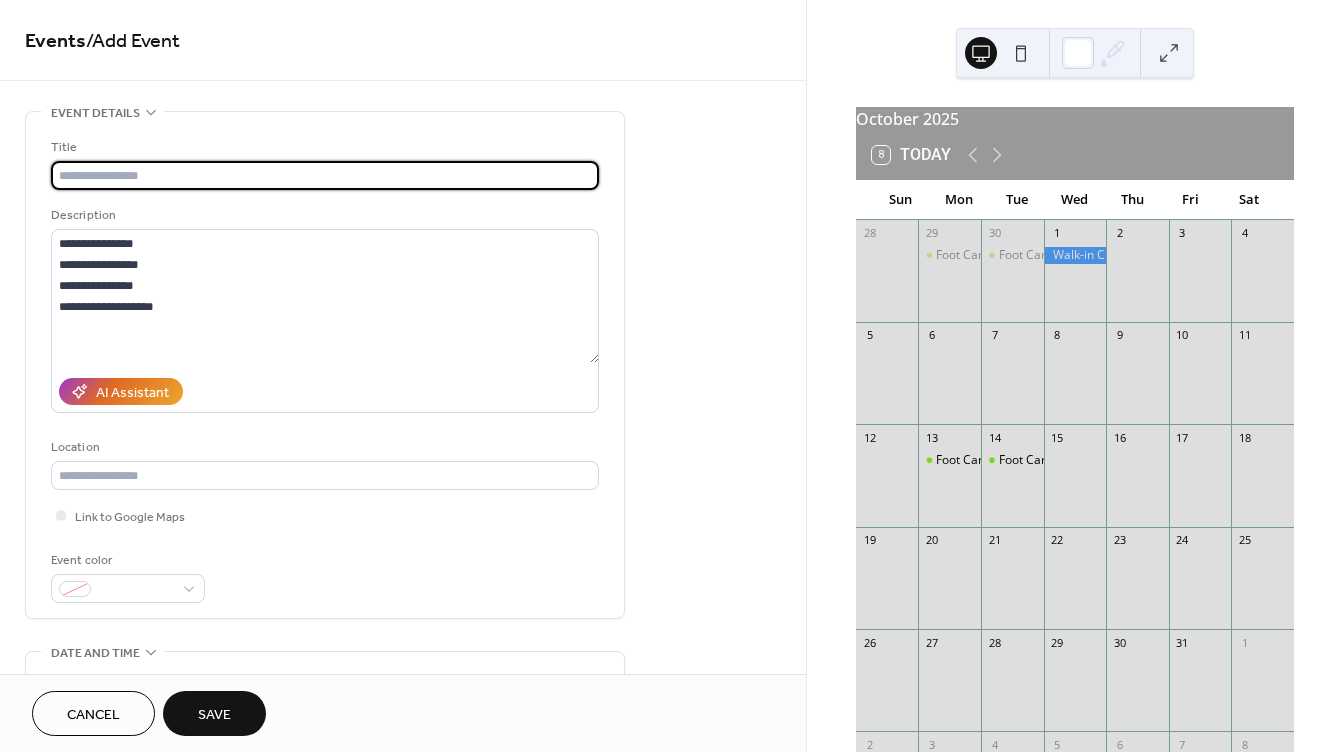 type on "**********" 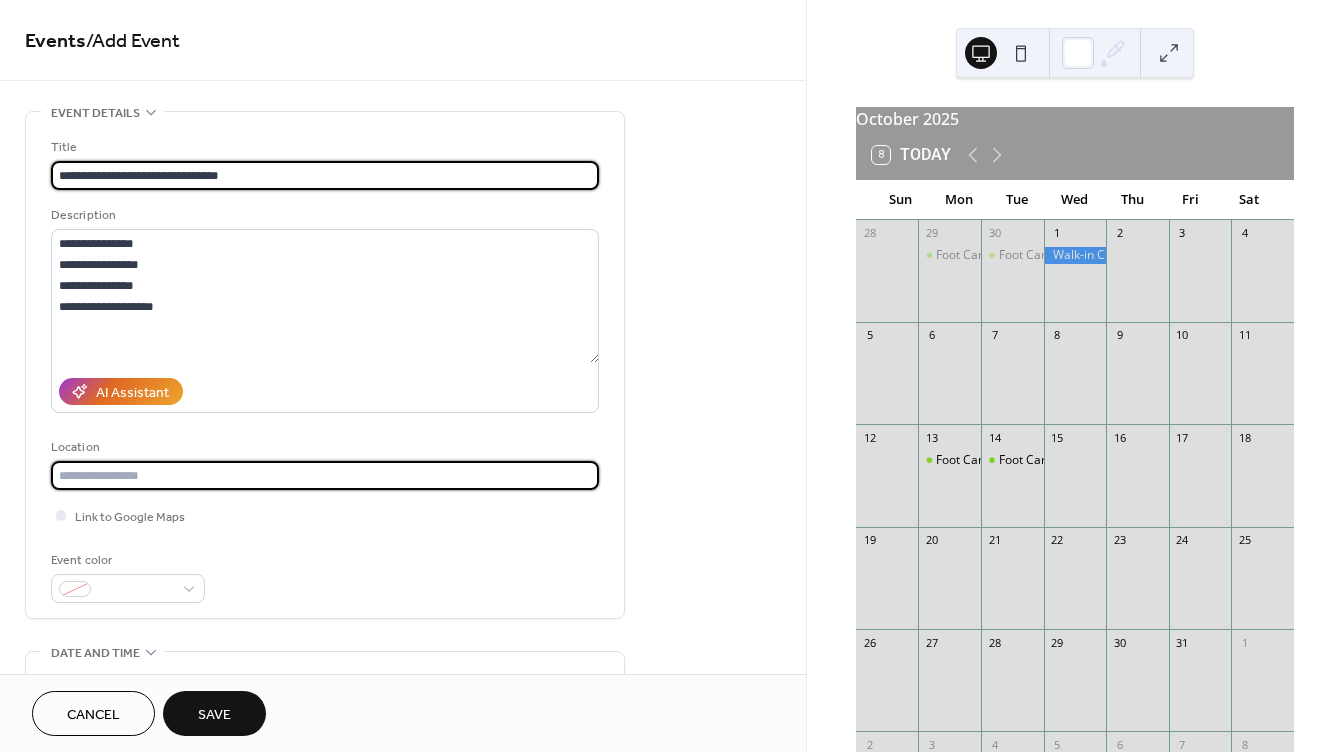 type on "**********" 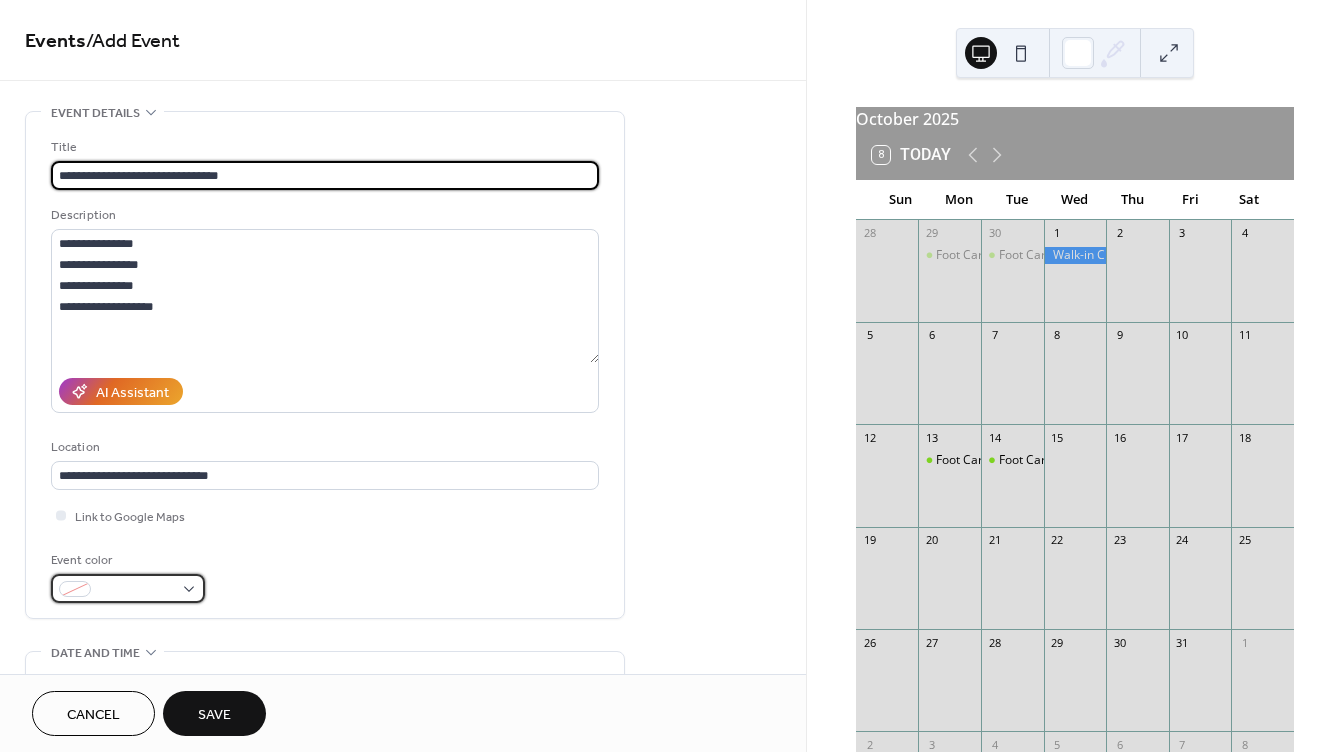 click at bounding box center (136, 590) 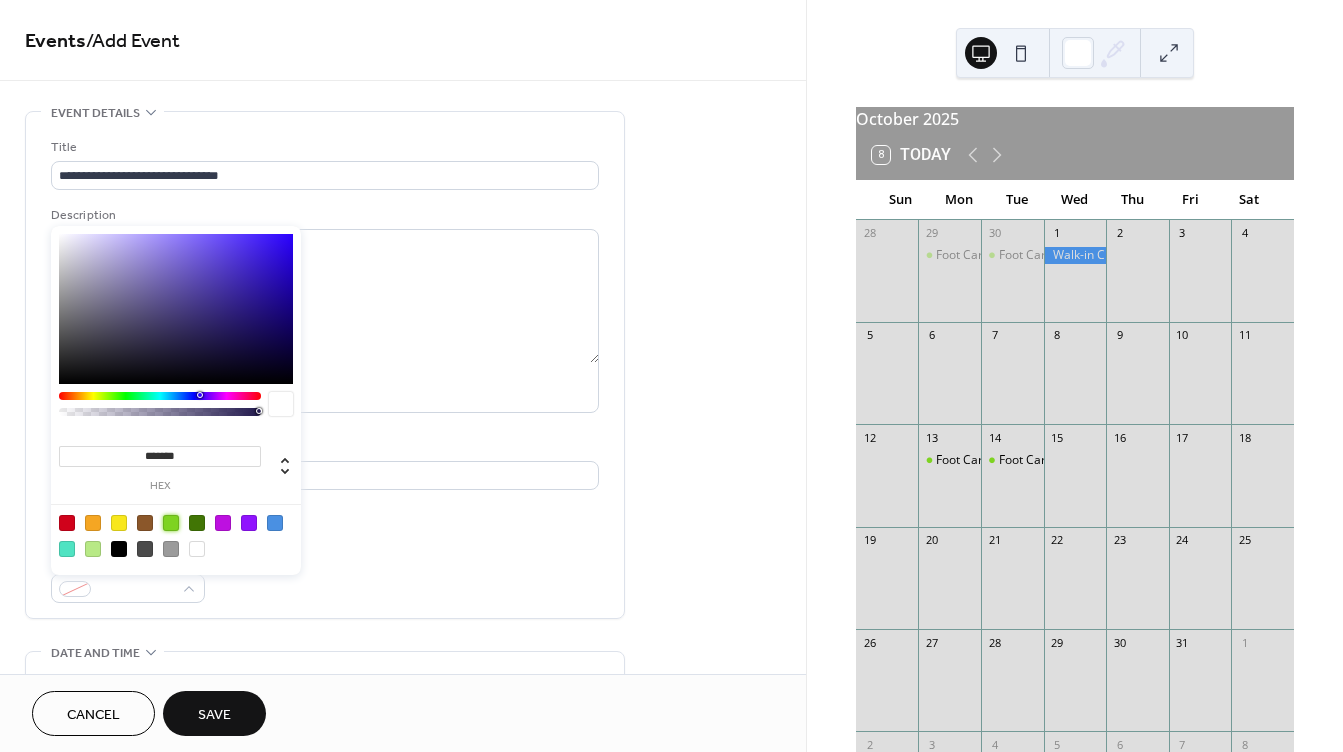 click at bounding box center [171, 523] 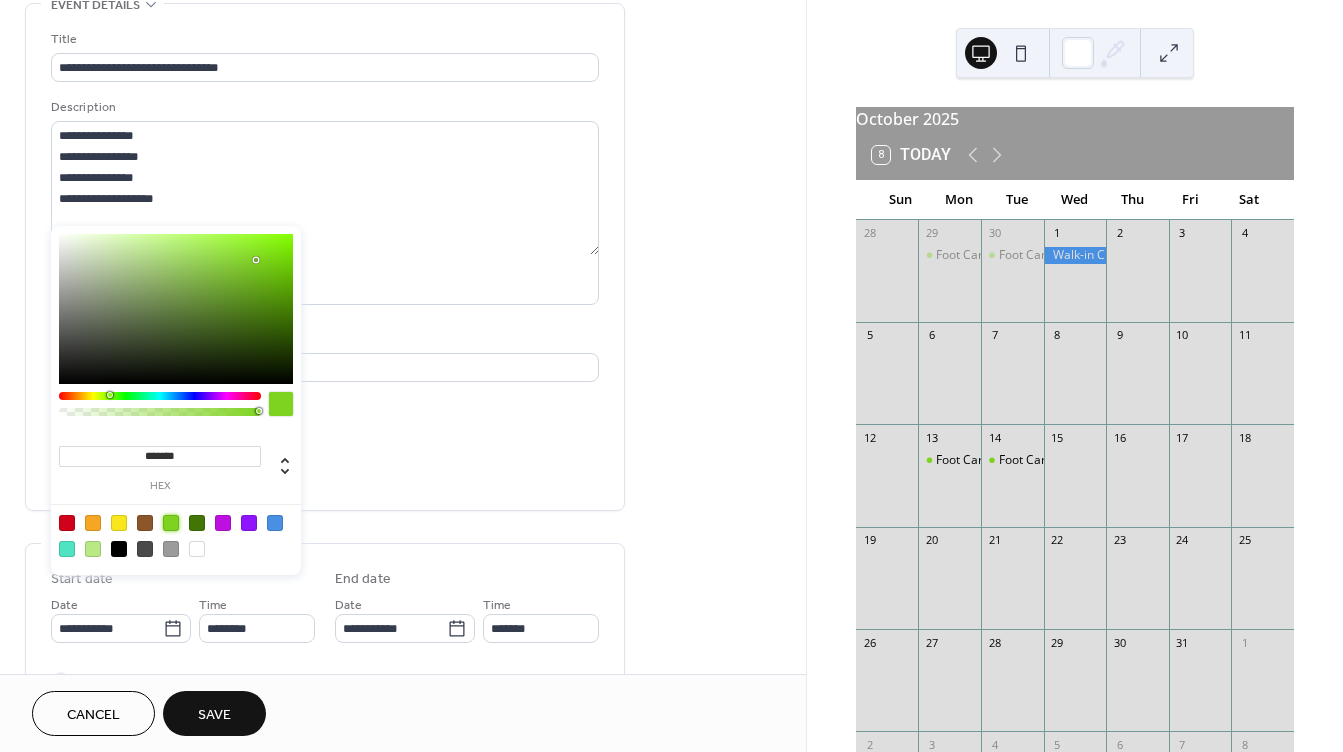 scroll, scrollTop: 200, scrollLeft: 0, axis: vertical 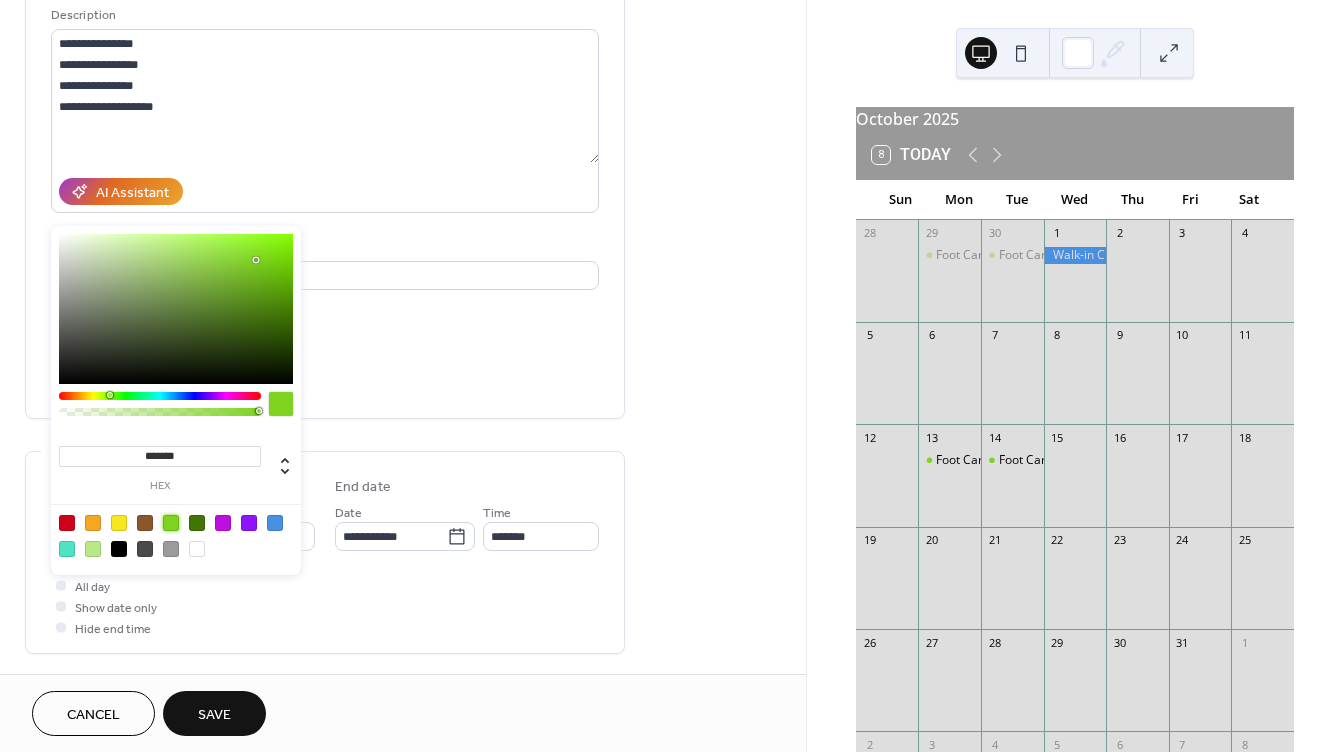 click on "**********" at bounding box center [403, 520] 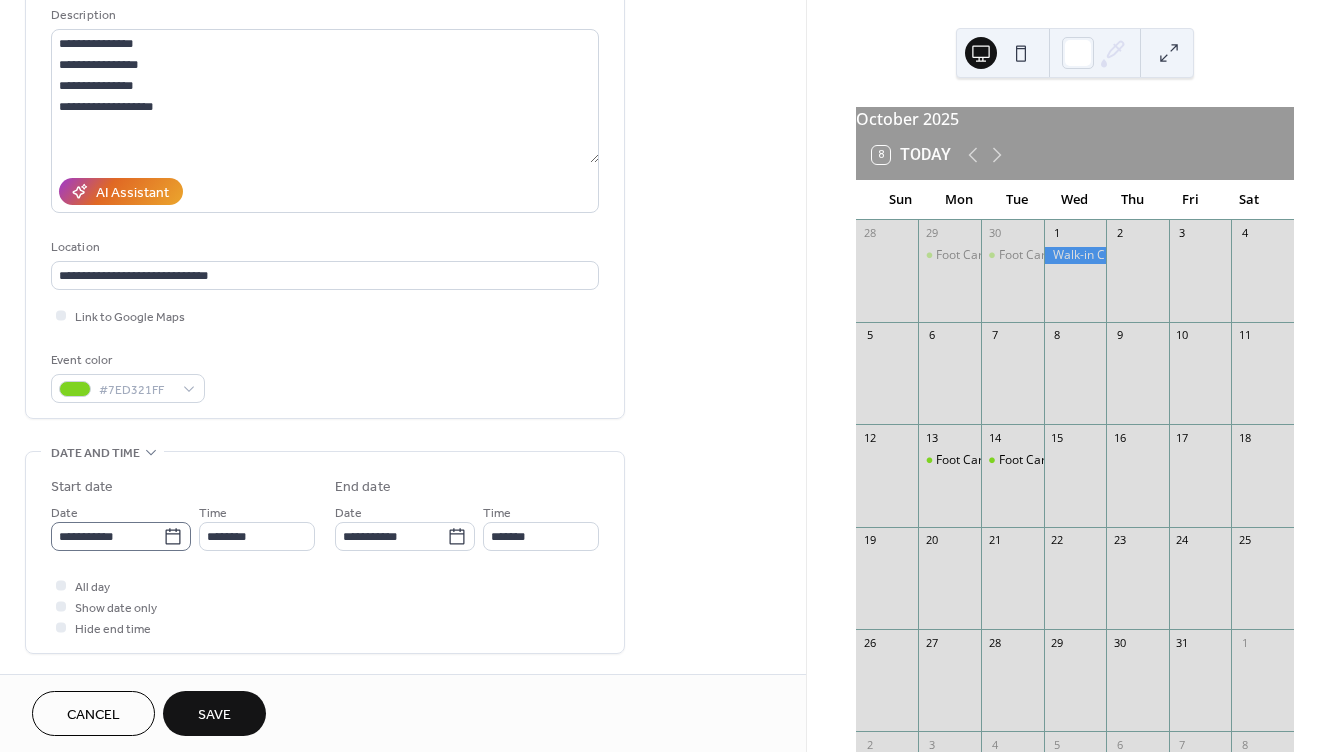 click 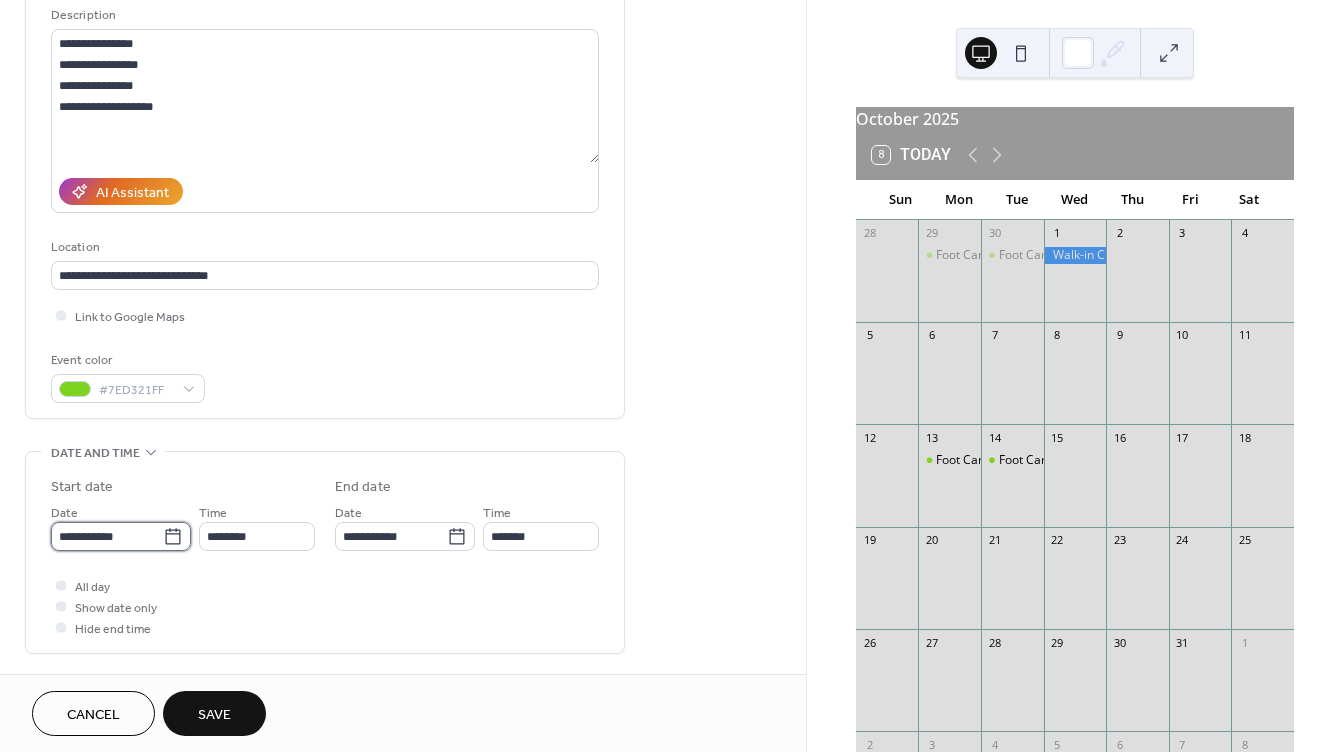 click on "**********" at bounding box center [107, 536] 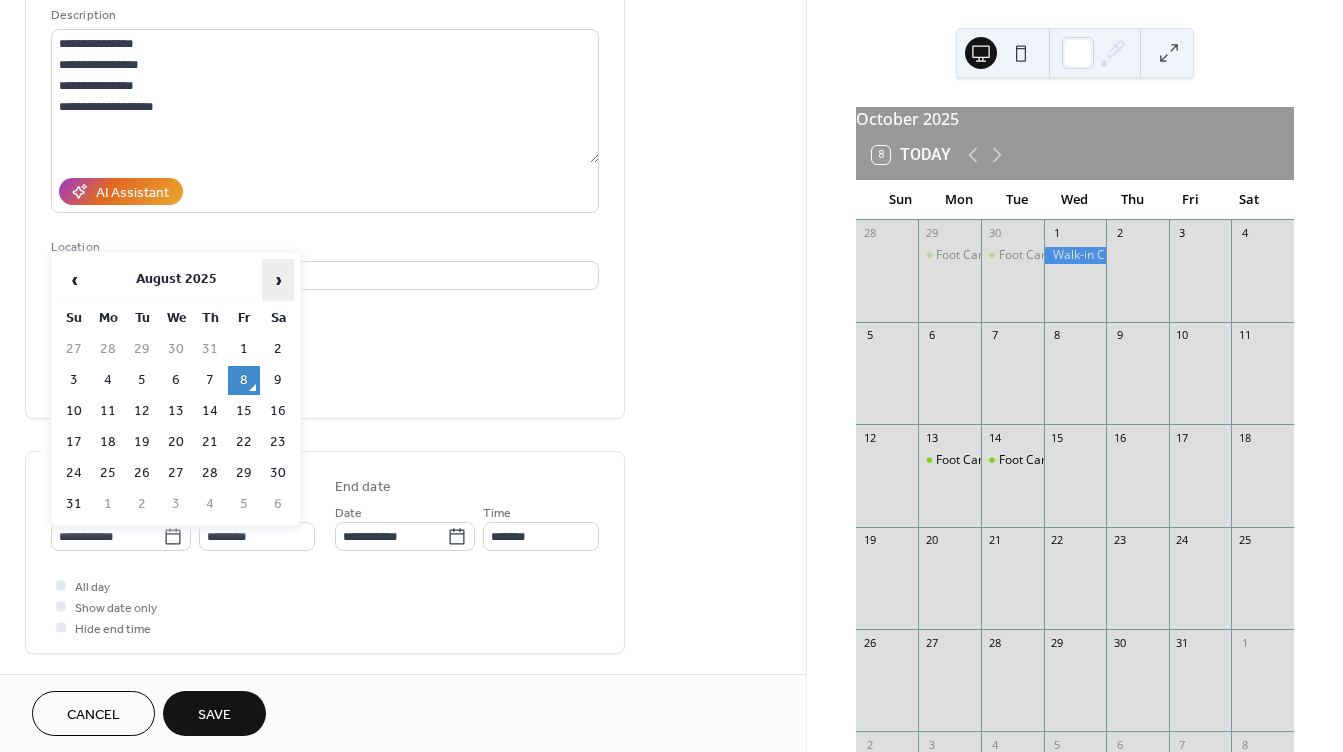 click on "›" at bounding box center [278, 280] 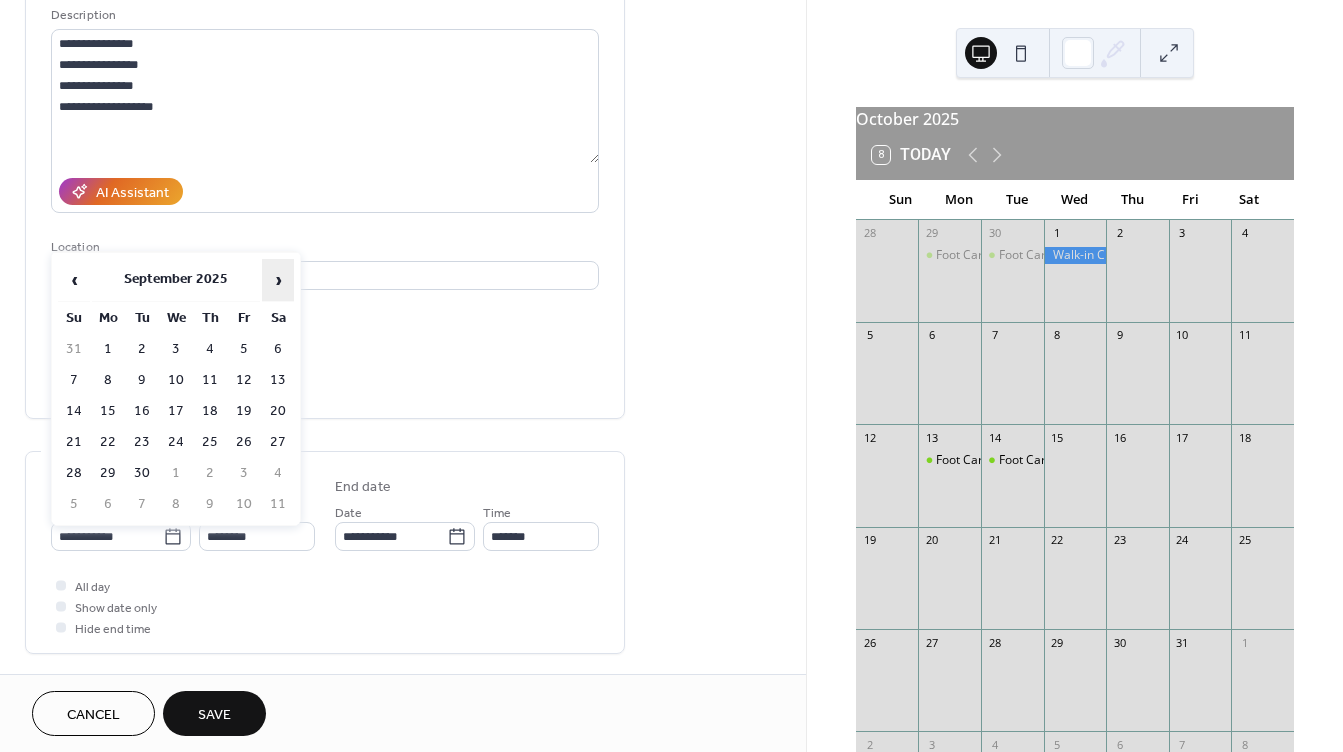 click on "›" at bounding box center [278, 280] 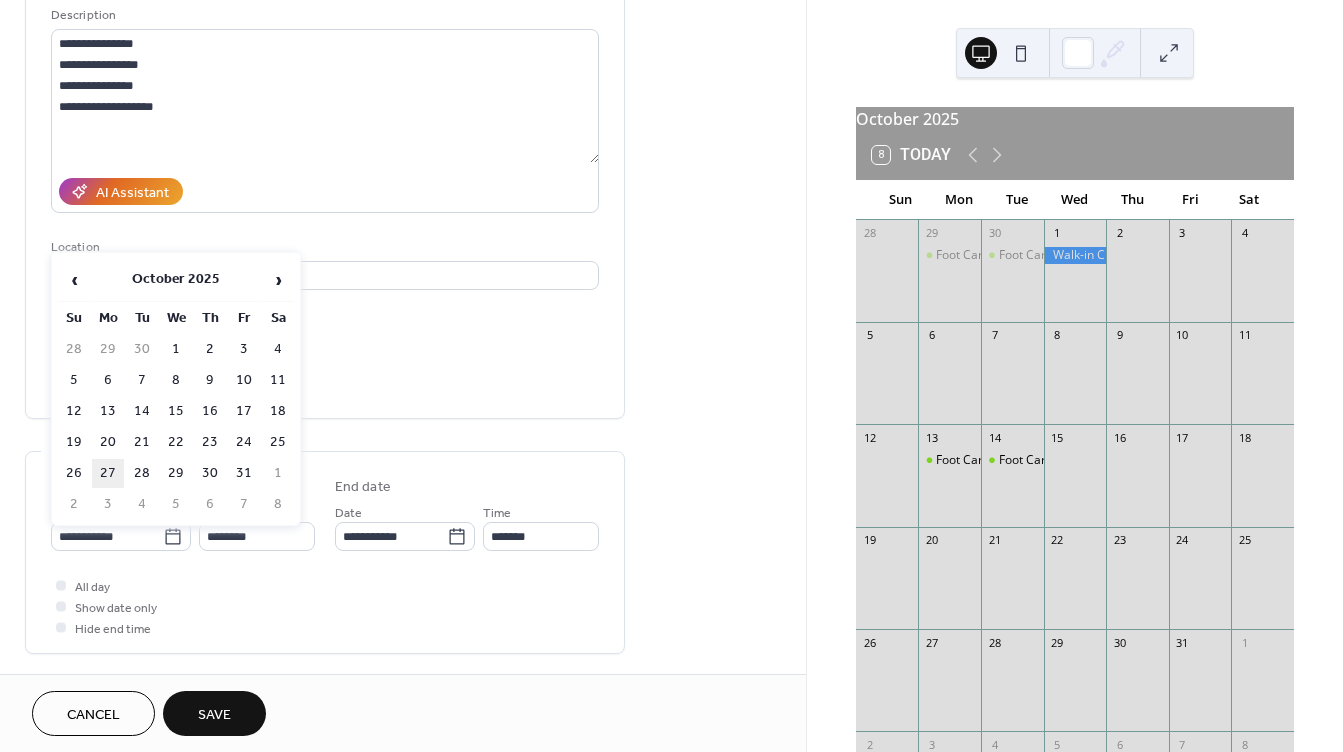 click on "27" at bounding box center (108, 473) 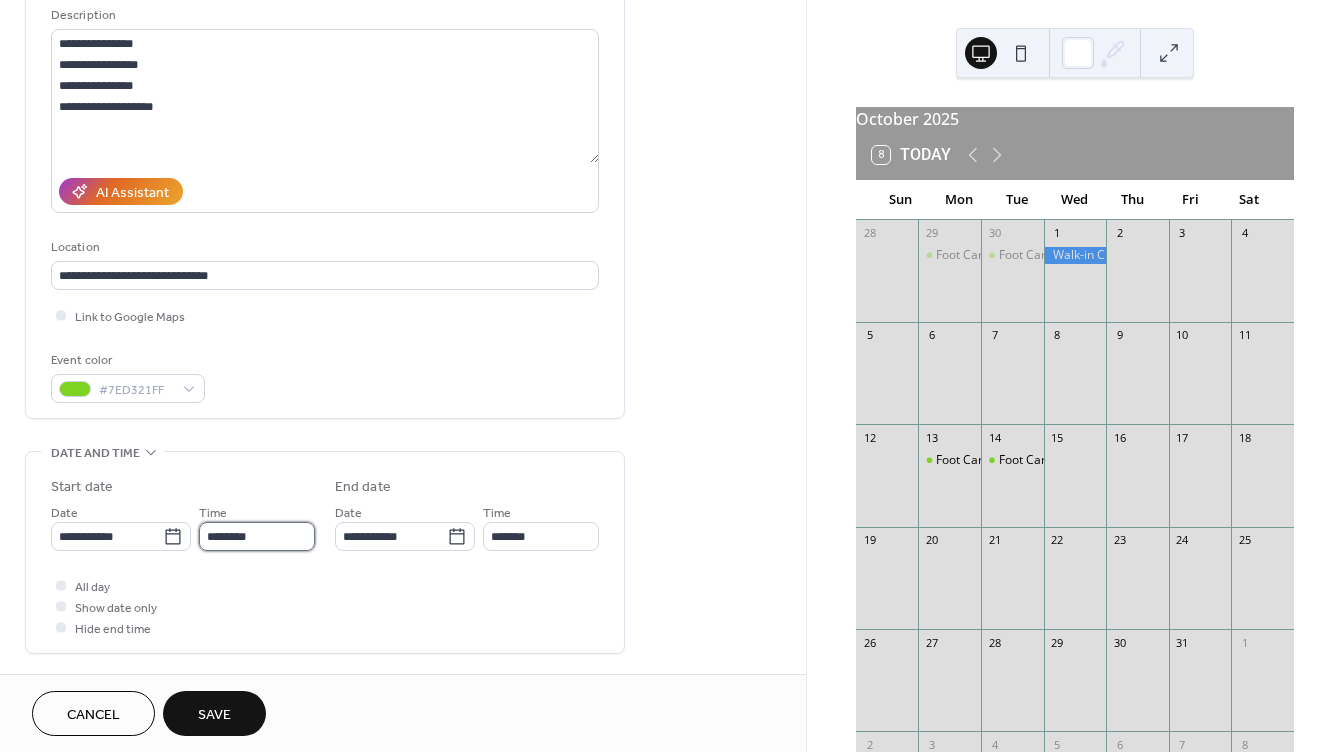 click on "********" at bounding box center [257, 536] 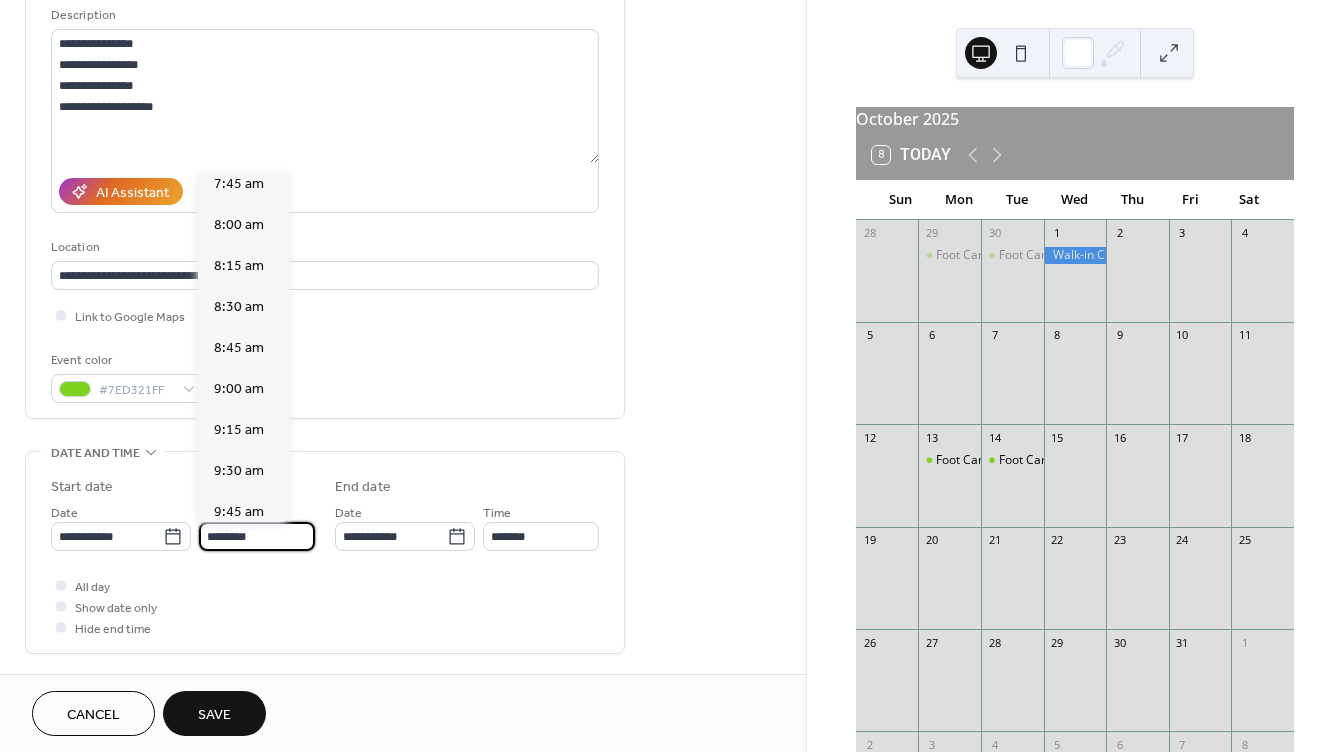scroll, scrollTop: 1244, scrollLeft: 0, axis: vertical 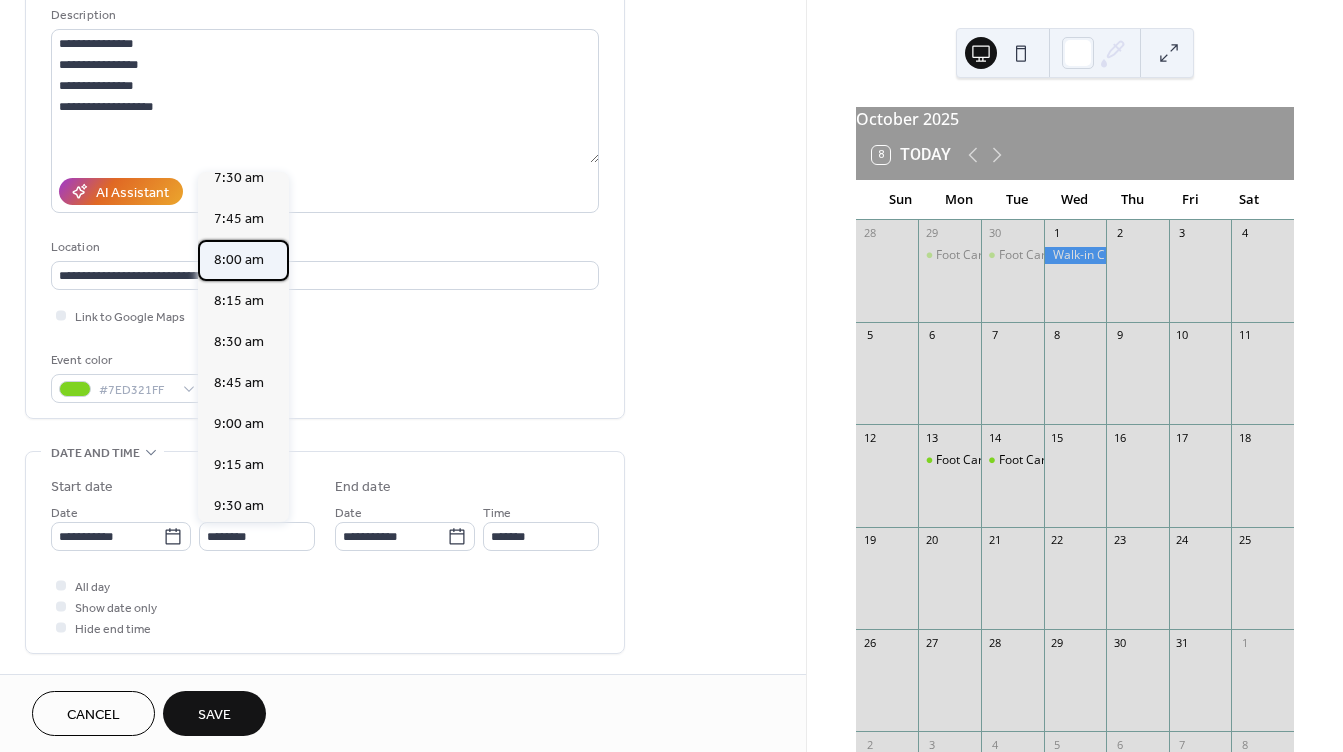 click on "8:00 am" at bounding box center (239, 260) 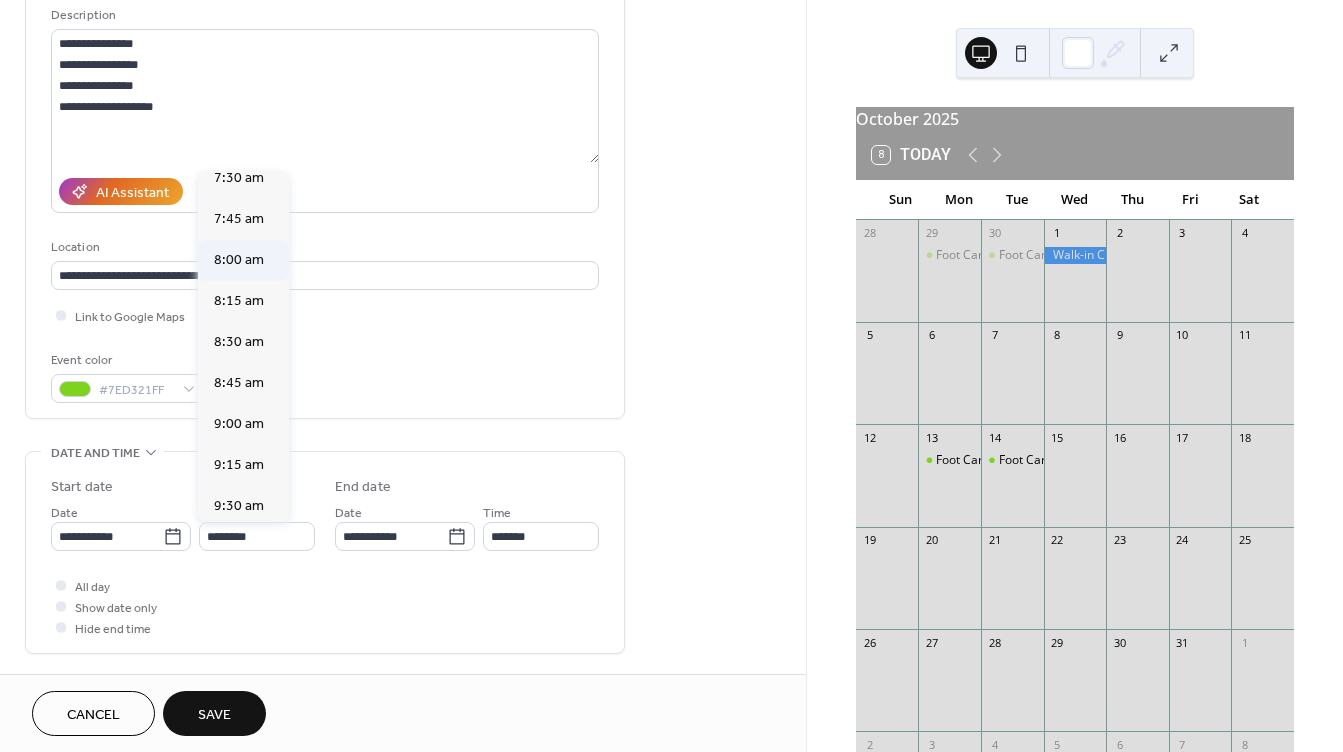 type on "*******" 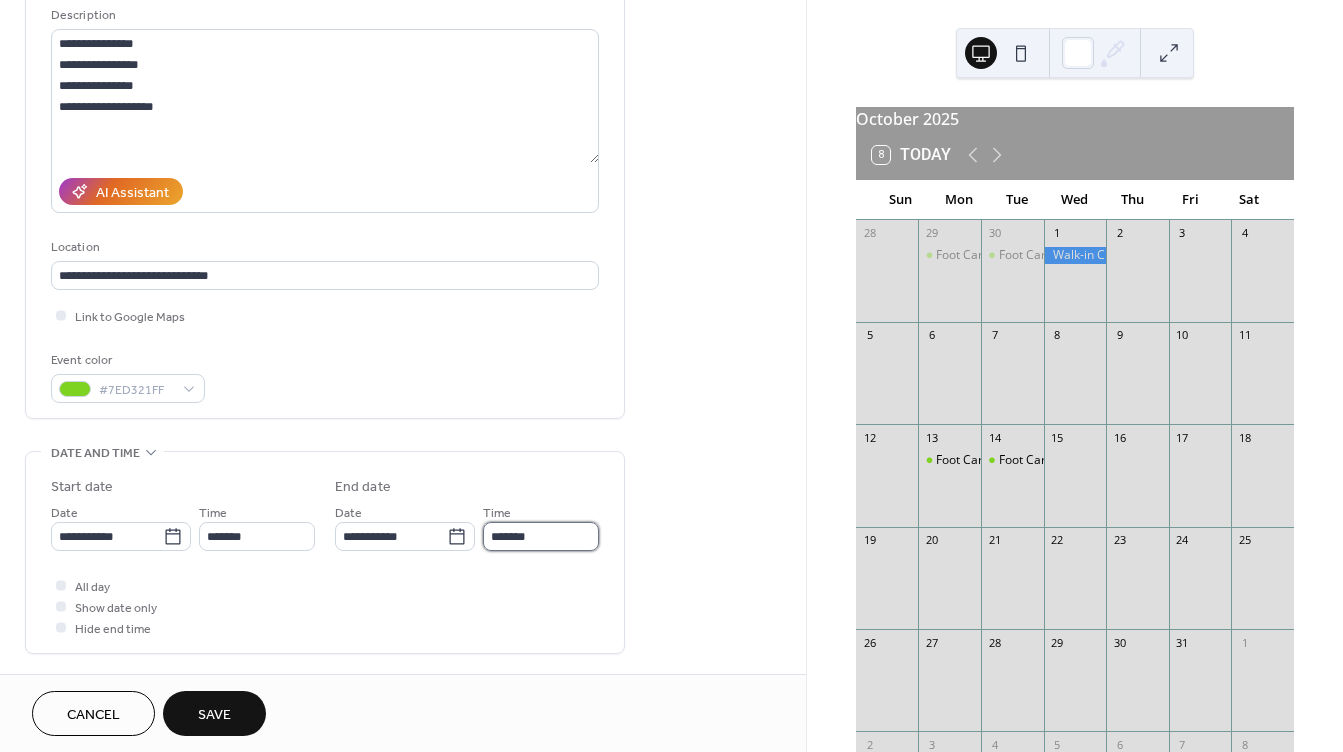 click on "*******" at bounding box center [541, 536] 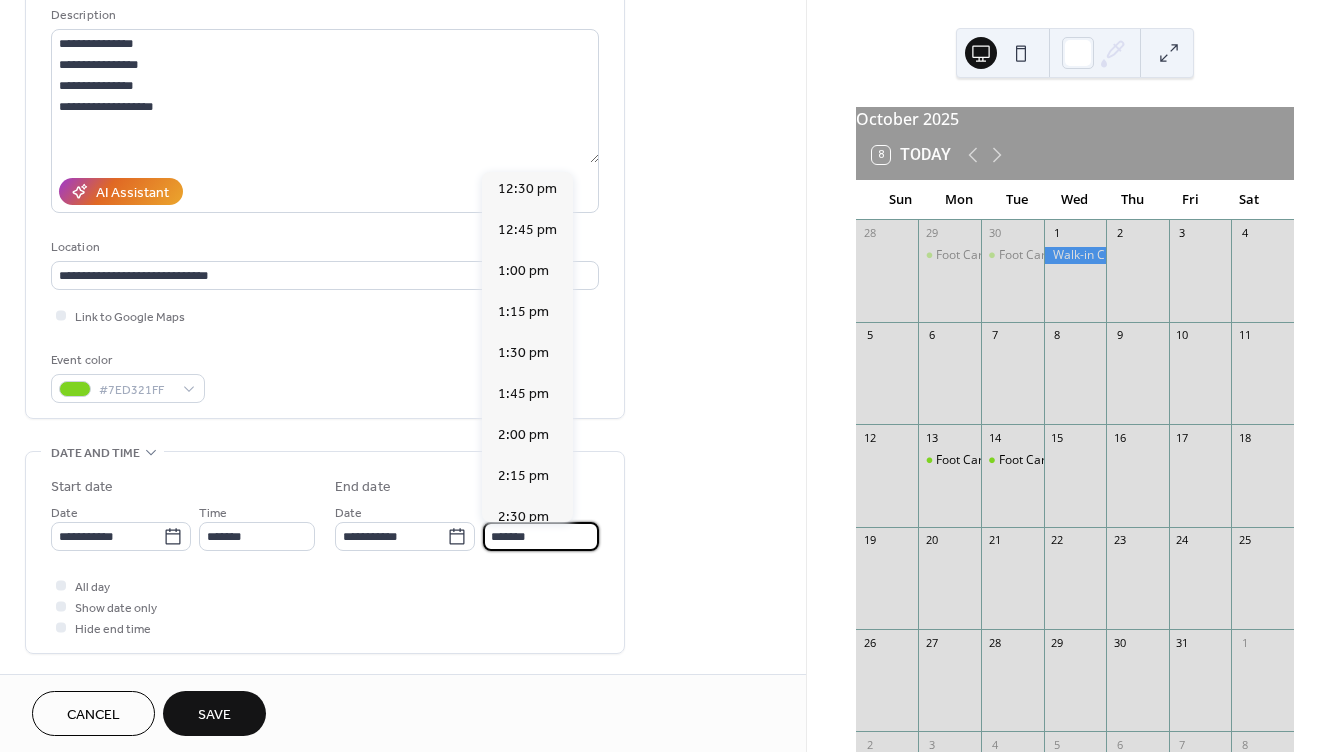 scroll, scrollTop: 900, scrollLeft: 0, axis: vertical 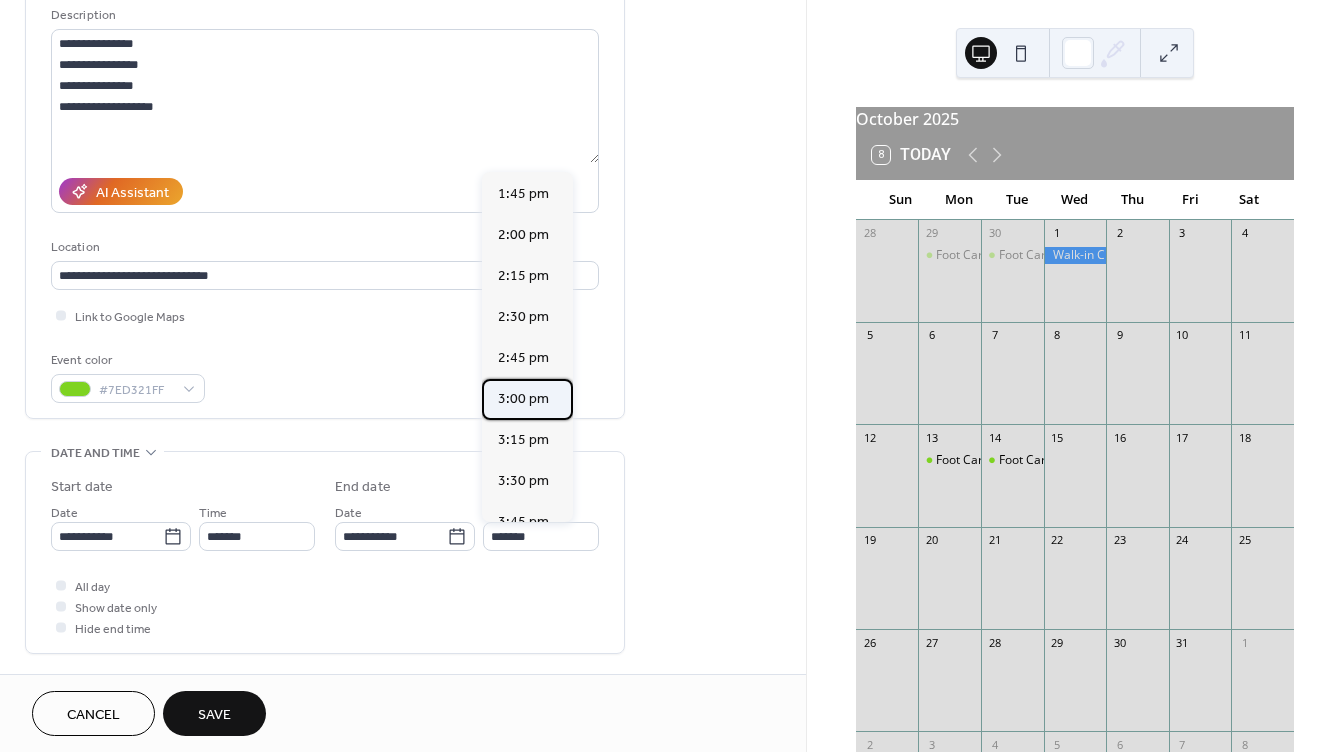 click on "3:00 pm" at bounding box center (523, 399) 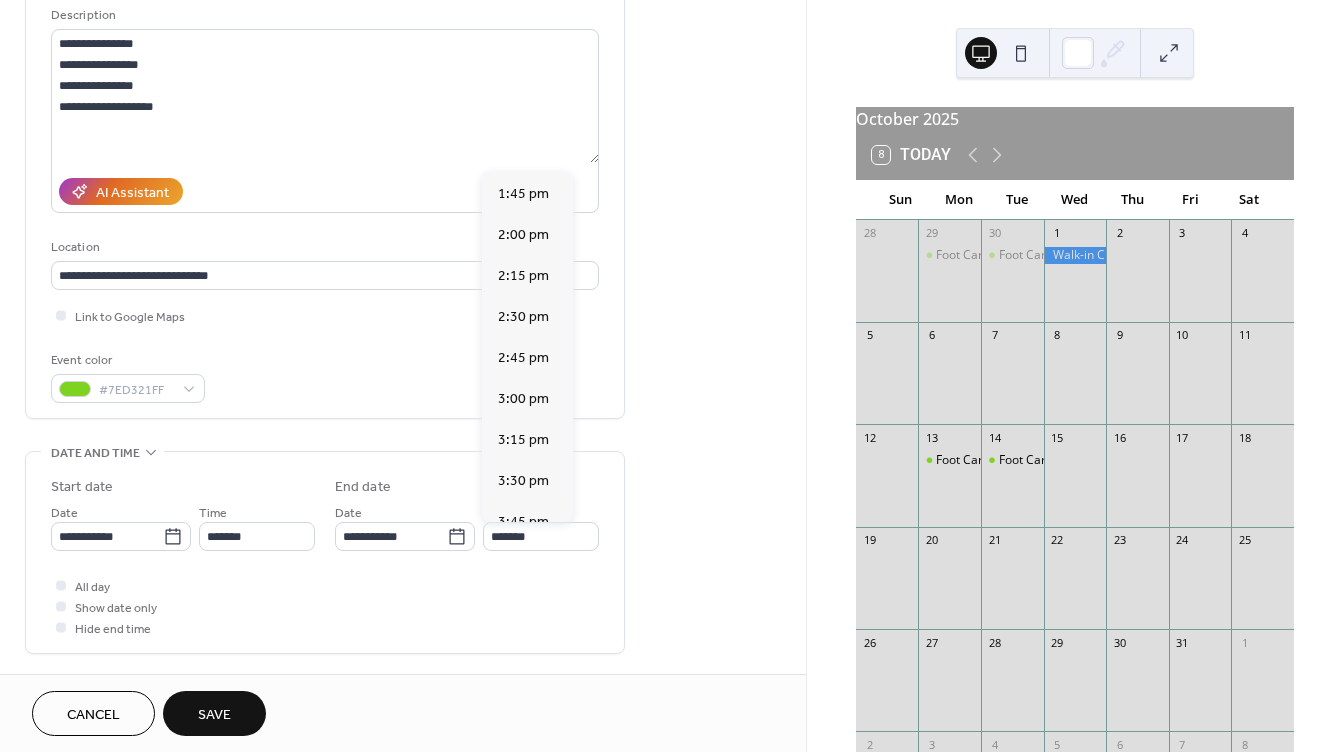 type on "*******" 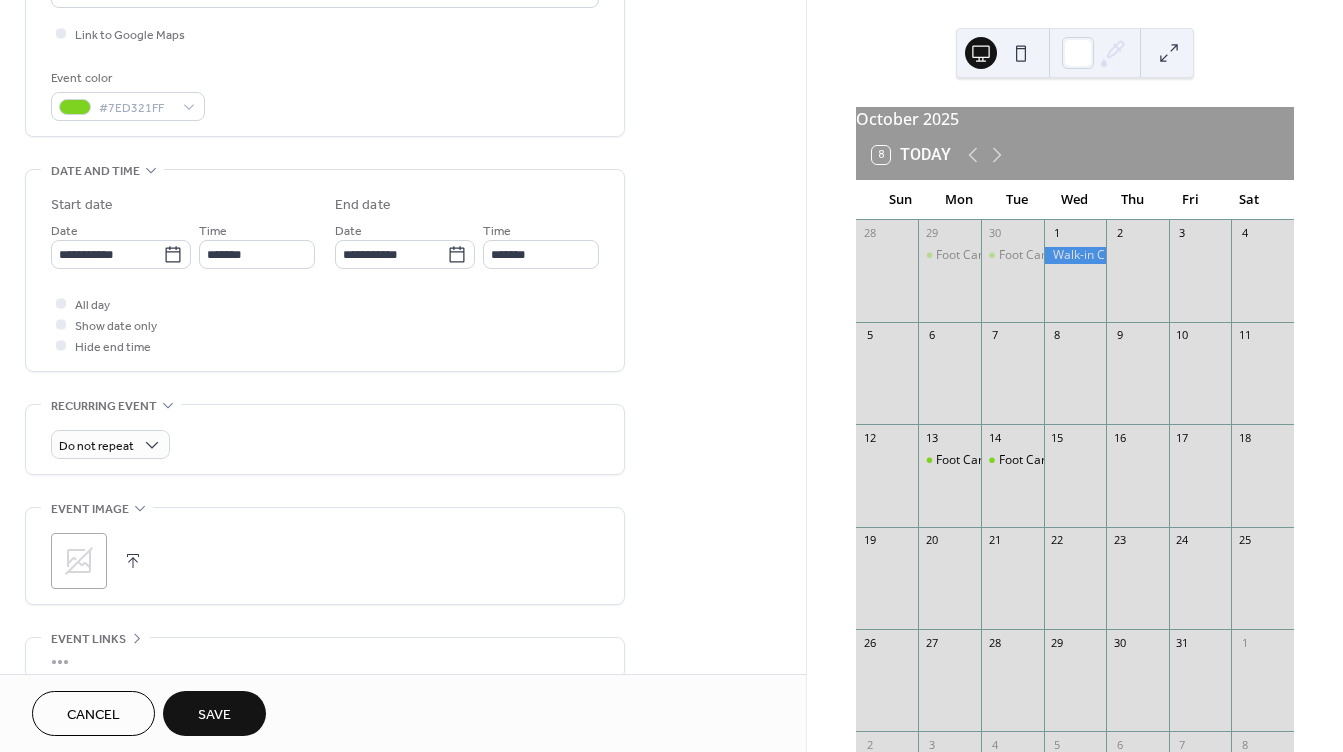 scroll, scrollTop: 500, scrollLeft: 0, axis: vertical 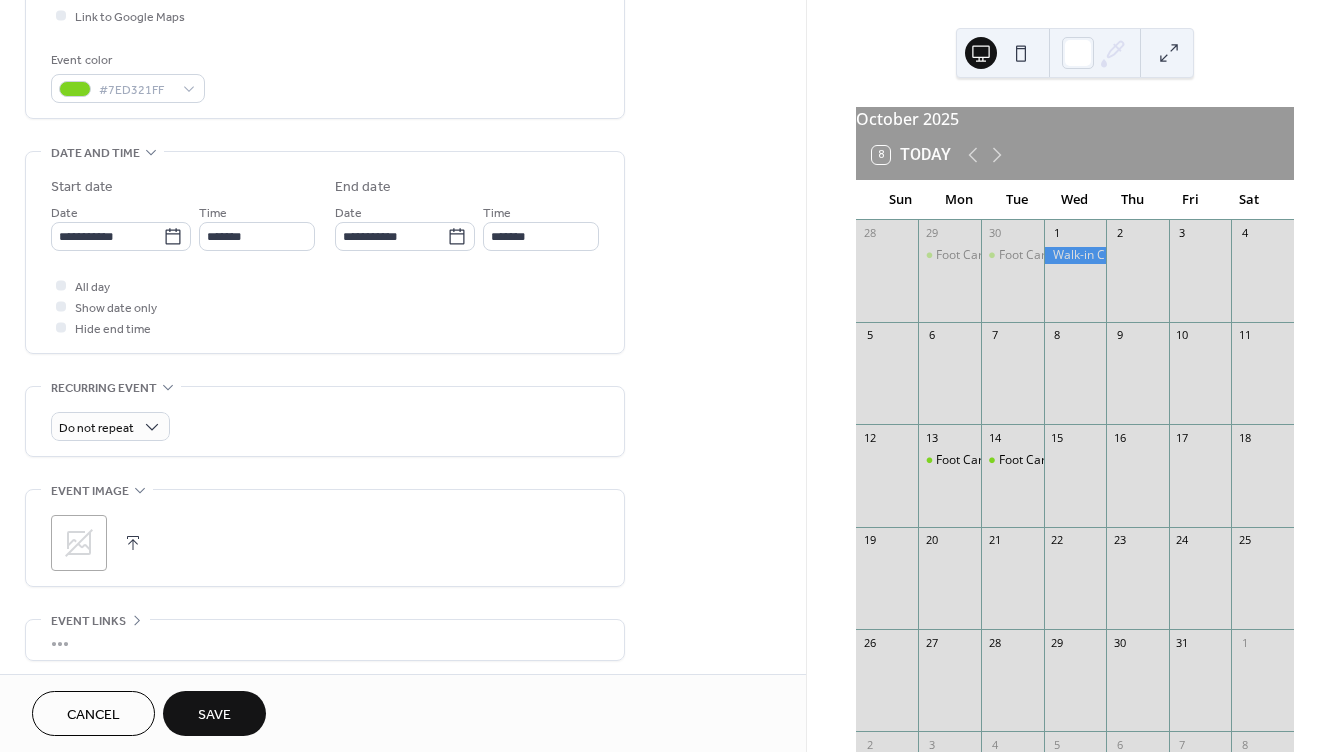click at bounding box center [133, 543] 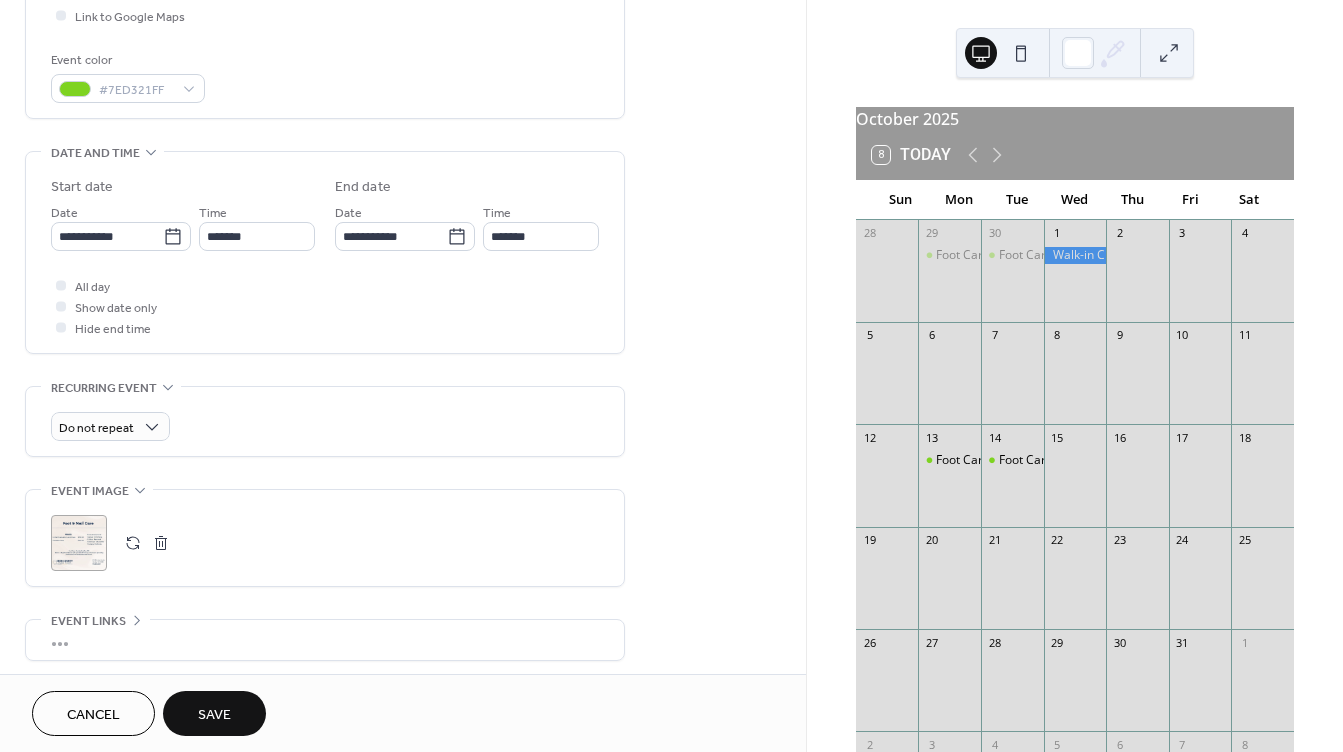 click on "Save" at bounding box center (214, 715) 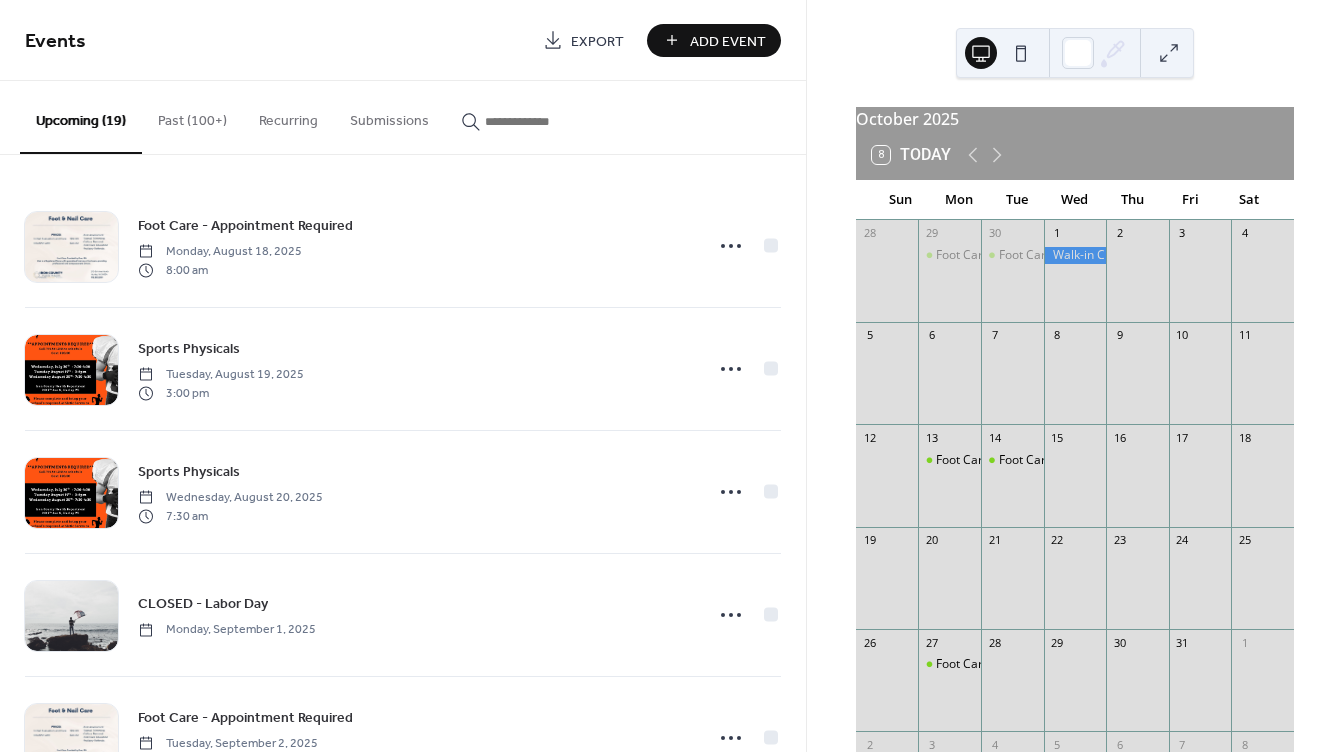 click on "Add Event" at bounding box center [728, 41] 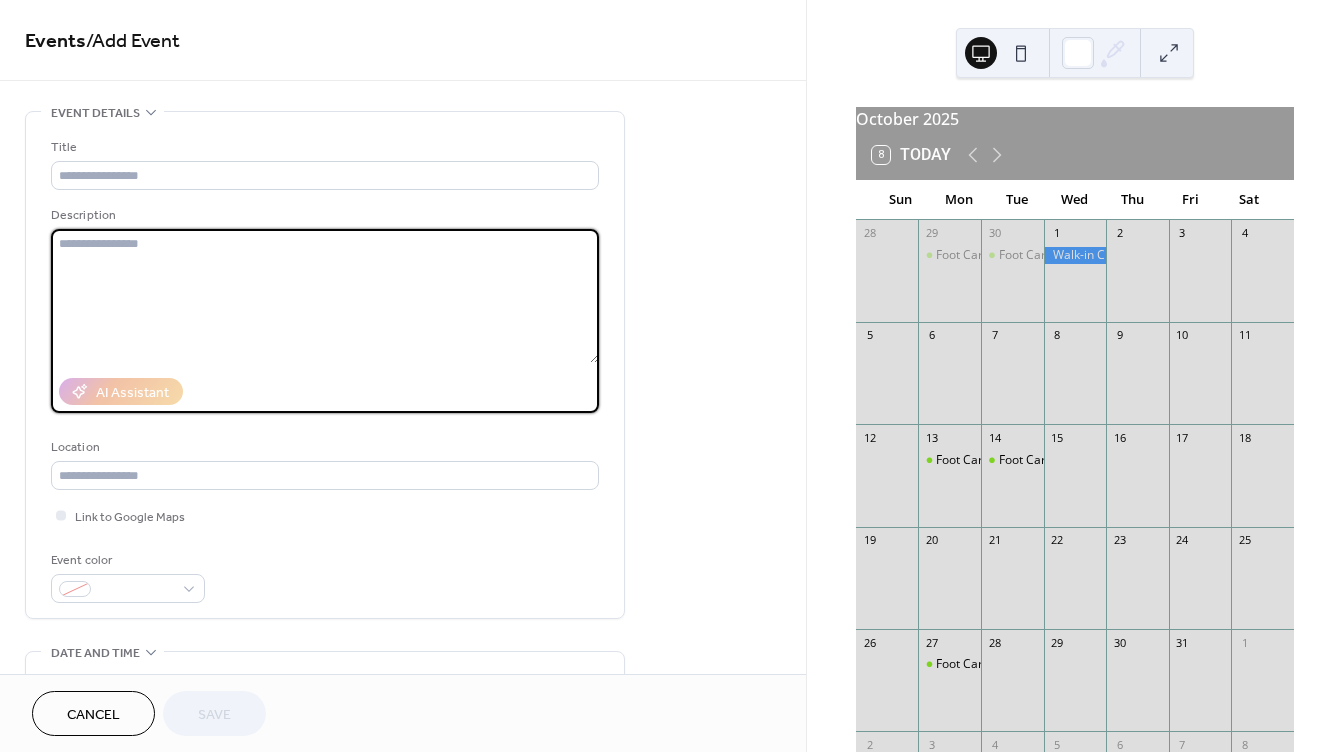 paste on "**********" 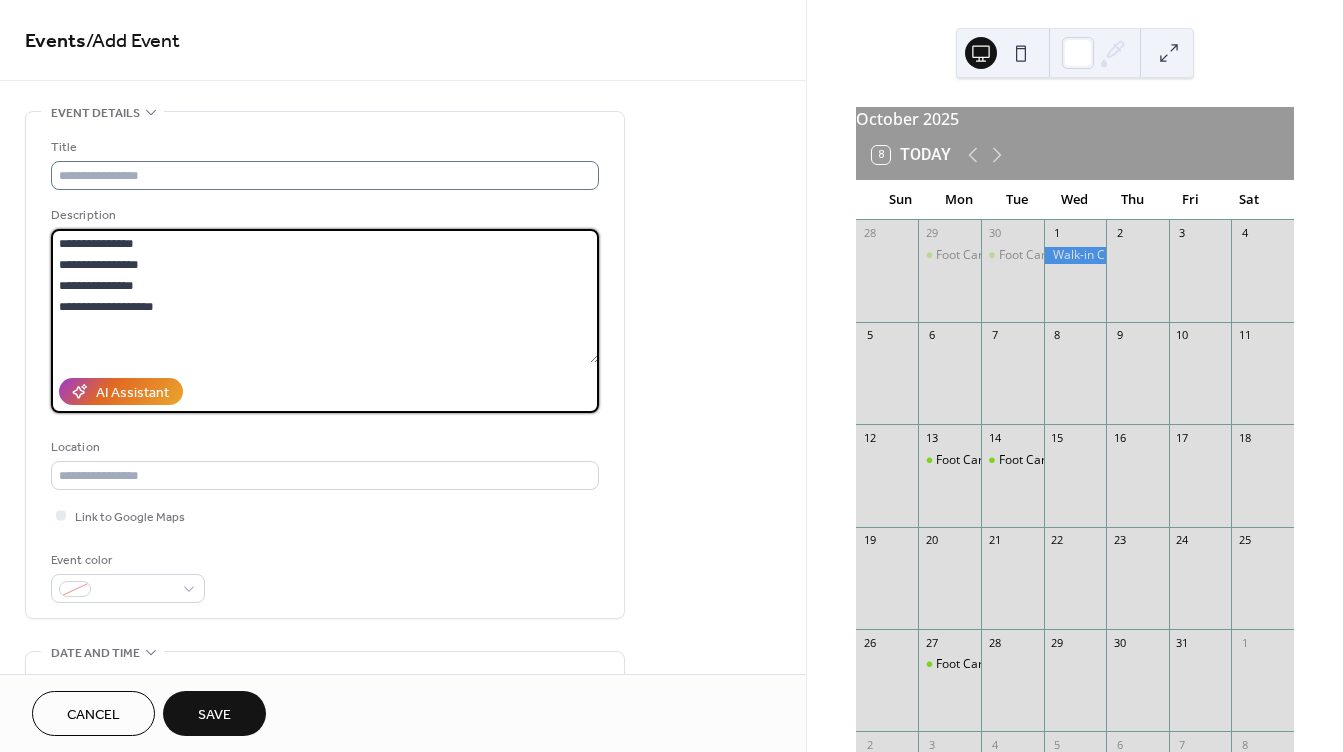 type on "**********" 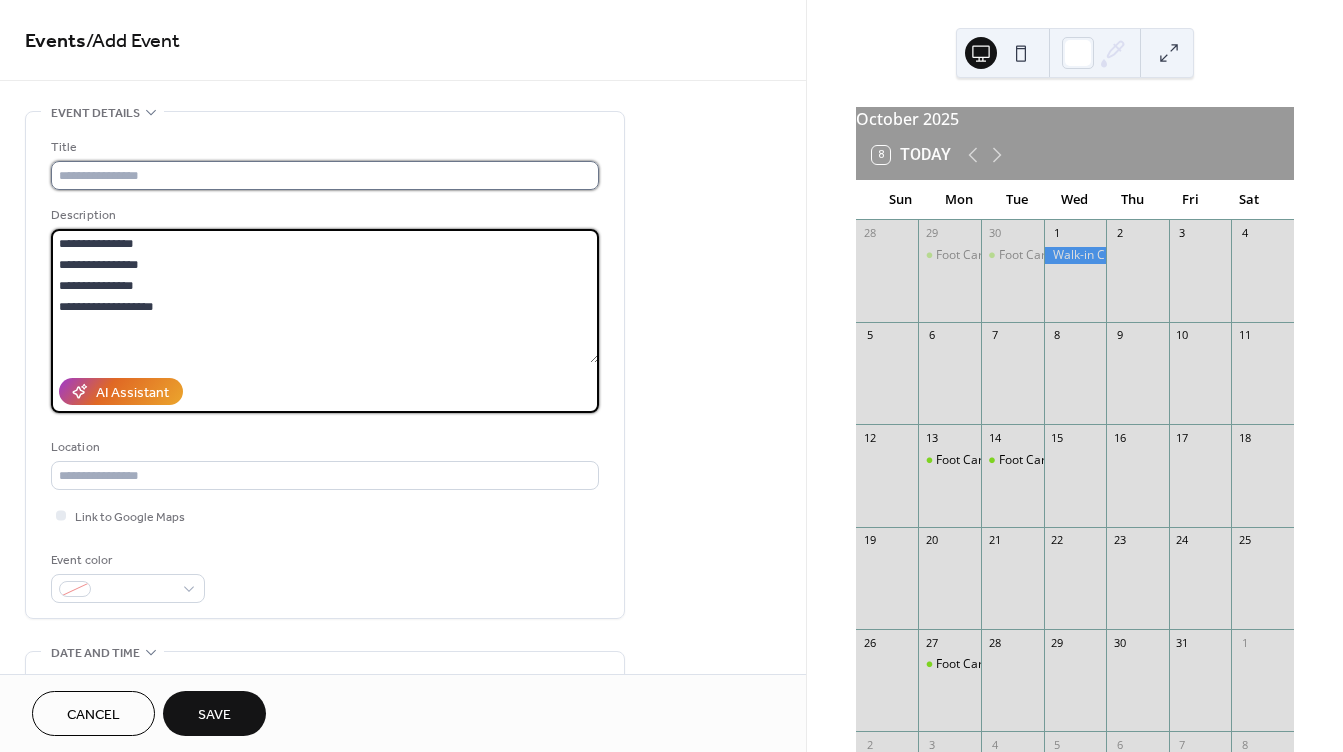 click at bounding box center (325, 175) 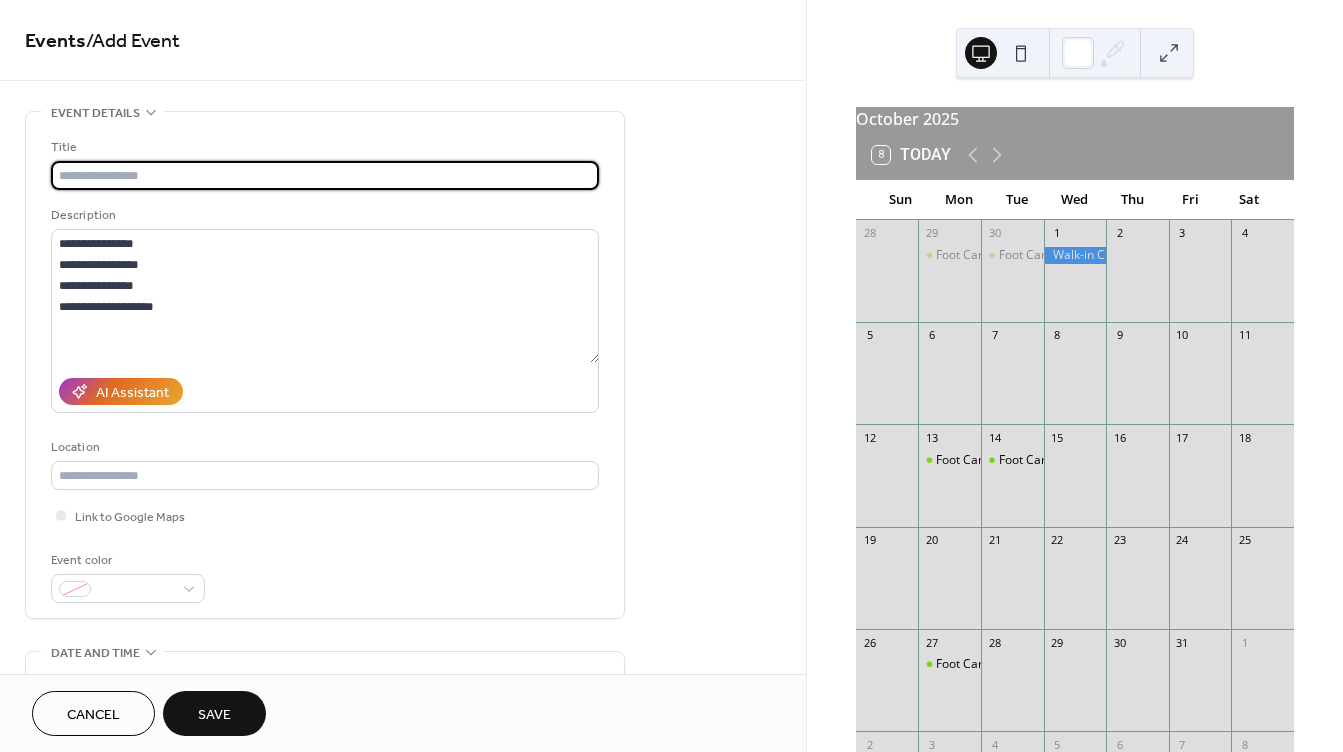 type on "**********" 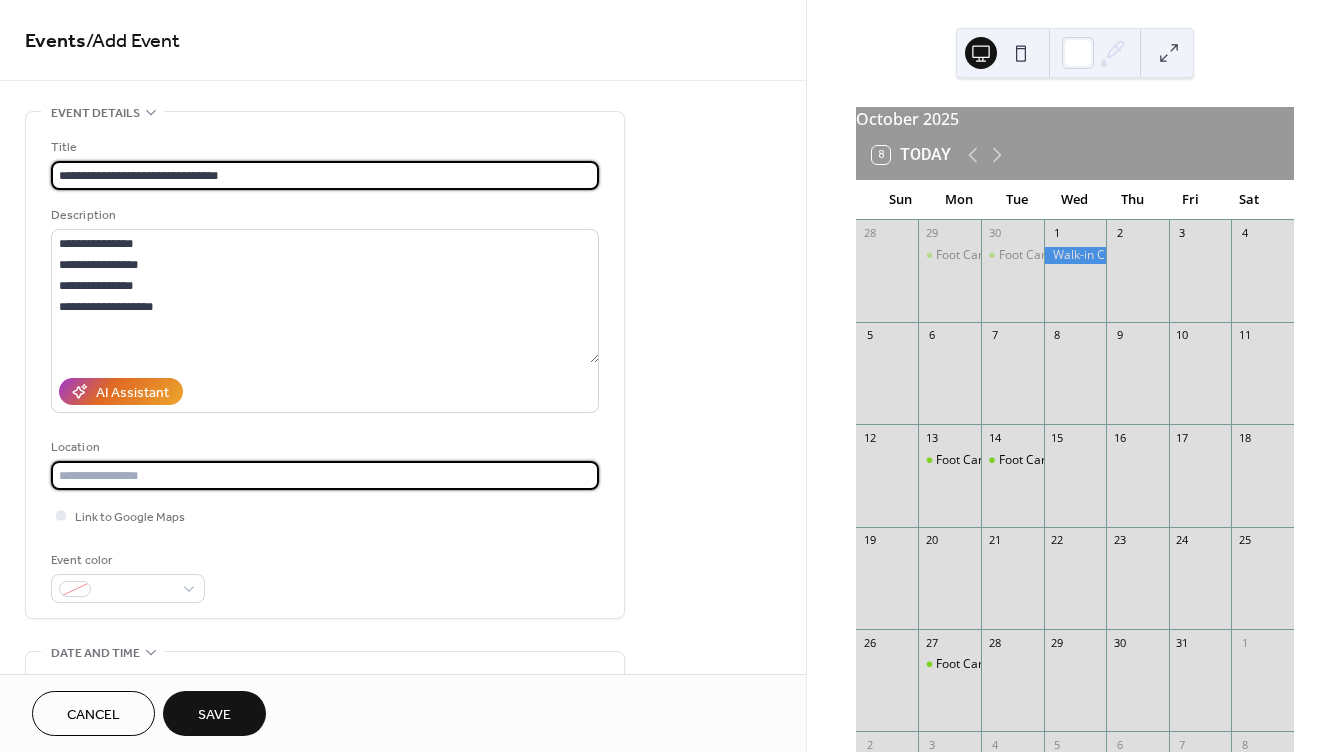 type on "**********" 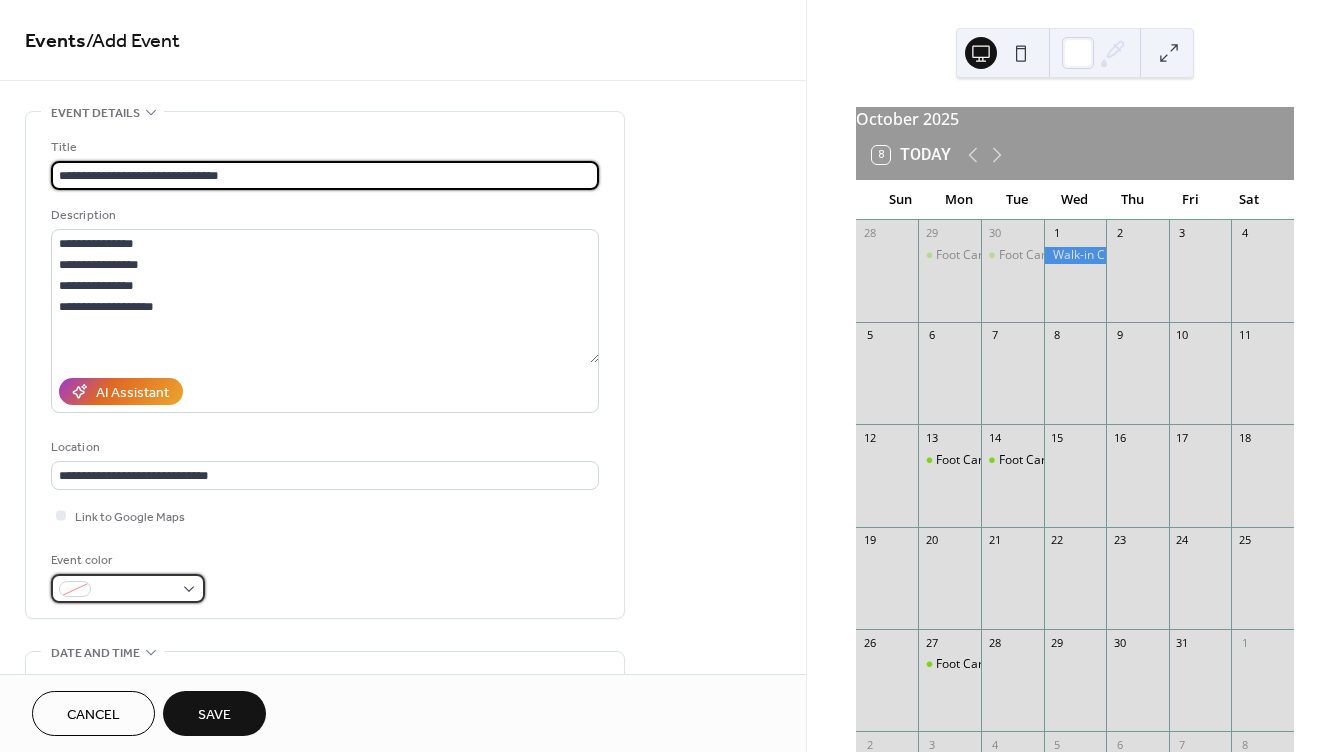 click at bounding box center (136, 590) 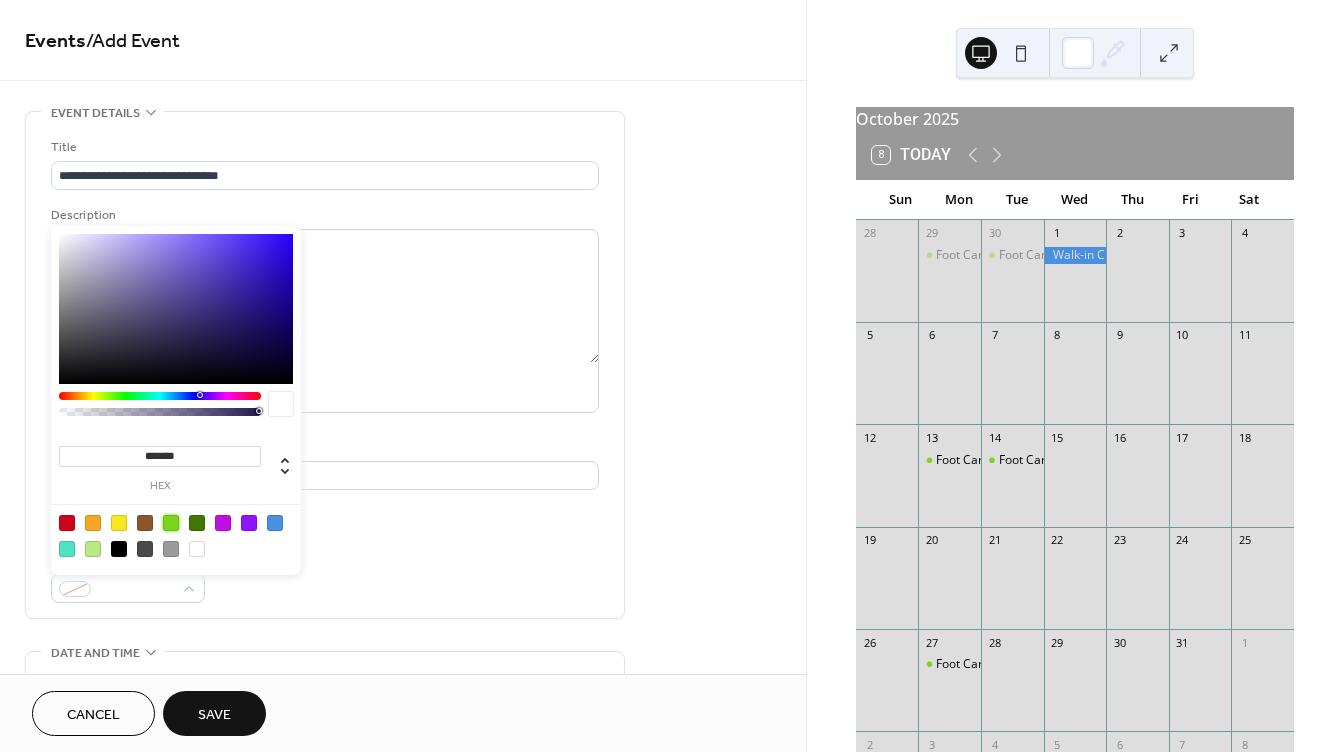 click at bounding box center [171, 523] 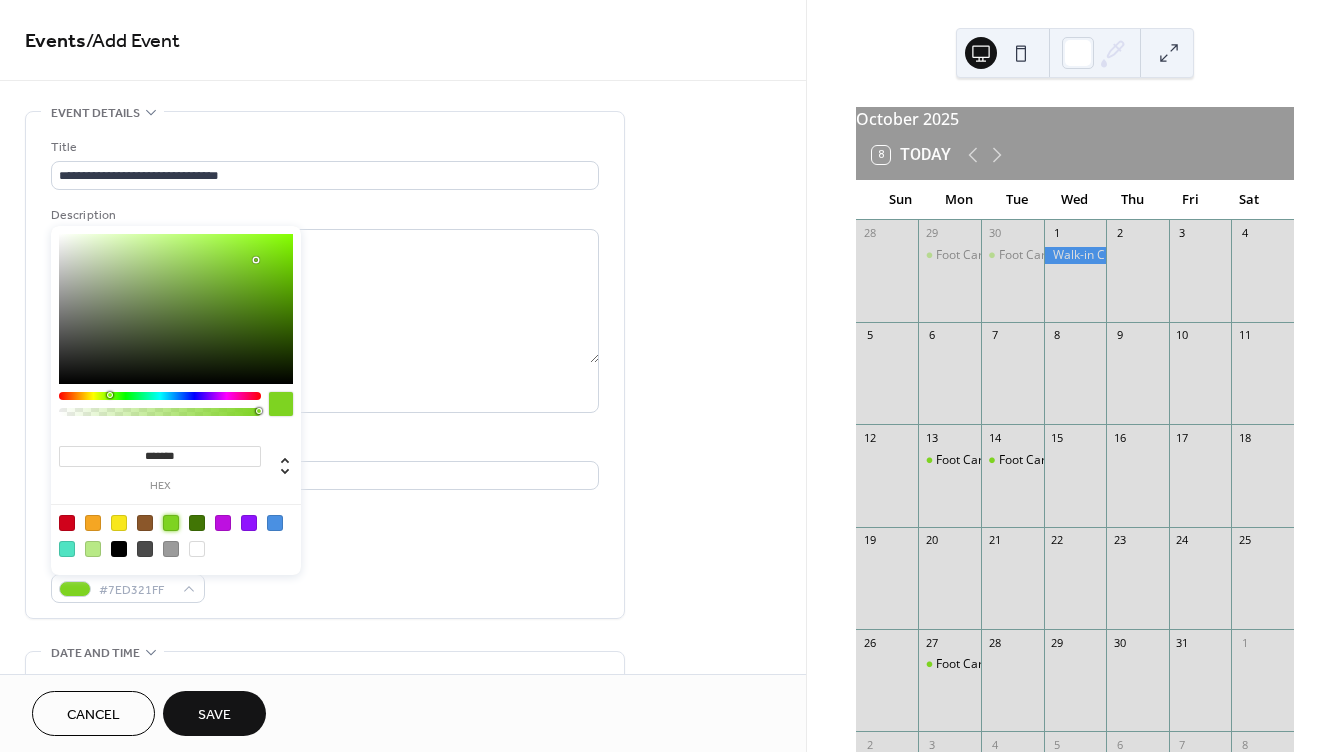 click on "Event color #7ED321FF" at bounding box center (325, 576) 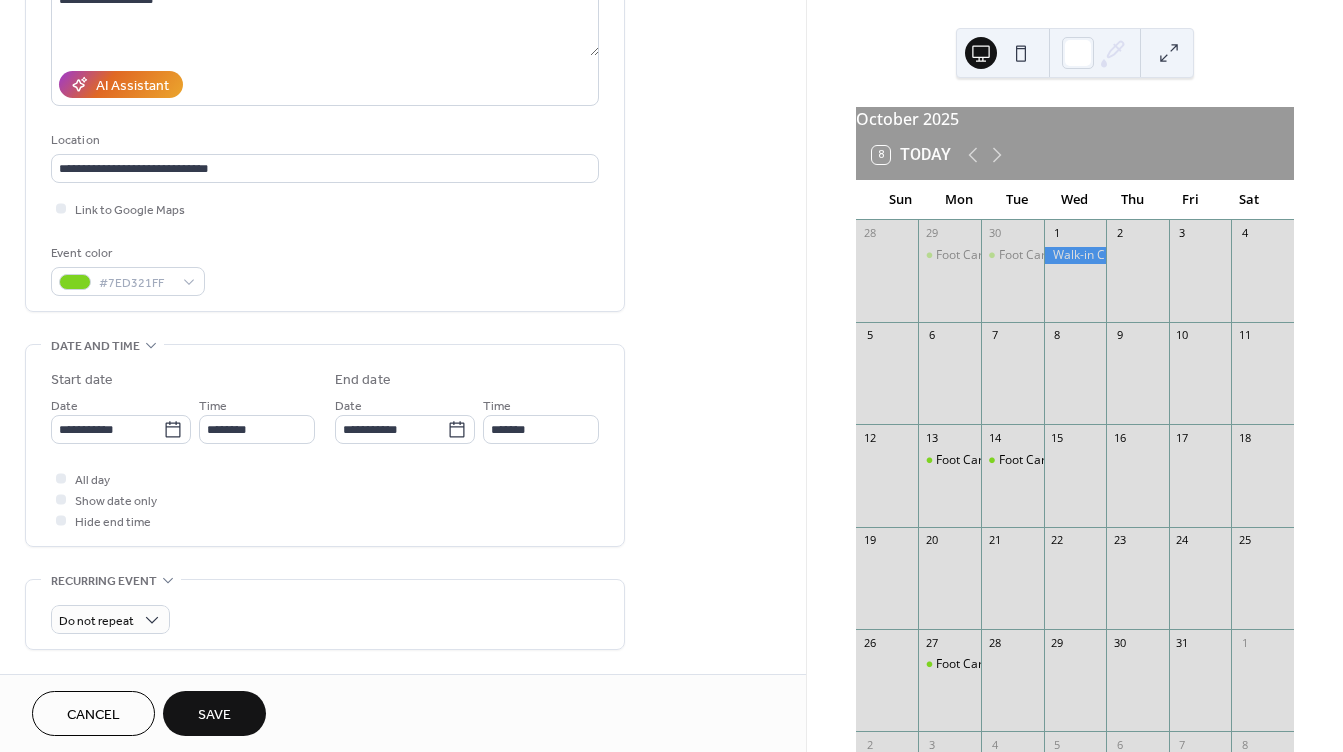 scroll, scrollTop: 400, scrollLeft: 0, axis: vertical 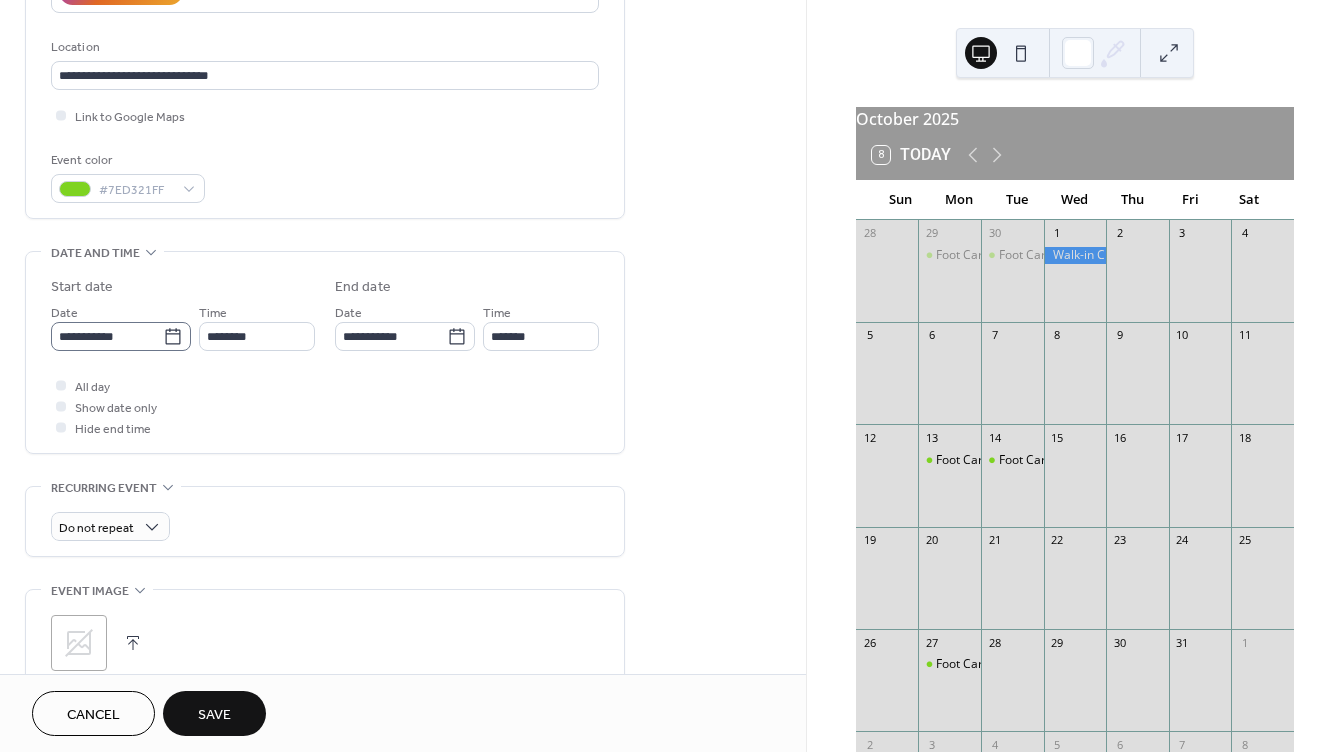 click 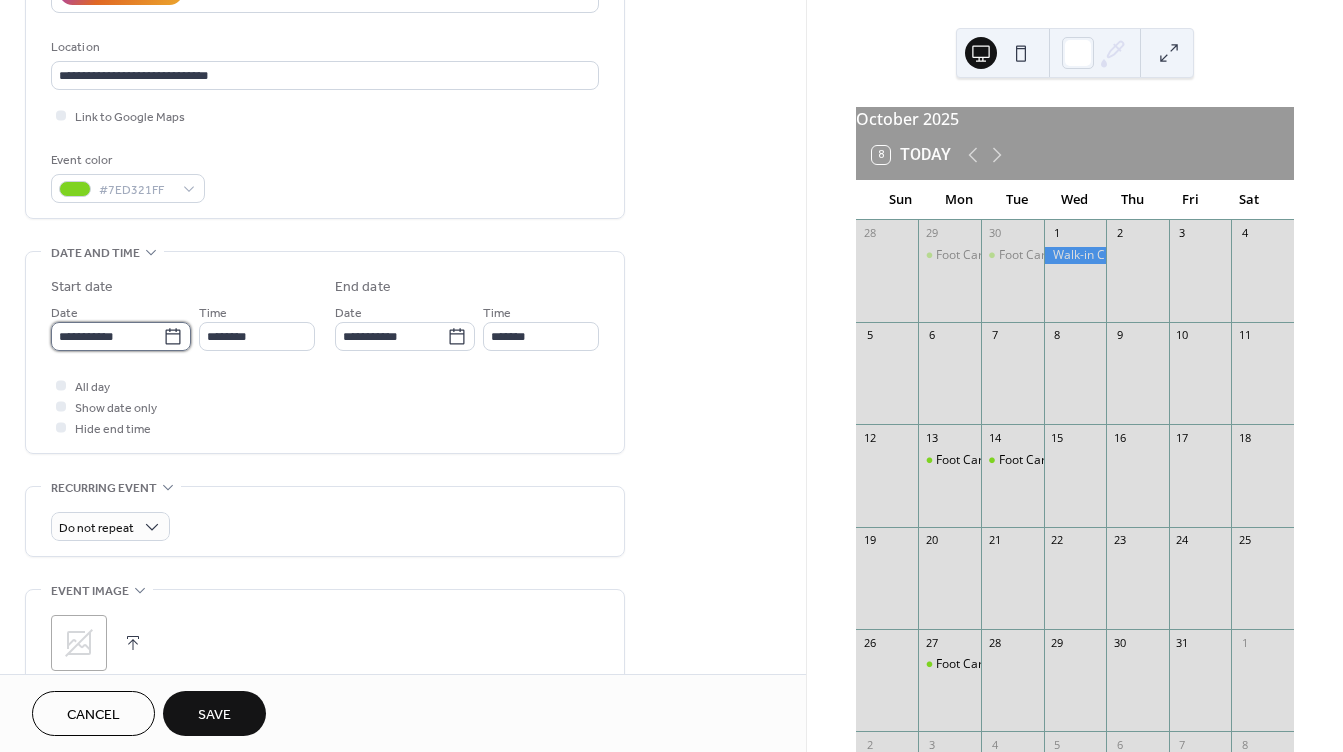 click on "**********" at bounding box center (107, 336) 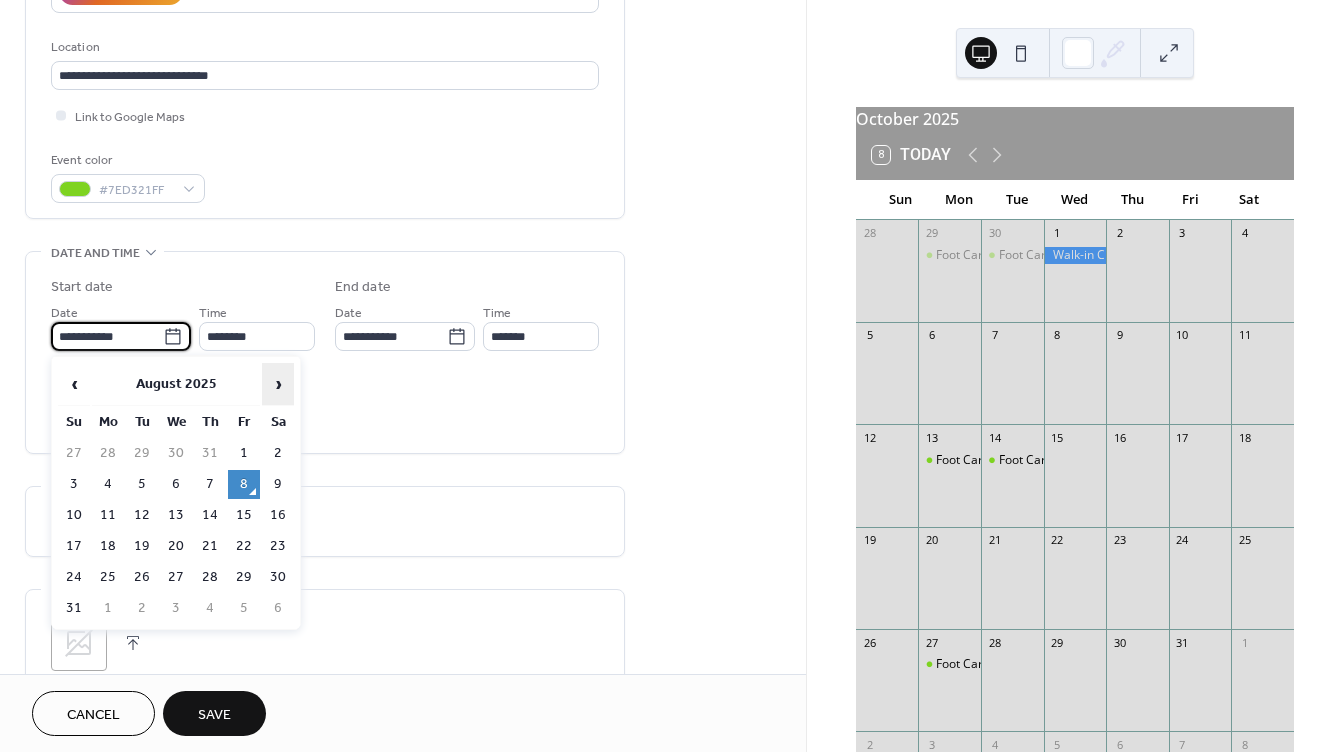 click on "›" at bounding box center [278, 384] 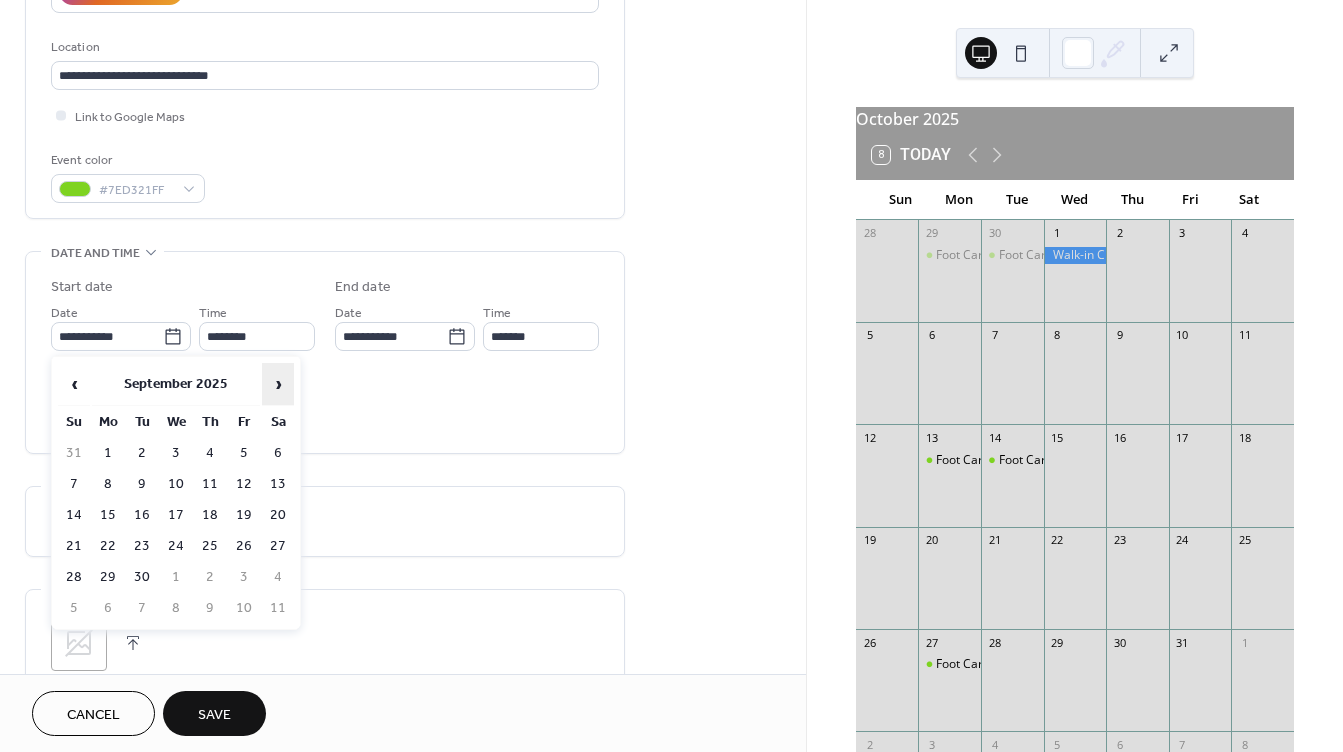 click on "›" at bounding box center [278, 384] 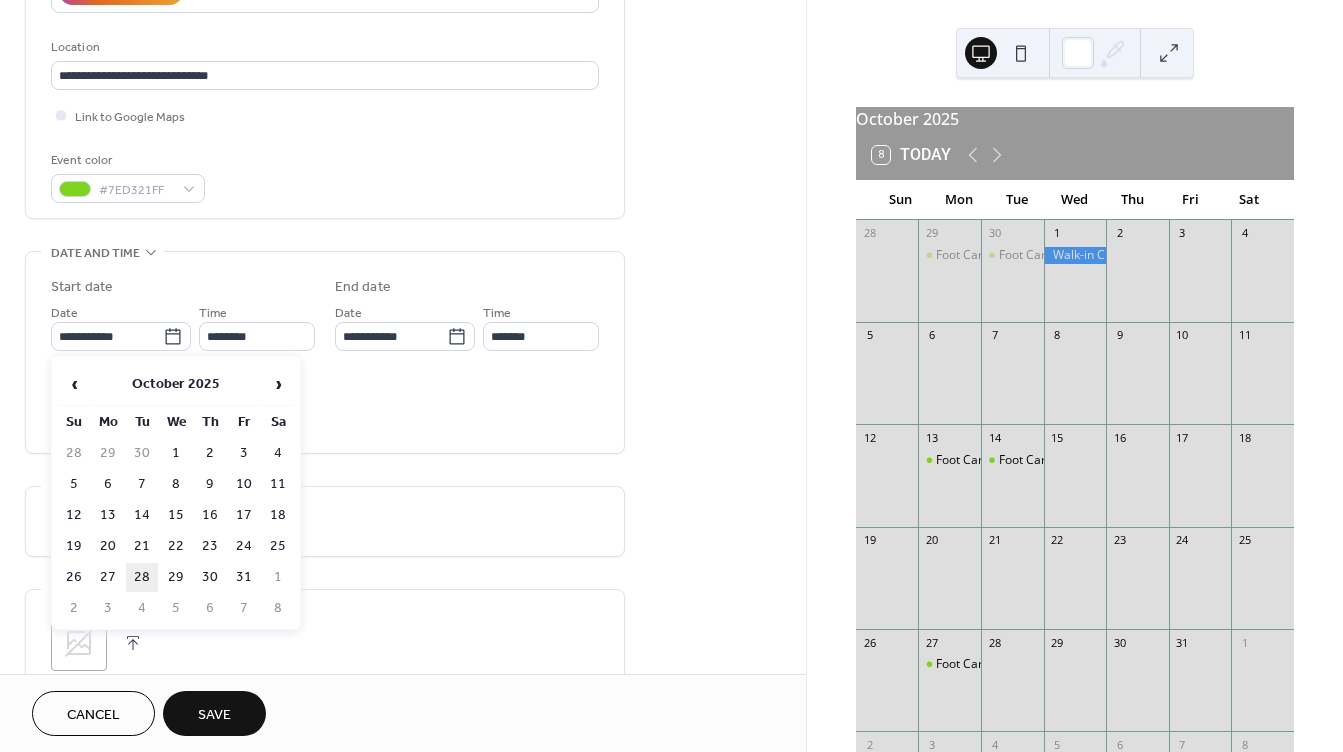 click on "28" at bounding box center [142, 577] 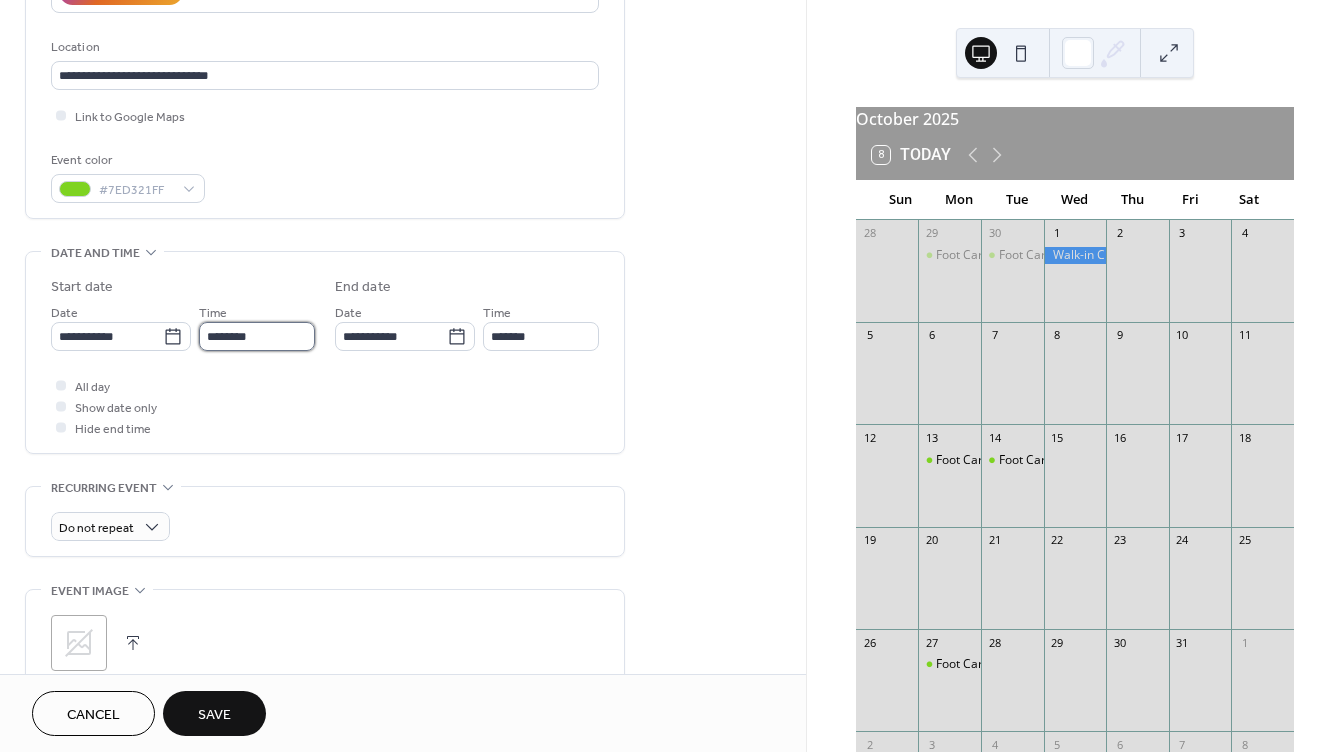 click on "********" at bounding box center [257, 336] 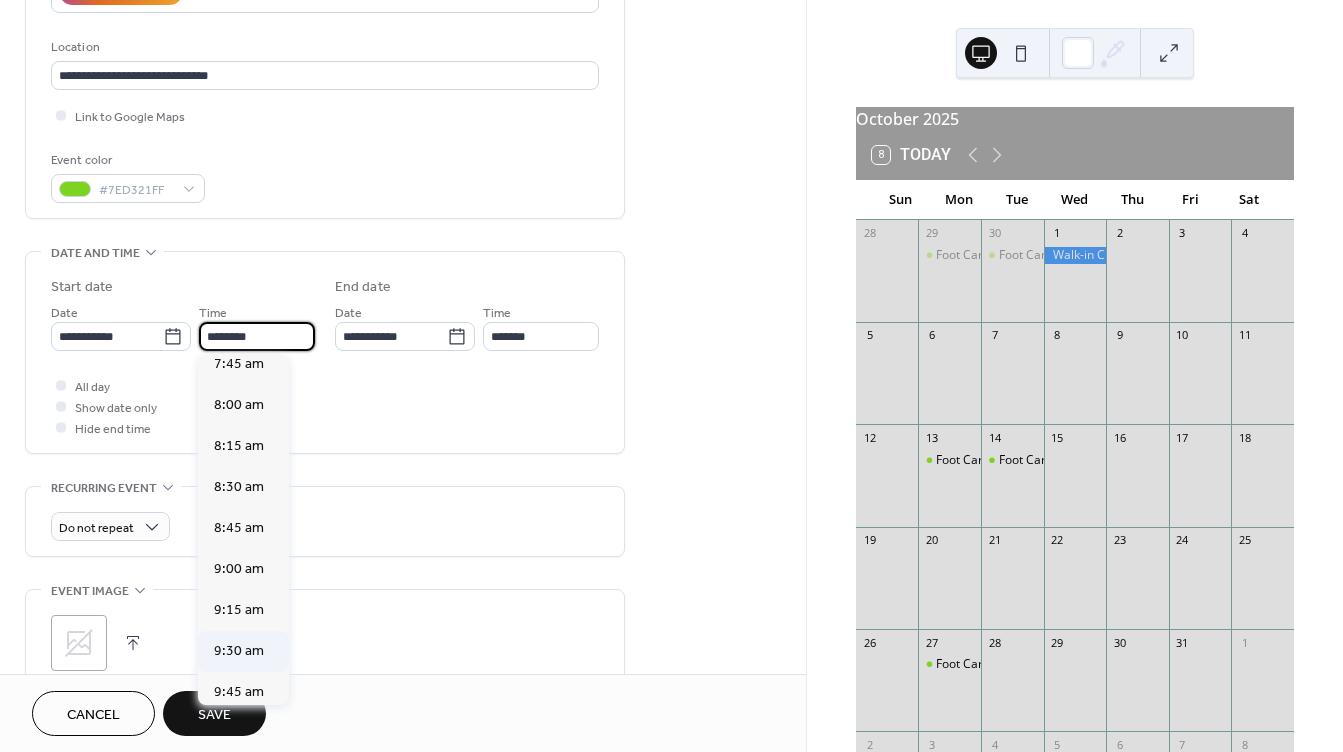 scroll, scrollTop: 1244, scrollLeft: 0, axis: vertical 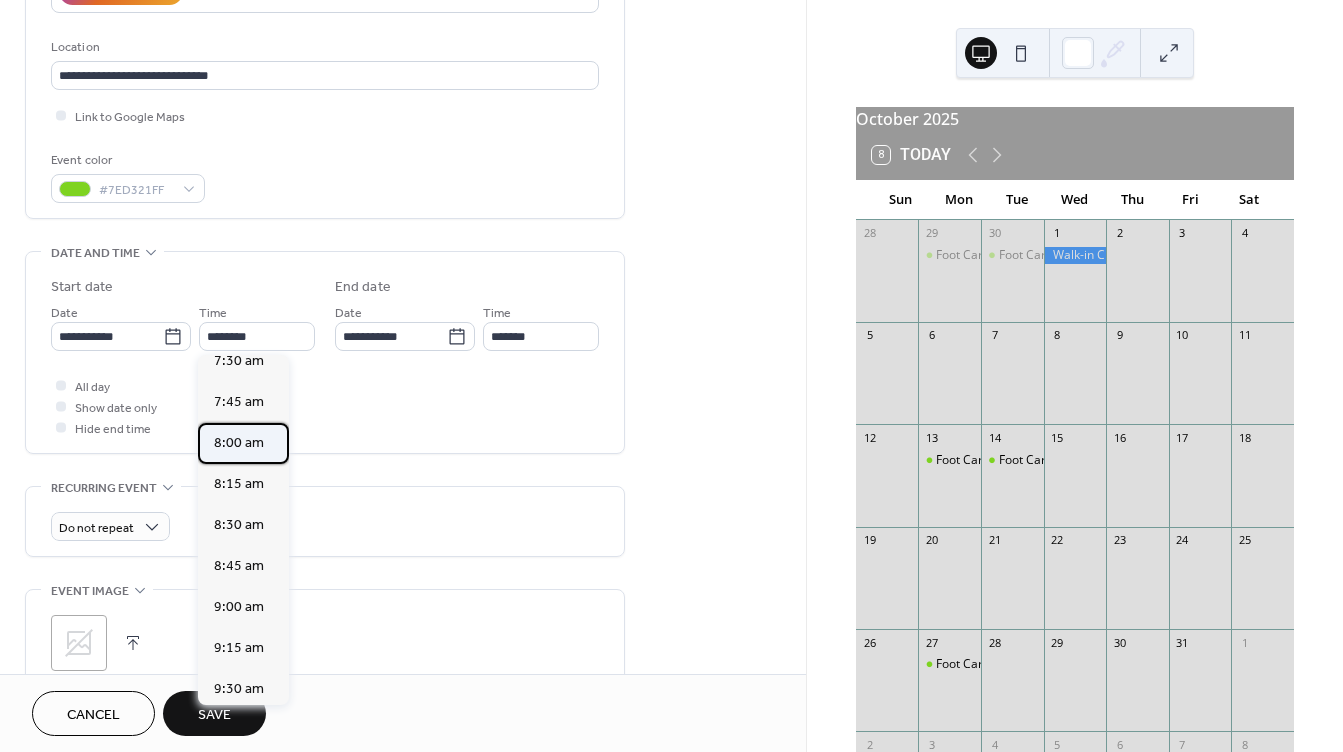 click on "8:00 am" at bounding box center [239, 443] 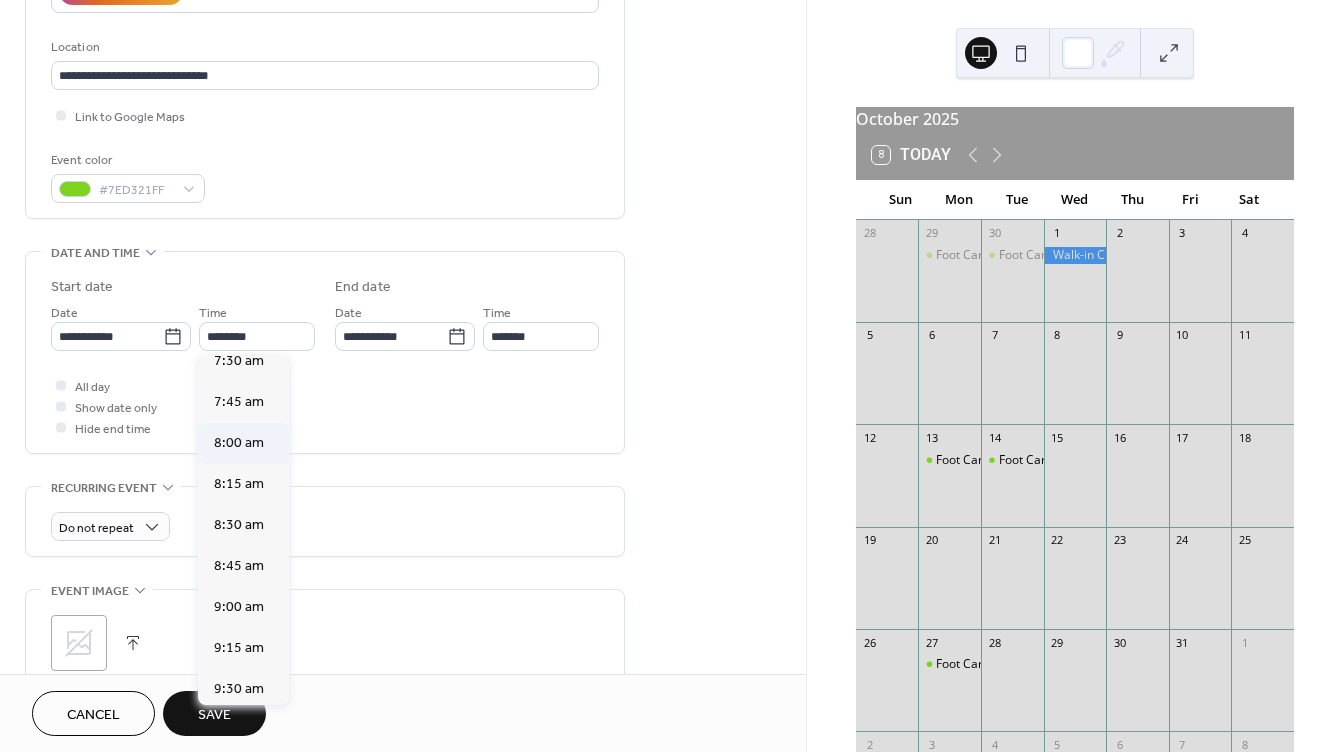 type on "*******" 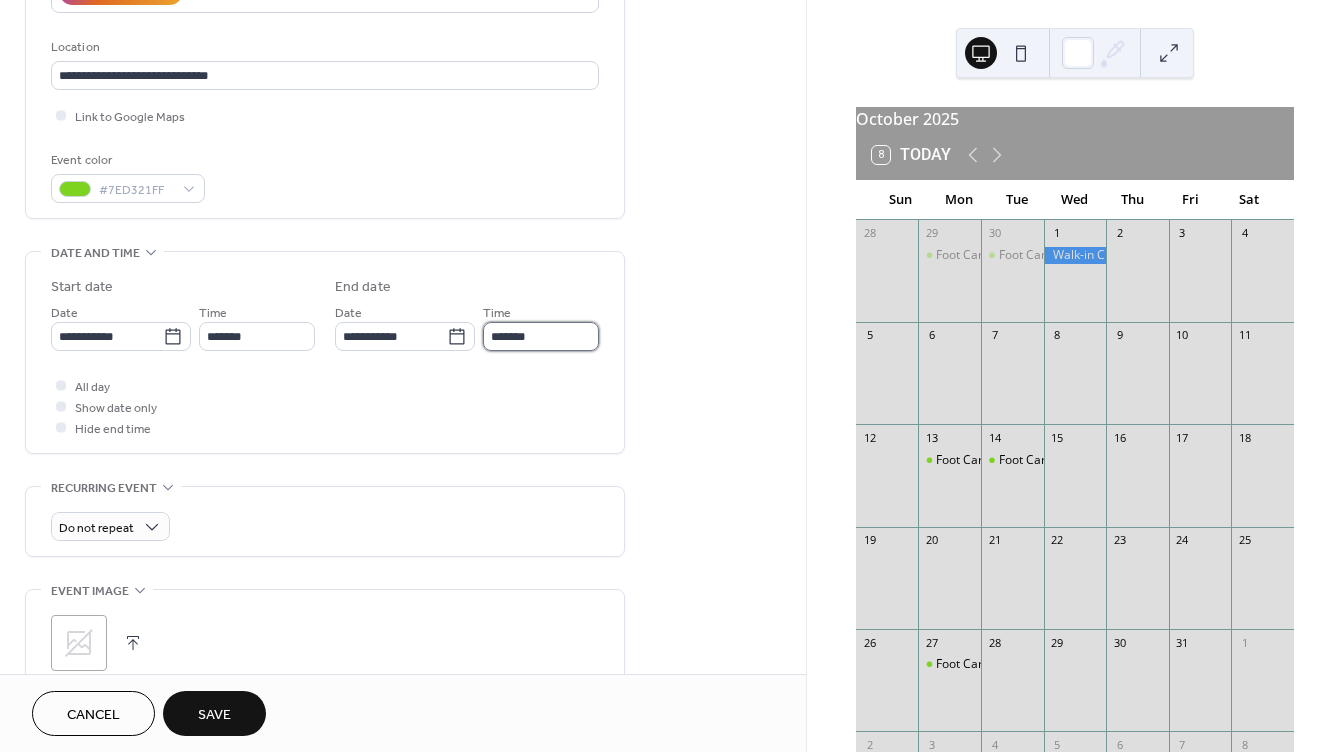 click on "*******" at bounding box center (541, 336) 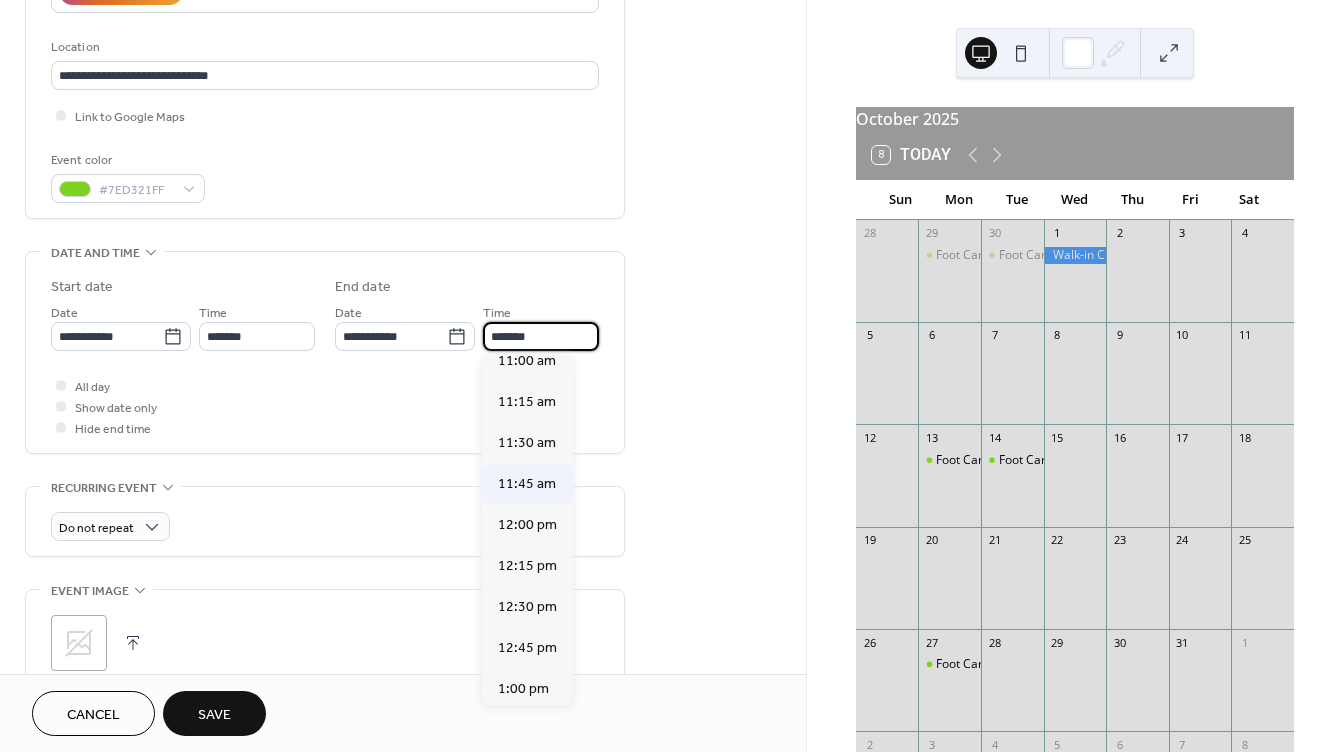 scroll, scrollTop: 800, scrollLeft: 0, axis: vertical 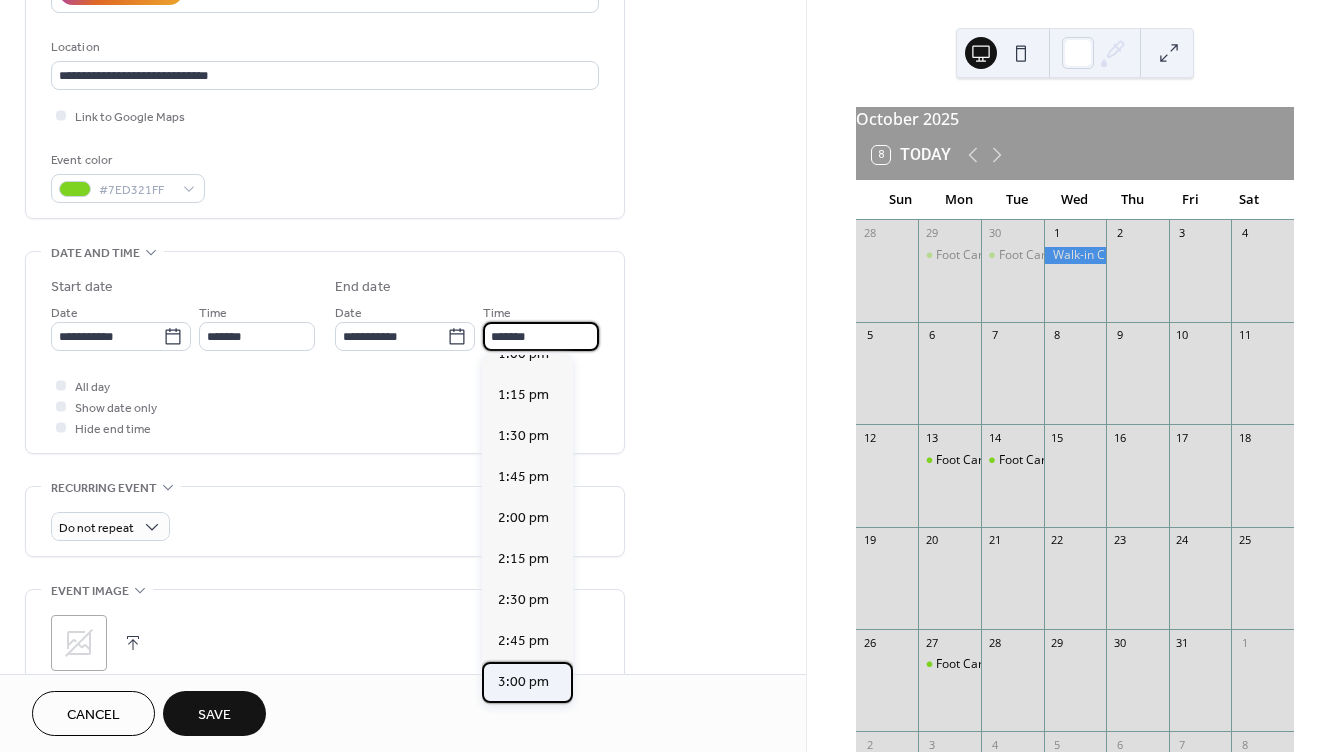 click on "3:00 pm" at bounding box center (523, 682) 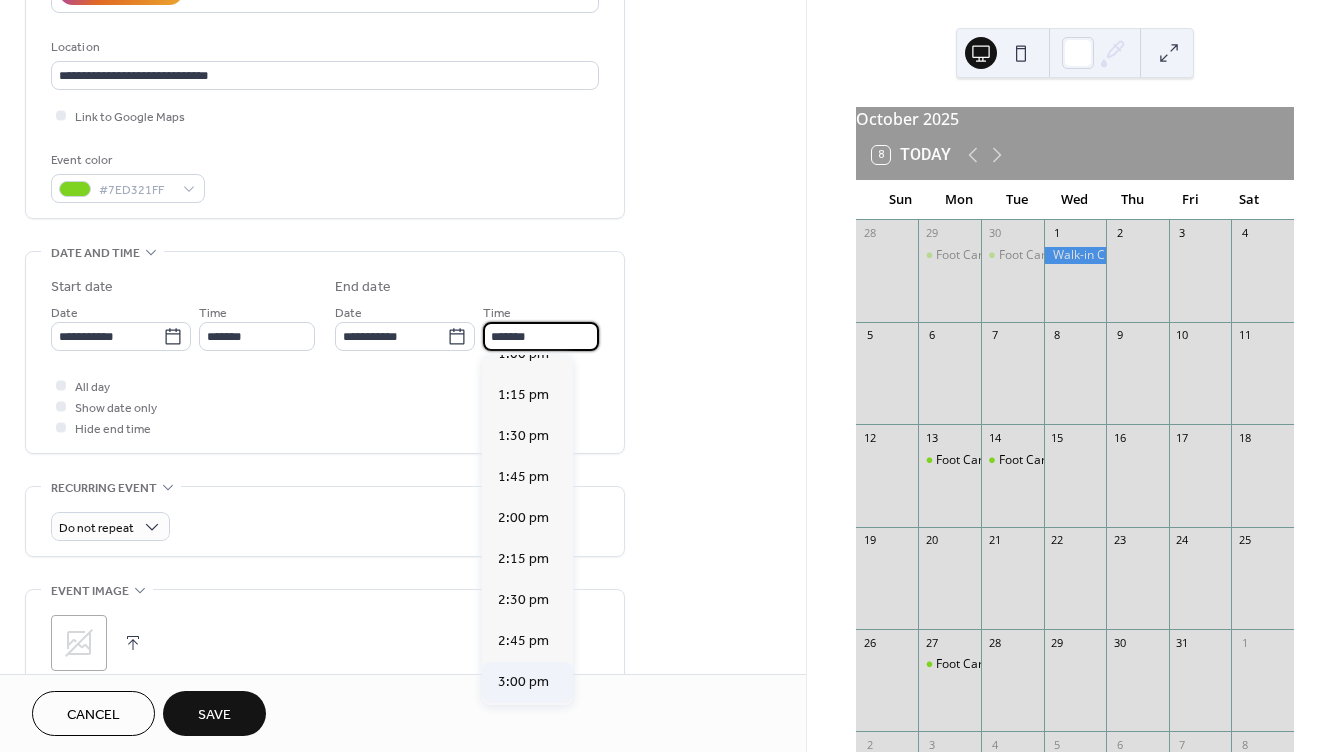 type on "*******" 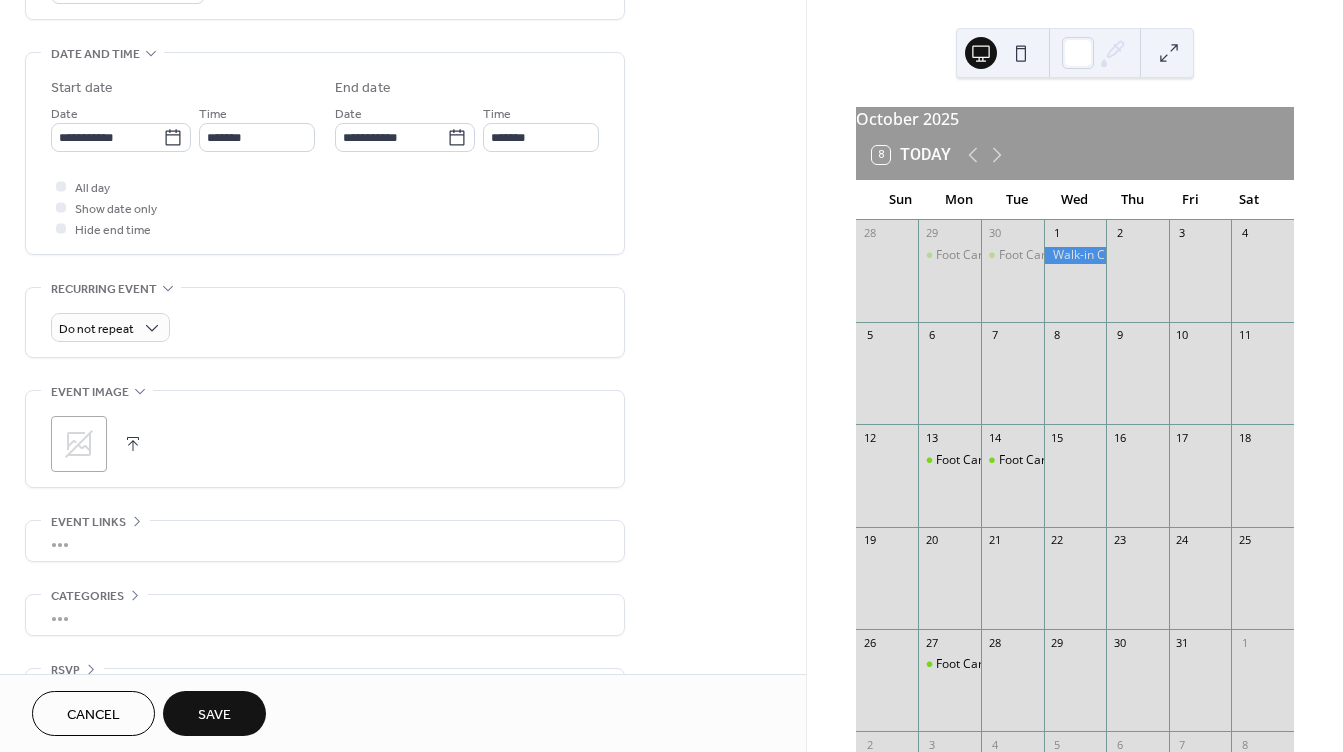 scroll, scrollTop: 600, scrollLeft: 0, axis: vertical 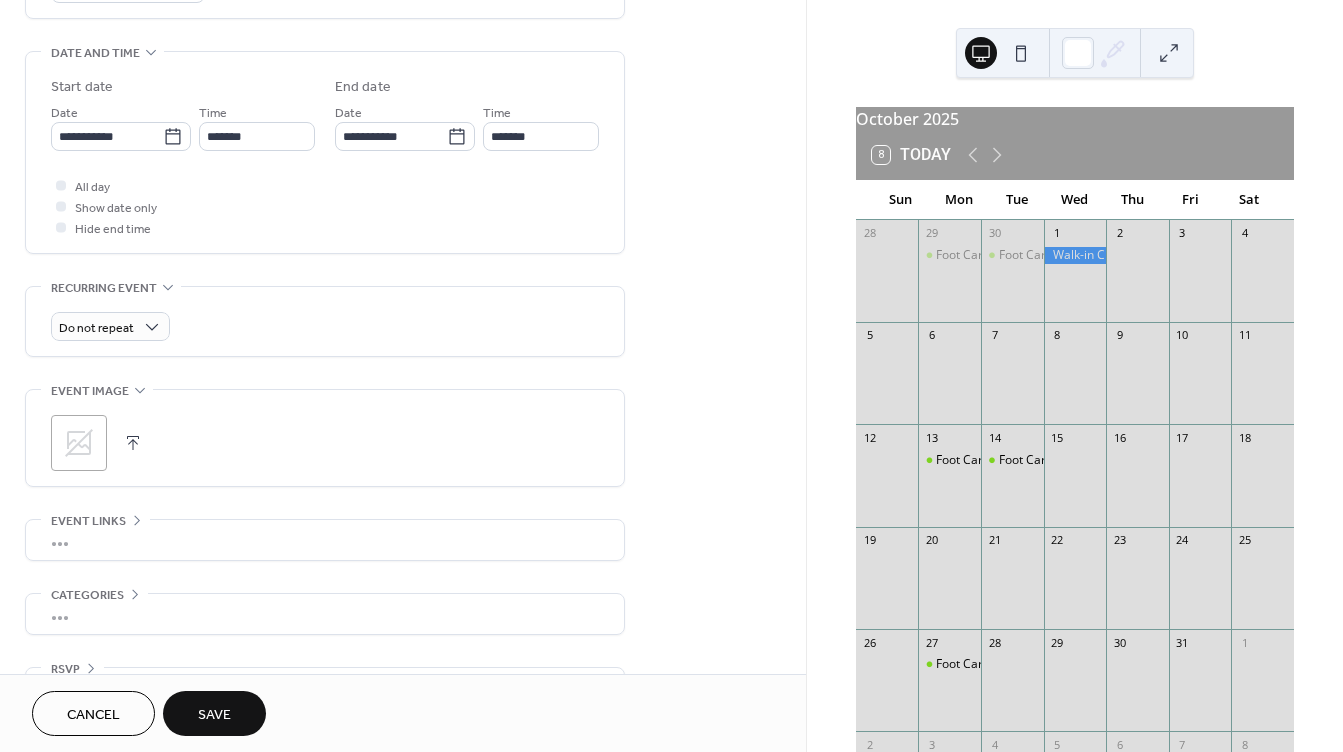 click at bounding box center [133, 443] 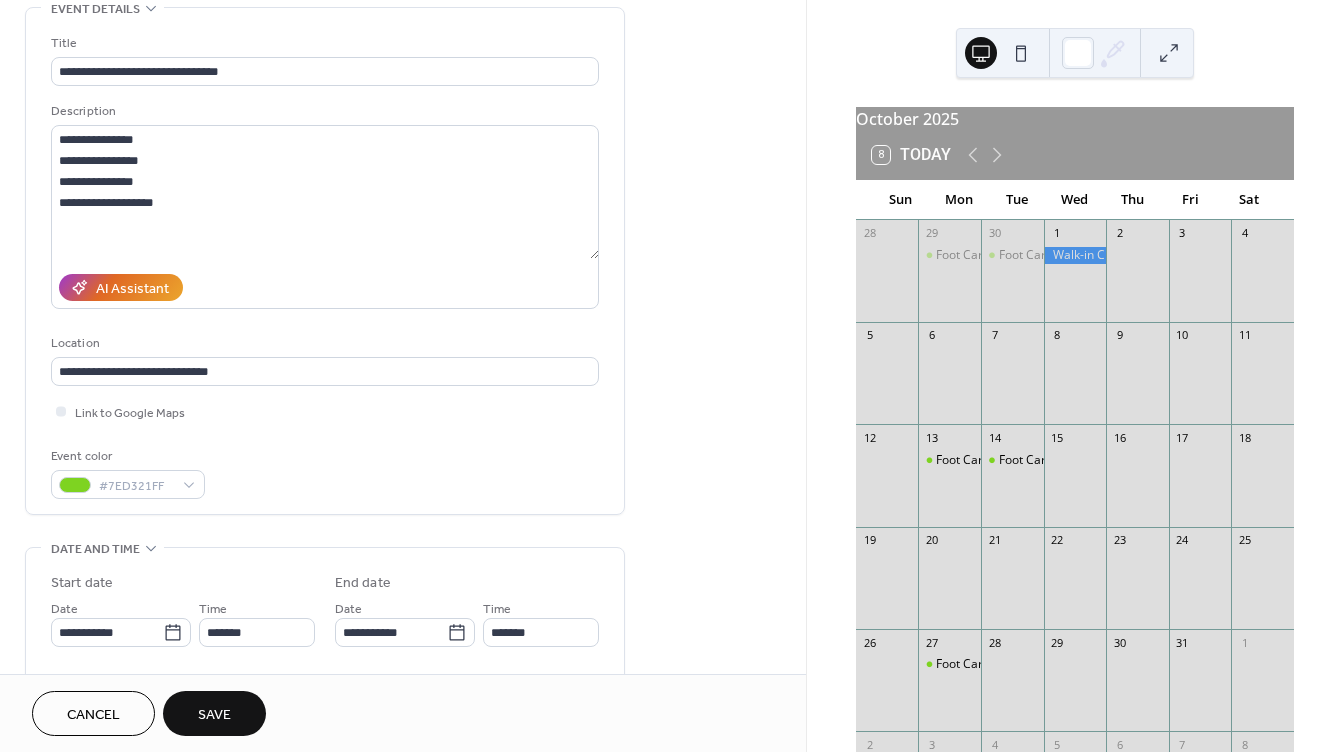 scroll, scrollTop: 156, scrollLeft: 0, axis: vertical 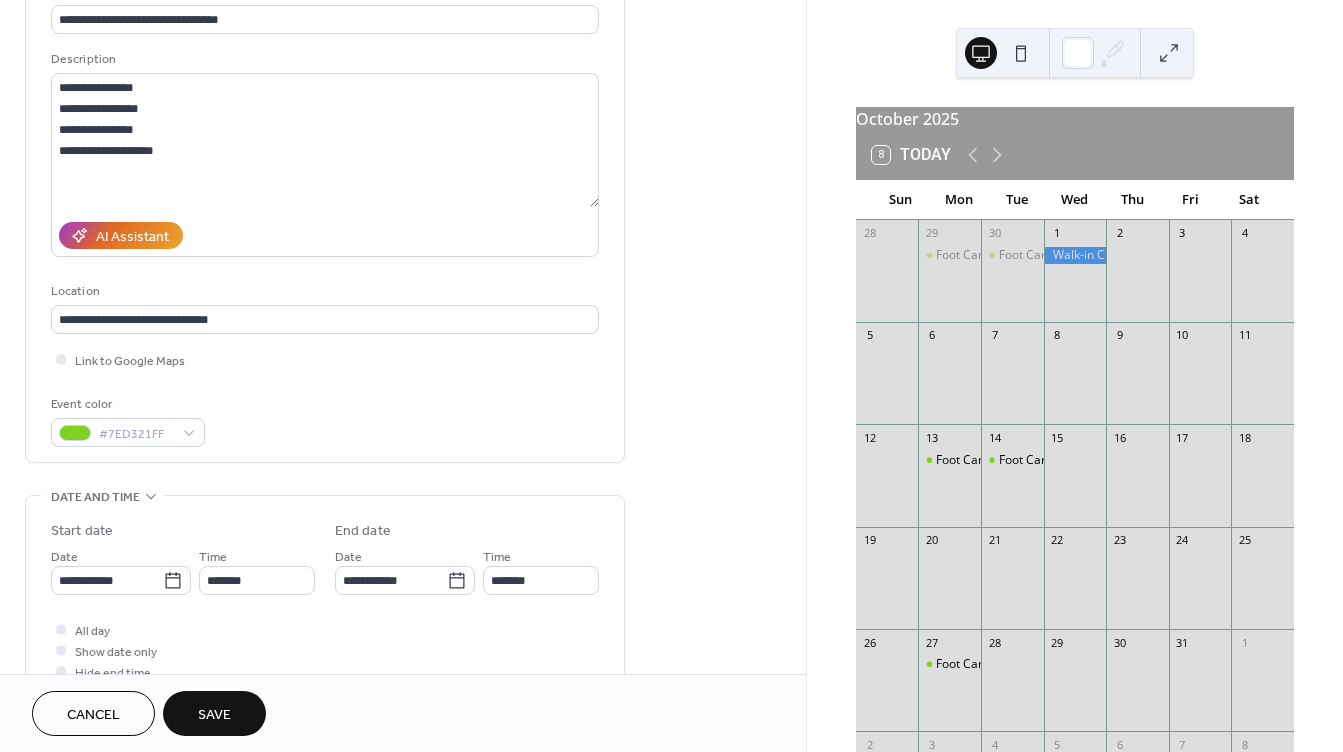 click on "Save" at bounding box center (214, 715) 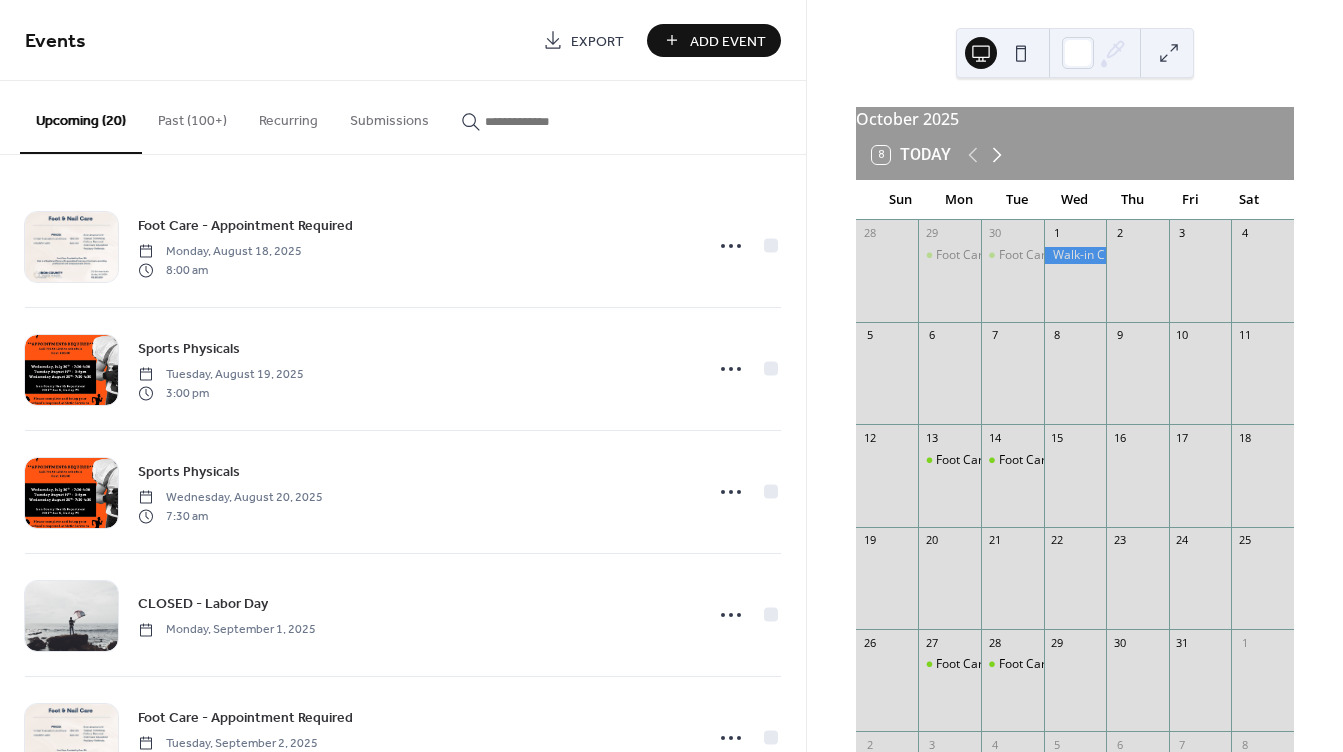 click 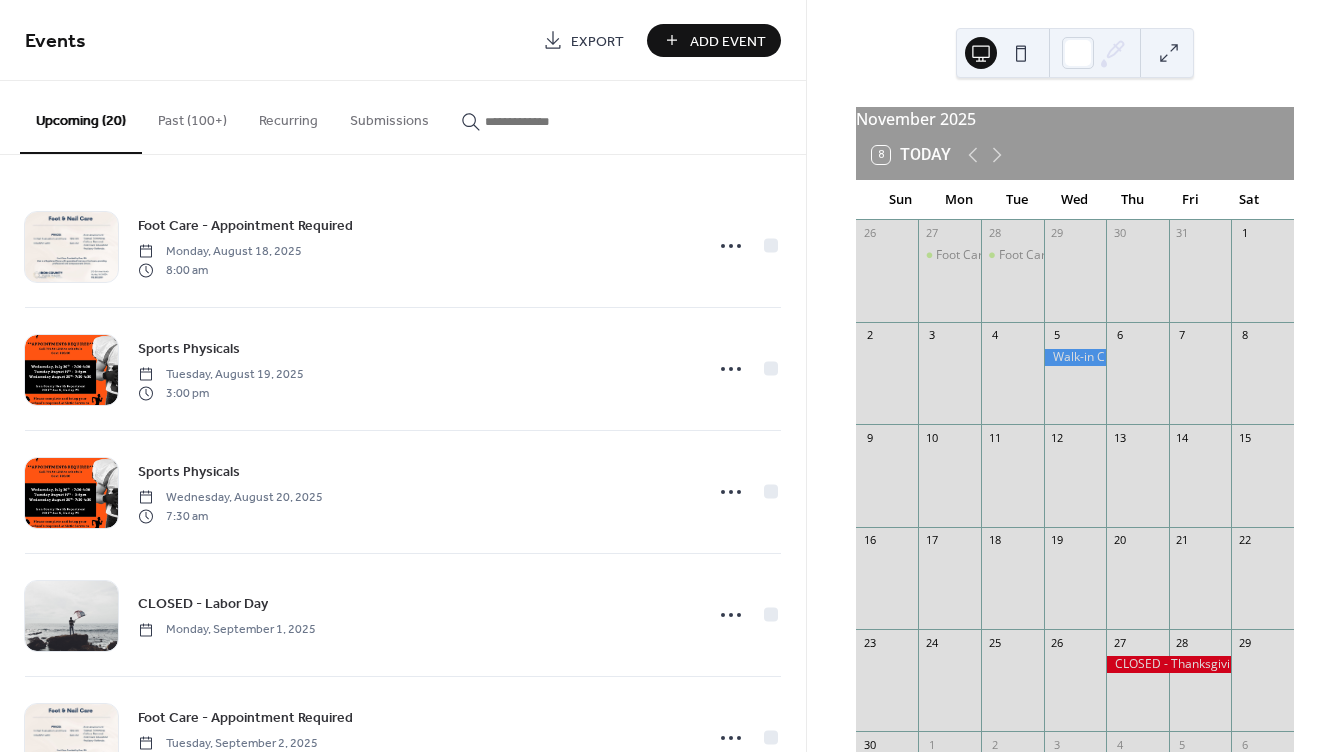 click on "Add Event" at bounding box center (714, 40) 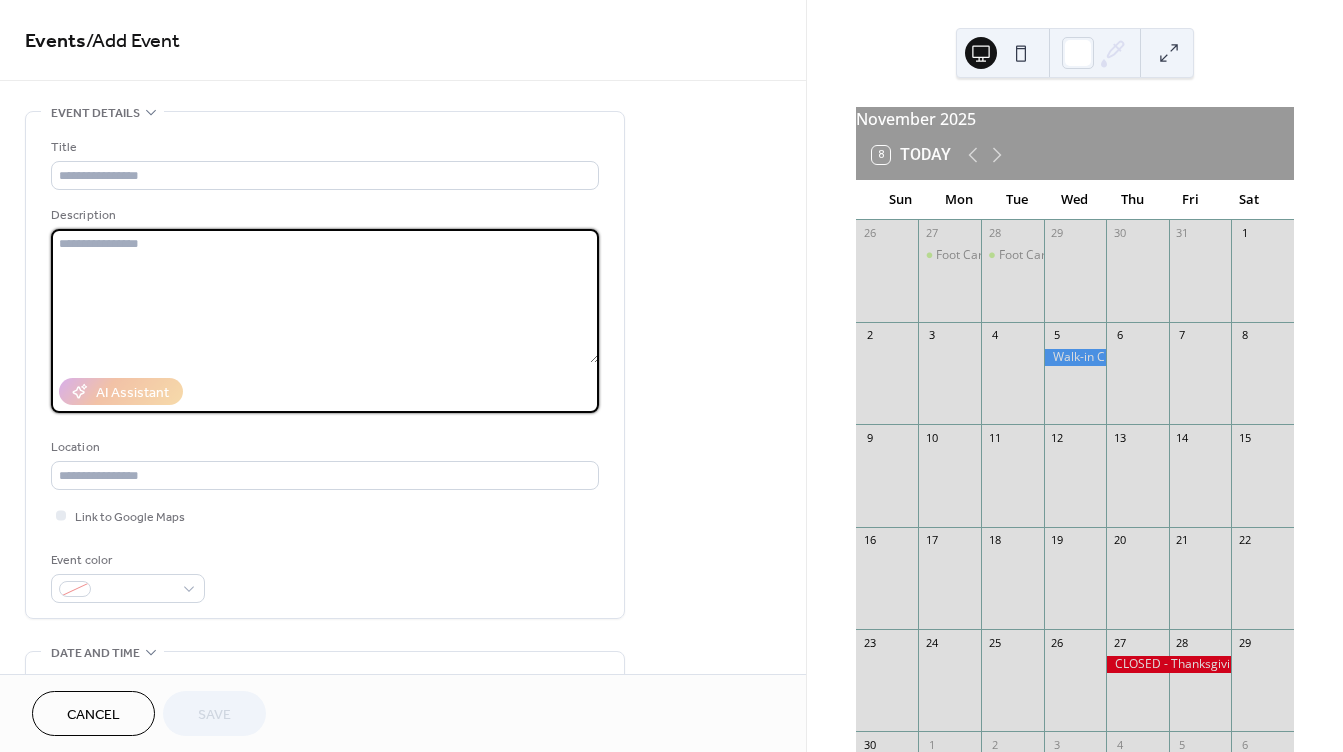 paste on "**********" 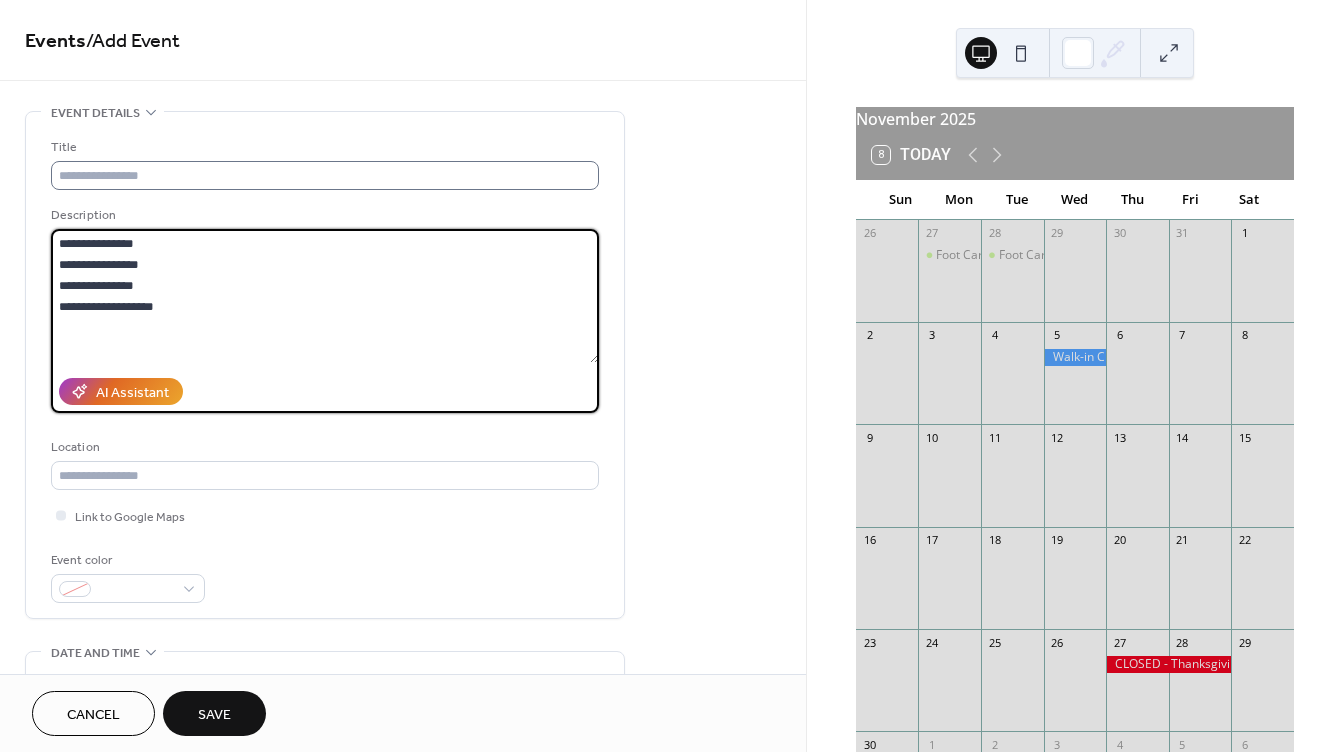 type on "**********" 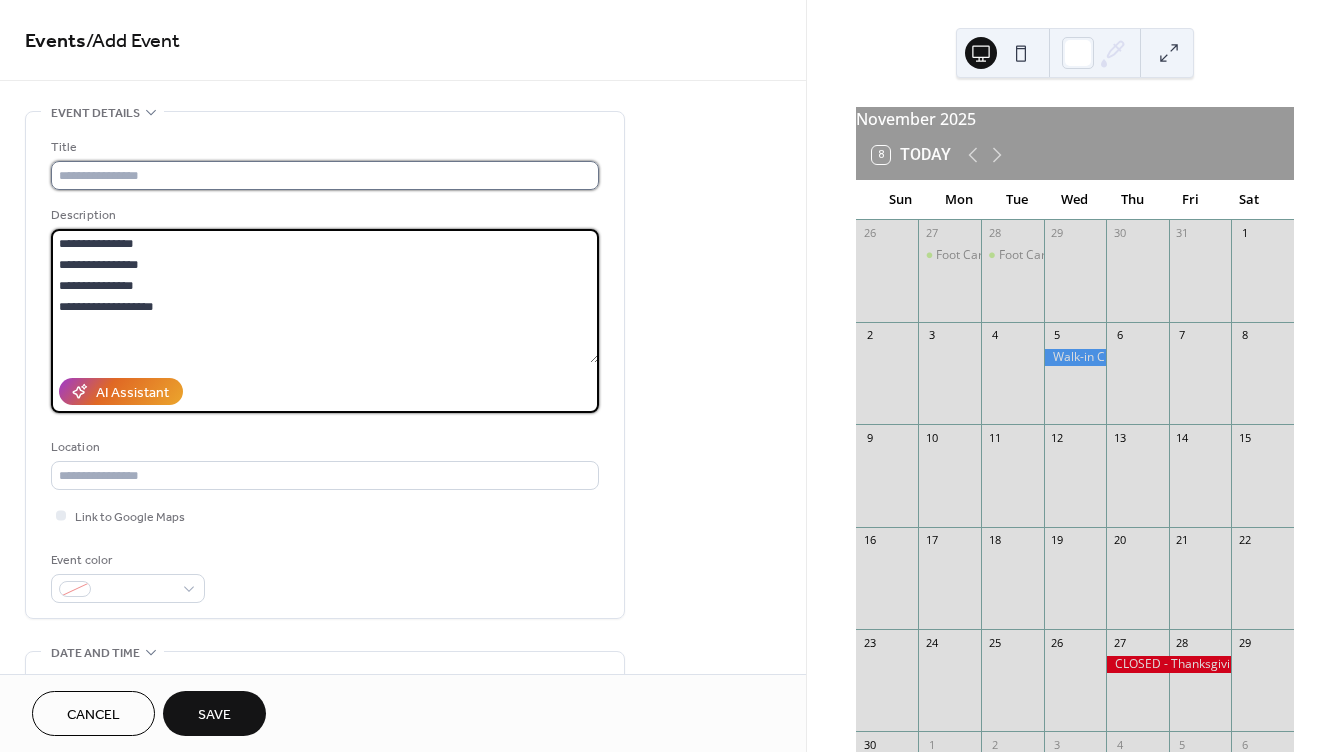 click at bounding box center [325, 175] 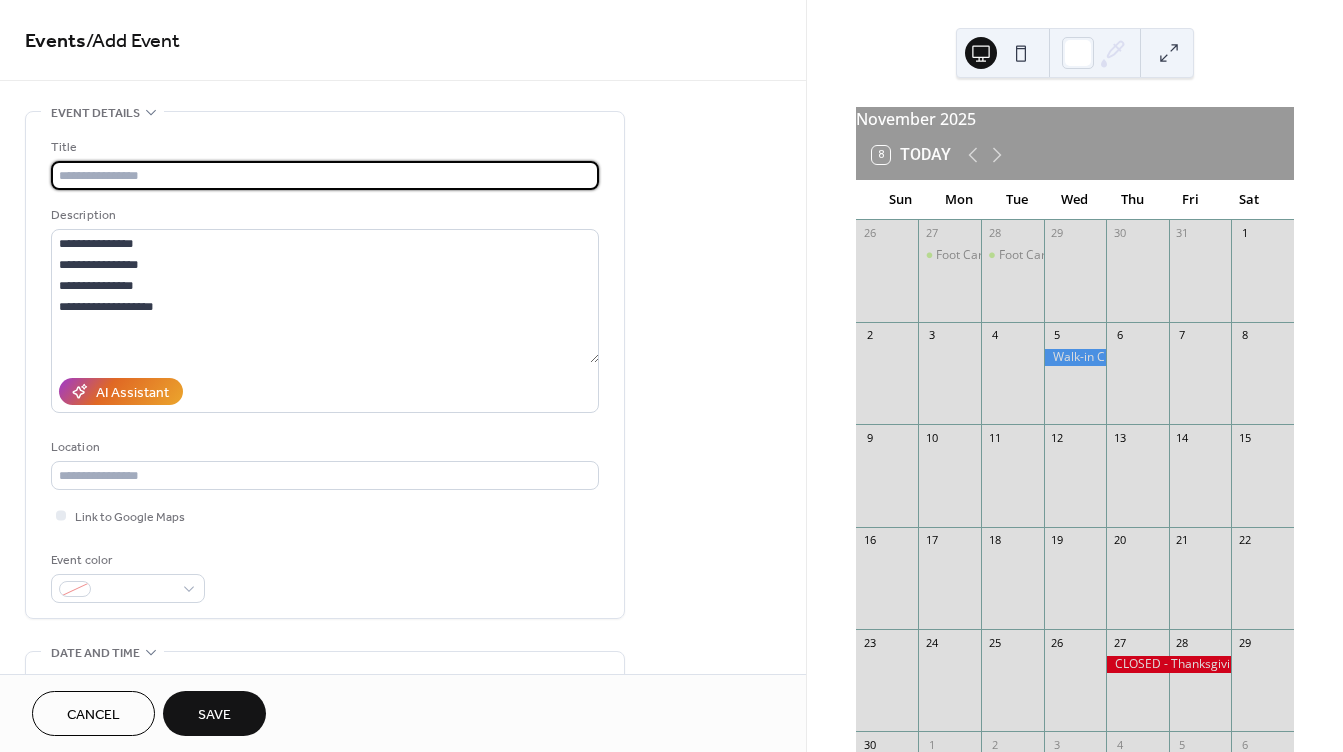 type on "**********" 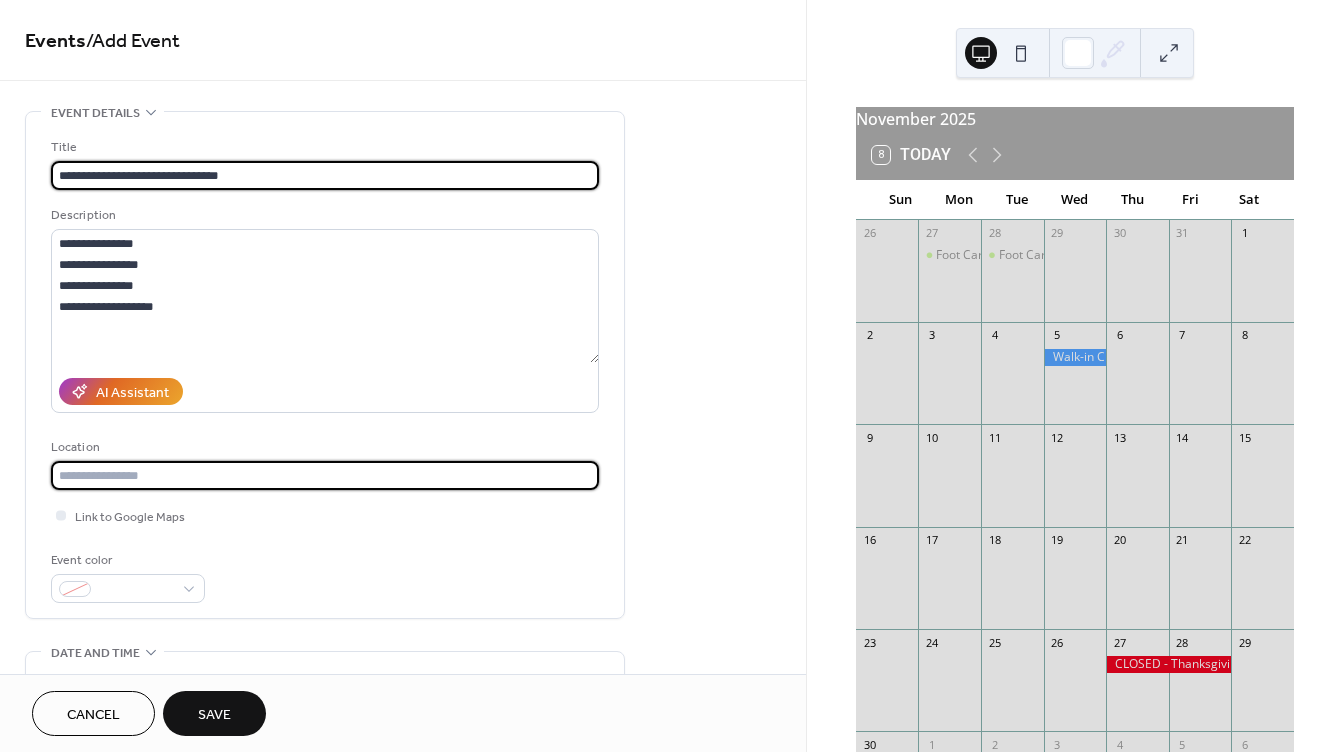 type on "**********" 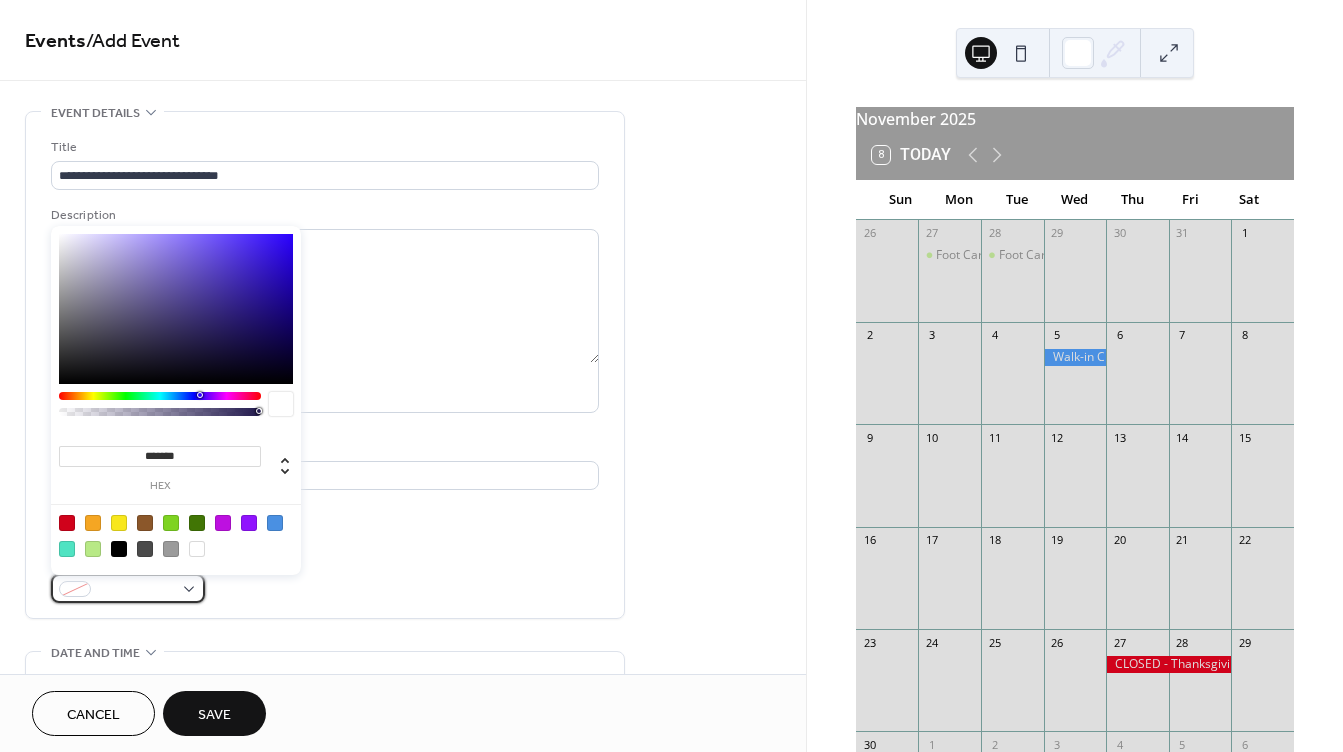 click at bounding box center (136, 590) 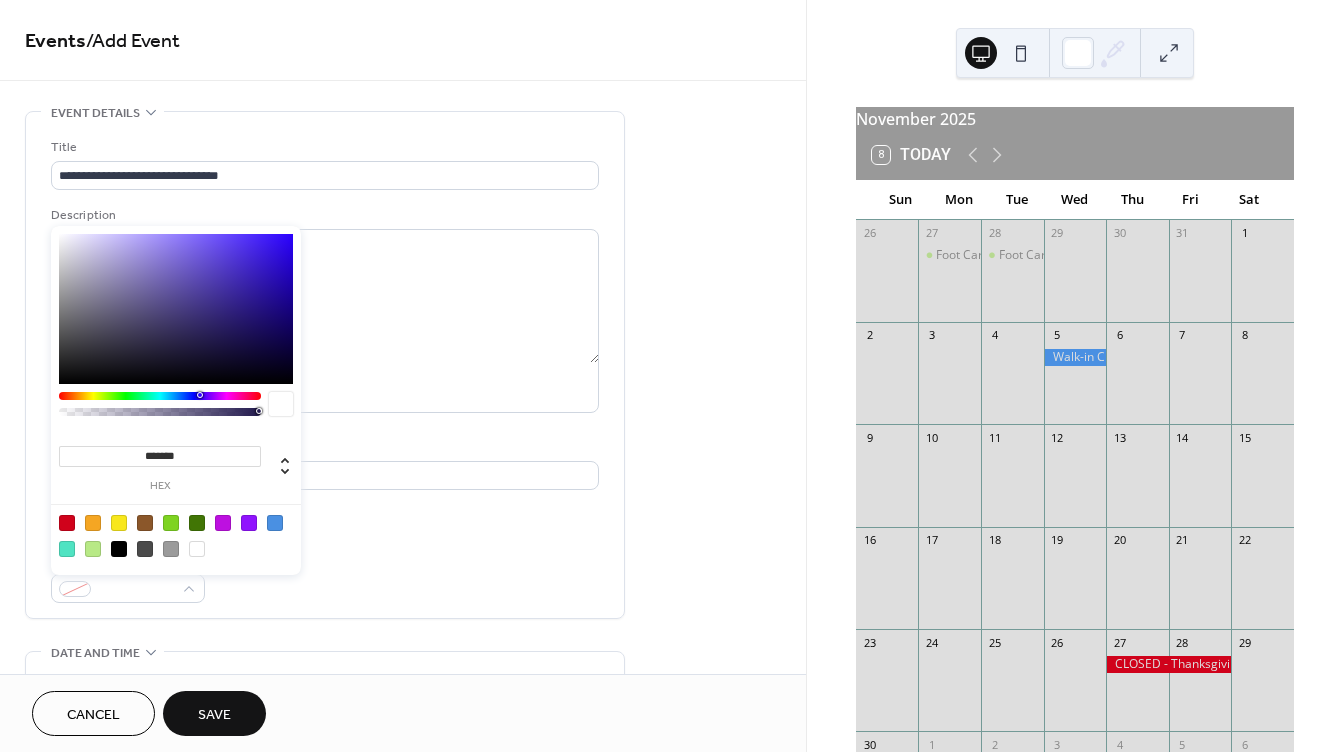 click at bounding box center (171, 523) 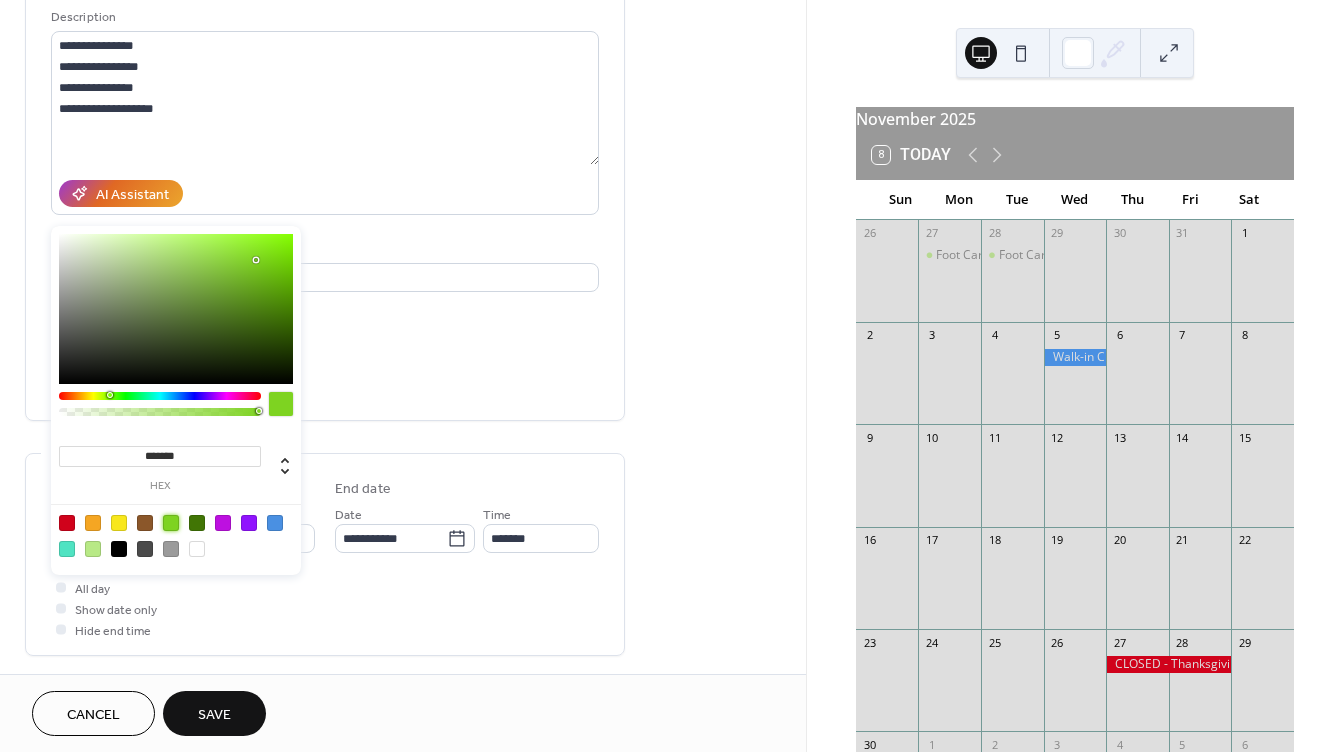 scroll, scrollTop: 200, scrollLeft: 0, axis: vertical 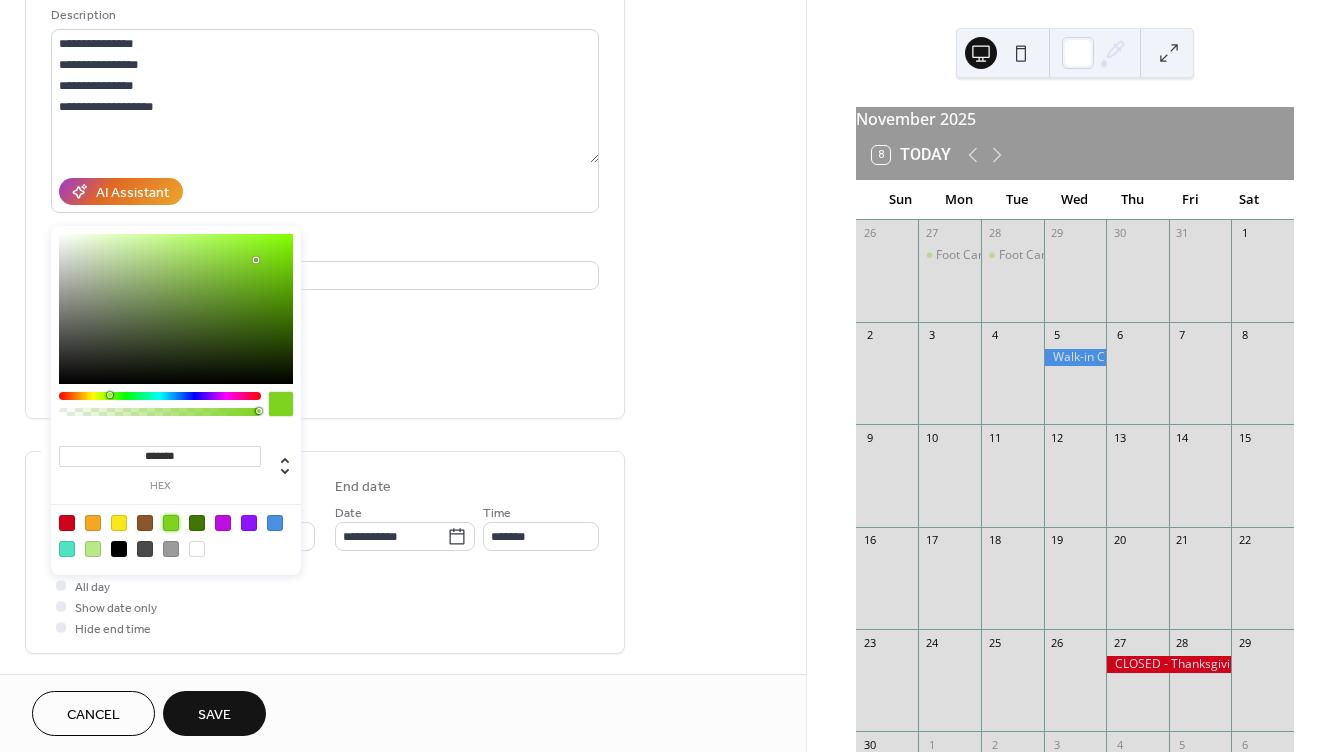 click on "**********" at bounding box center [403, 520] 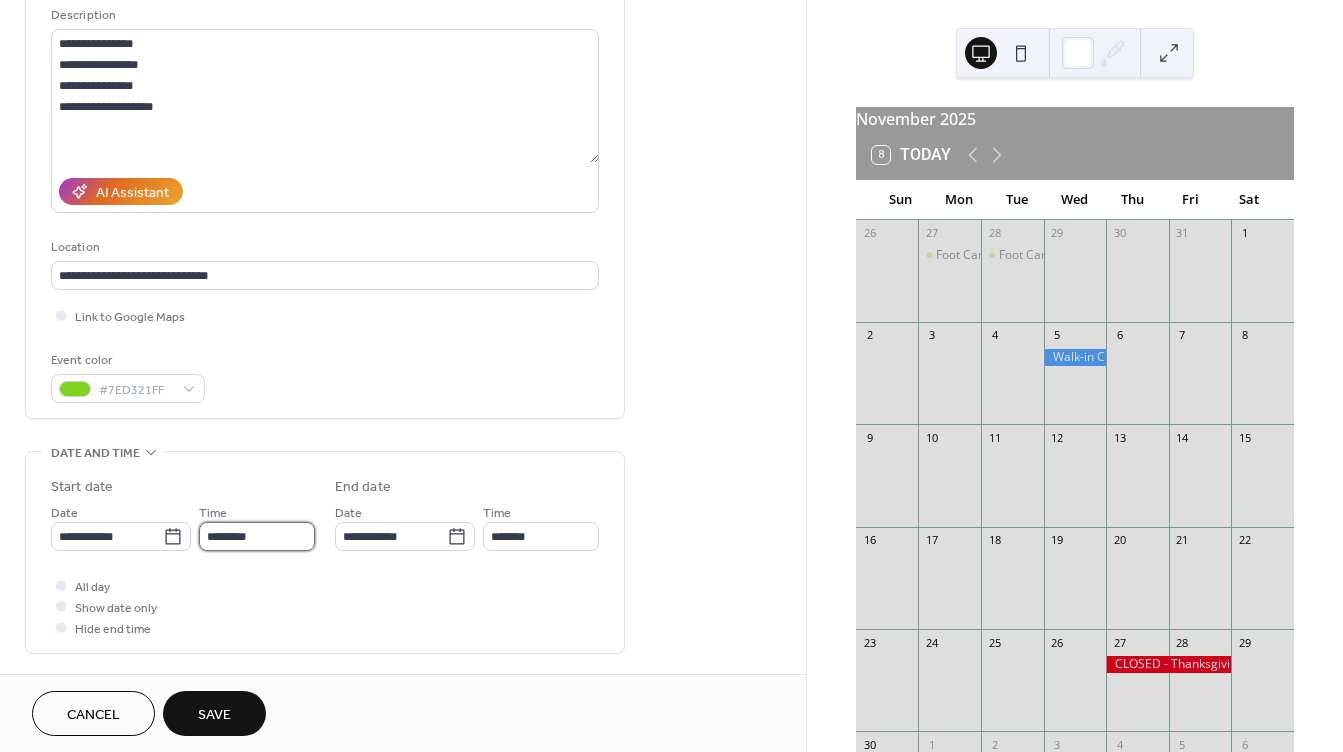 click on "********" at bounding box center (257, 536) 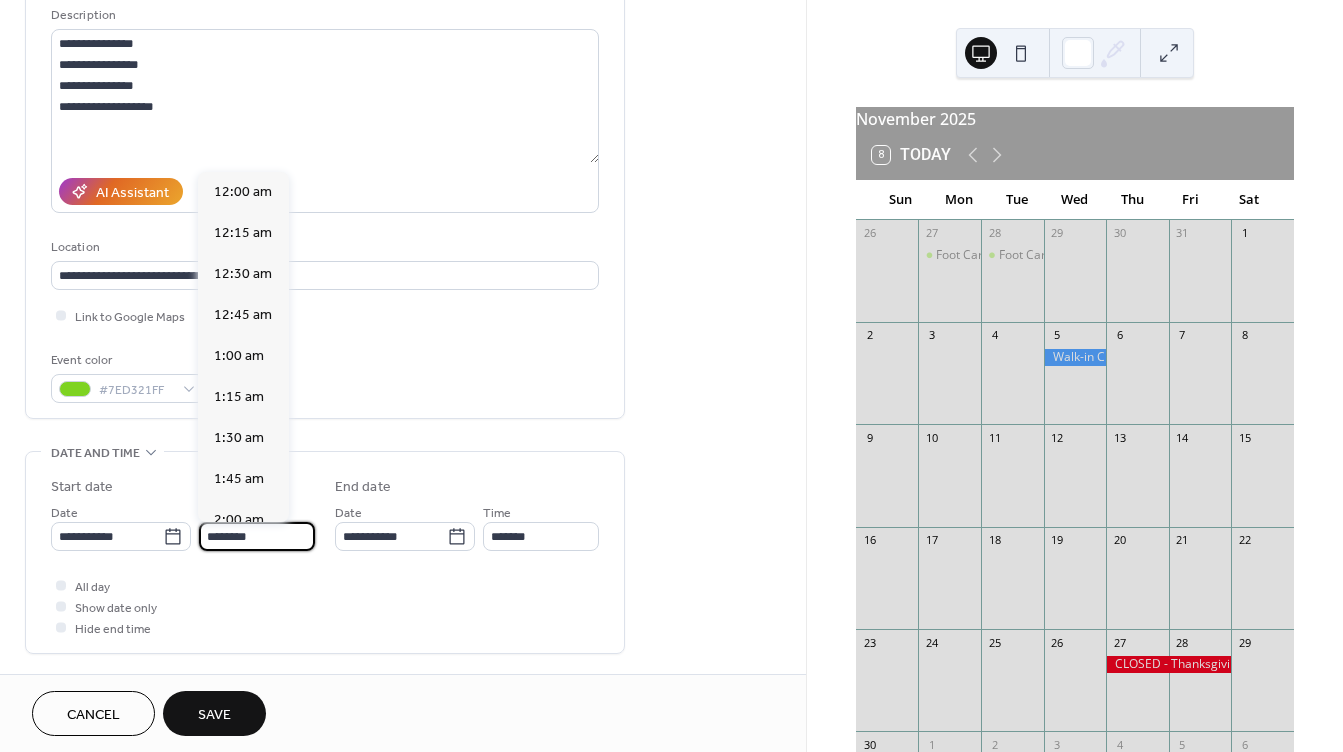 scroll, scrollTop: 1944, scrollLeft: 0, axis: vertical 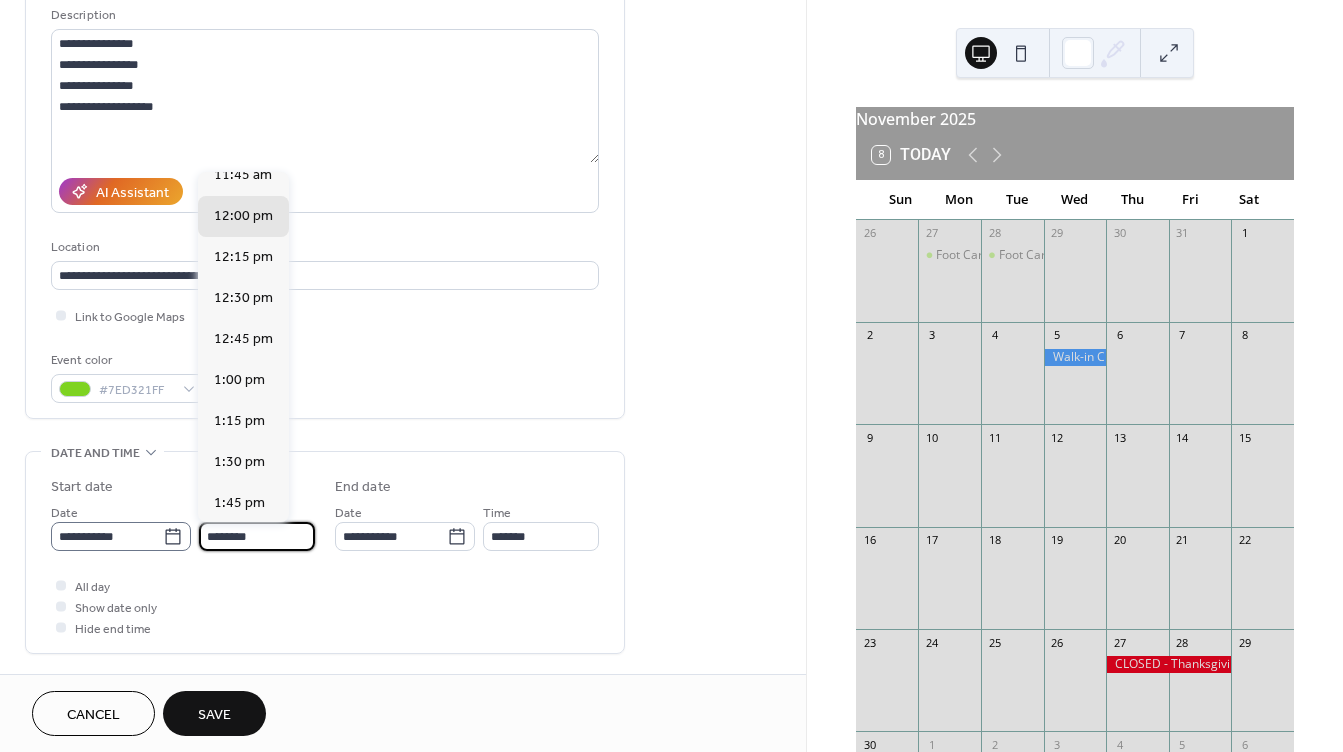 click 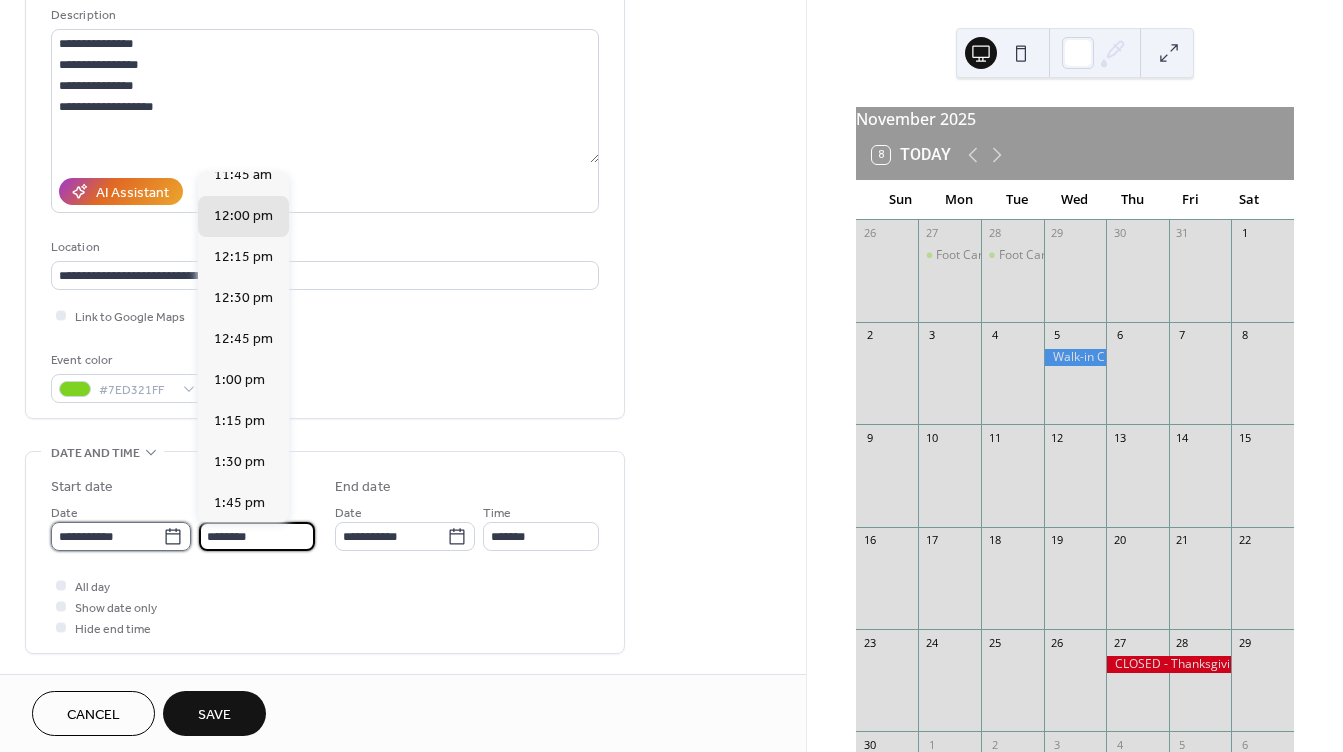 click on "**********" at bounding box center [107, 536] 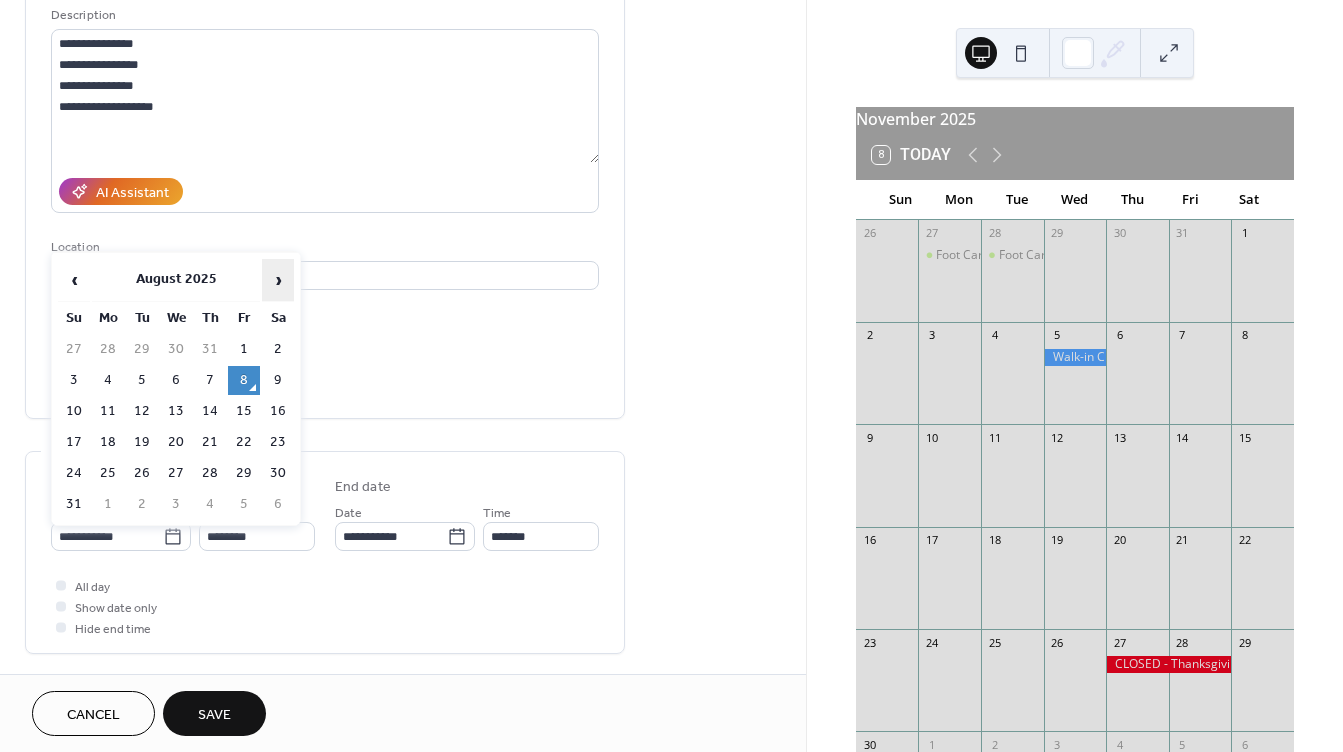 click on "›" at bounding box center [278, 280] 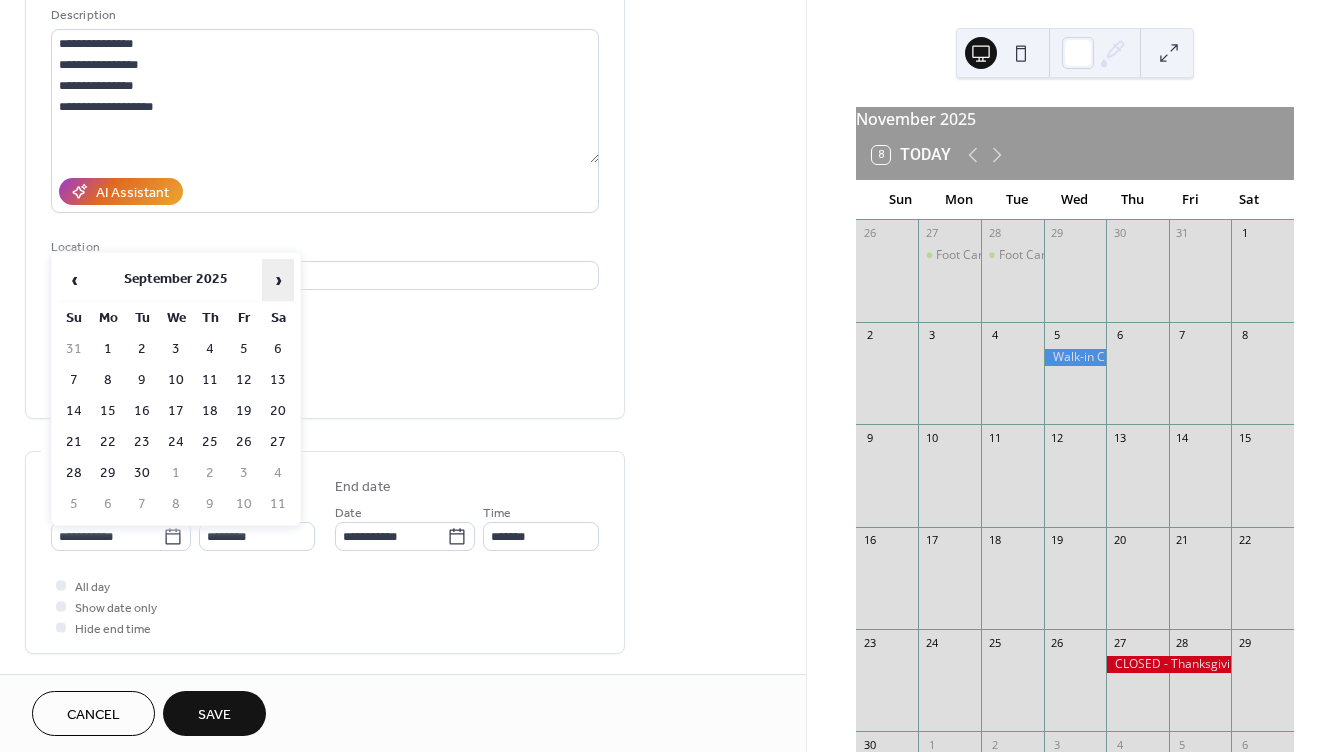 click on "›" at bounding box center [278, 280] 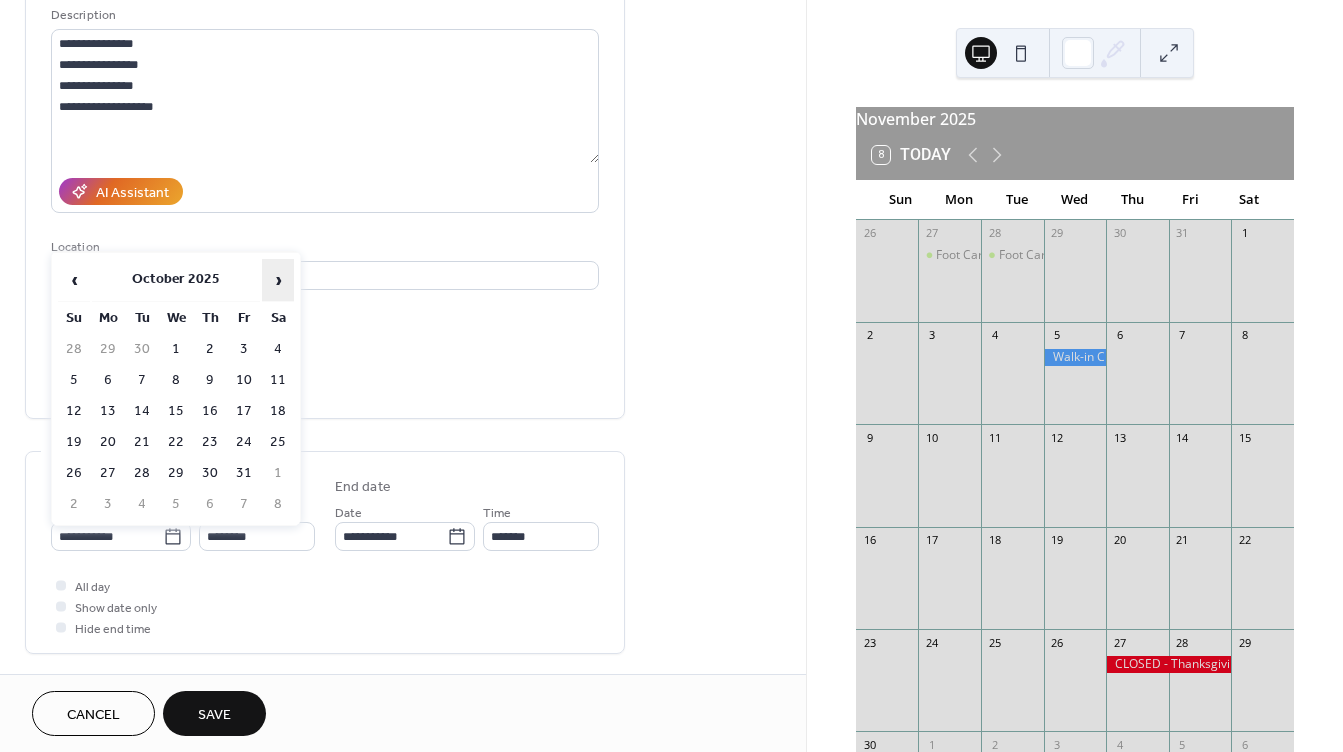 click on "›" at bounding box center [278, 280] 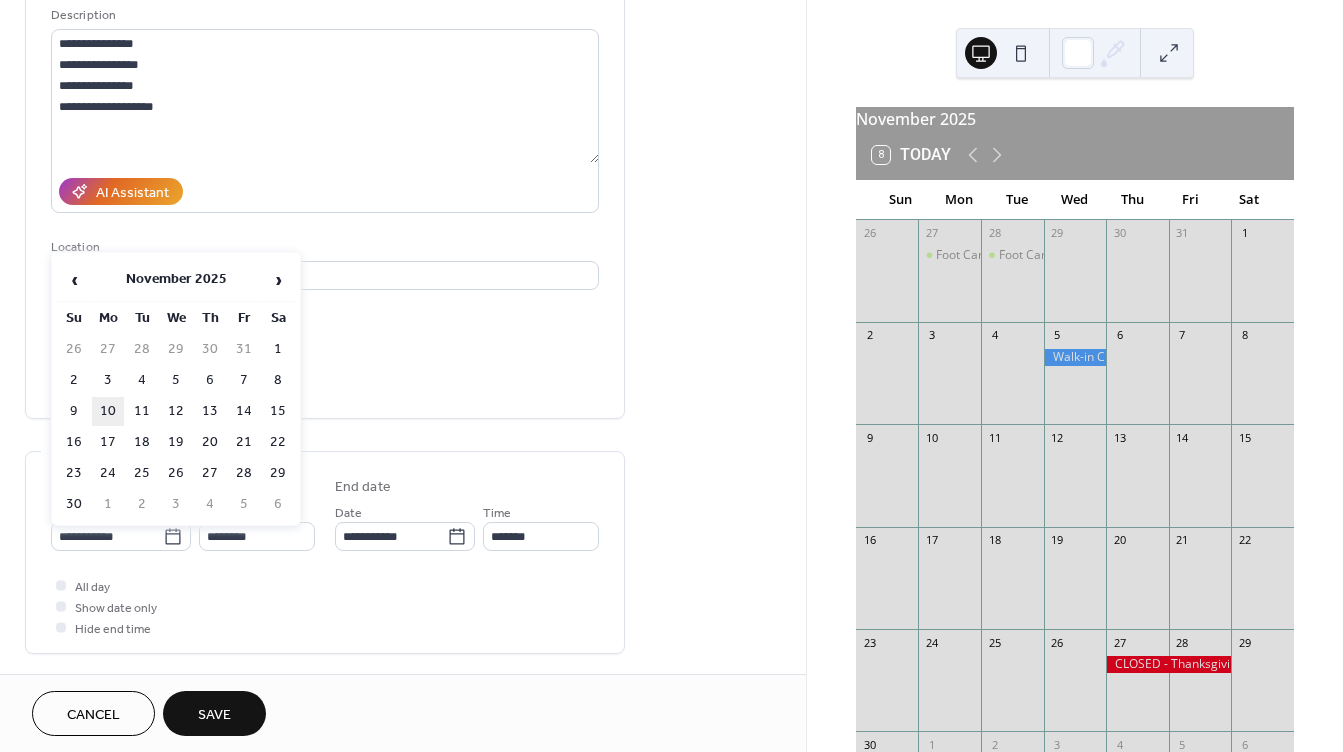 click on "10" at bounding box center (108, 411) 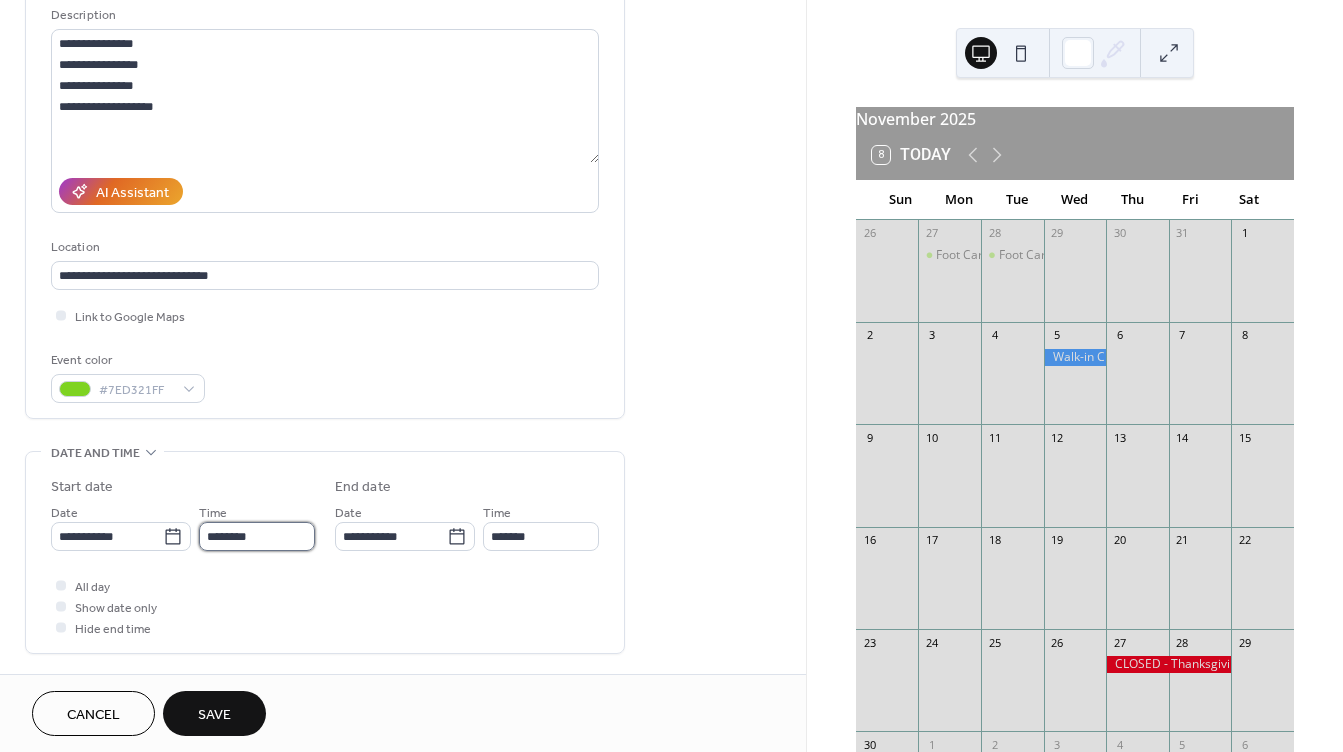 click on "********" at bounding box center [257, 536] 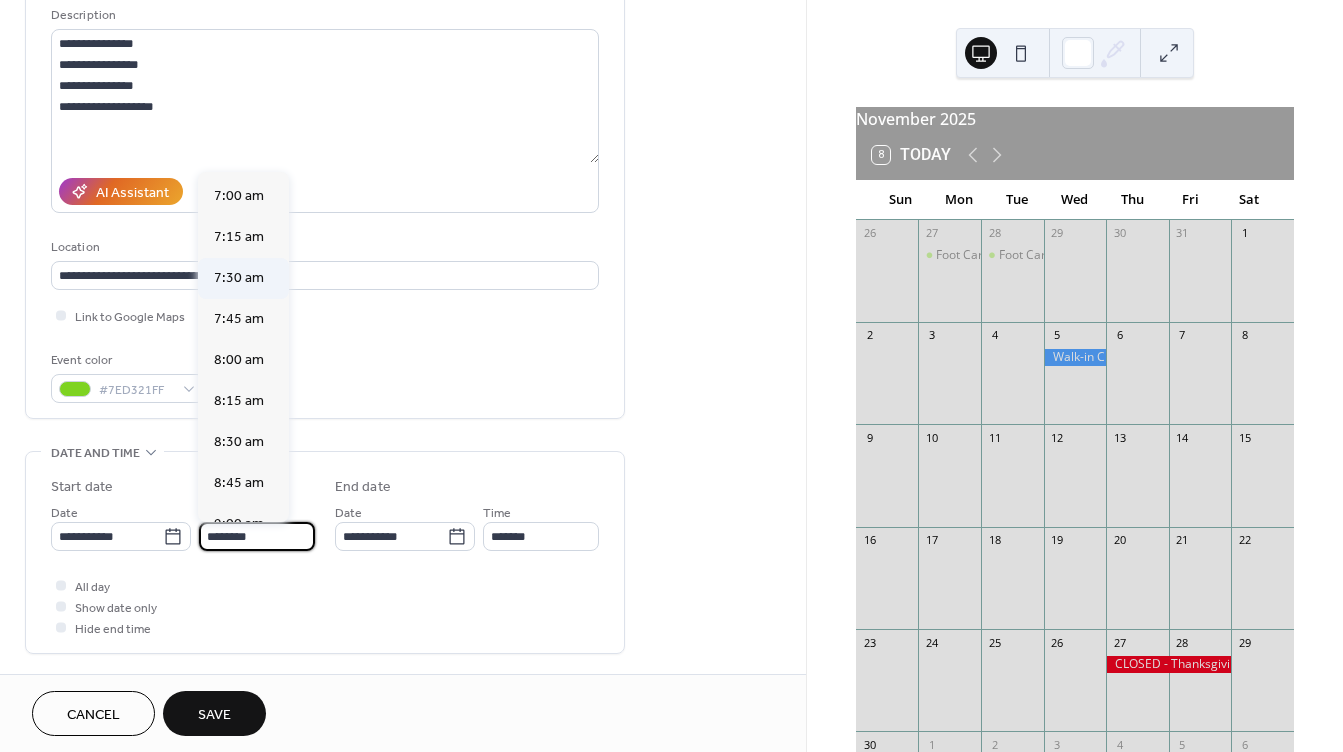 scroll, scrollTop: 1044, scrollLeft: 0, axis: vertical 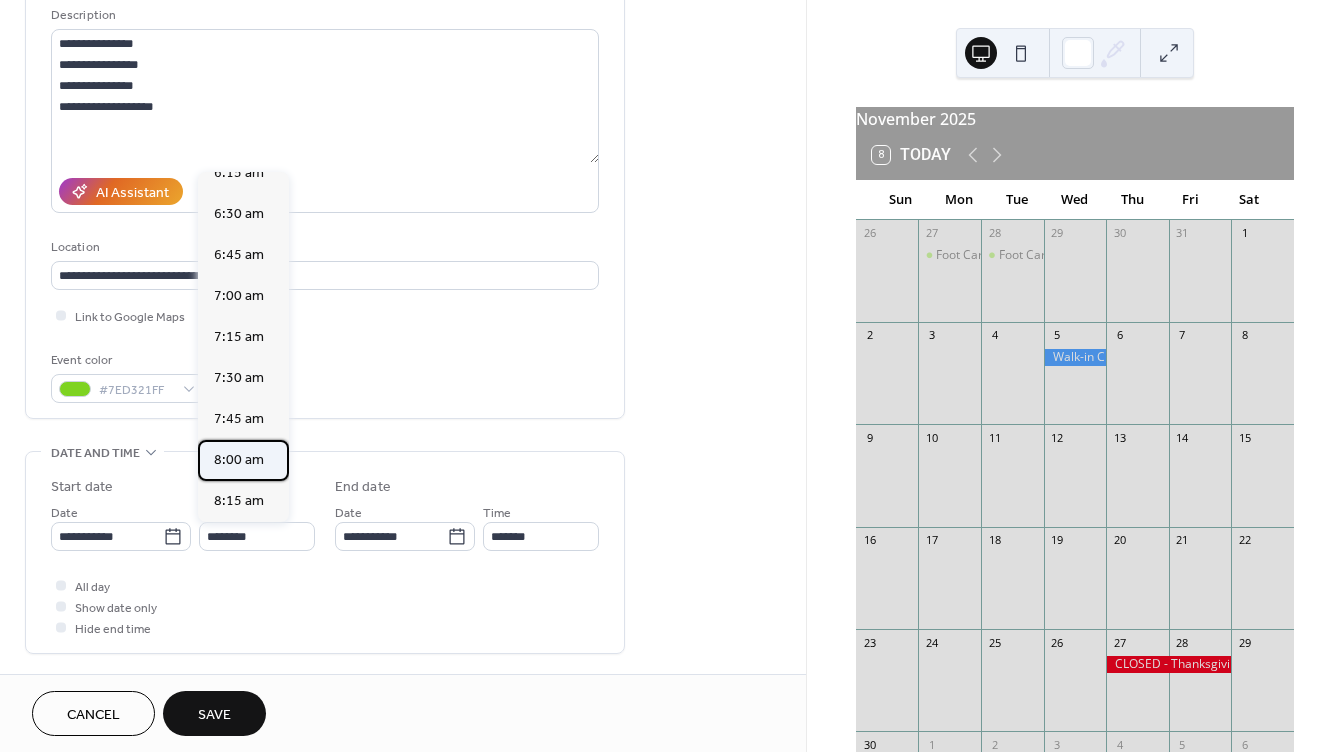 click on "8:00 am" at bounding box center [239, 460] 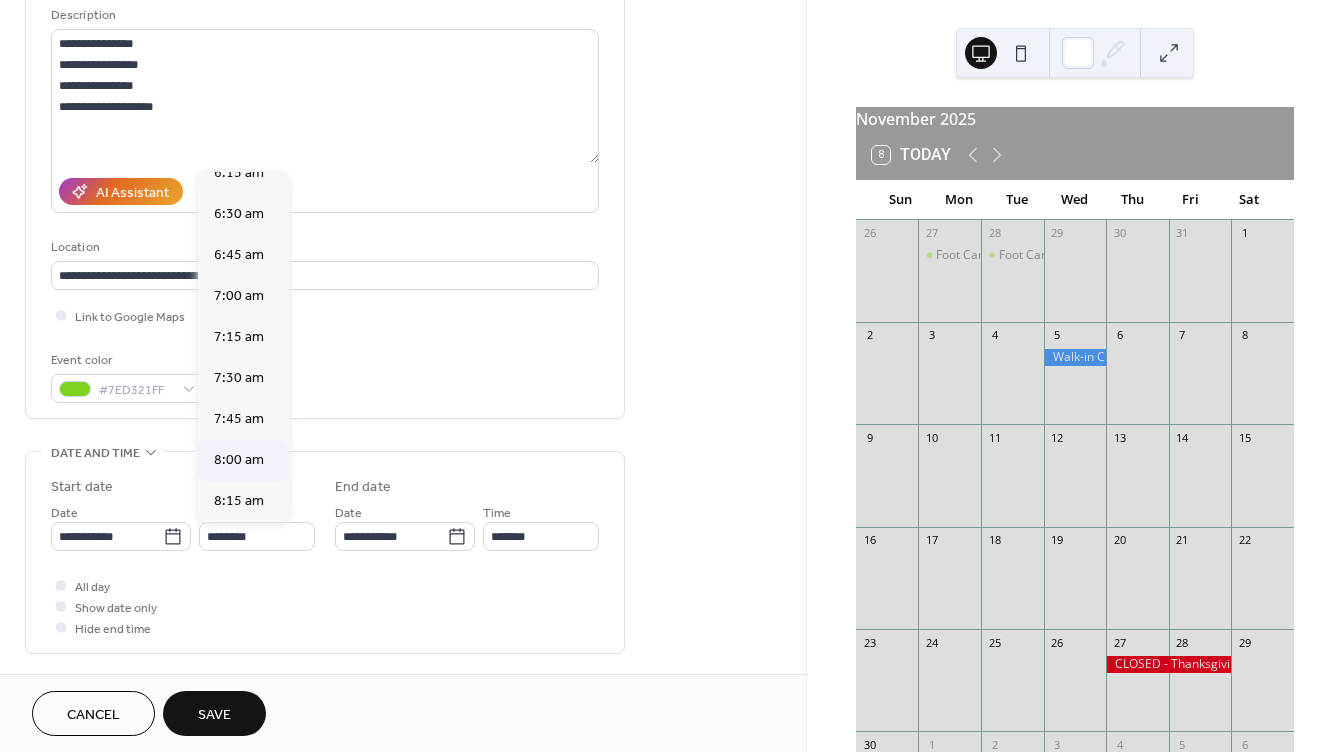 type on "*******" 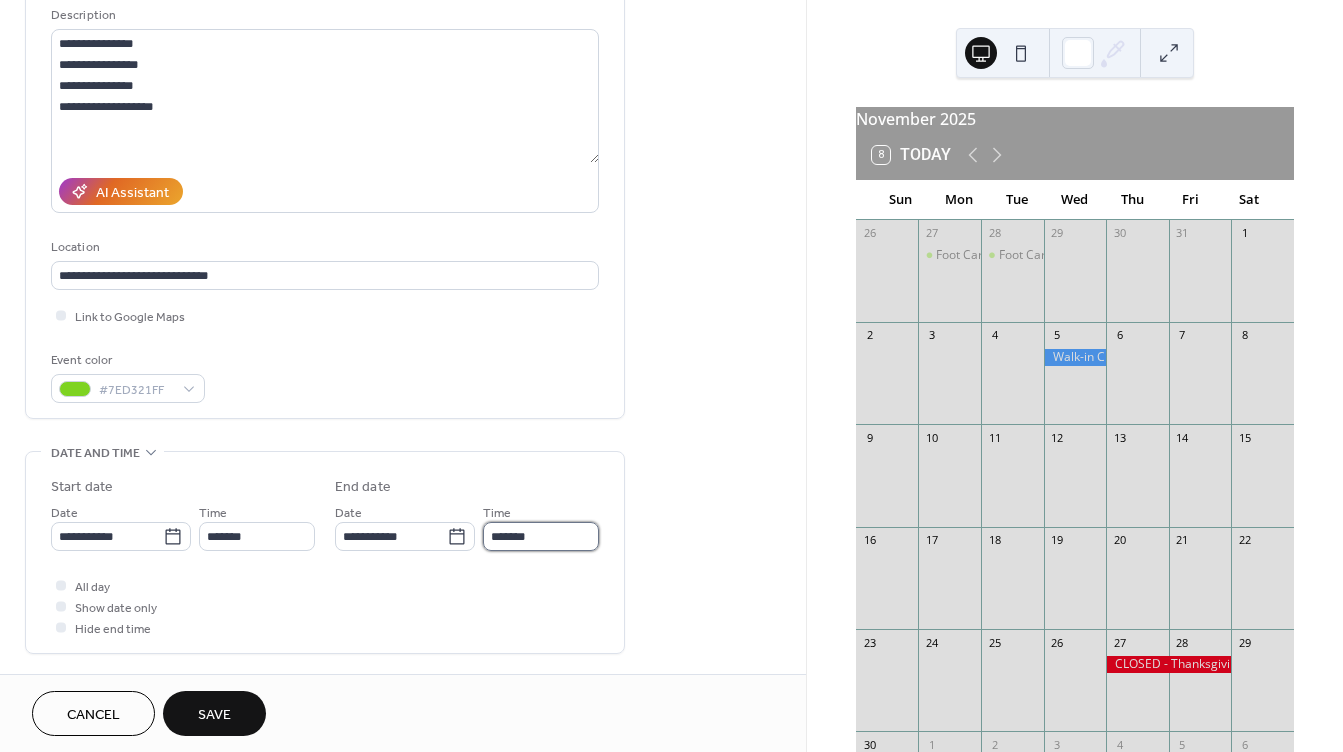 click on "*******" at bounding box center [541, 536] 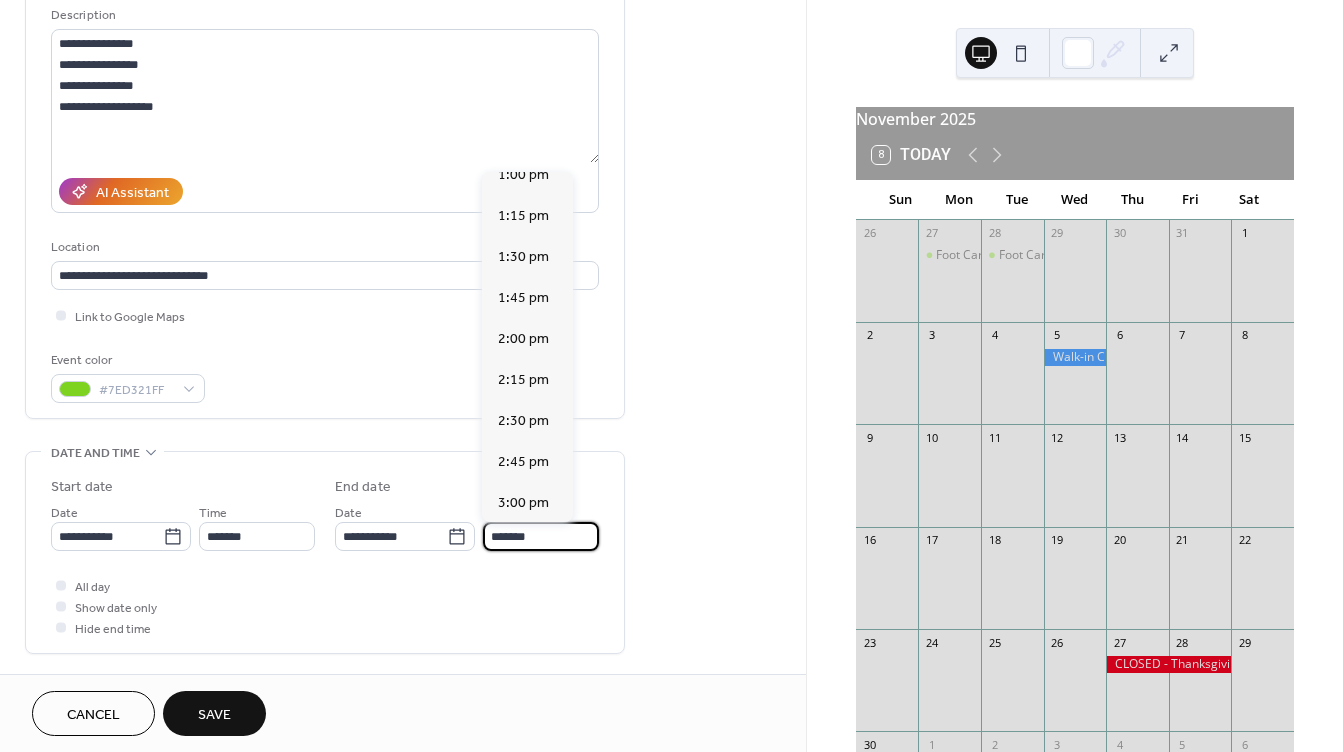 scroll, scrollTop: 800, scrollLeft: 0, axis: vertical 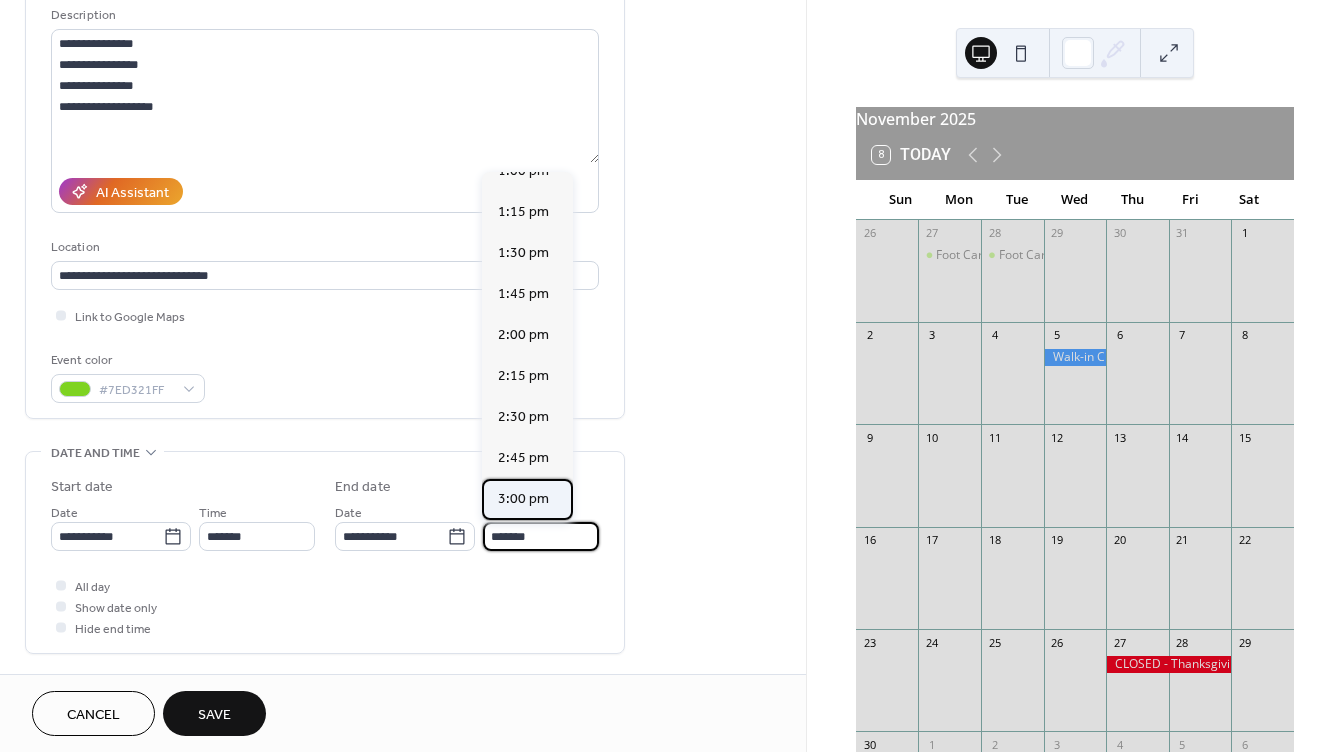 click on "3:00 pm" at bounding box center [523, 499] 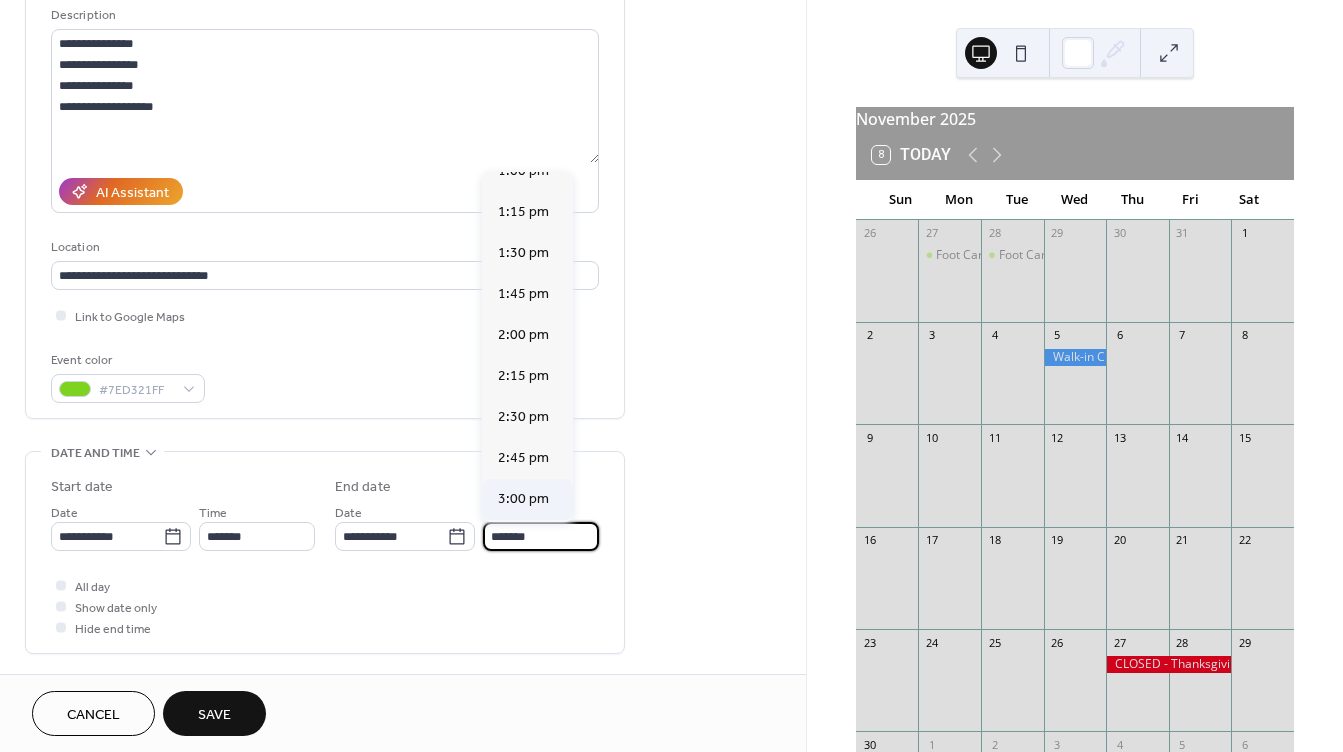 type on "*******" 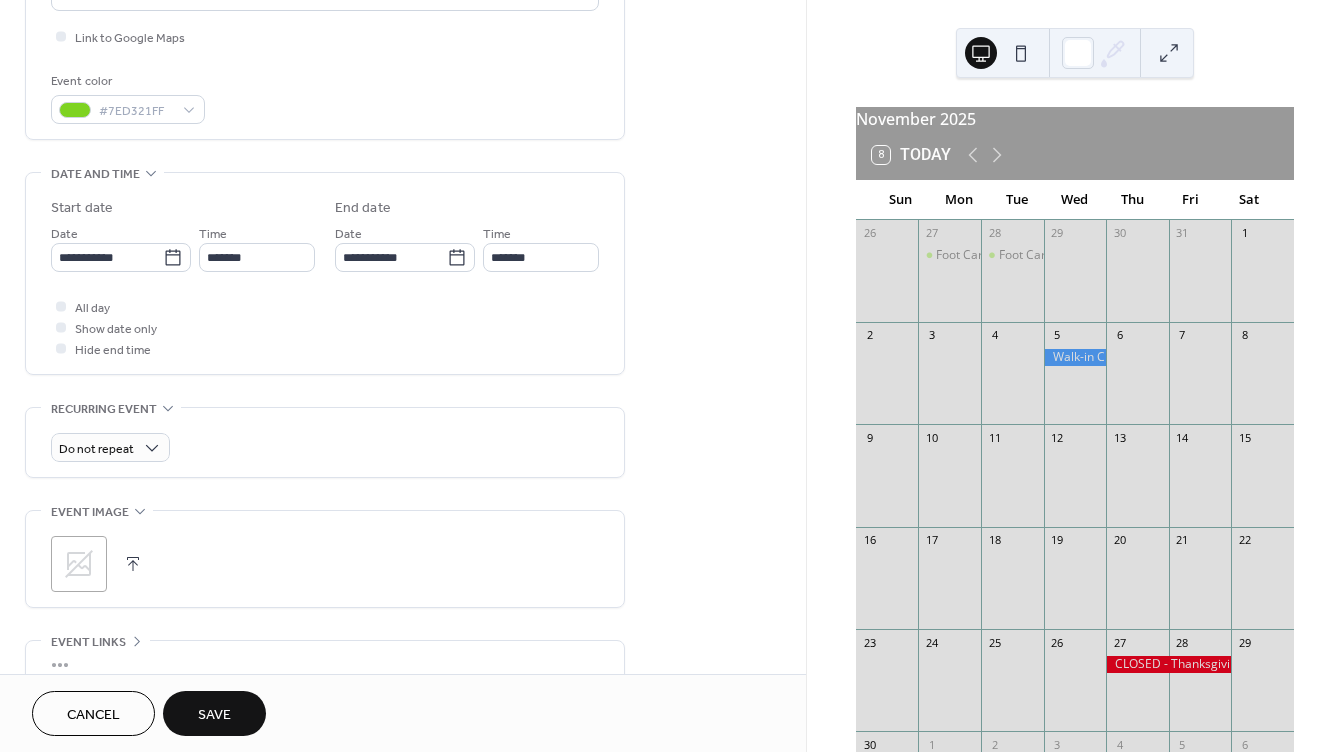 scroll, scrollTop: 500, scrollLeft: 0, axis: vertical 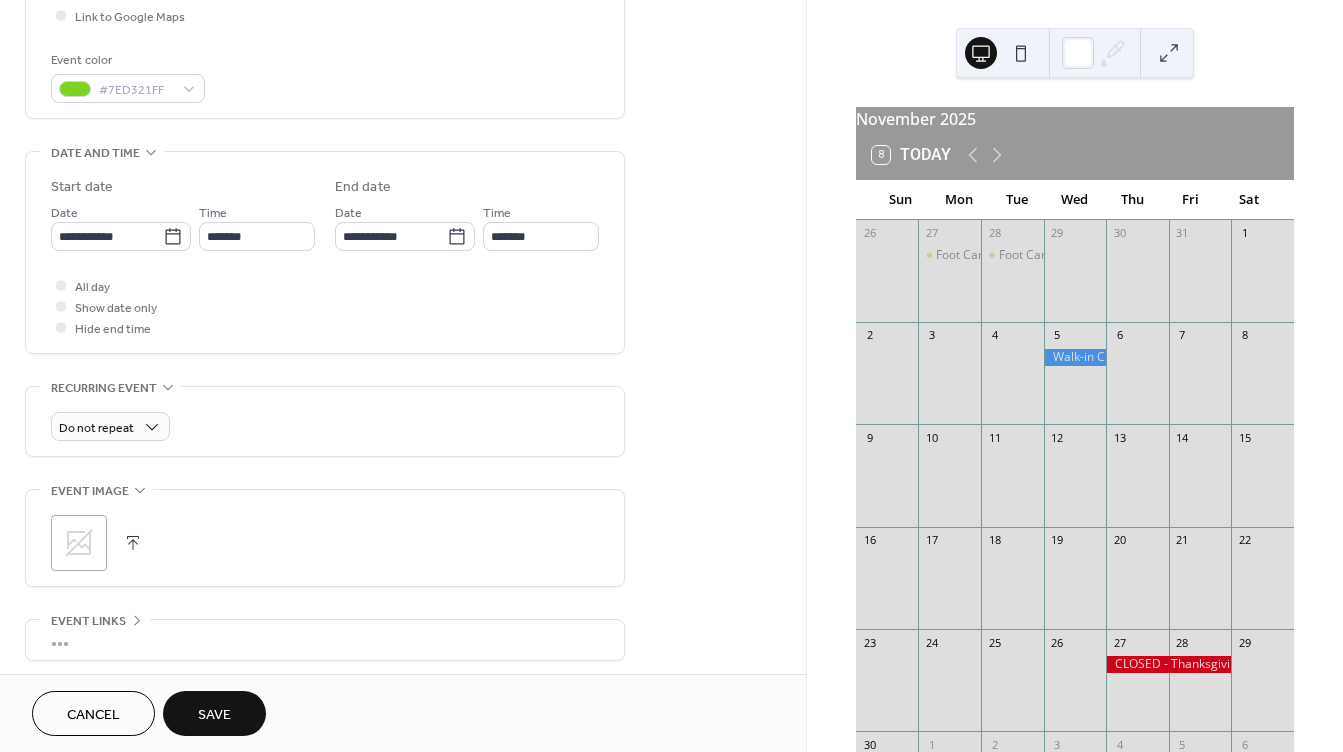 click at bounding box center (133, 543) 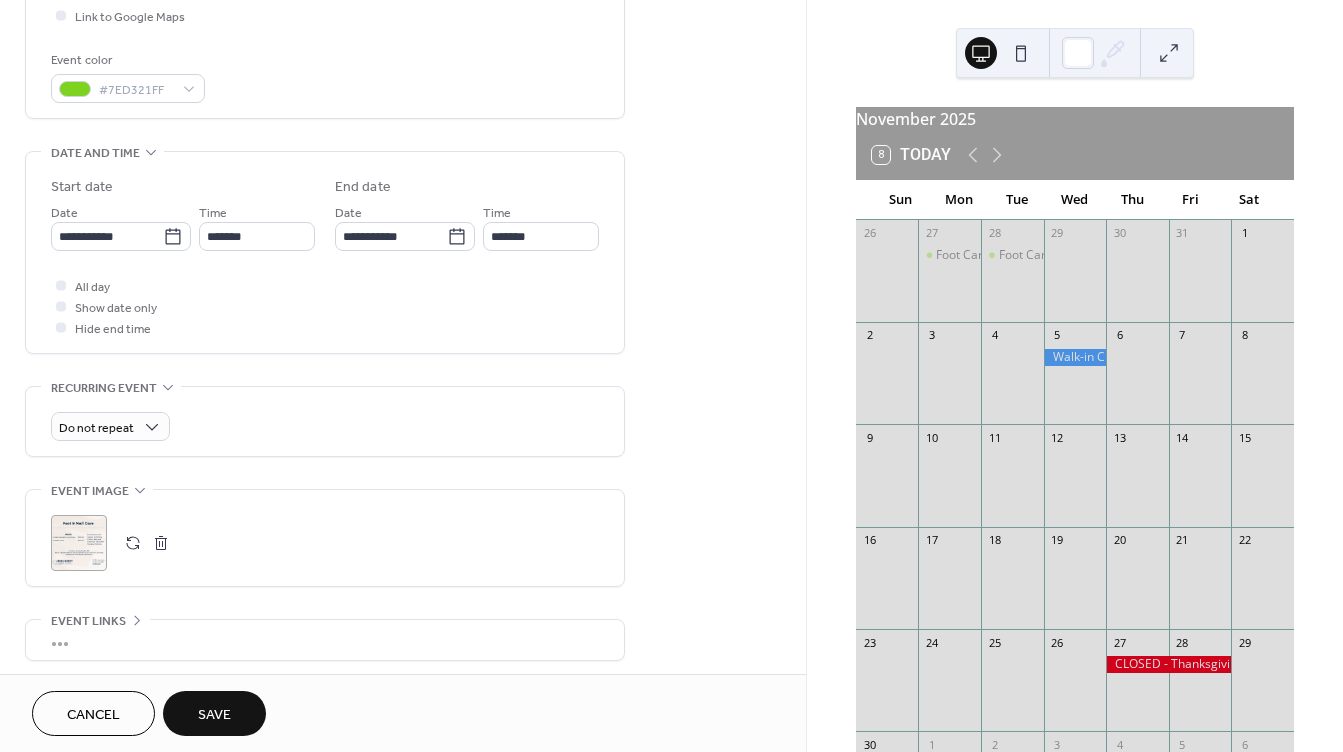 click on "Save" at bounding box center (214, 715) 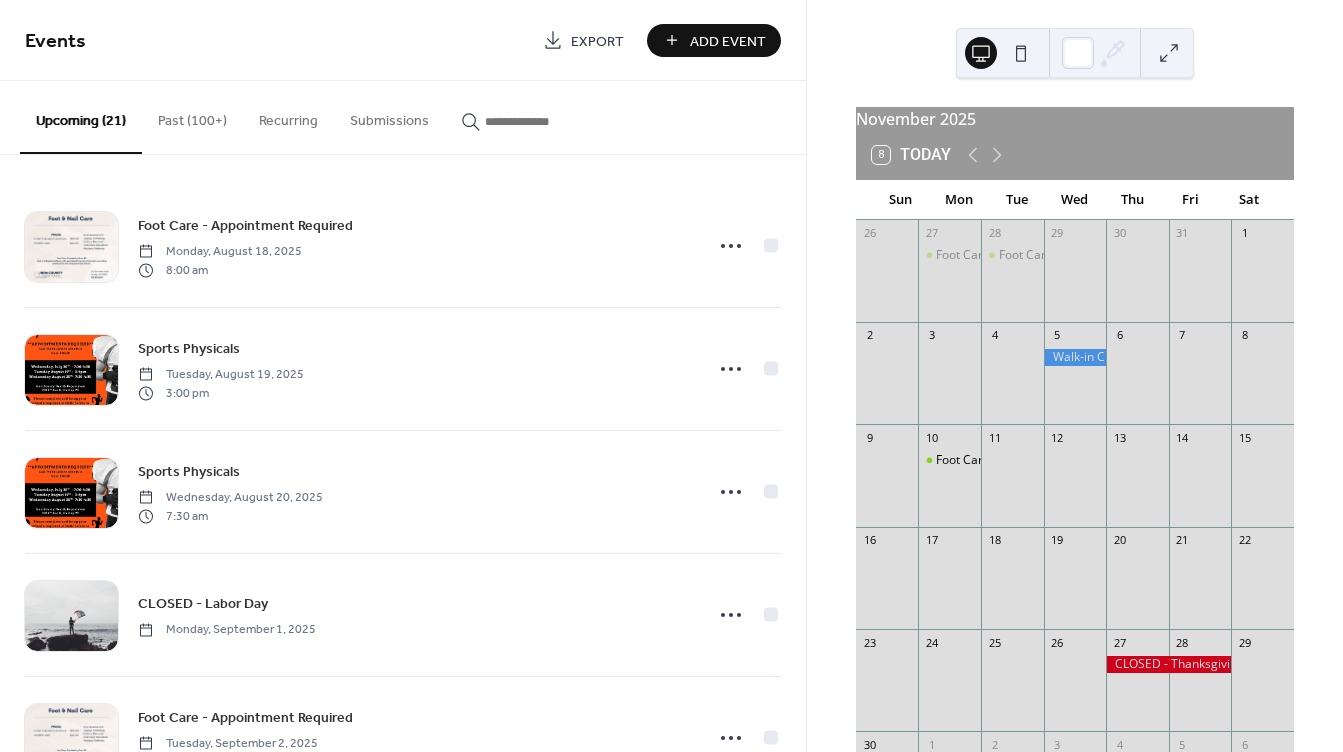 click on "Add Event" at bounding box center (714, 40) 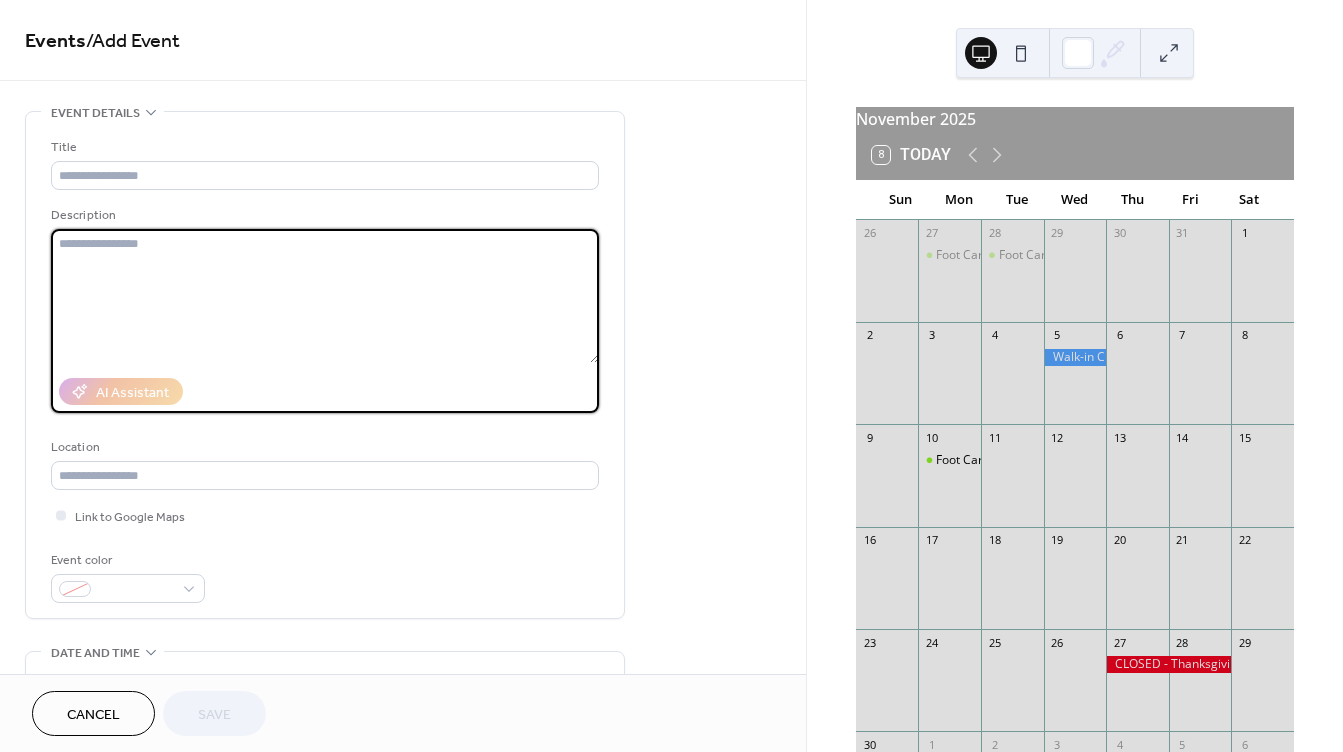paste on "**********" 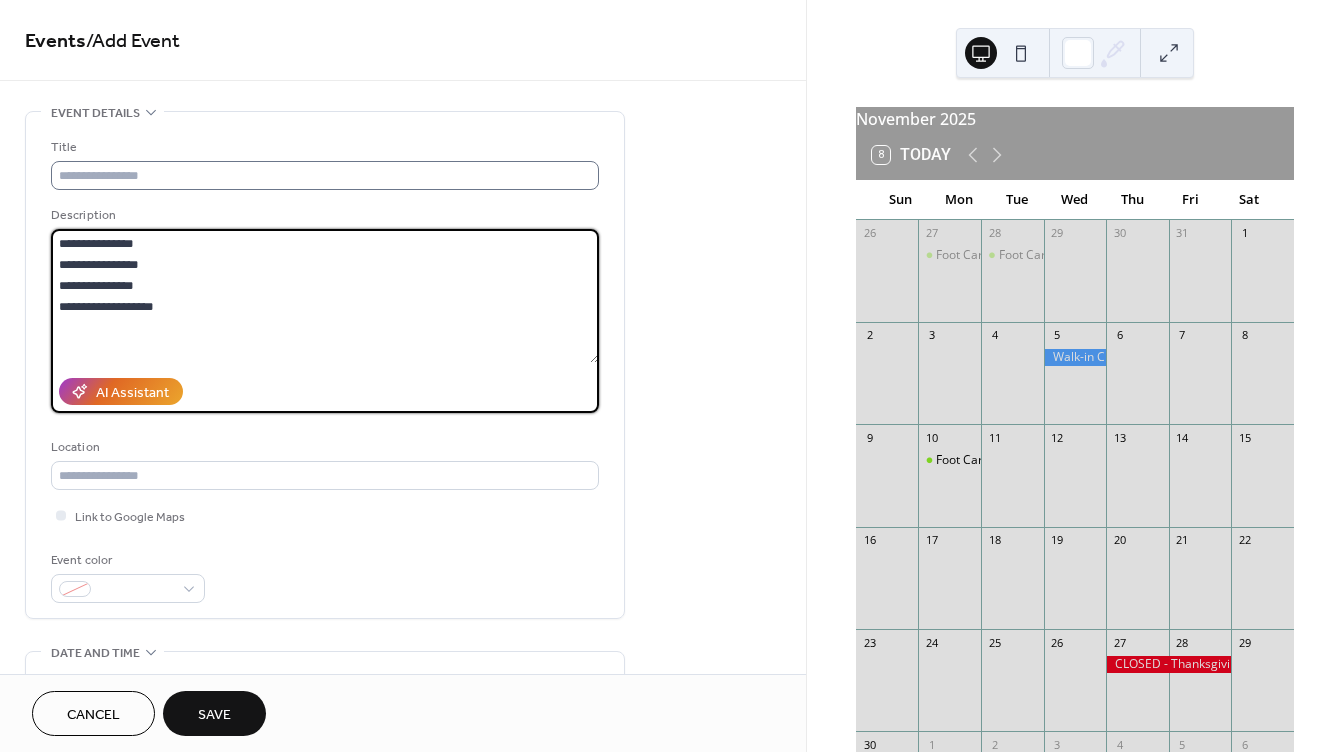 type on "**********" 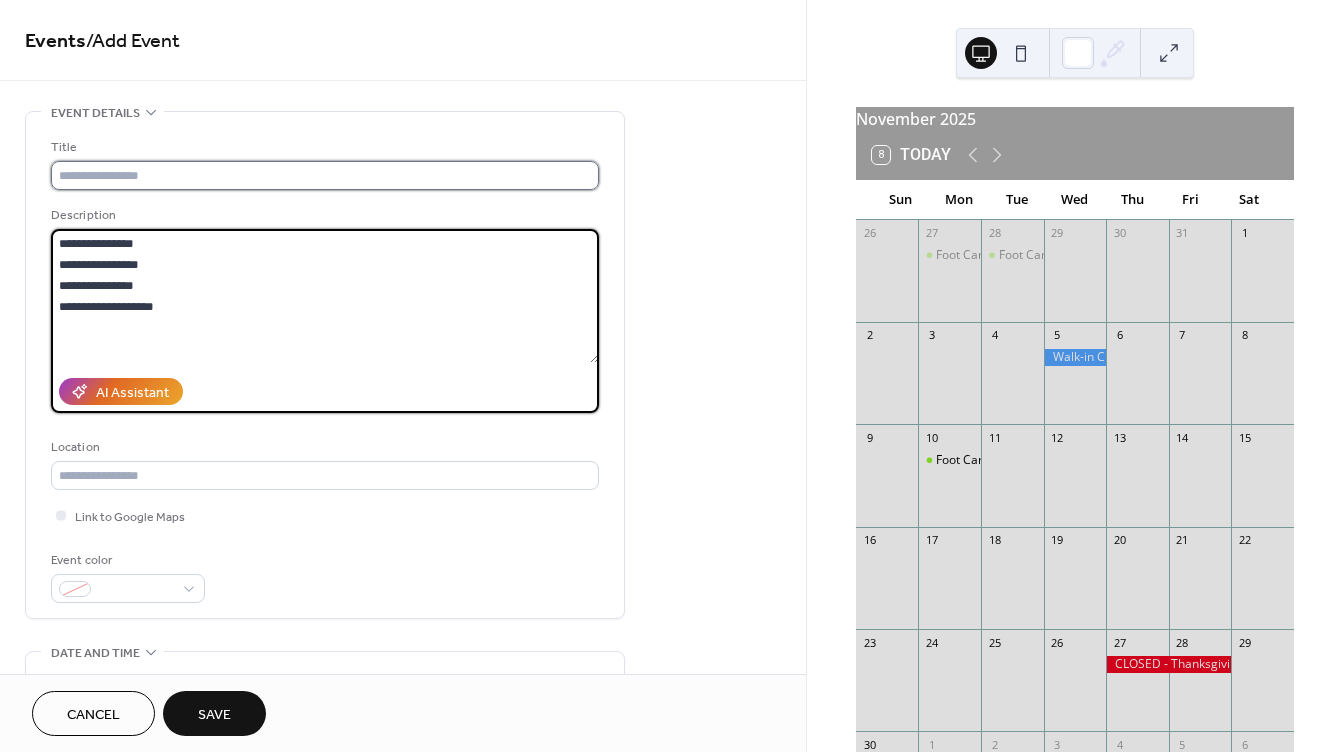 click at bounding box center (325, 175) 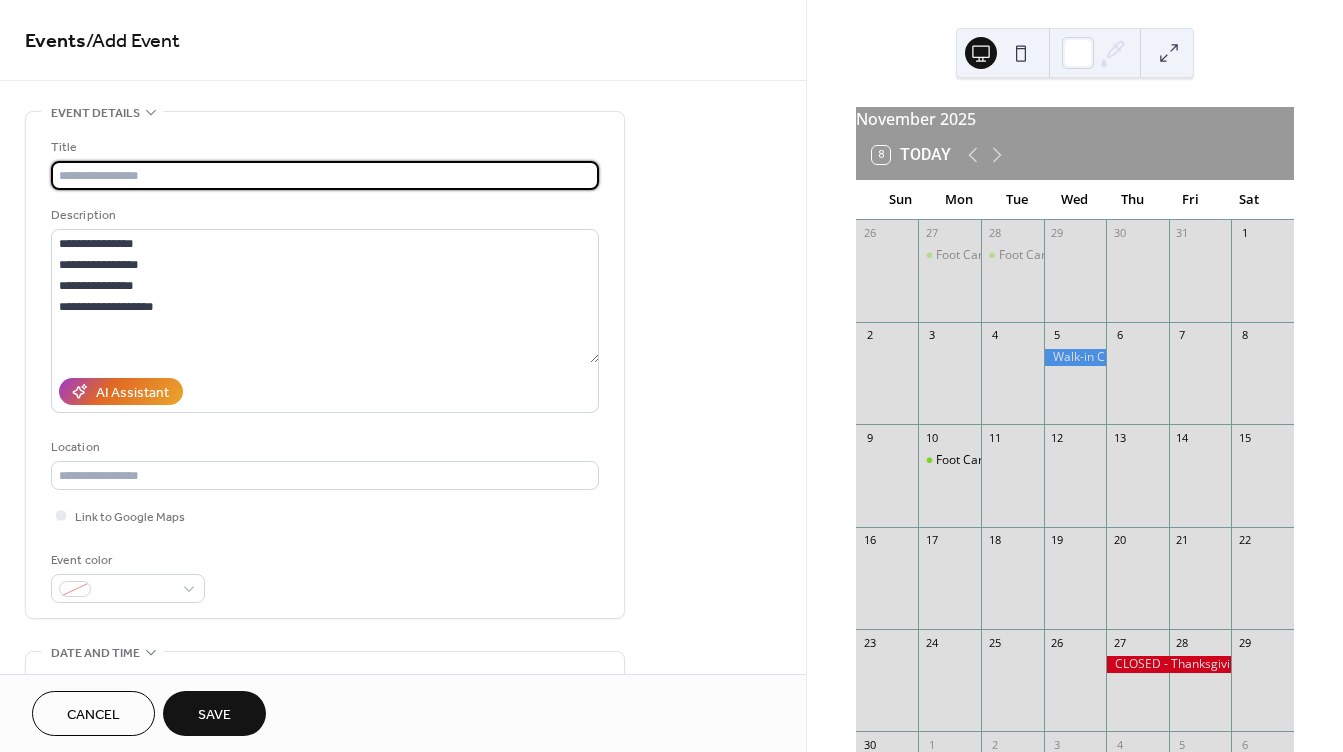 type on "**********" 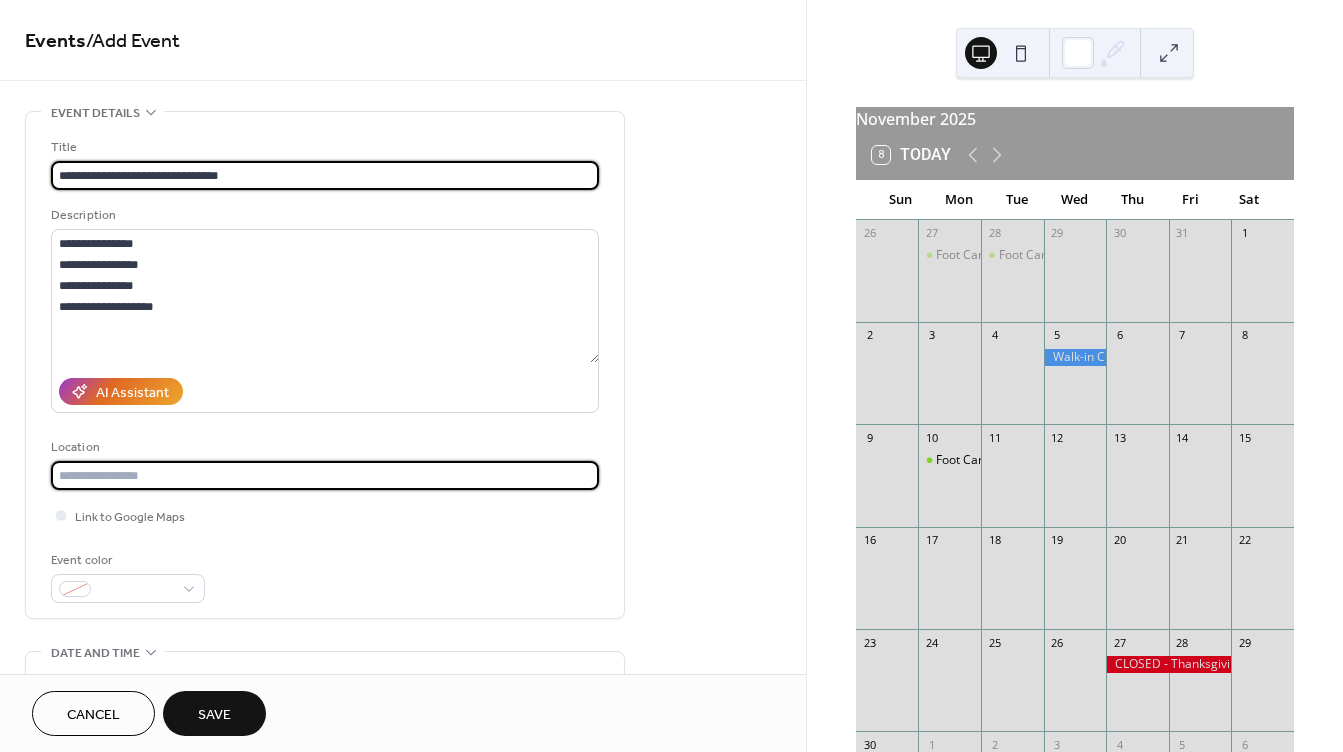 type on "**********" 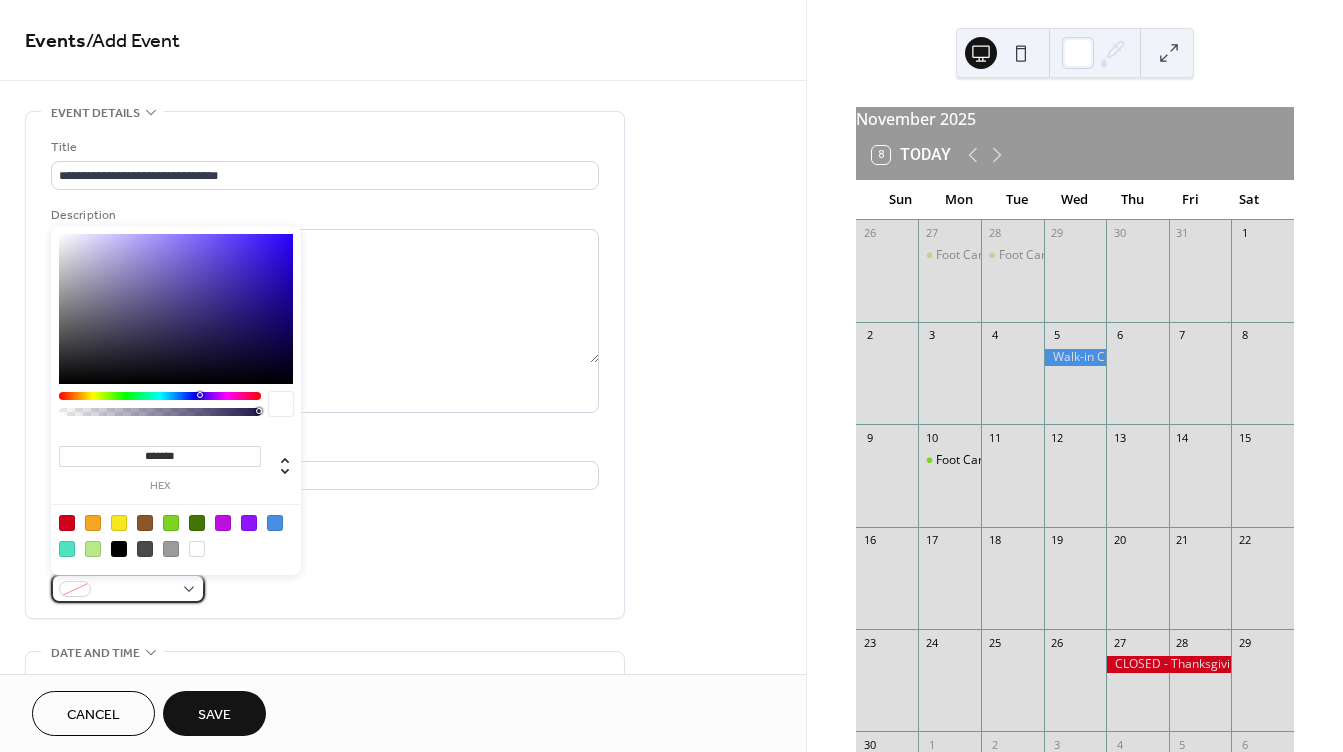 click at bounding box center [128, 588] 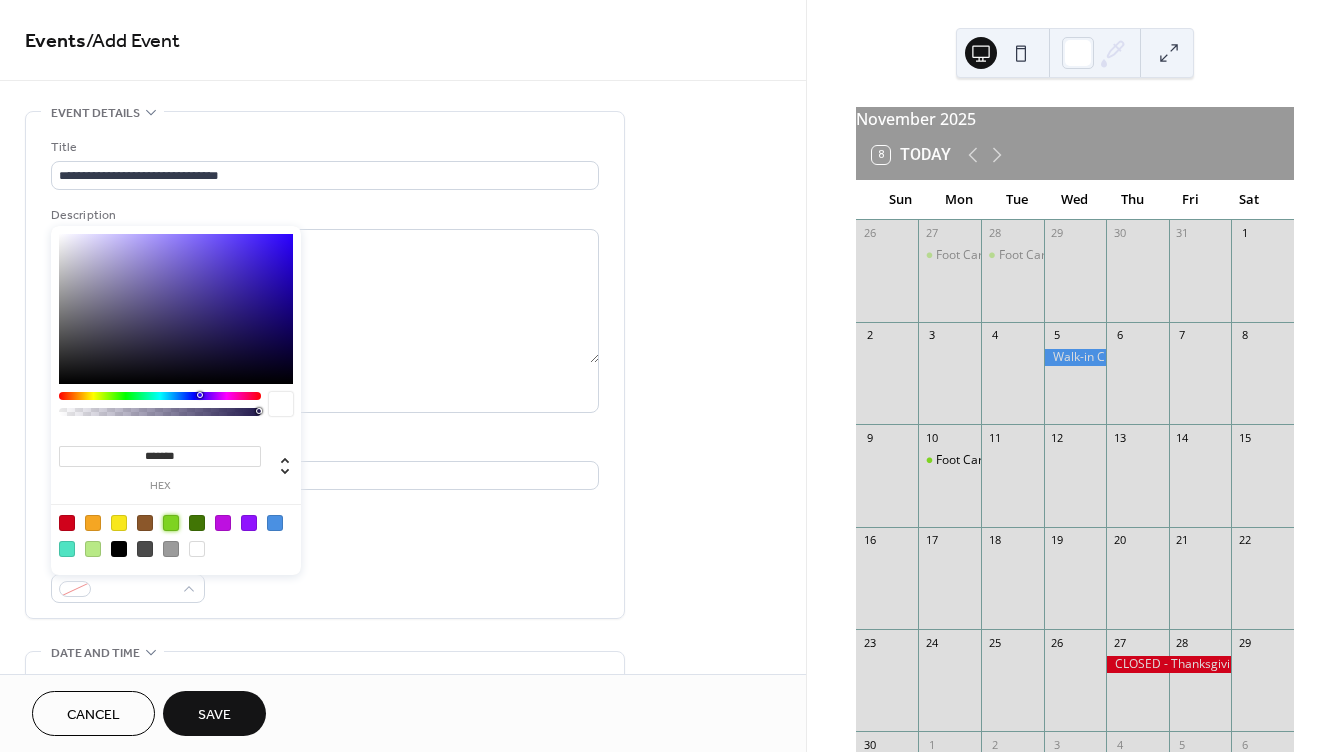 click at bounding box center [171, 523] 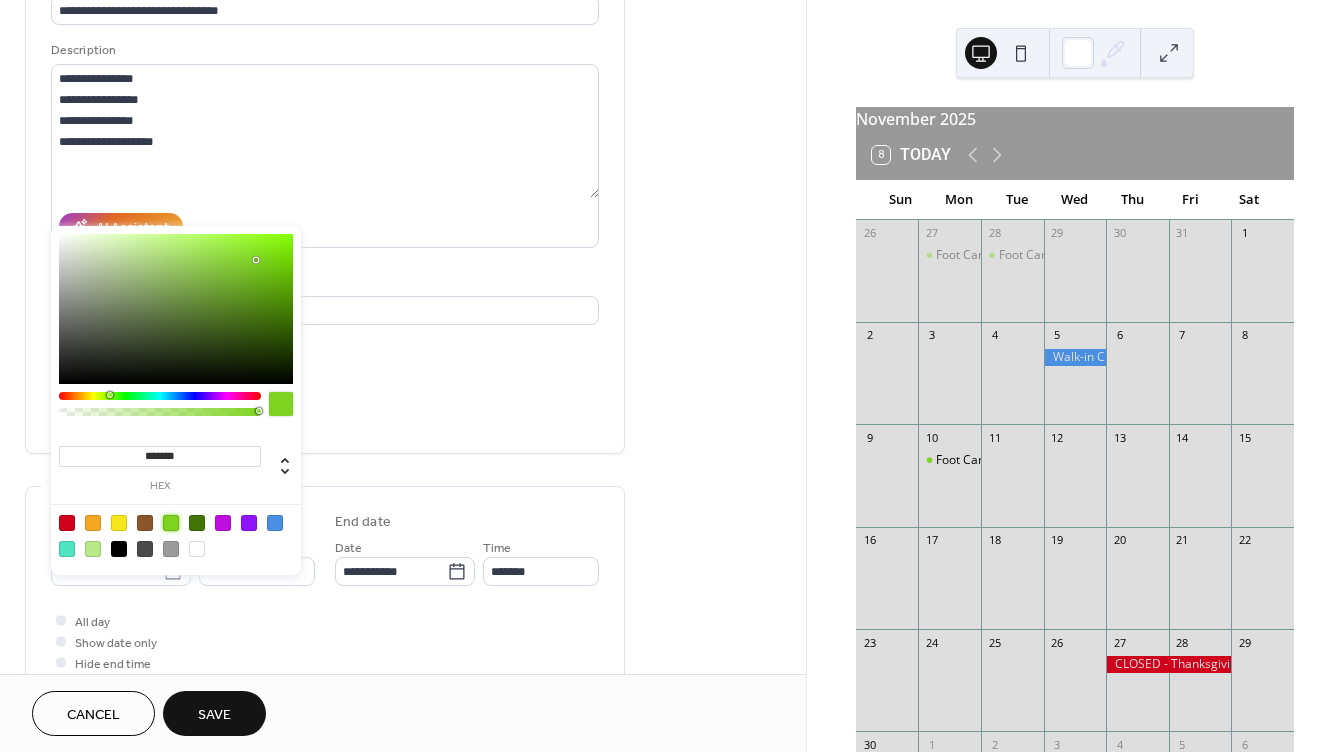 scroll, scrollTop: 200, scrollLeft: 0, axis: vertical 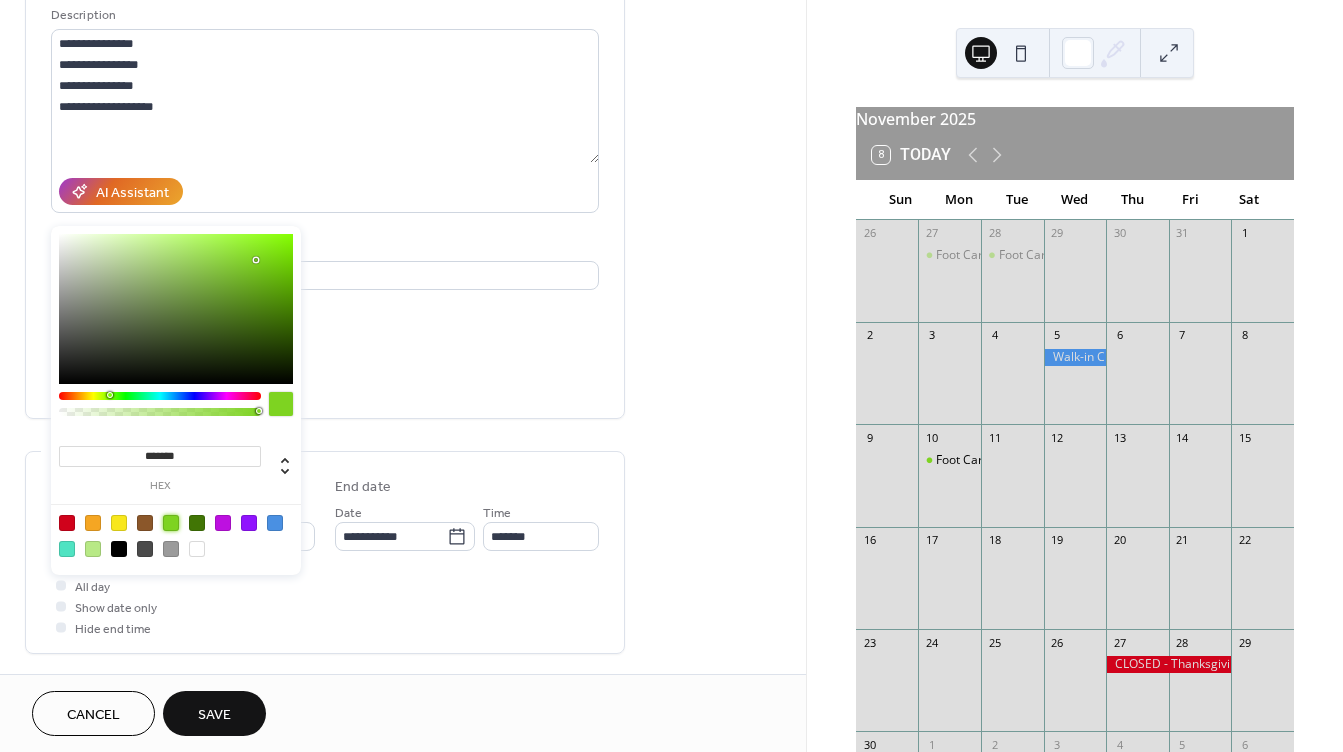 click on "**********" at bounding box center [403, 520] 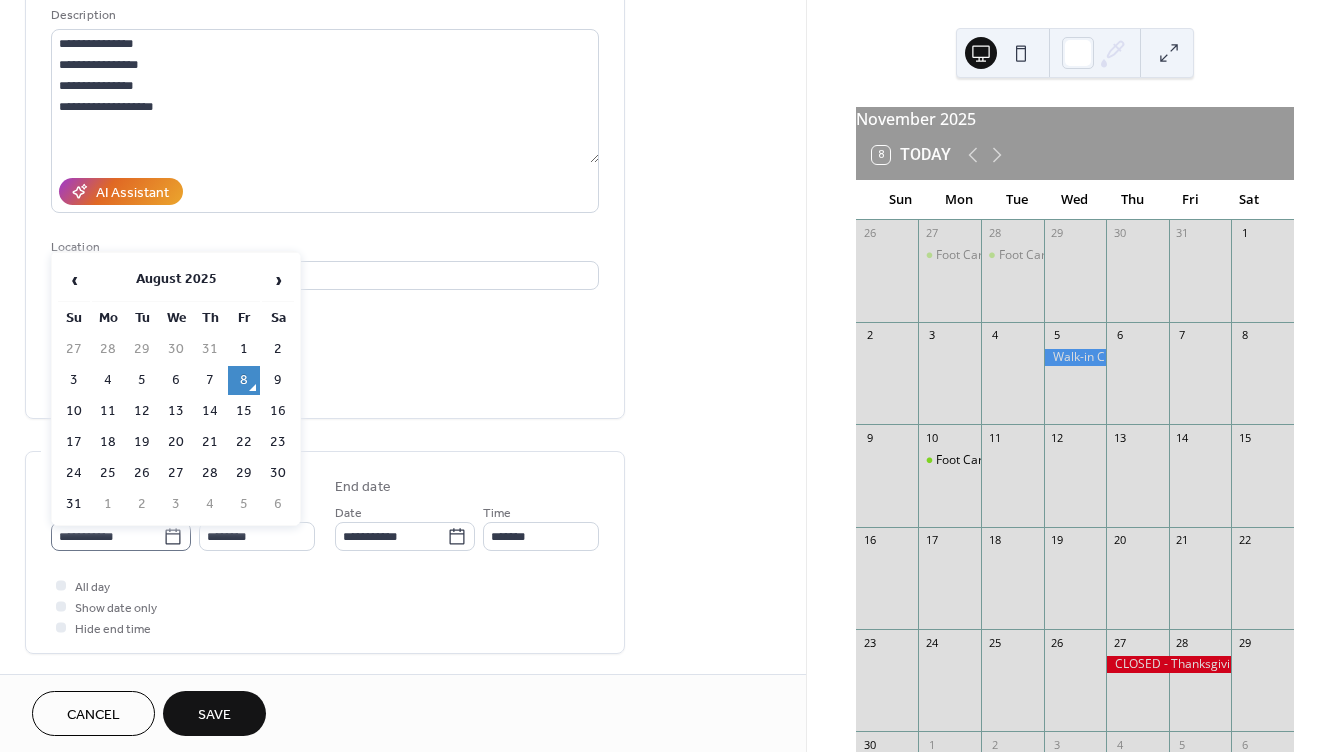 click 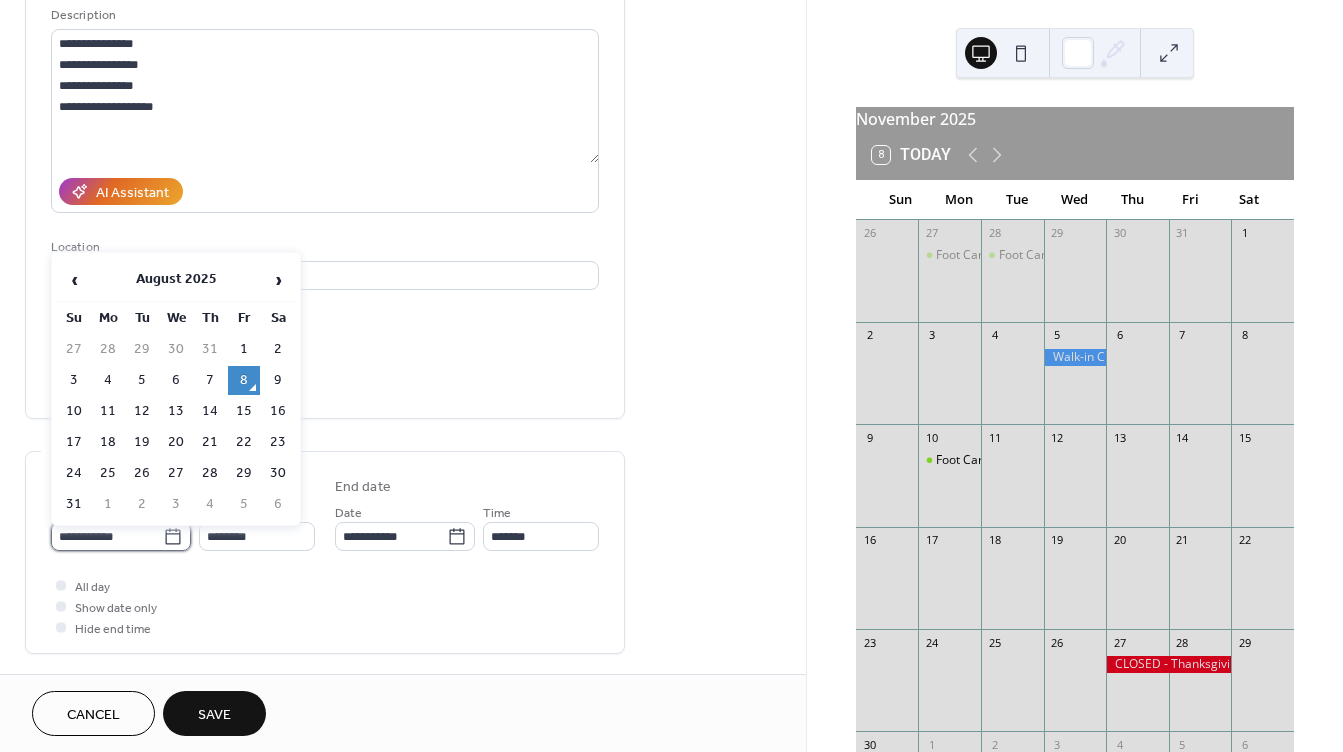 click on "**********" at bounding box center (107, 536) 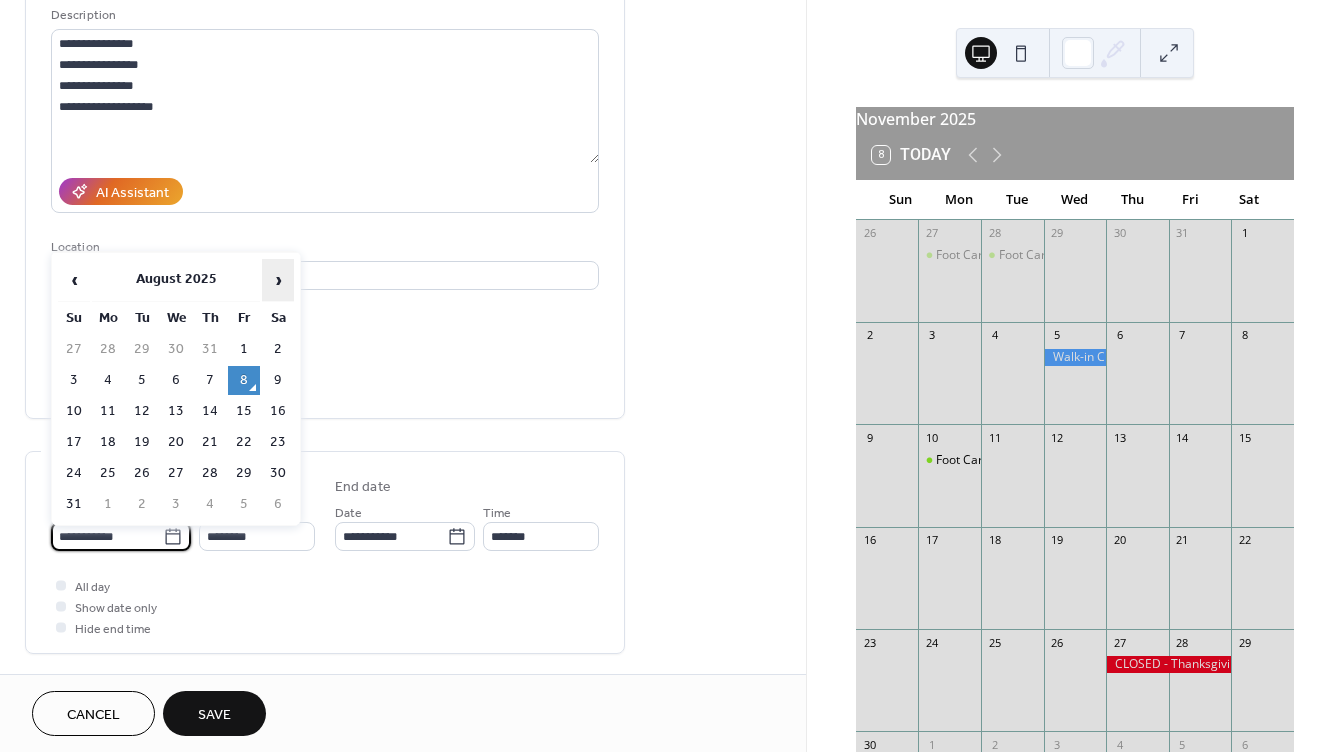 click on "›" at bounding box center [278, 280] 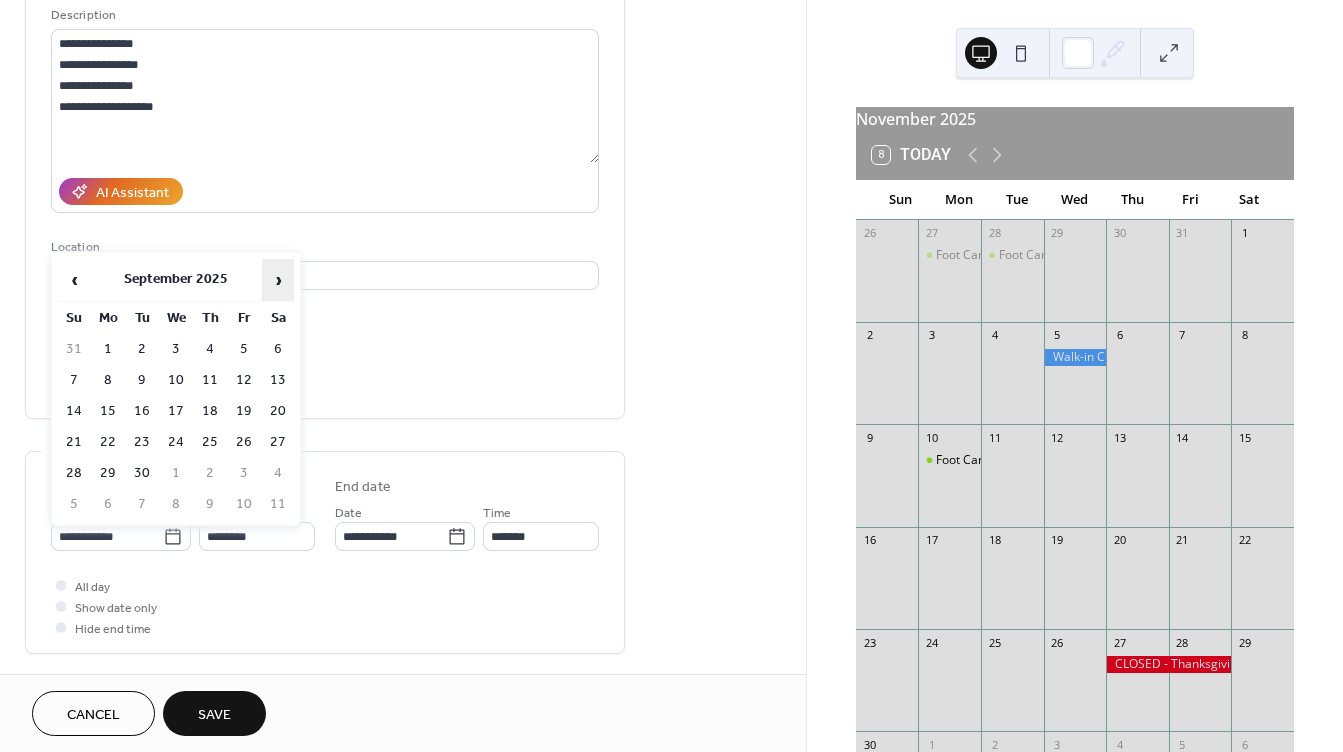 click on "›" at bounding box center (278, 280) 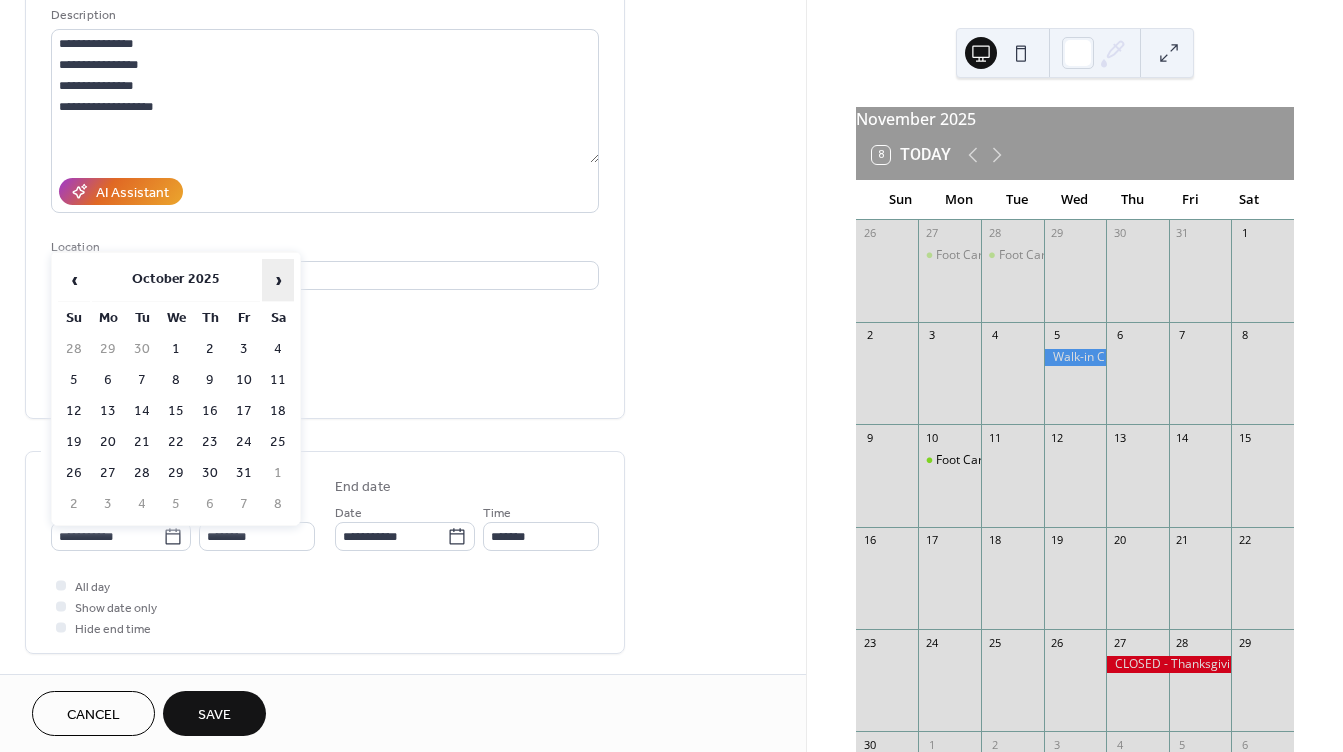 click on "›" at bounding box center (278, 280) 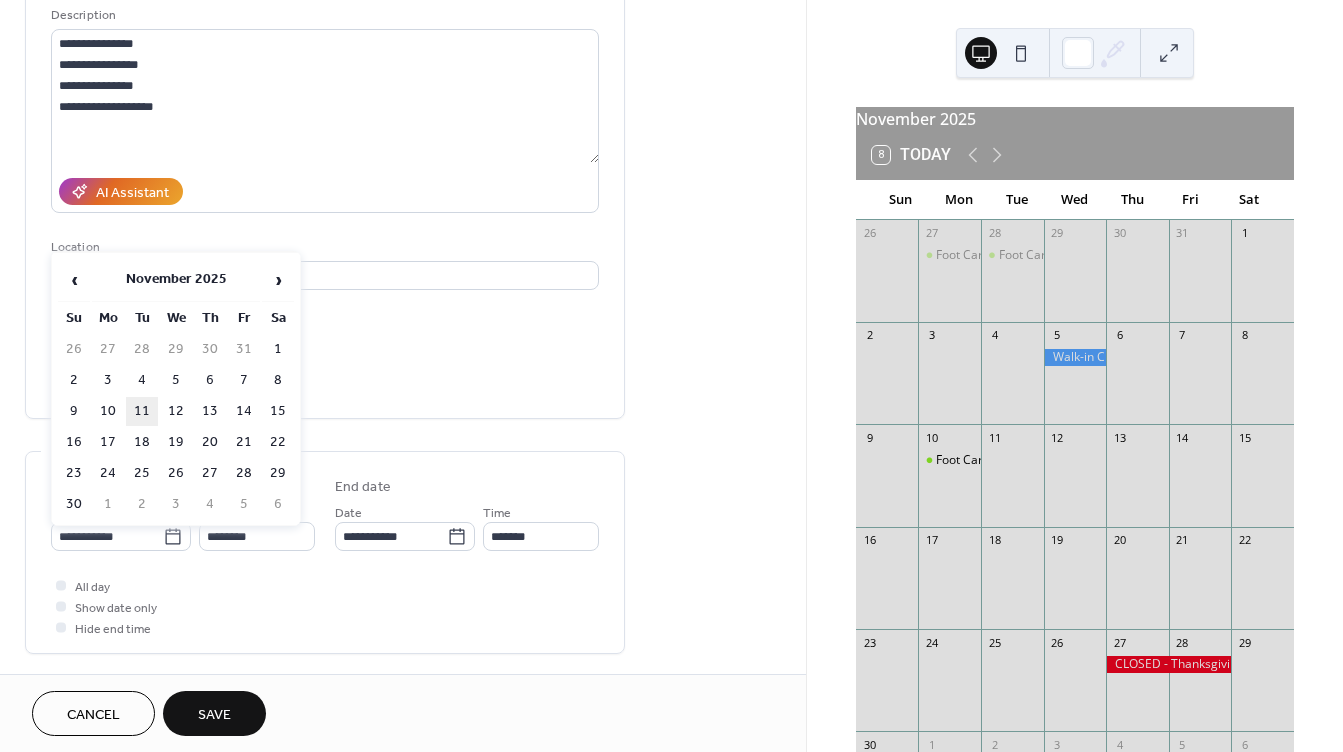 click on "11" at bounding box center [142, 411] 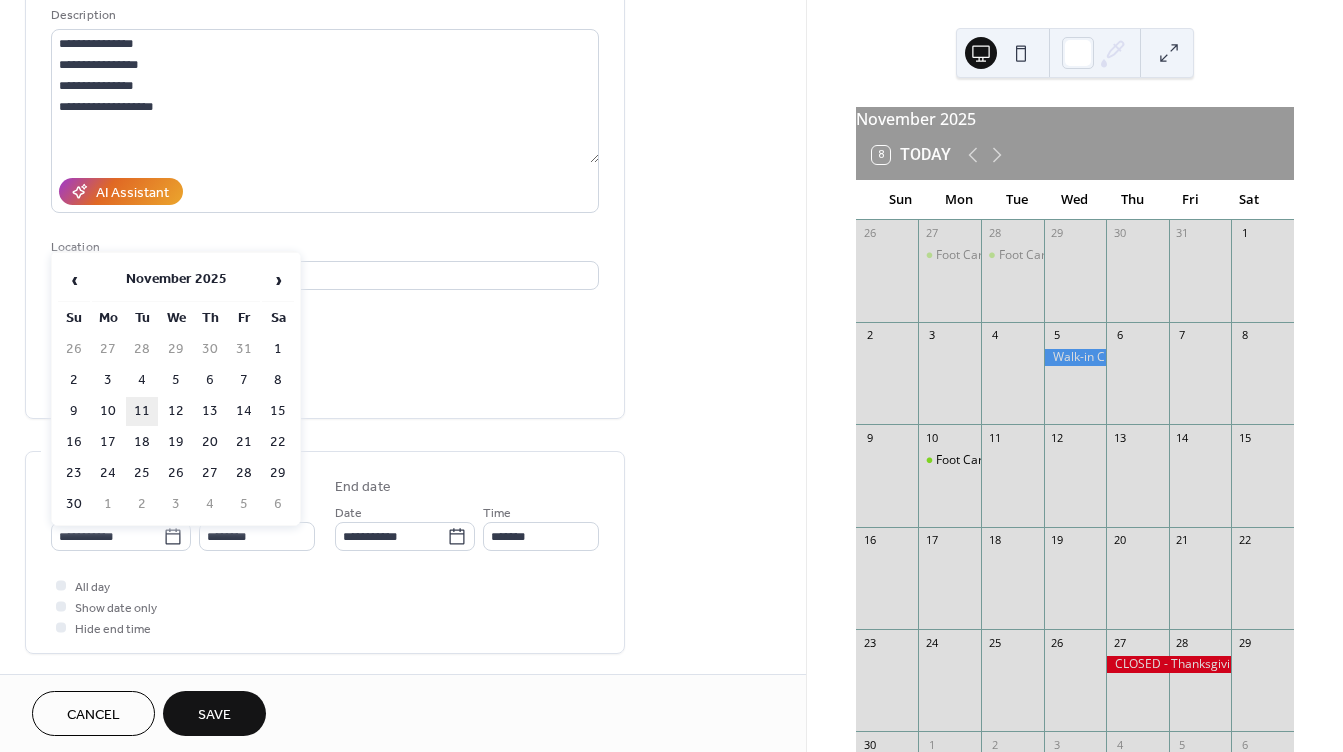 type on "**********" 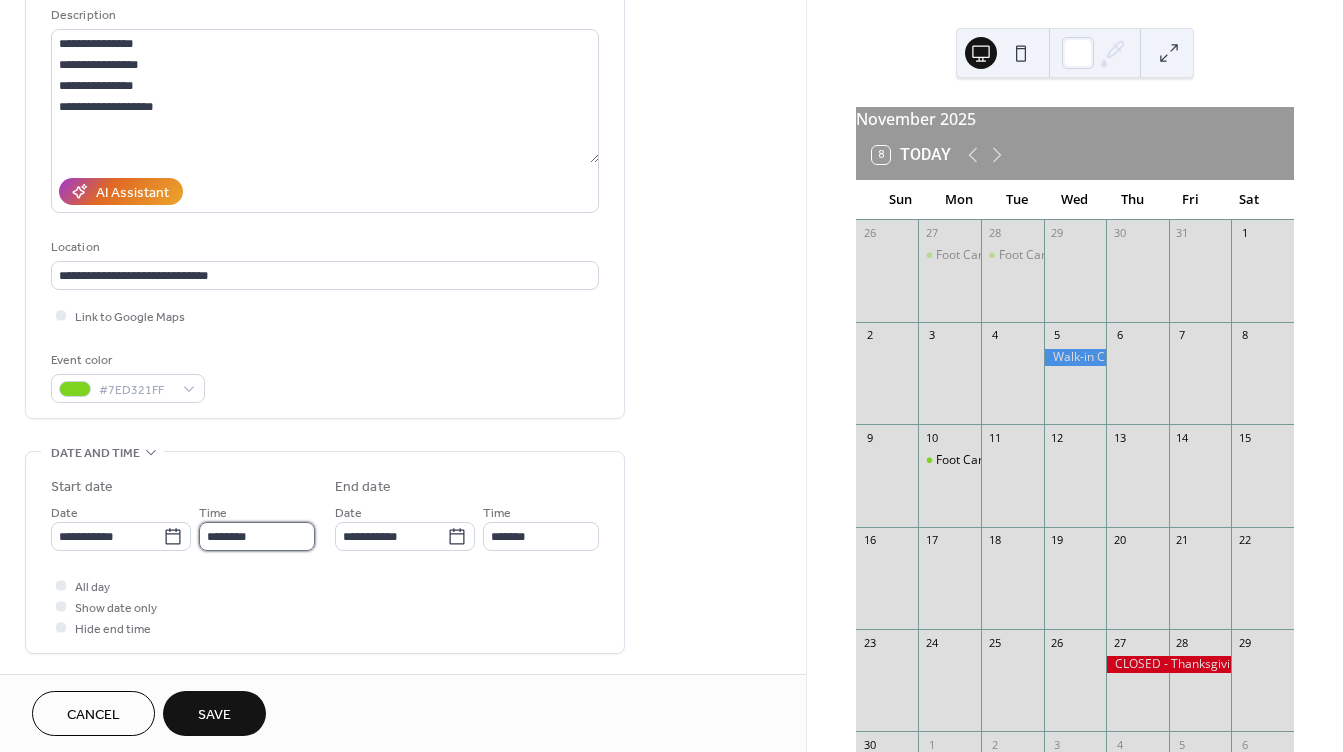 click on "********" at bounding box center (257, 536) 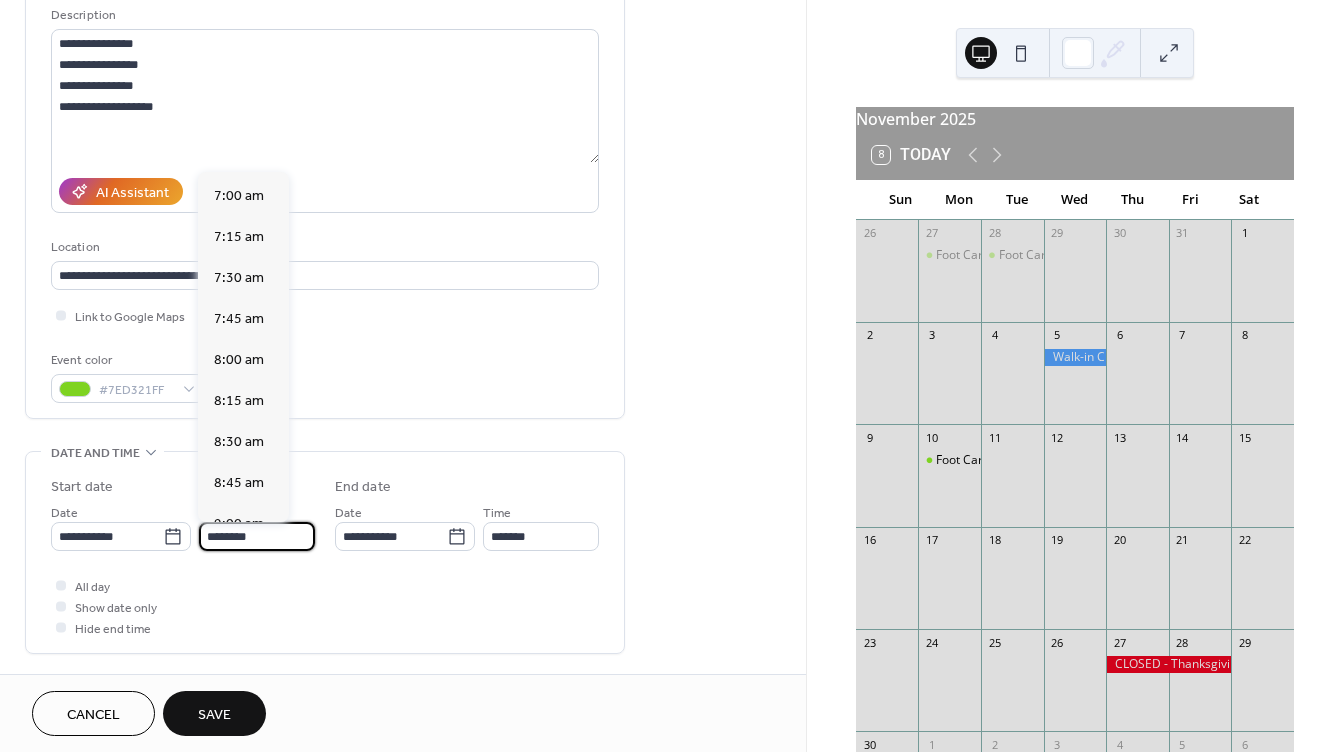 scroll, scrollTop: 1144, scrollLeft: 0, axis: vertical 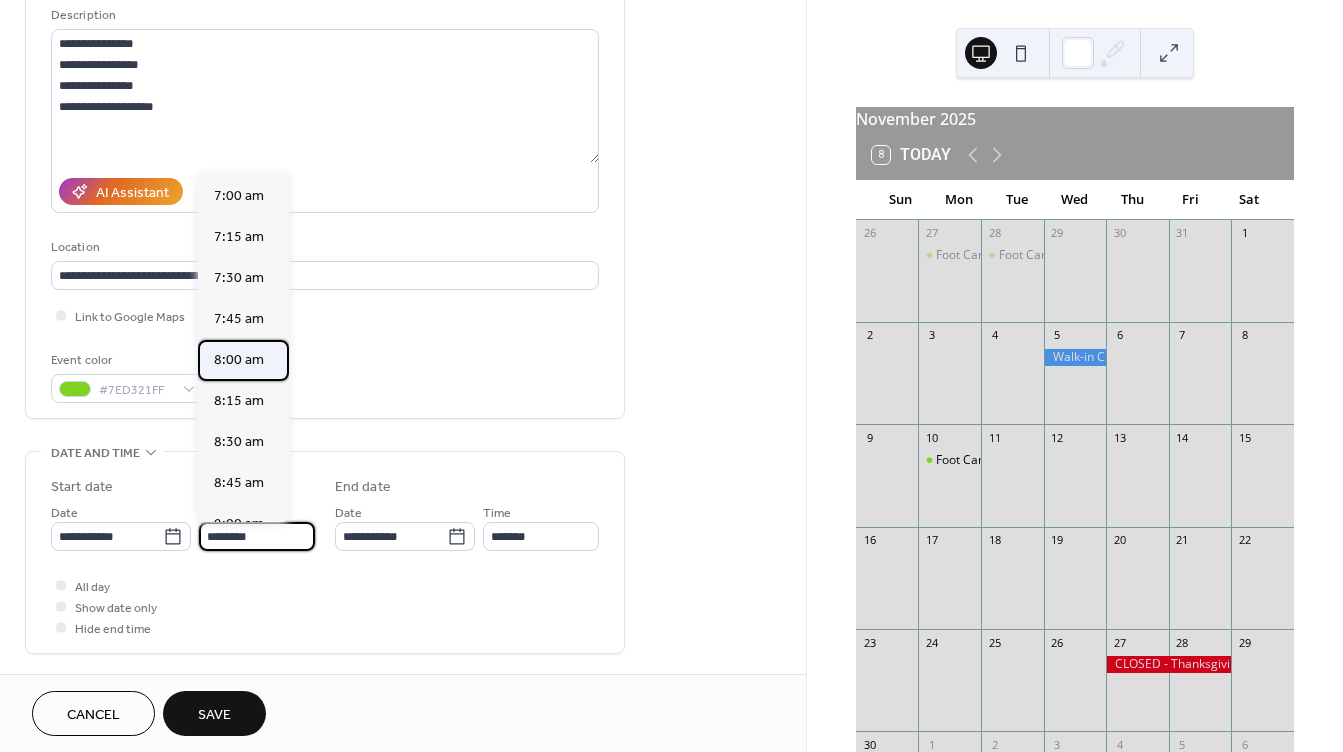 click on "8:00 am" at bounding box center (239, 360) 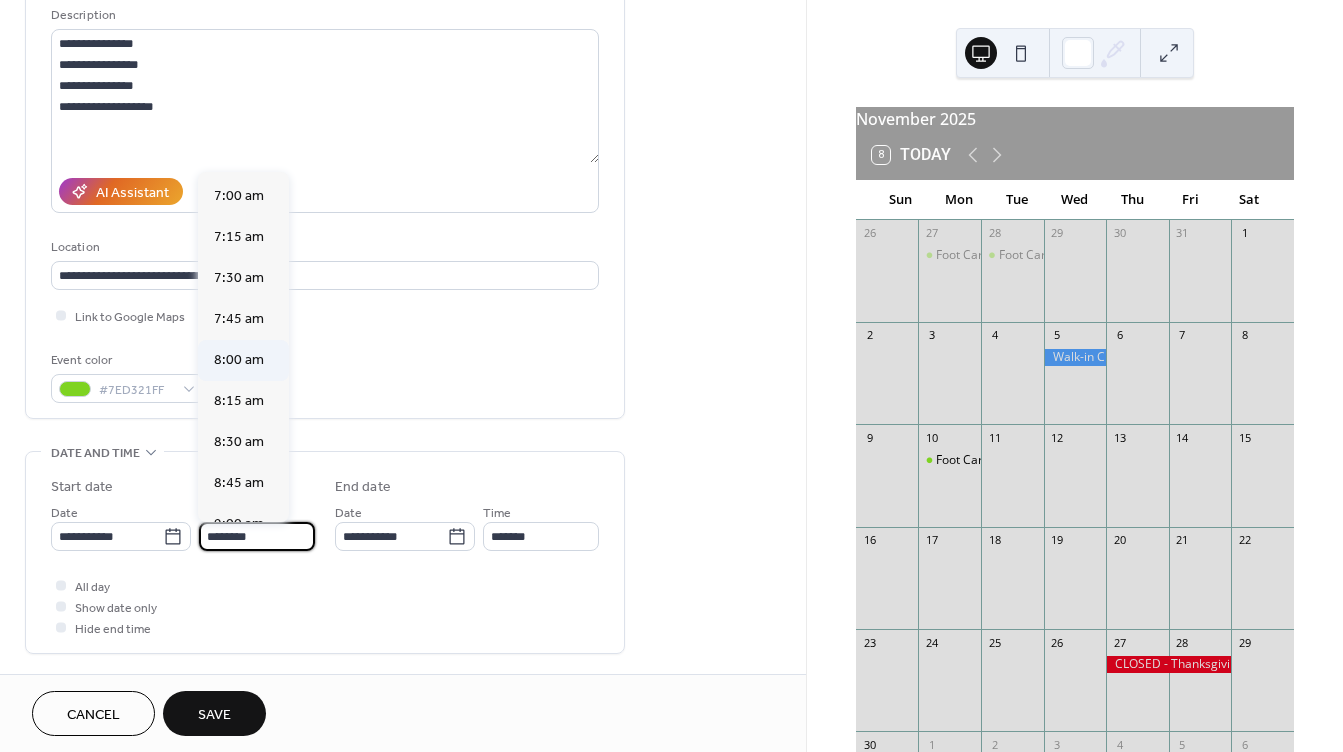 type on "*******" 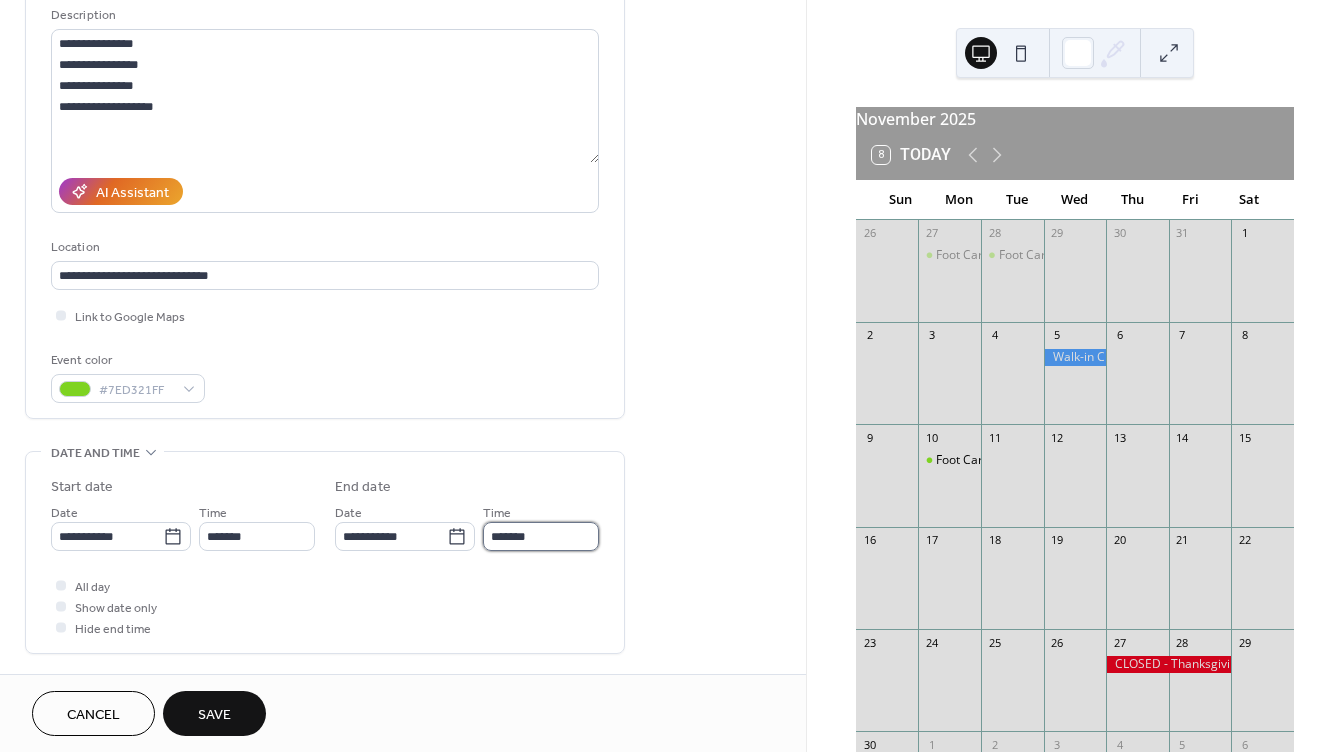 click on "*******" at bounding box center (541, 536) 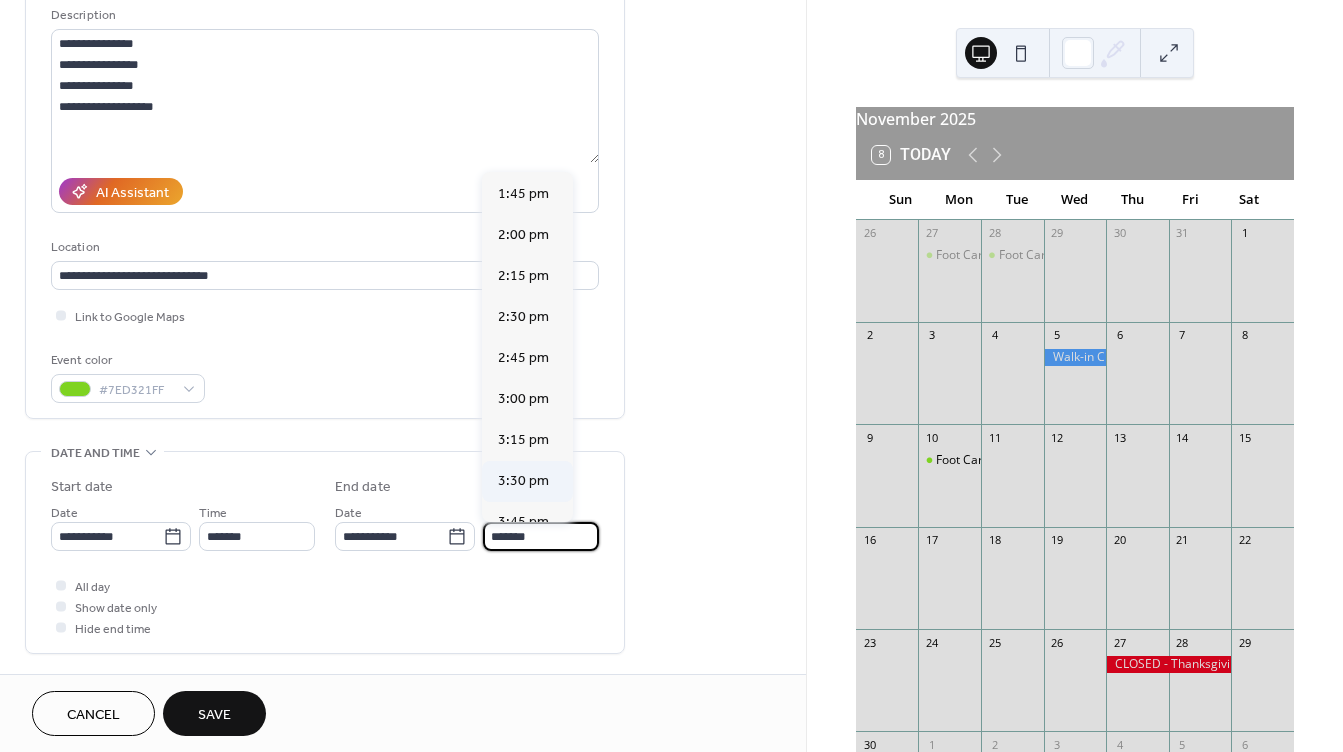 scroll, scrollTop: 800, scrollLeft: 0, axis: vertical 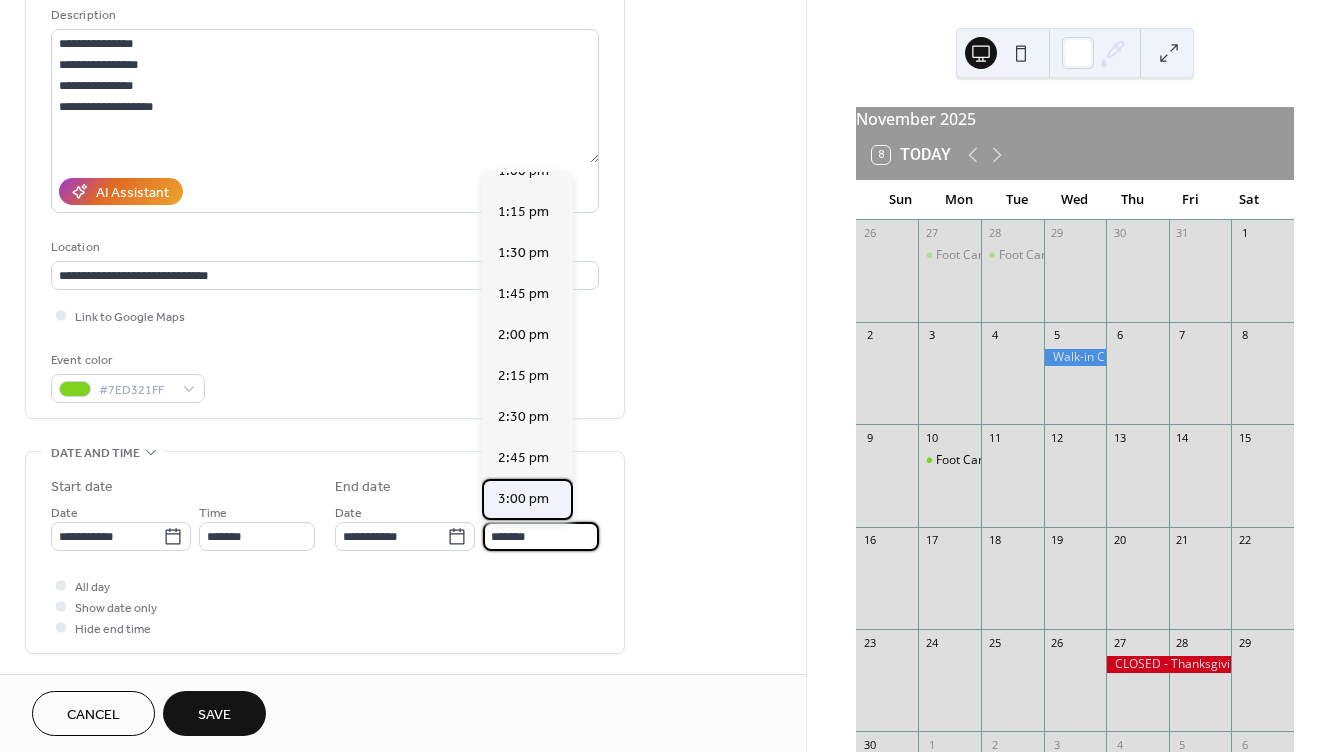 click on "3:00 pm" at bounding box center (523, 499) 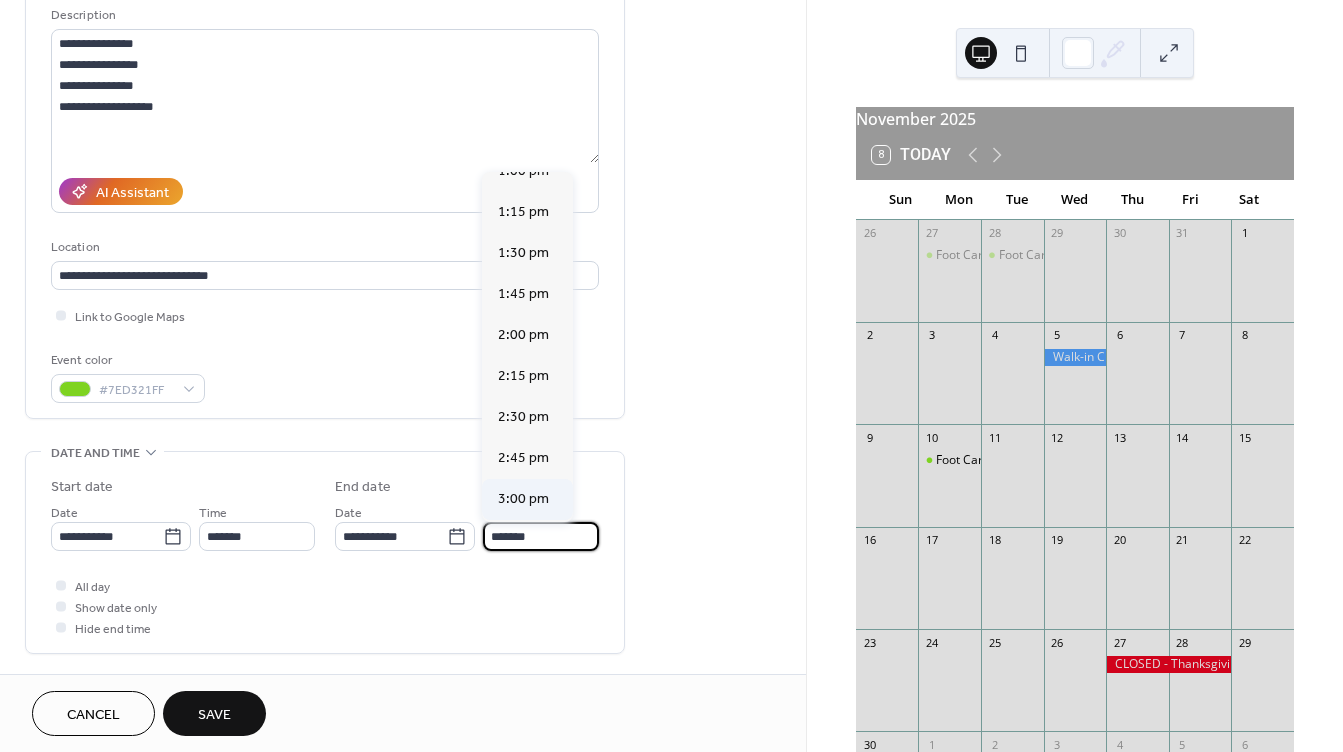 type on "*******" 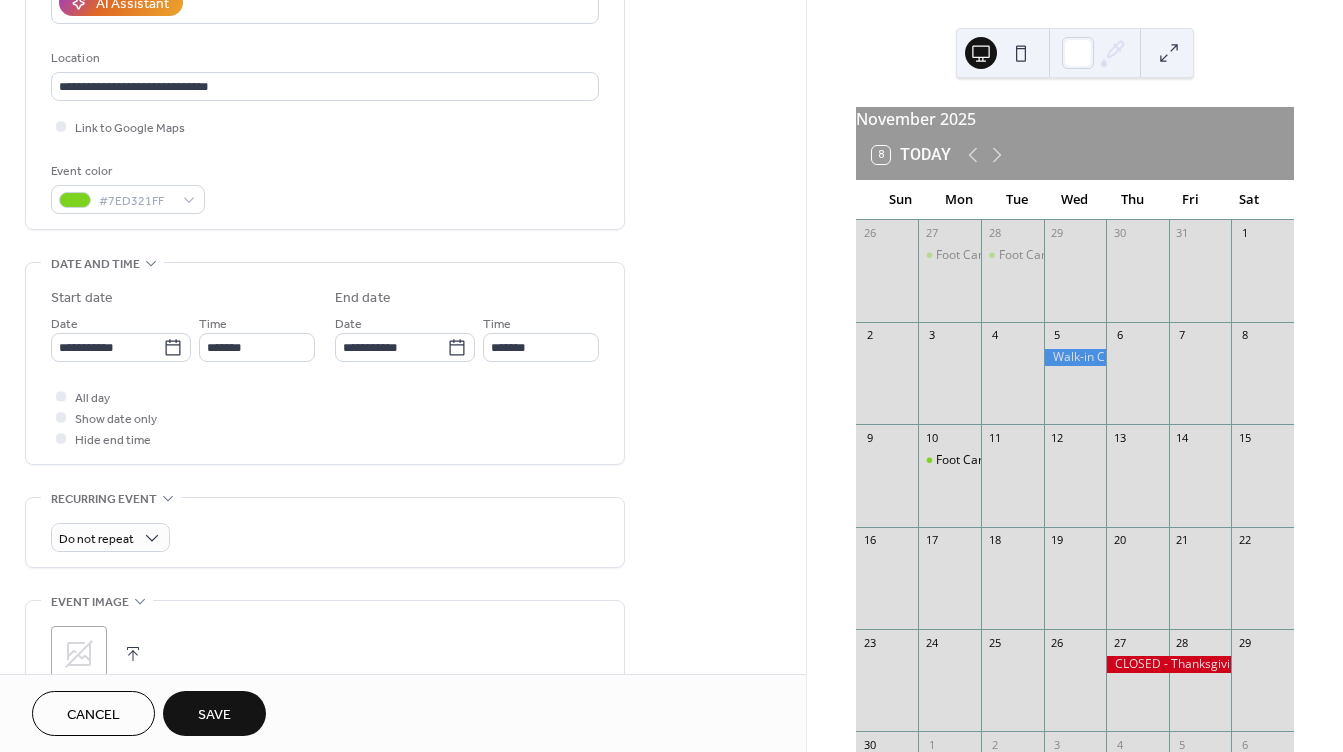 scroll, scrollTop: 400, scrollLeft: 0, axis: vertical 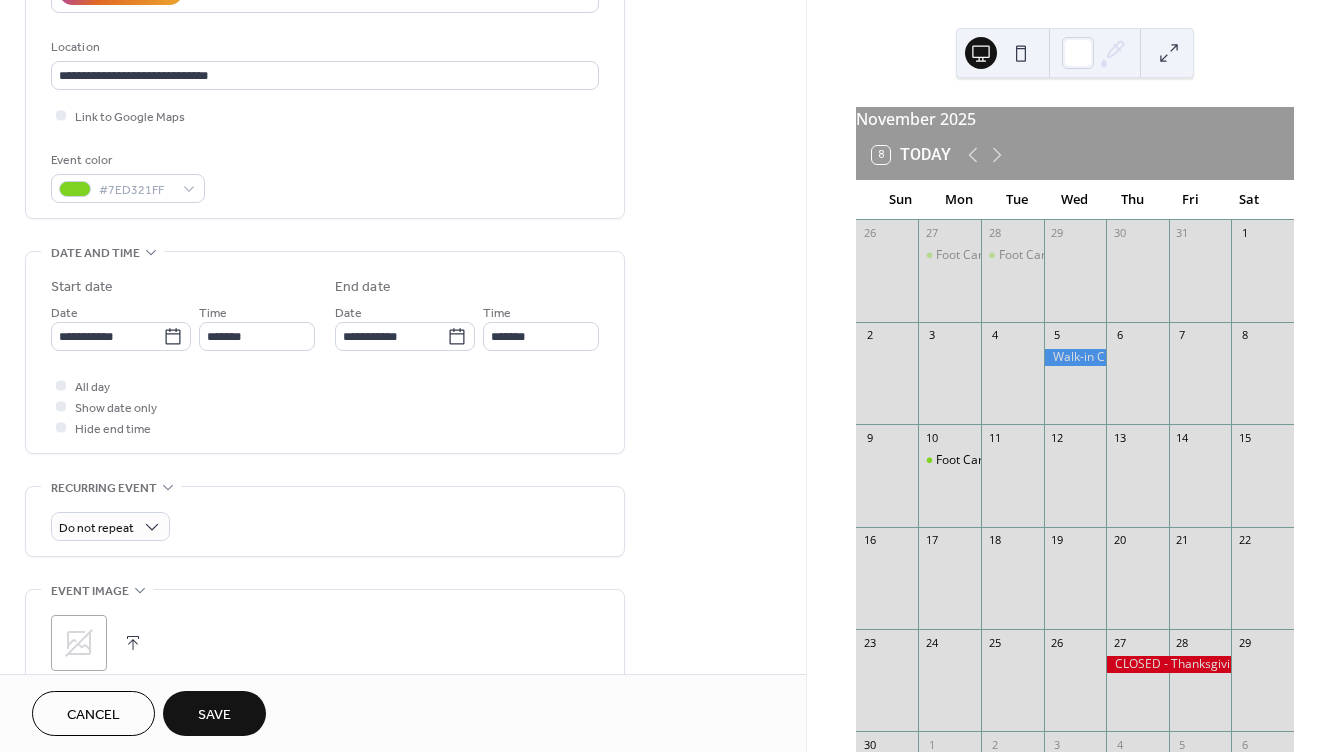 click at bounding box center [133, 643] 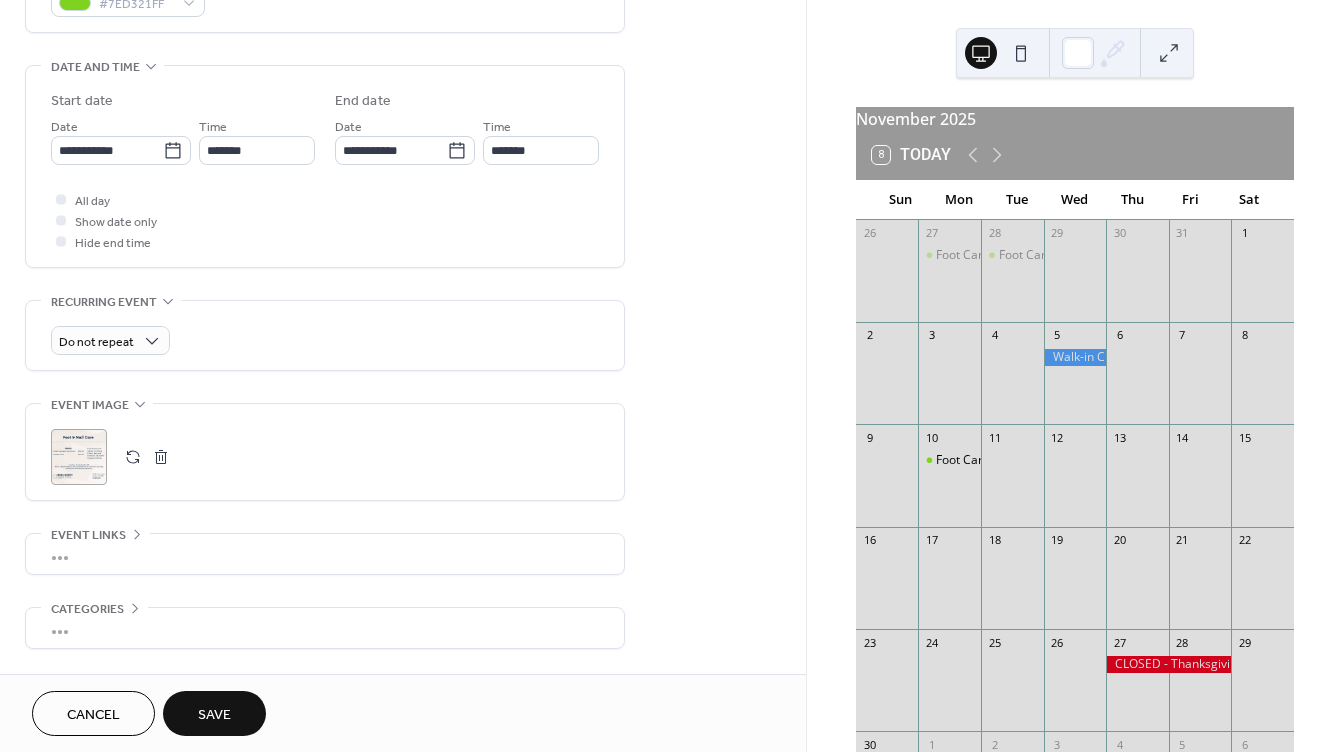 scroll, scrollTop: 600, scrollLeft: 0, axis: vertical 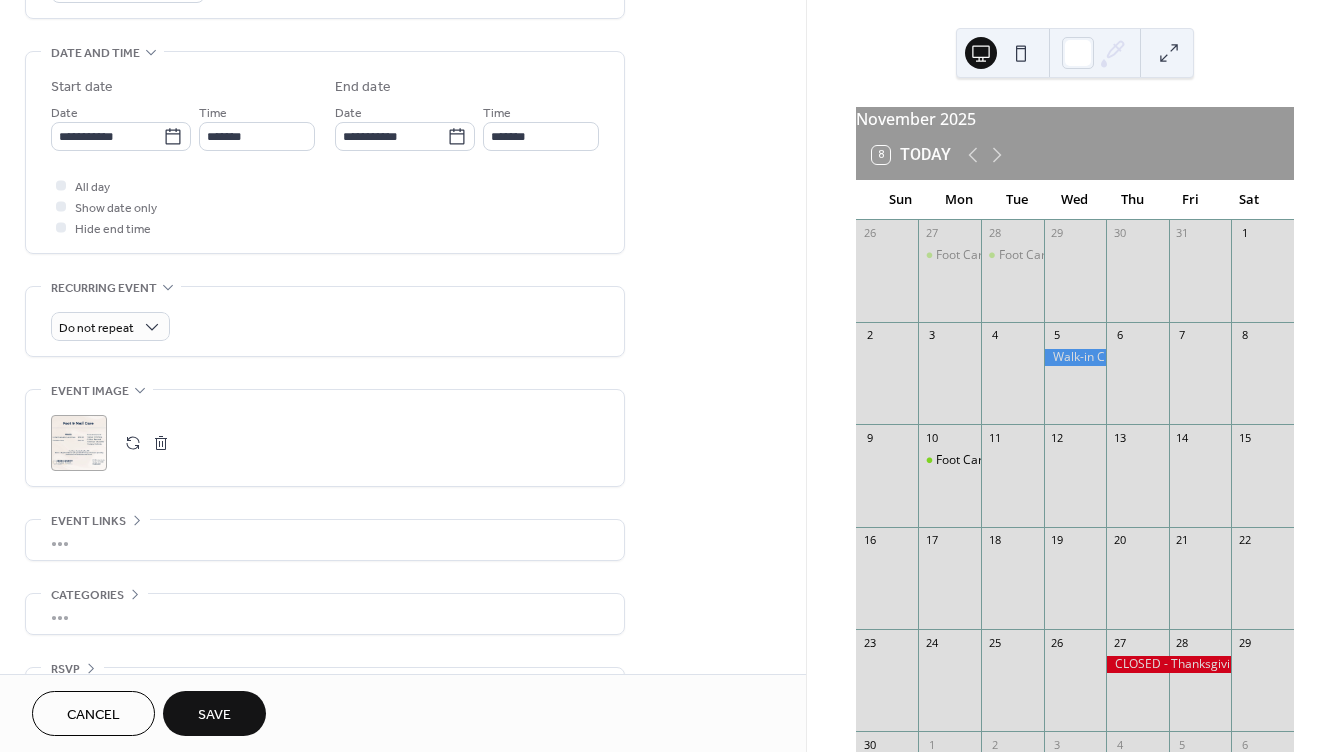 click on "Save" at bounding box center [214, 715] 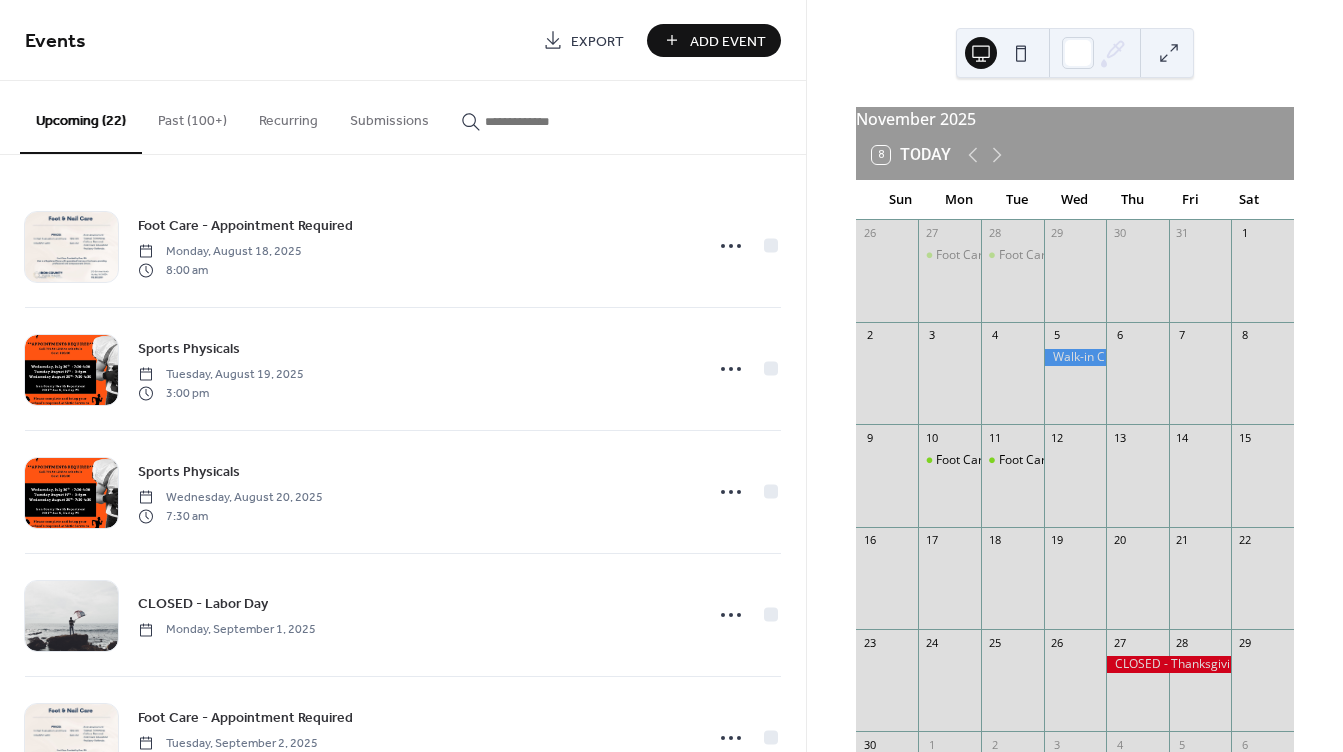 click on "Add Event" at bounding box center (714, 40) 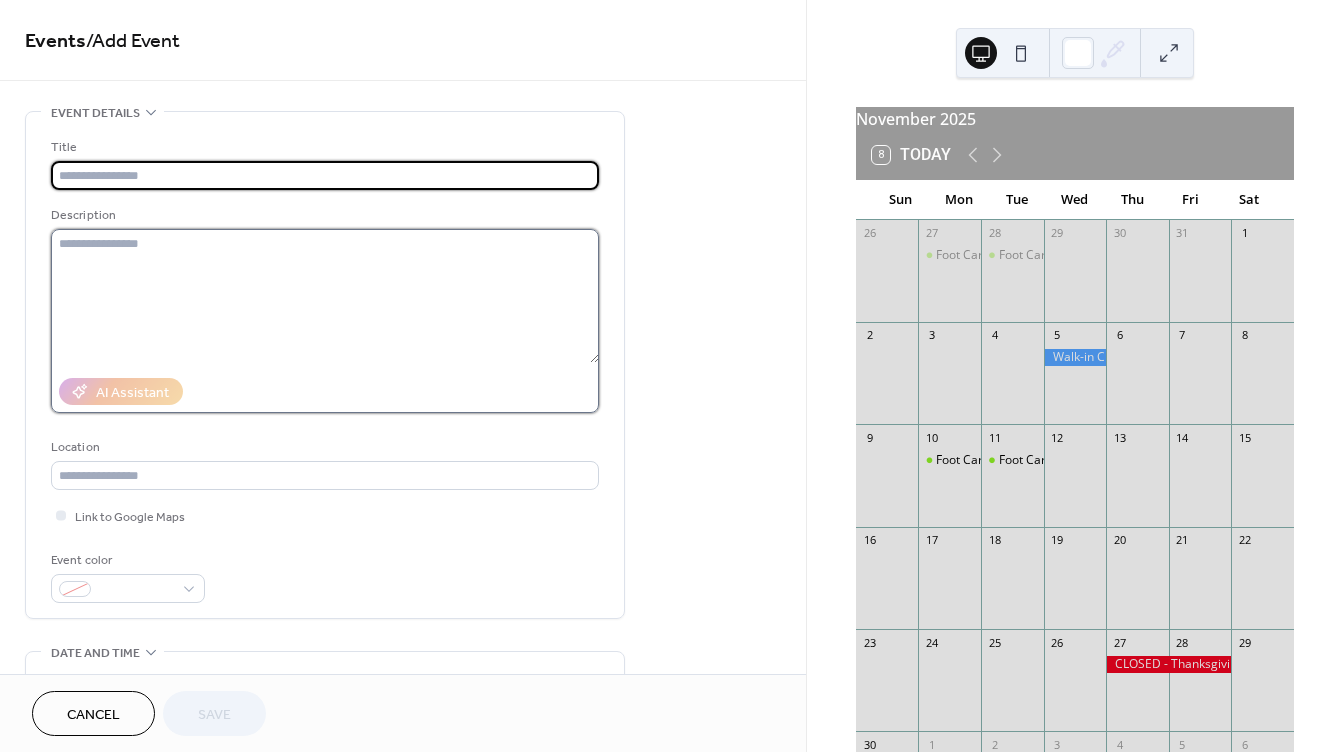 click at bounding box center (325, 296) 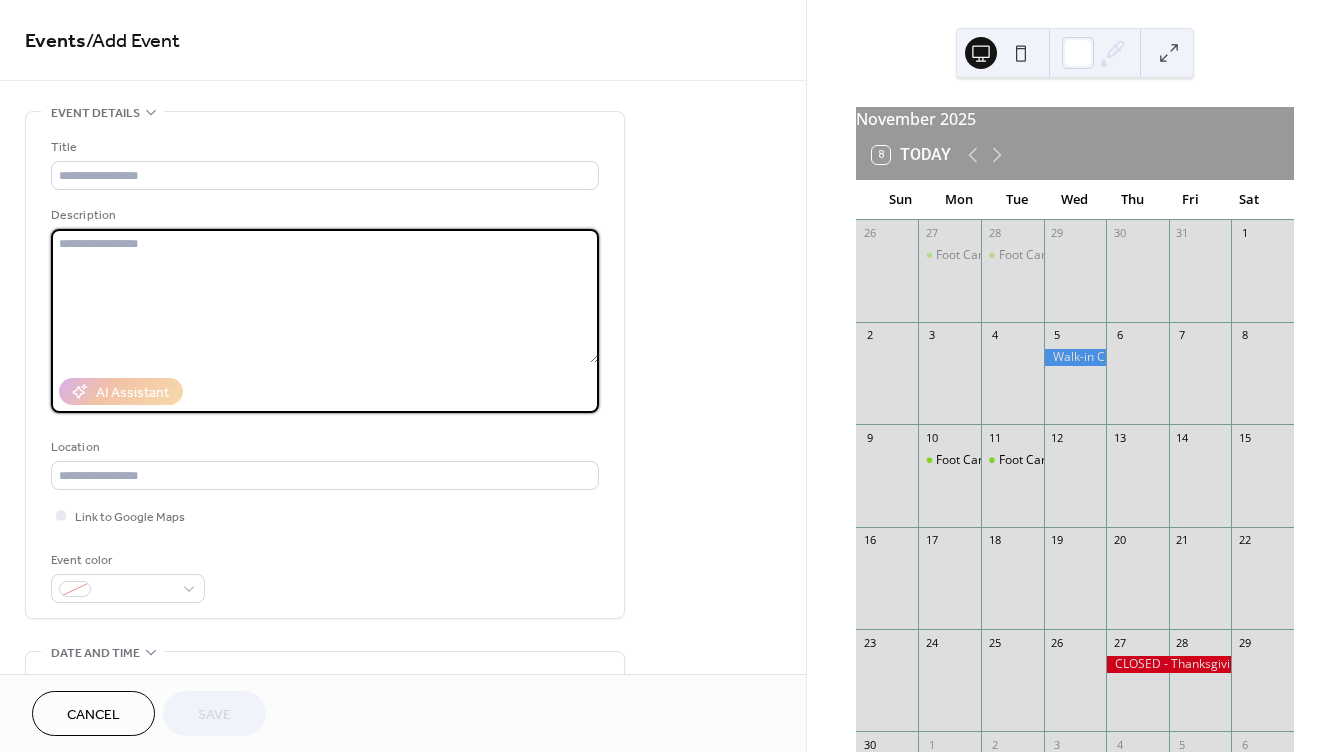 paste on "**********" 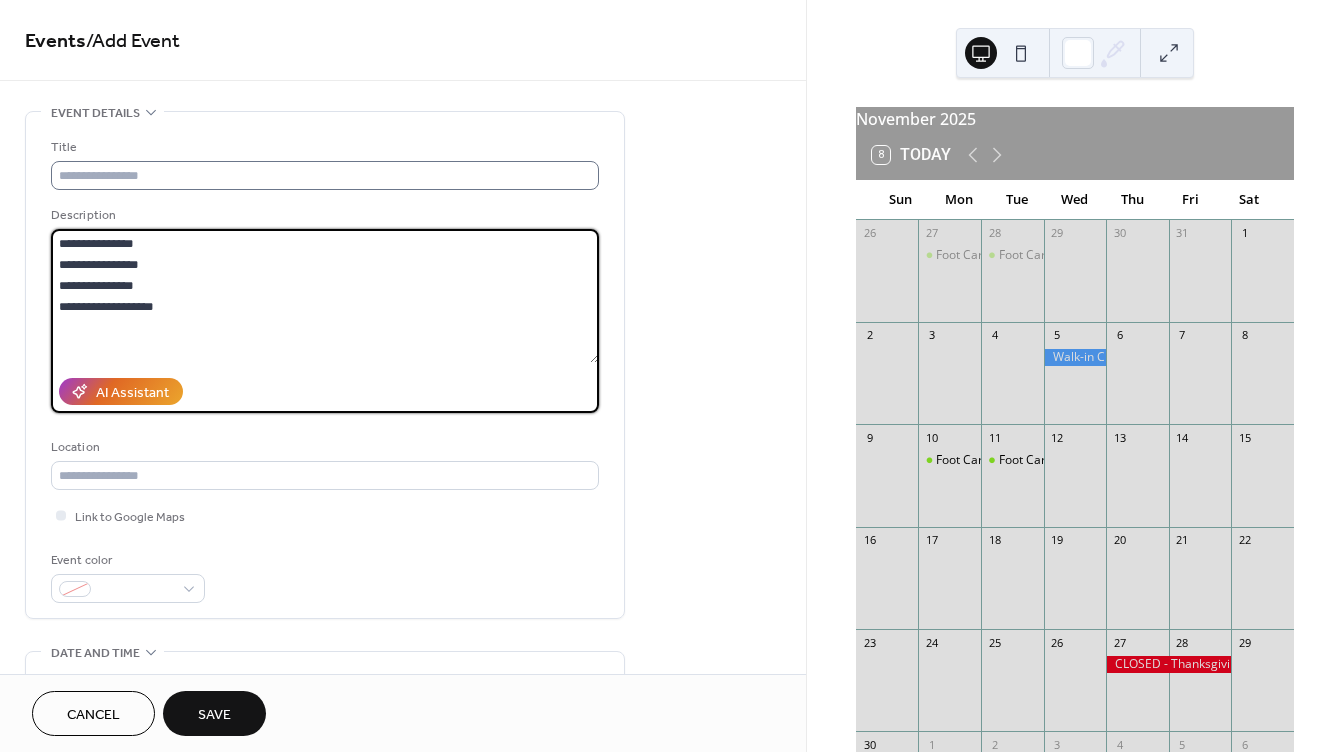 type on "**********" 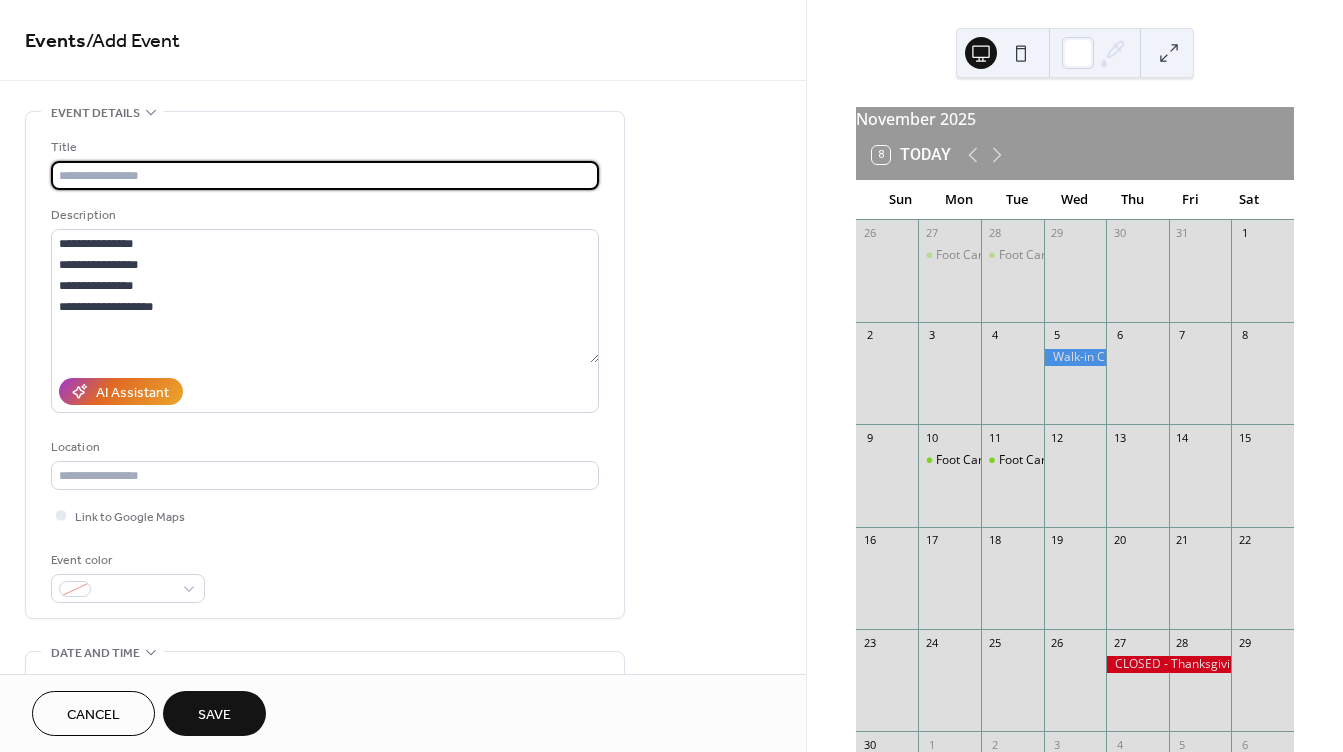 click at bounding box center (325, 175) 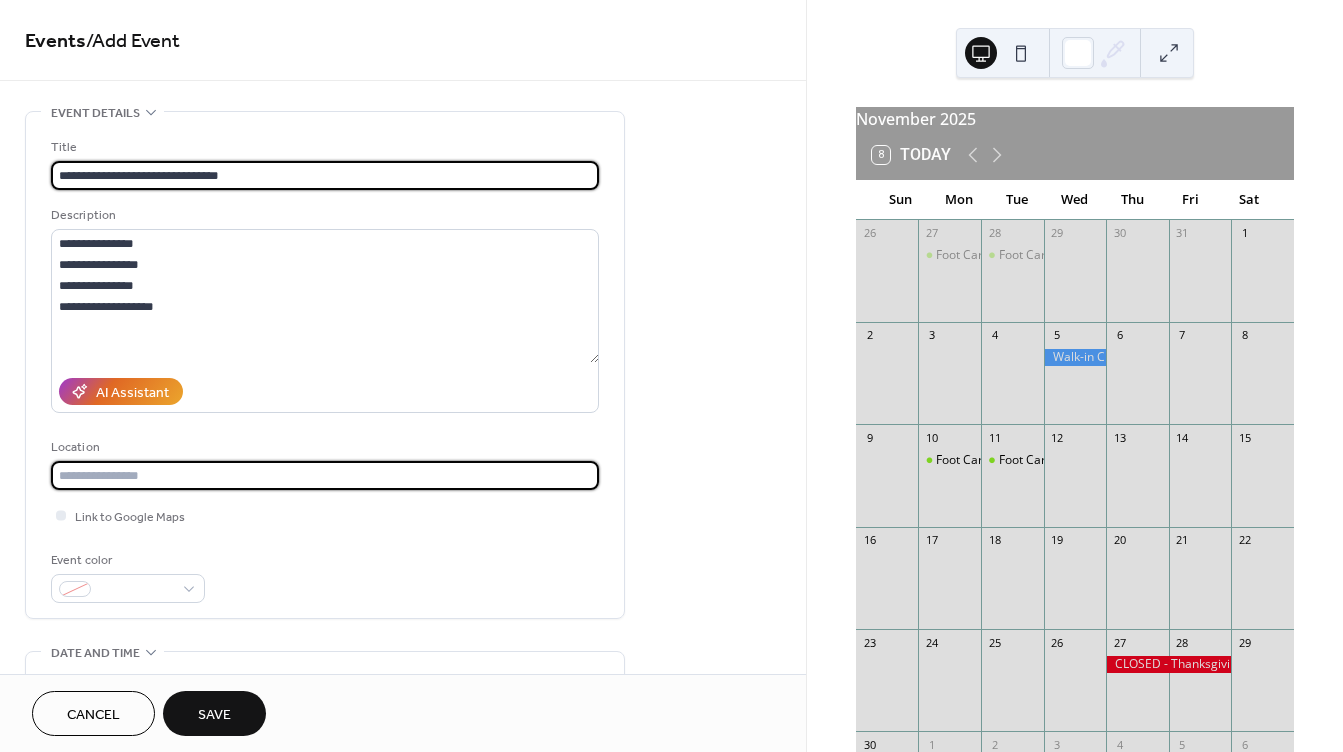 type on "**********" 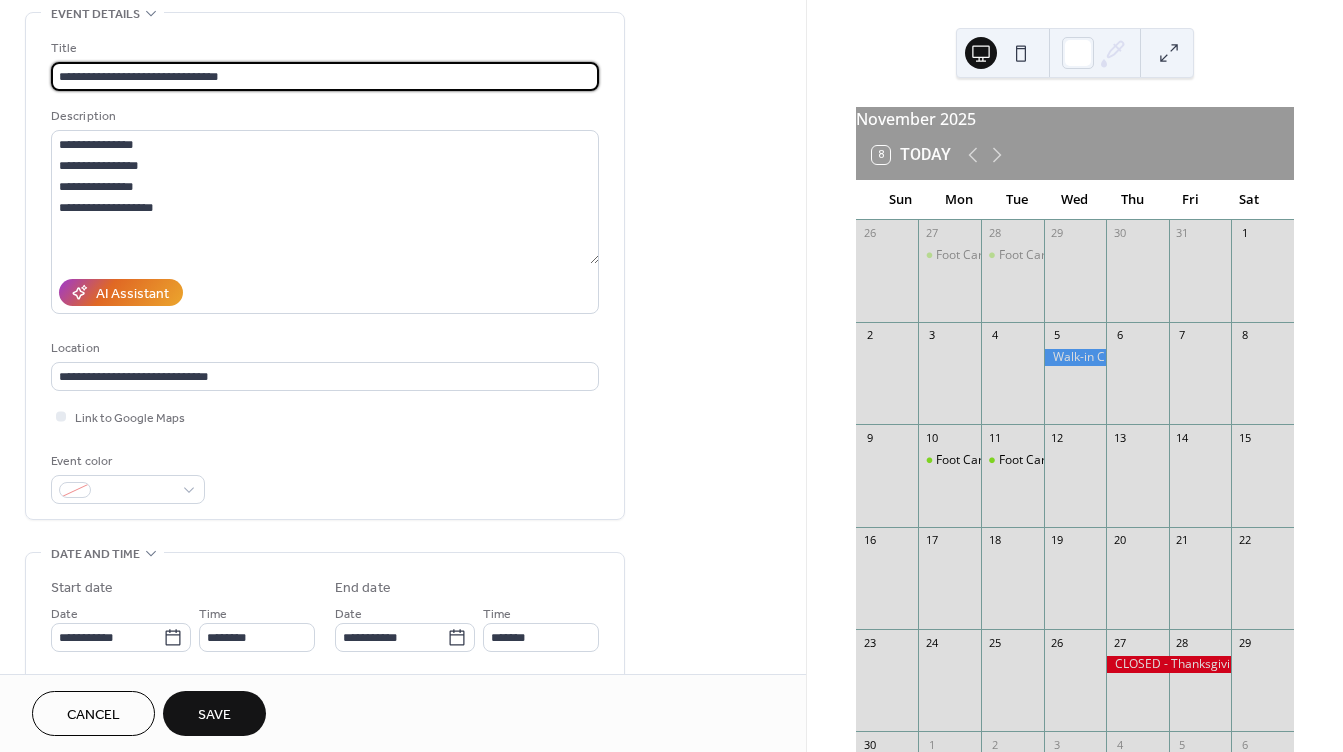 scroll, scrollTop: 100, scrollLeft: 0, axis: vertical 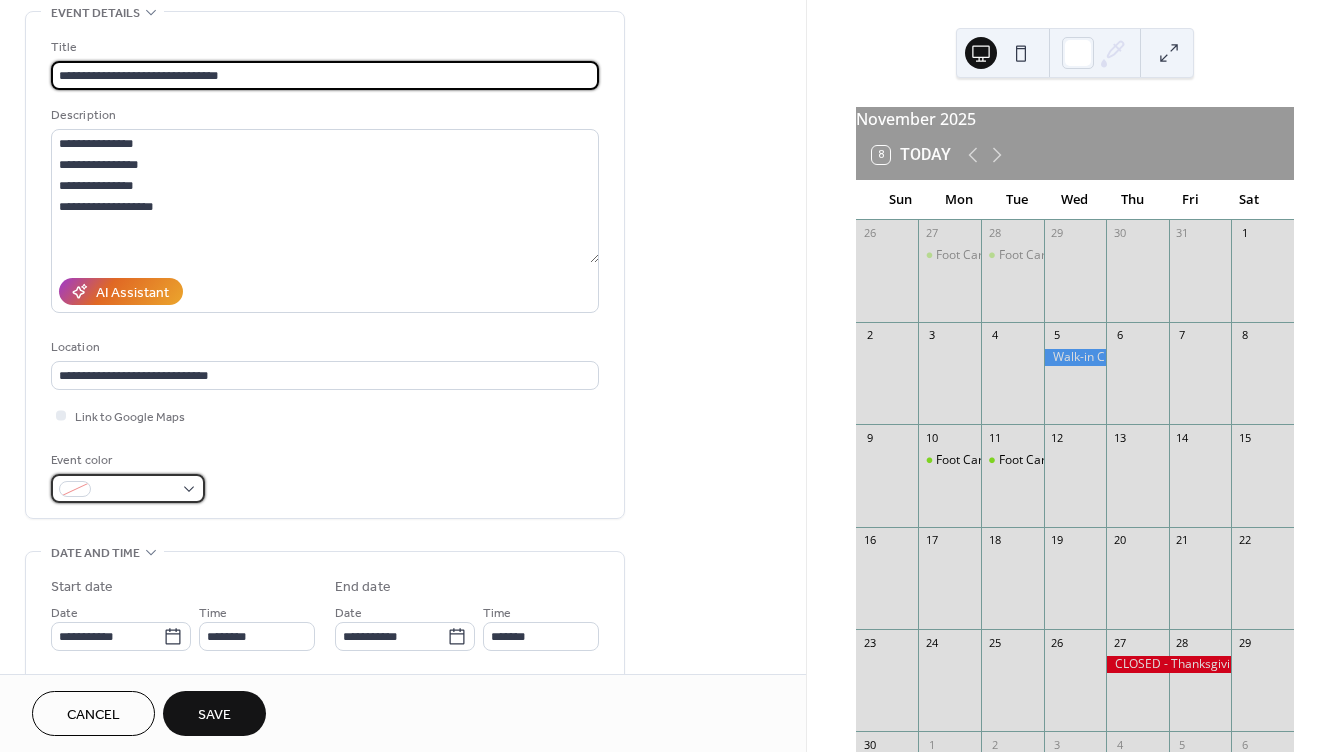 click at bounding box center (136, 490) 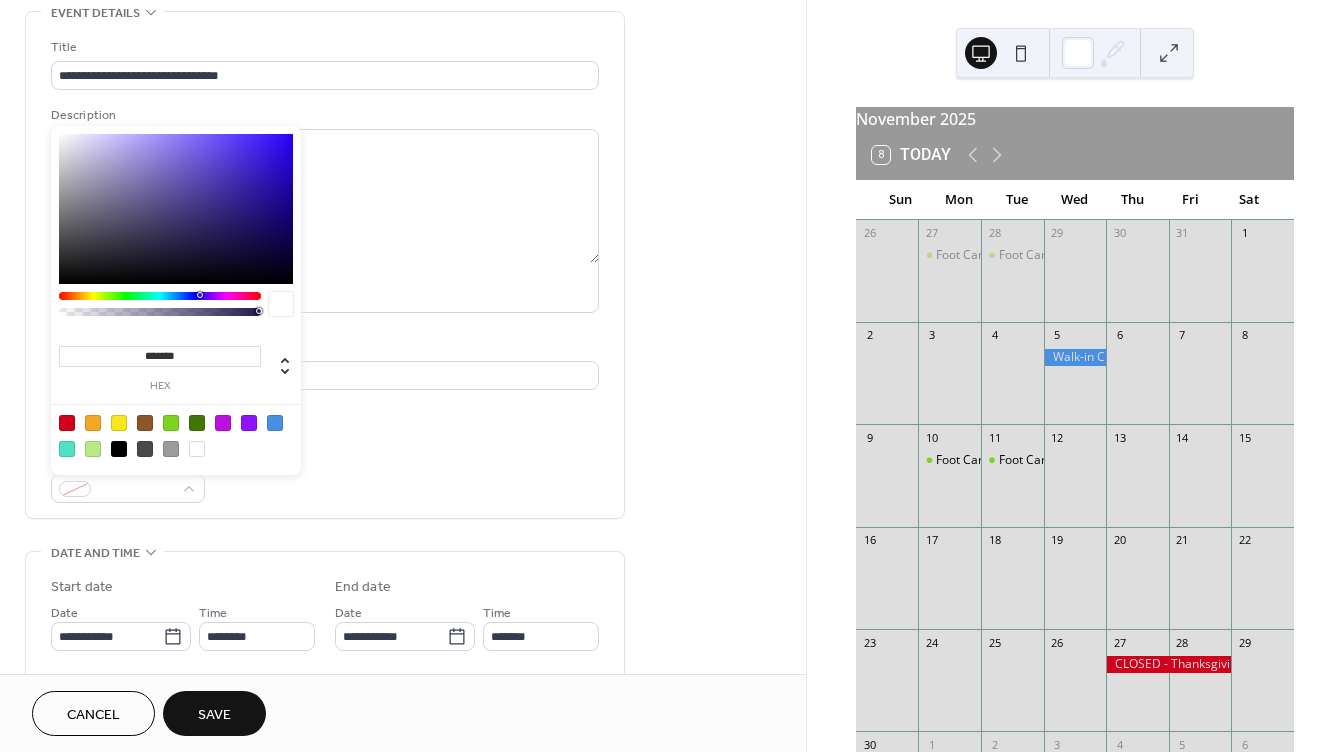 click at bounding box center [171, 423] 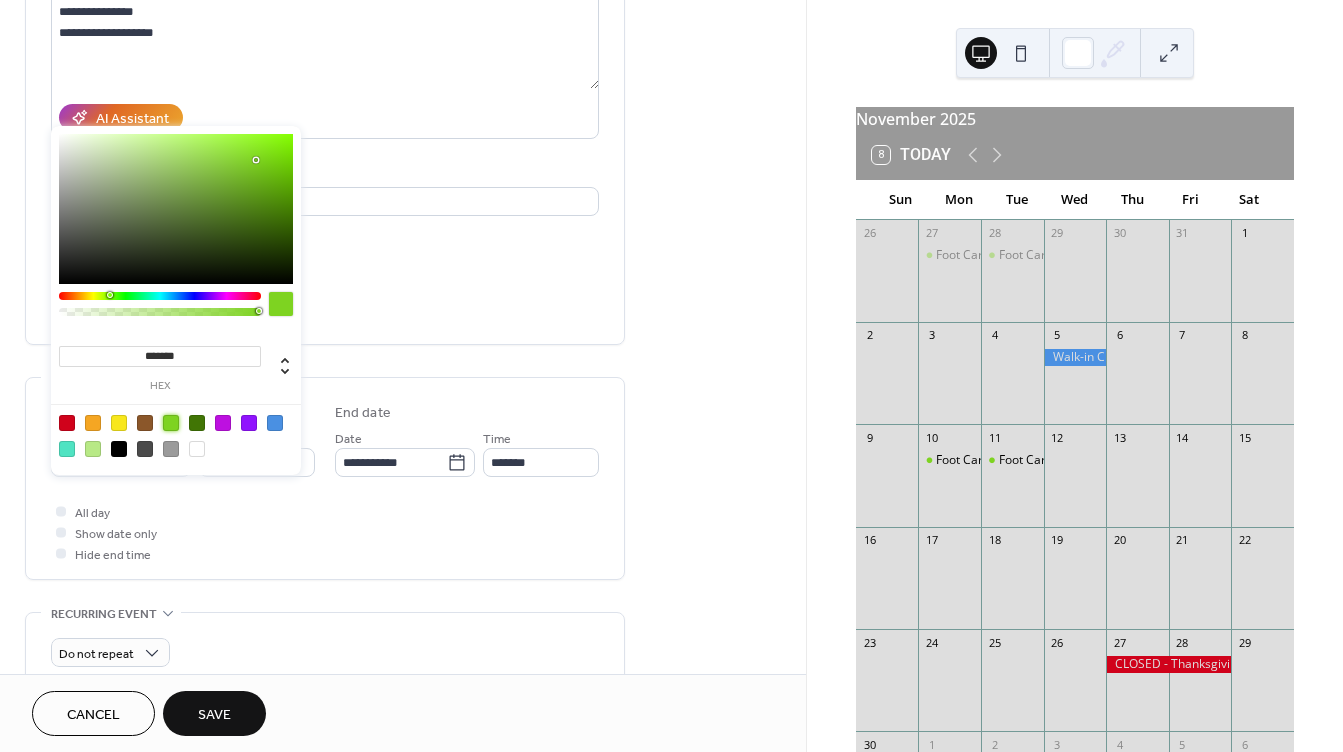 scroll, scrollTop: 300, scrollLeft: 0, axis: vertical 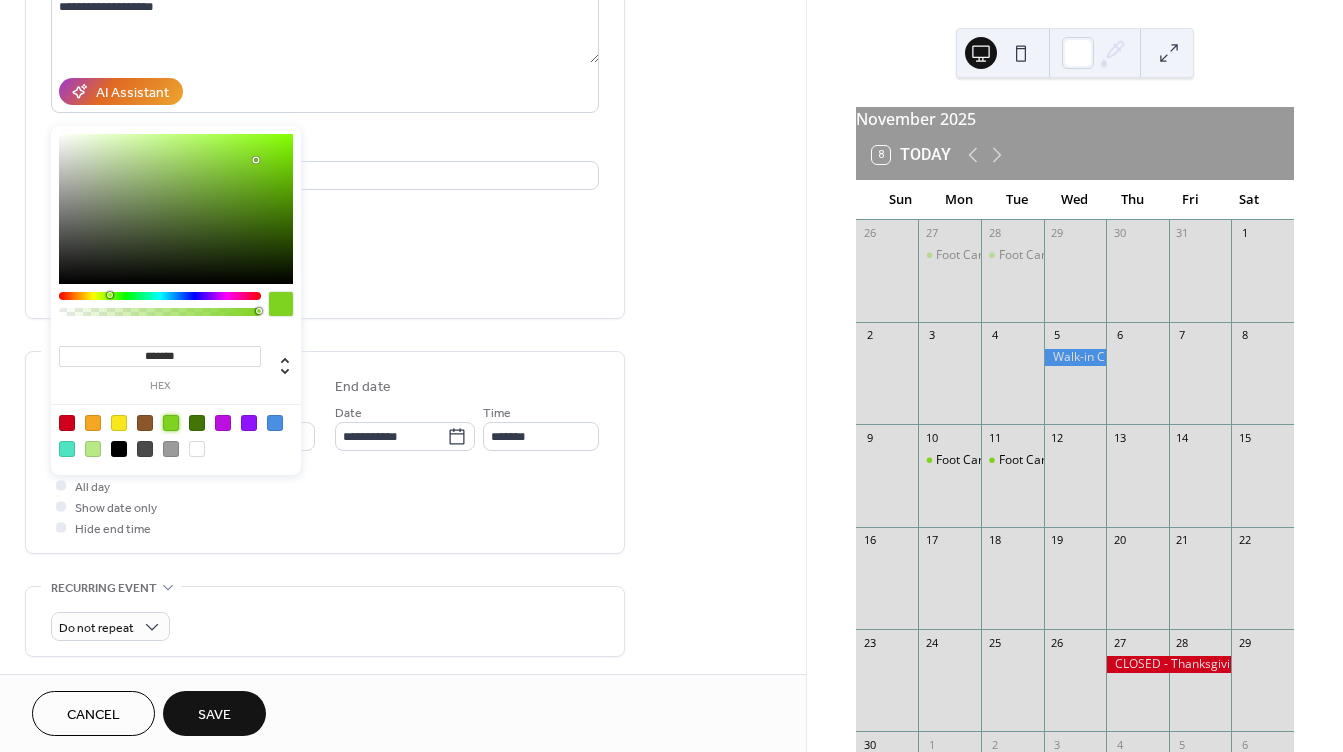 click on "All day Show date only Hide end time" at bounding box center (325, 506) 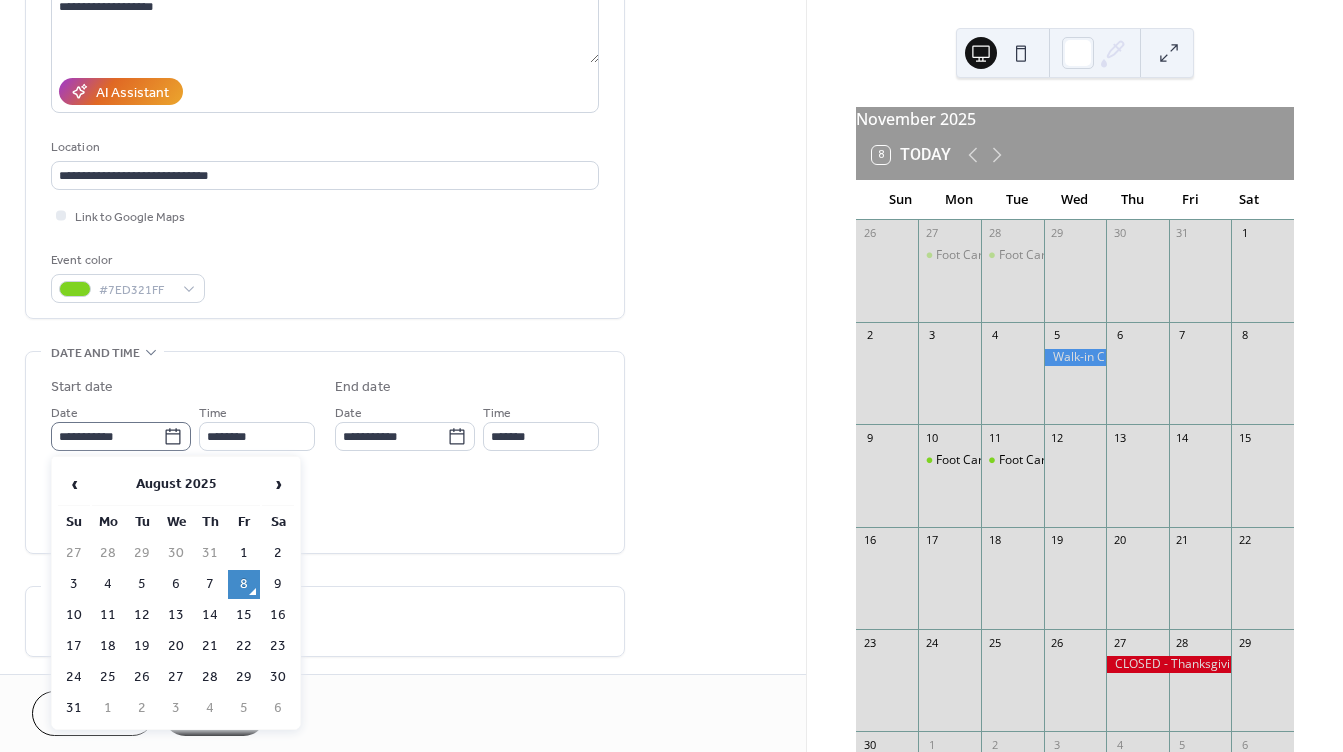 click 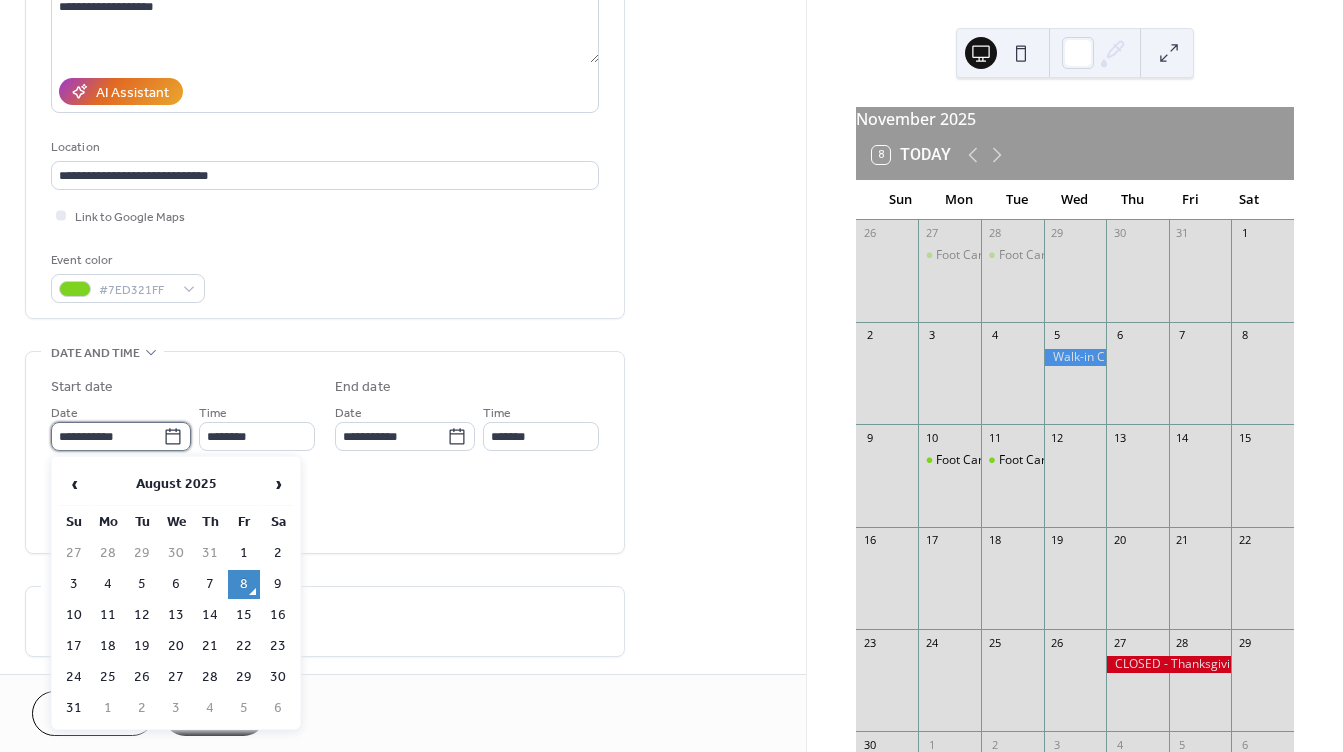 click on "**********" at bounding box center [107, 436] 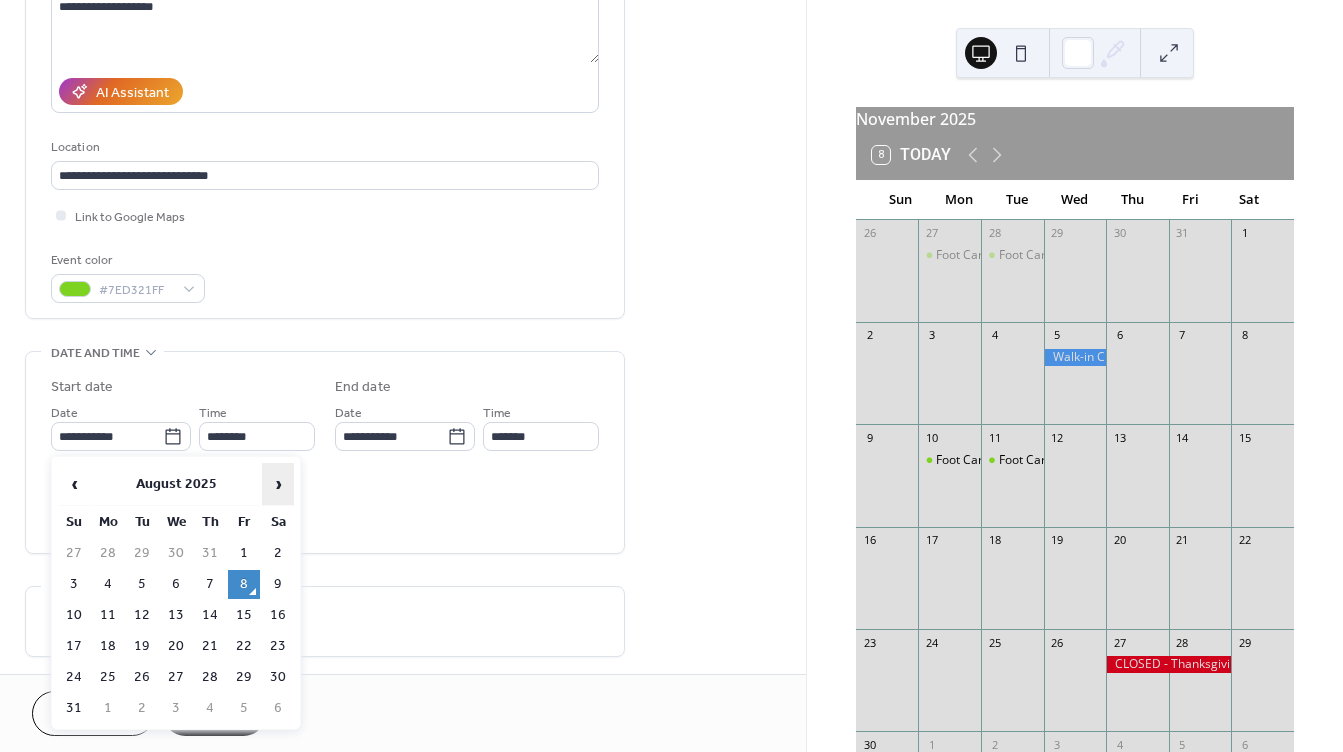 click on "›" at bounding box center [278, 484] 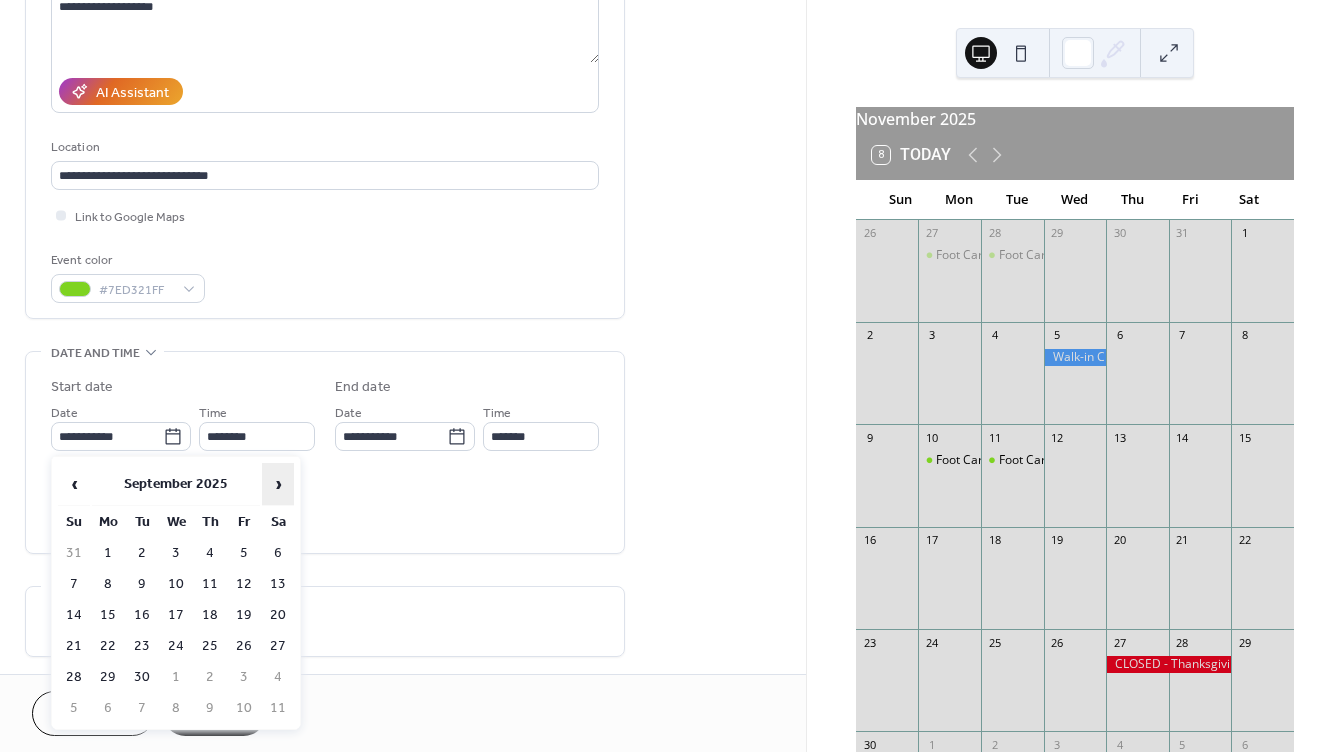 click on "›" at bounding box center [278, 484] 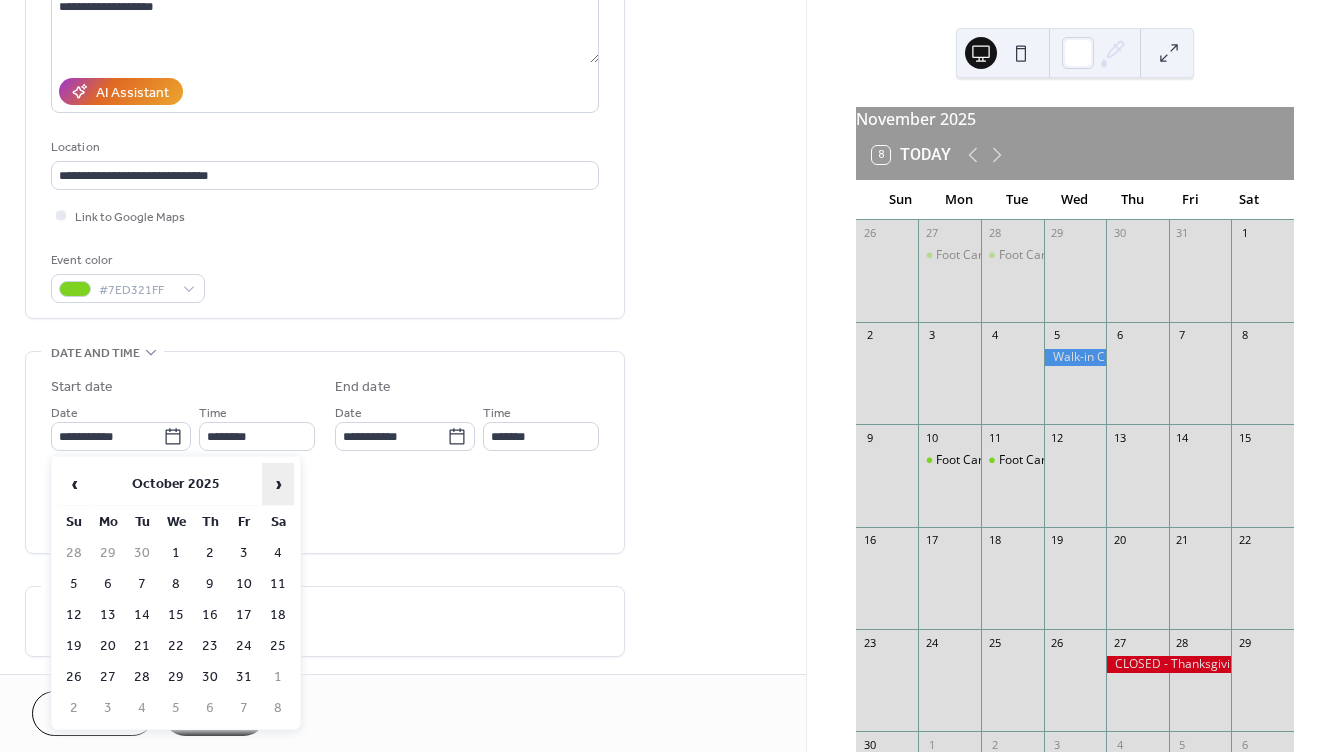 click on "›" at bounding box center (278, 484) 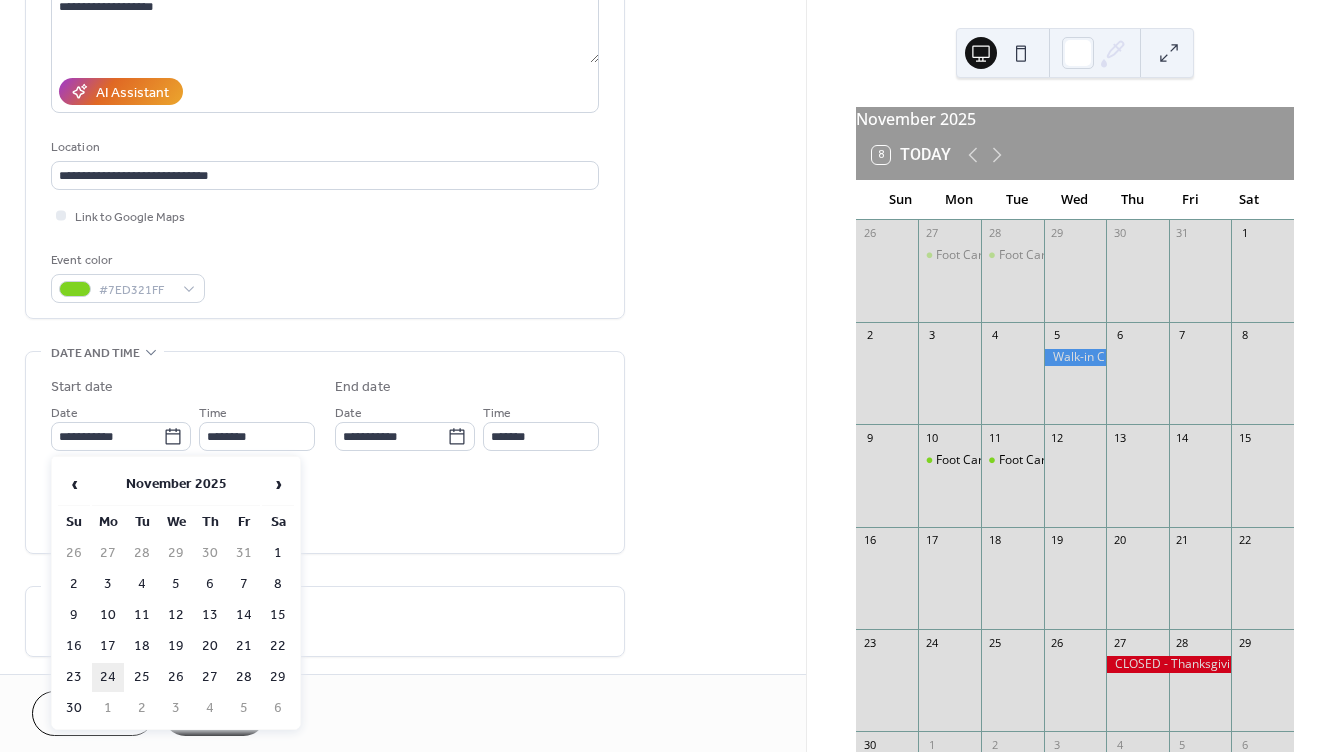 click on "24" at bounding box center [108, 677] 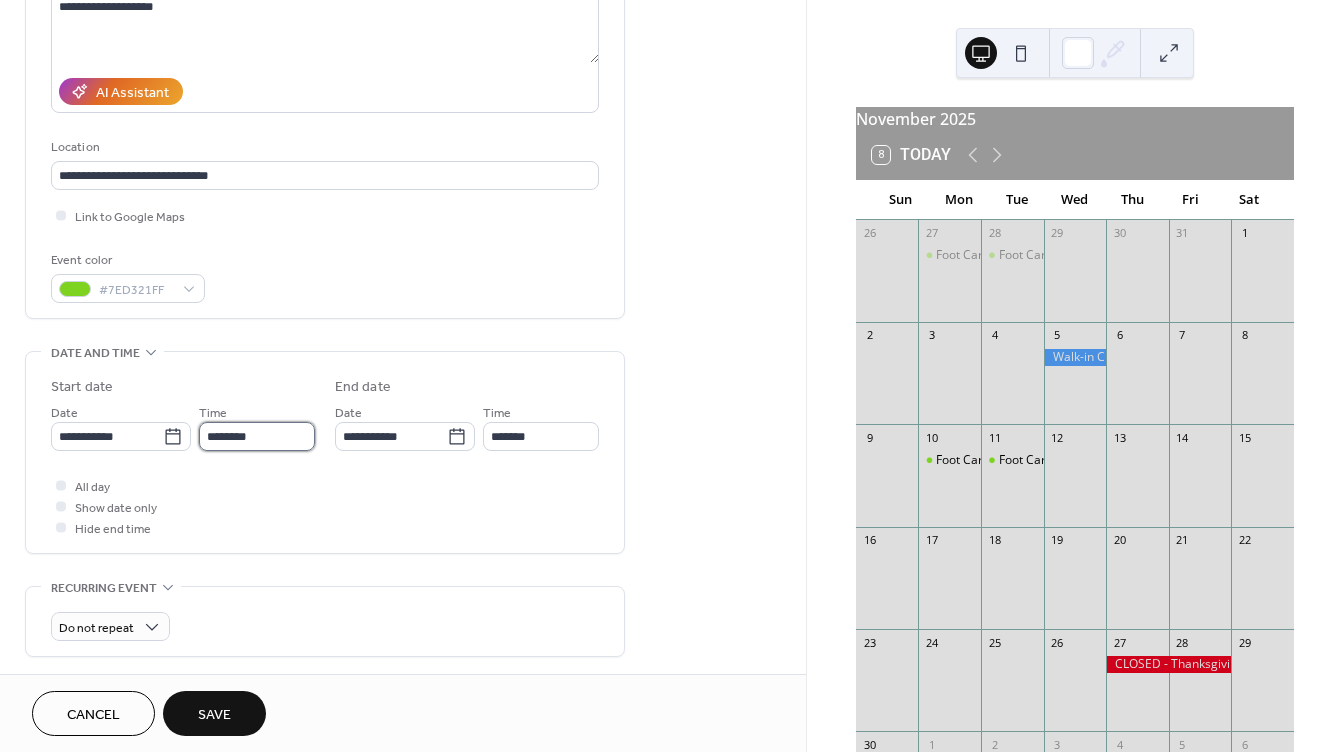 click on "********" at bounding box center [257, 436] 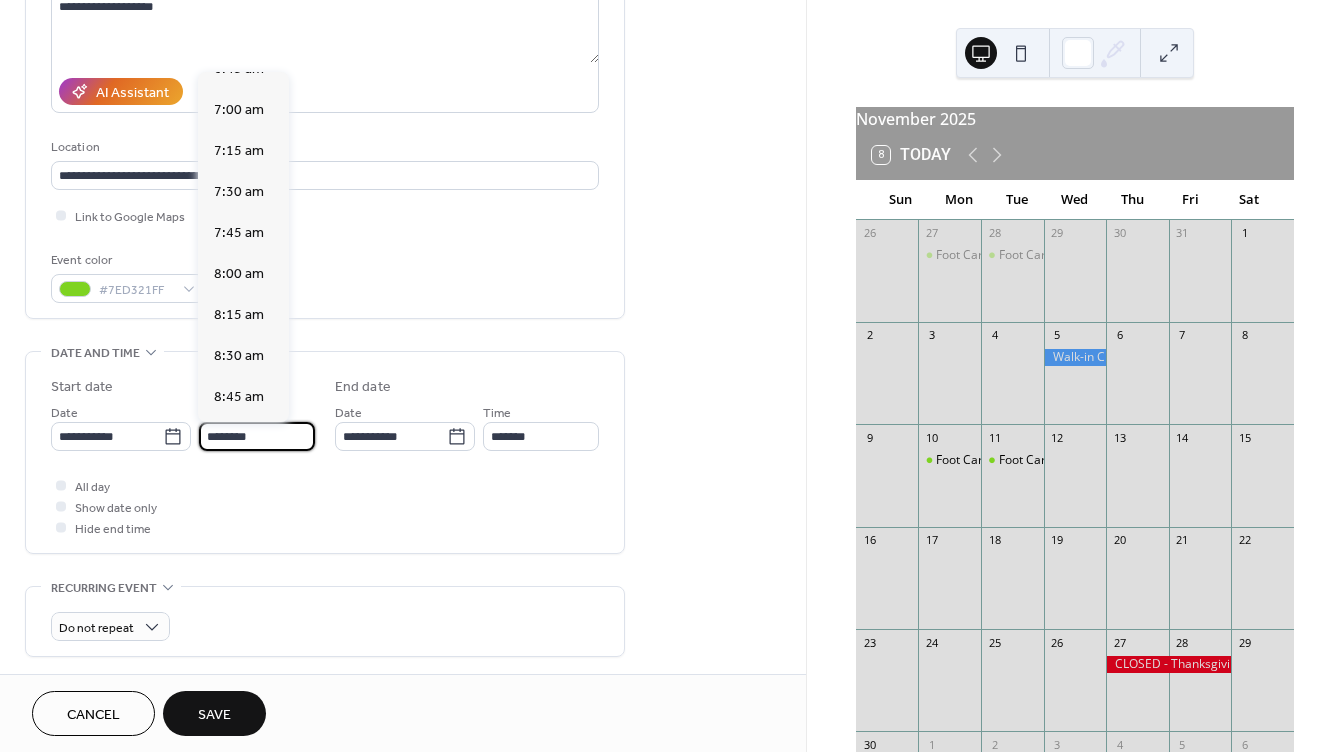 scroll, scrollTop: 1044, scrollLeft: 0, axis: vertical 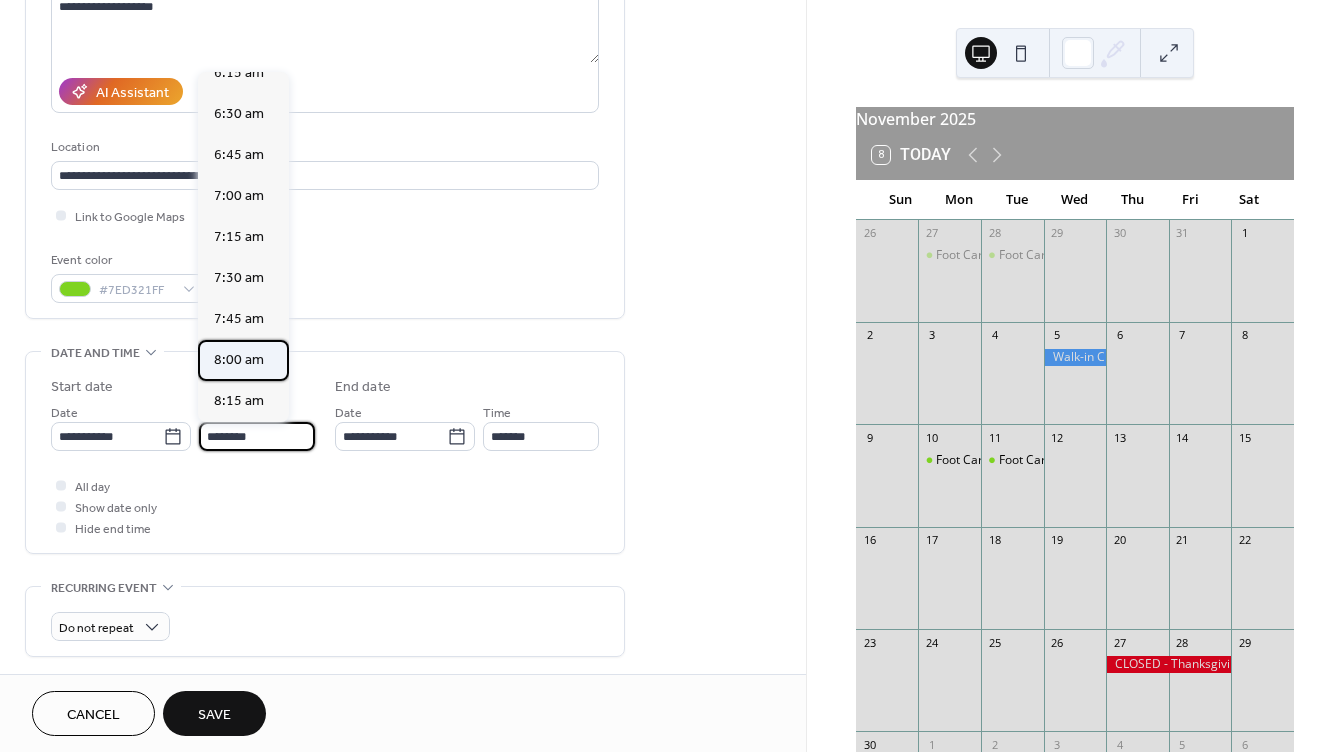 click on "8:00 am" at bounding box center (239, 360) 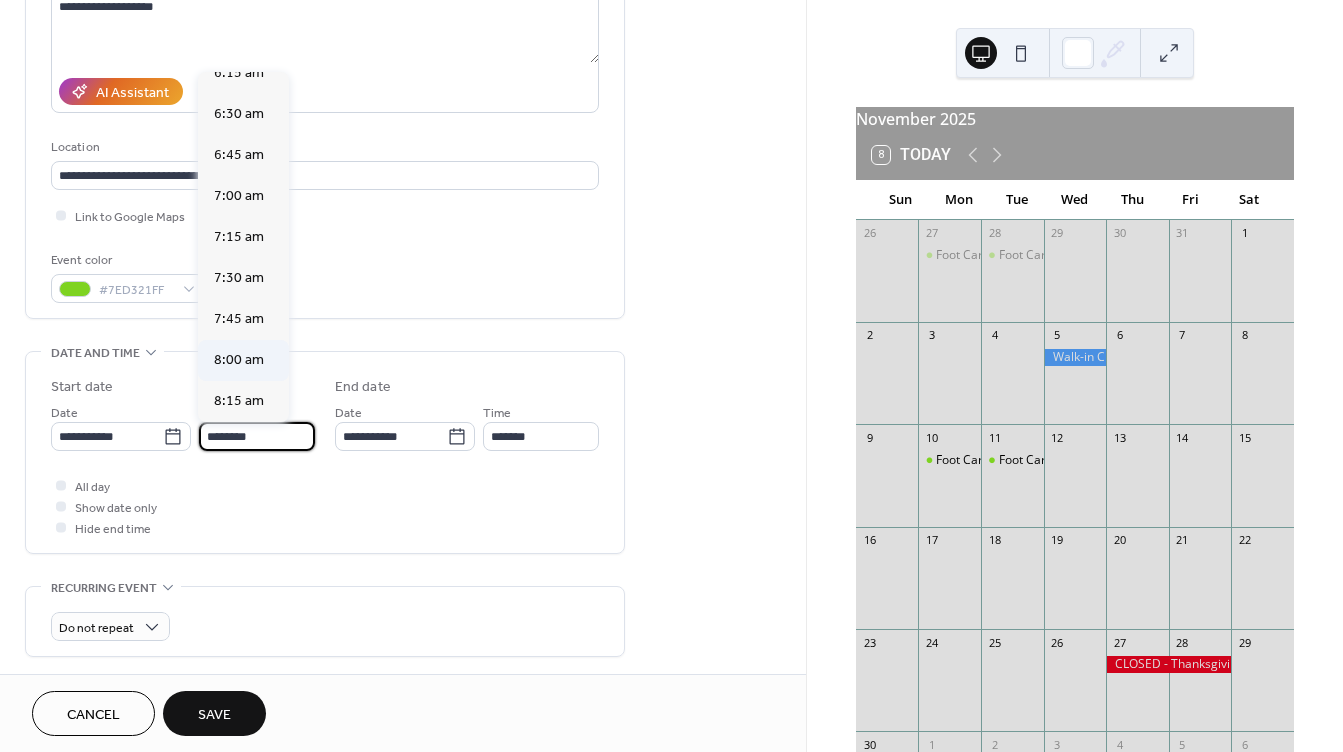type on "*******" 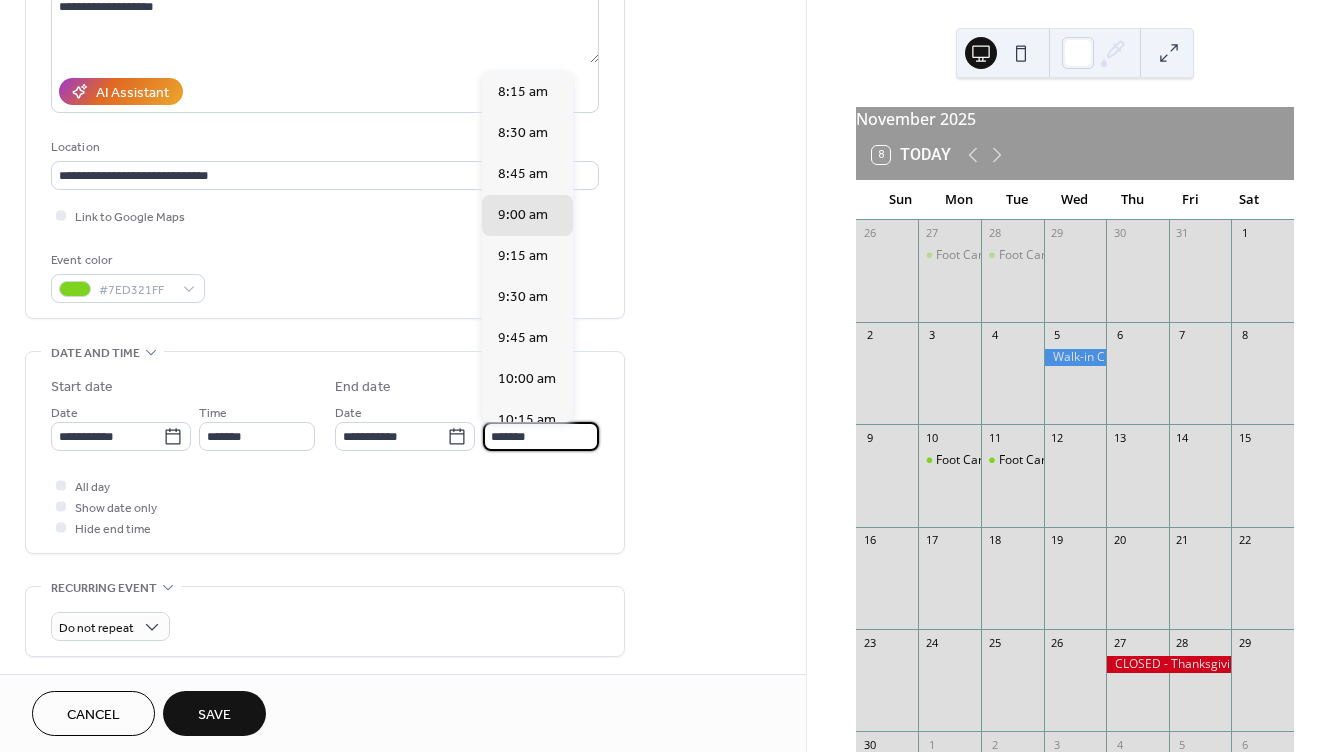 click on "*******" at bounding box center [541, 436] 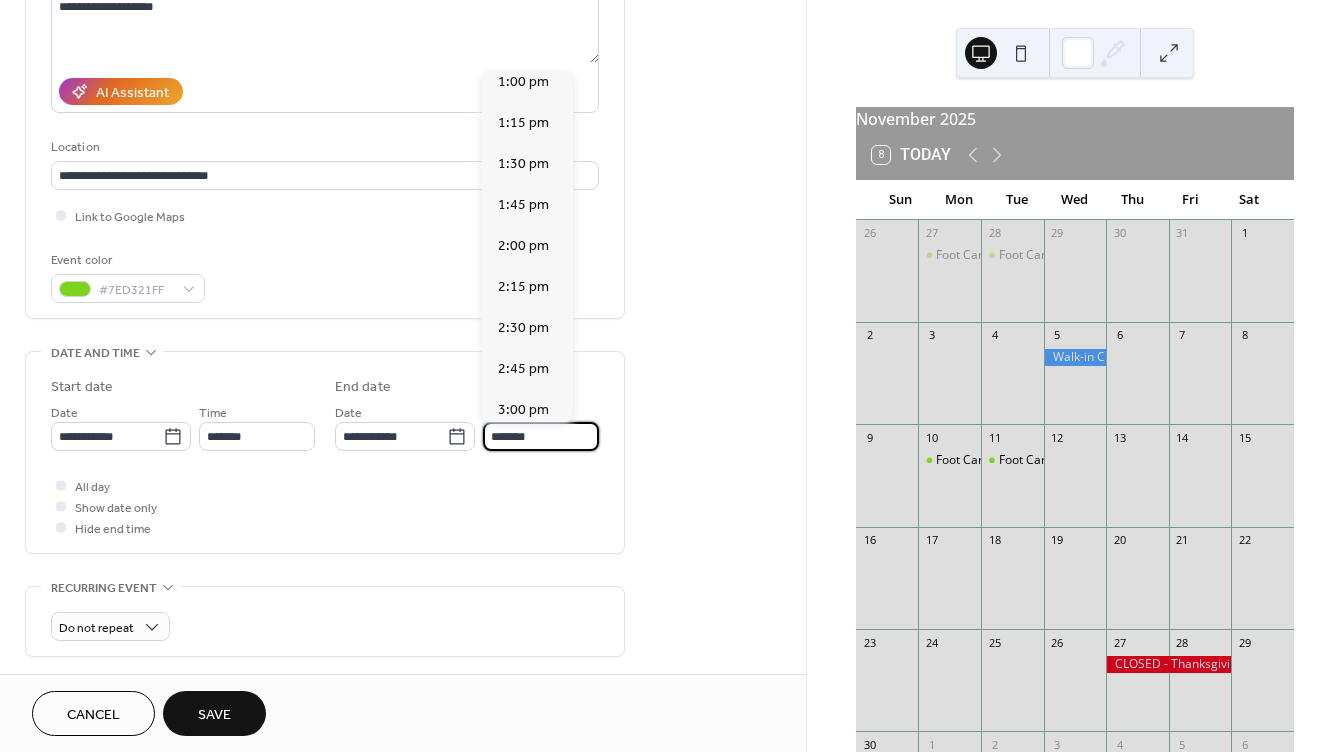 scroll, scrollTop: 900, scrollLeft: 0, axis: vertical 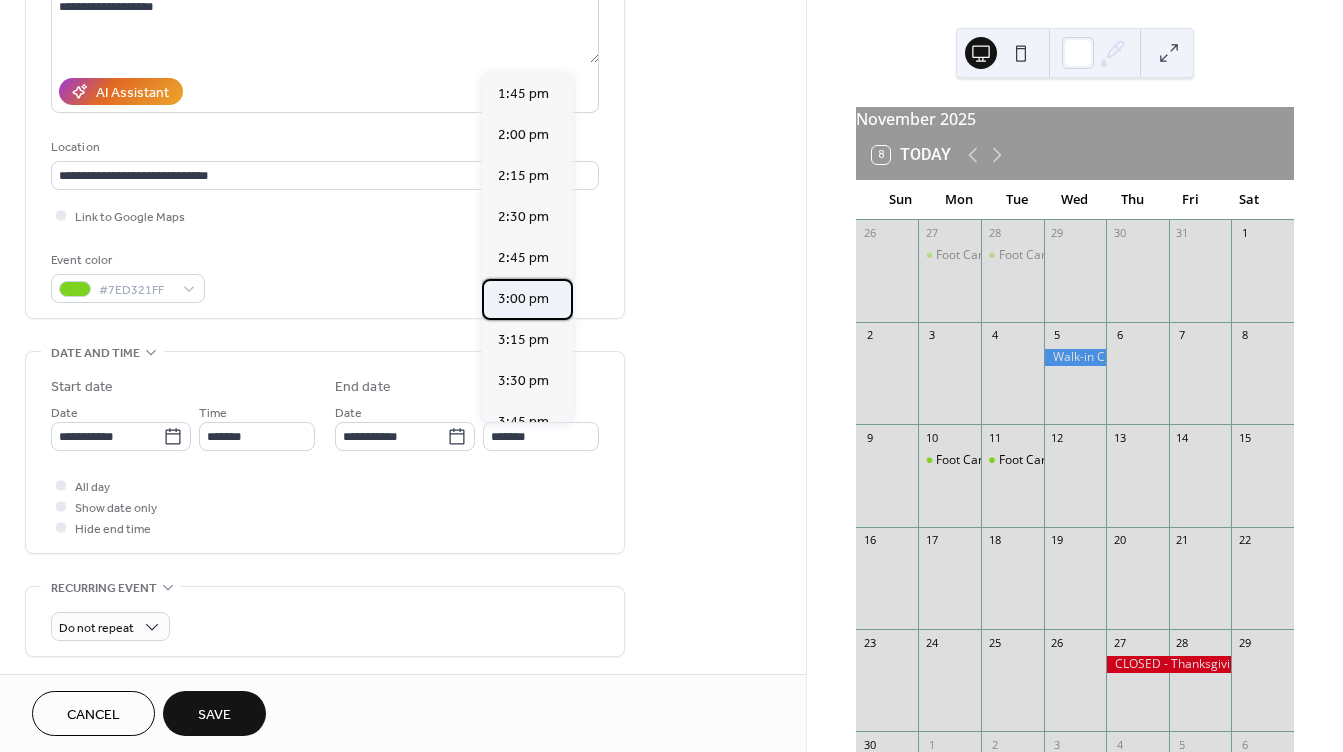 click on "3:00 pm" at bounding box center [523, 299] 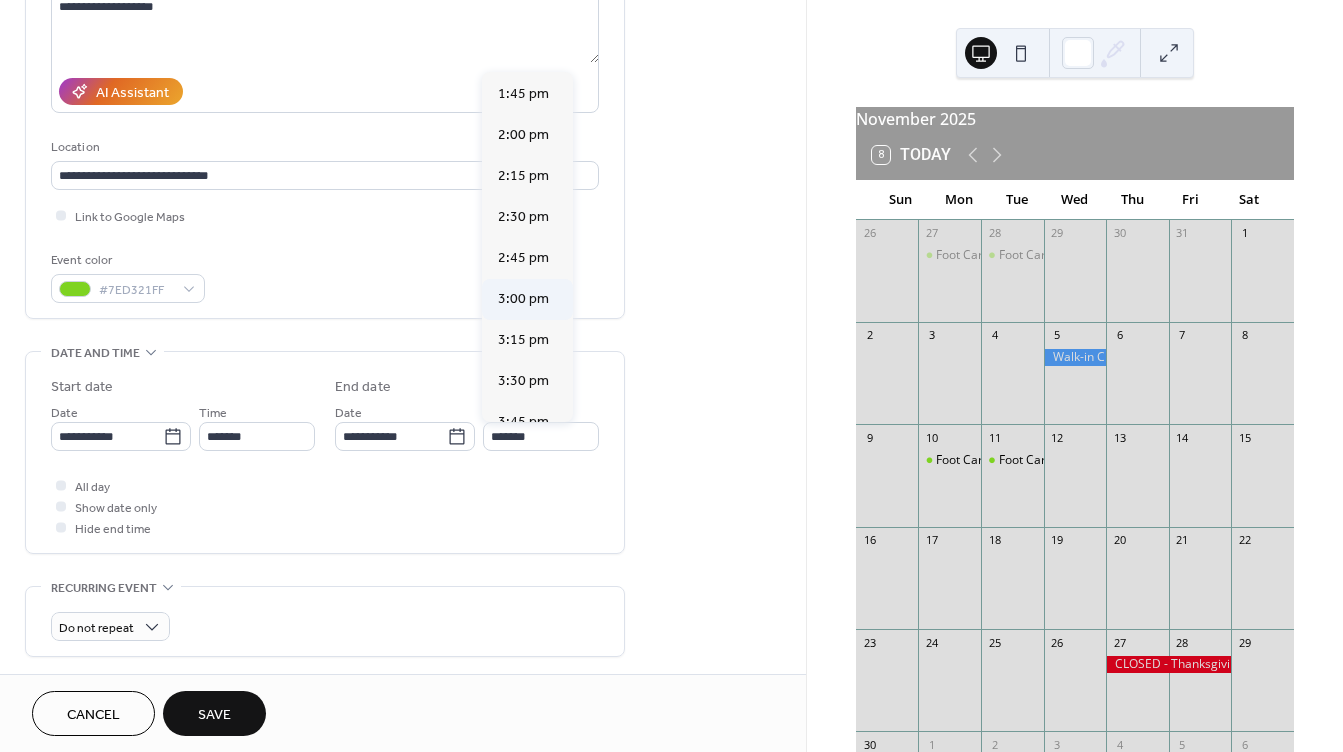 type on "*******" 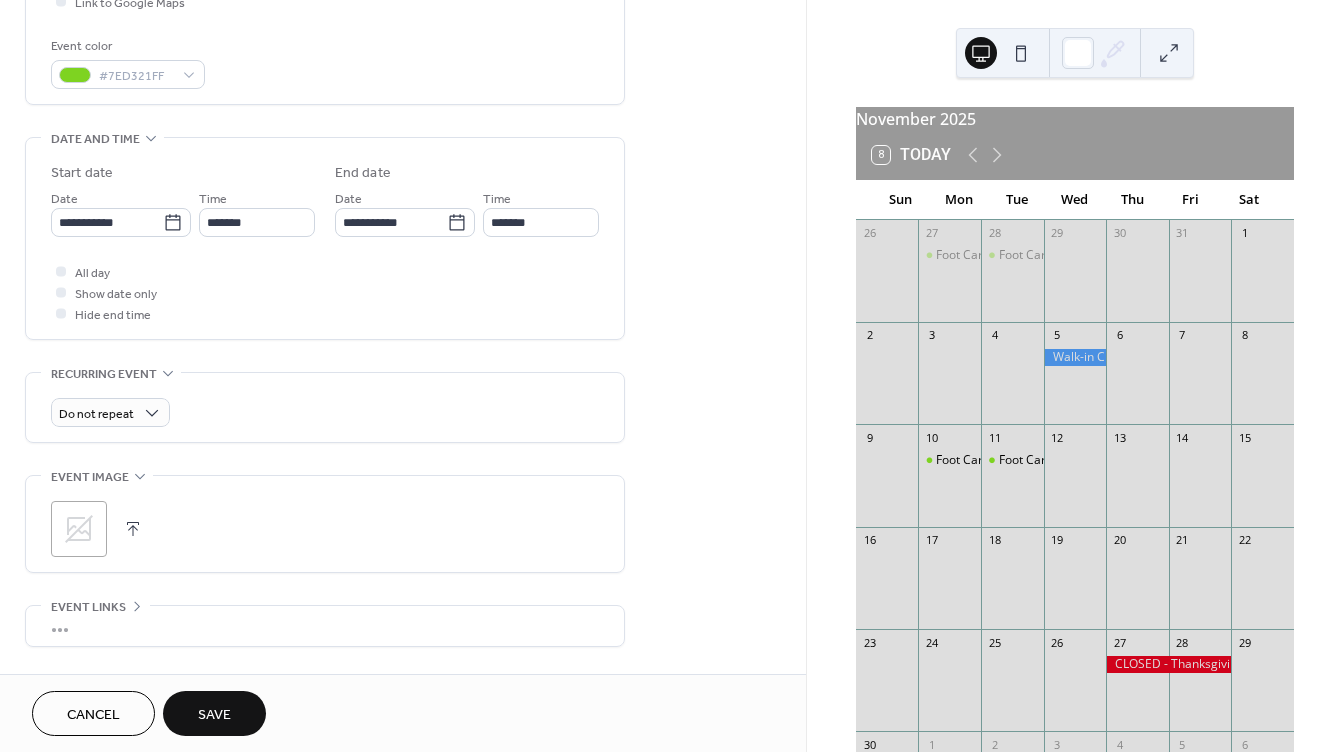 scroll, scrollTop: 600, scrollLeft: 0, axis: vertical 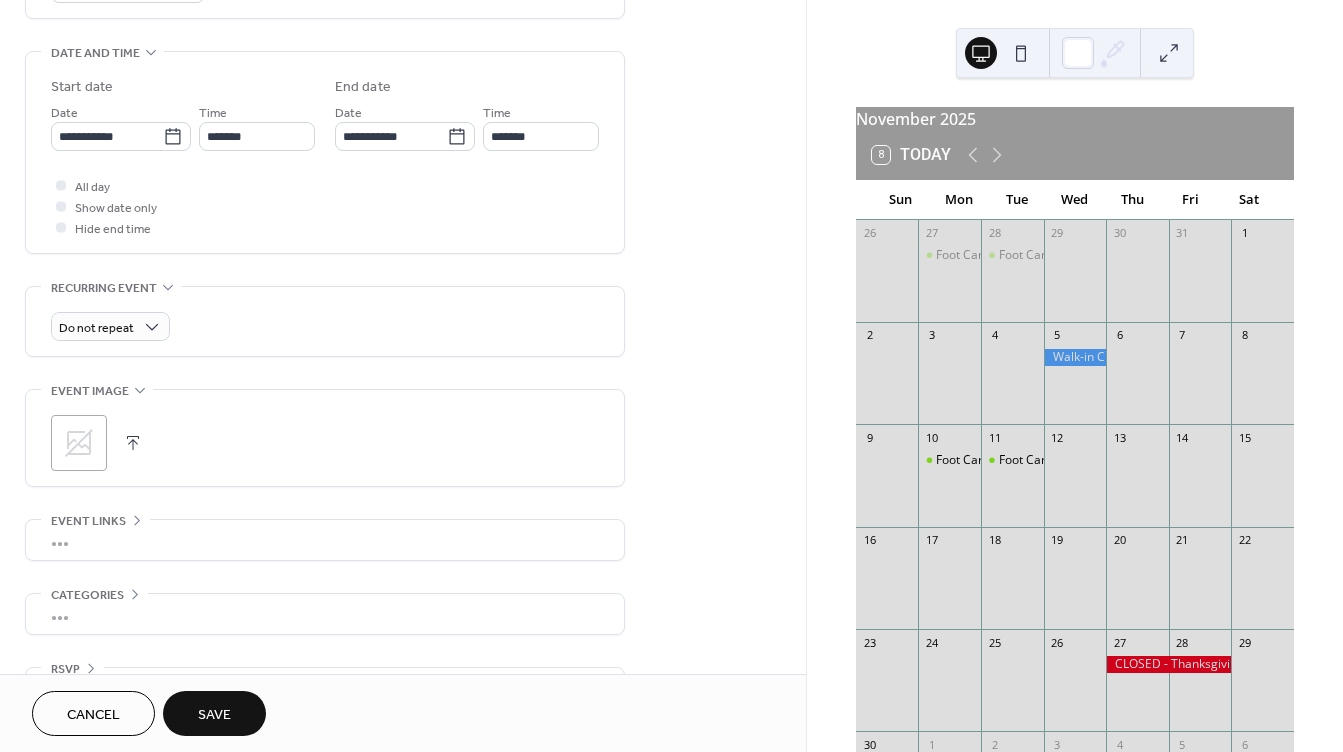 click at bounding box center (133, 443) 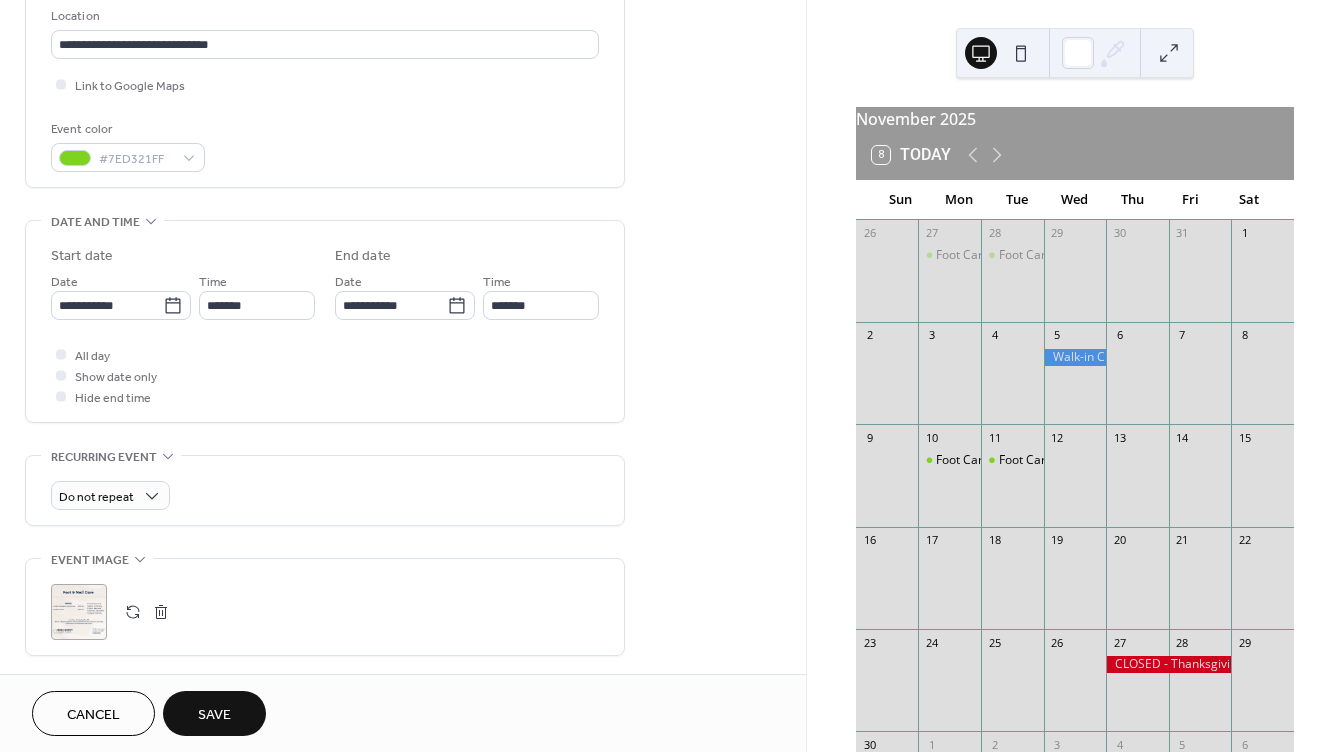 scroll, scrollTop: 500, scrollLeft: 0, axis: vertical 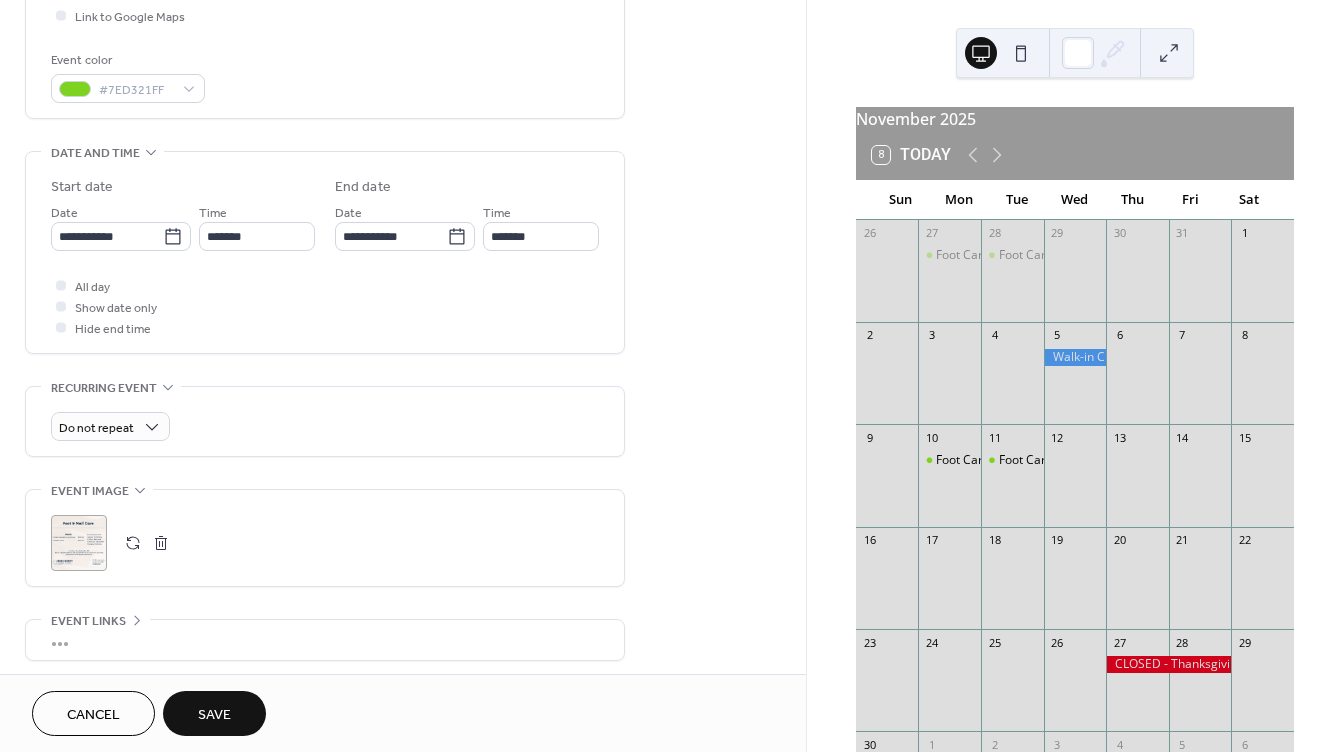 click on "Save" at bounding box center [214, 715] 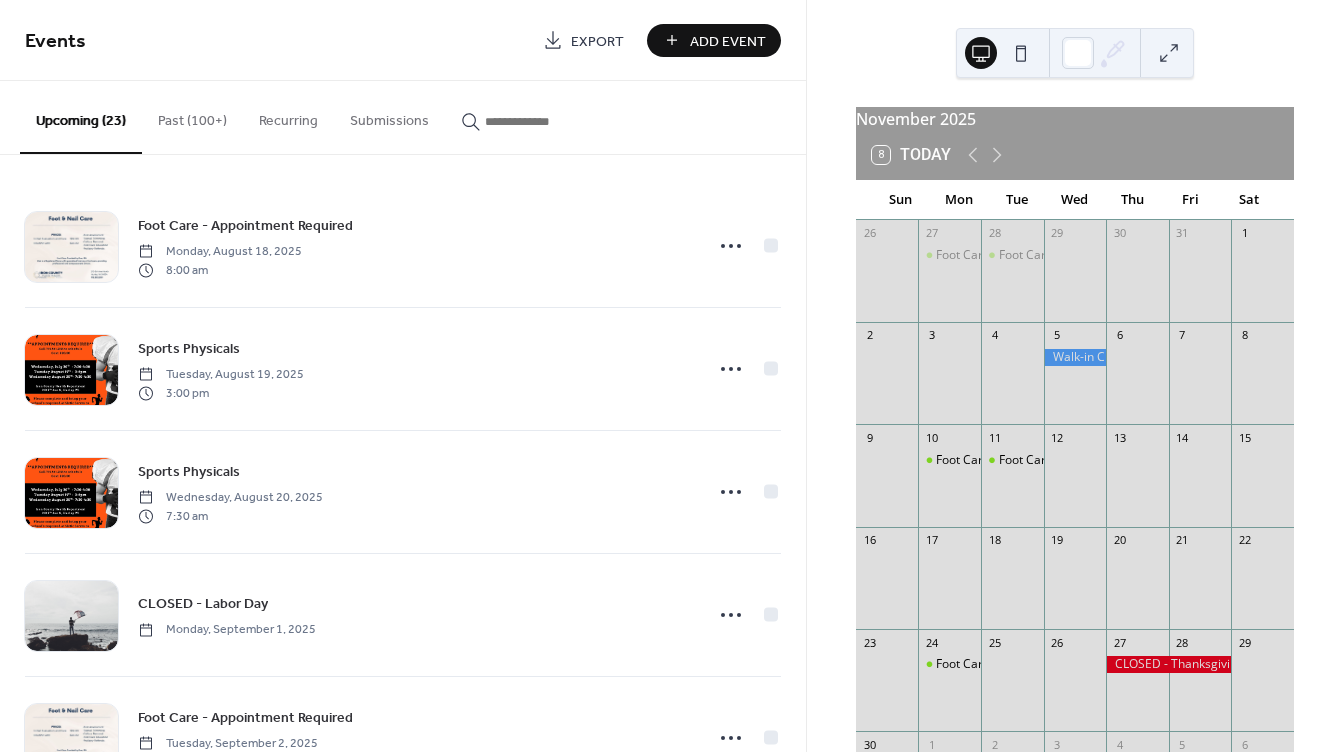 click on "Add Event" at bounding box center (728, 41) 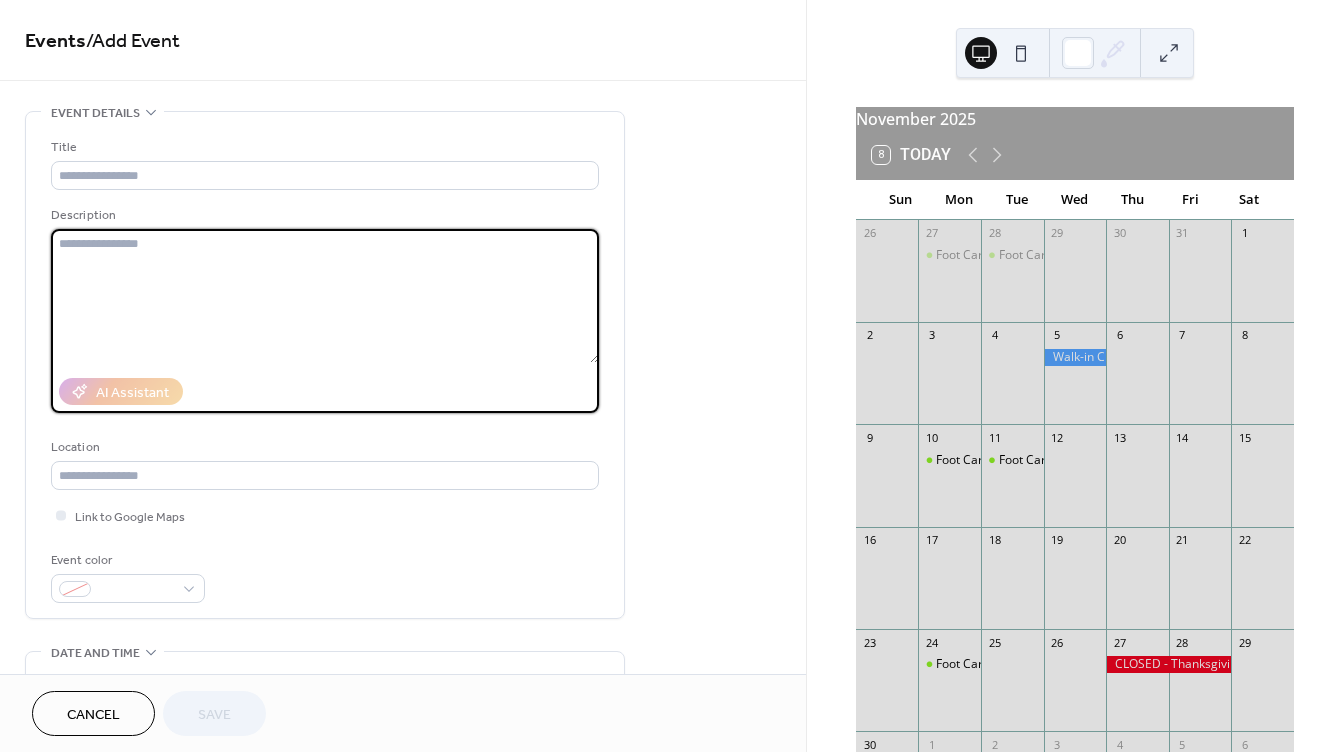 click at bounding box center (325, 296) 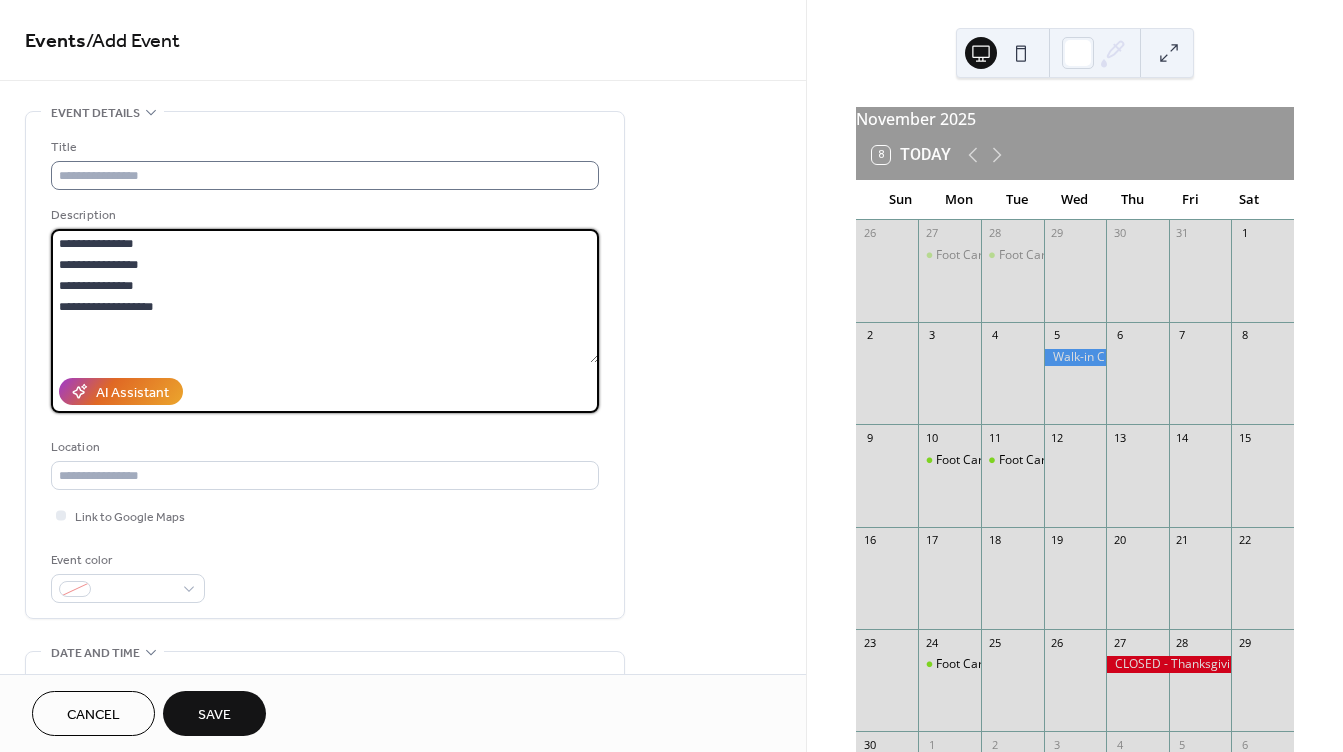type on "**********" 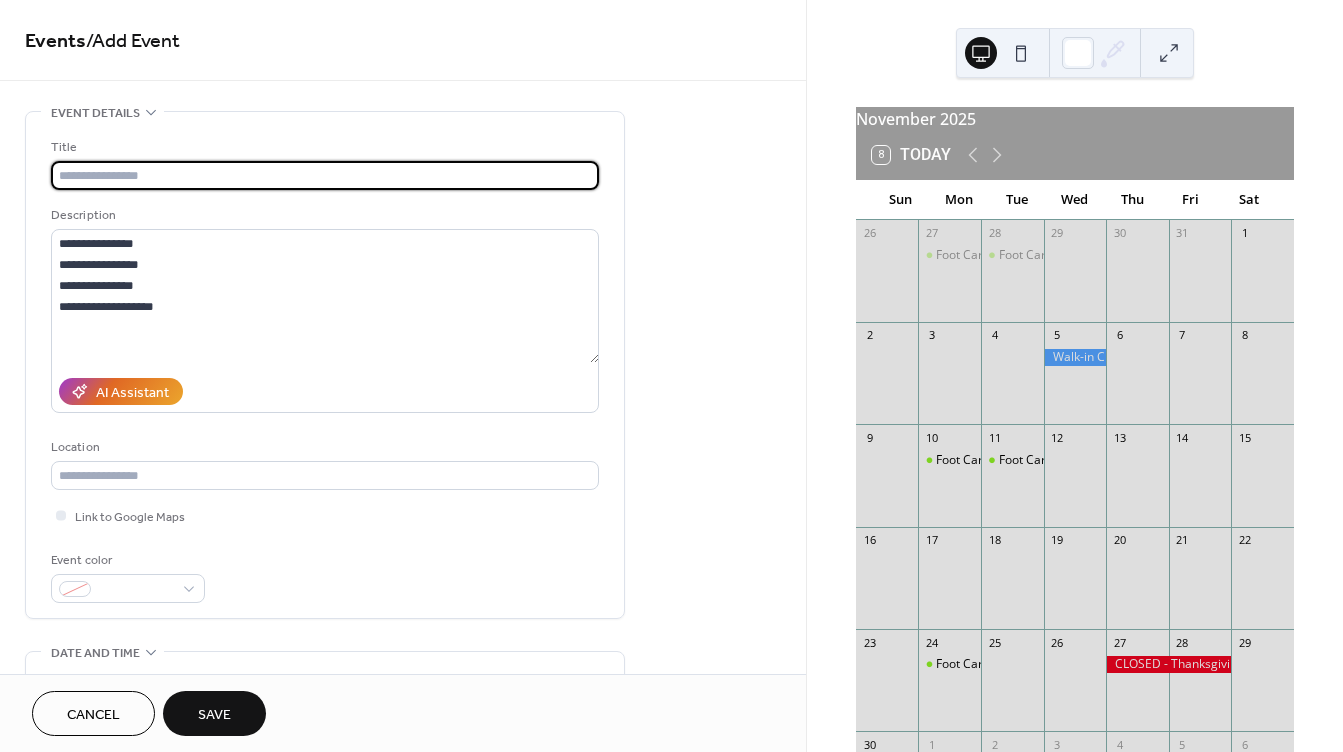click at bounding box center [325, 175] 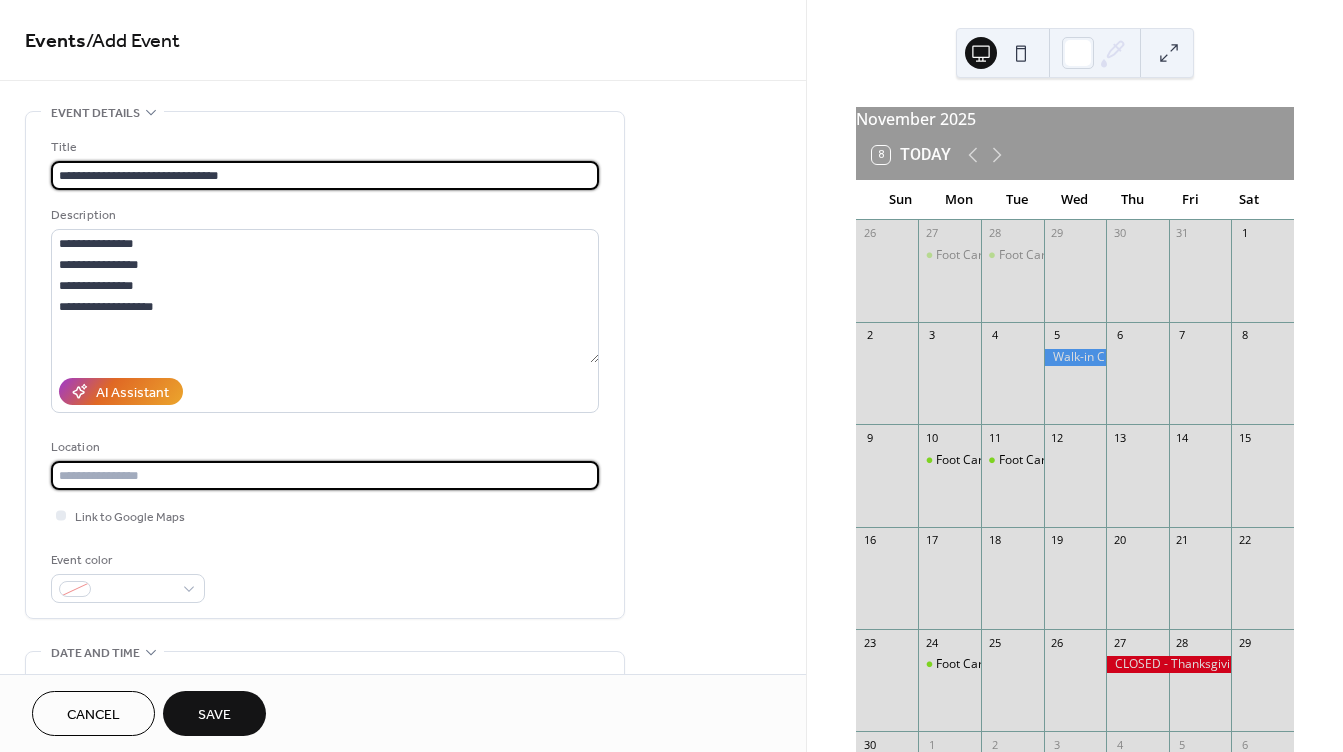 type on "**********" 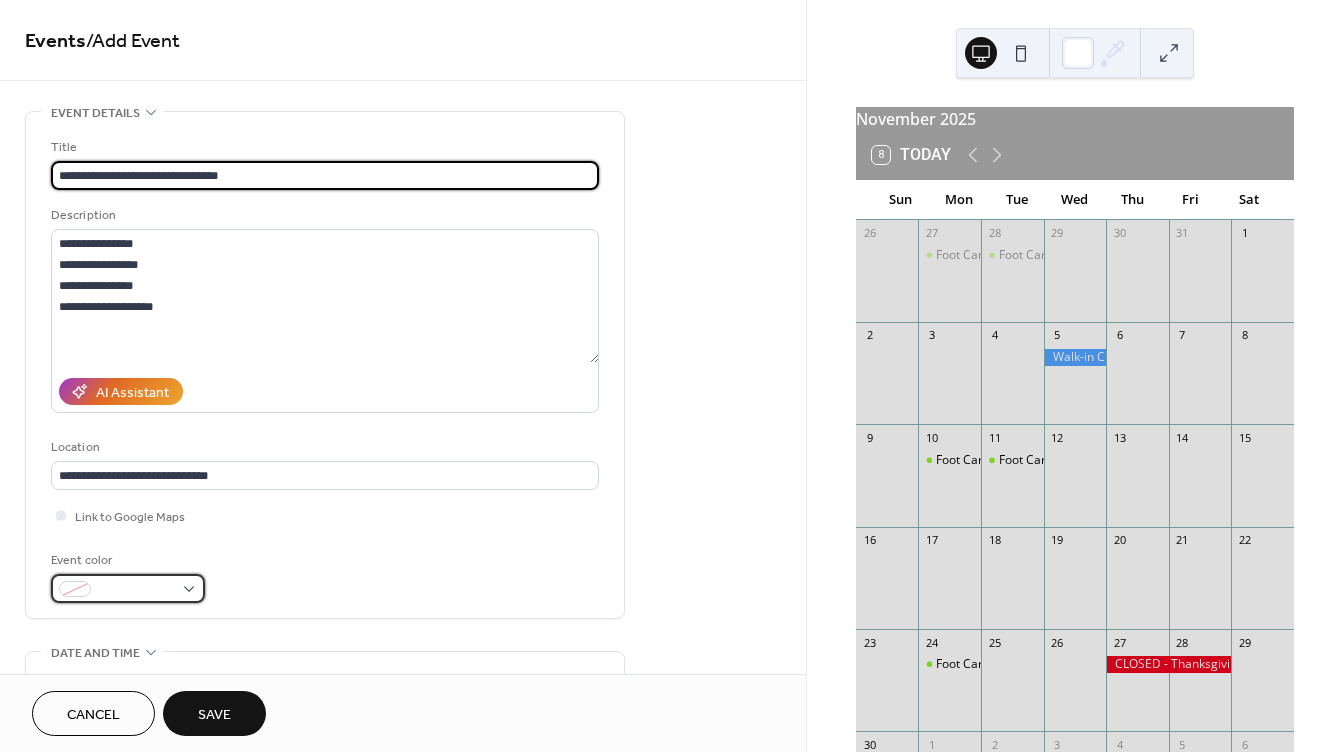 click at bounding box center (136, 590) 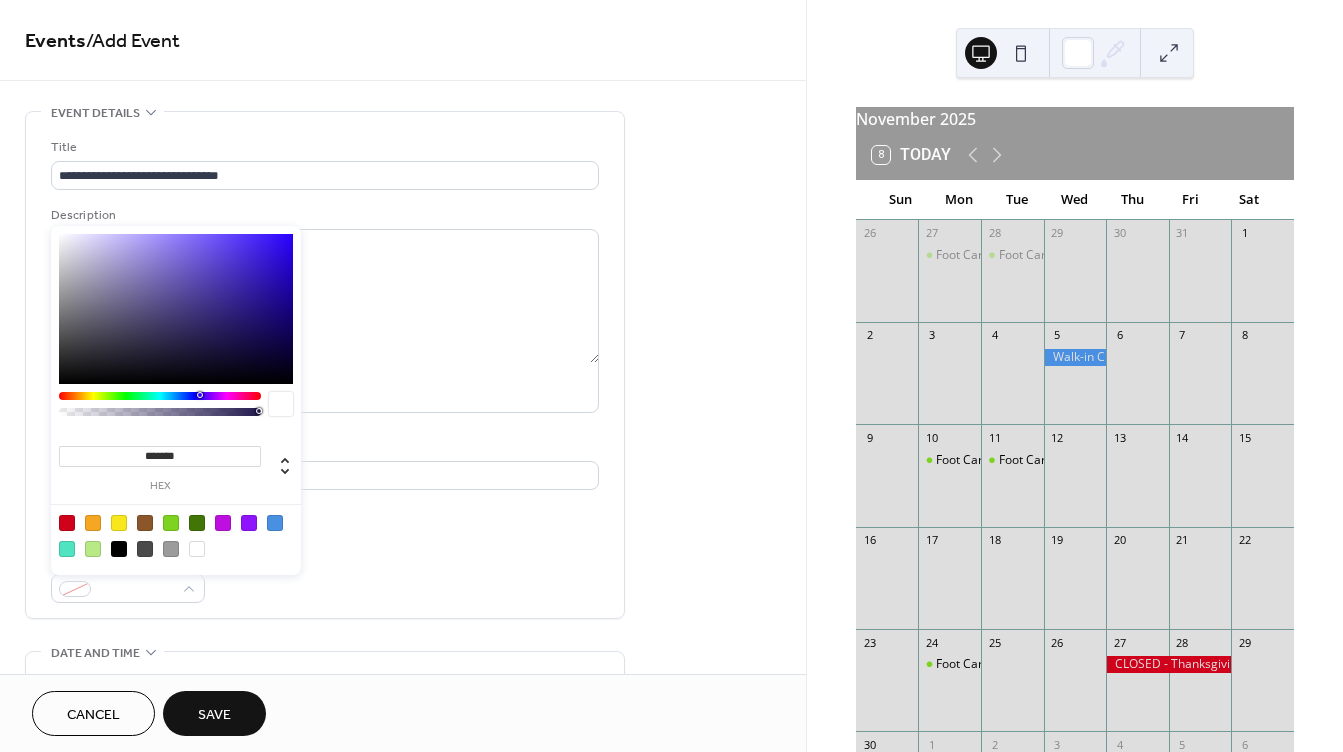 click at bounding box center (171, 523) 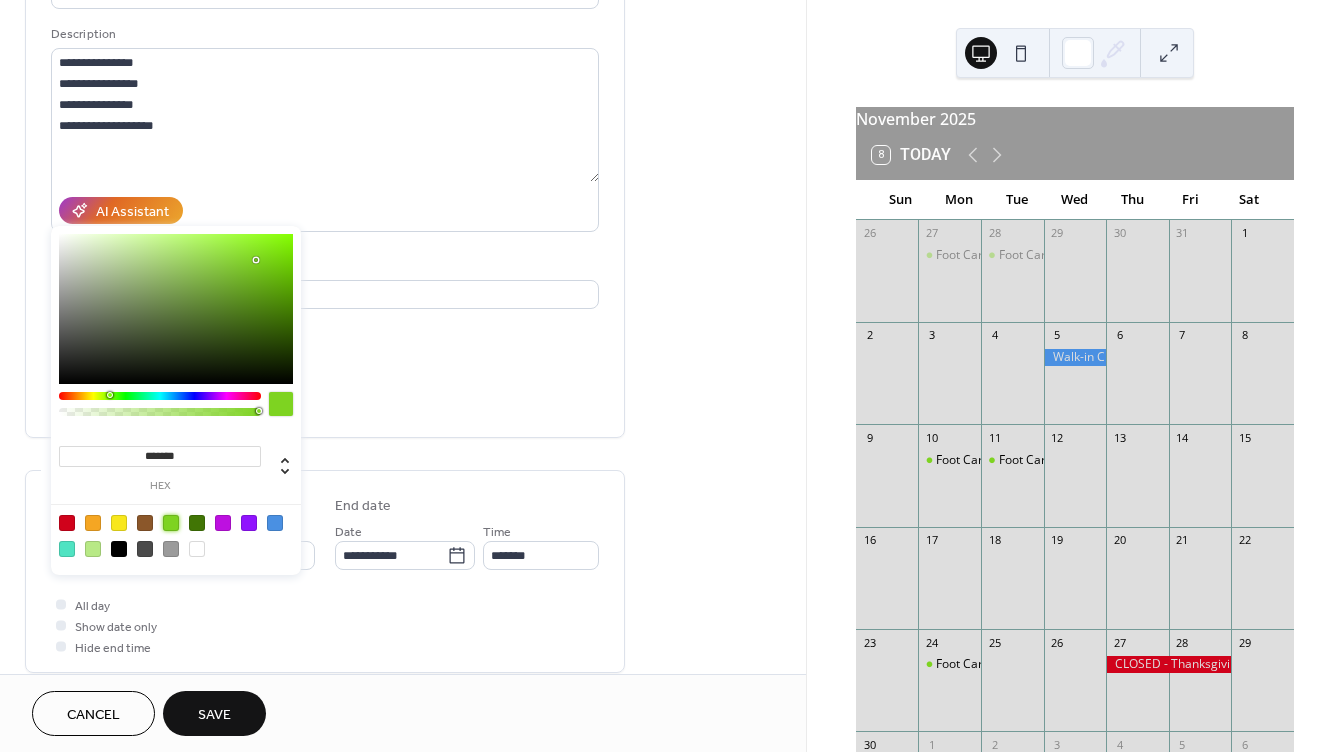 scroll, scrollTop: 200, scrollLeft: 0, axis: vertical 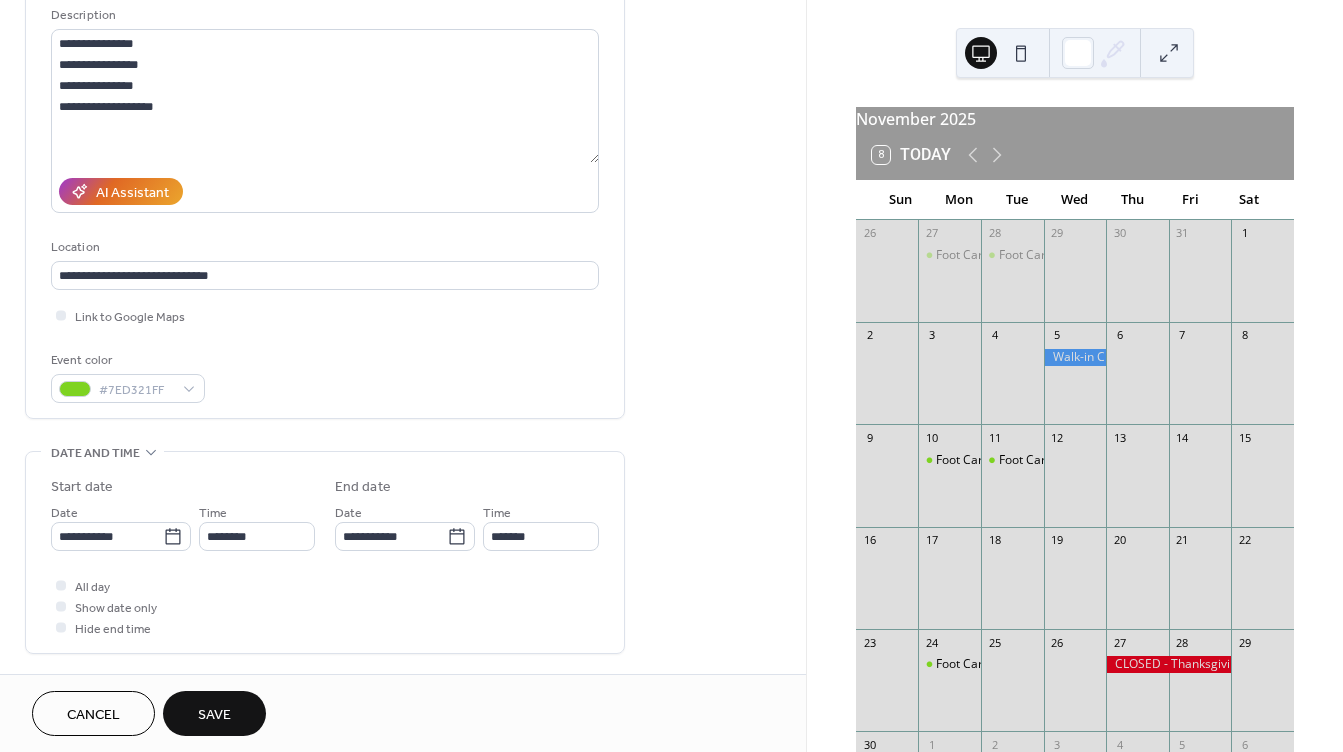click on "**********" at bounding box center [403, 520] 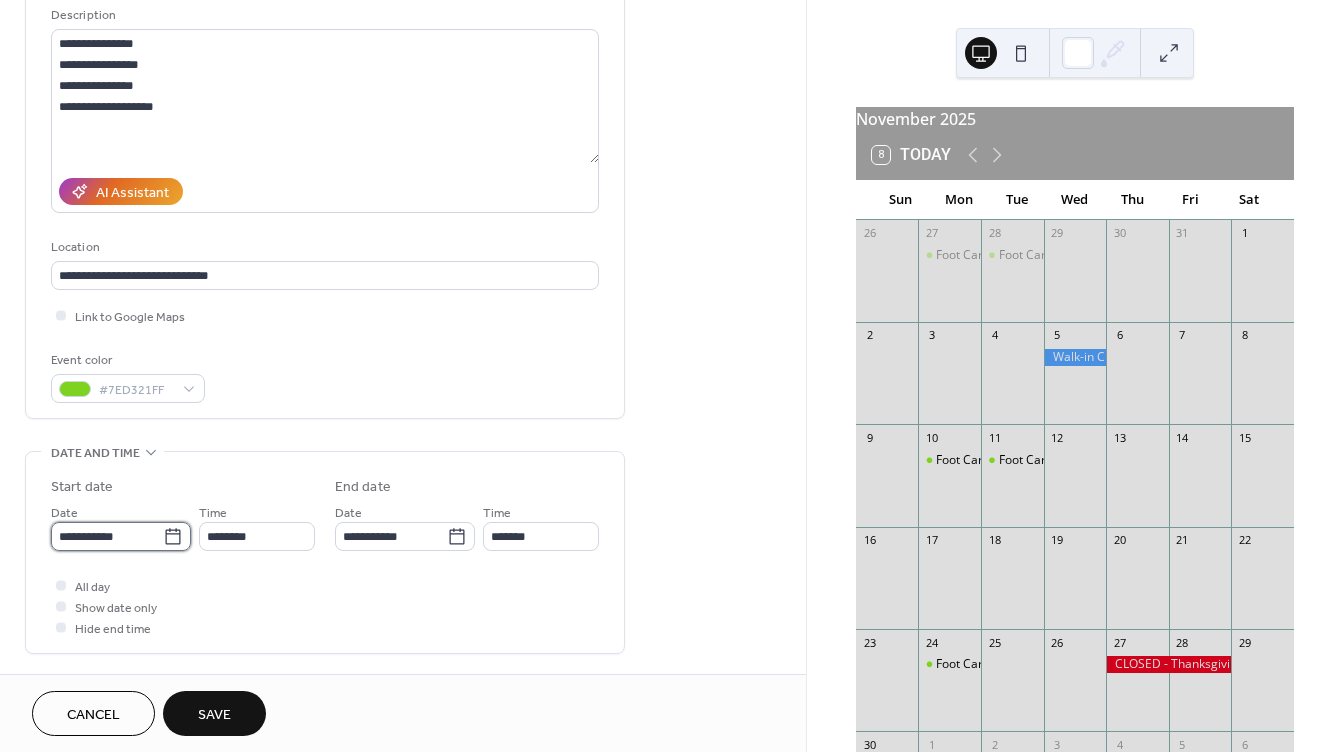 click on "**********" at bounding box center [107, 536] 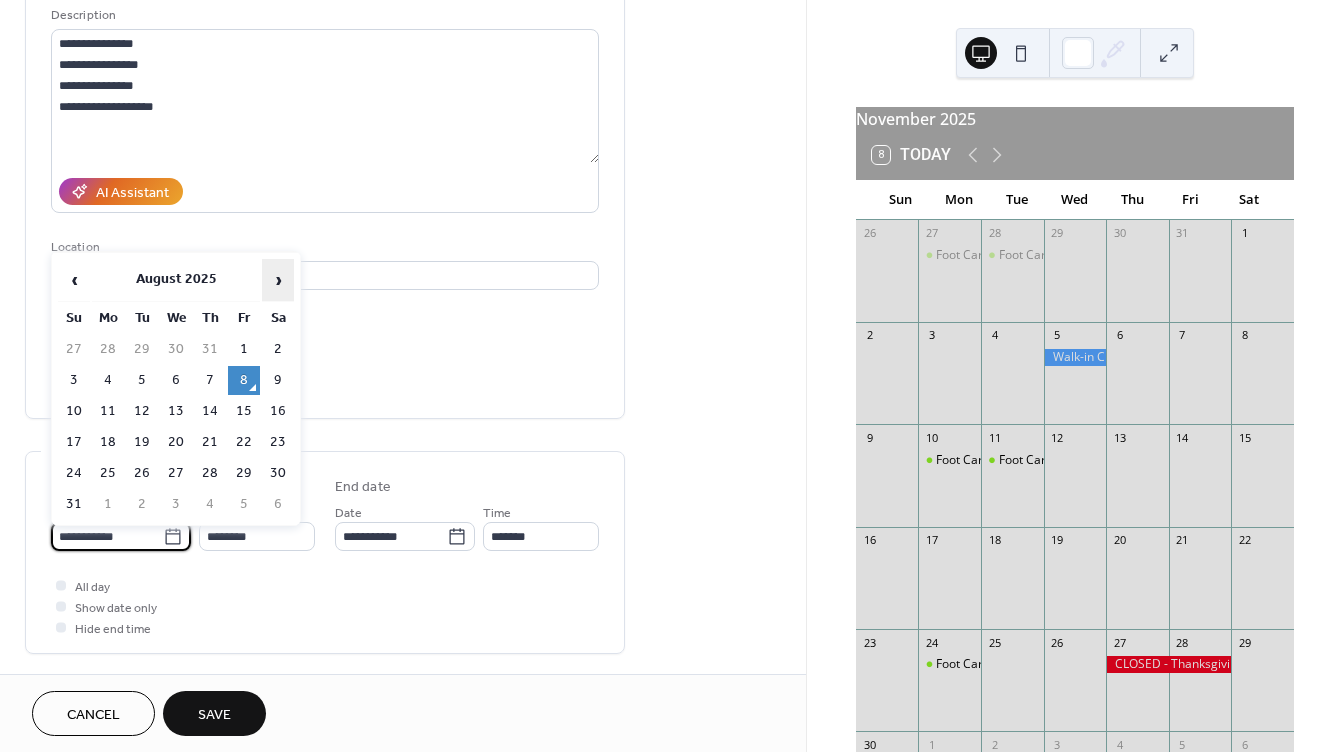 click on "›" at bounding box center (278, 280) 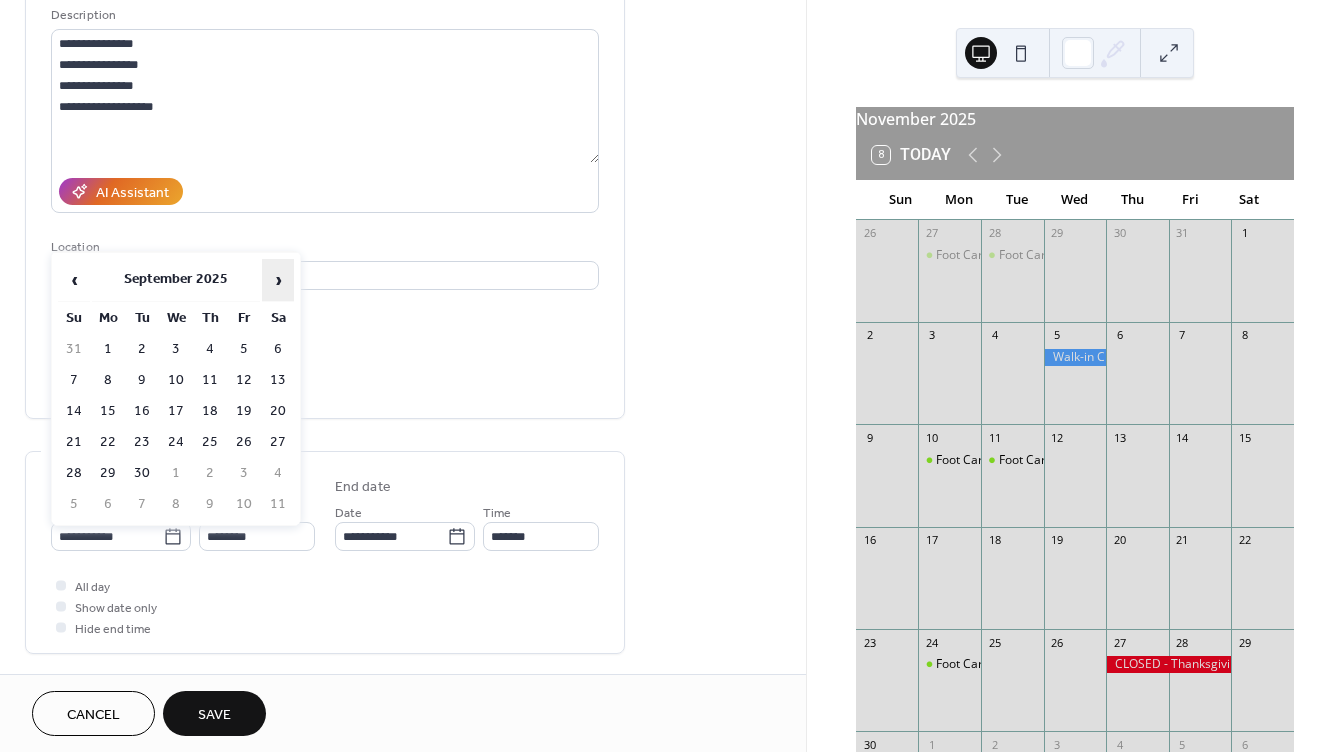 click on "›" at bounding box center (278, 280) 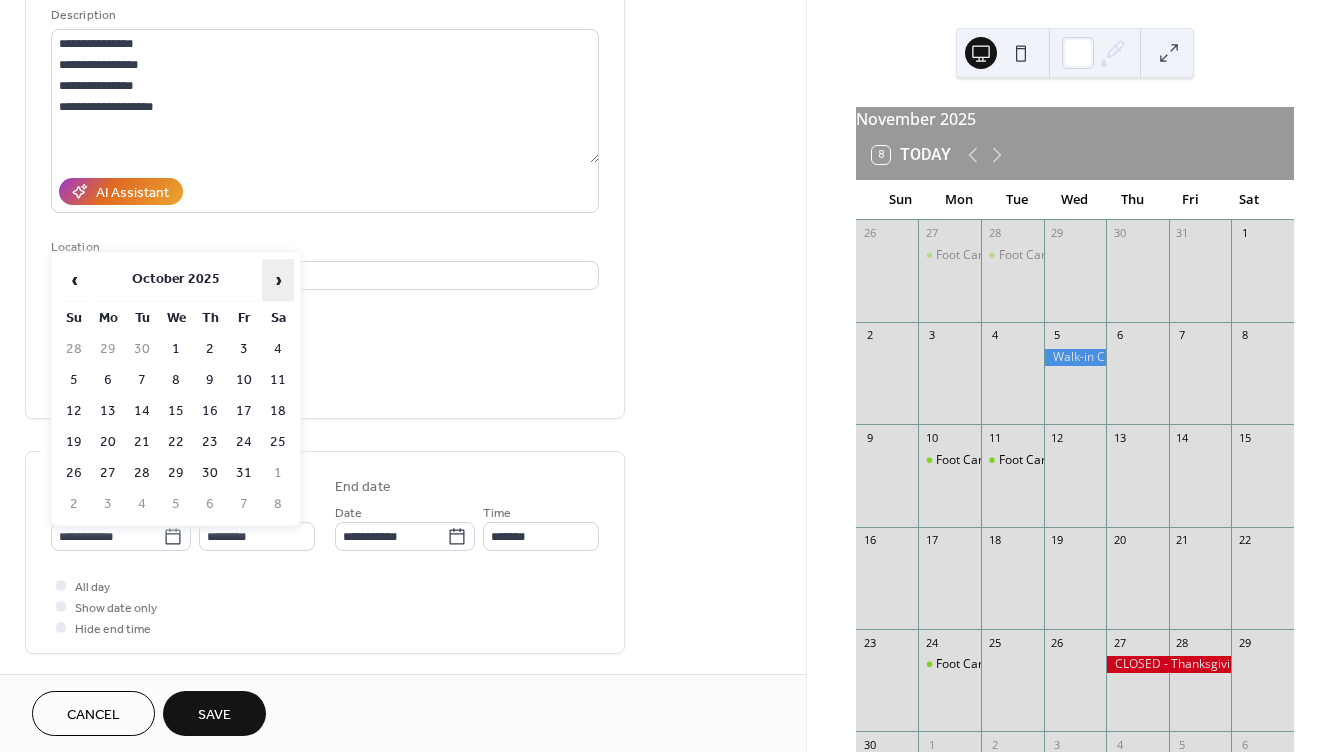 click on "›" at bounding box center [278, 280] 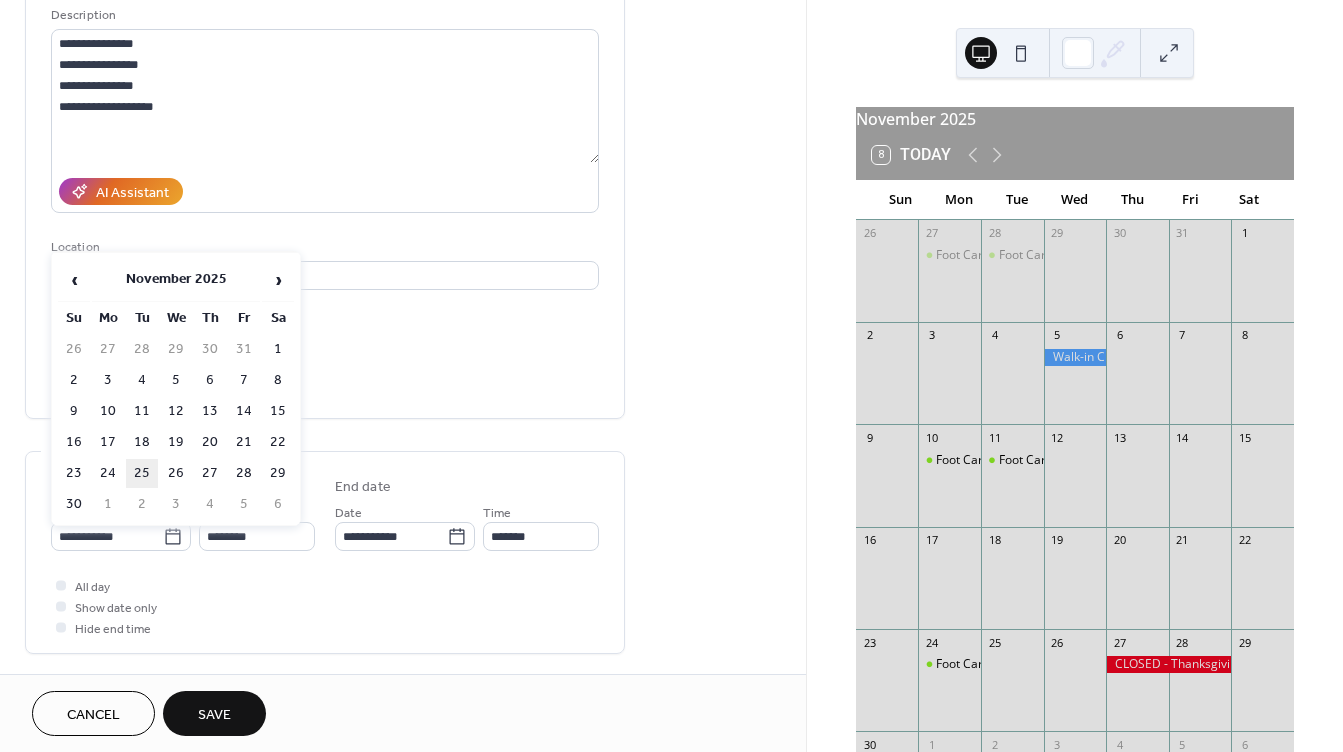 click on "25" at bounding box center [142, 473] 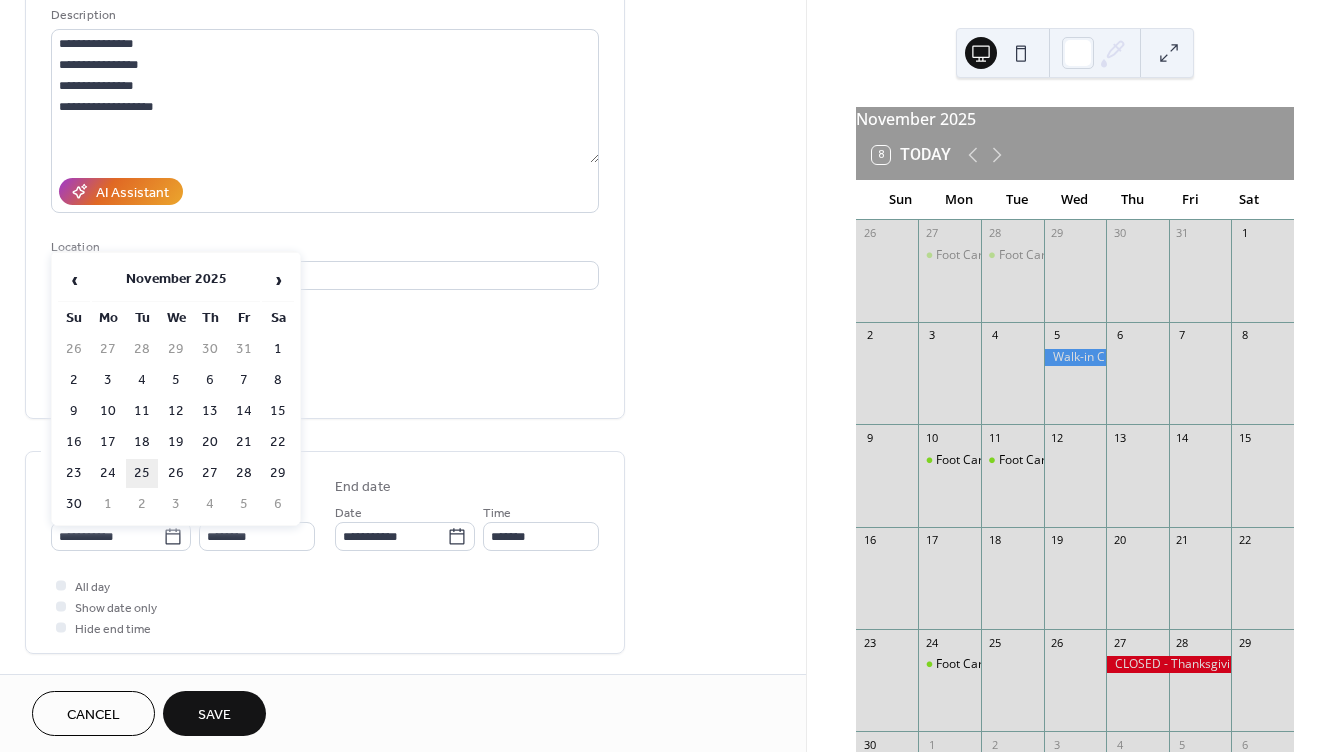 type on "**********" 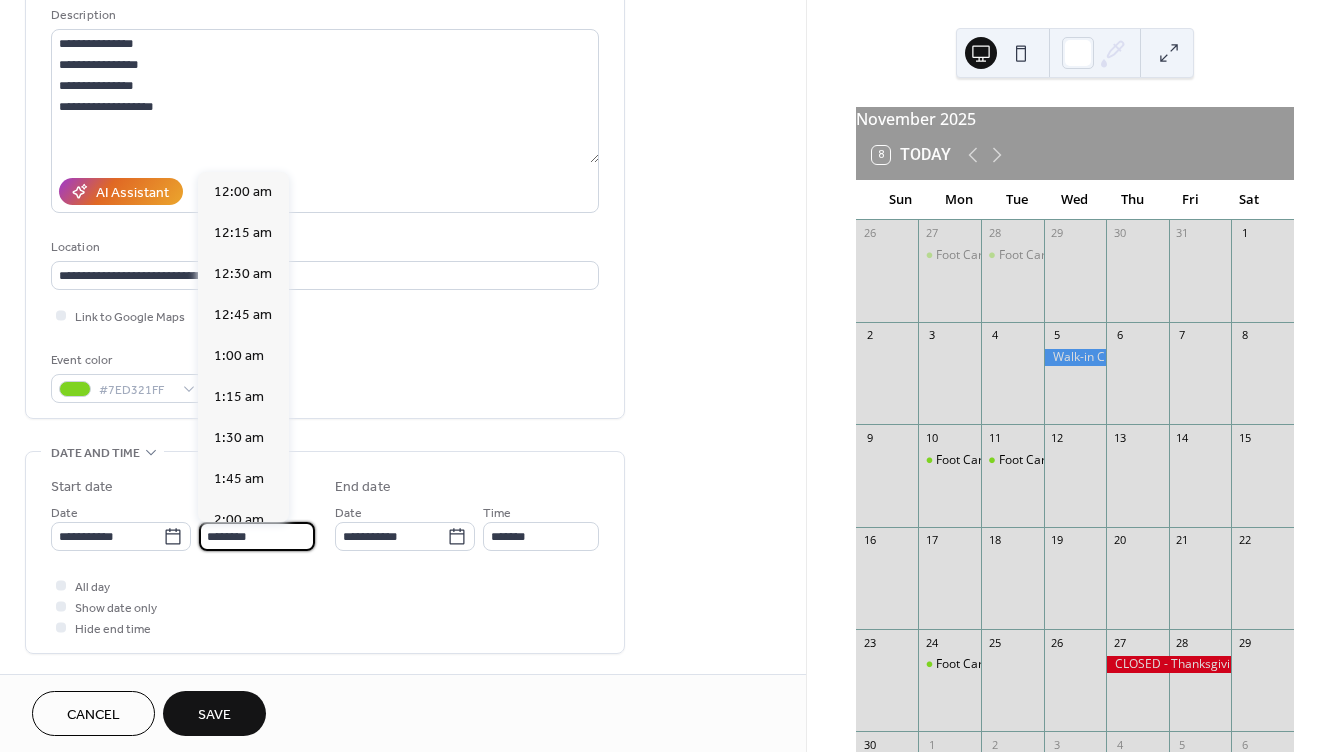 click on "********" at bounding box center (257, 536) 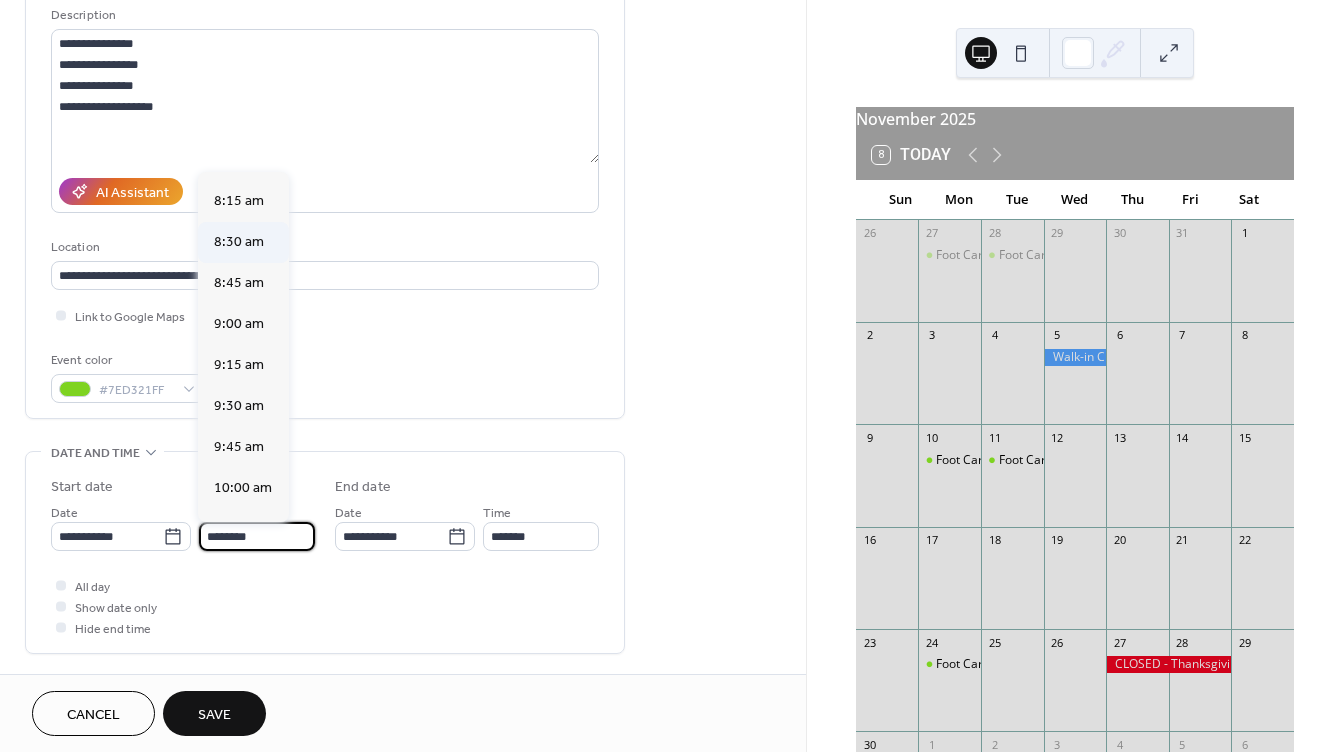 scroll, scrollTop: 1244, scrollLeft: 0, axis: vertical 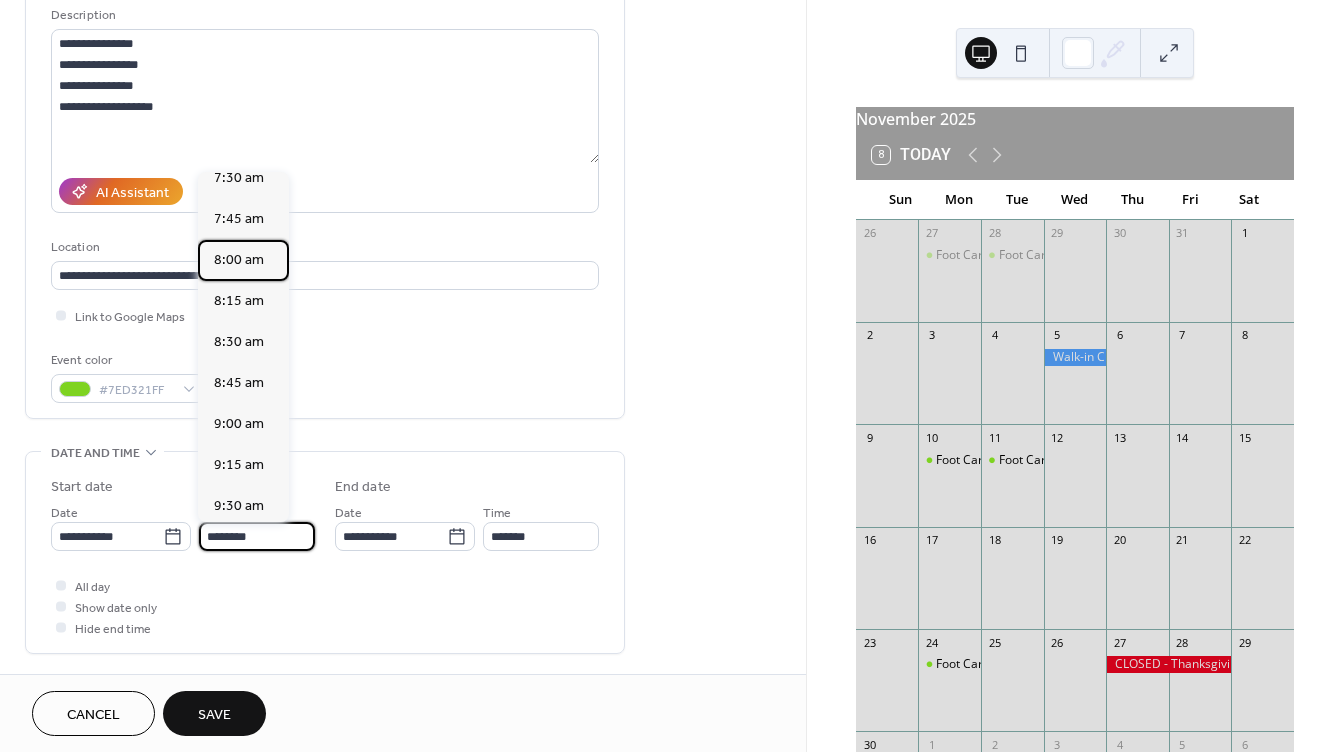 click on "8:00 am" at bounding box center [239, 260] 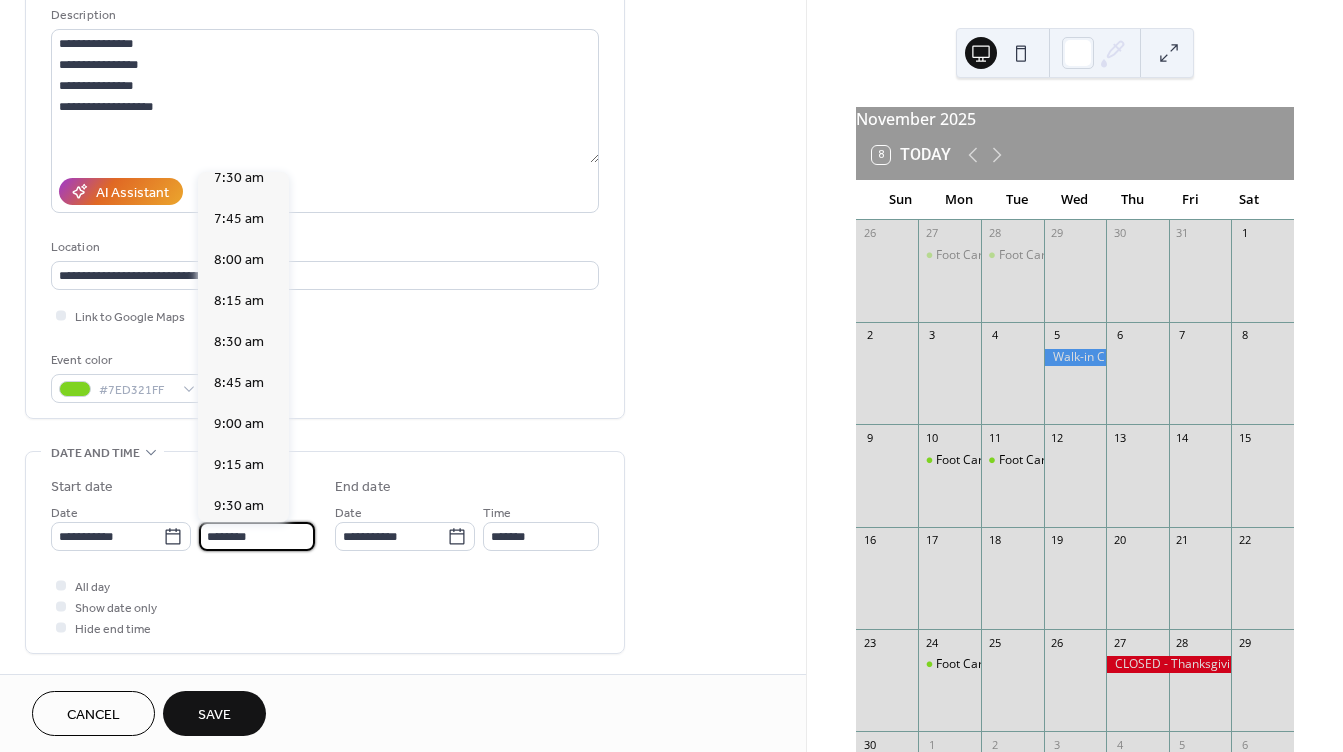 type on "*******" 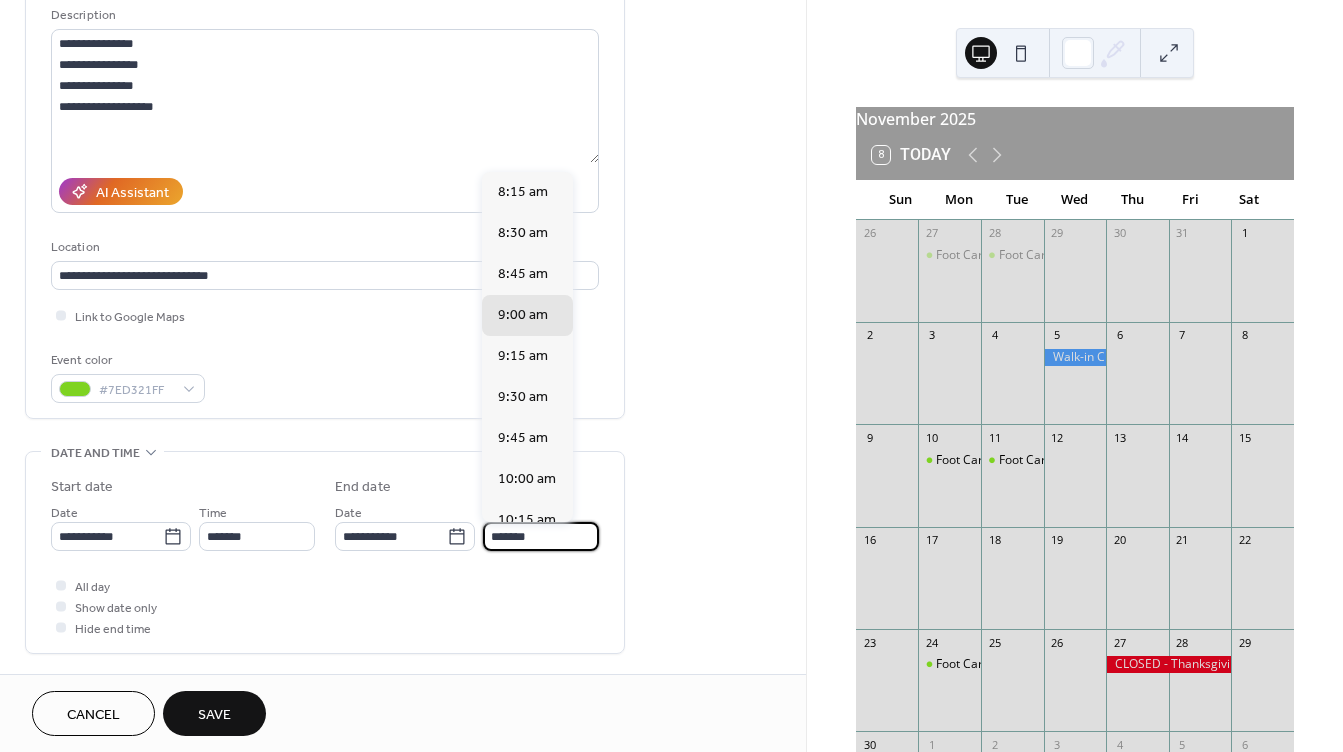 click on "*******" at bounding box center (541, 536) 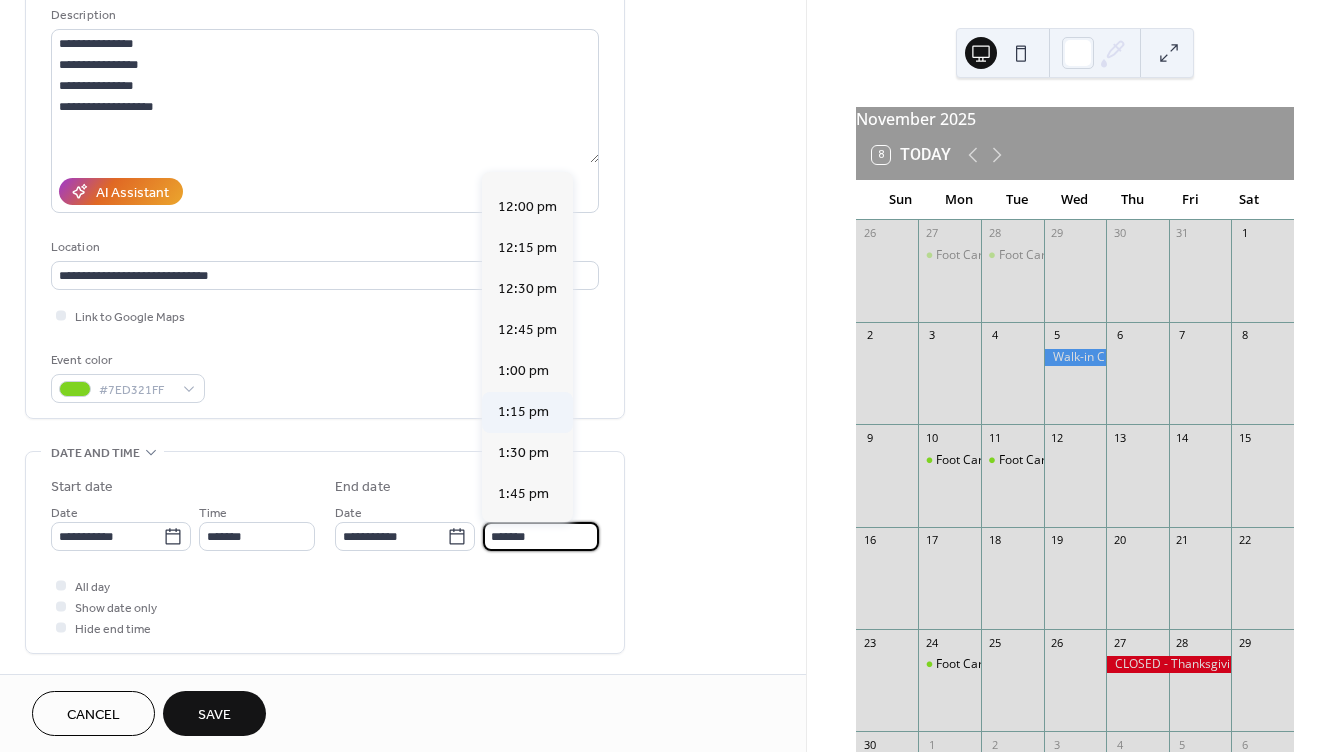 scroll, scrollTop: 900, scrollLeft: 0, axis: vertical 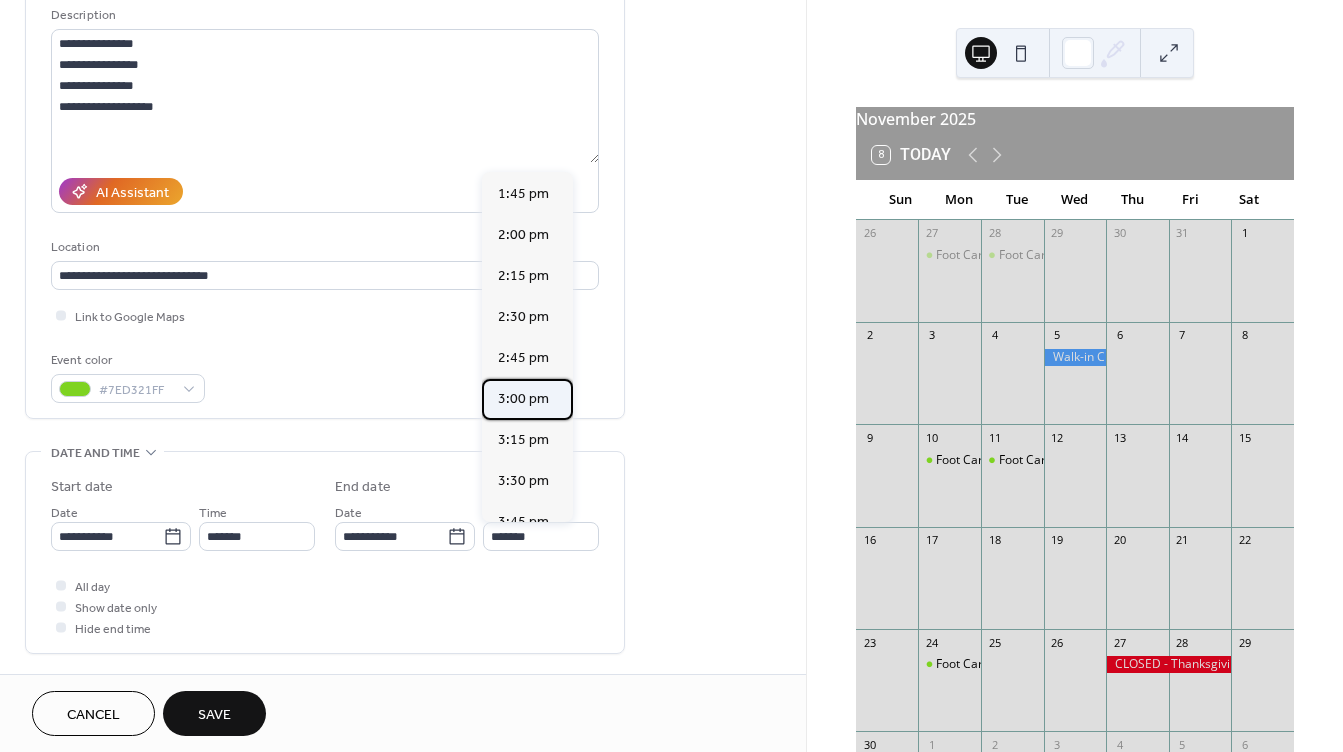 click on "3:00 pm" at bounding box center (523, 399) 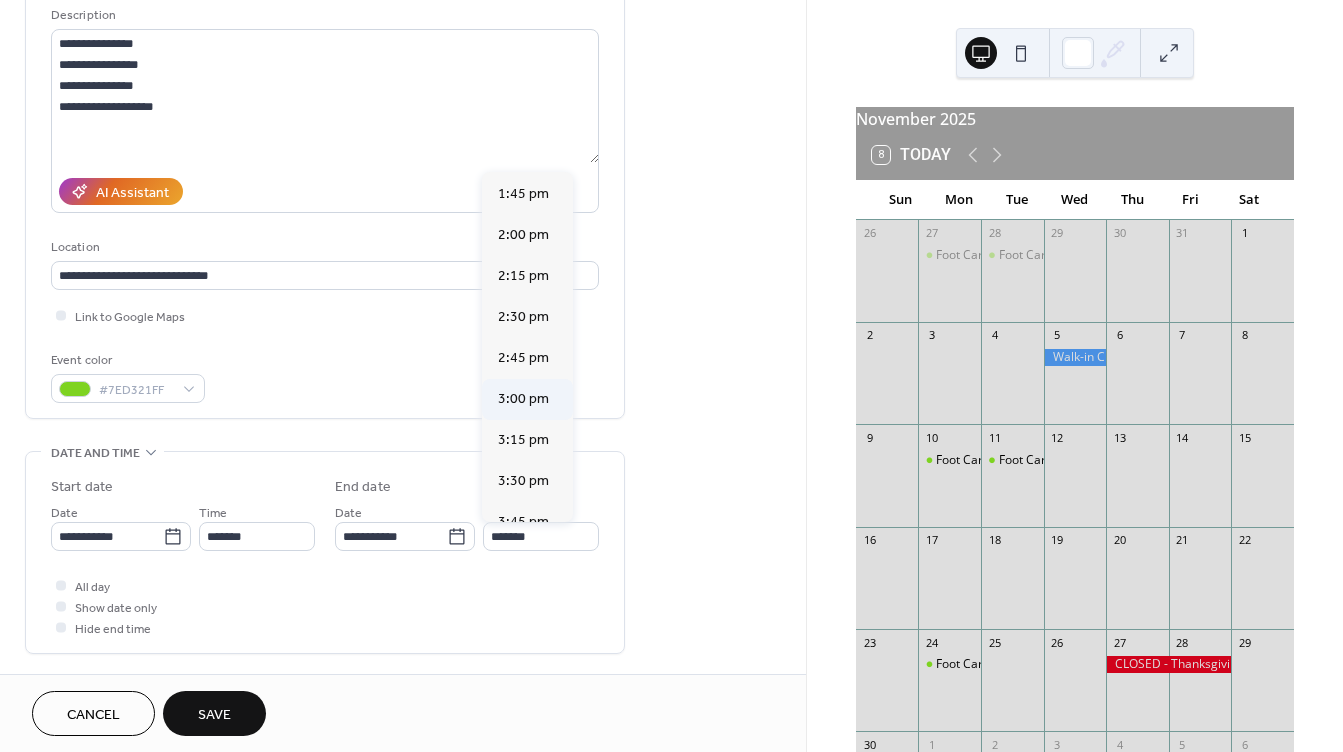 type on "*******" 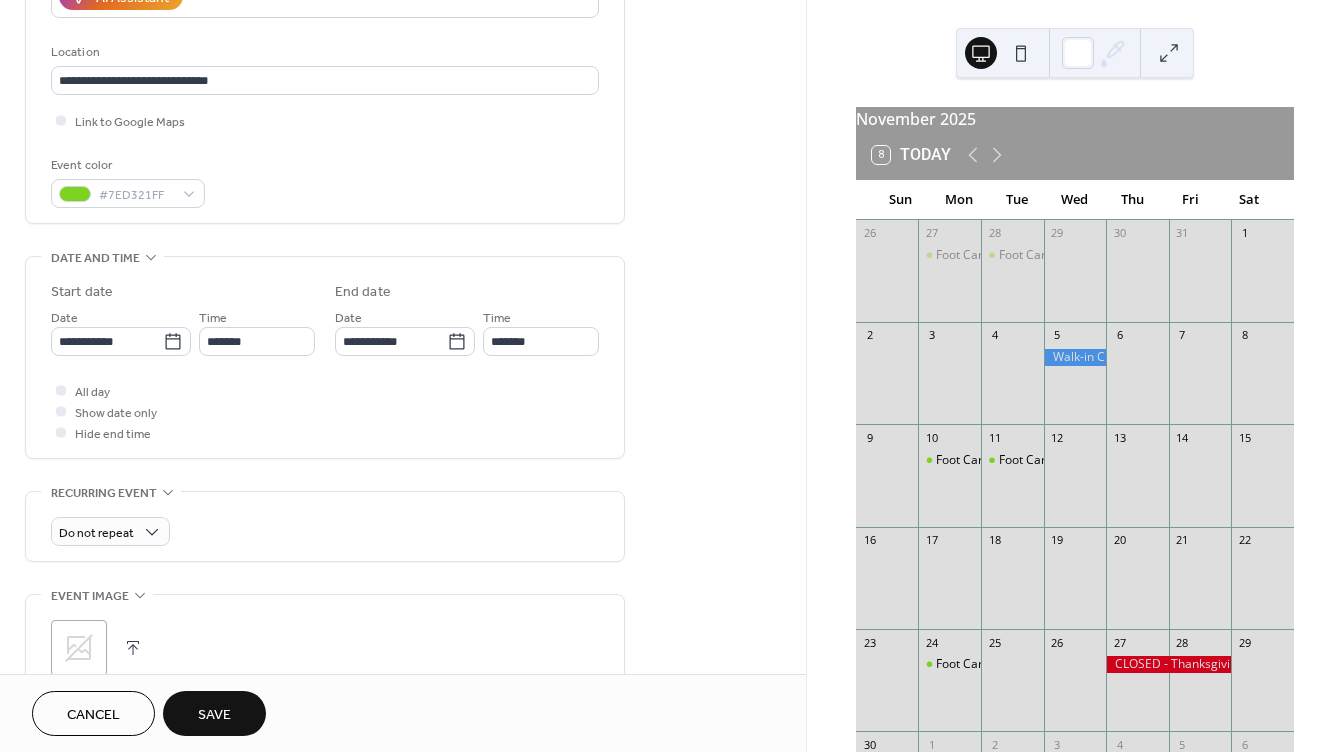 scroll, scrollTop: 400, scrollLeft: 0, axis: vertical 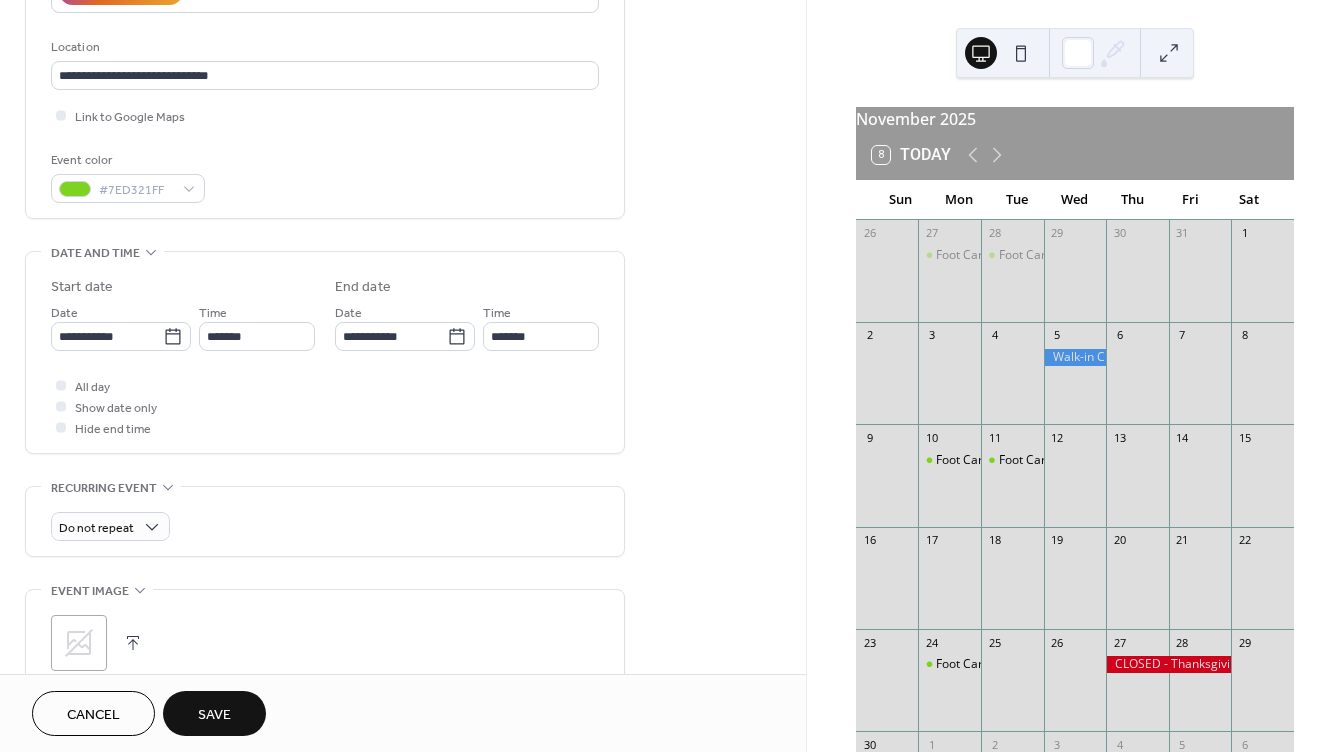 click at bounding box center (133, 643) 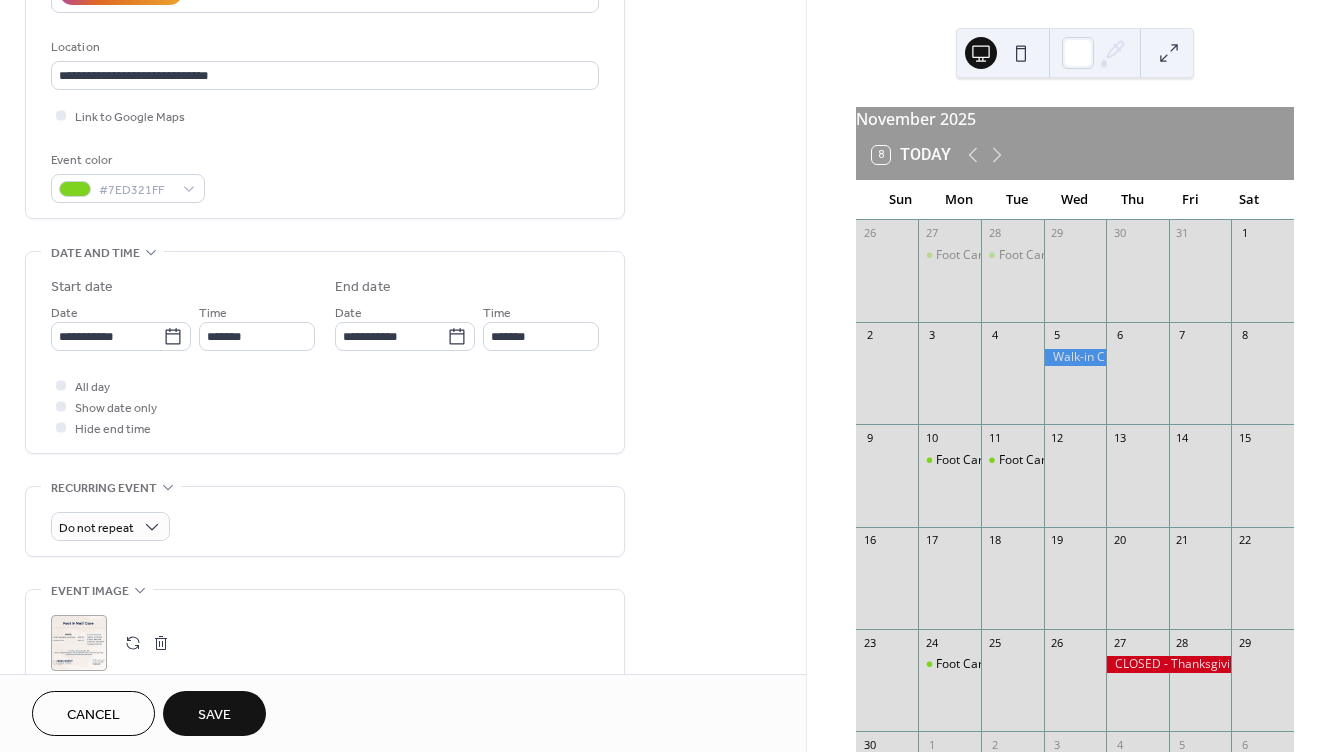 click on "Save" at bounding box center (214, 715) 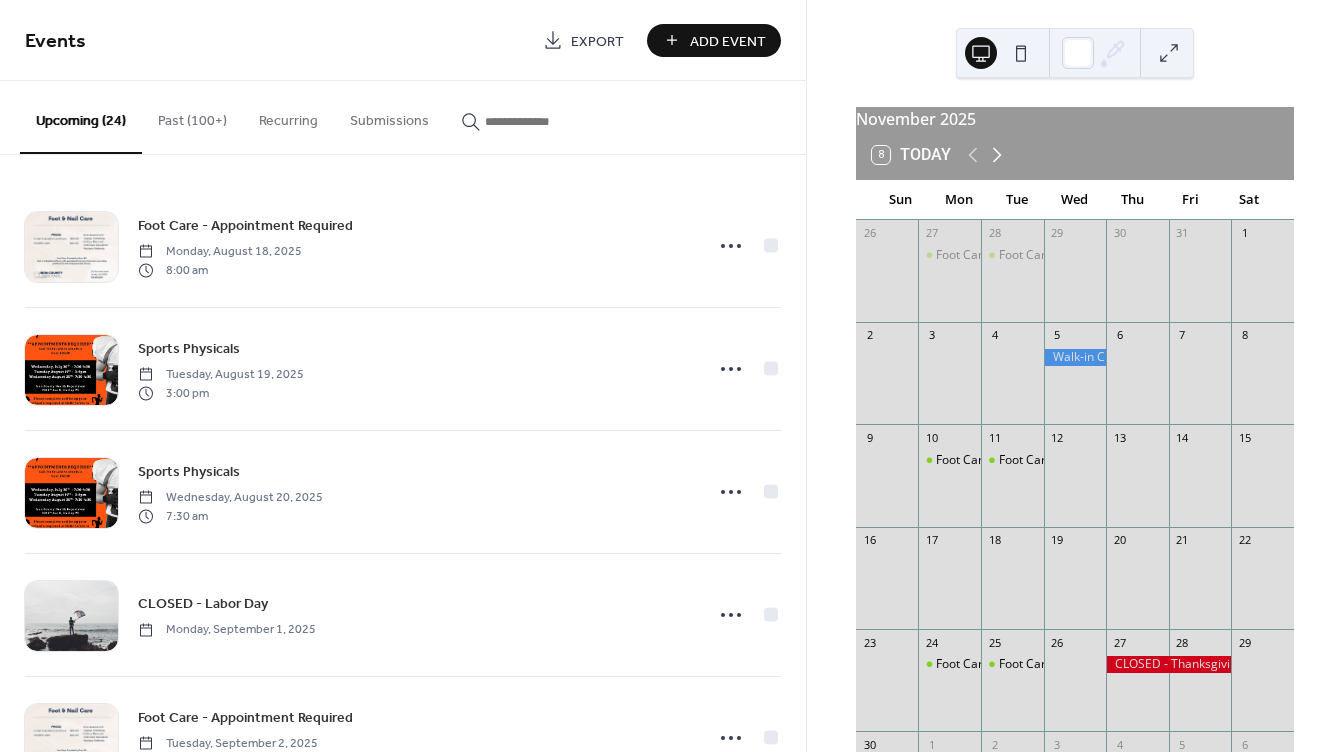 click 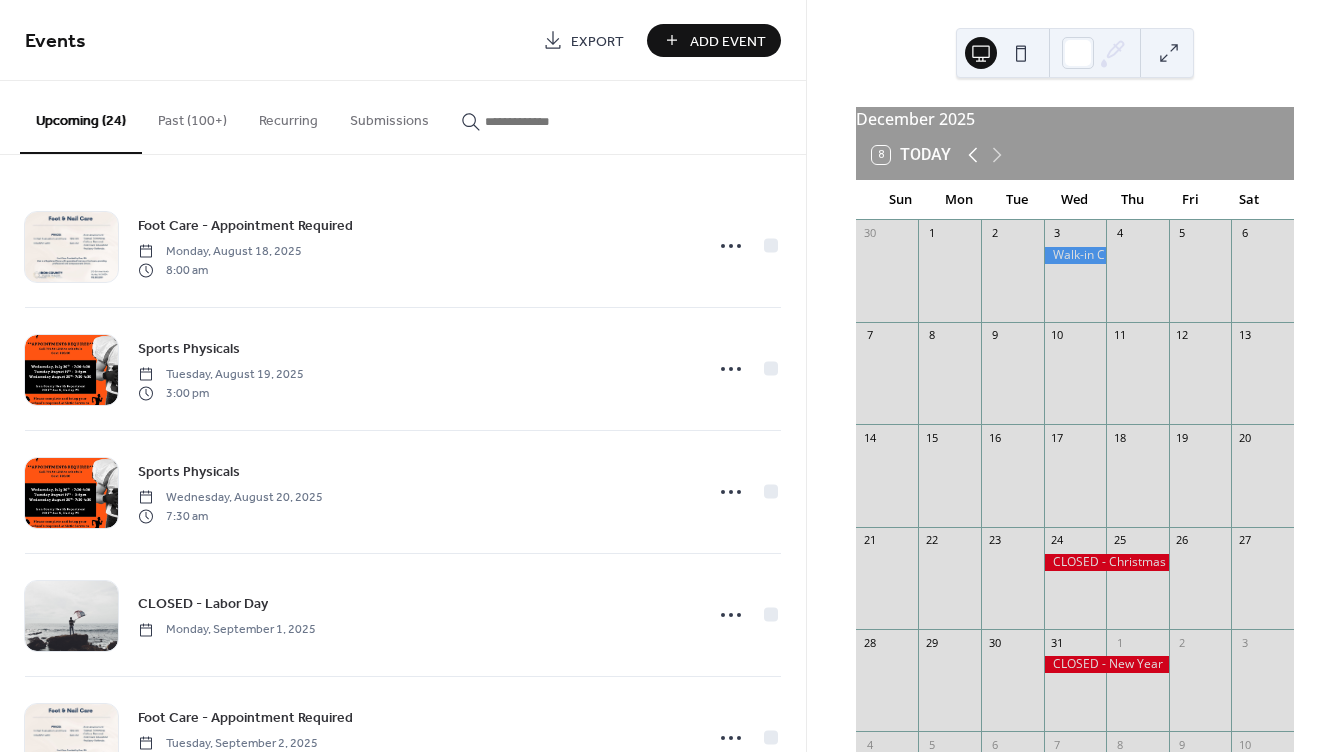 click 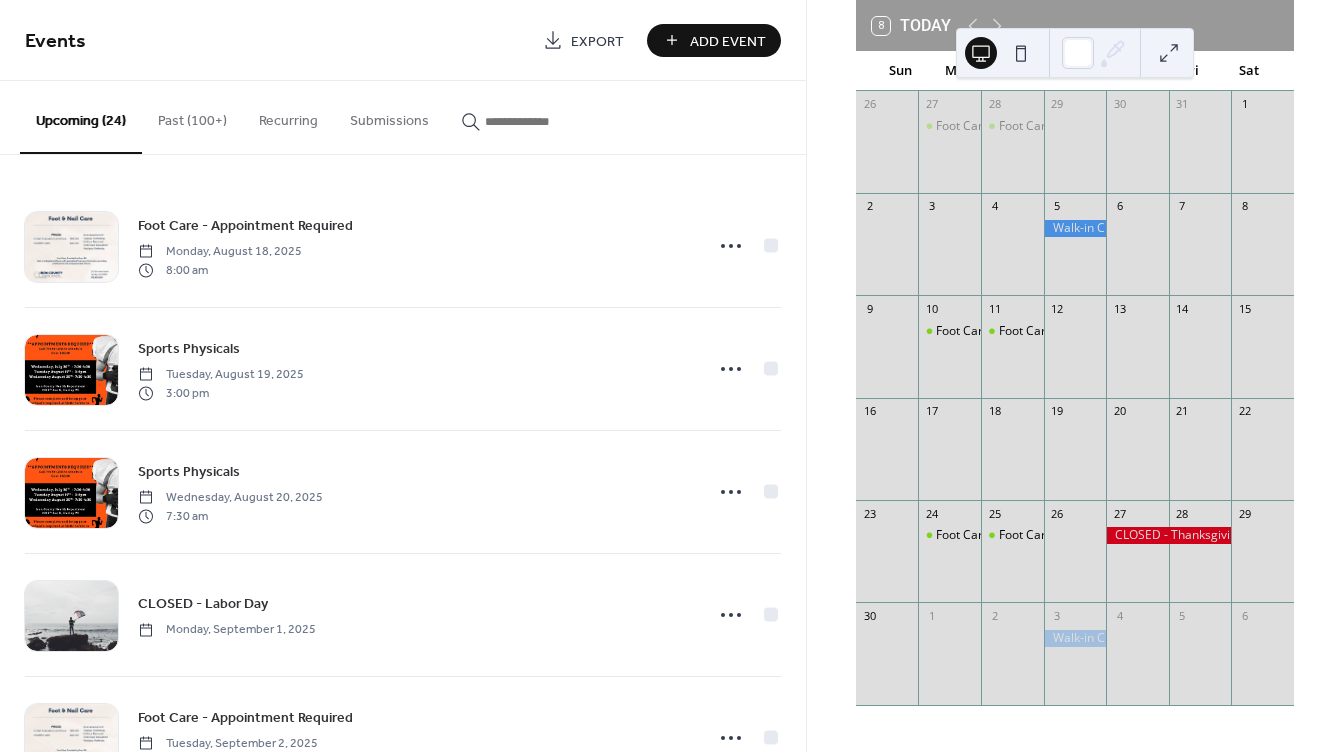 scroll, scrollTop: 142, scrollLeft: 0, axis: vertical 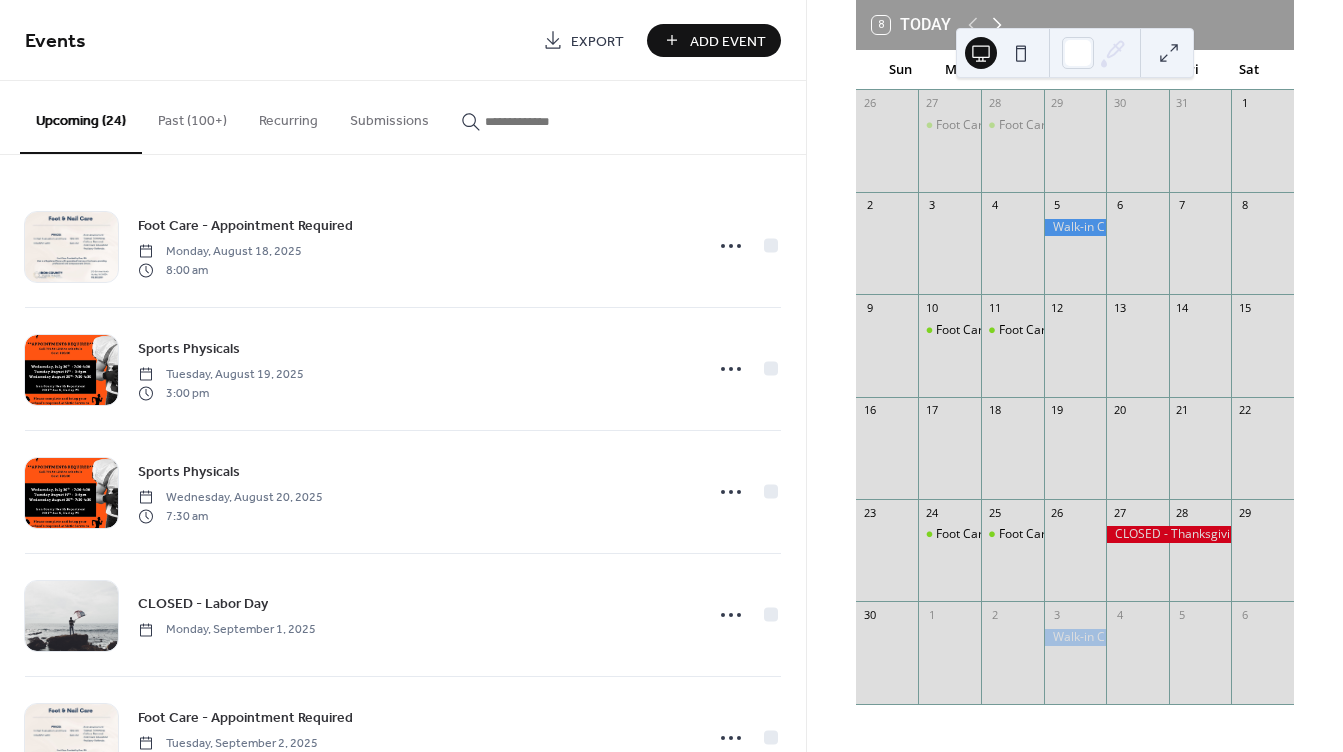 click 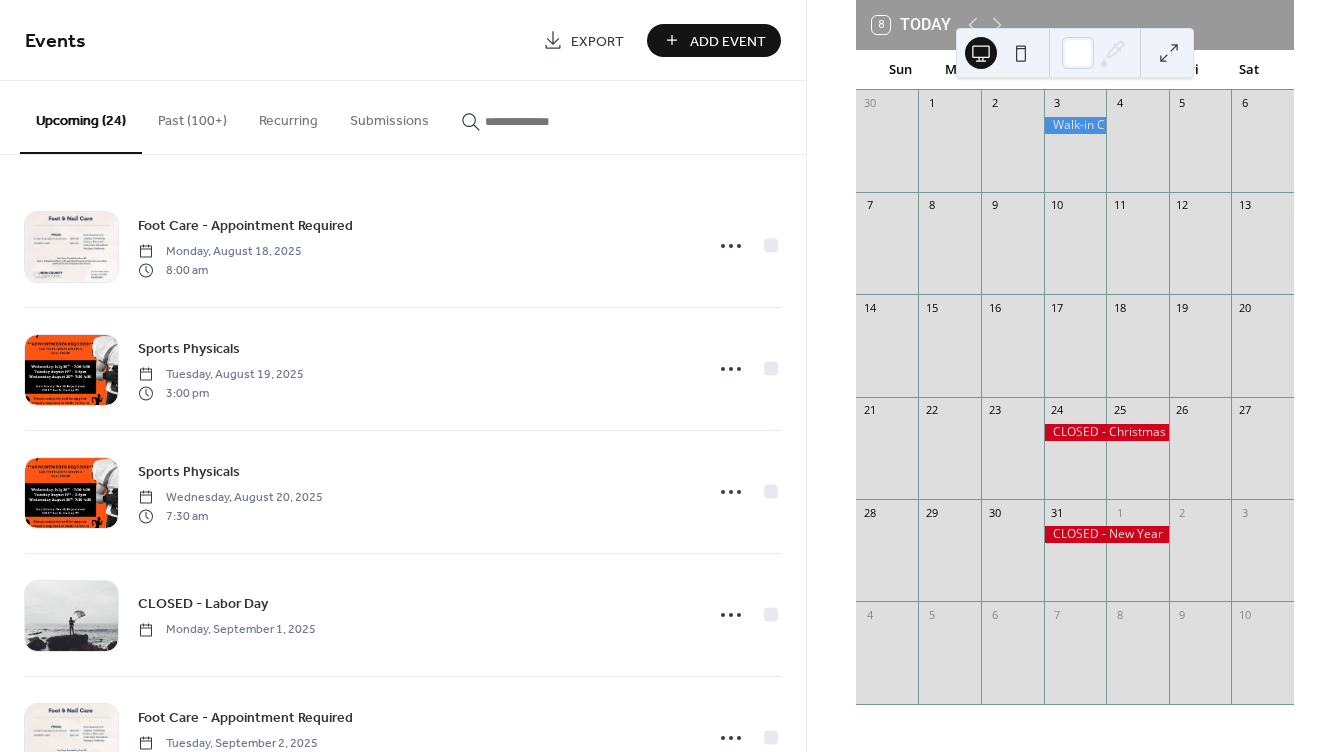 click on "Add Event" at bounding box center (714, 40) 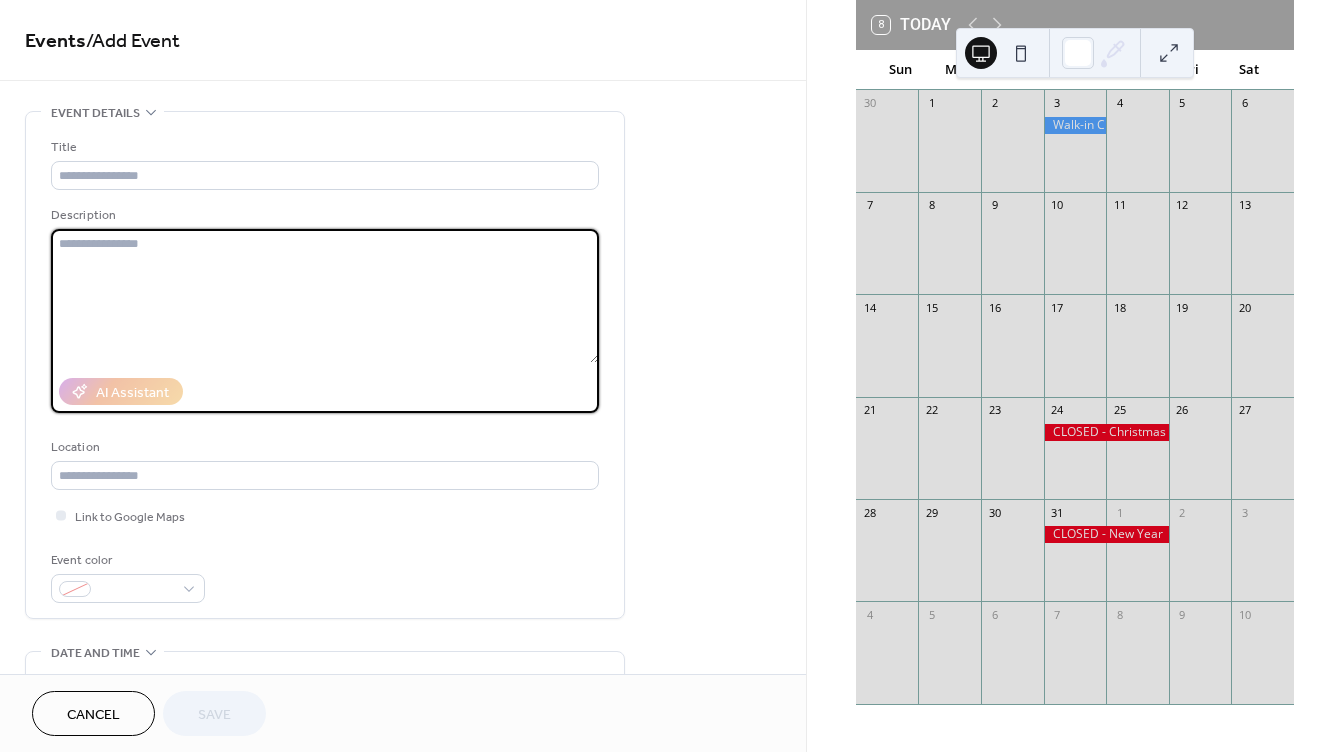 paste on "**********" 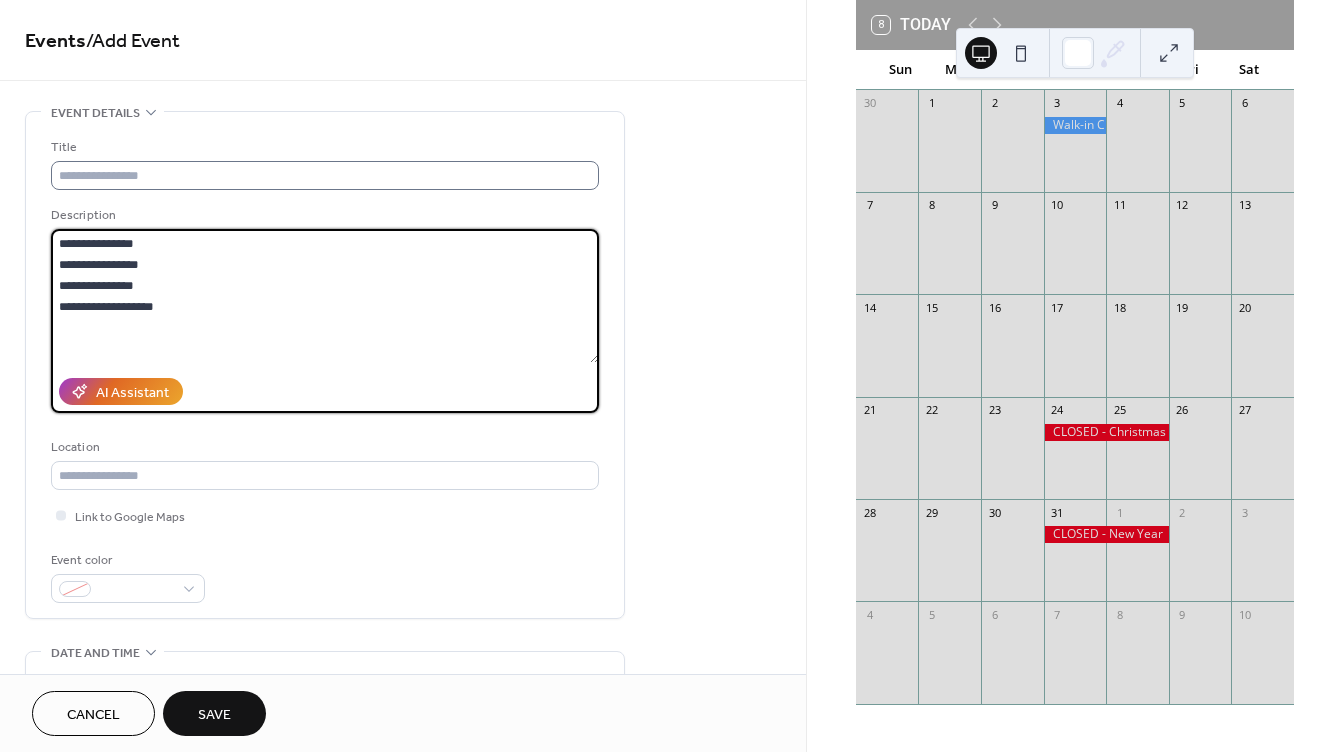 type on "**********" 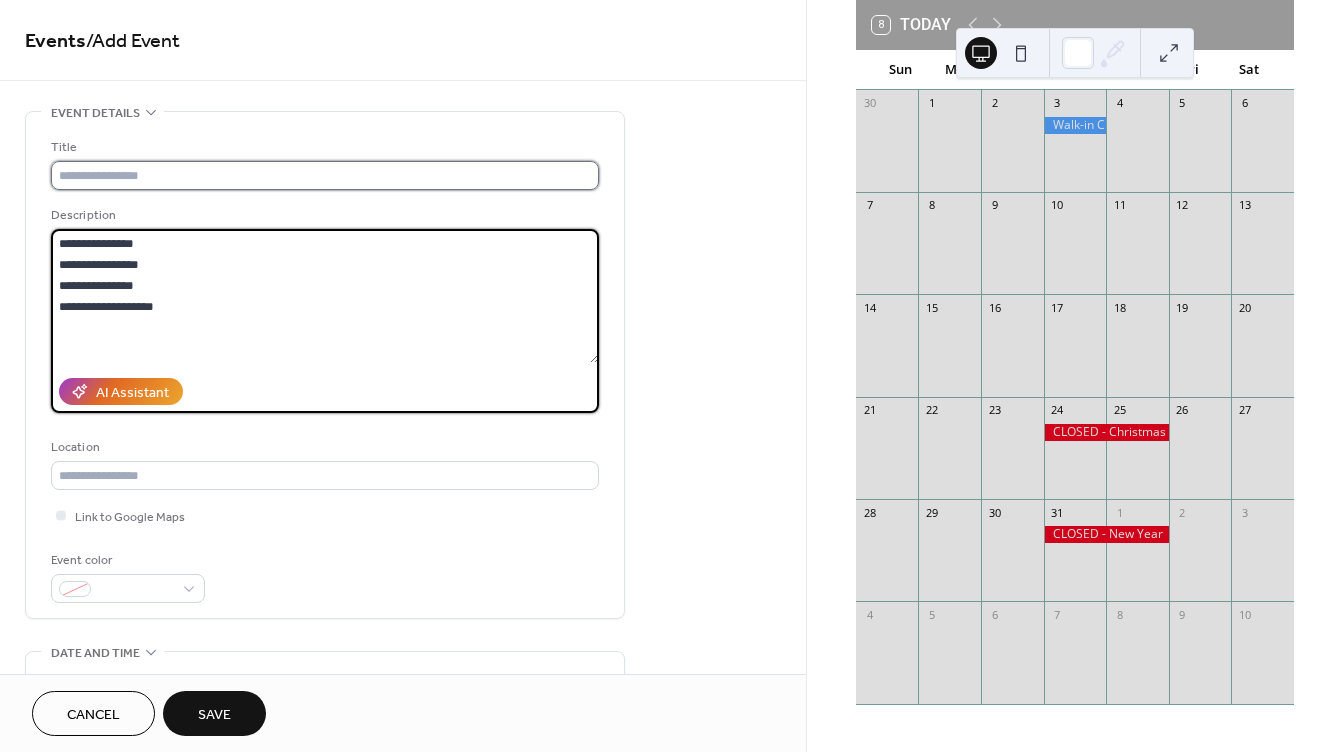 click at bounding box center (325, 175) 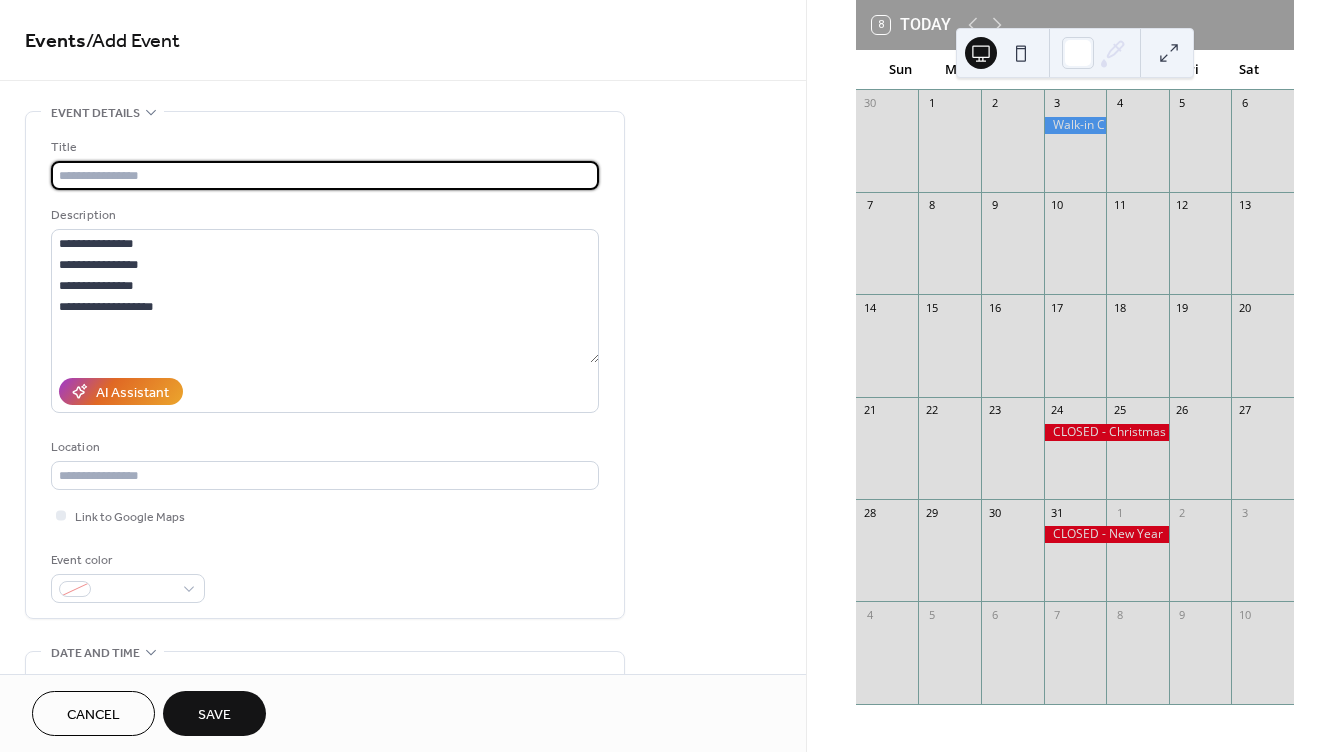 type on "**********" 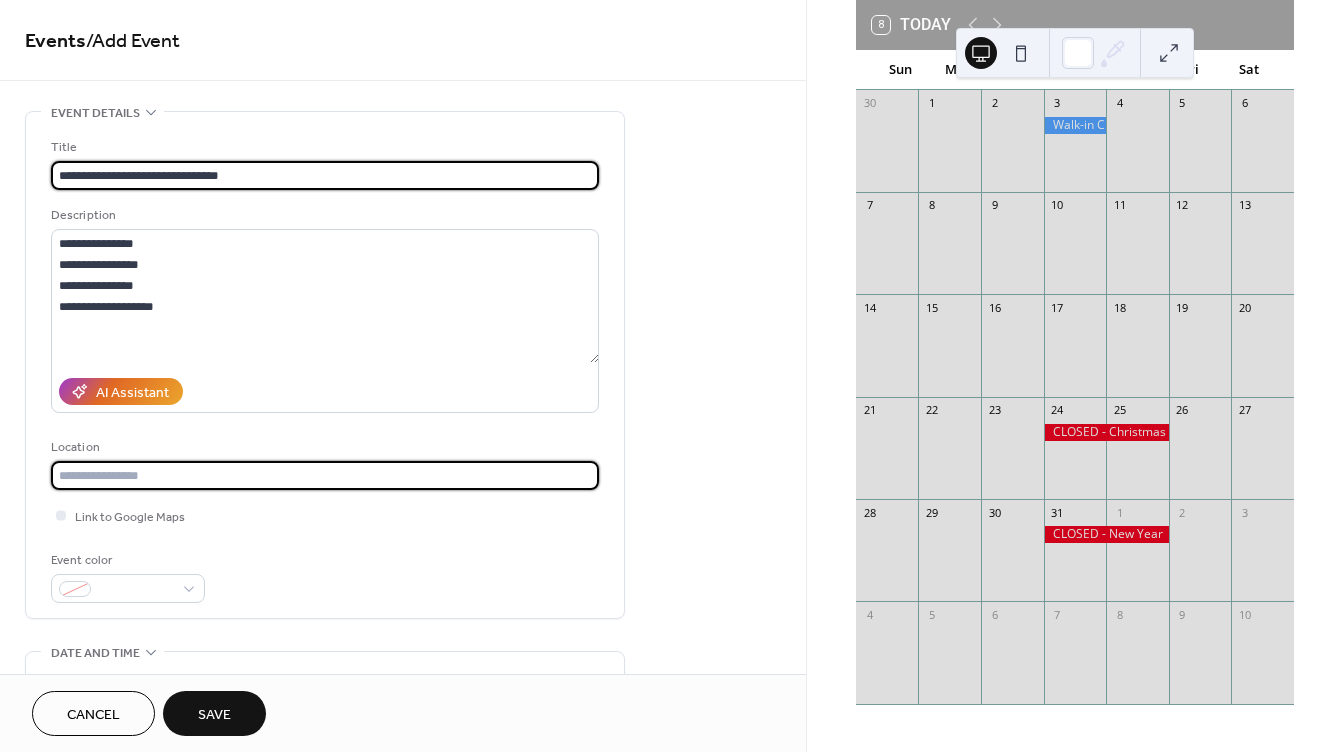 type on "**********" 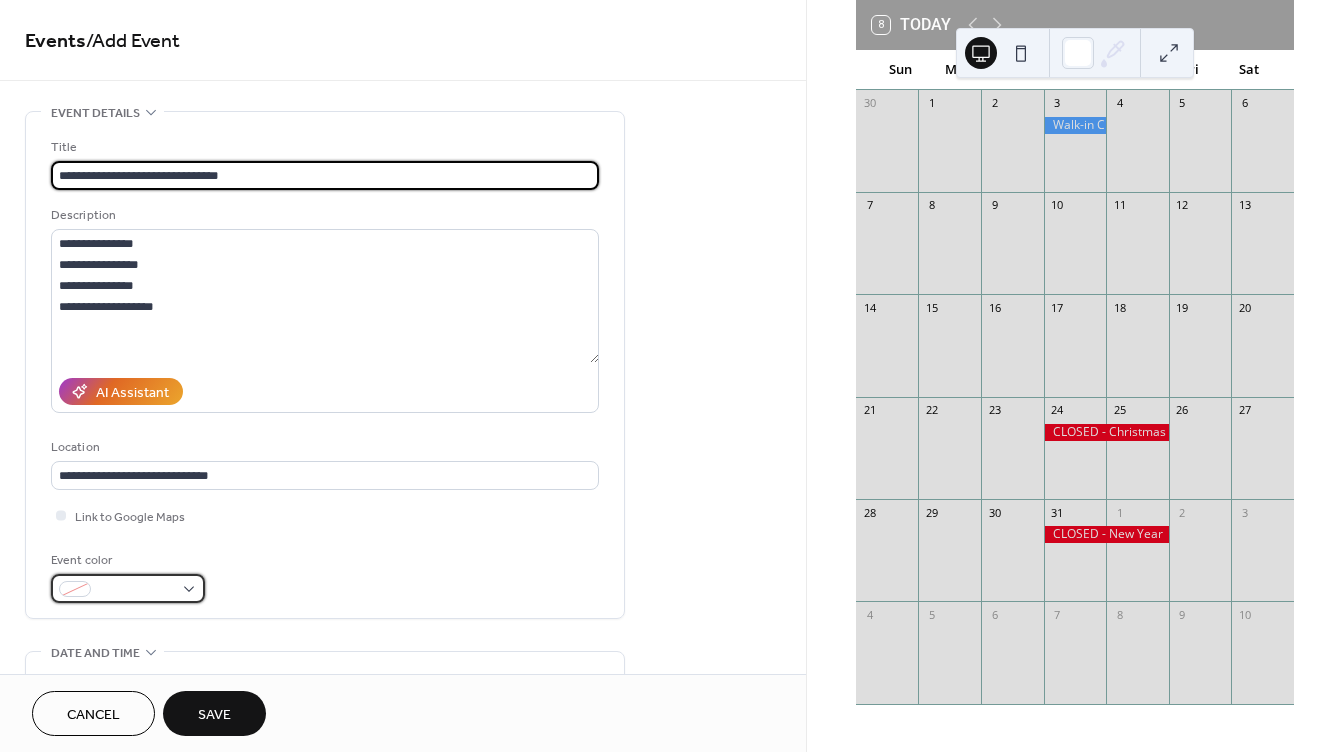 click at bounding box center (136, 590) 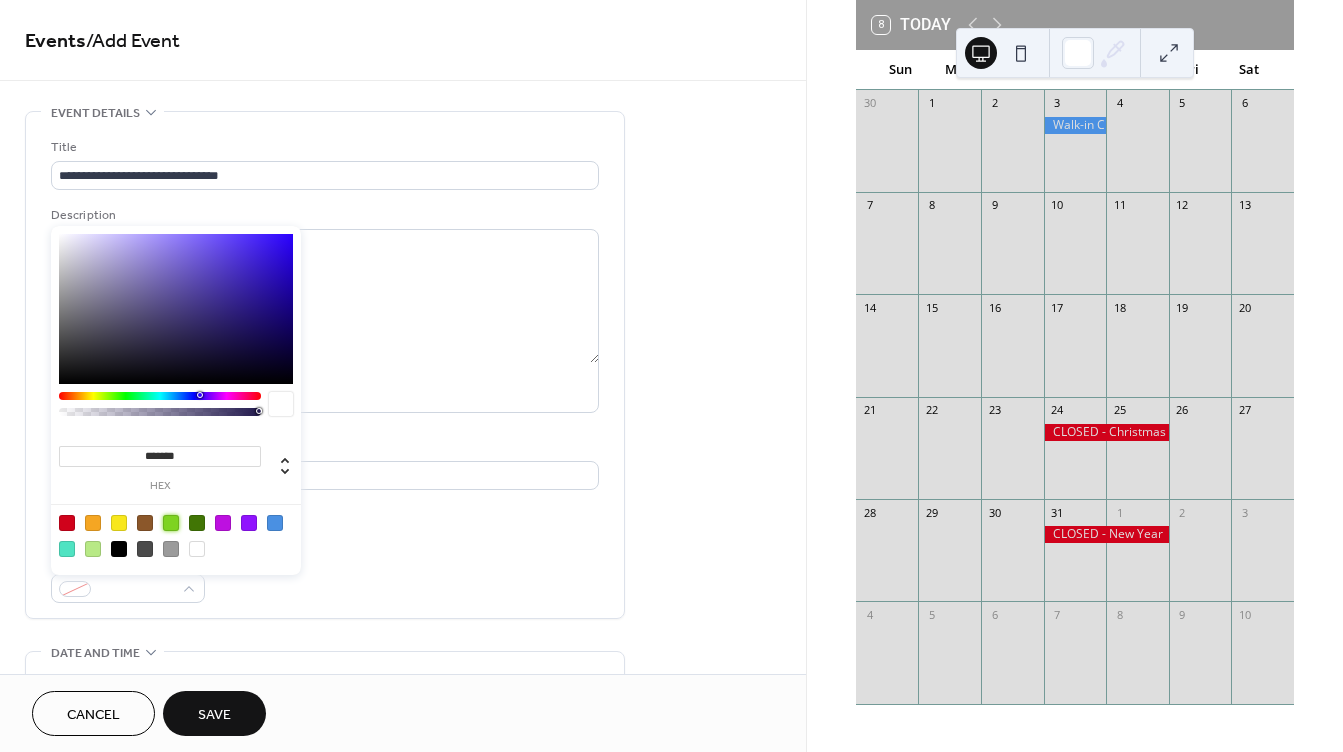 click at bounding box center [171, 523] 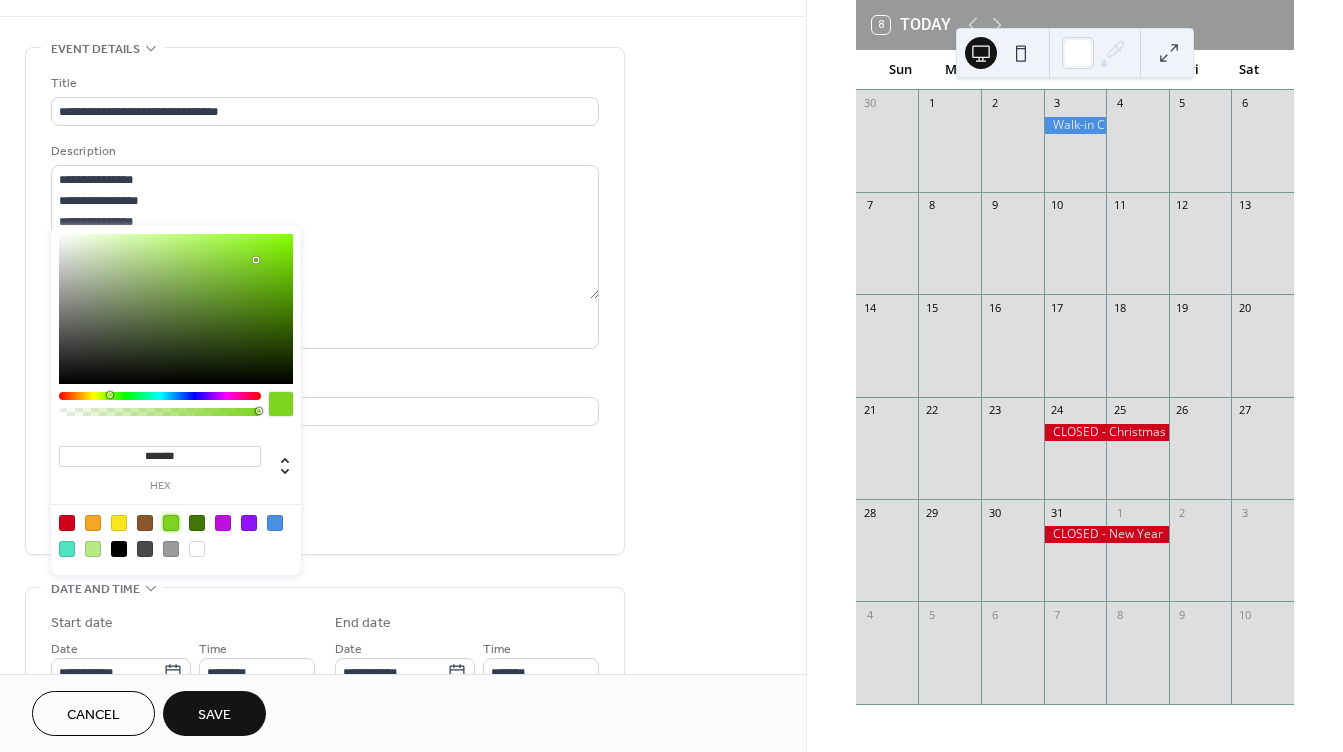 scroll, scrollTop: 200, scrollLeft: 0, axis: vertical 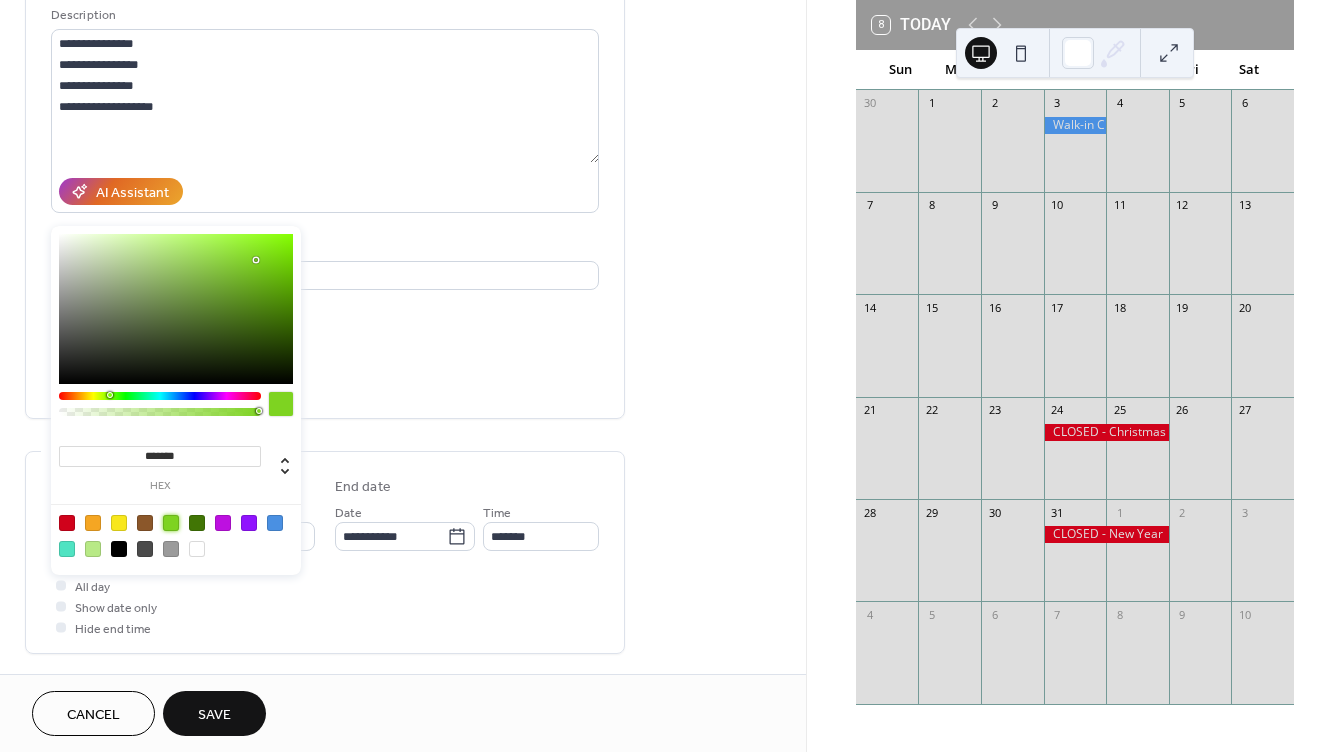 click on "**********" at bounding box center [403, 520] 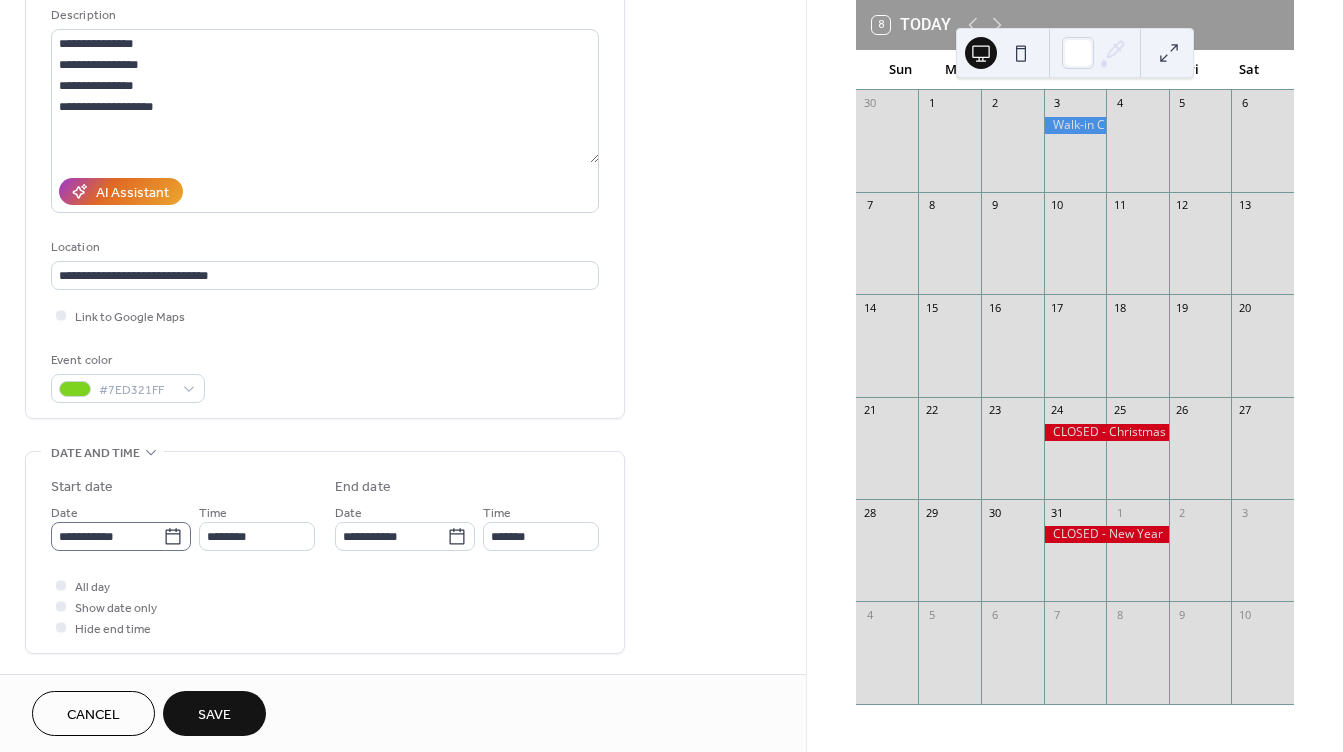 click 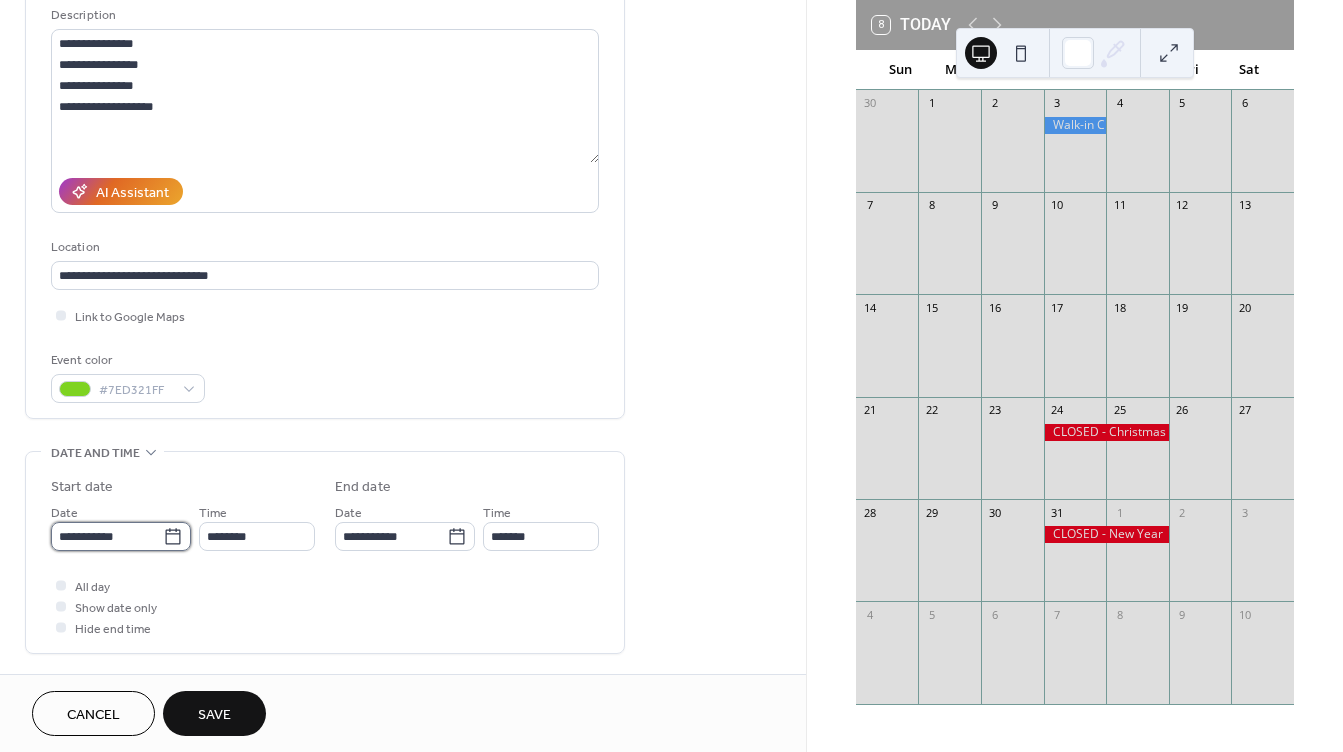 click on "**********" at bounding box center (107, 536) 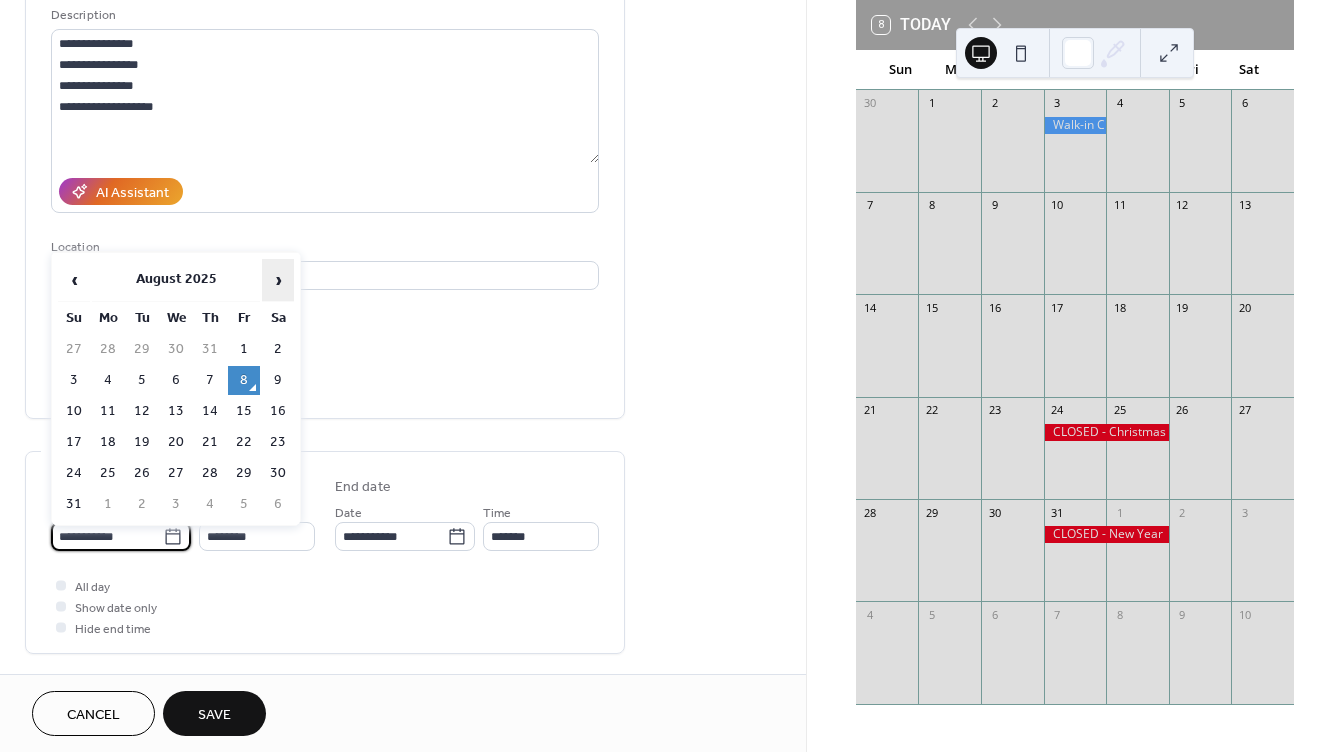 click on "›" at bounding box center [278, 280] 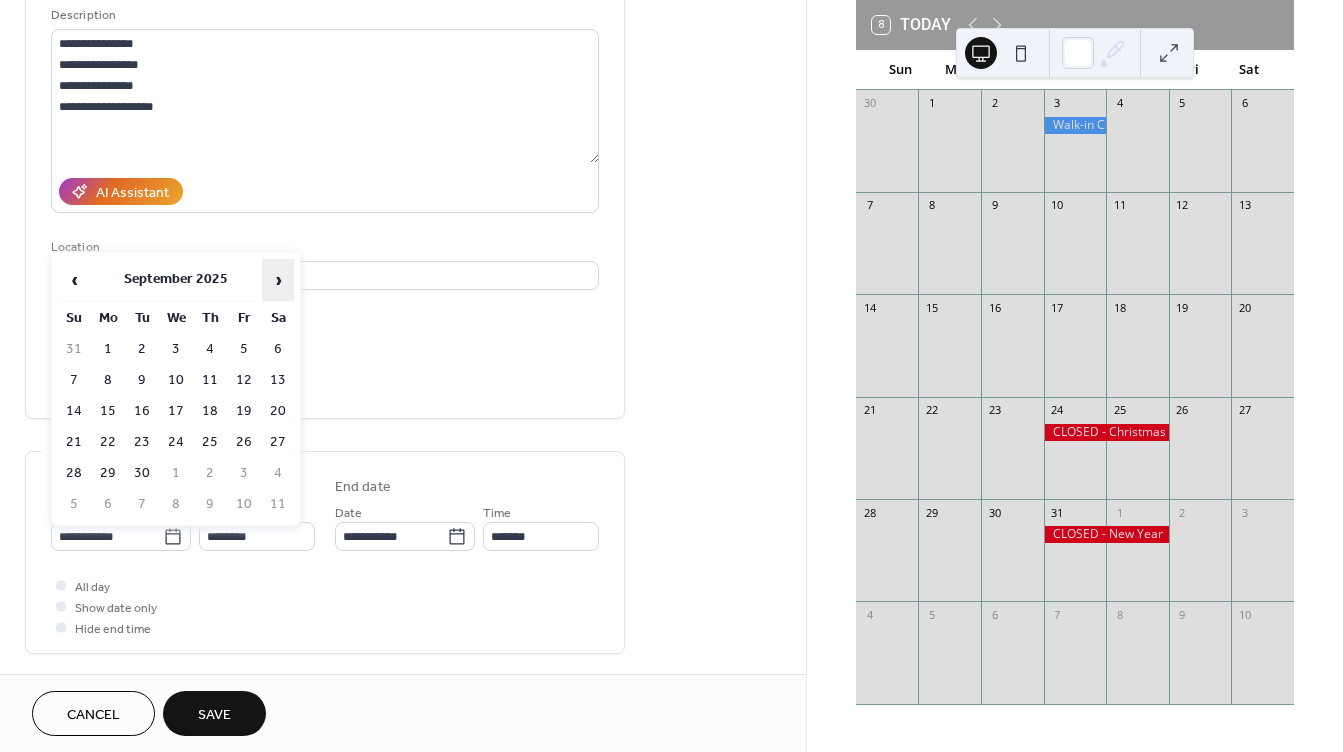 click on "›" at bounding box center [278, 280] 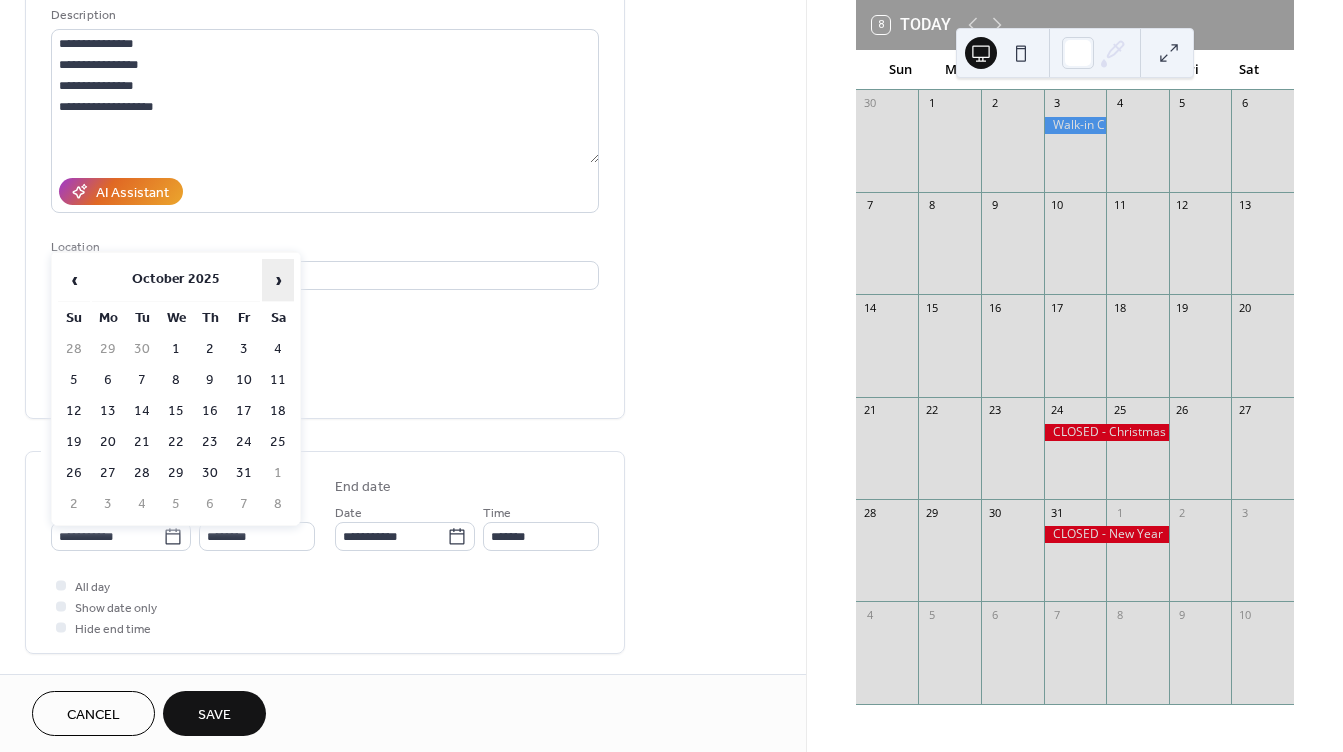 click on "›" at bounding box center [278, 280] 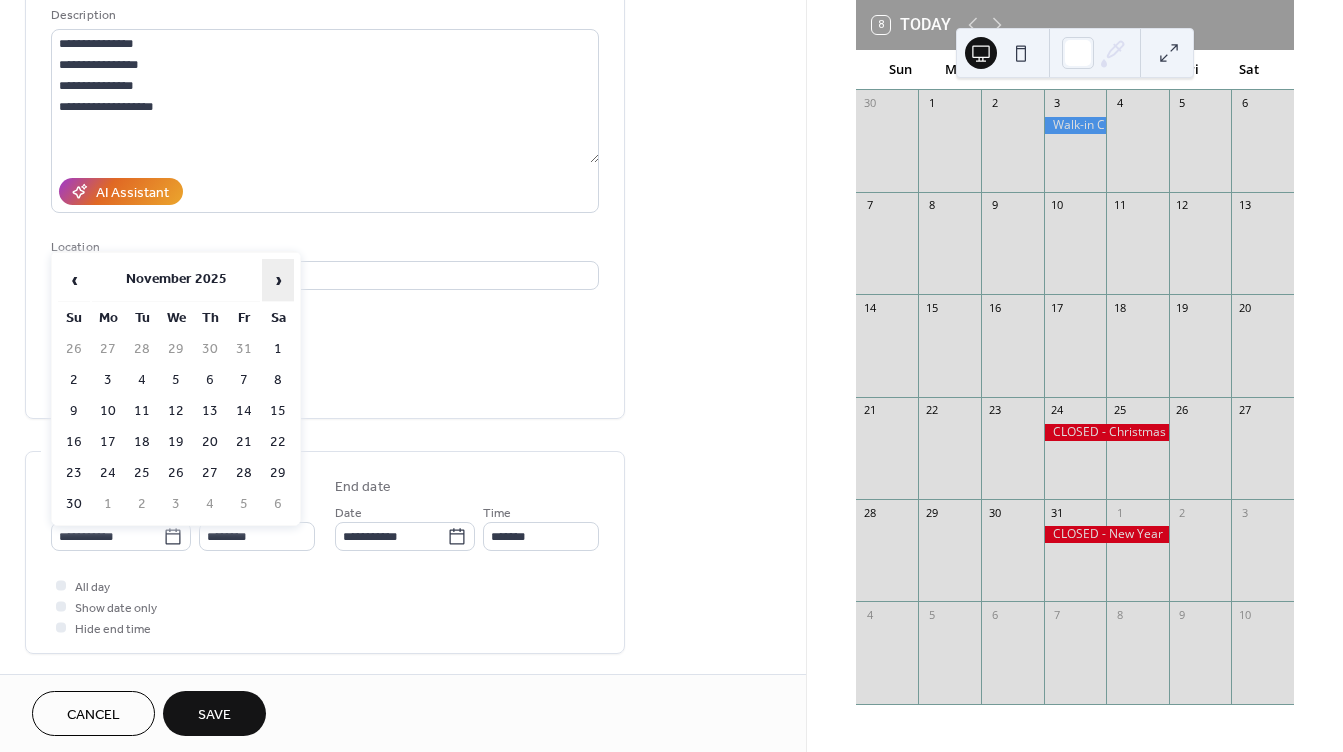 click on "›" at bounding box center (278, 280) 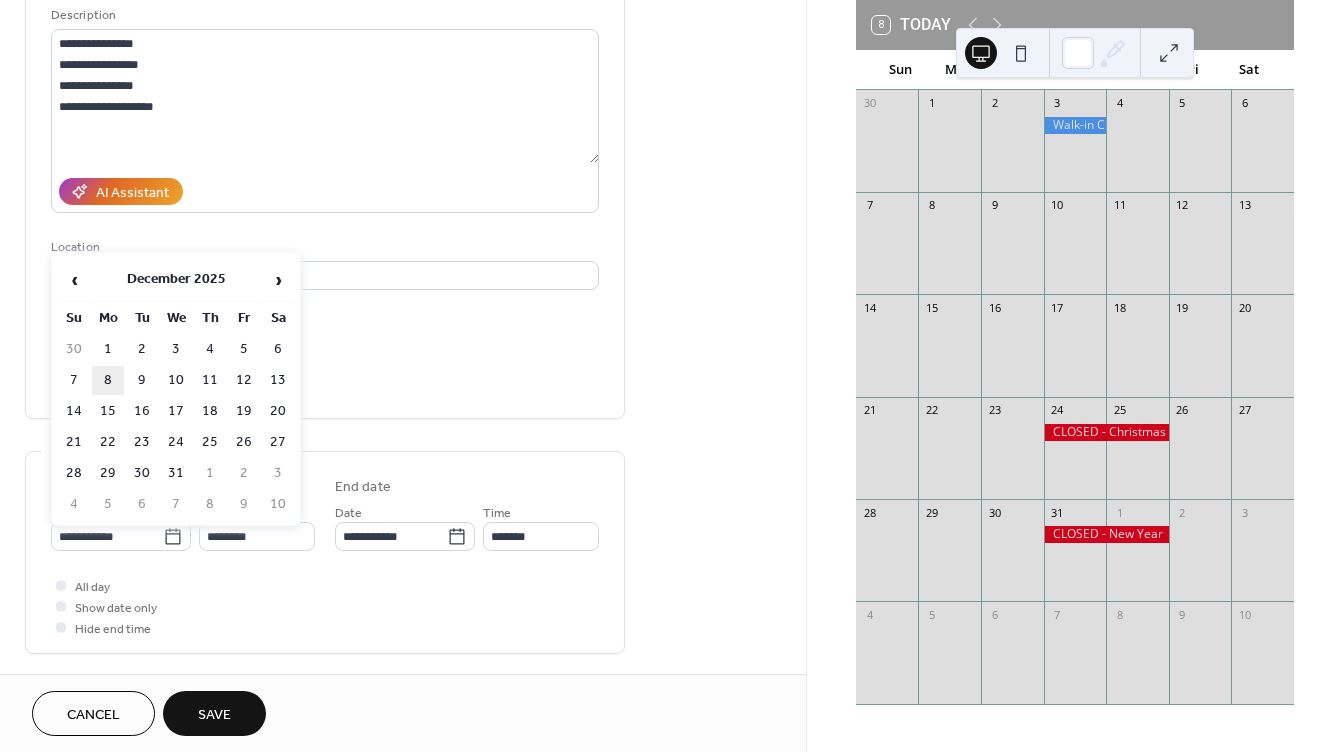 click on "8" at bounding box center [108, 380] 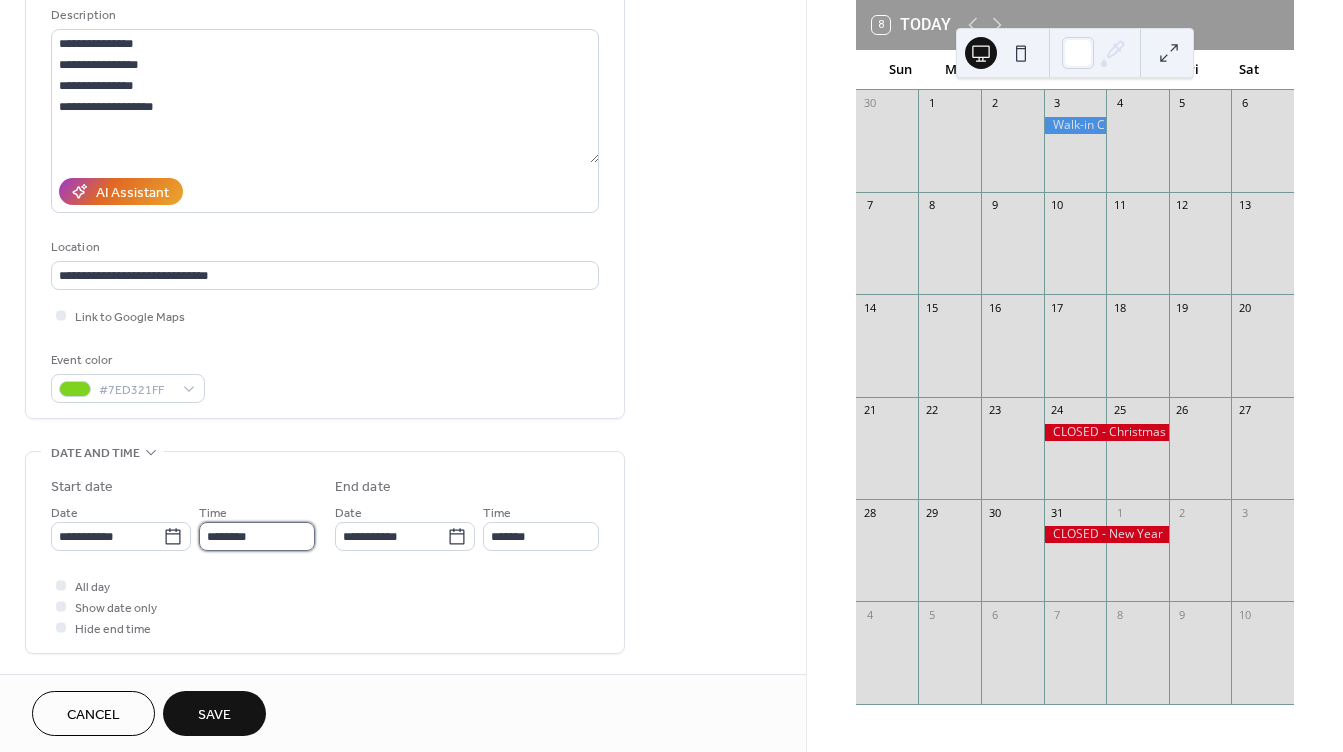click on "********" at bounding box center [257, 536] 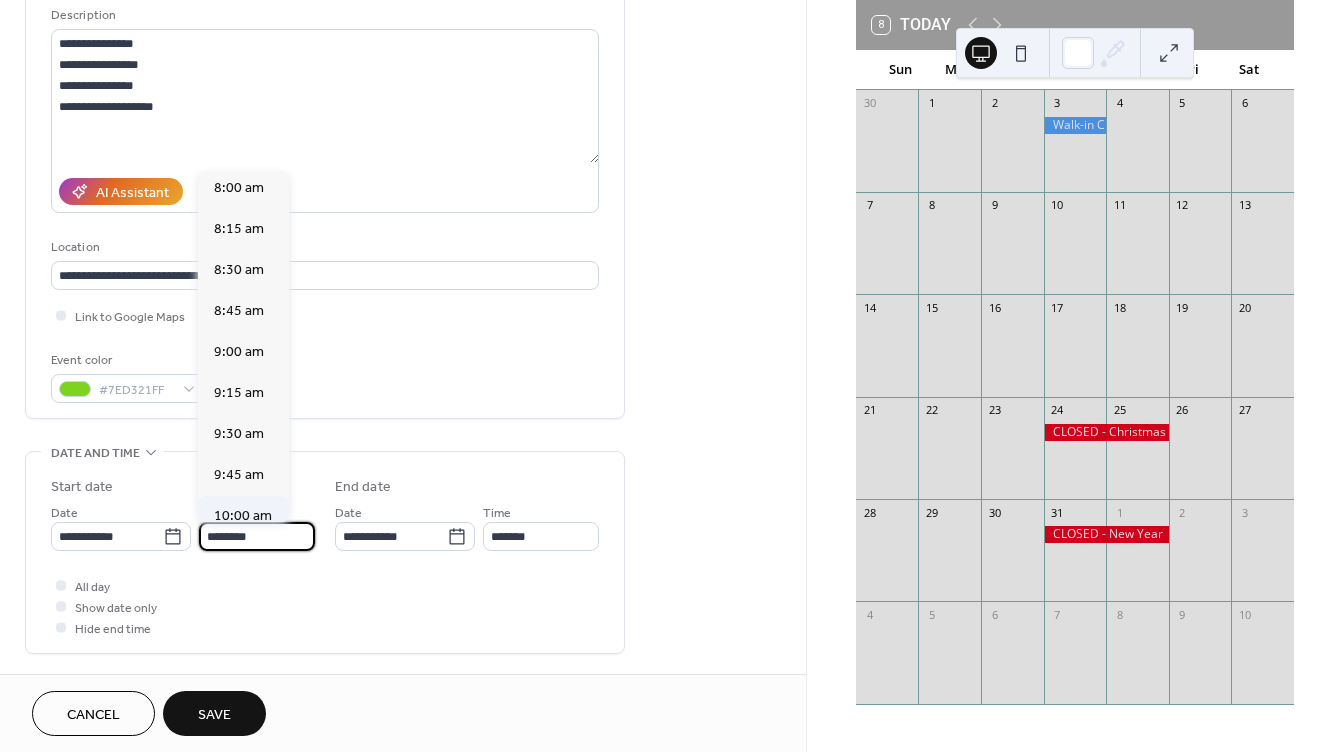scroll, scrollTop: 1244, scrollLeft: 0, axis: vertical 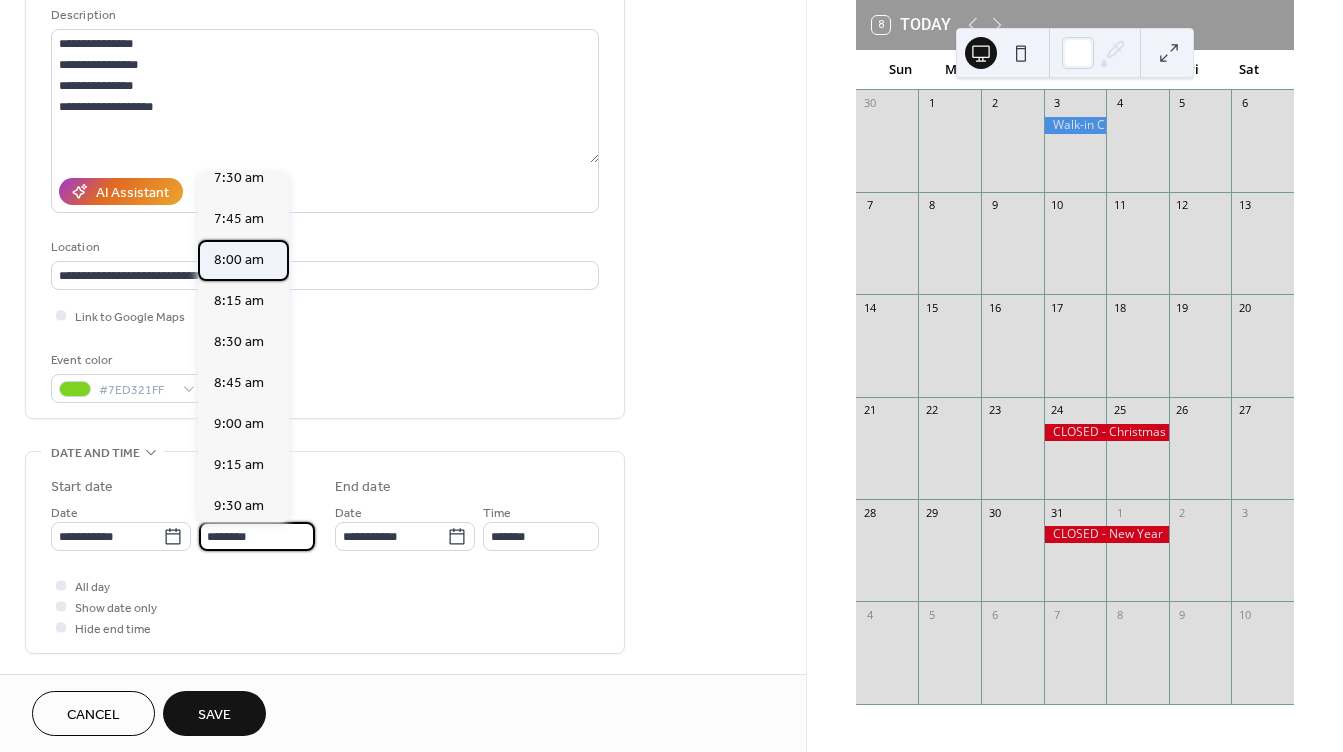 click on "8:00 am" at bounding box center [239, 260] 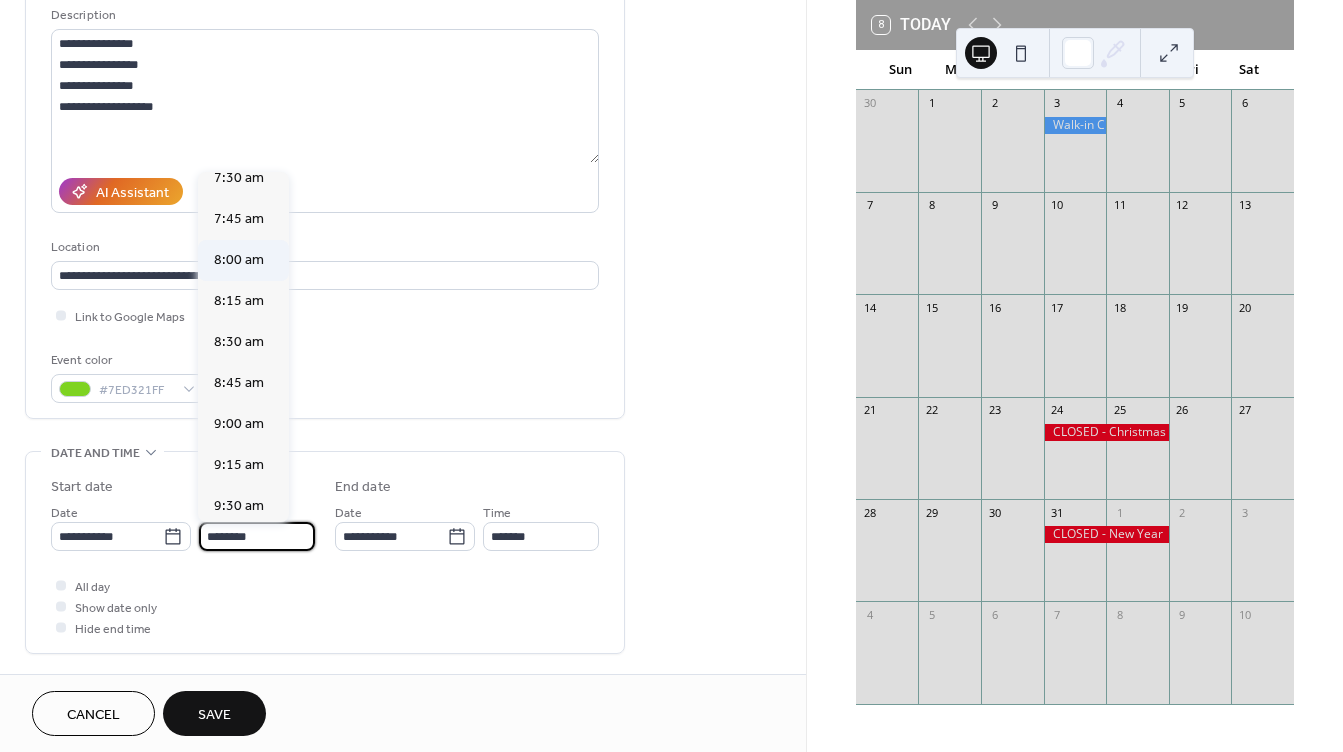 type on "*******" 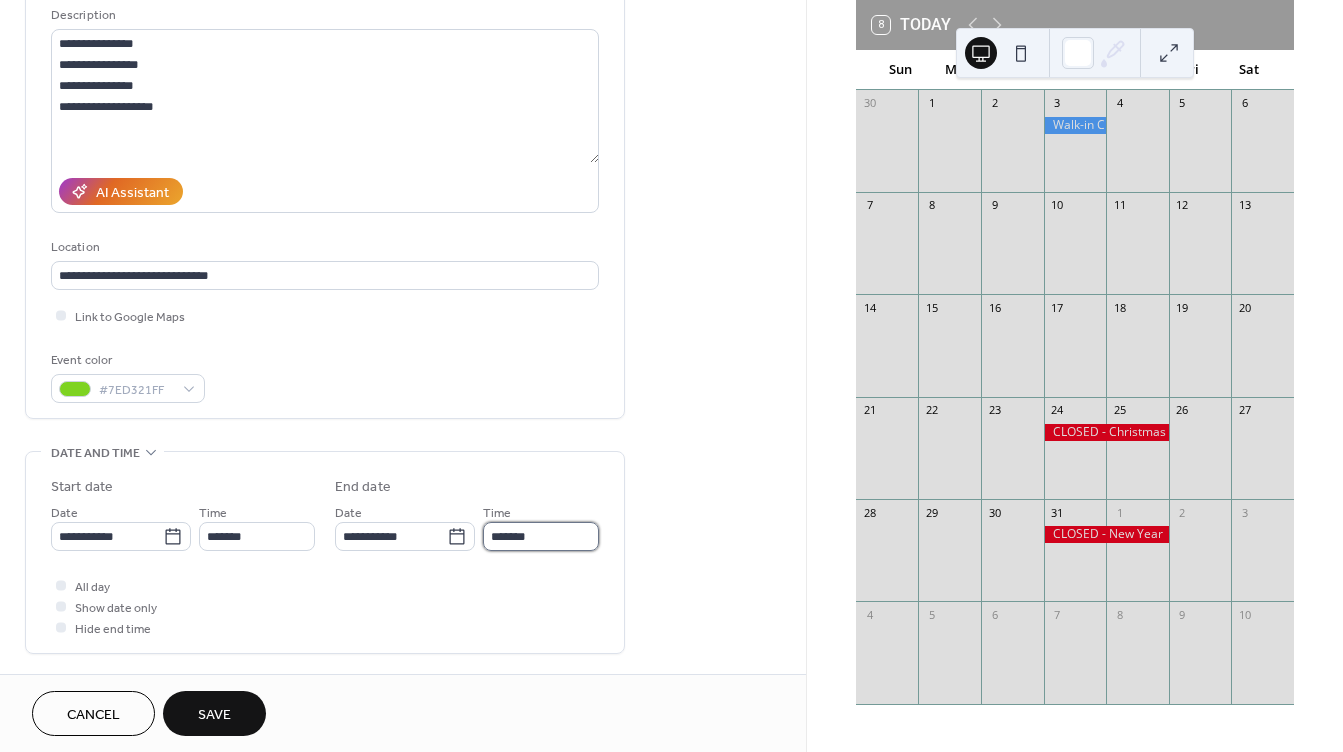 click on "*******" at bounding box center [541, 536] 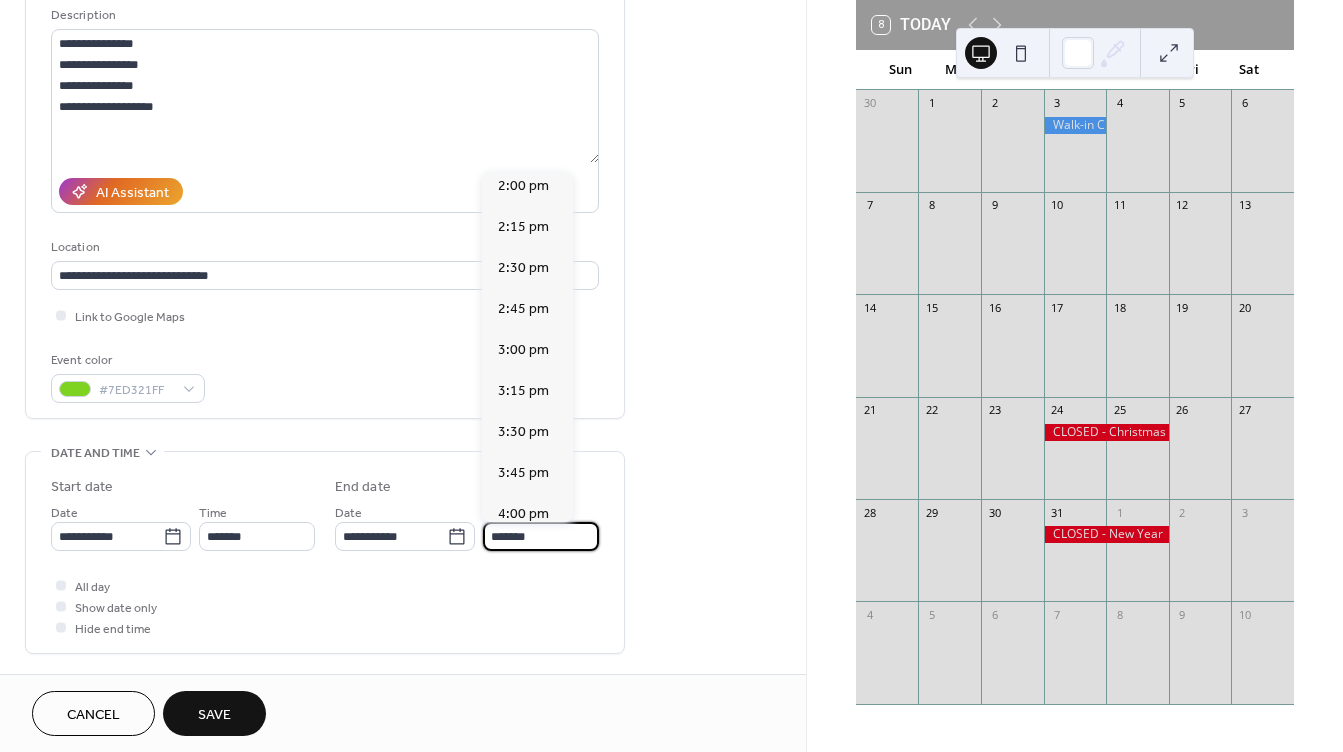 scroll, scrollTop: 1000, scrollLeft: 0, axis: vertical 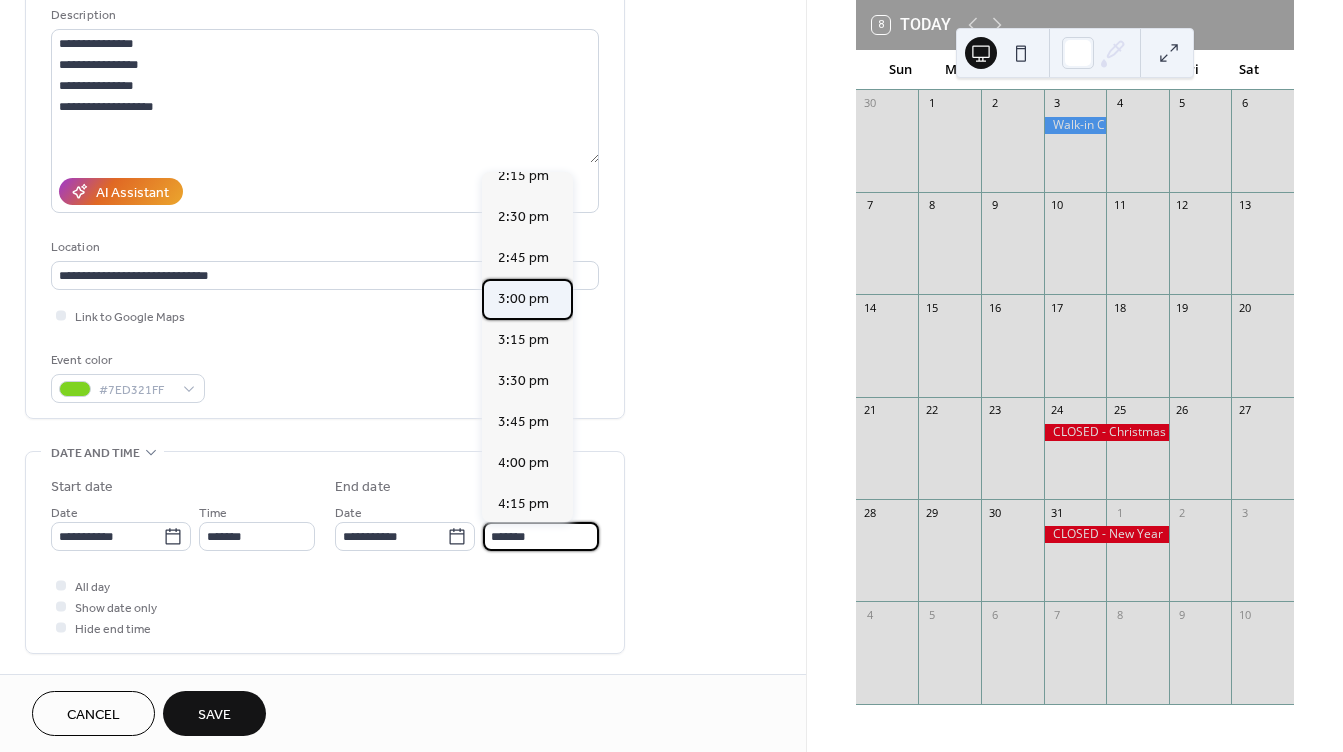 click on "3:00 pm" at bounding box center (523, 299) 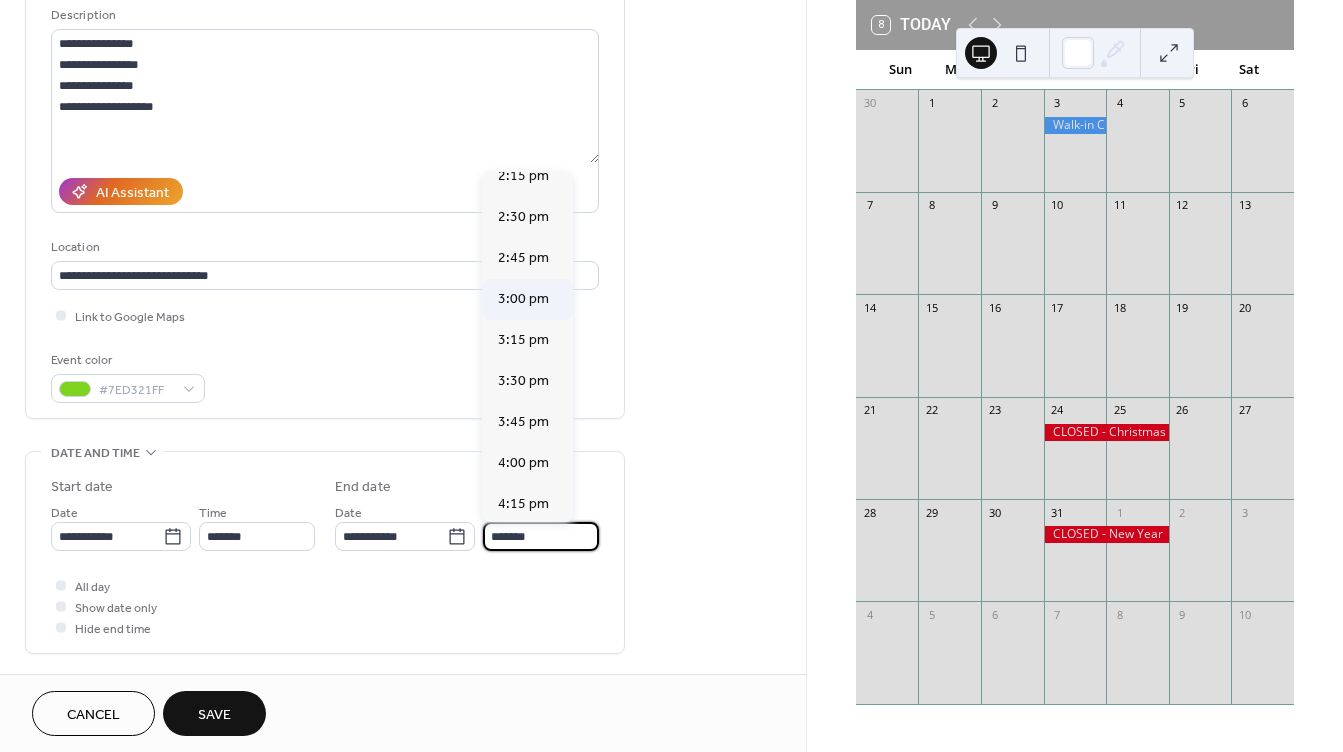 type on "*******" 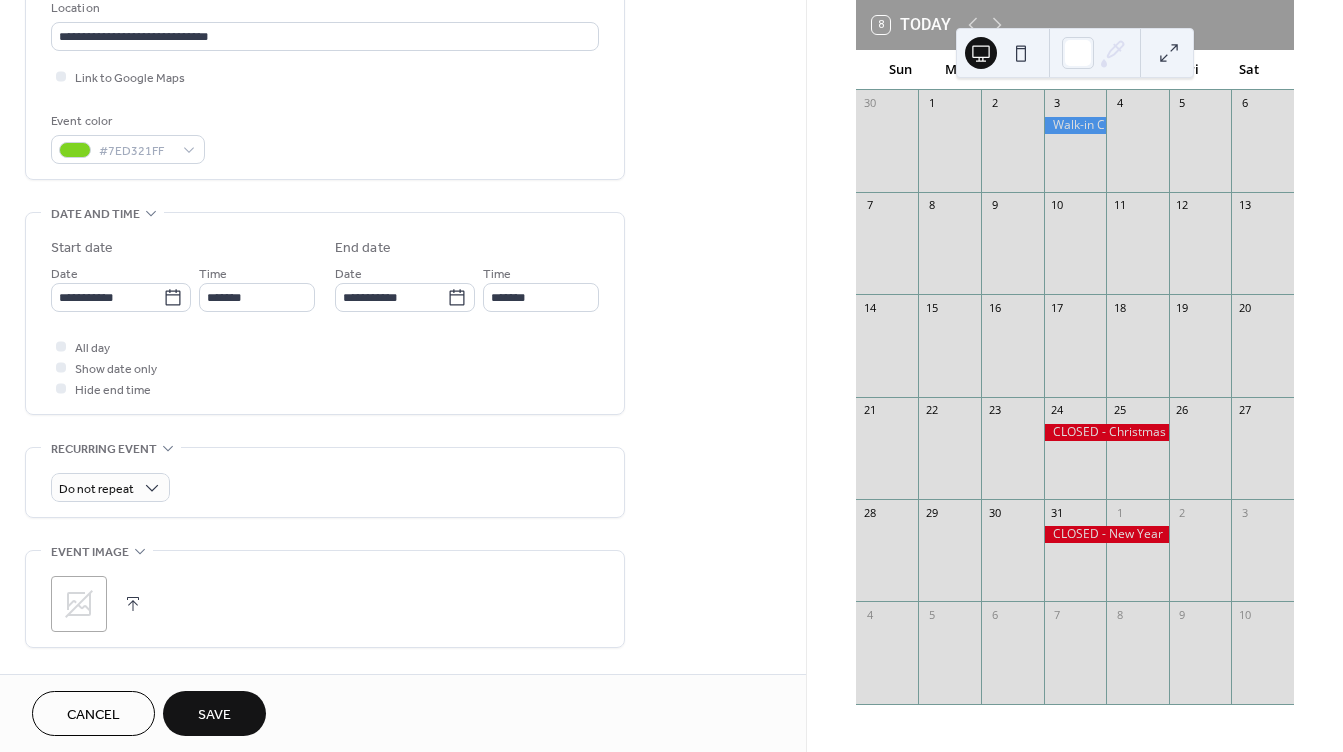 scroll, scrollTop: 500, scrollLeft: 0, axis: vertical 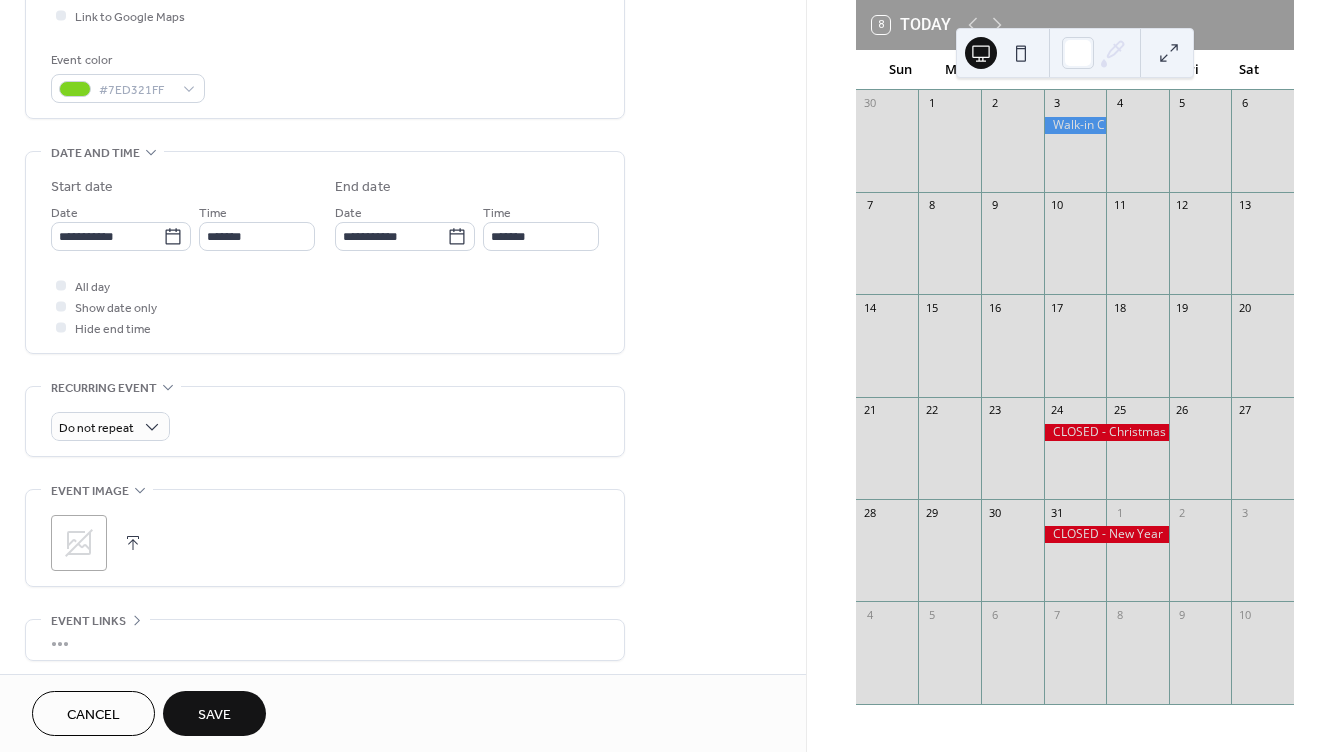 click at bounding box center (133, 543) 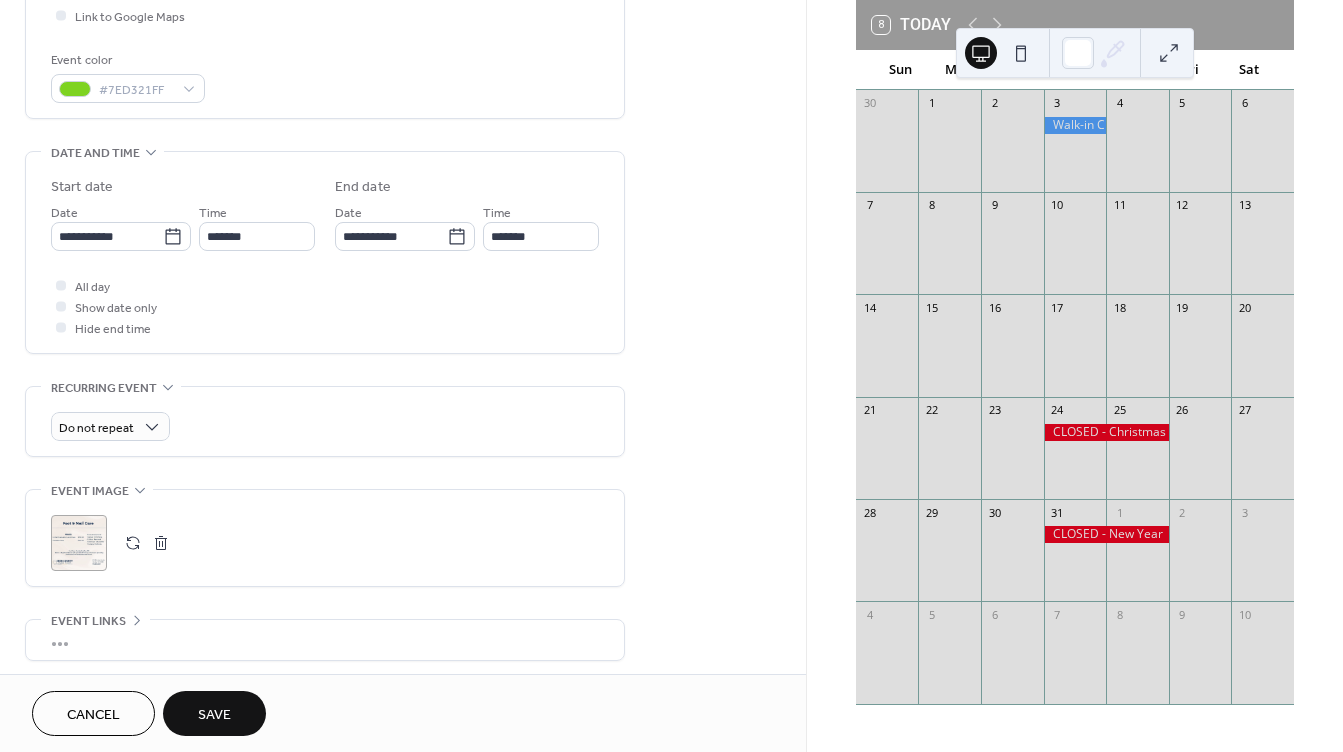 click on "Save" at bounding box center [214, 715] 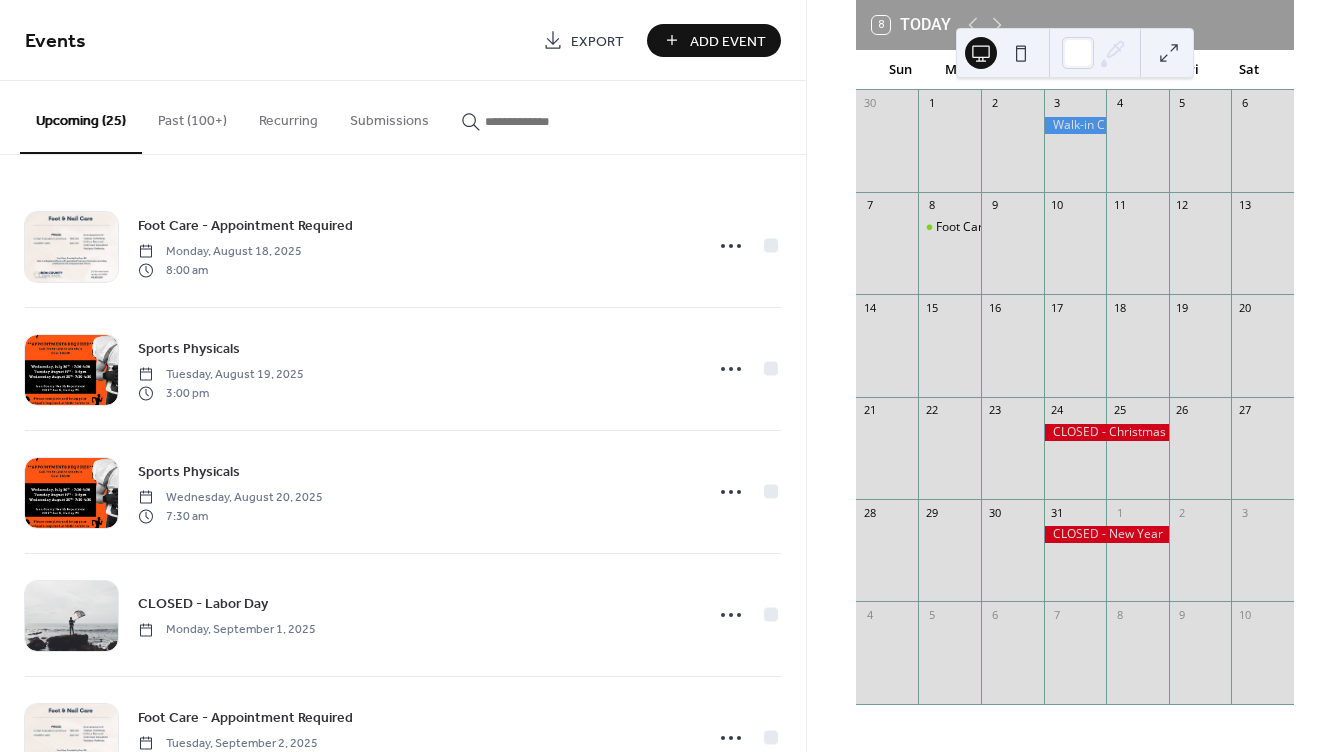 click on "Add Event" at bounding box center [728, 41] 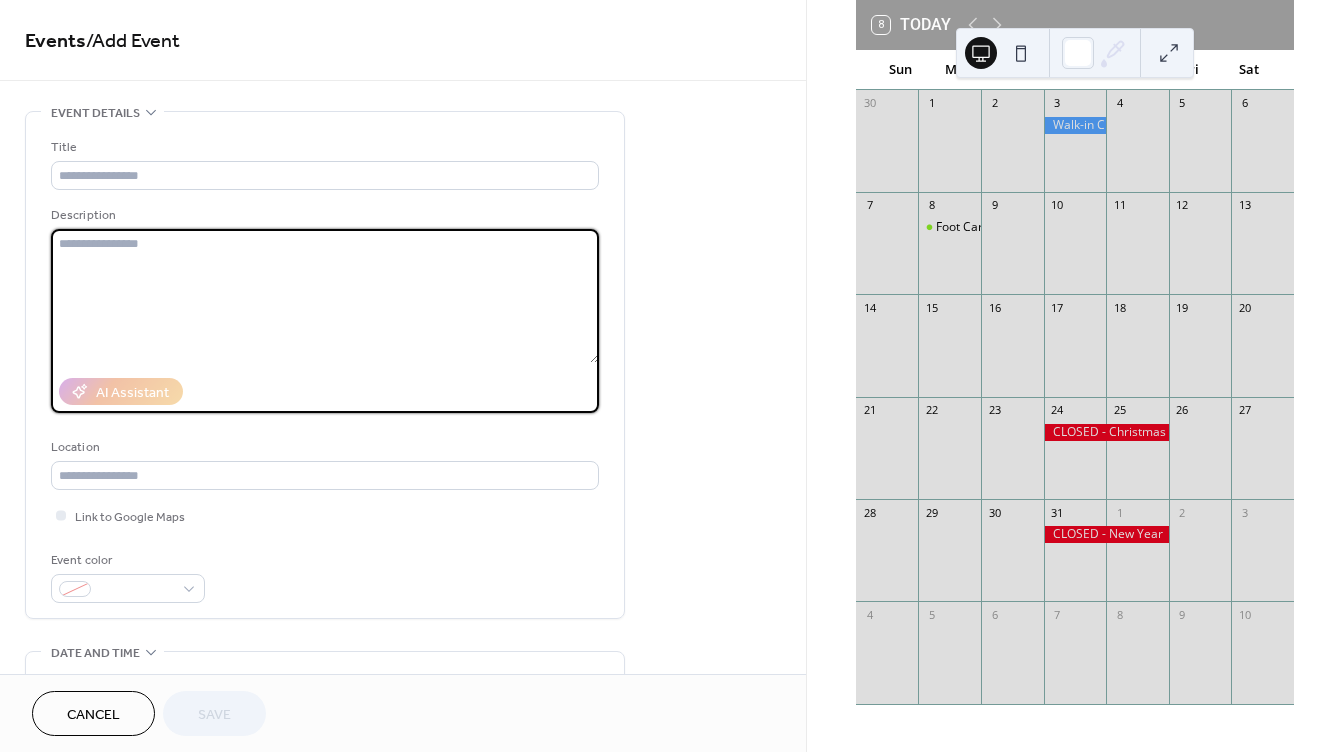 click at bounding box center (325, 296) 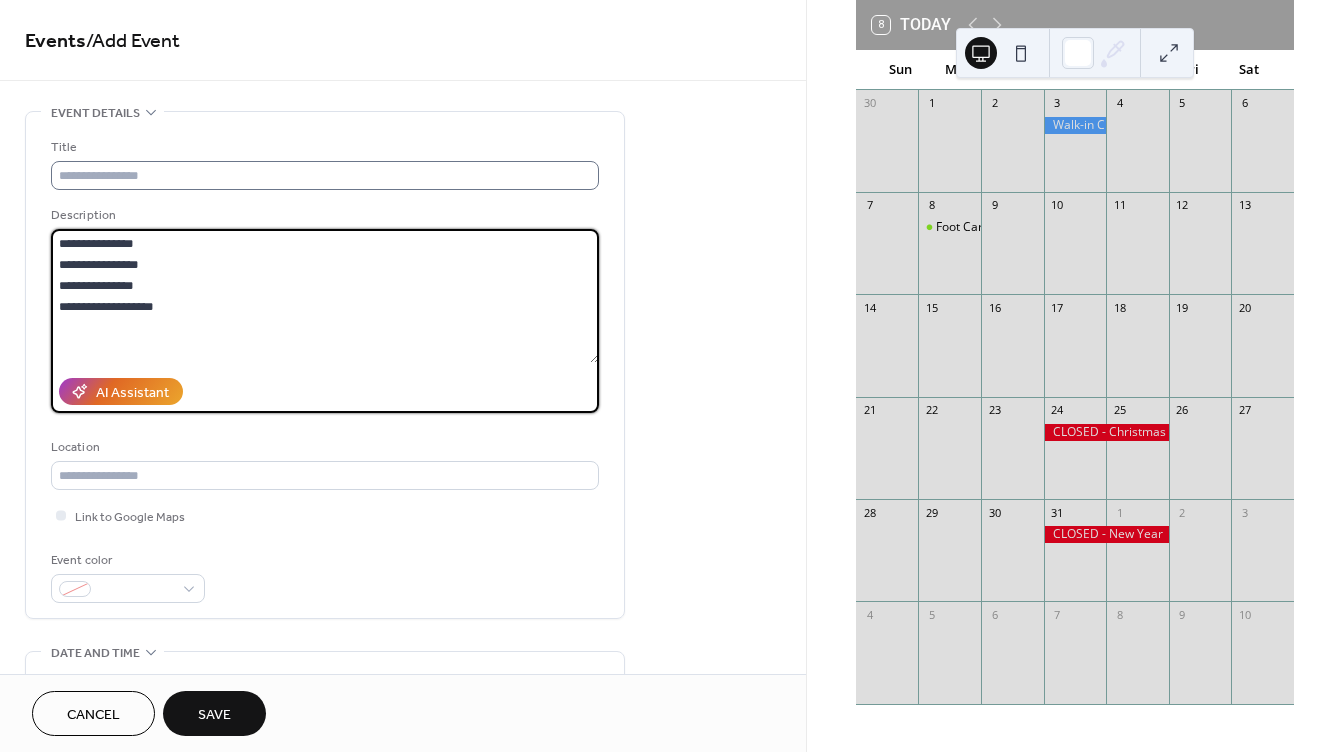 type on "**********" 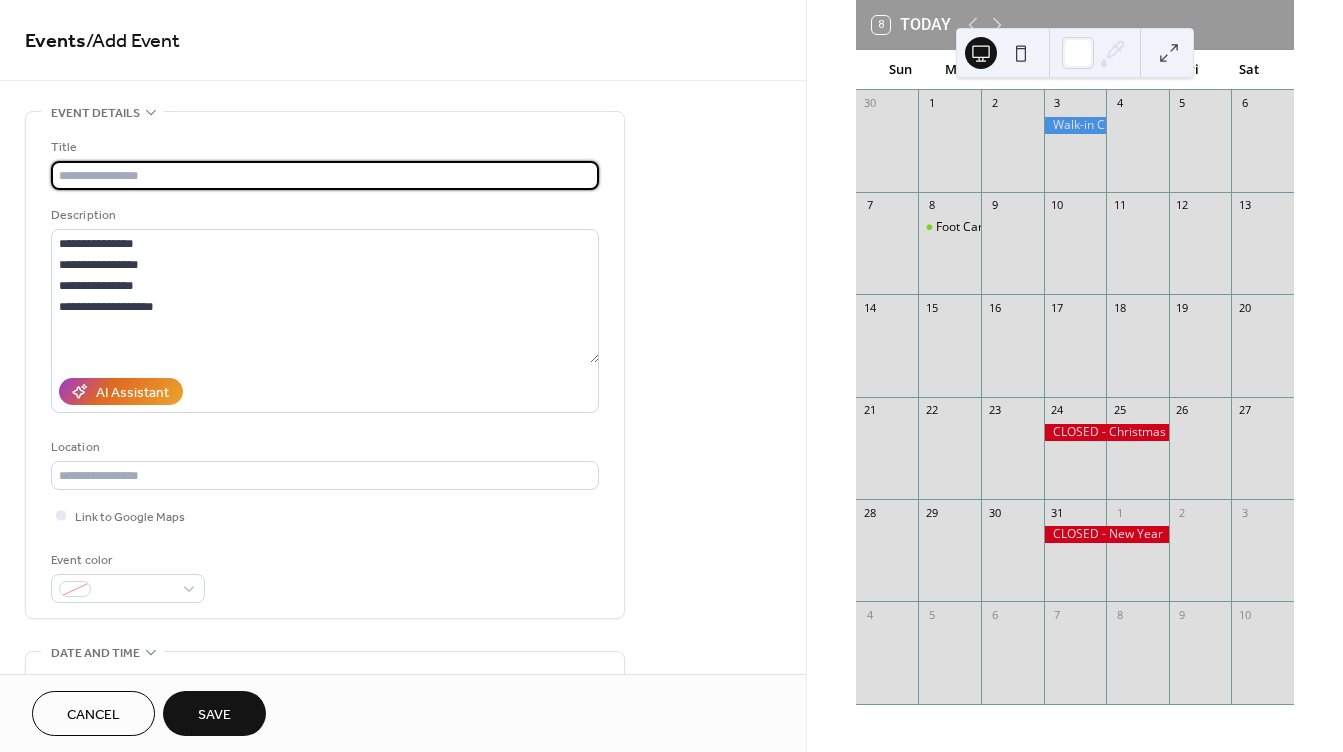 click at bounding box center [325, 175] 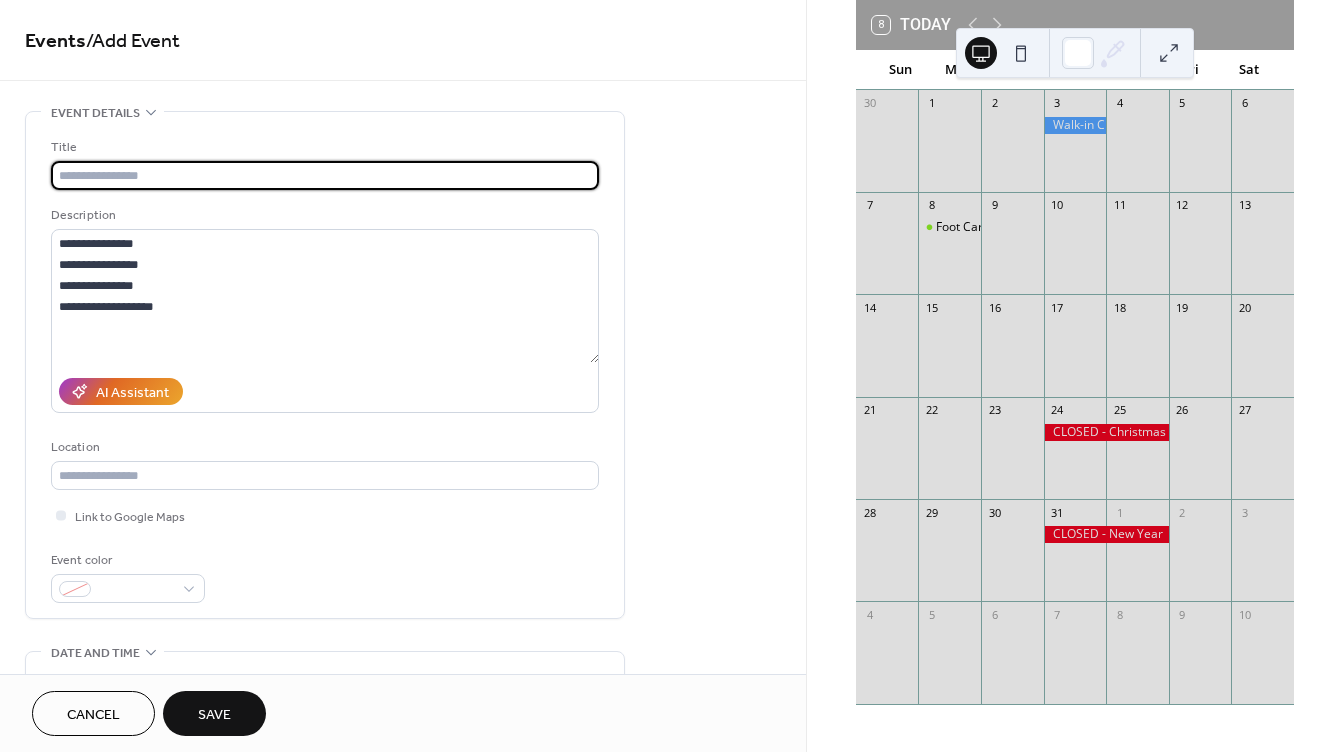 type on "**********" 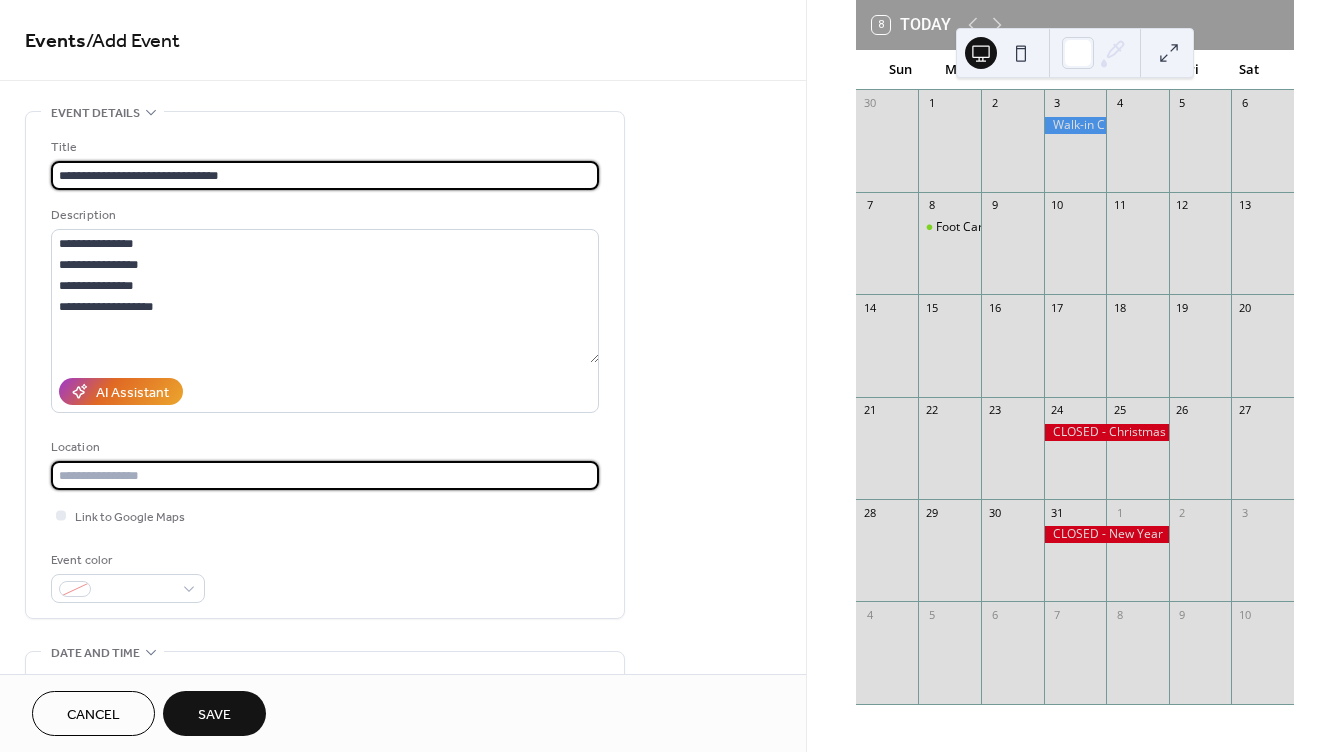 type on "**********" 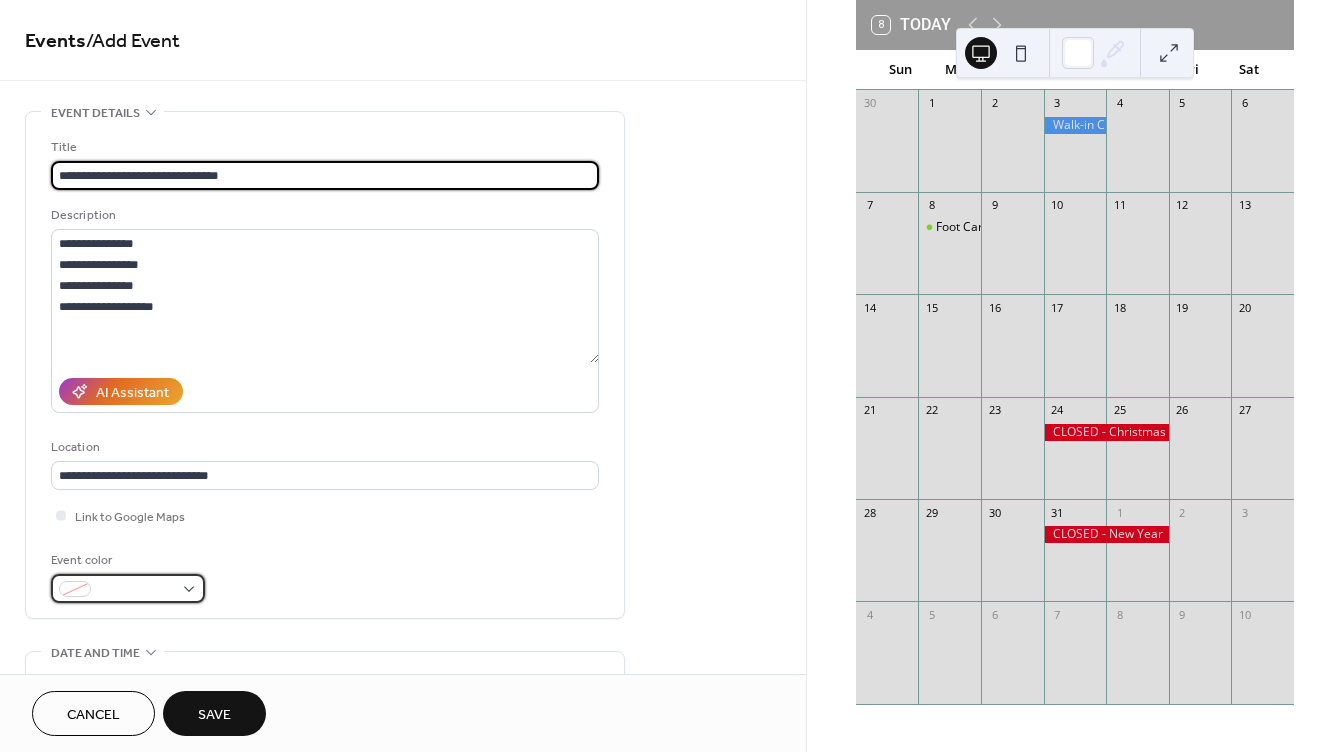 click at bounding box center [136, 590] 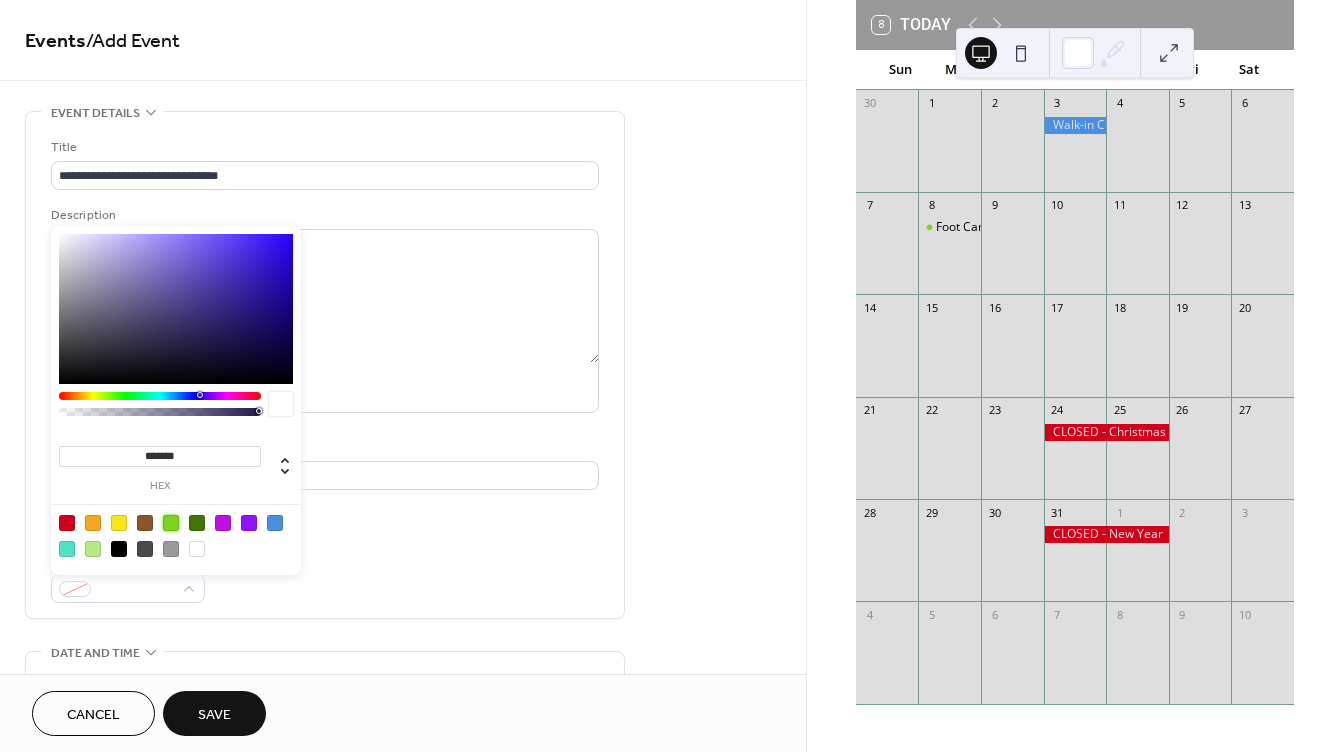 click at bounding box center [171, 523] 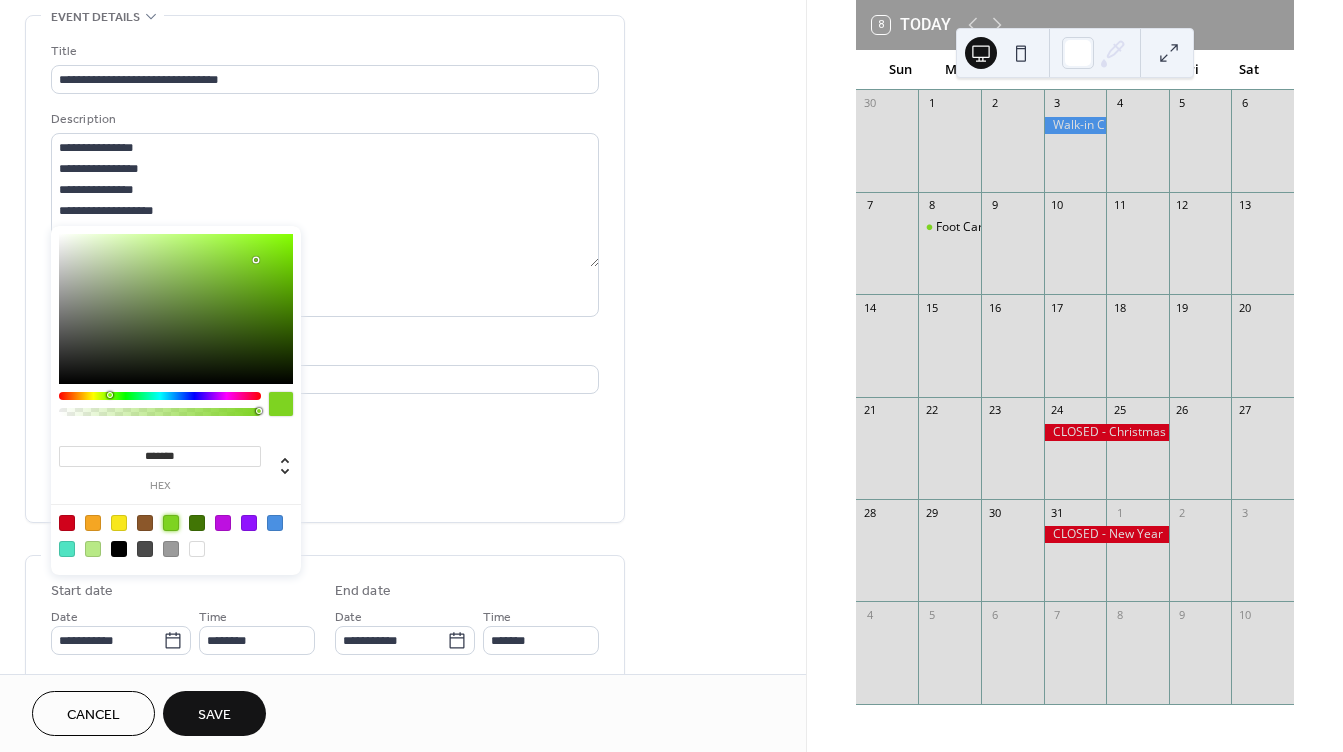 scroll, scrollTop: 100, scrollLeft: 0, axis: vertical 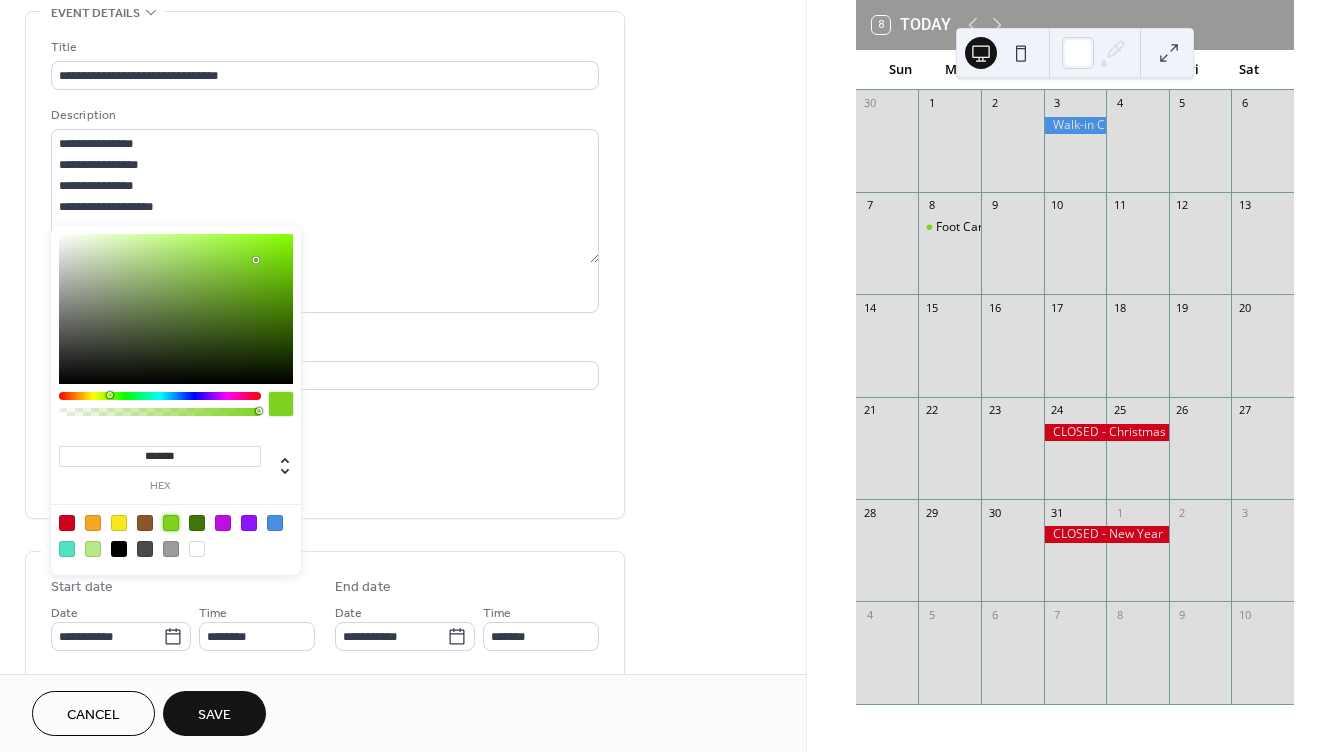 click on "**********" at bounding box center (403, 620) 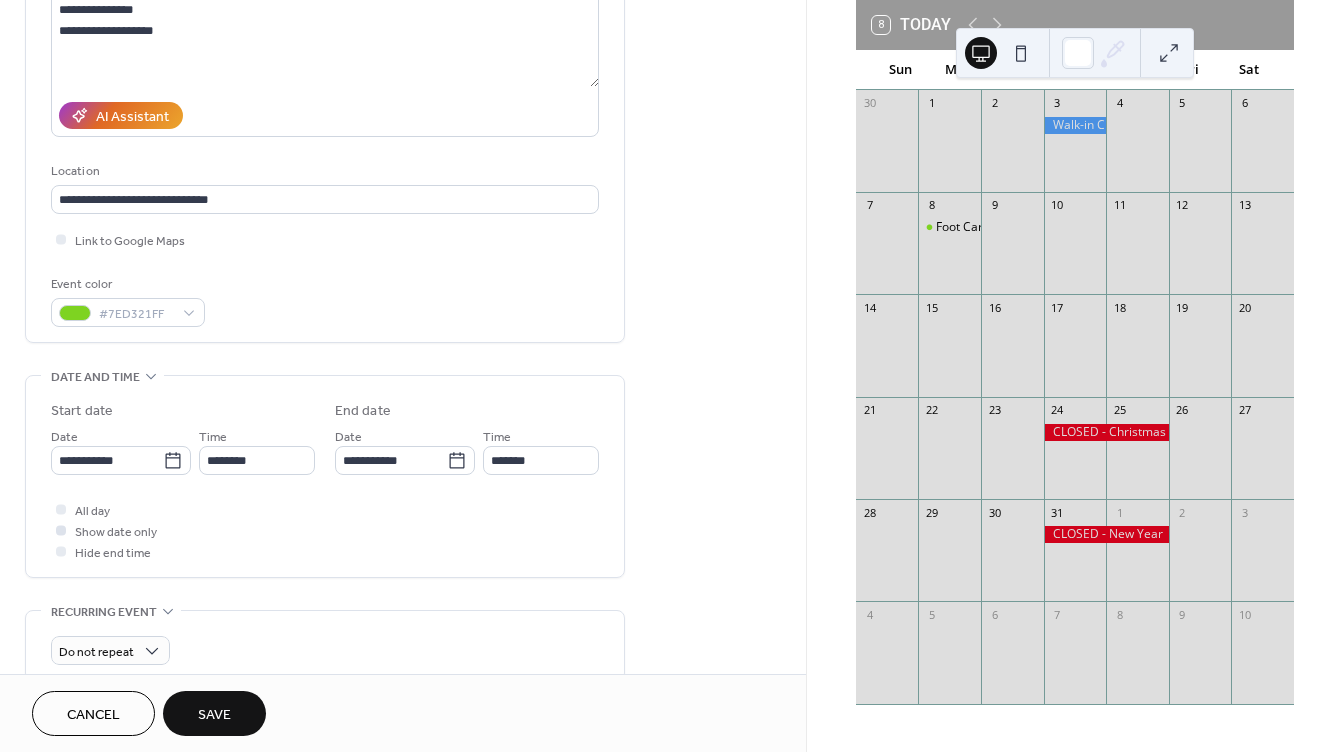 scroll, scrollTop: 300, scrollLeft: 0, axis: vertical 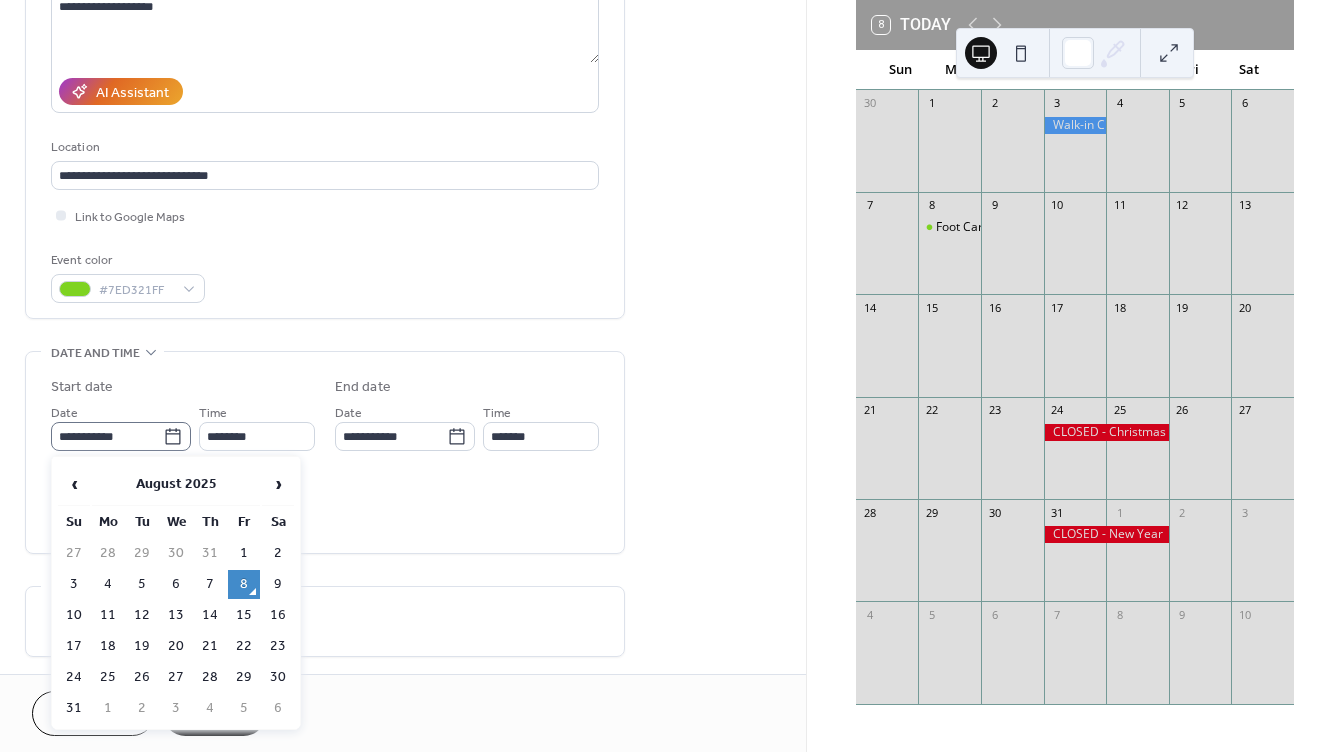 click 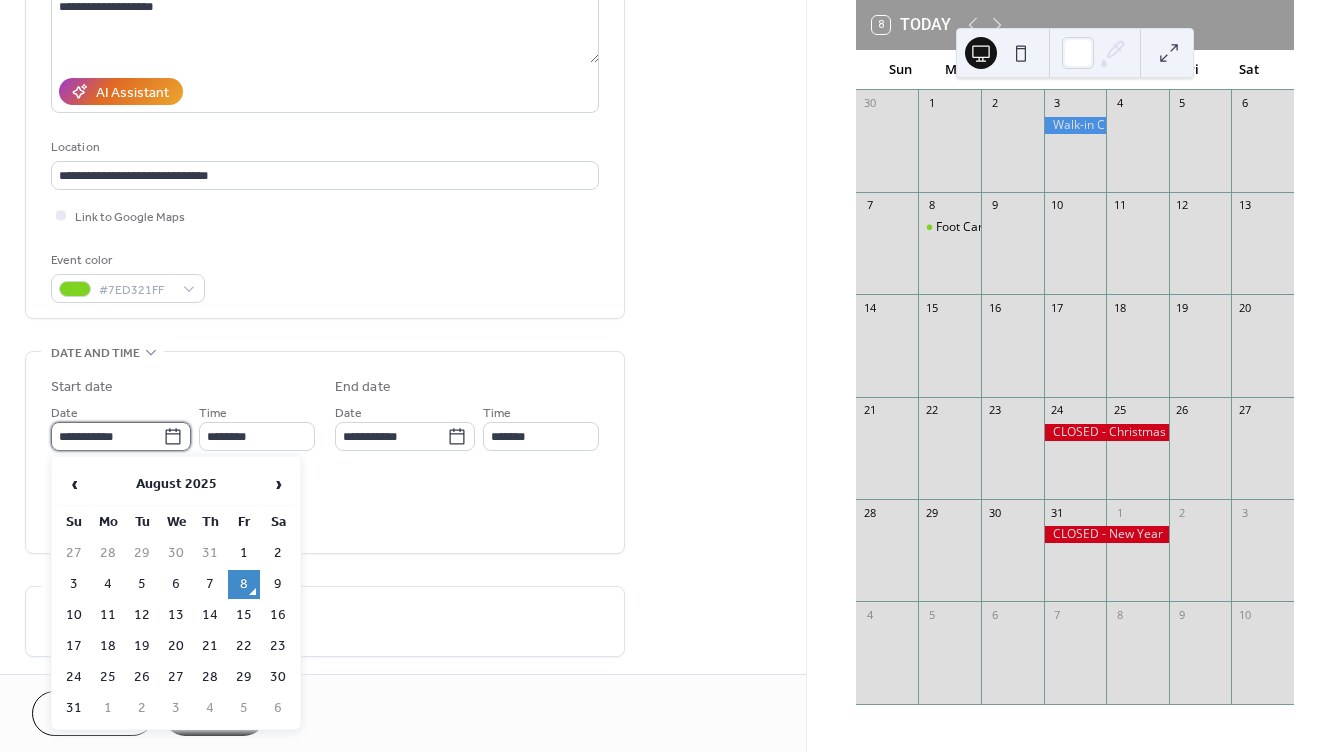 click on "**********" at bounding box center [107, 436] 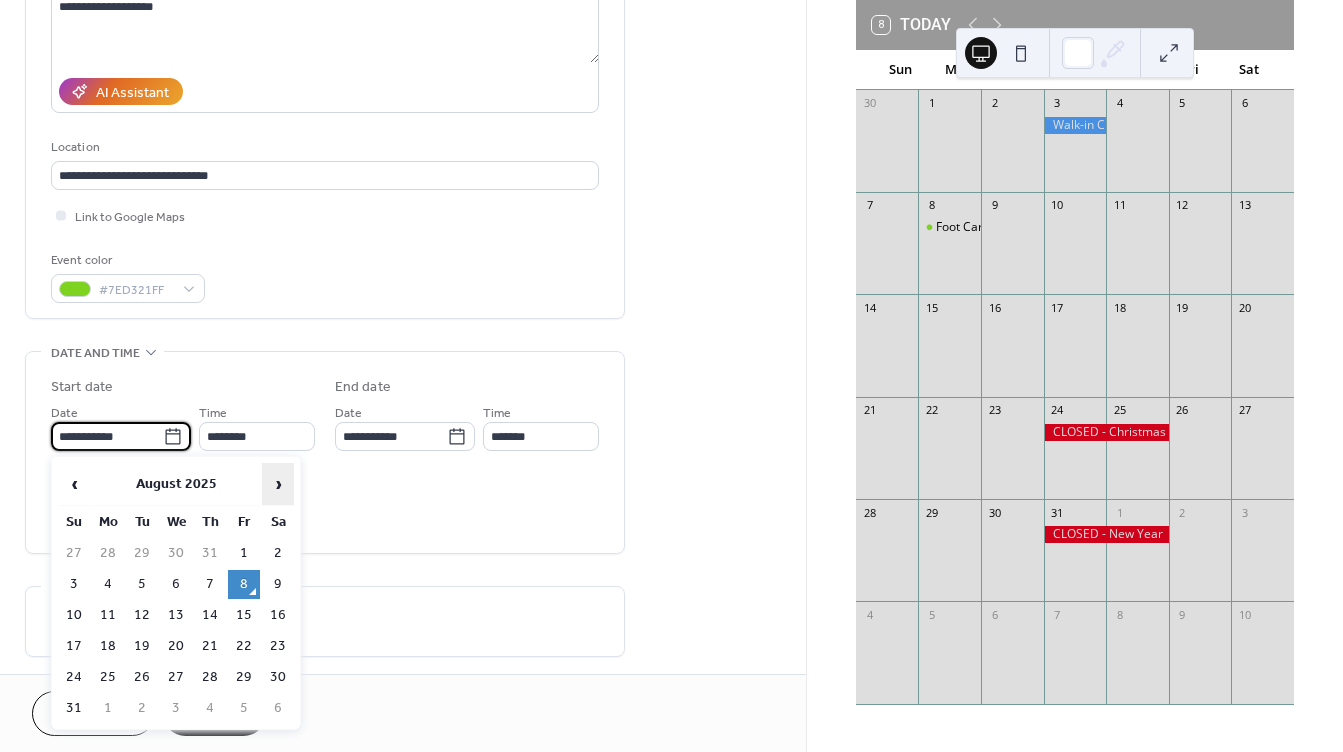 click on "›" at bounding box center (278, 484) 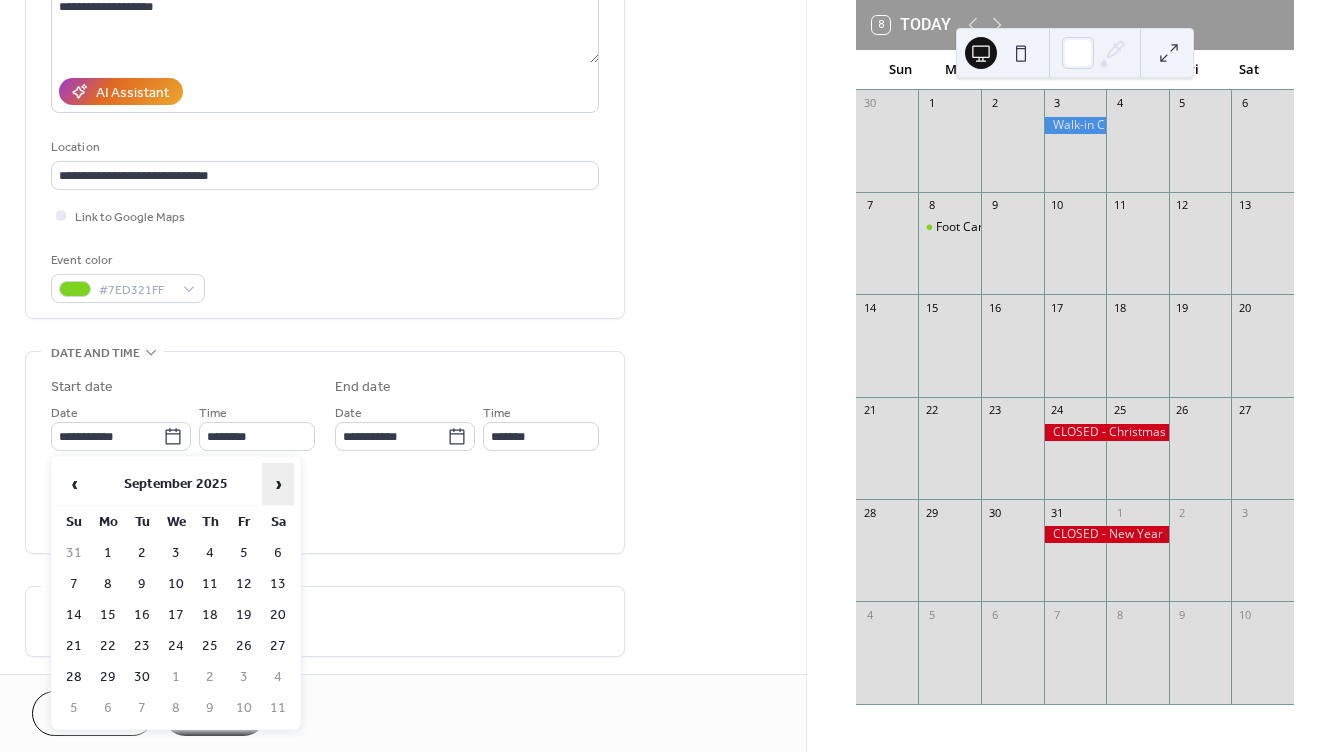 click on "›" at bounding box center (278, 484) 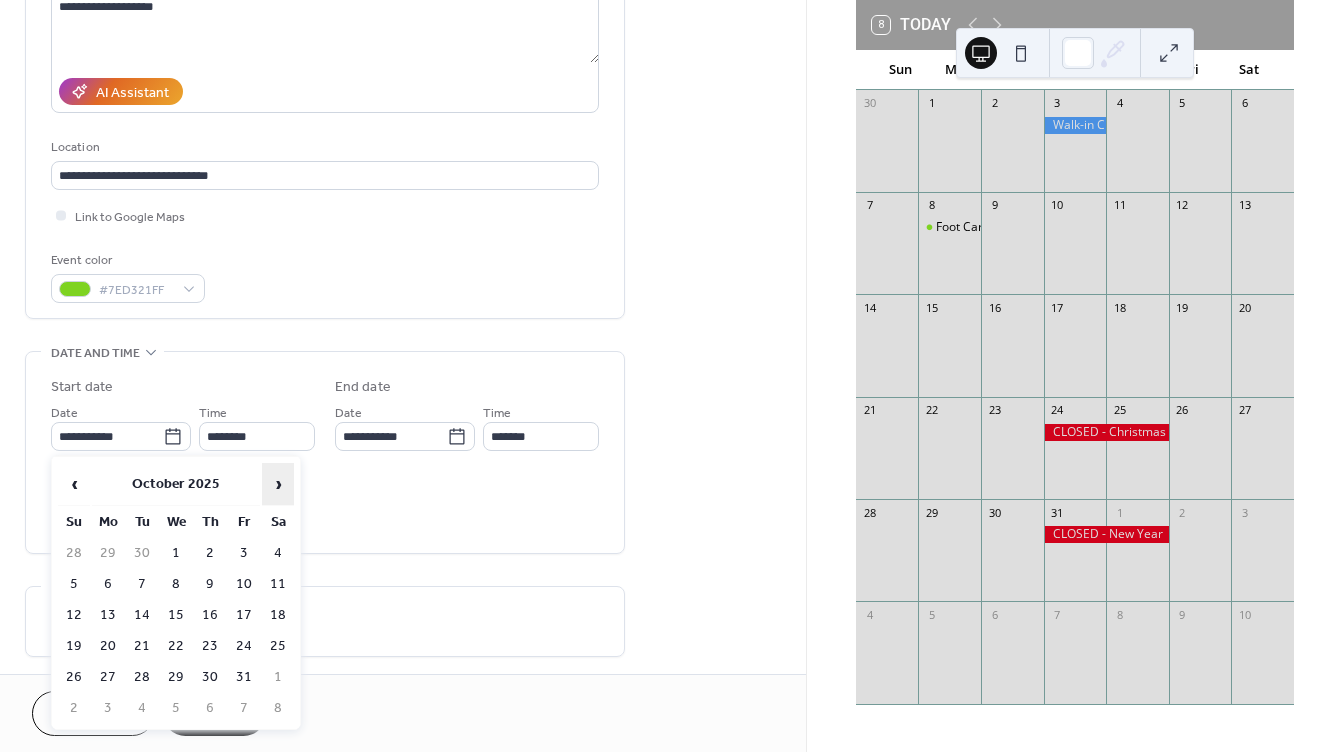click on "›" at bounding box center [278, 484] 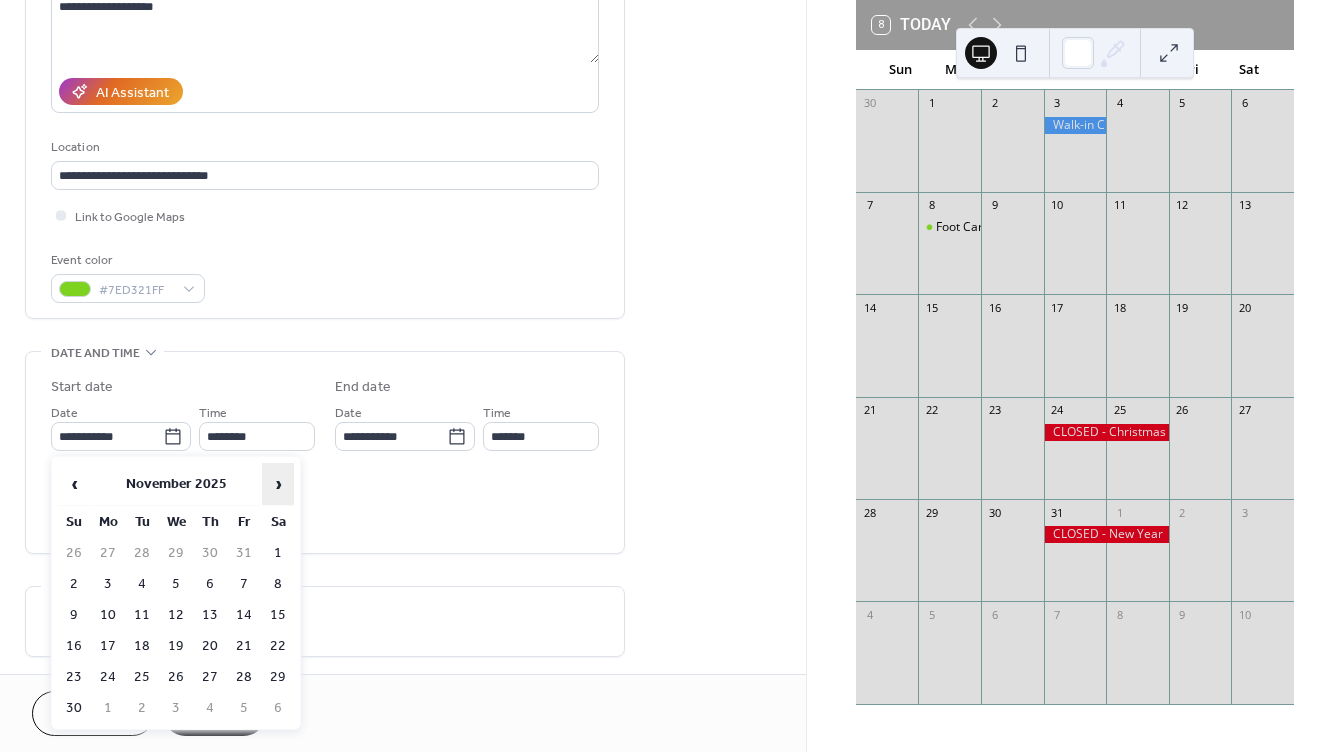 click on "›" at bounding box center [278, 484] 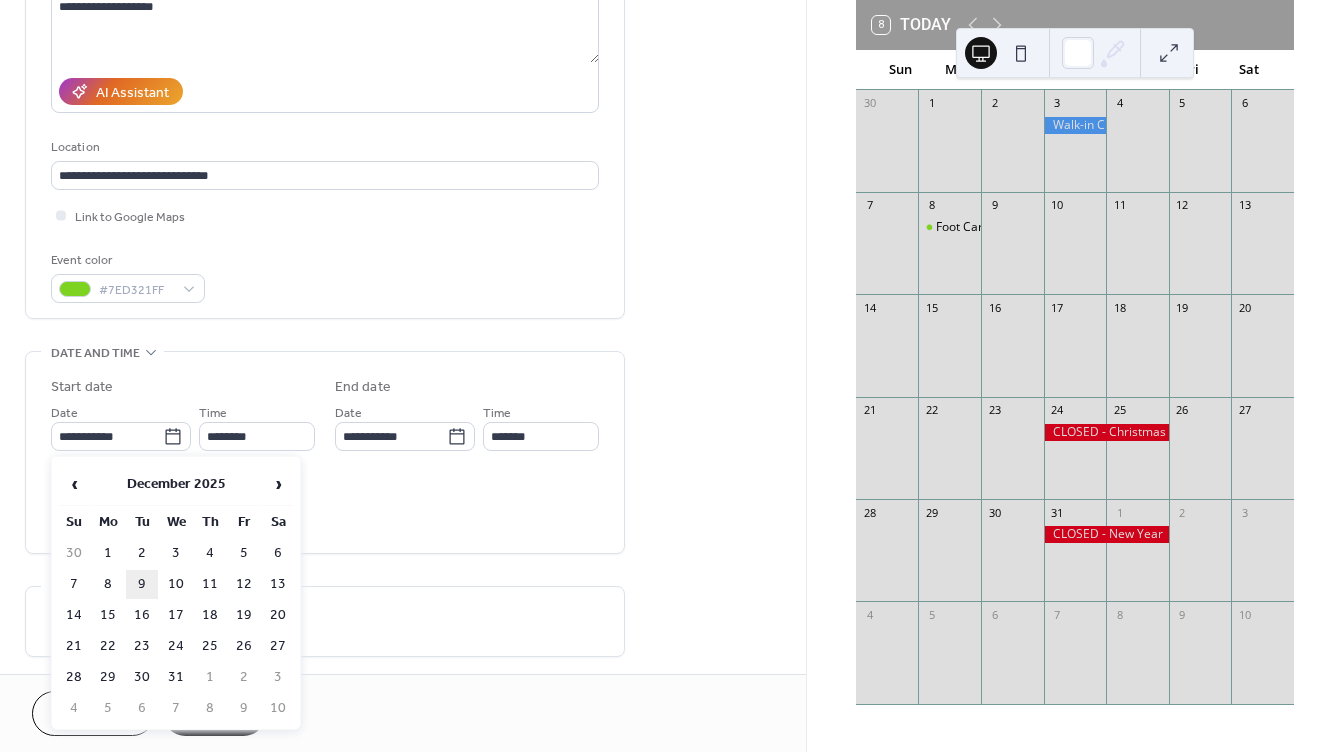 click on "9" at bounding box center (142, 584) 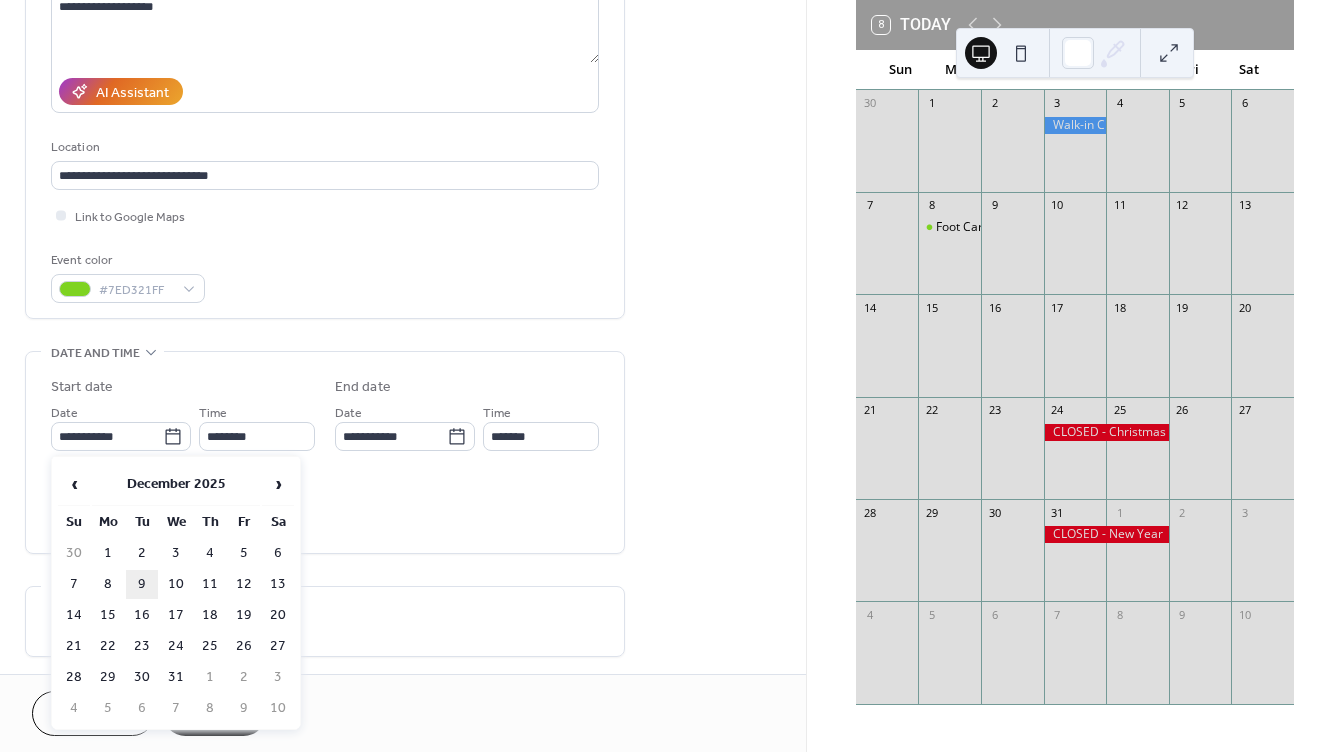 type on "**********" 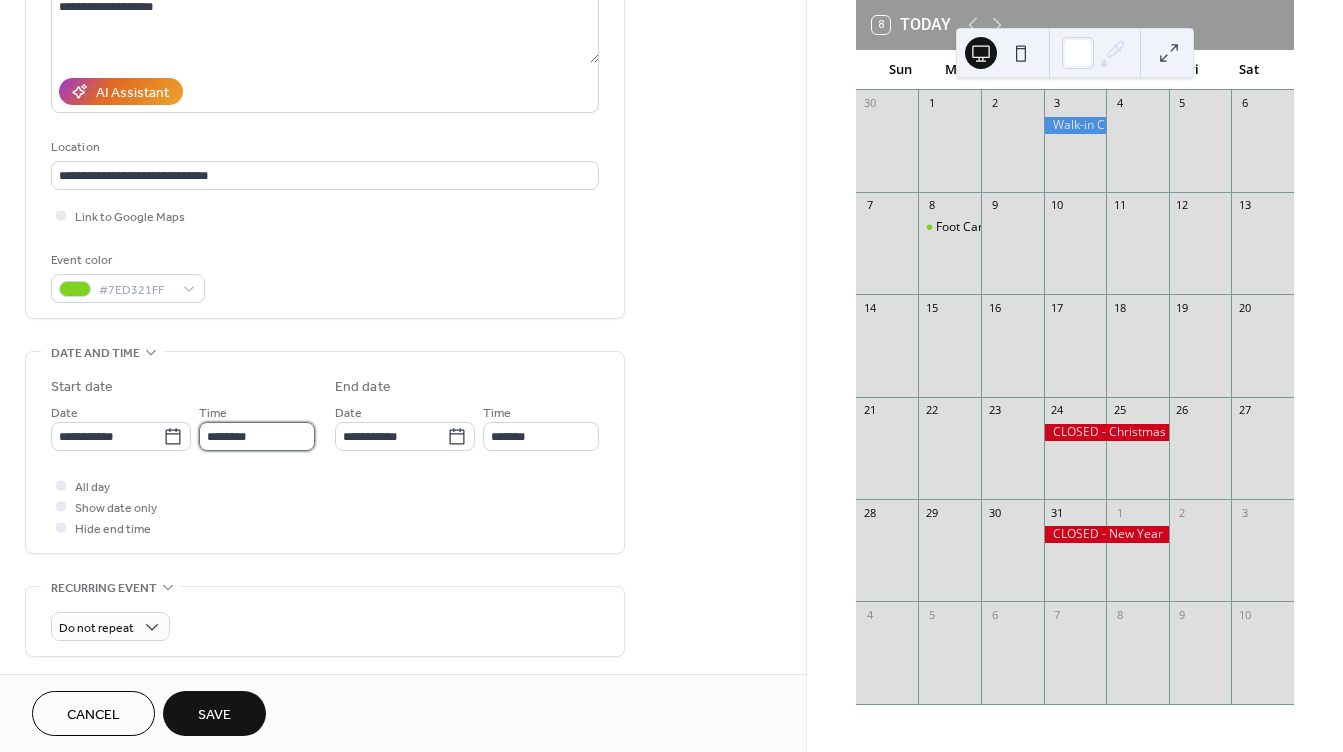 click on "********" at bounding box center (257, 436) 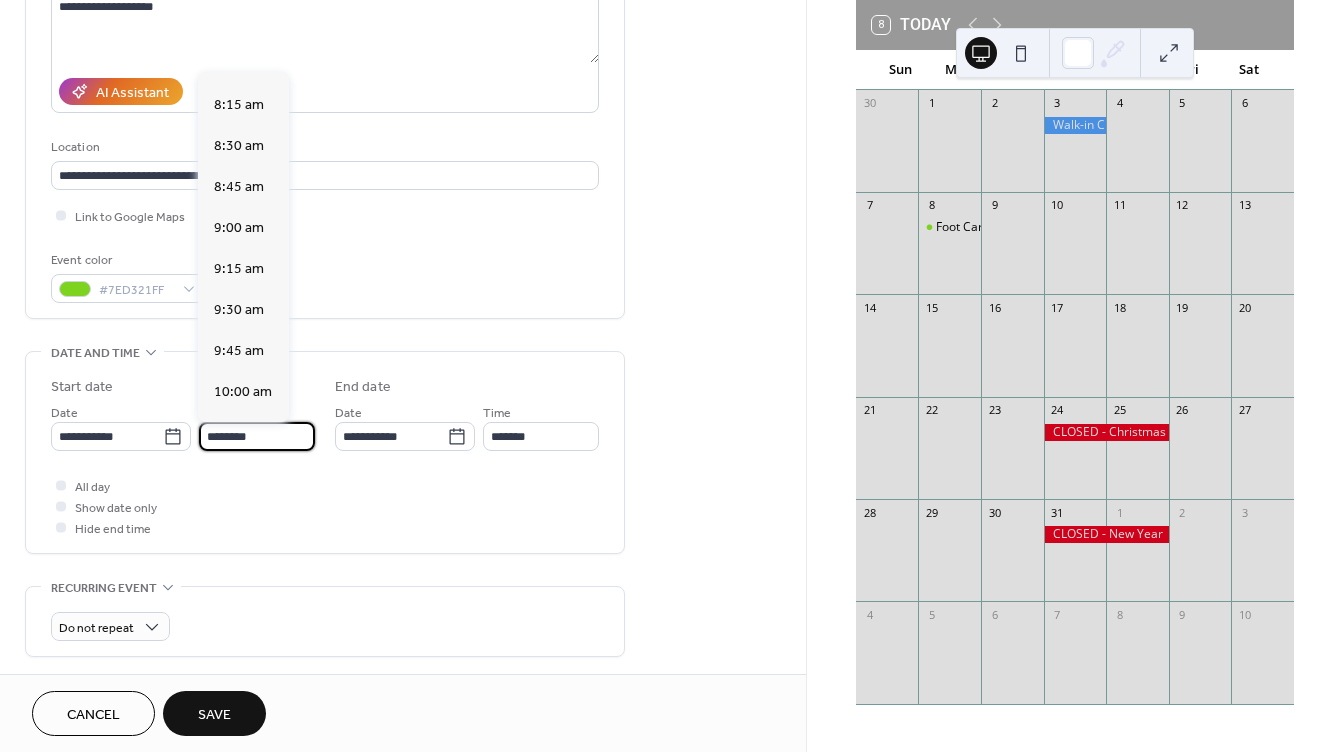 scroll, scrollTop: 1244, scrollLeft: 0, axis: vertical 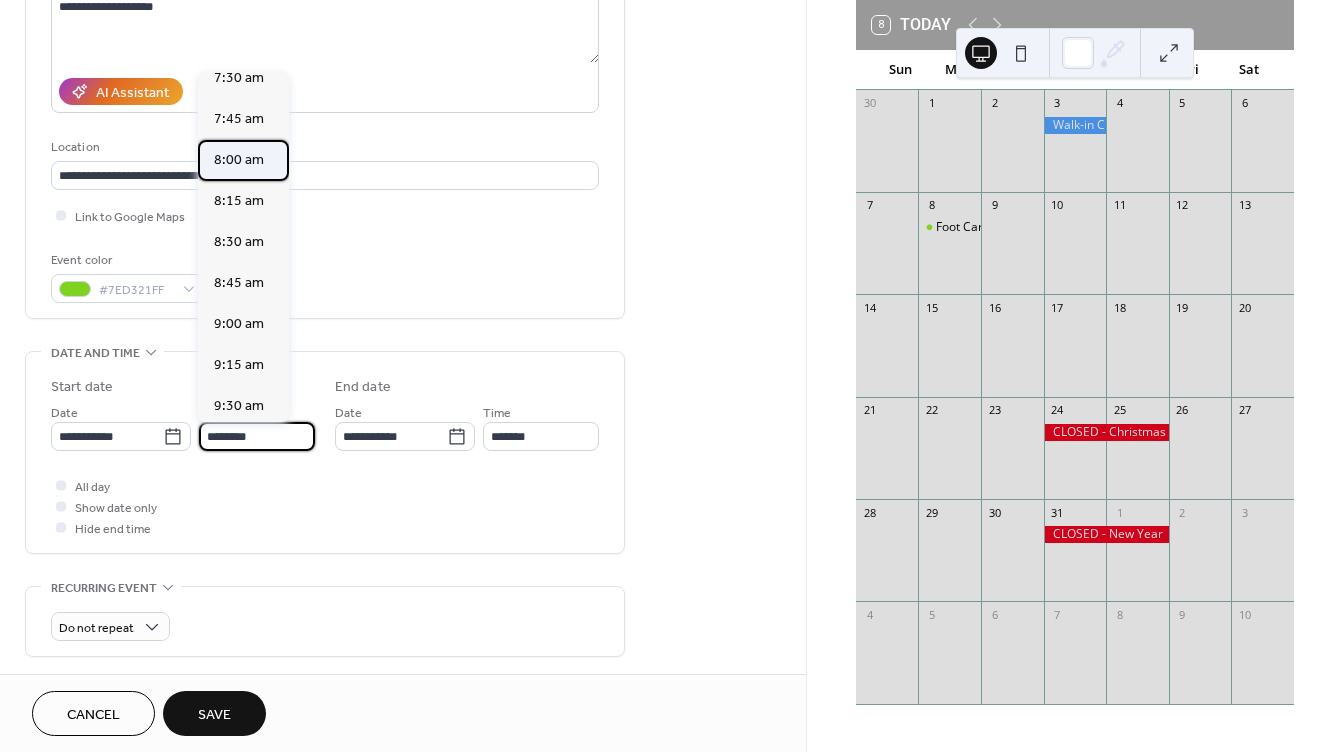 click on "8:00 am" at bounding box center (239, 160) 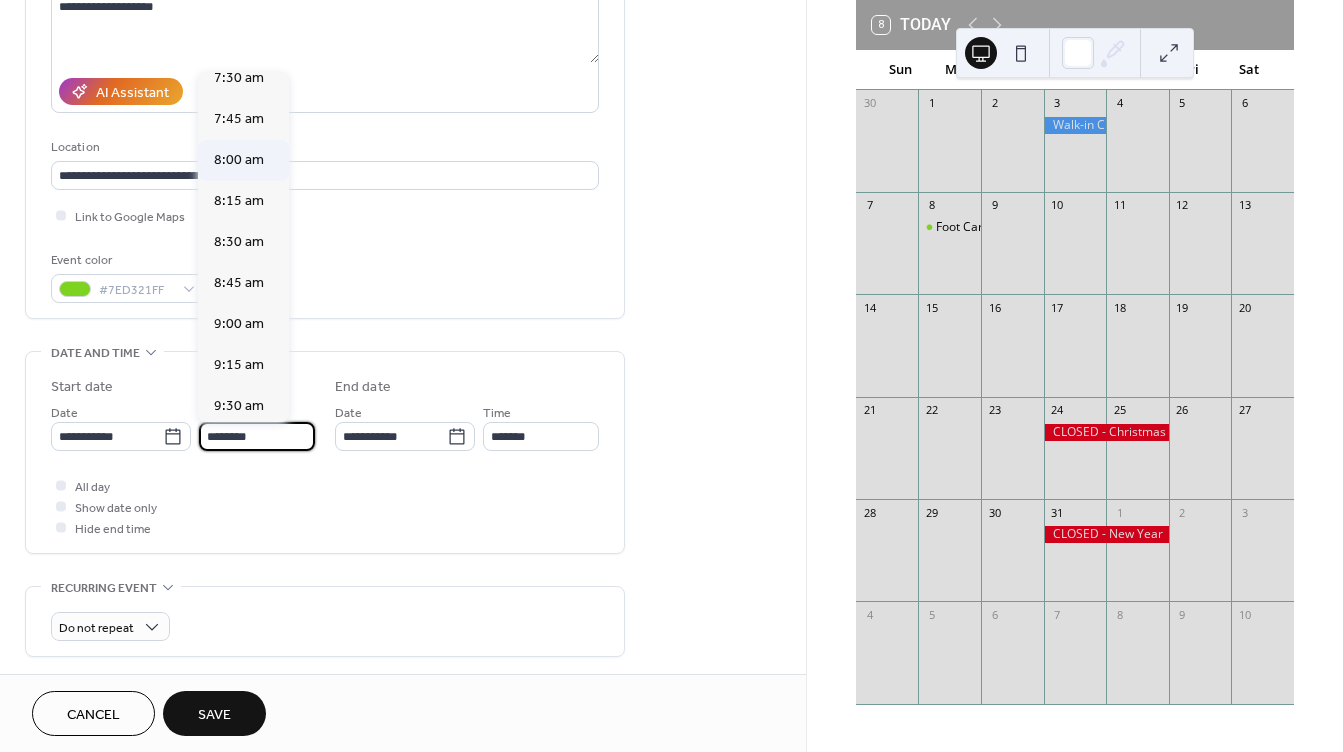 type on "*******" 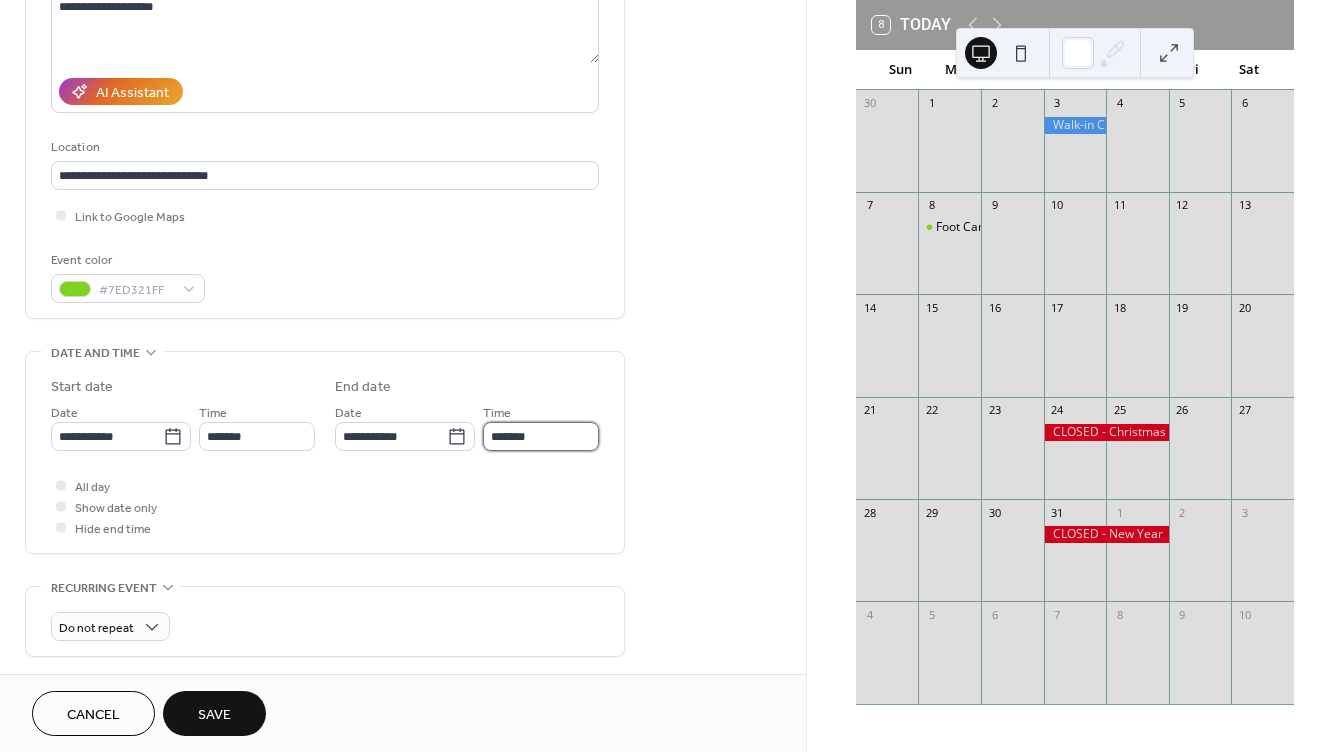 click on "*******" at bounding box center [541, 436] 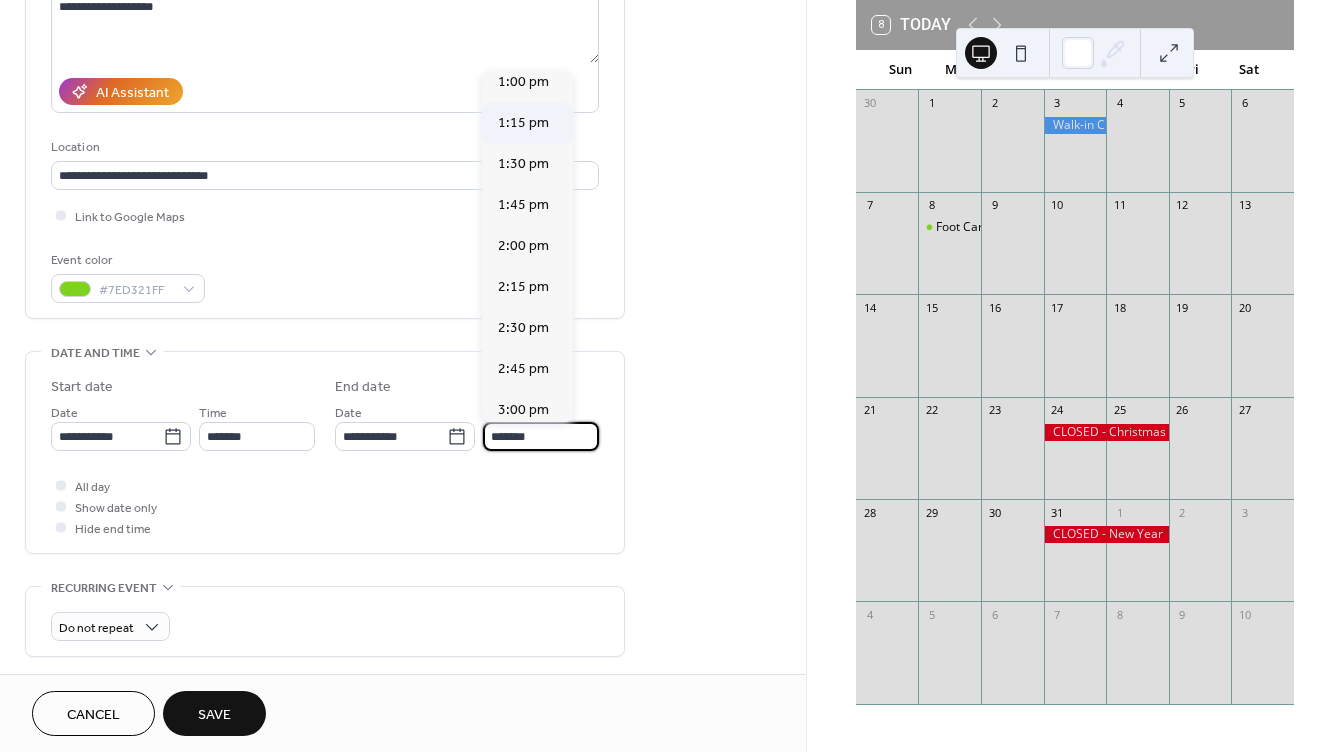 scroll, scrollTop: 800, scrollLeft: 0, axis: vertical 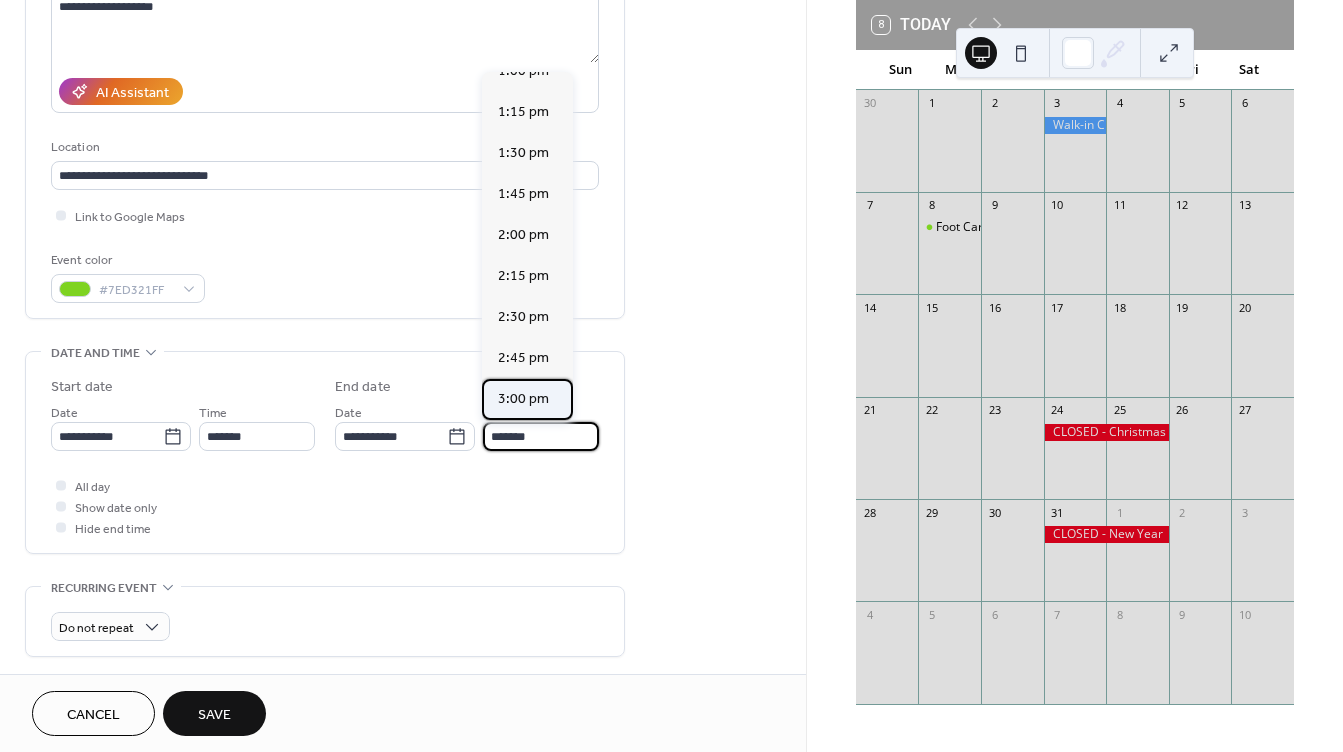 click on "3:00 pm" at bounding box center [523, 399] 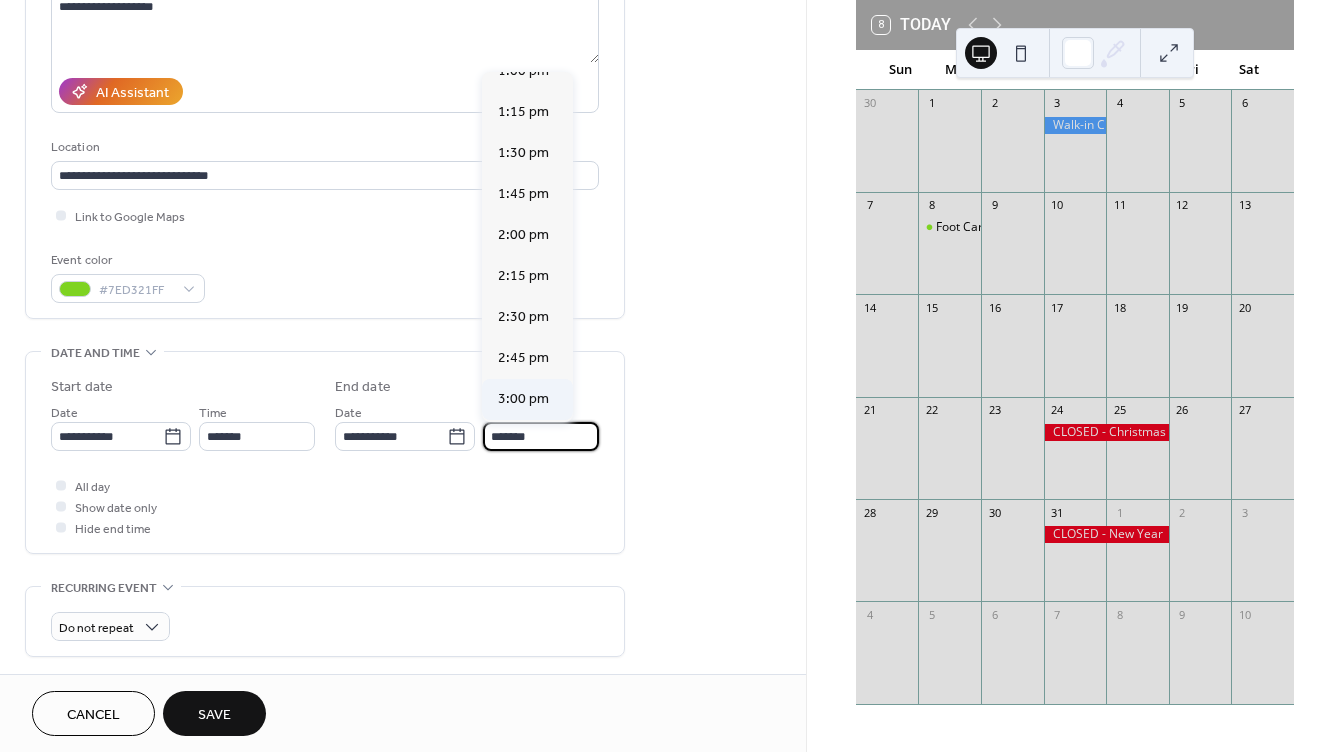 type on "*******" 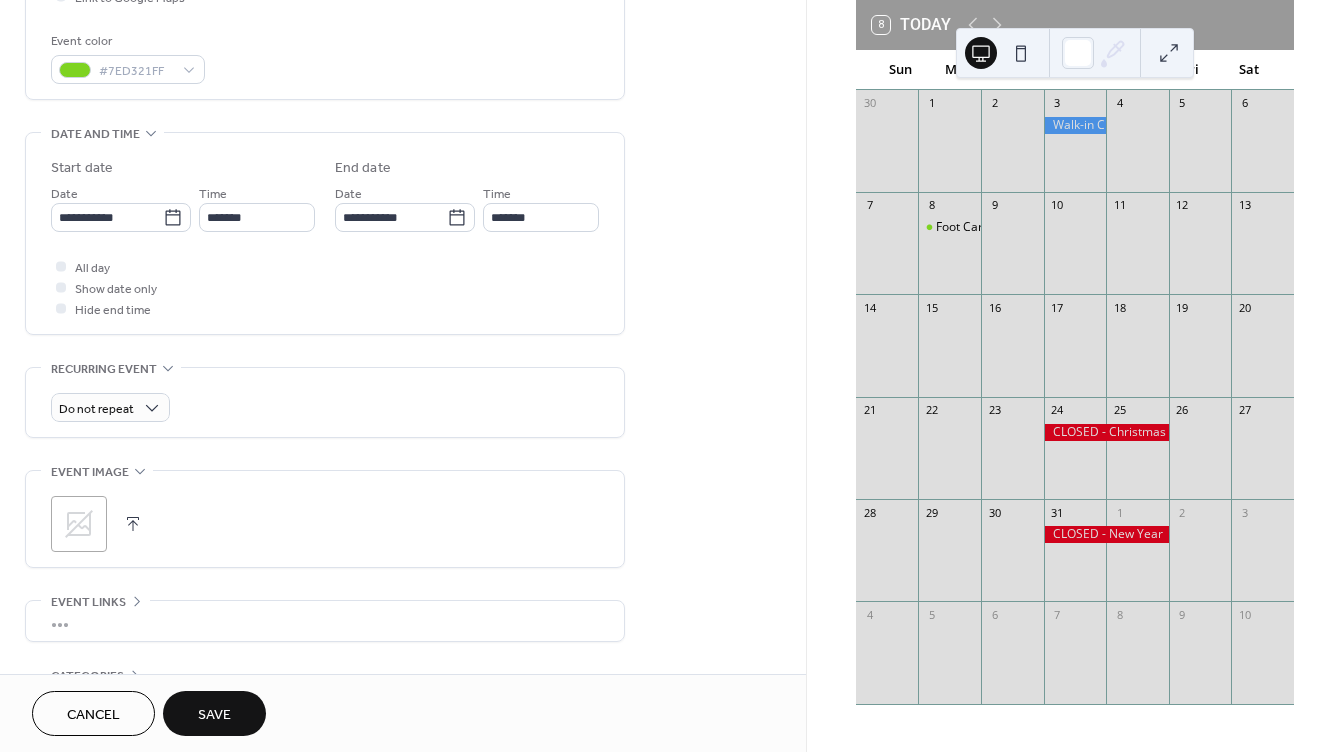 scroll, scrollTop: 600, scrollLeft: 0, axis: vertical 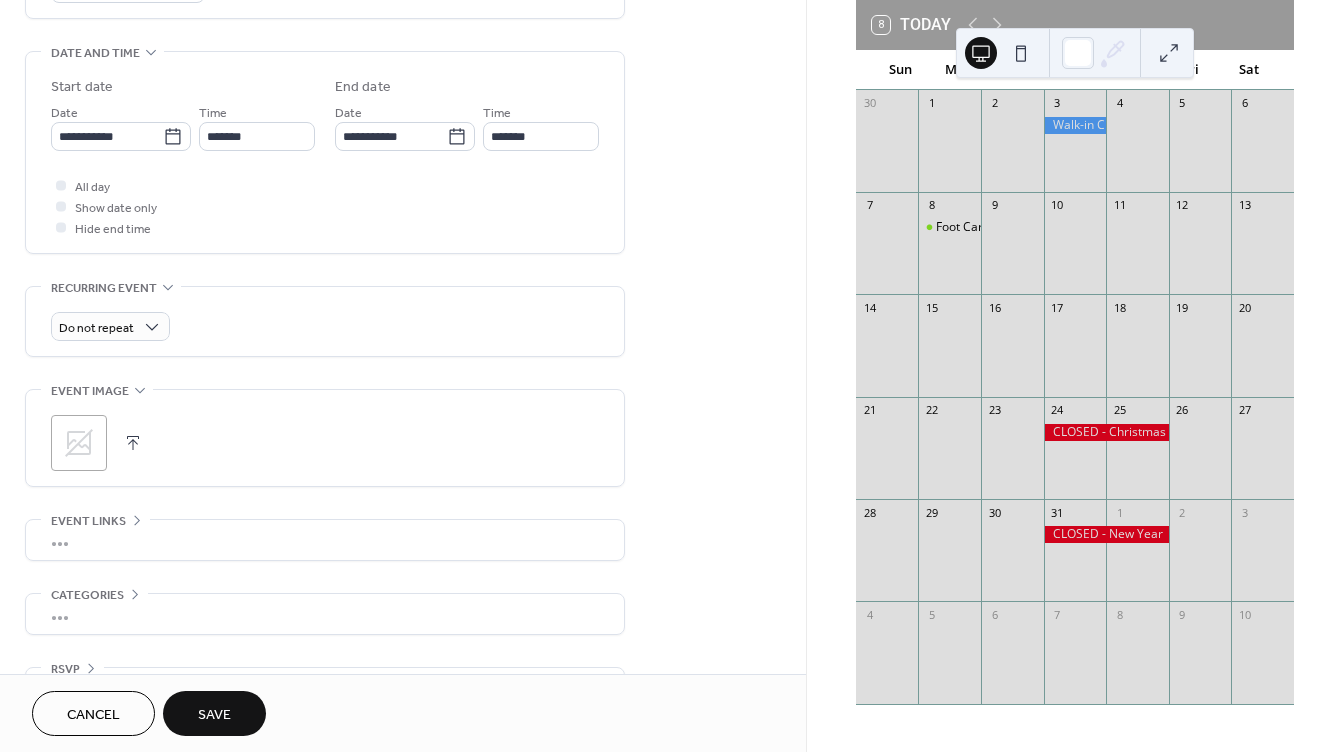 click at bounding box center [133, 443] 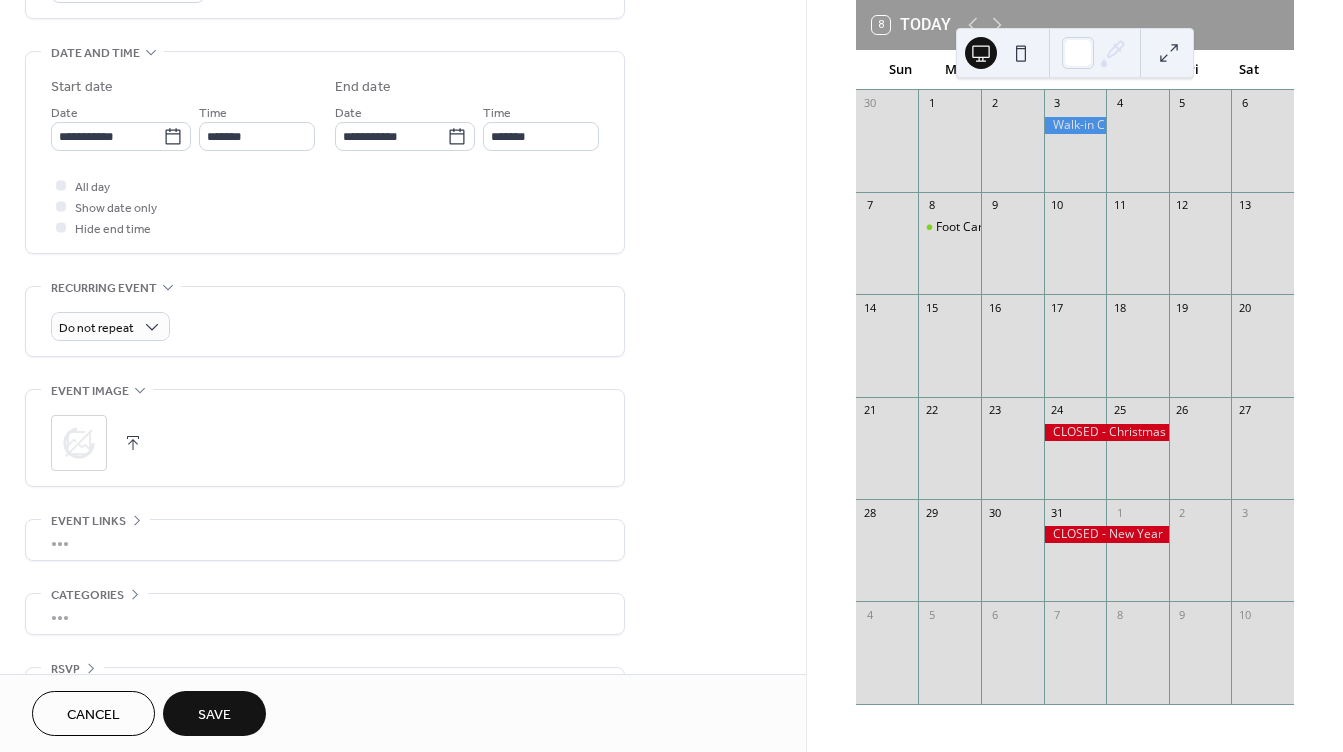 scroll, scrollTop: 656, scrollLeft: 0, axis: vertical 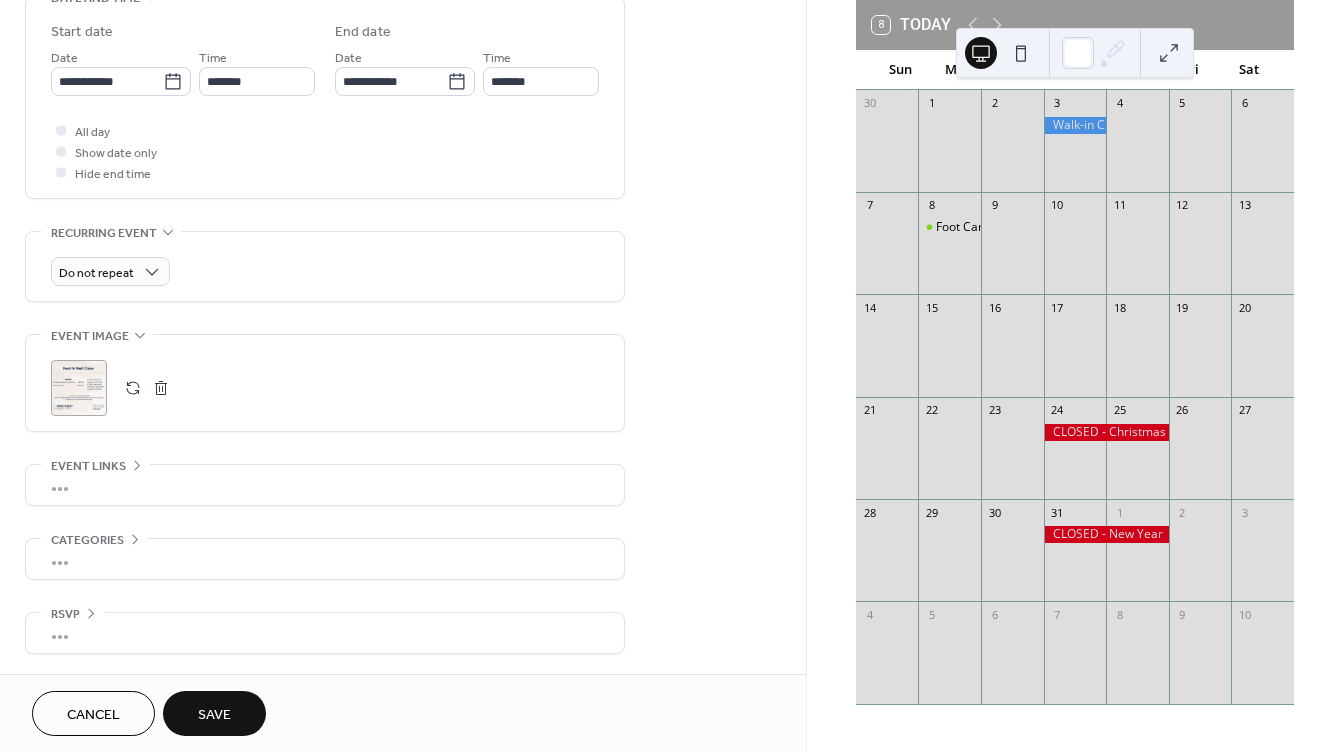 click on "Save" at bounding box center [214, 713] 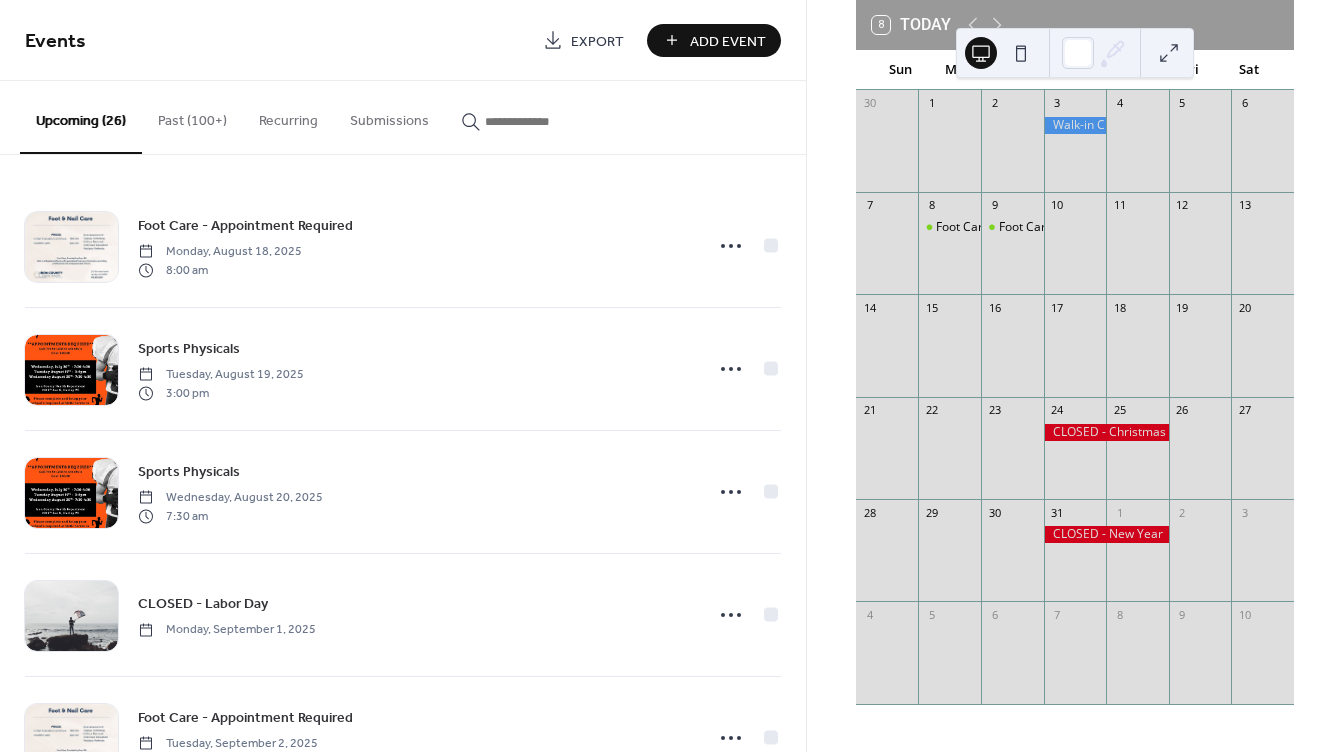 click on "Add Event" at bounding box center (728, 41) 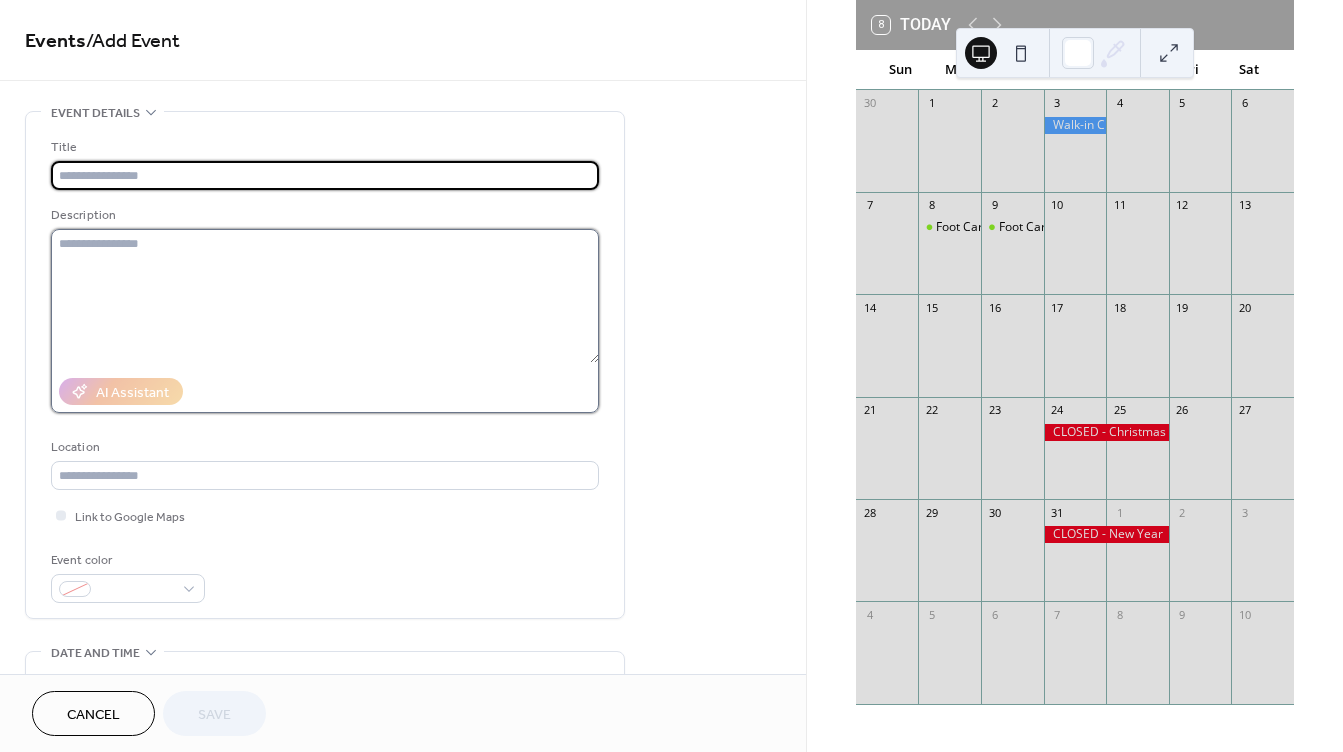 click at bounding box center [325, 296] 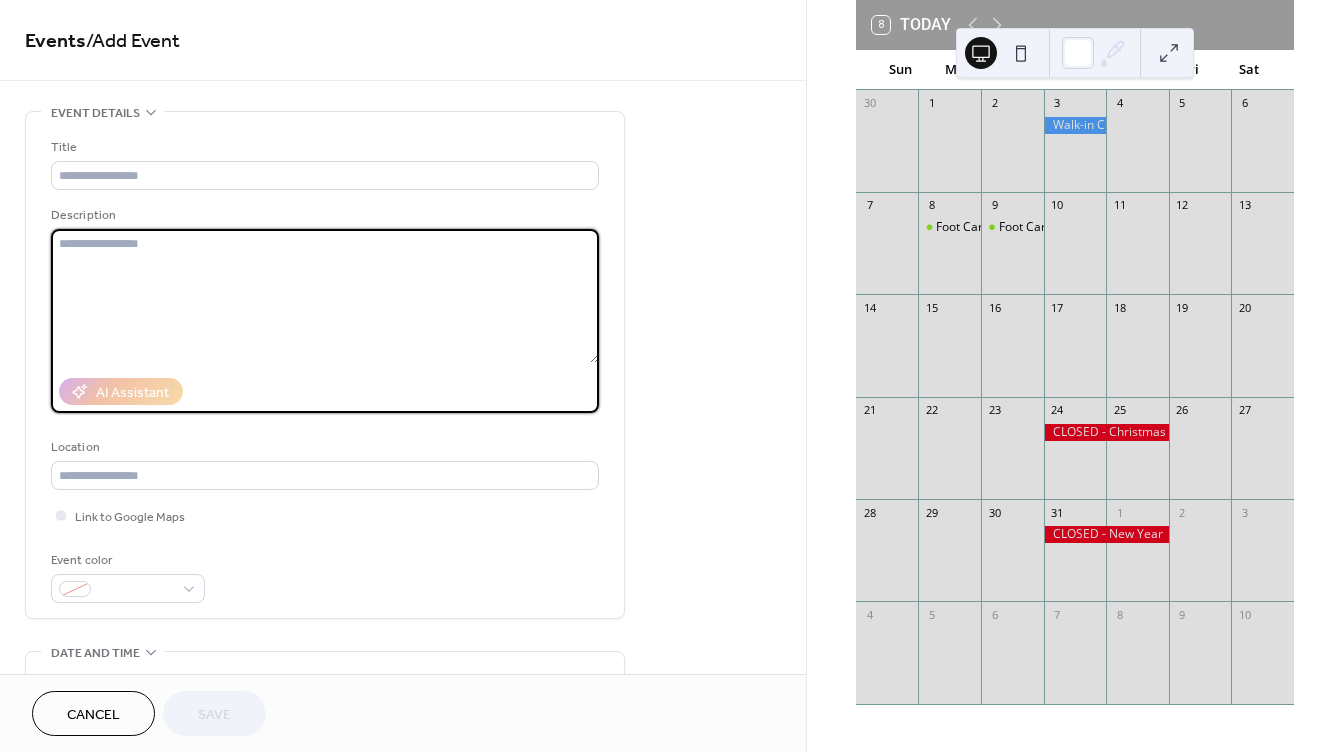 paste on "**********" 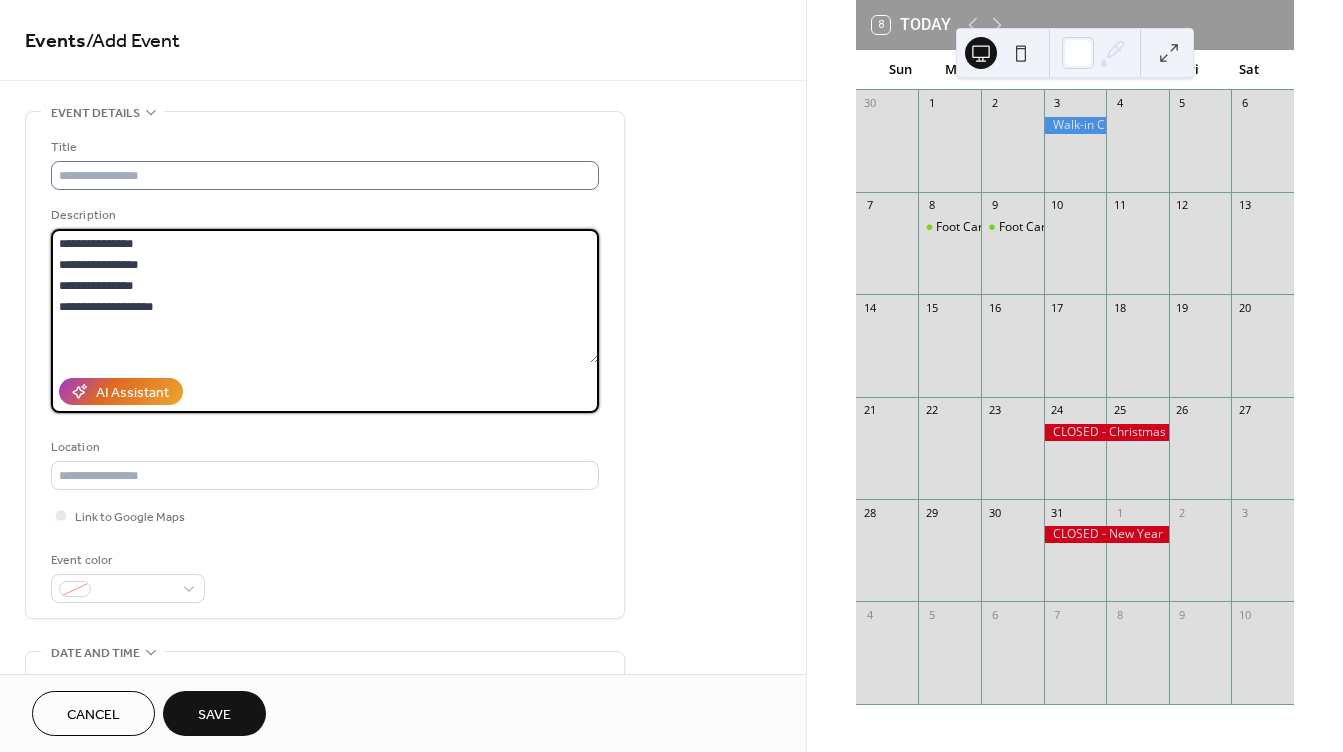 type on "**********" 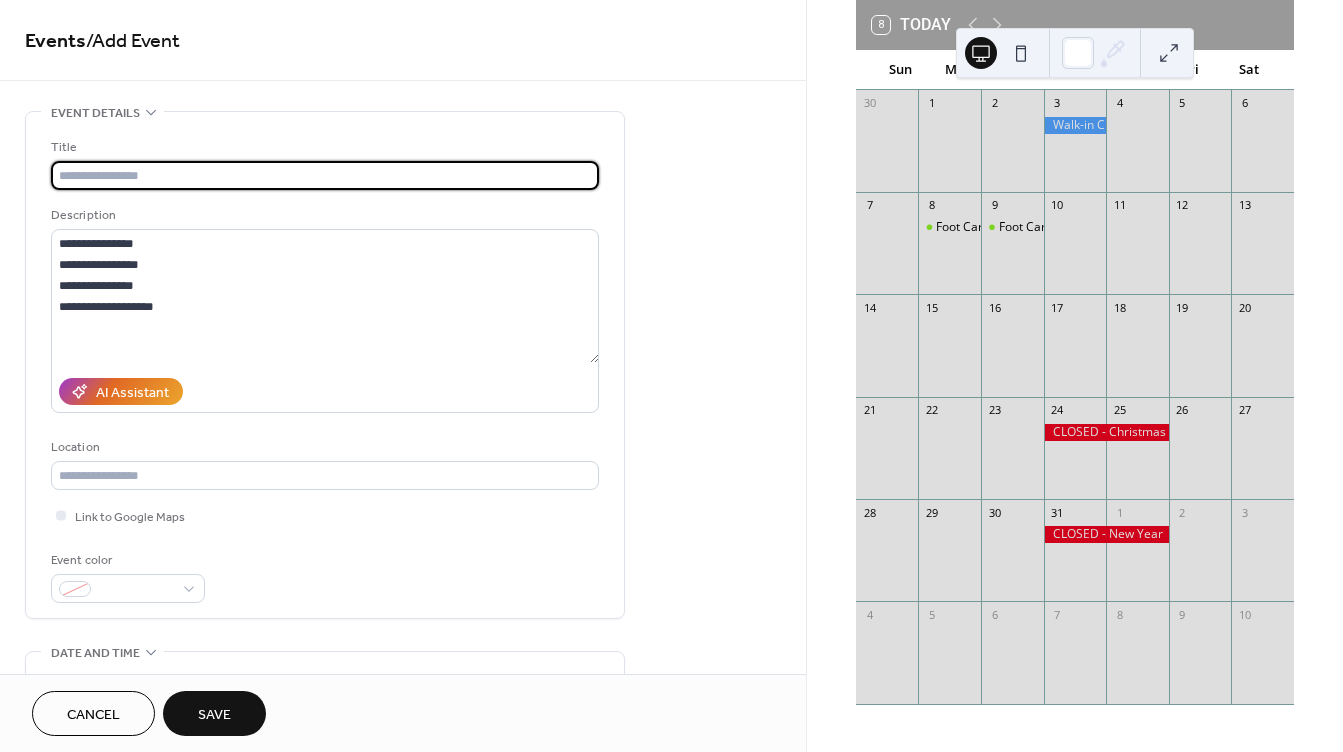 click at bounding box center (325, 175) 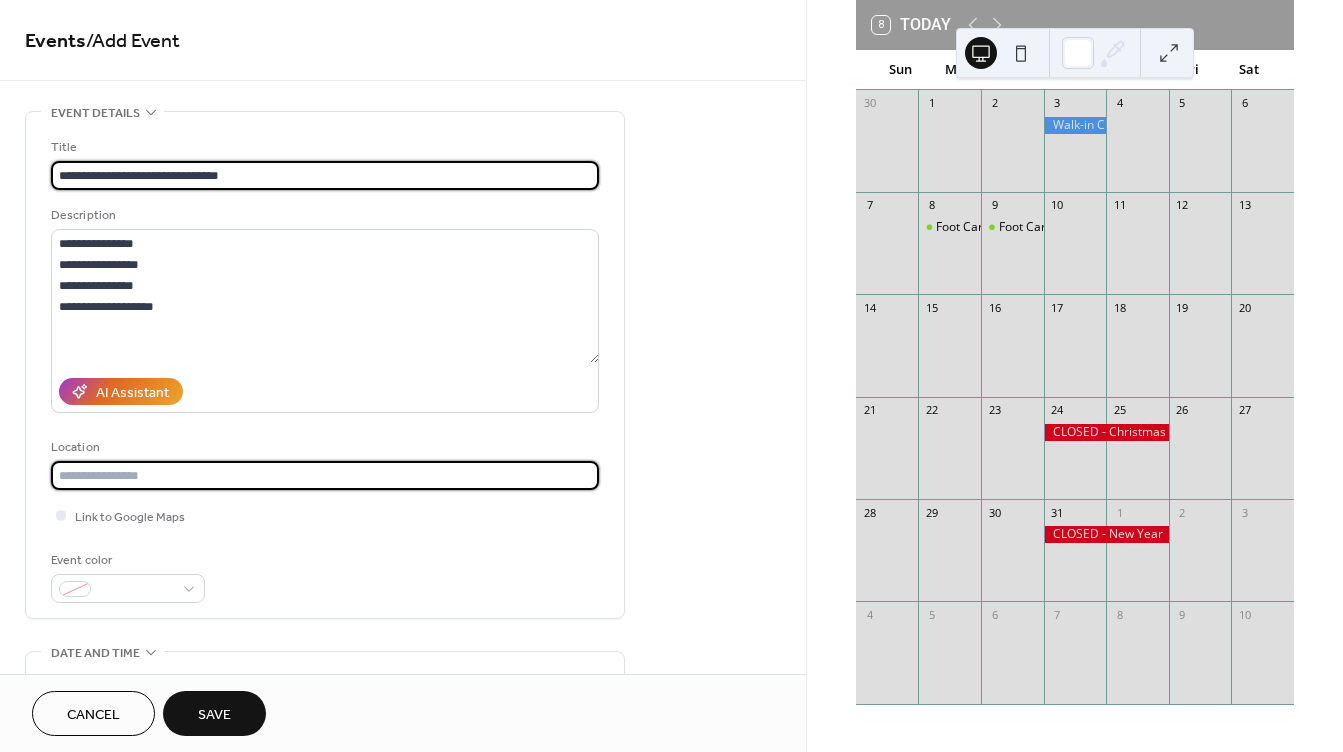 type on "**********" 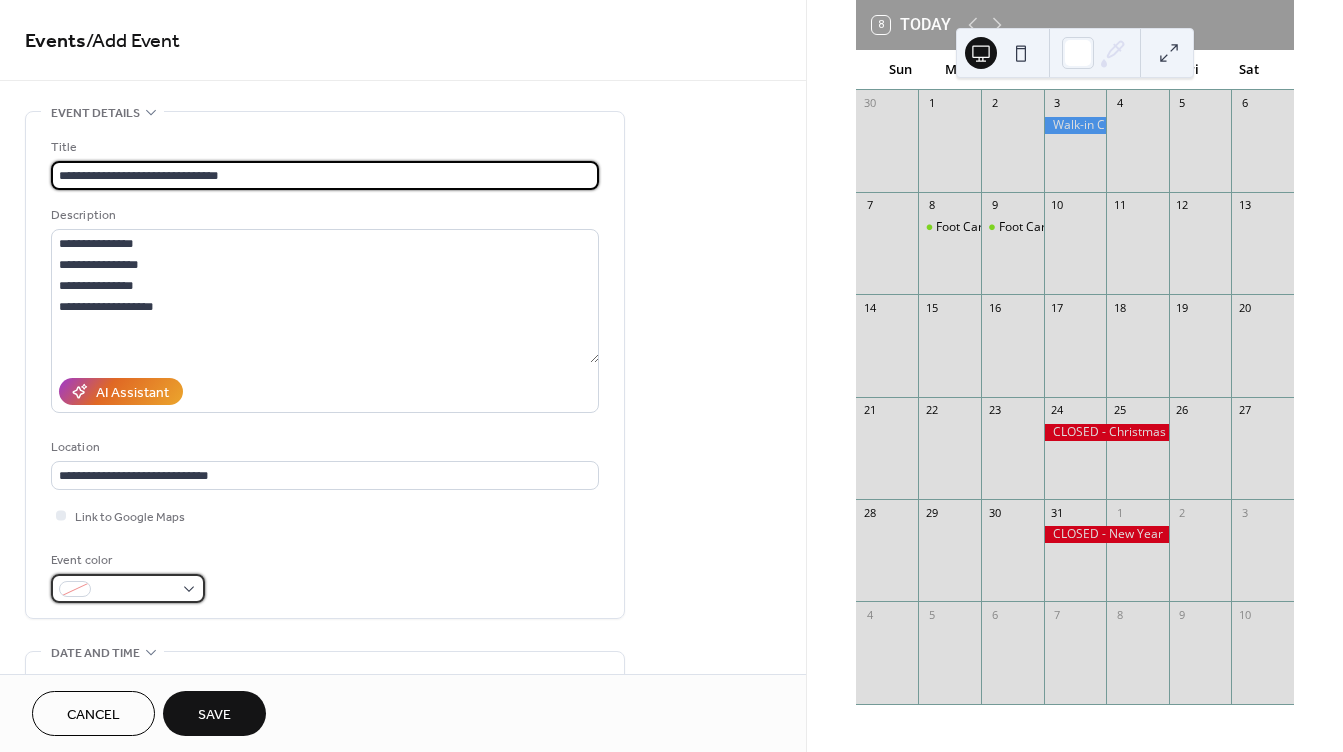 click at bounding box center [136, 590] 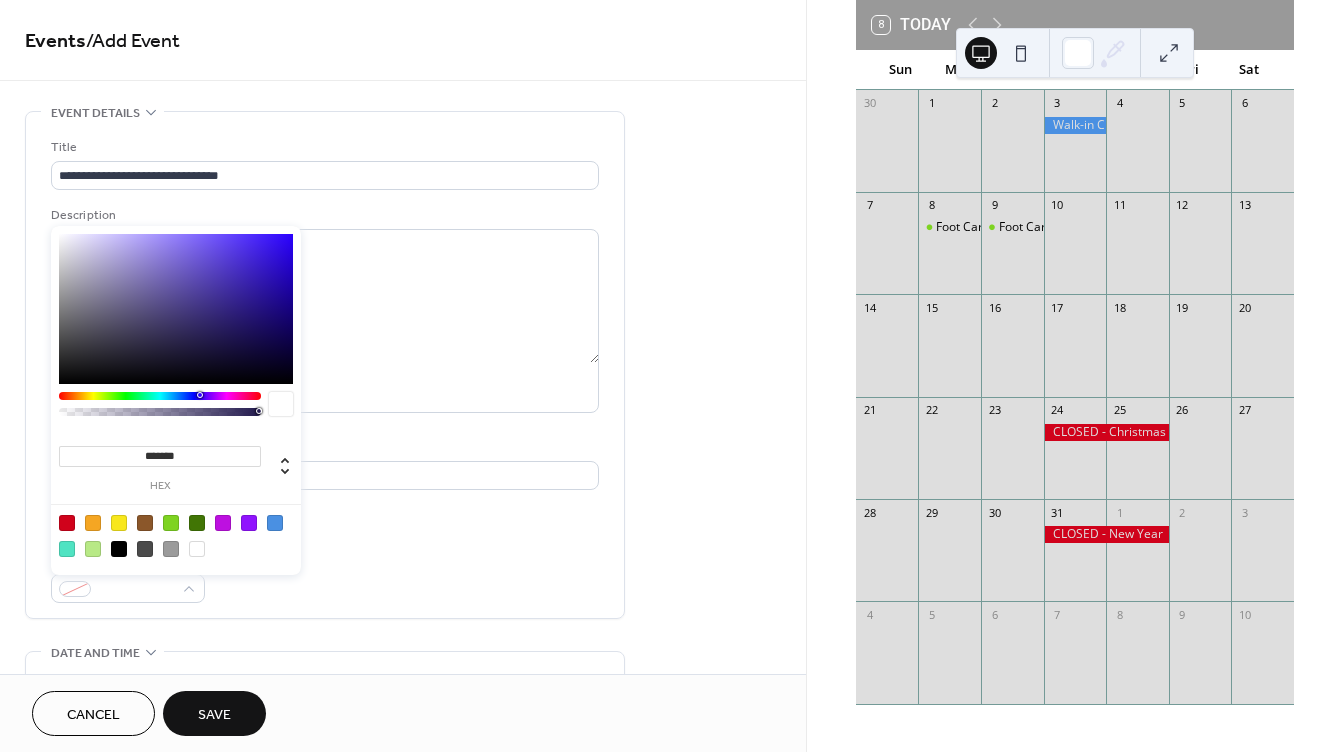 click at bounding box center [171, 523] 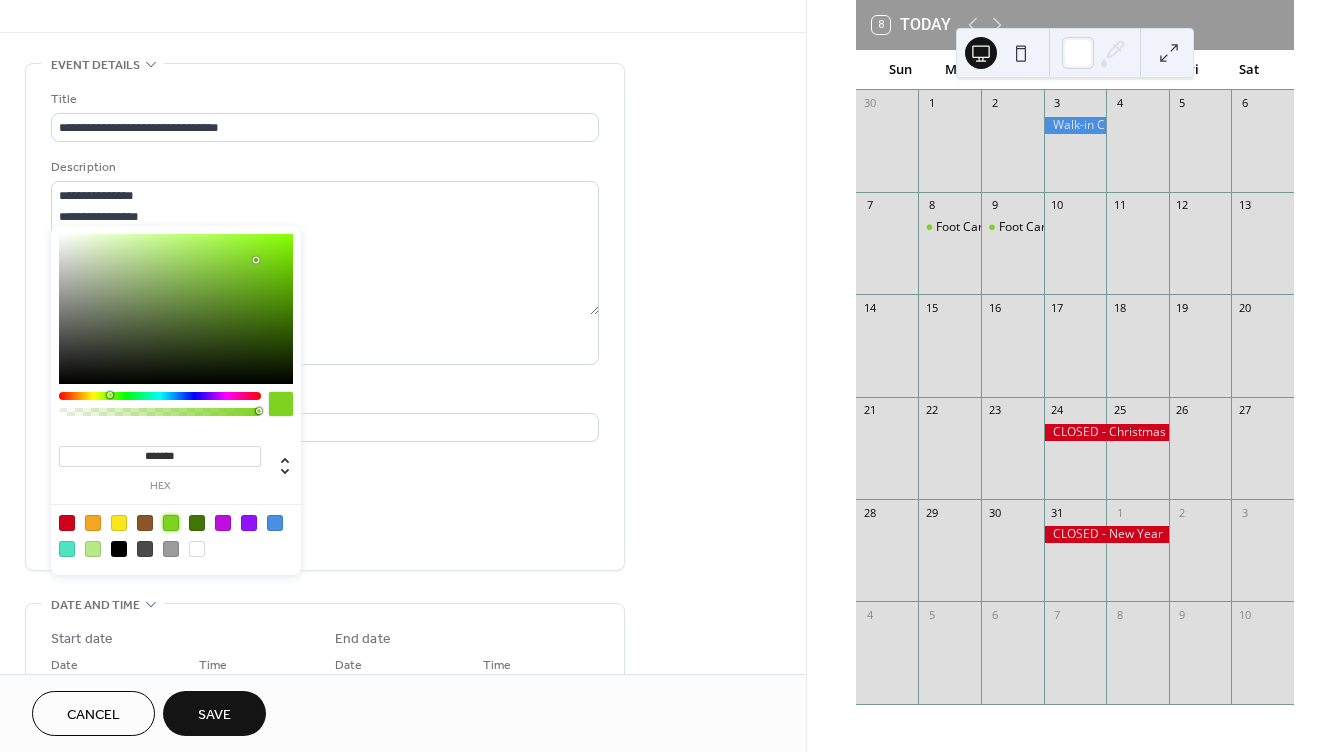 scroll, scrollTop: 100, scrollLeft: 0, axis: vertical 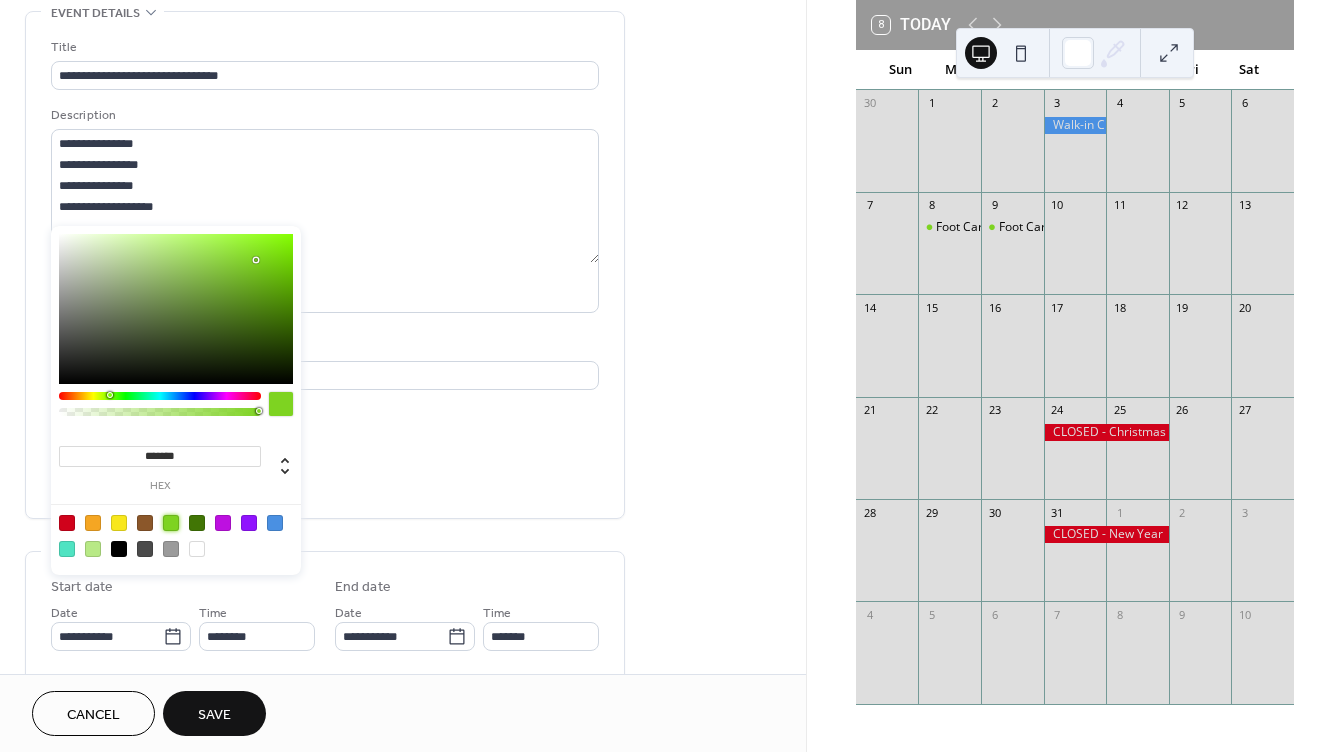 click on "**********" at bounding box center [403, 620] 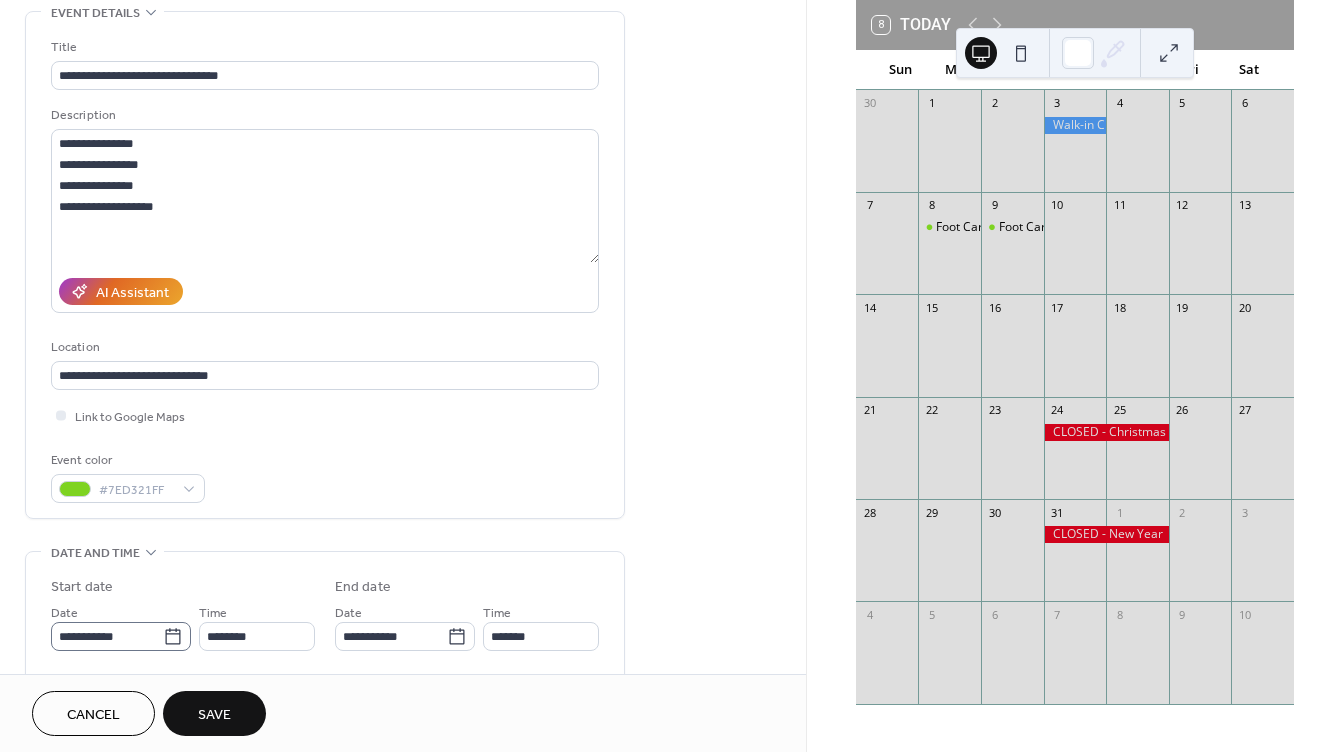 click 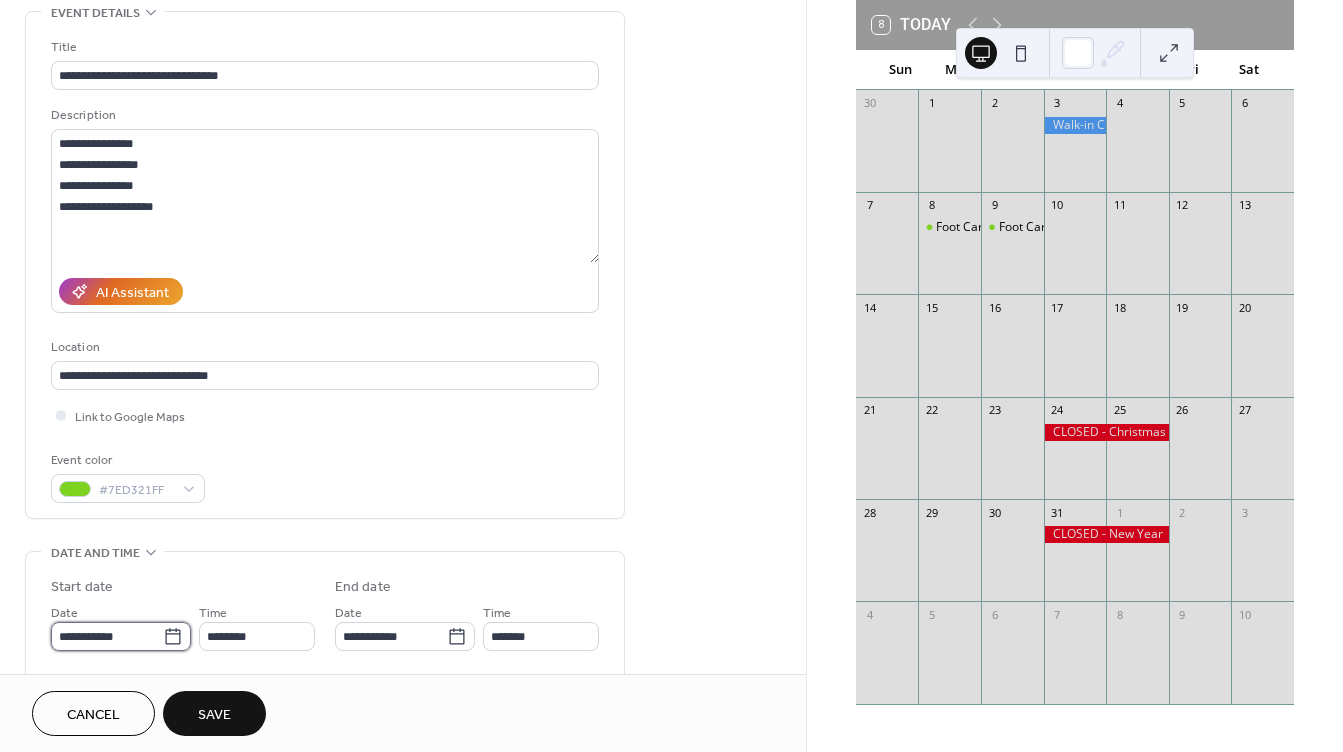 click on "**********" at bounding box center [107, 636] 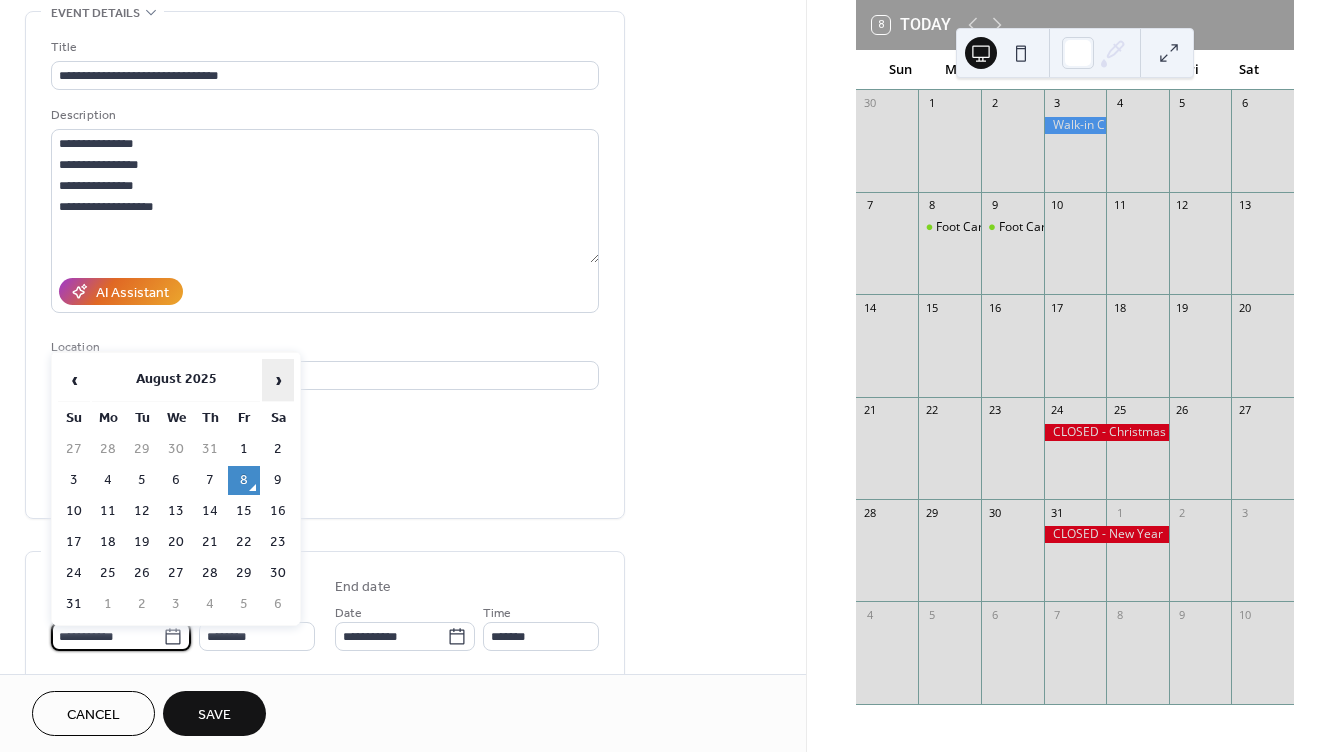 click on "›" at bounding box center (278, 380) 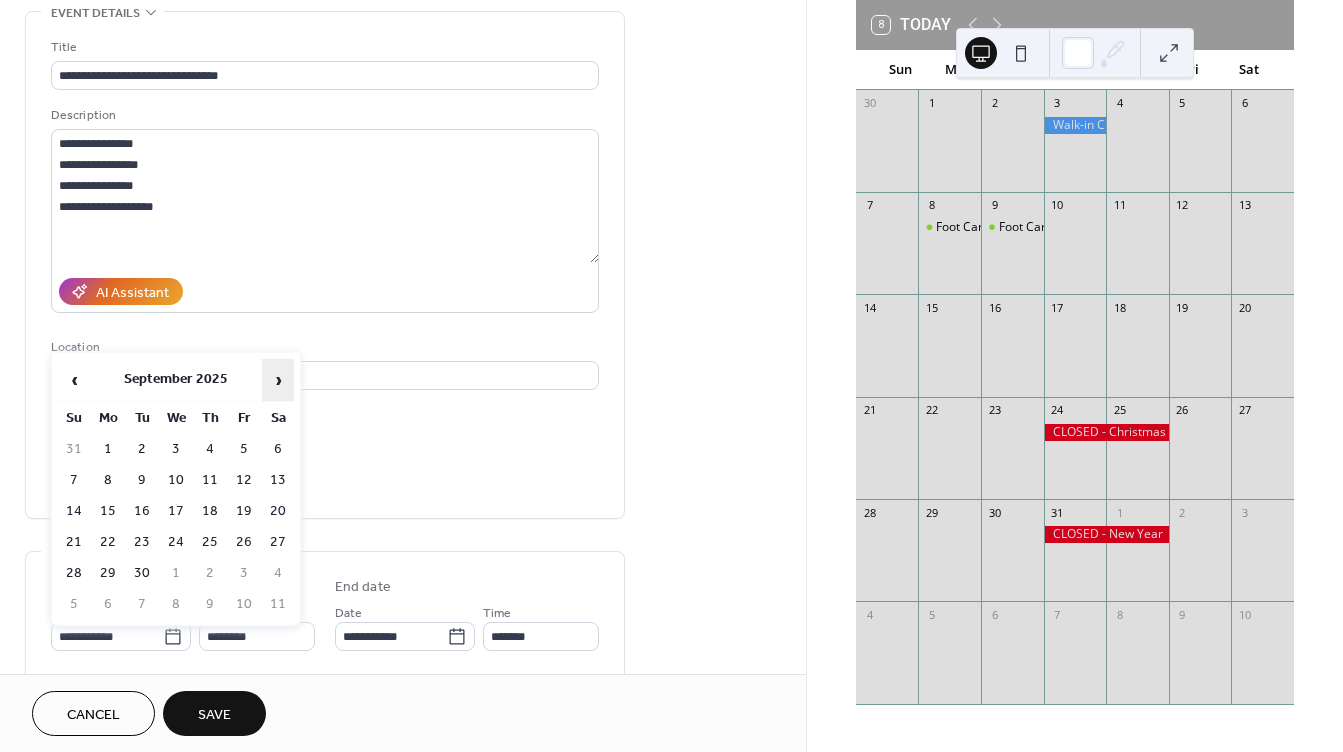 click on "›" at bounding box center [278, 380] 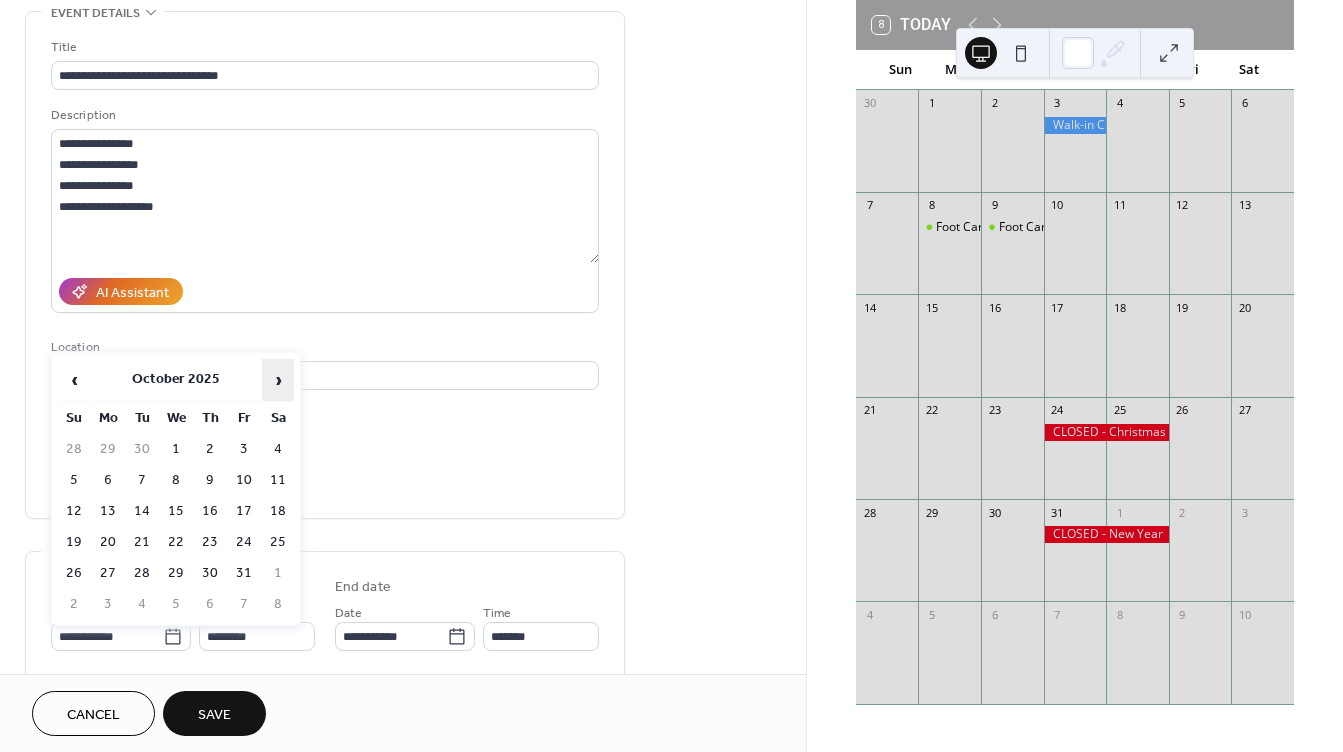 click on "›" at bounding box center (278, 380) 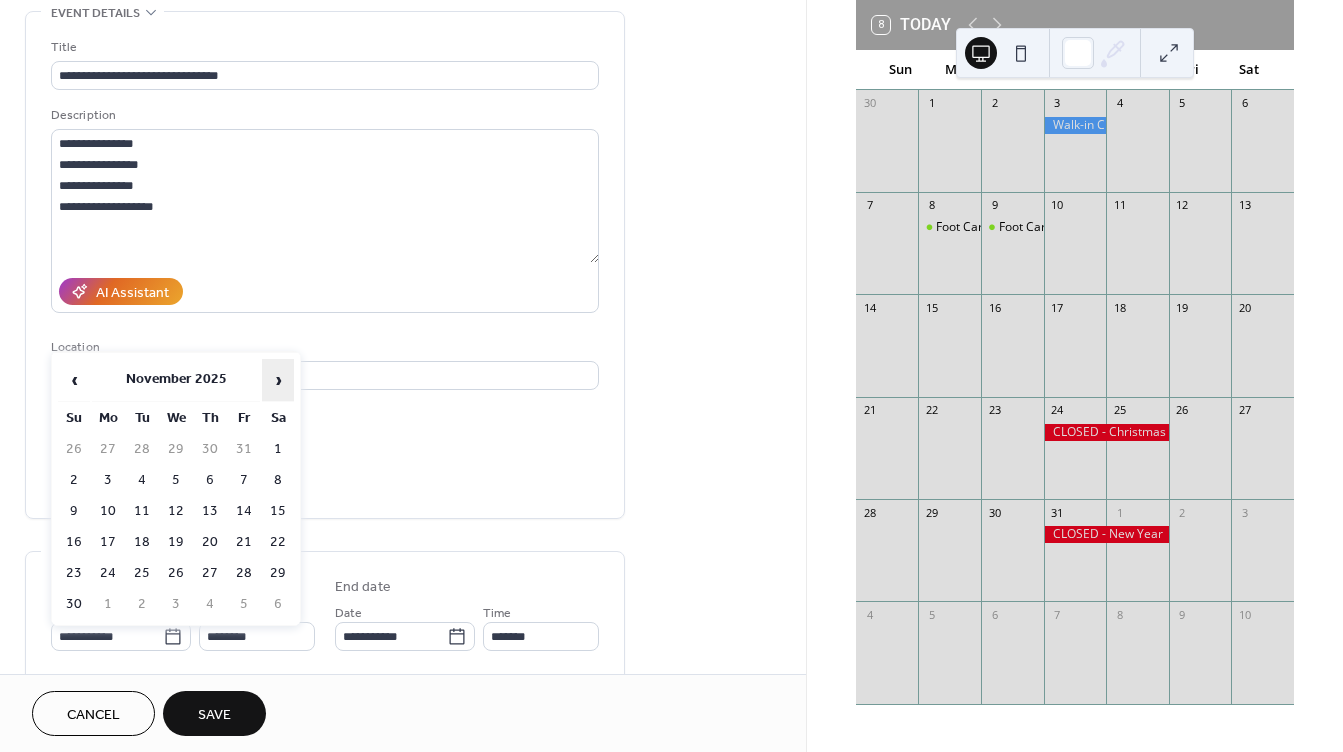 click on "›" at bounding box center (278, 380) 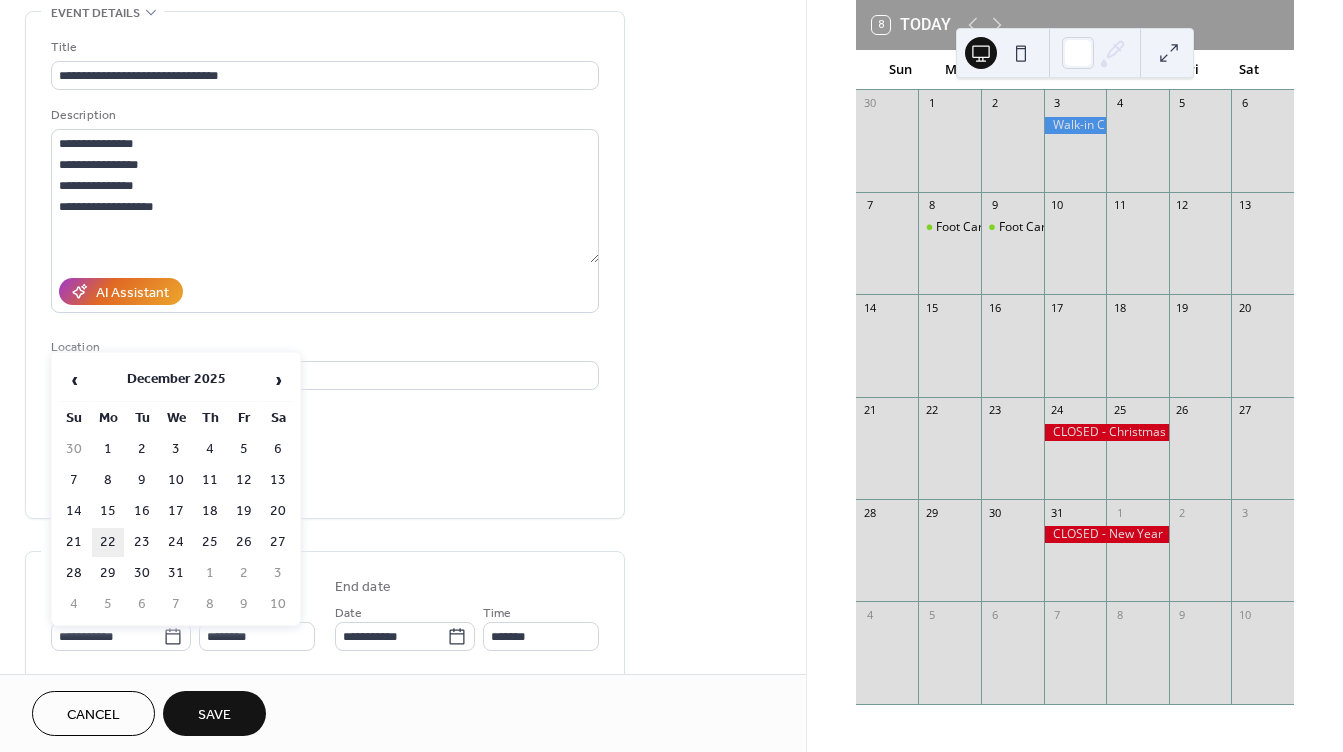 click on "22" at bounding box center (108, 542) 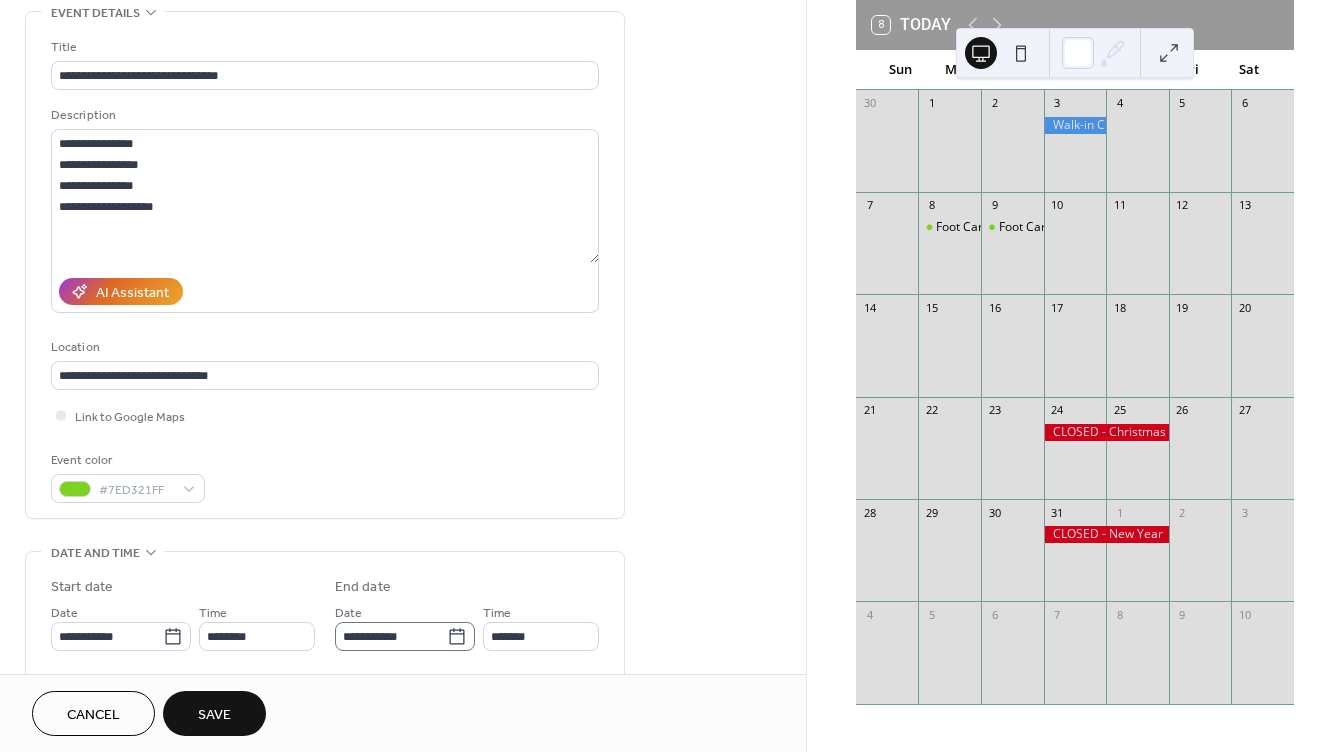 click 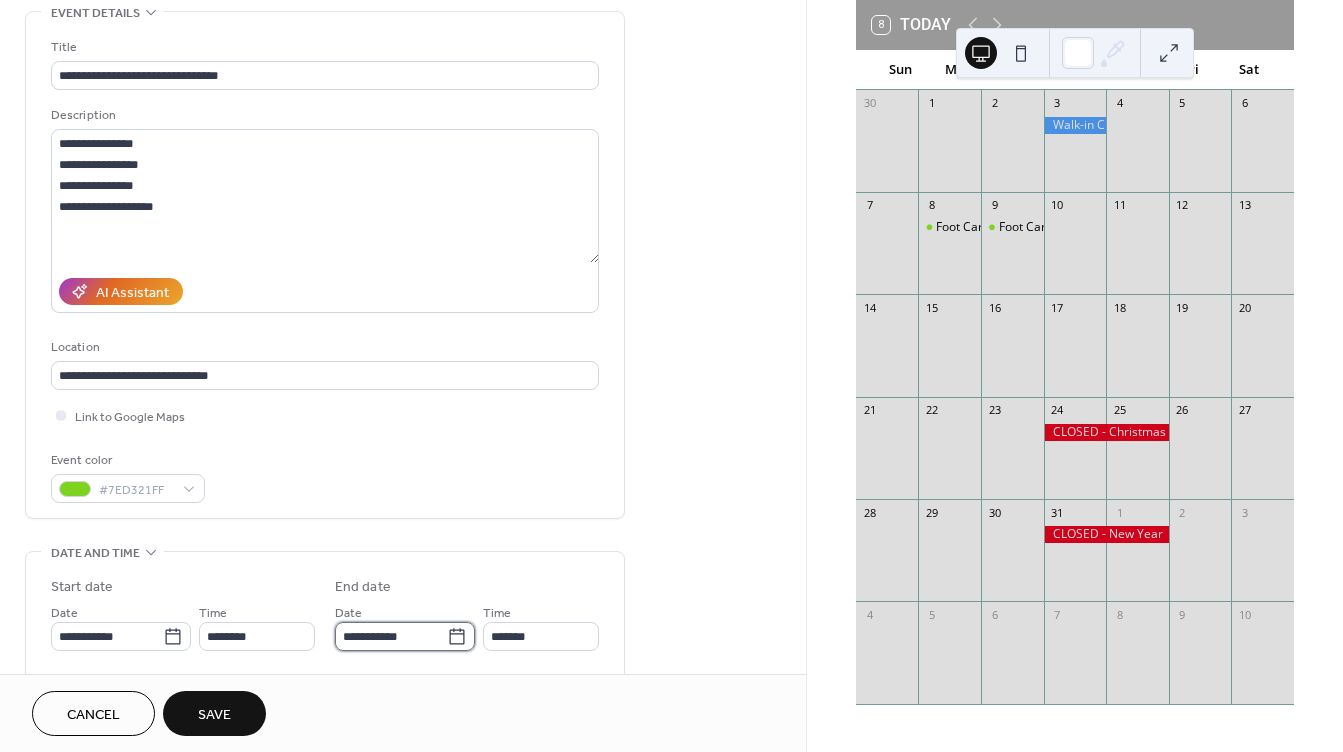 click on "**********" at bounding box center [391, 636] 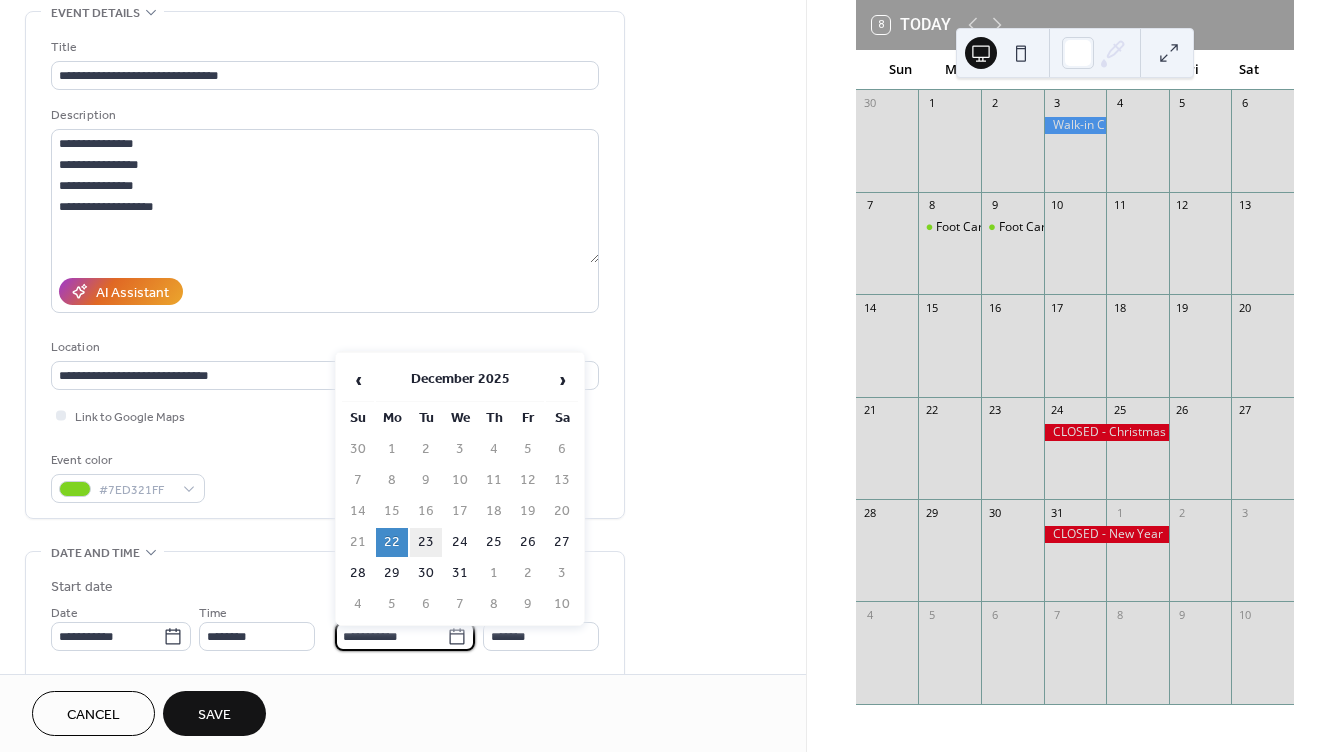 click on "23" at bounding box center (426, 542) 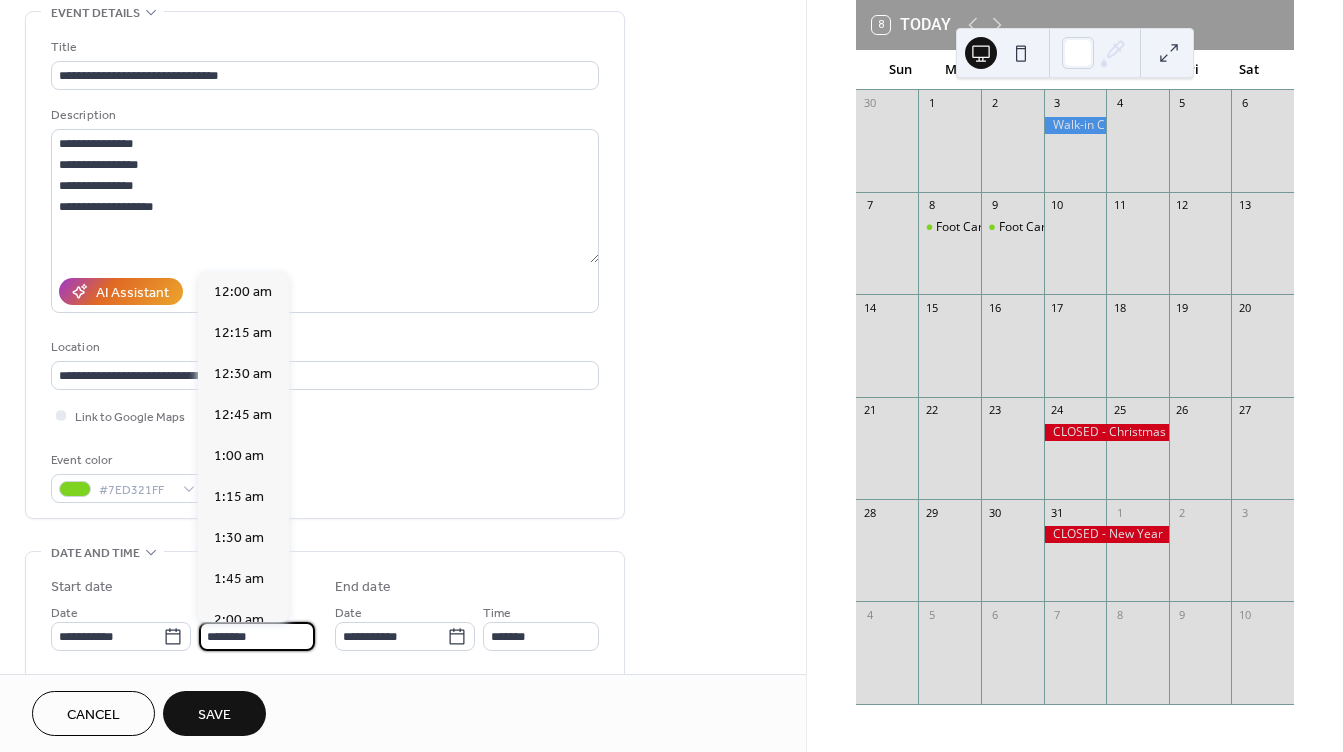 click on "********" at bounding box center (257, 636) 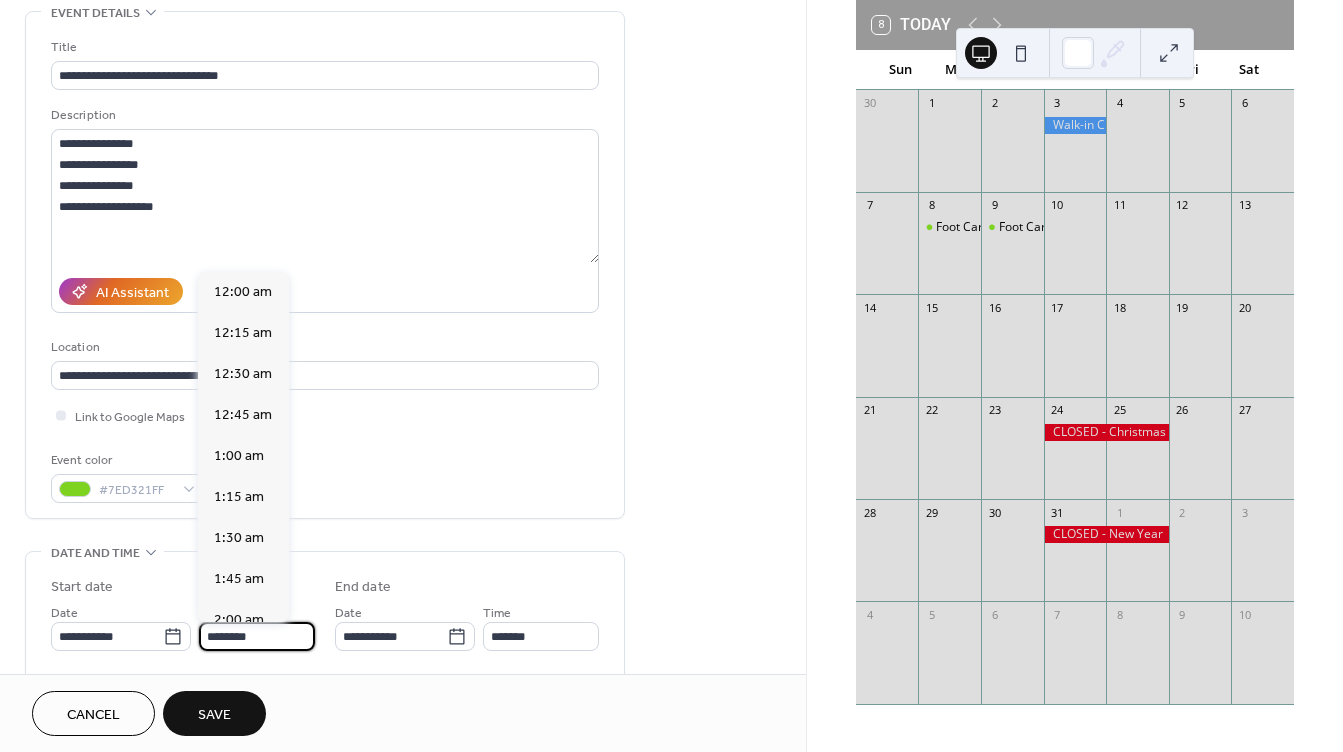 scroll, scrollTop: 1944, scrollLeft: 0, axis: vertical 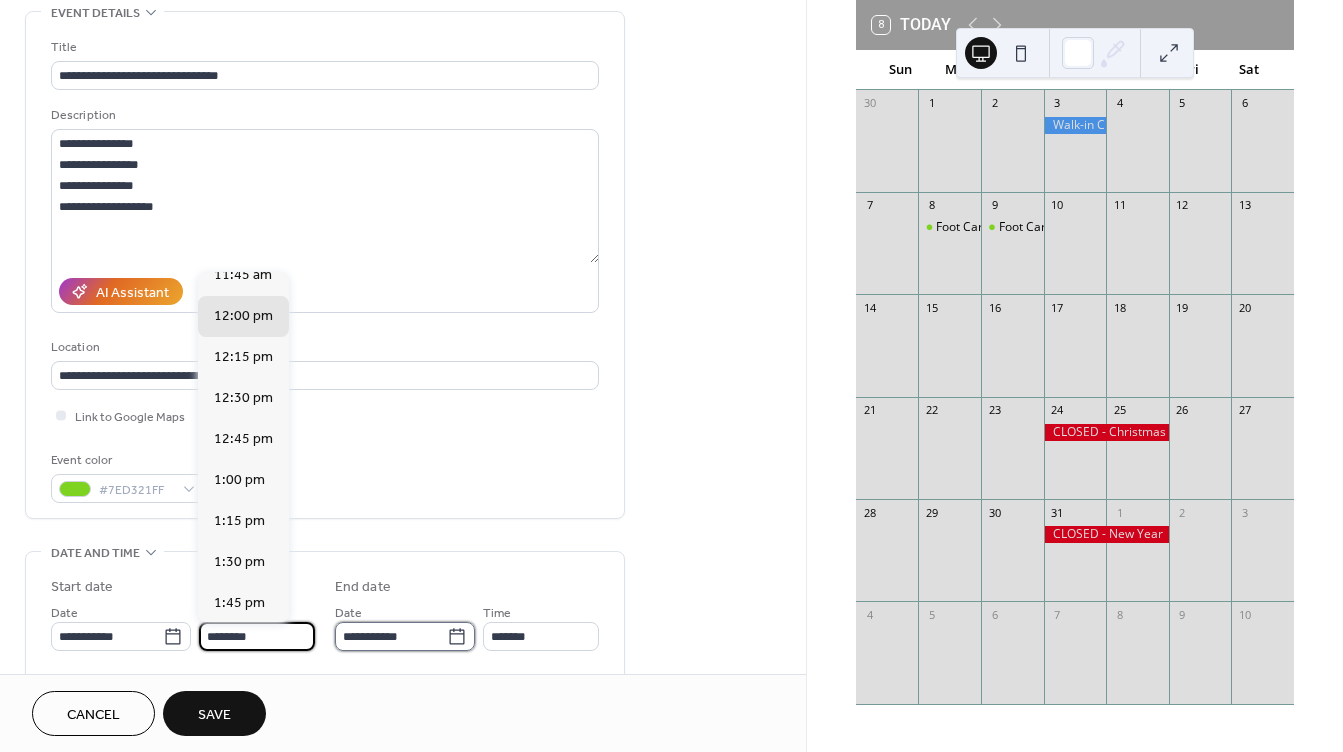 click on "**********" at bounding box center (391, 636) 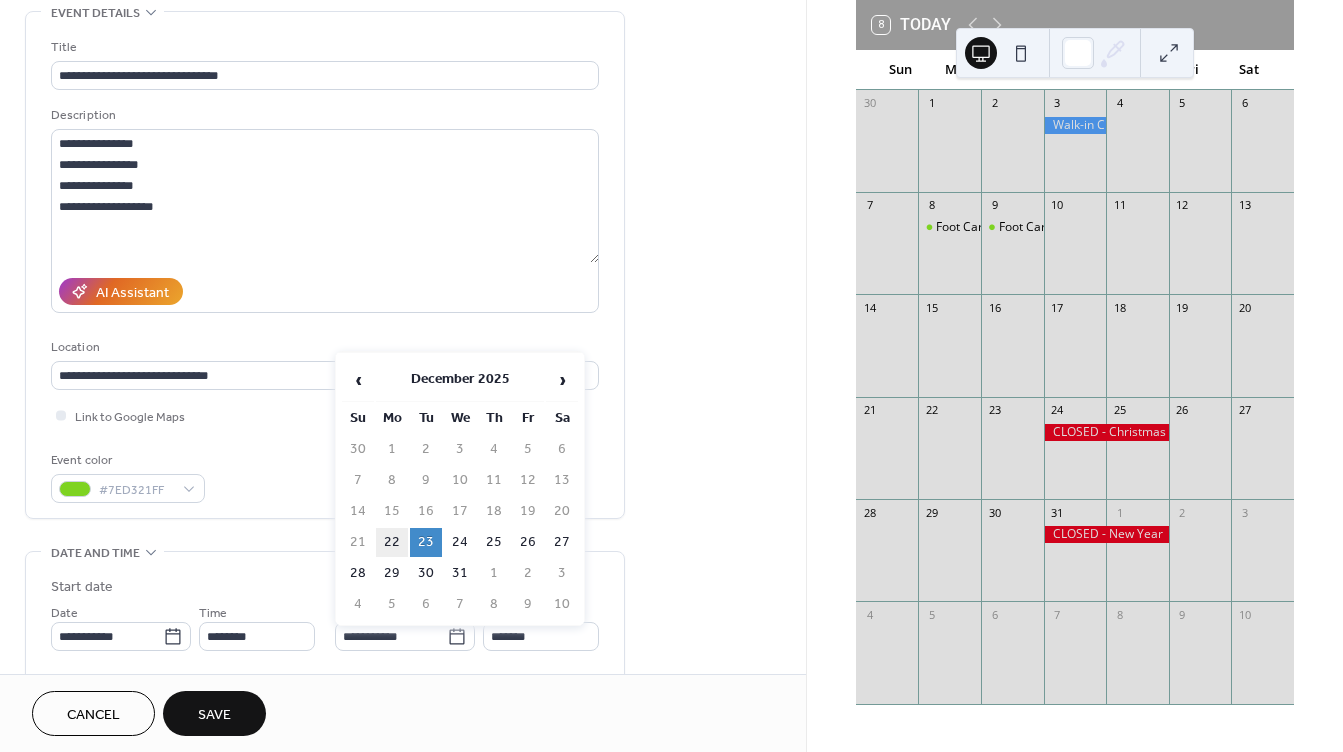 click on "22" at bounding box center [392, 542] 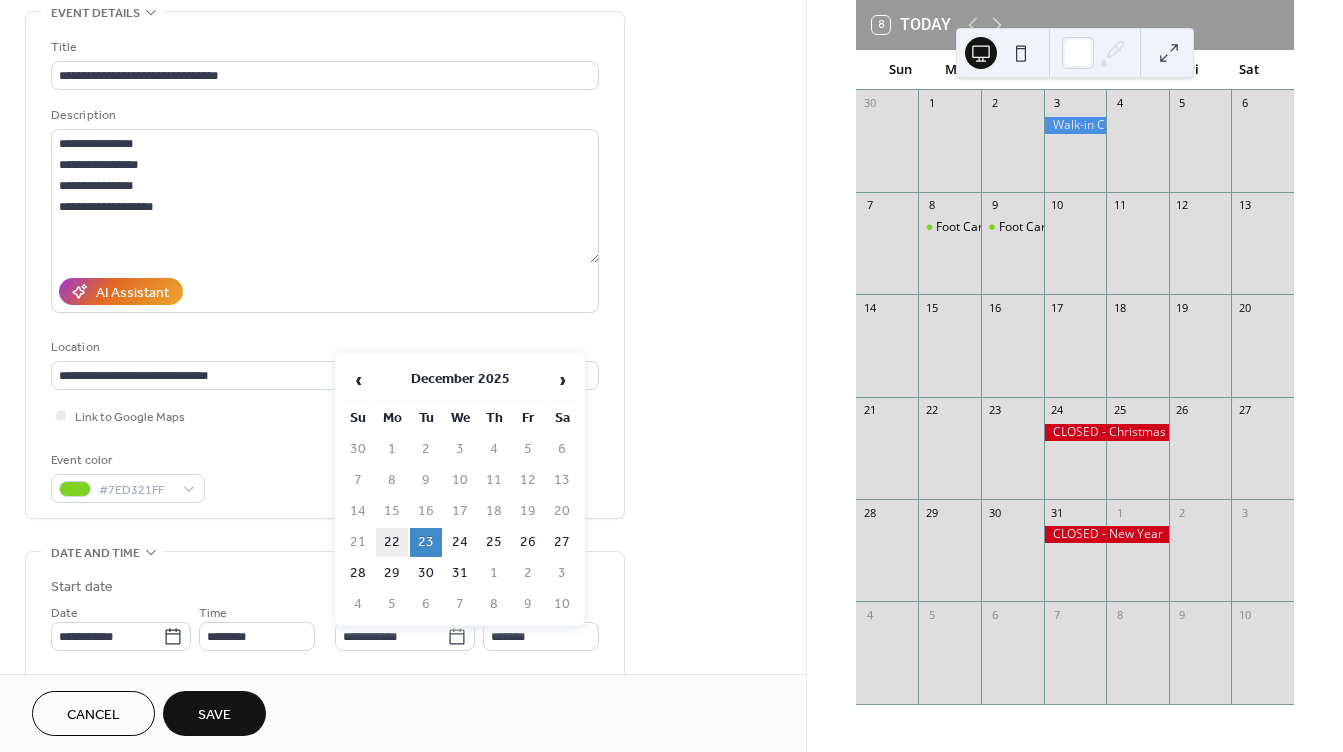 type on "**********" 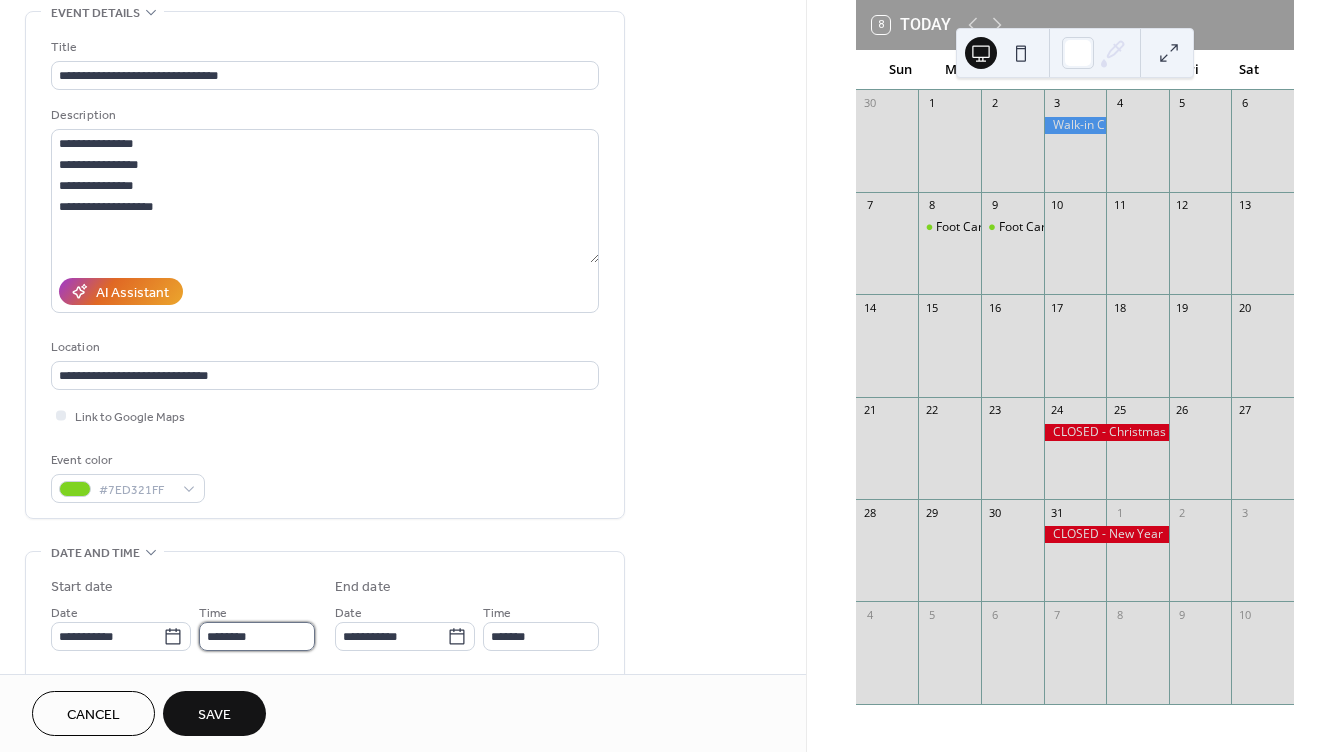 click on "********" at bounding box center (257, 636) 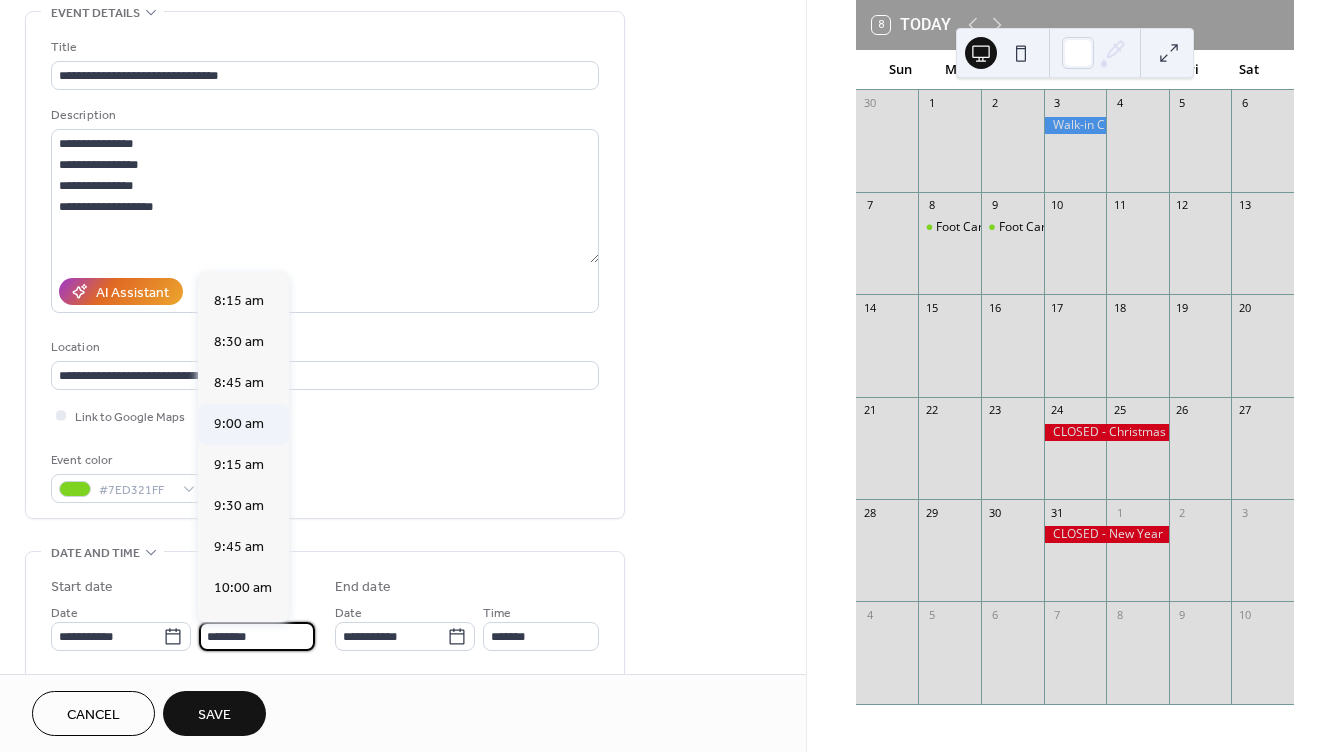 scroll, scrollTop: 1244, scrollLeft: 0, axis: vertical 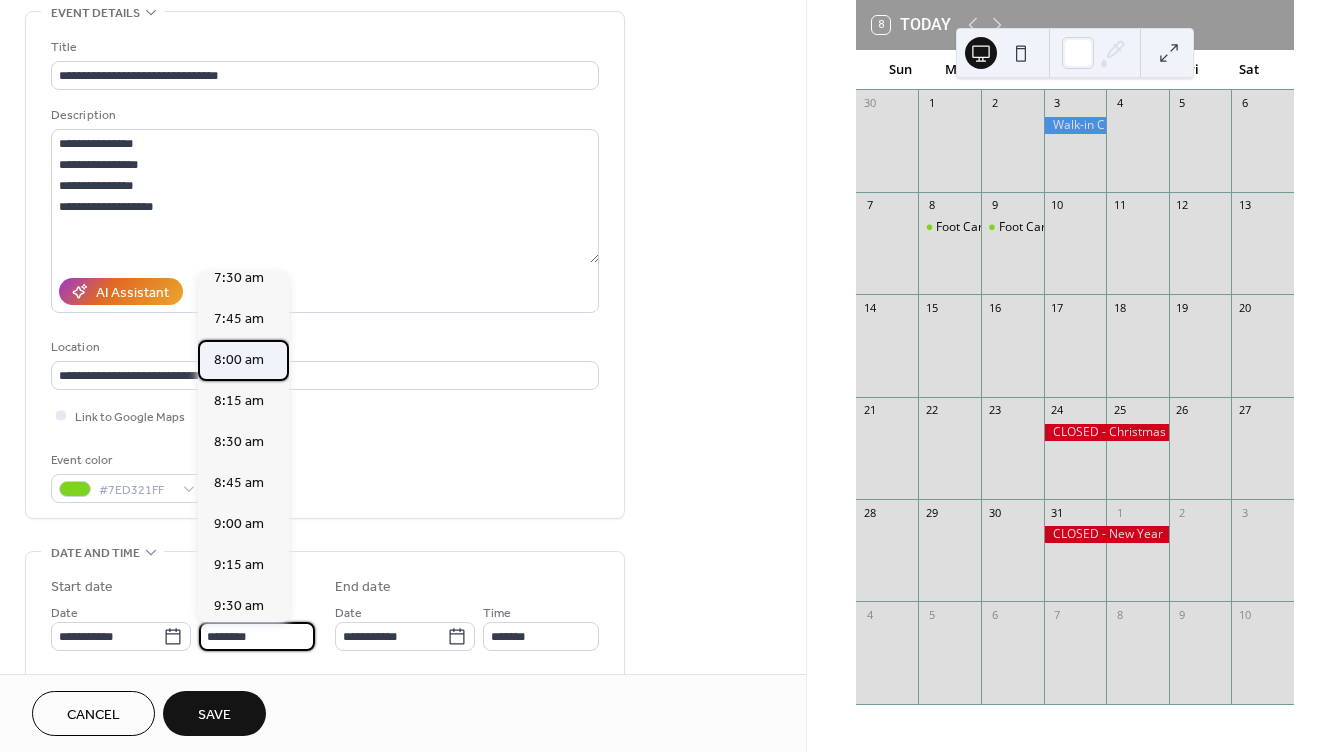 click on "8:00 am" at bounding box center [239, 360] 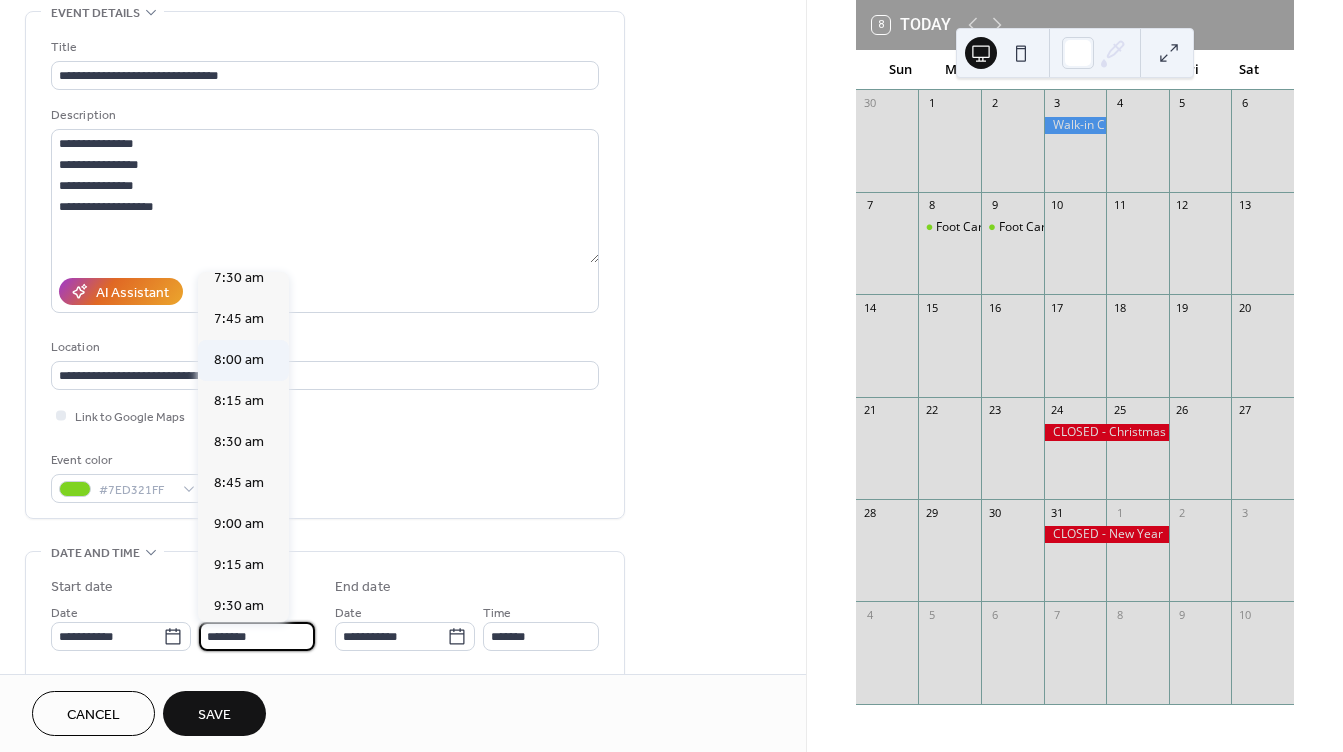 type on "*******" 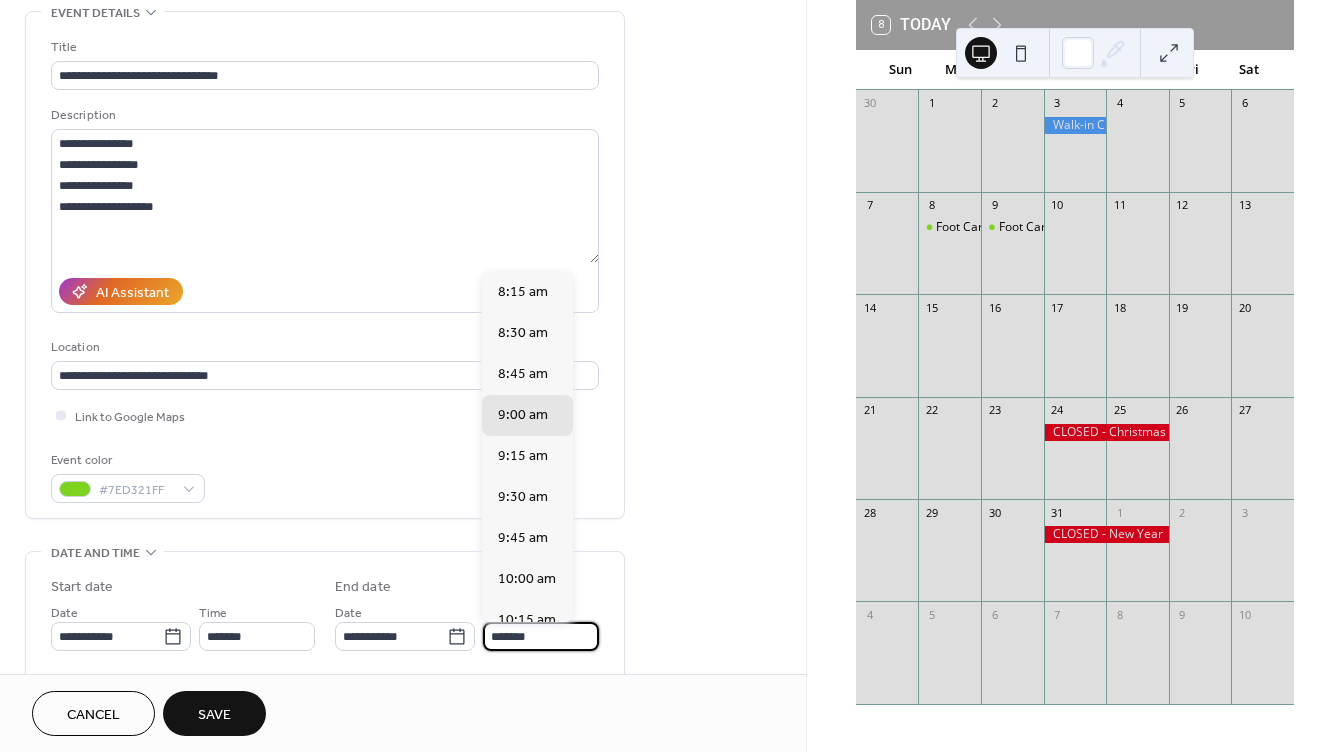 click on "*******" at bounding box center (541, 636) 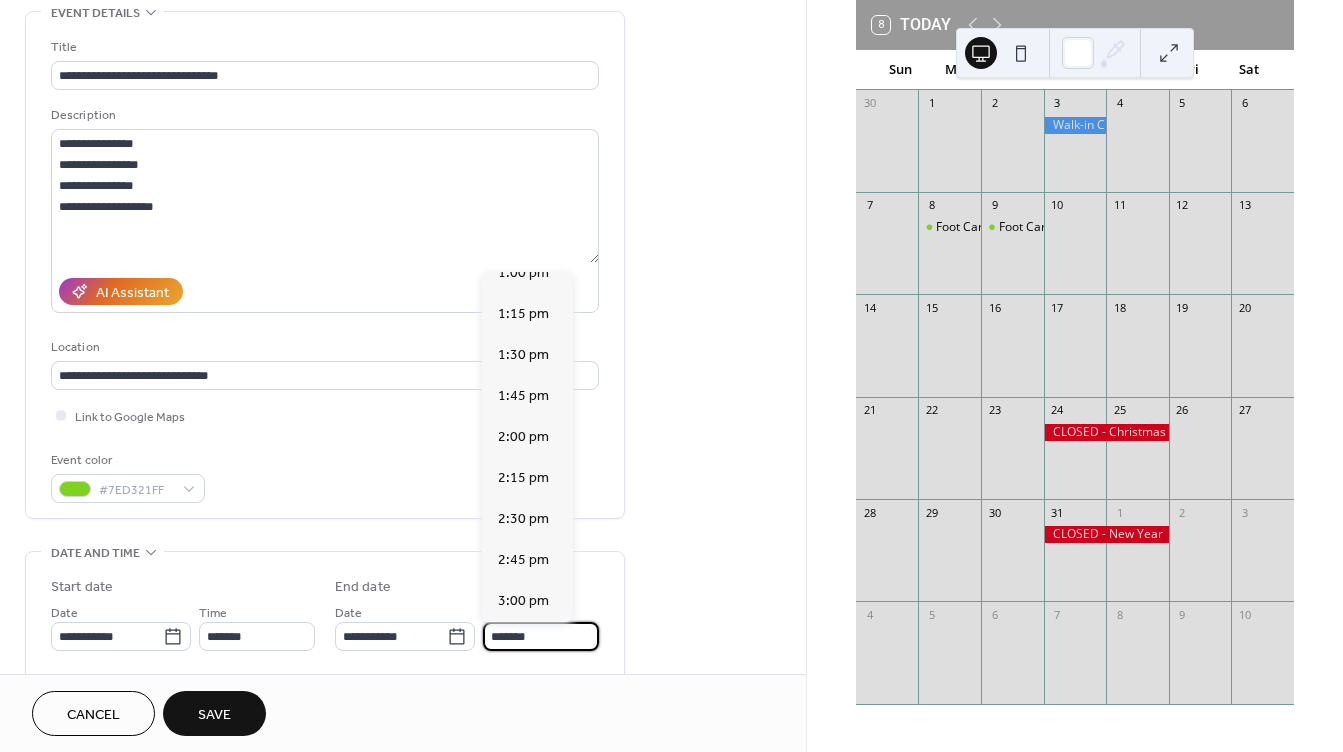 scroll, scrollTop: 800, scrollLeft: 0, axis: vertical 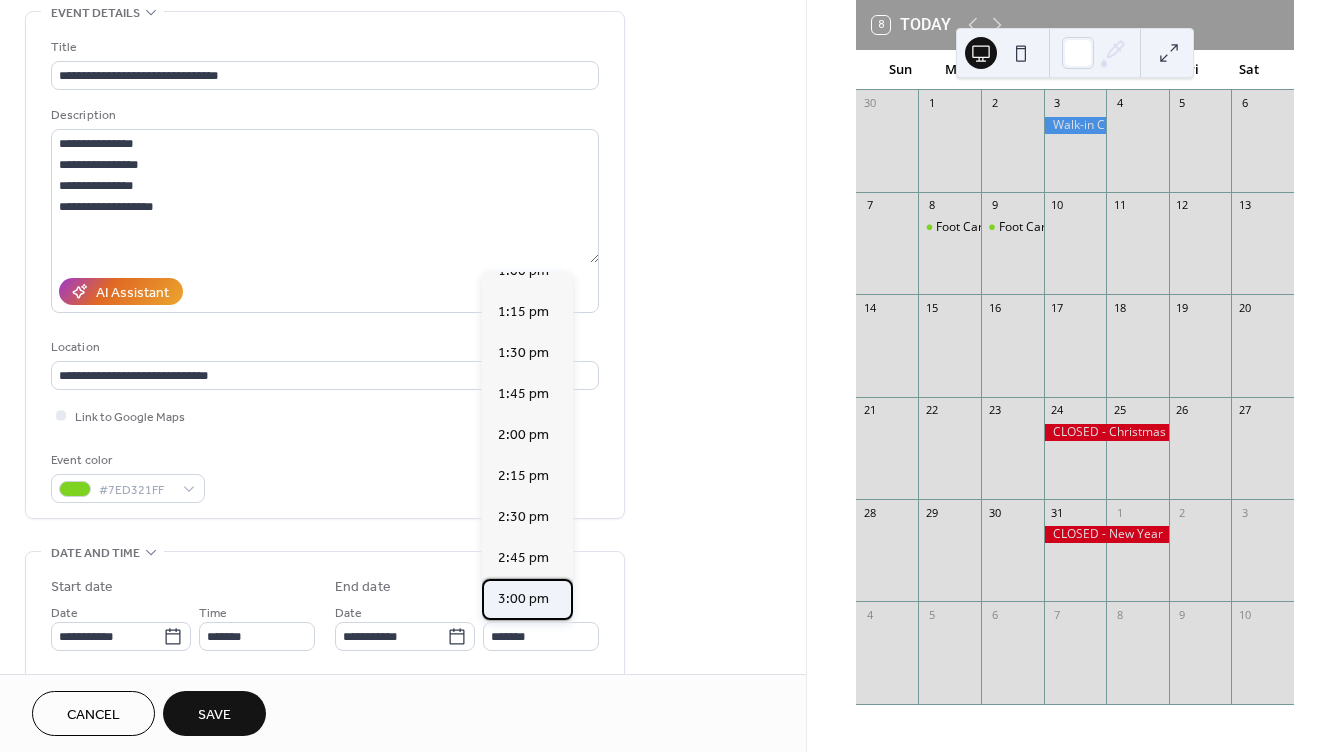 click on "3:00 pm" at bounding box center [523, 599] 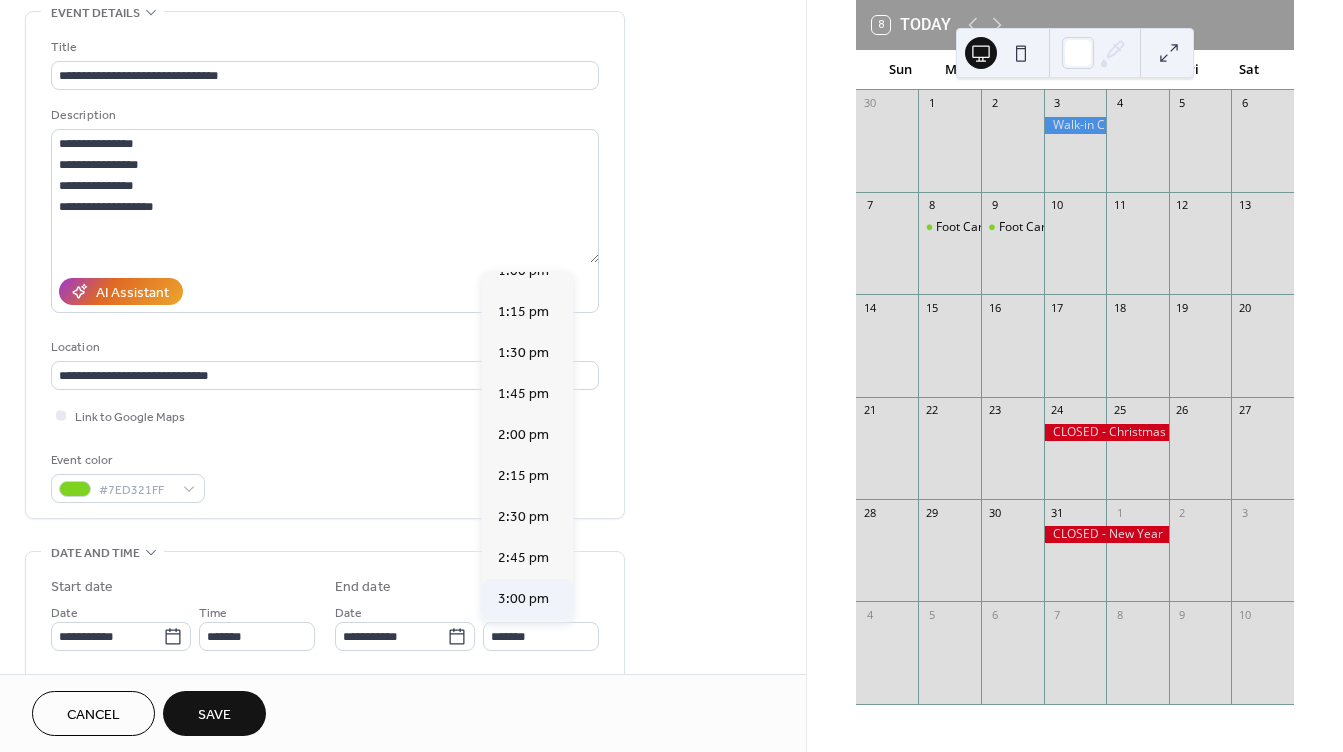 type on "*******" 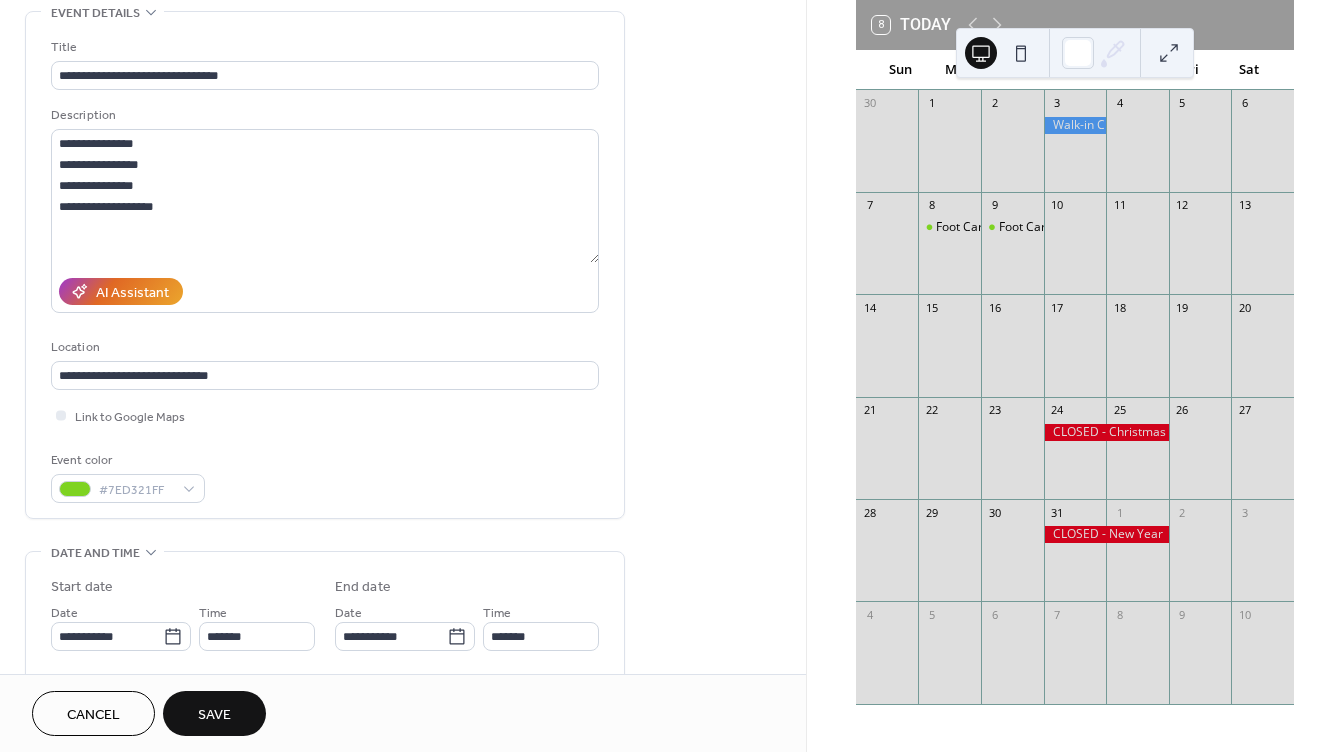 click on "**********" at bounding box center [403, 620] 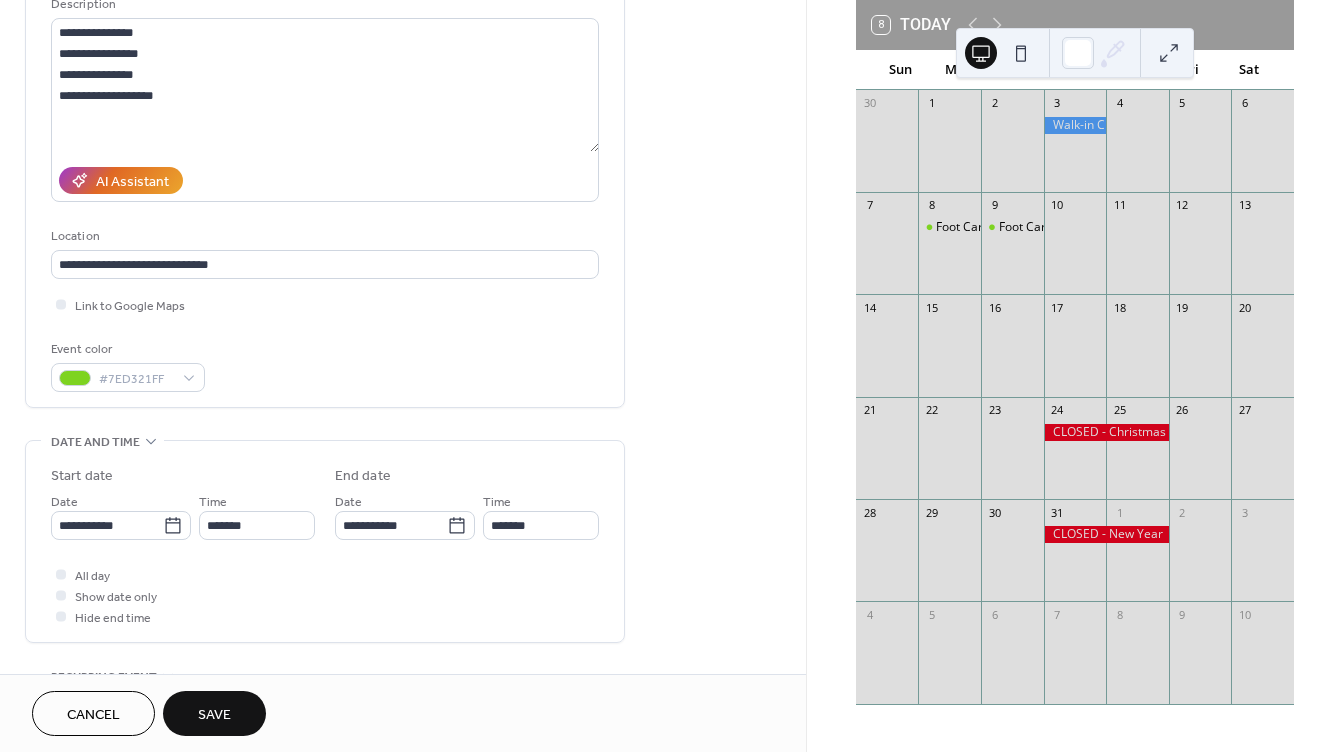 scroll, scrollTop: 400, scrollLeft: 0, axis: vertical 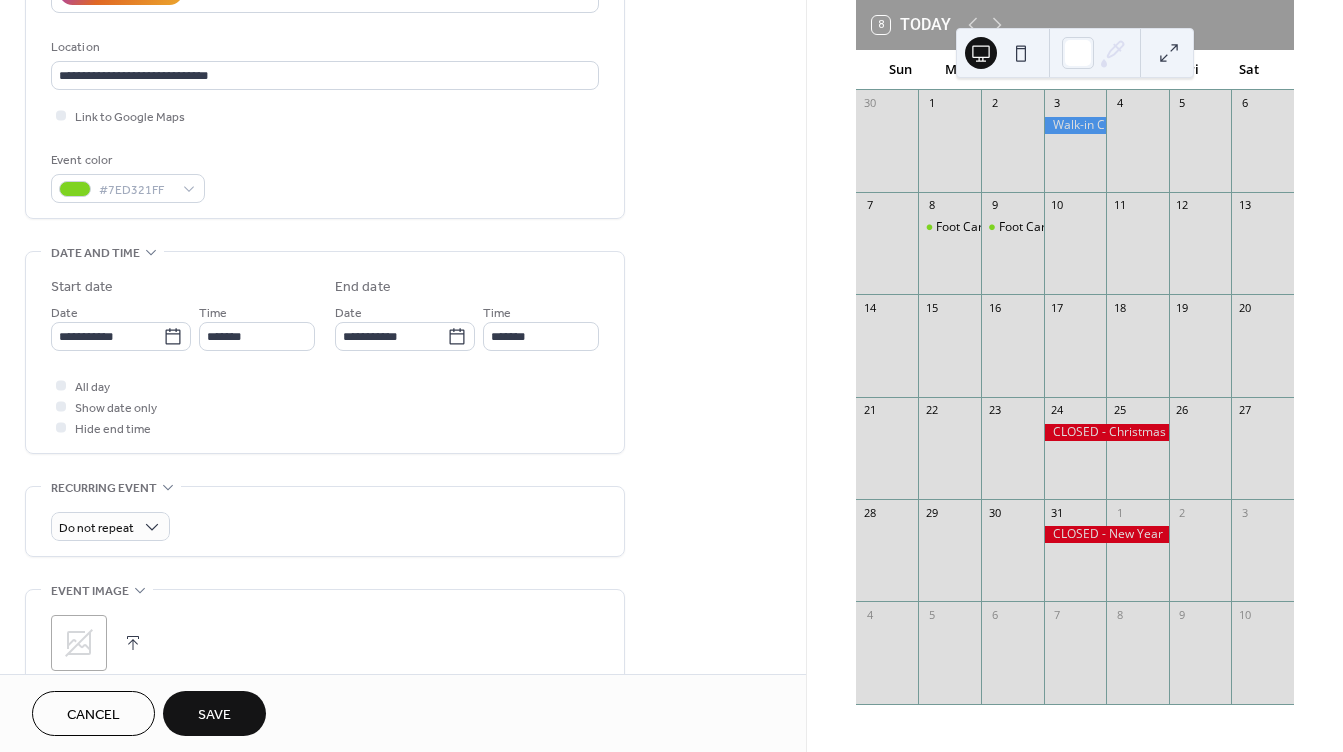click at bounding box center (133, 643) 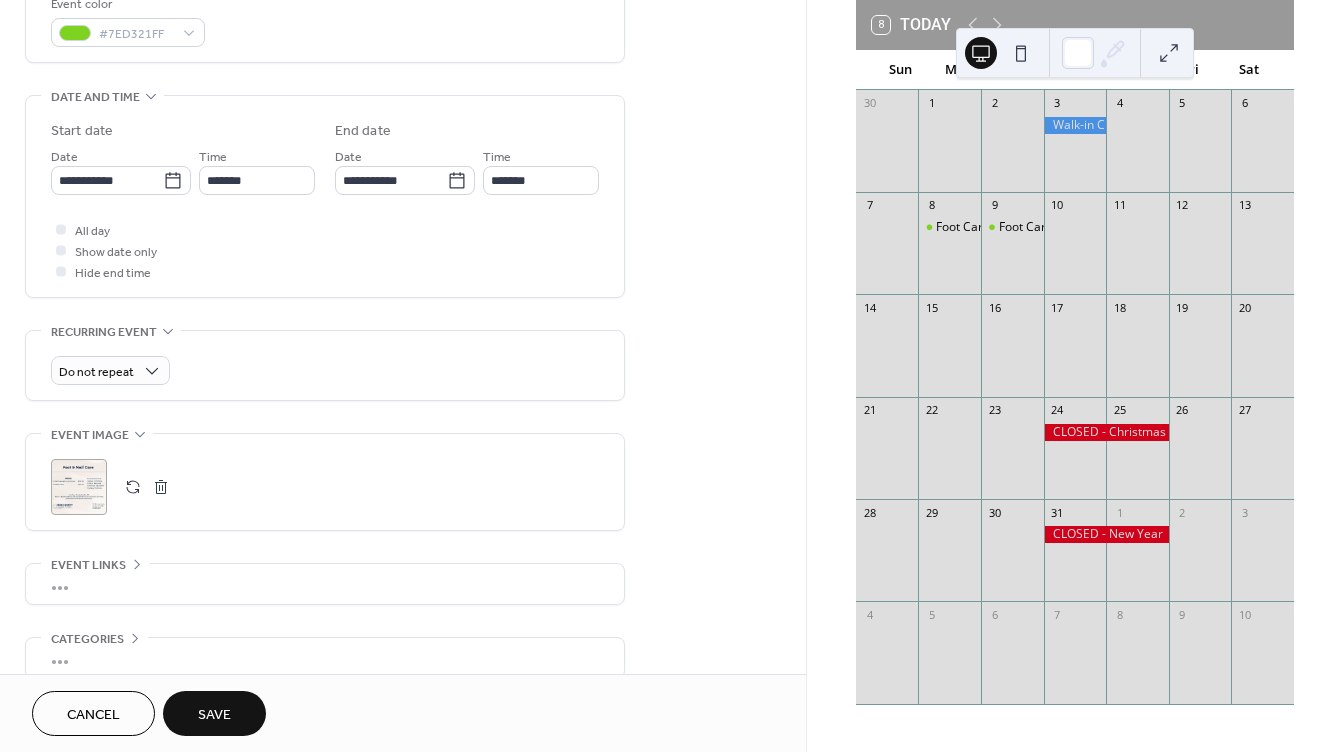 scroll, scrollTop: 556, scrollLeft: 0, axis: vertical 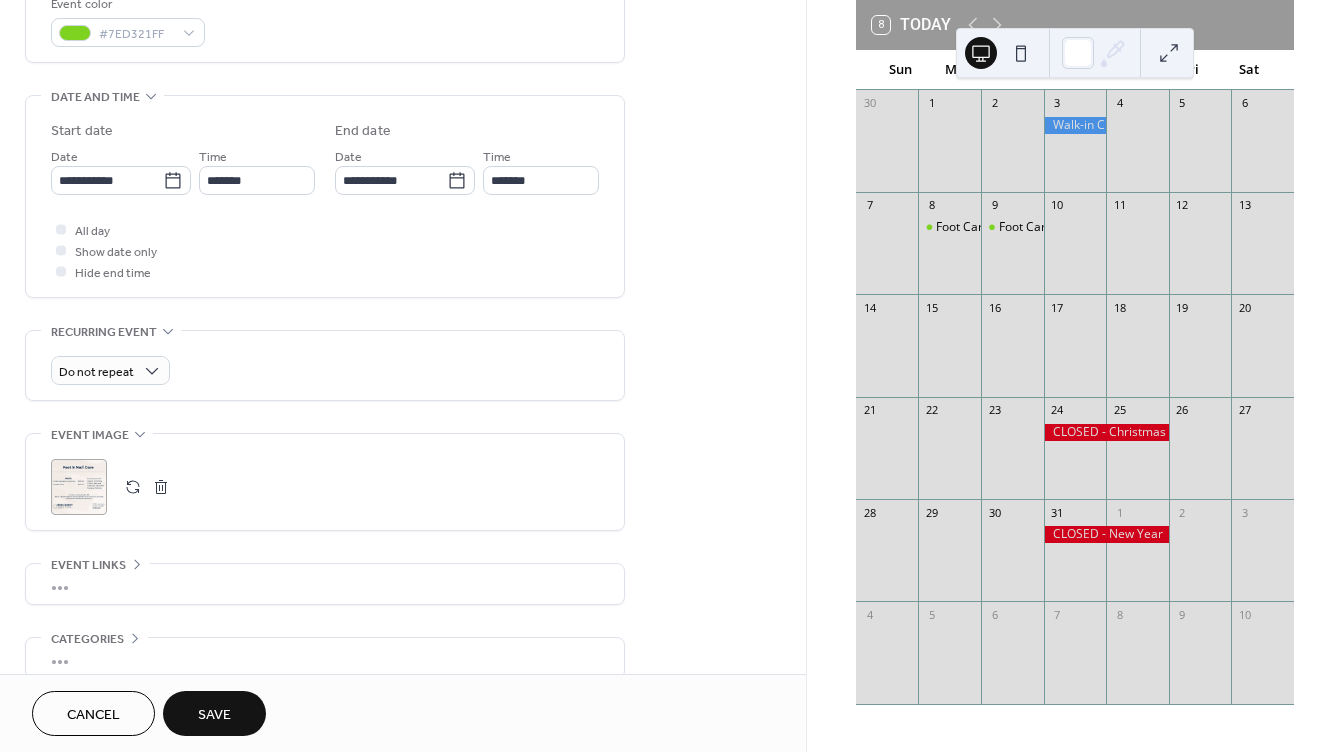 click on "Save" at bounding box center (214, 715) 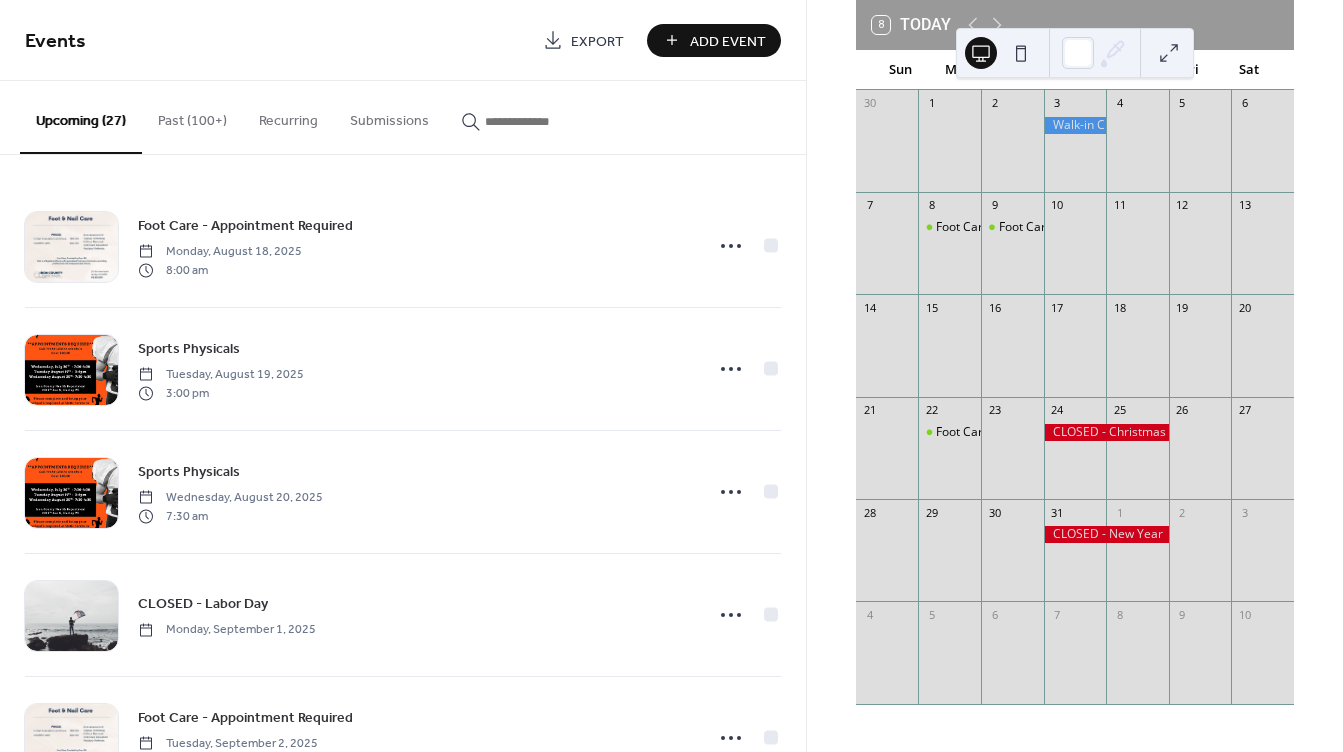 click on "Add Event" at bounding box center (714, 40) 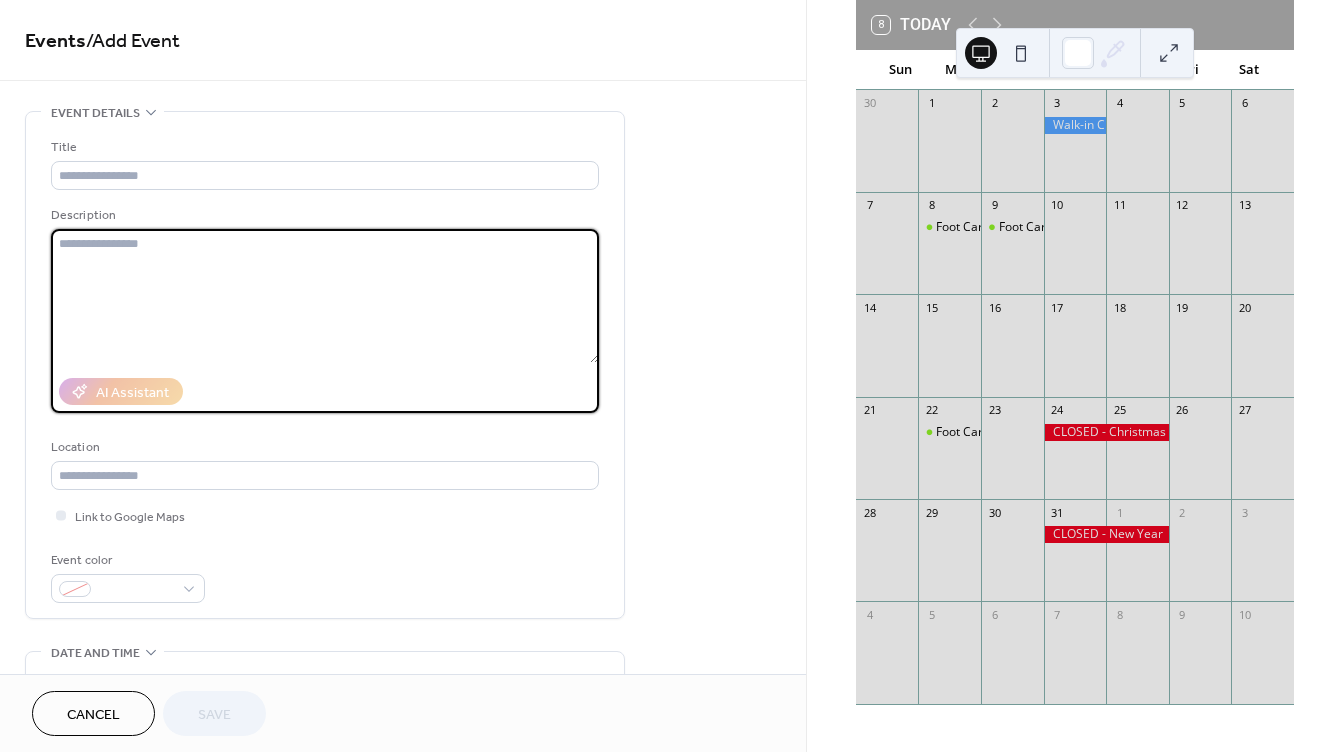 click at bounding box center [325, 296] 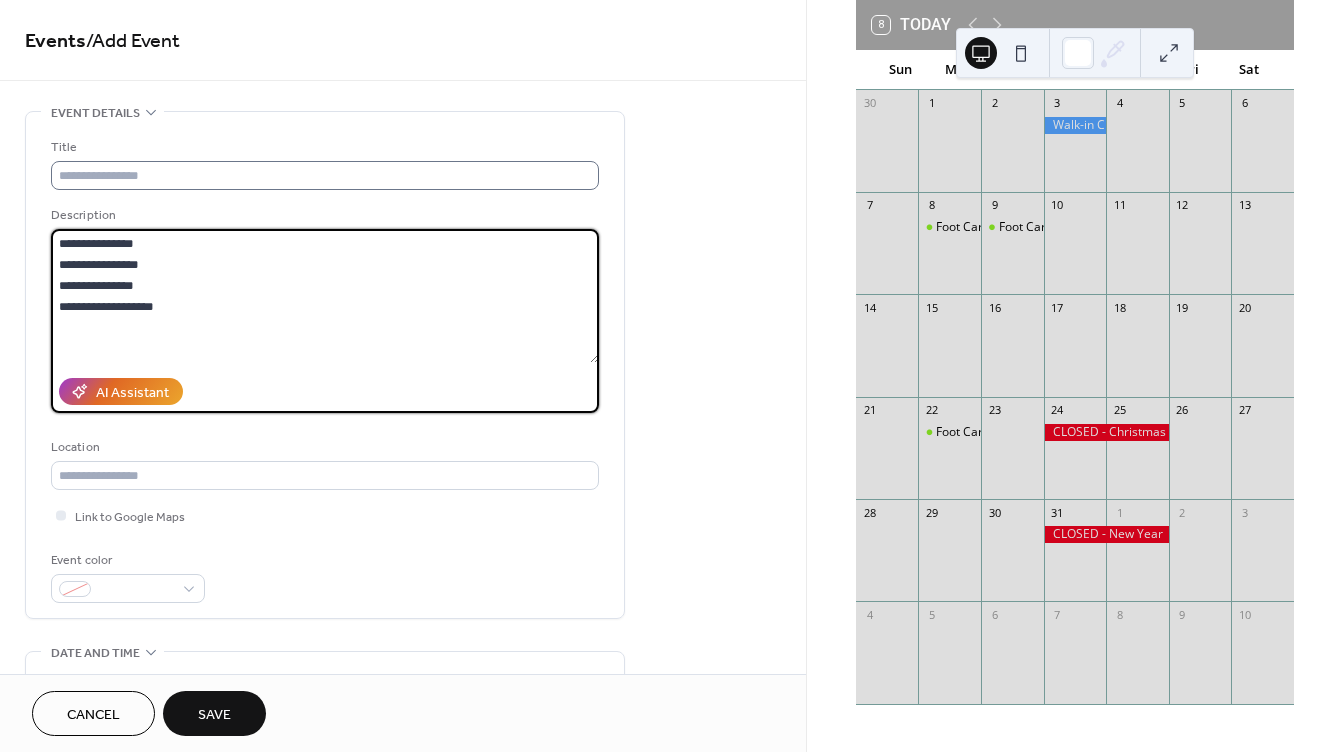 type on "**********" 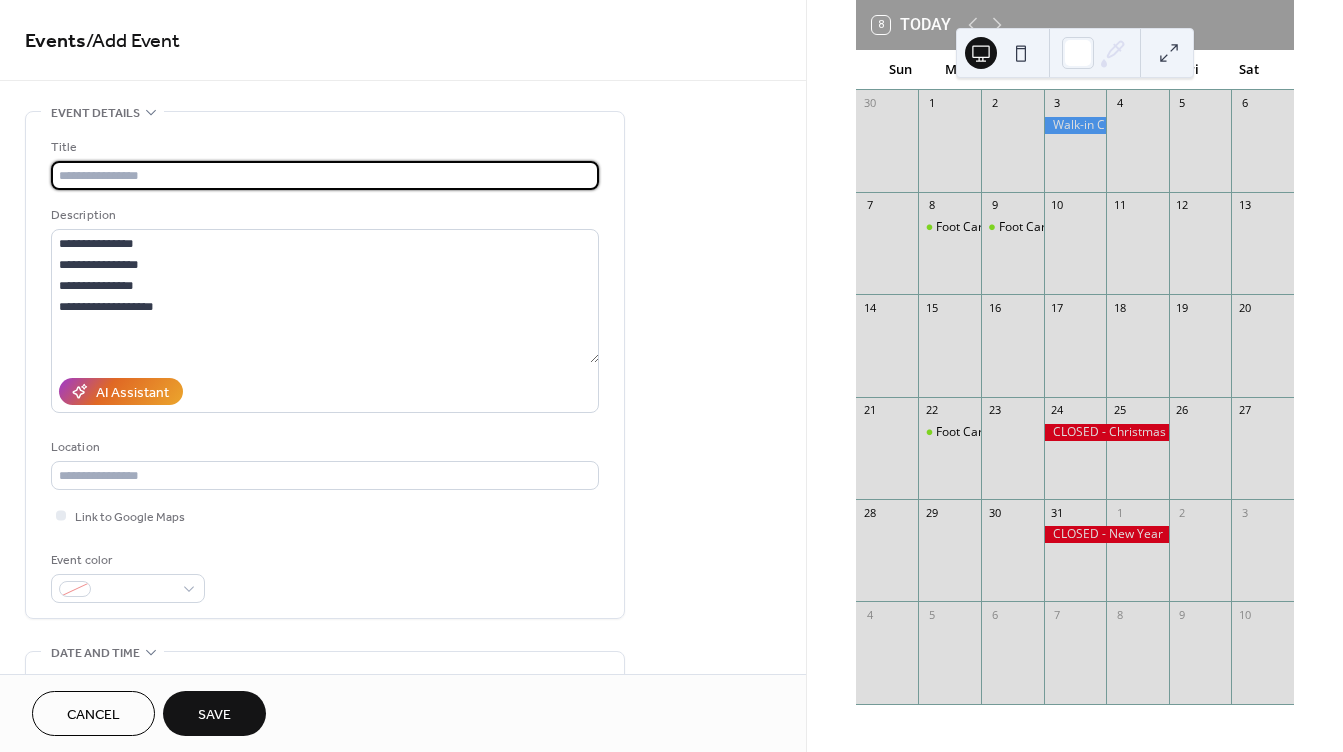 click at bounding box center (325, 175) 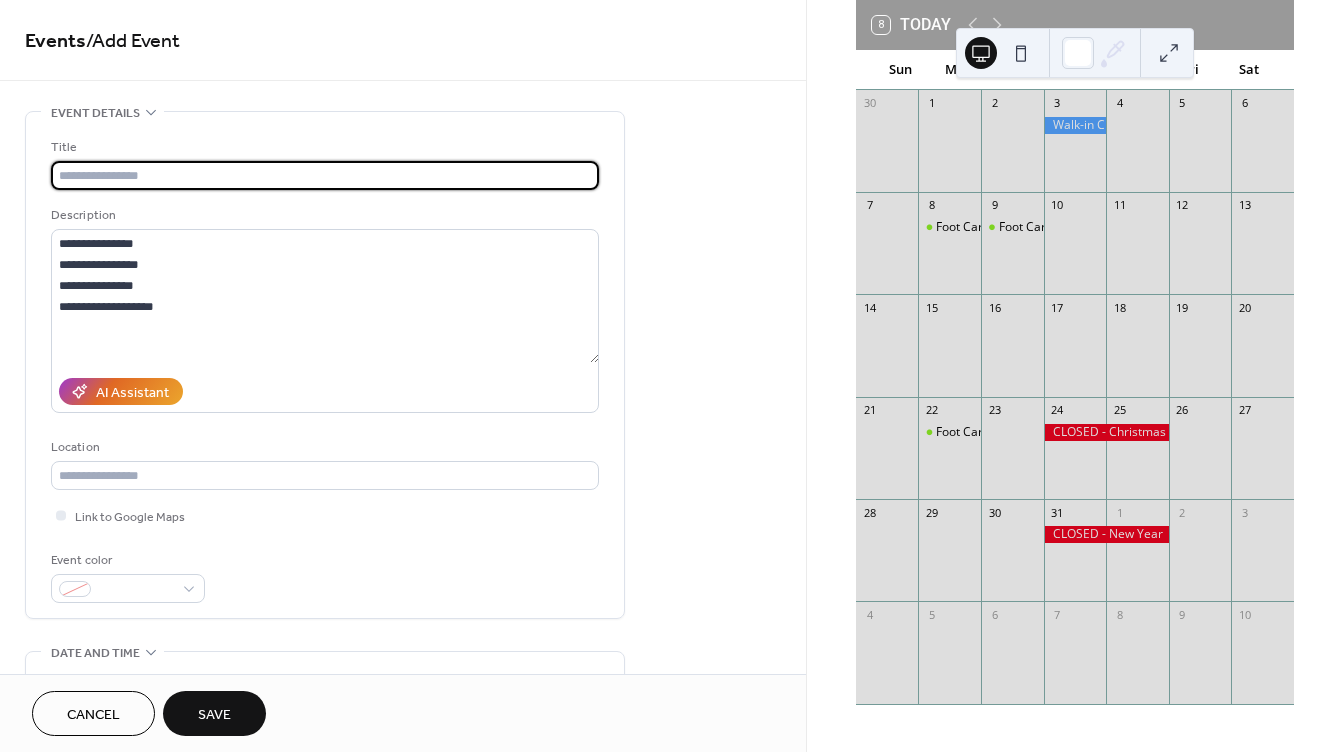 type on "**********" 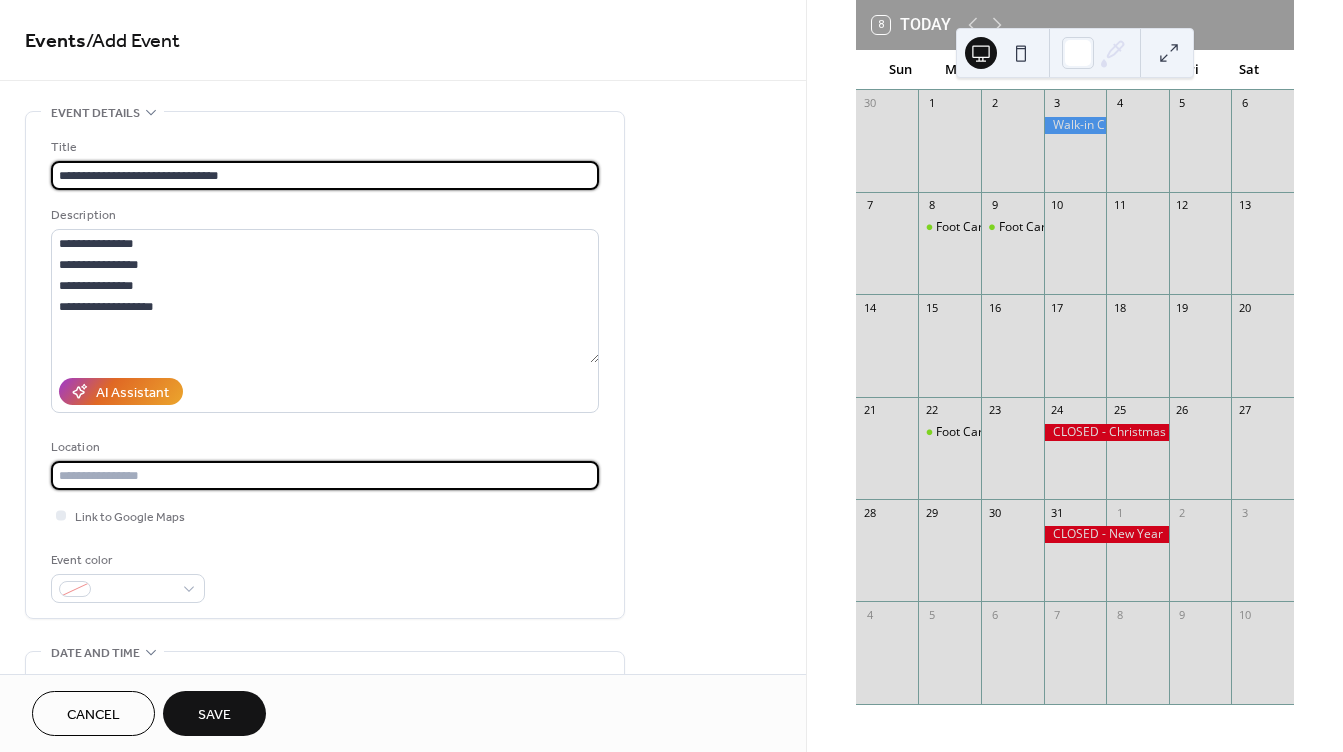 type on "**********" 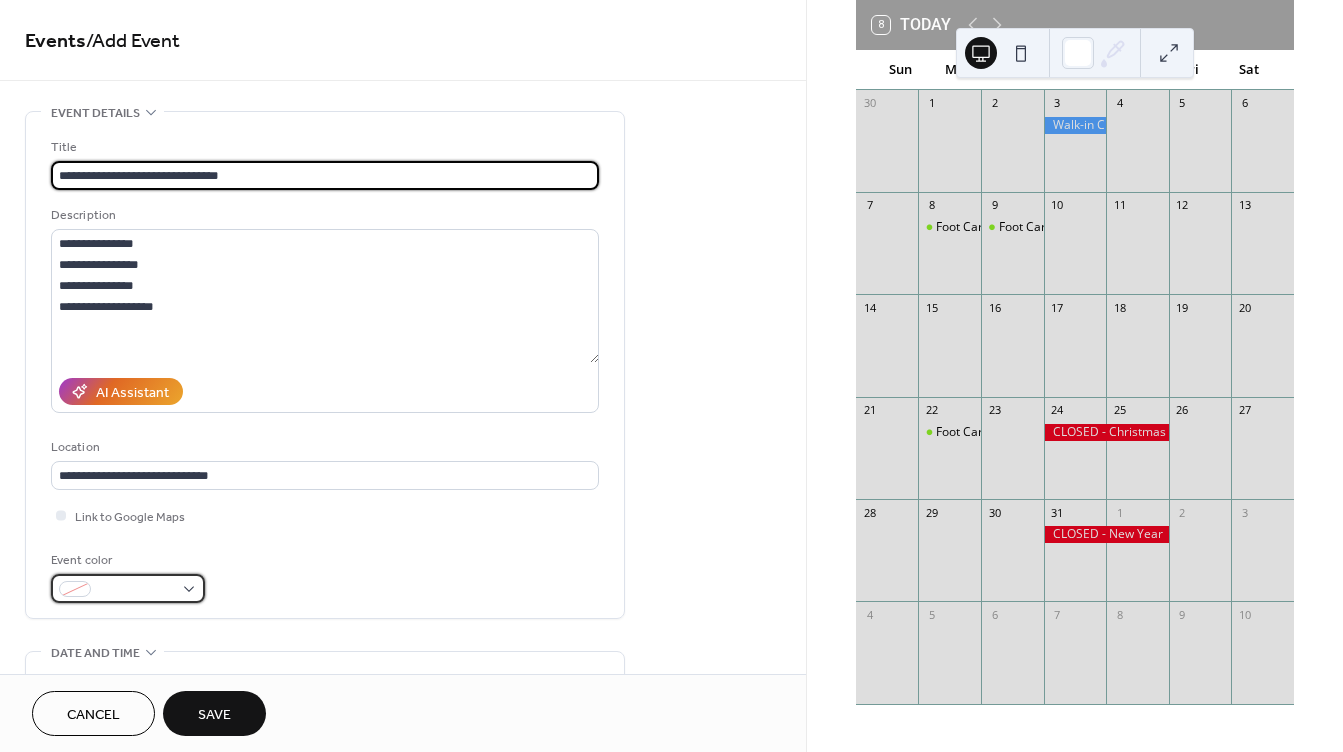click at bounding box center [136, 590] 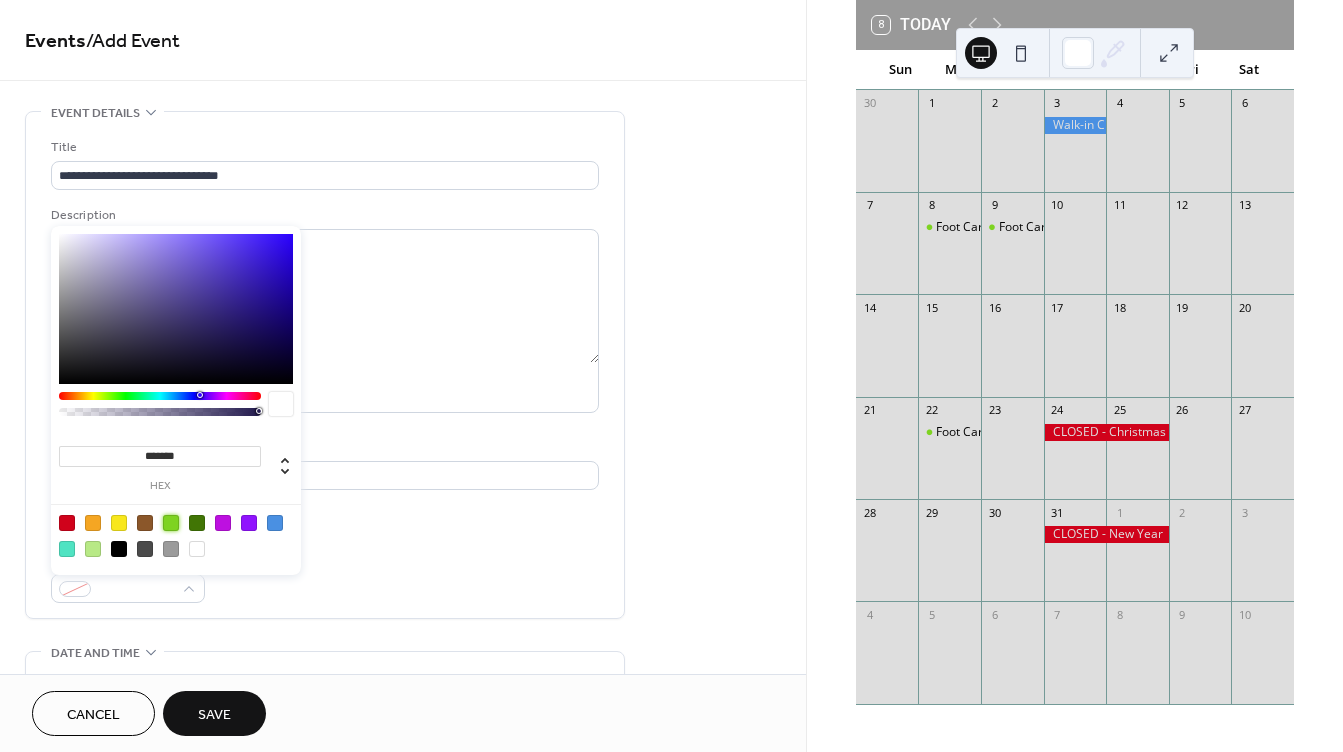 click at bounding box center [171, 523] 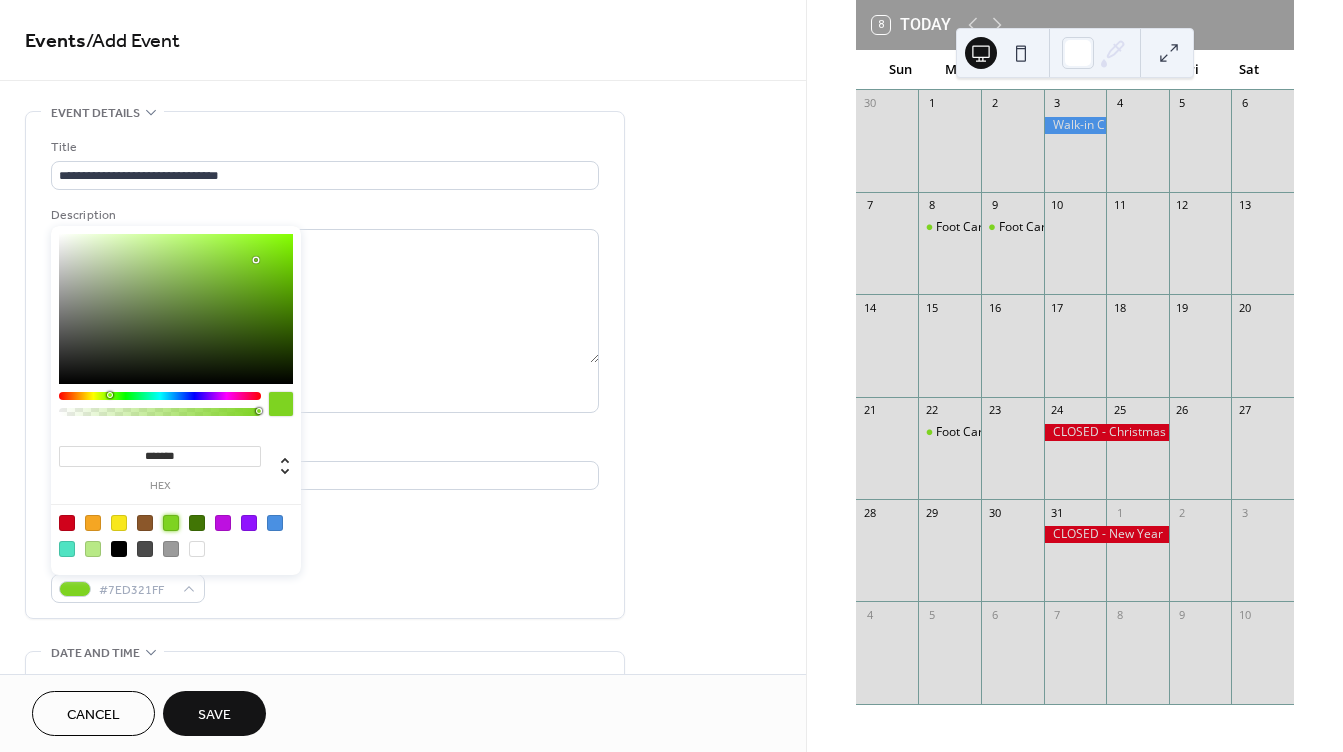 click on "**********" at bounding box center [403, 720] 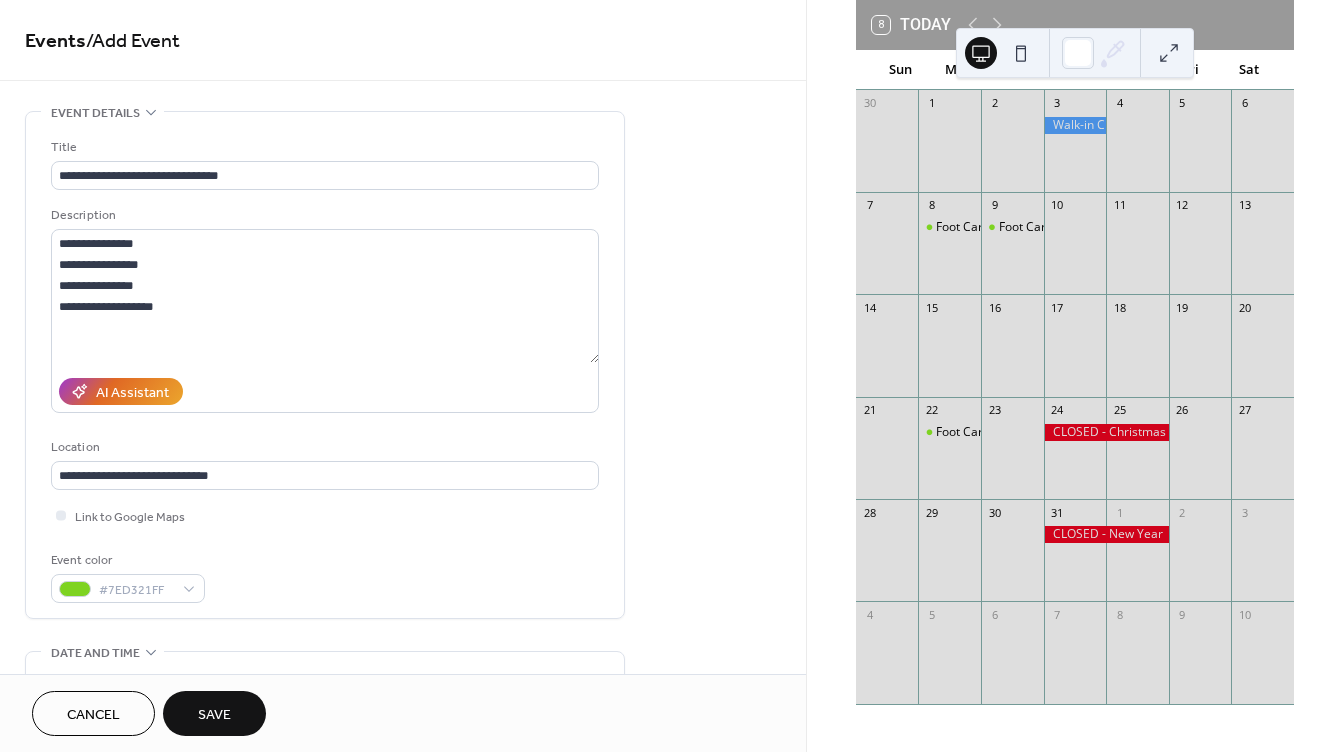 scroll, scrollTop: 300, scrollLeft: 0, axis: vertical 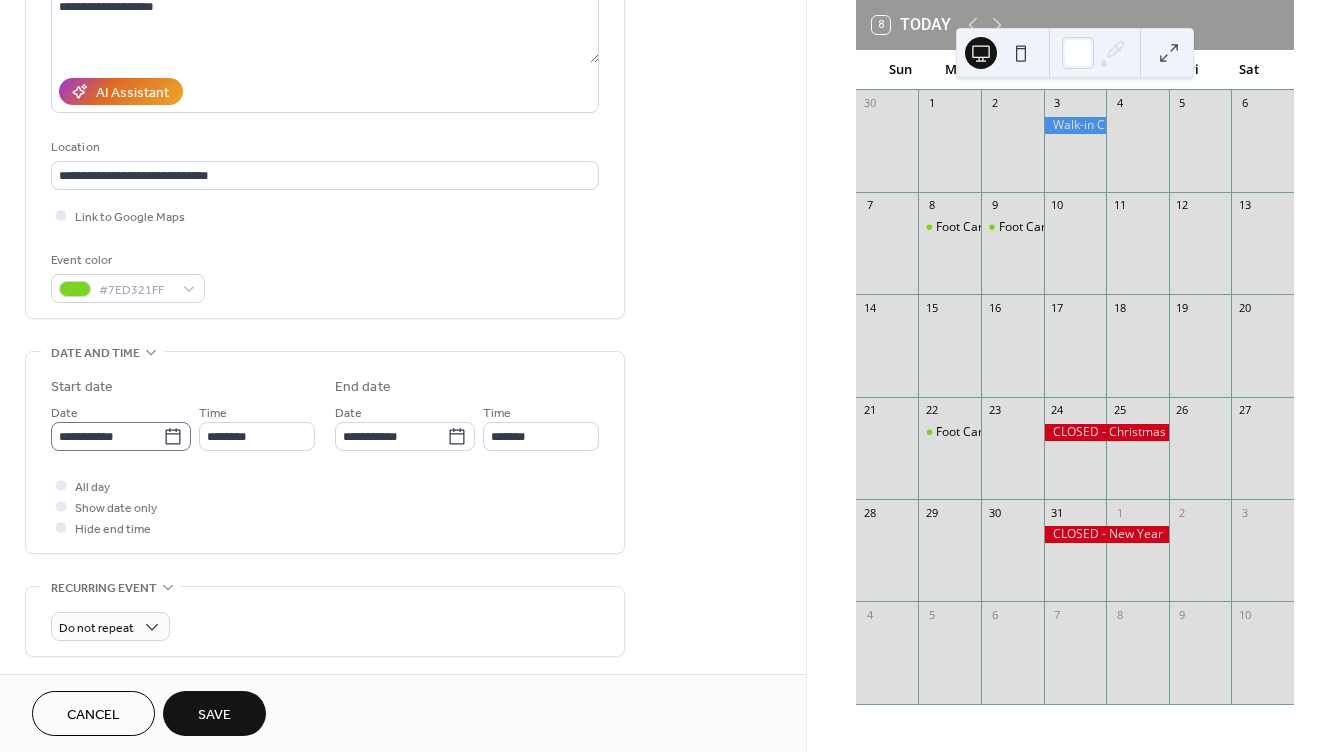 click 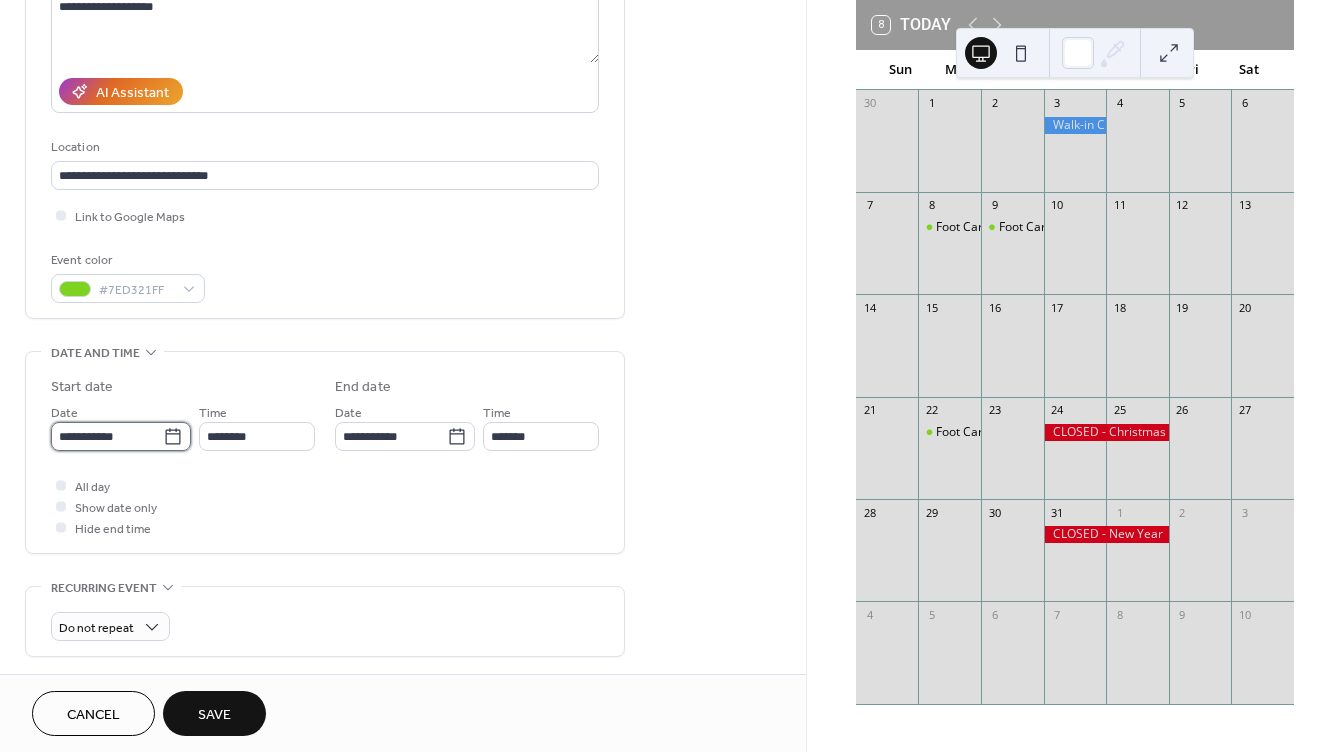 click on "**********" at bounding box center [107, 436] 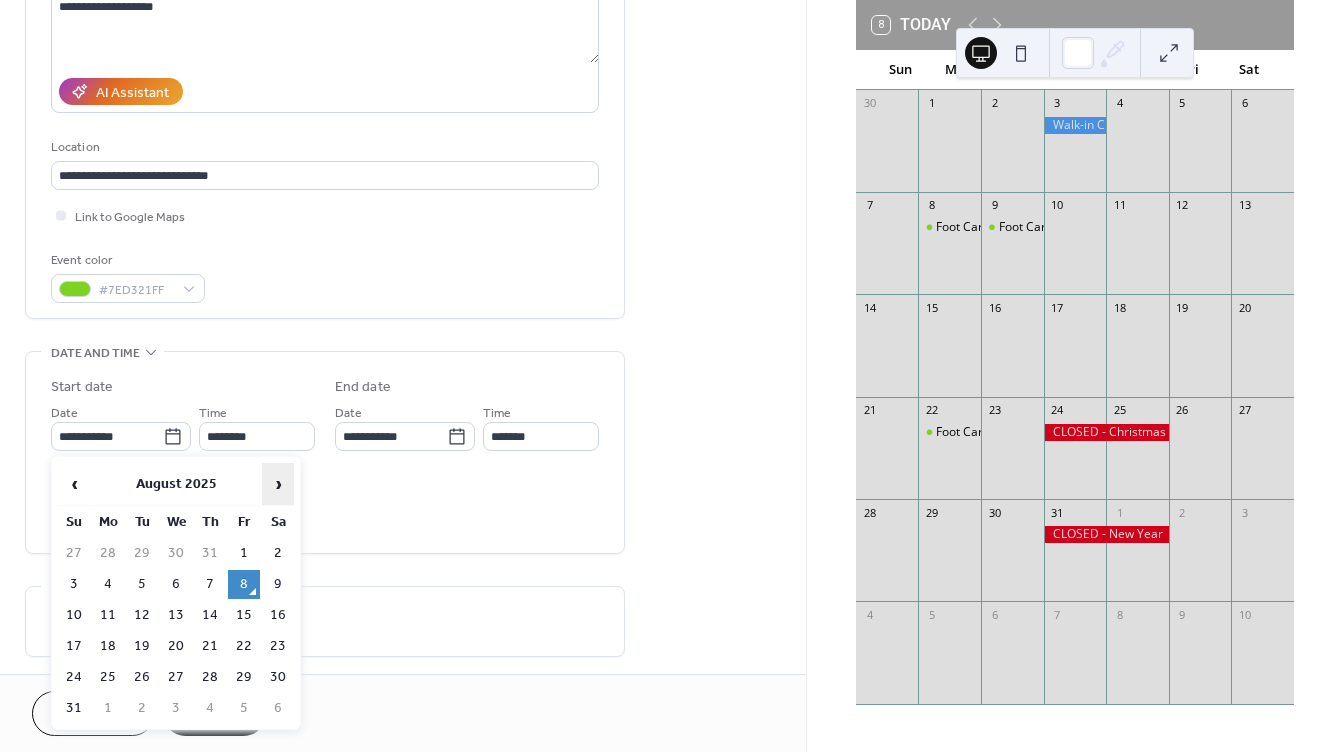 click on "›" at bounding box center (278, 484) 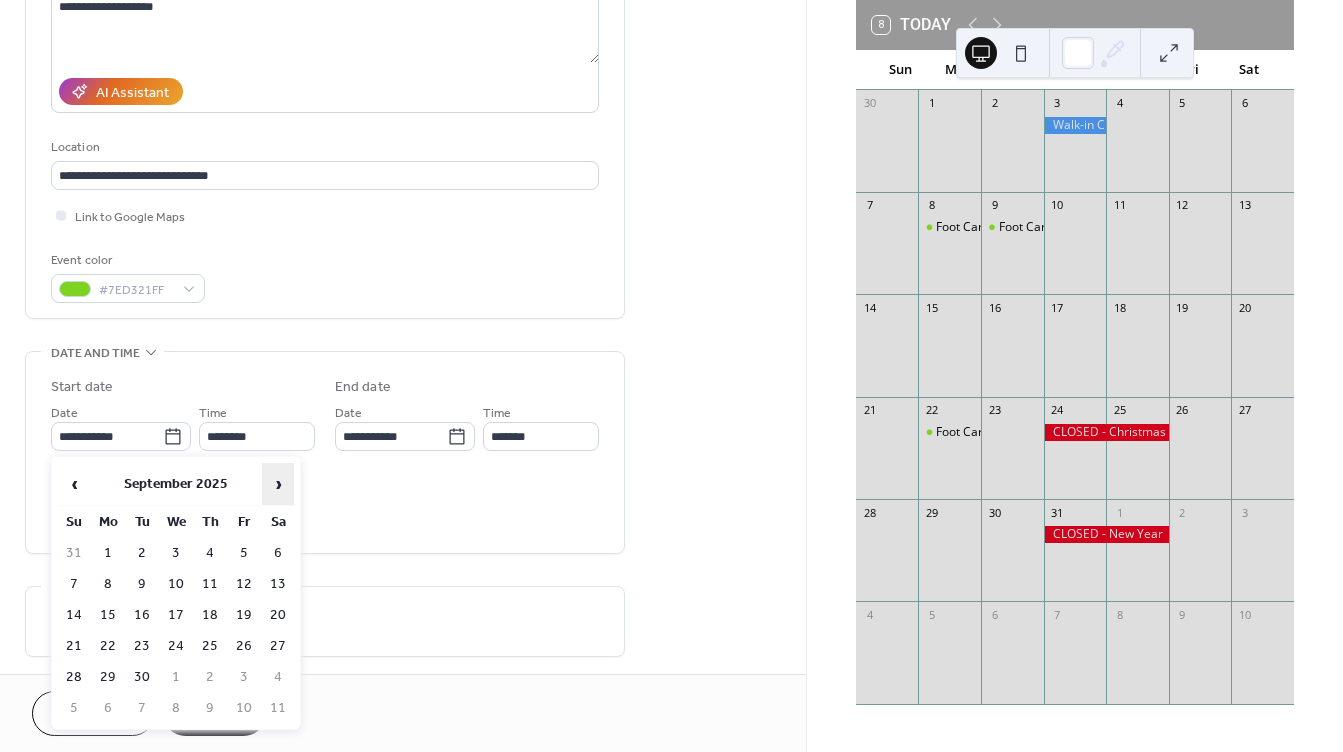 click on "›" at bounding box center (278, 484) 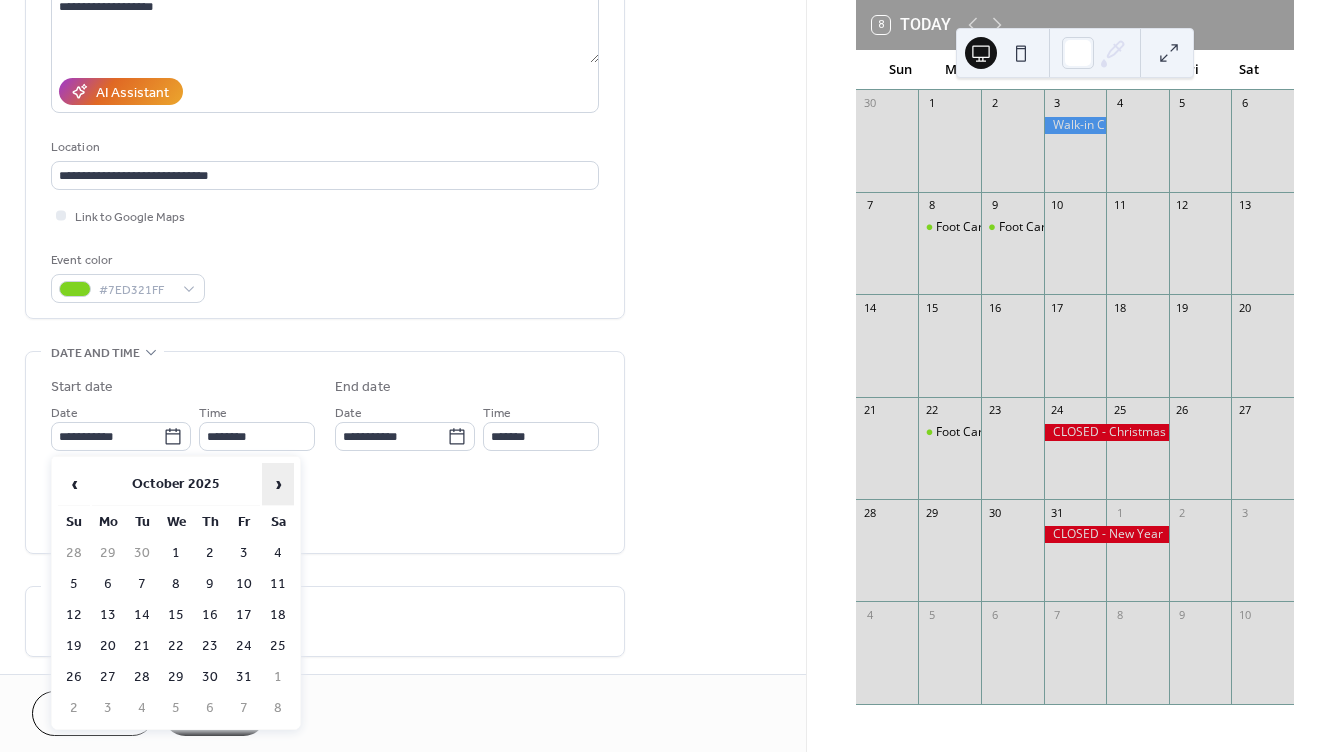 click on "›" at bounding box center [278, 484] 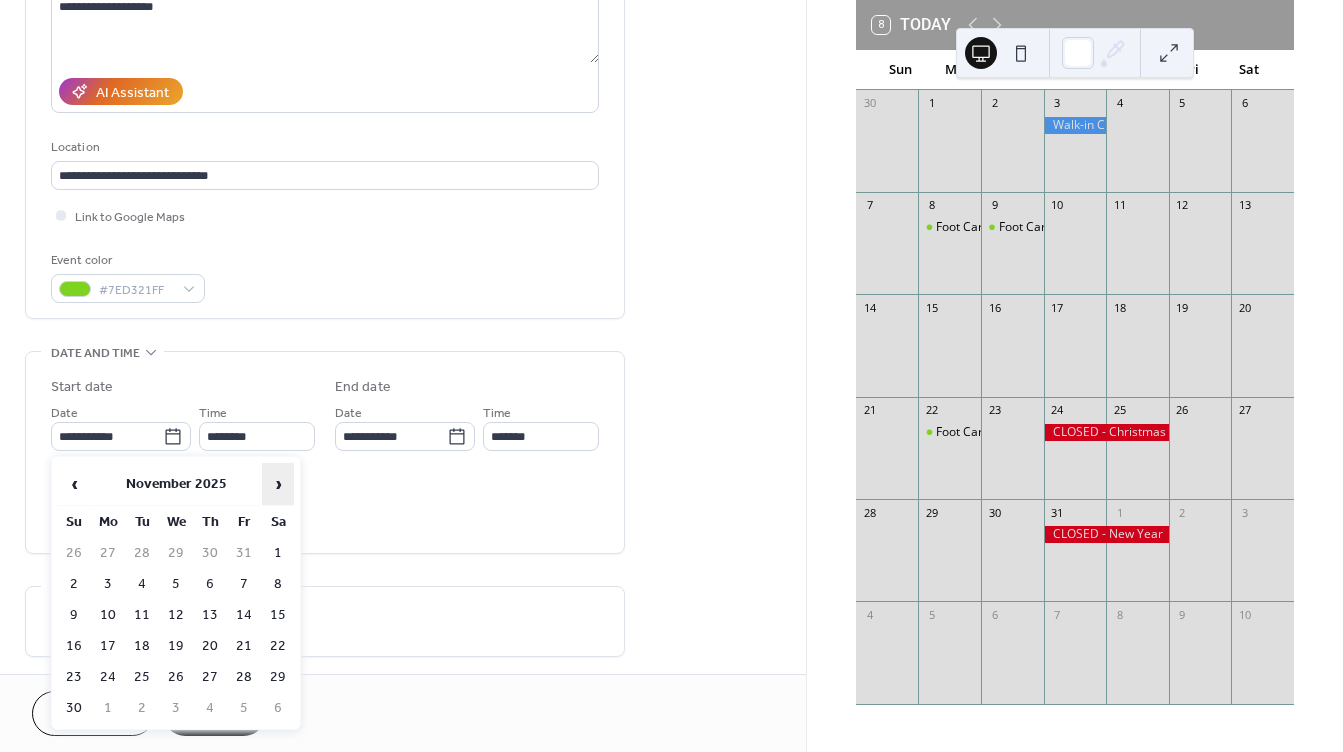 click on "›" at bounding box center (278, 484) 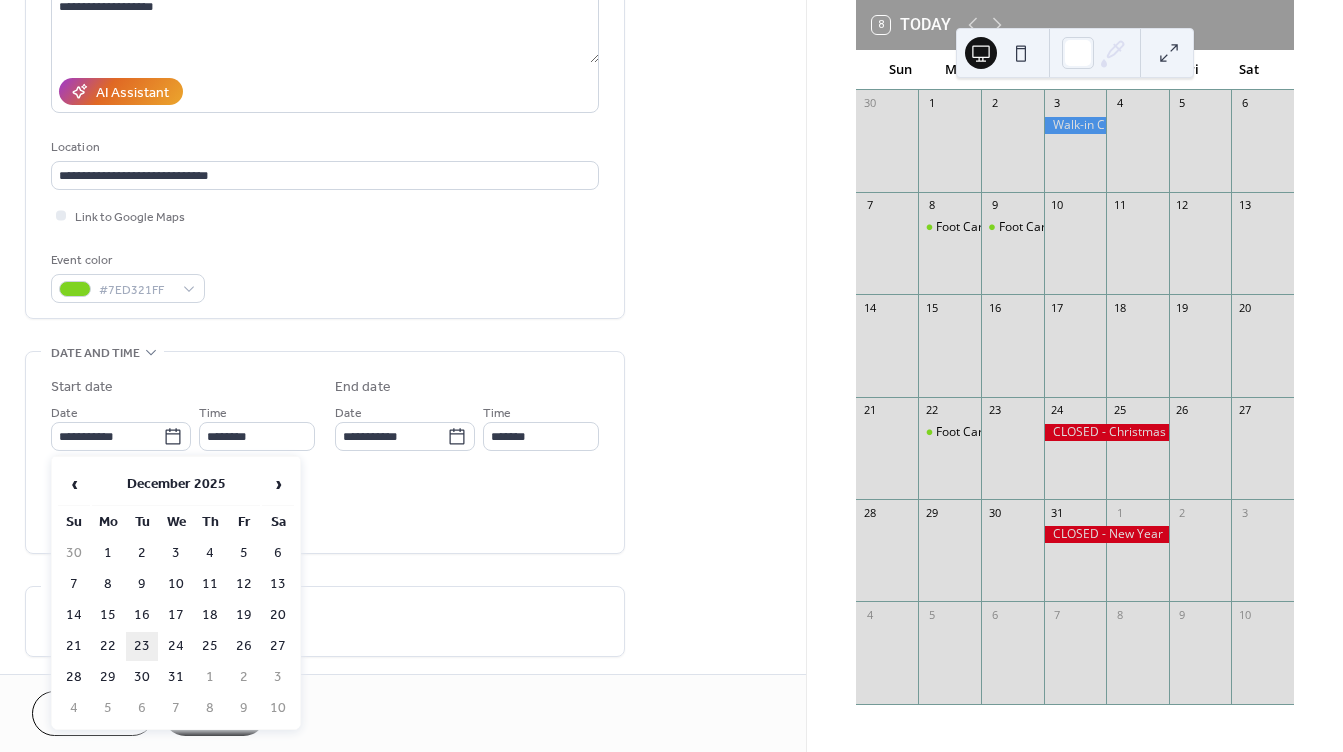click on "23" at bounding box center (142, 646) 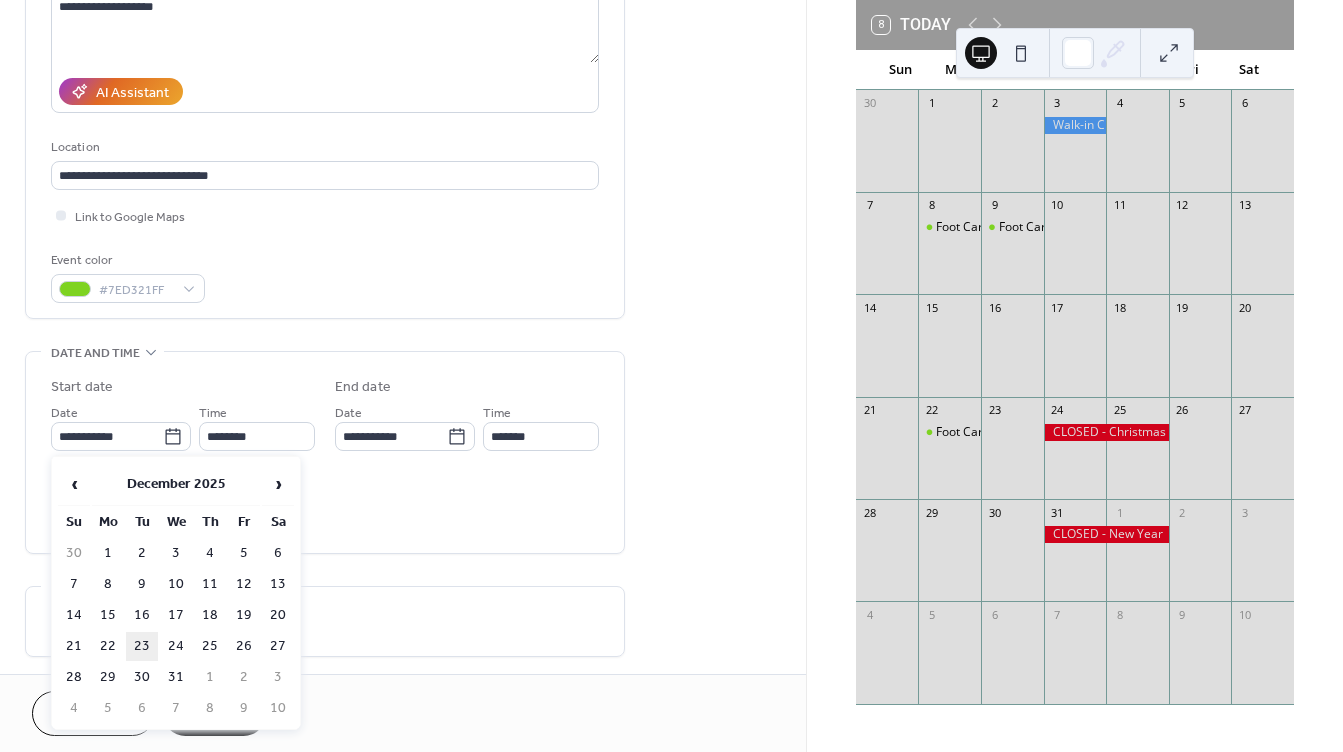 type on "**********" 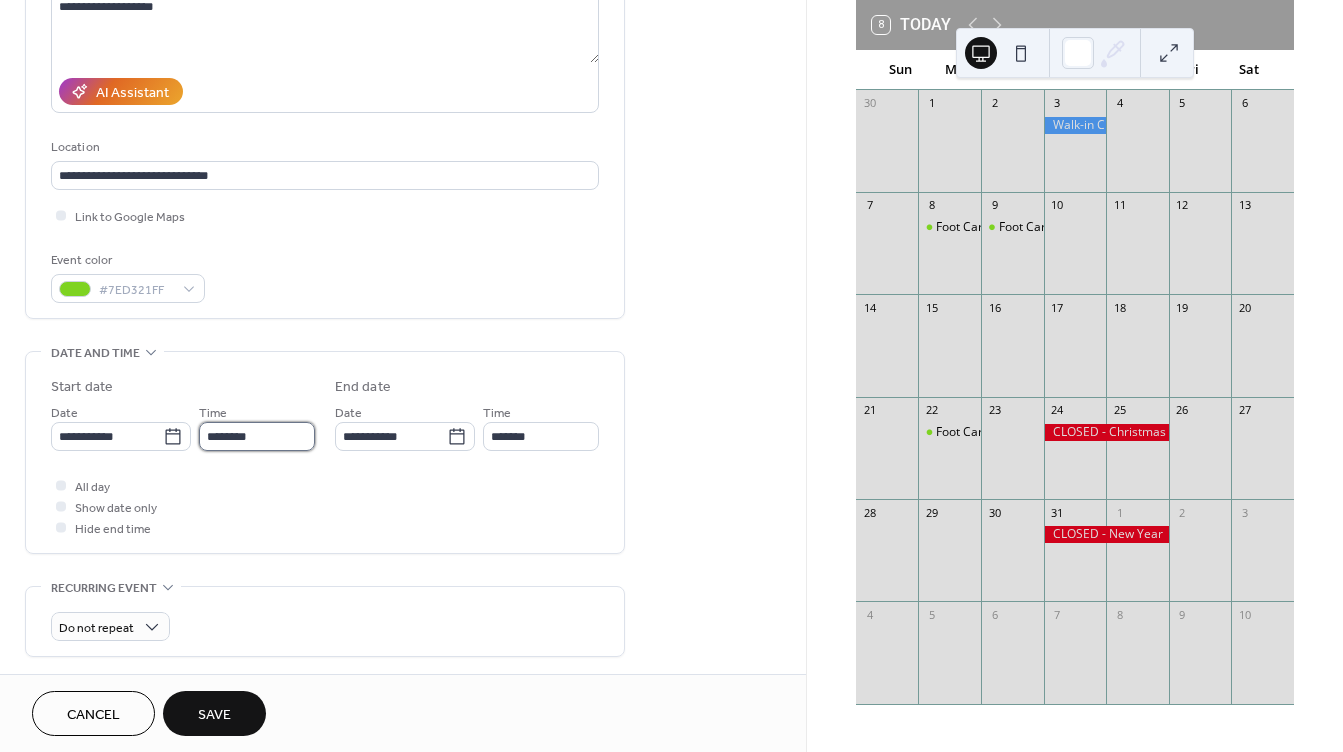 click on "********" at bounding box center [257, 436] 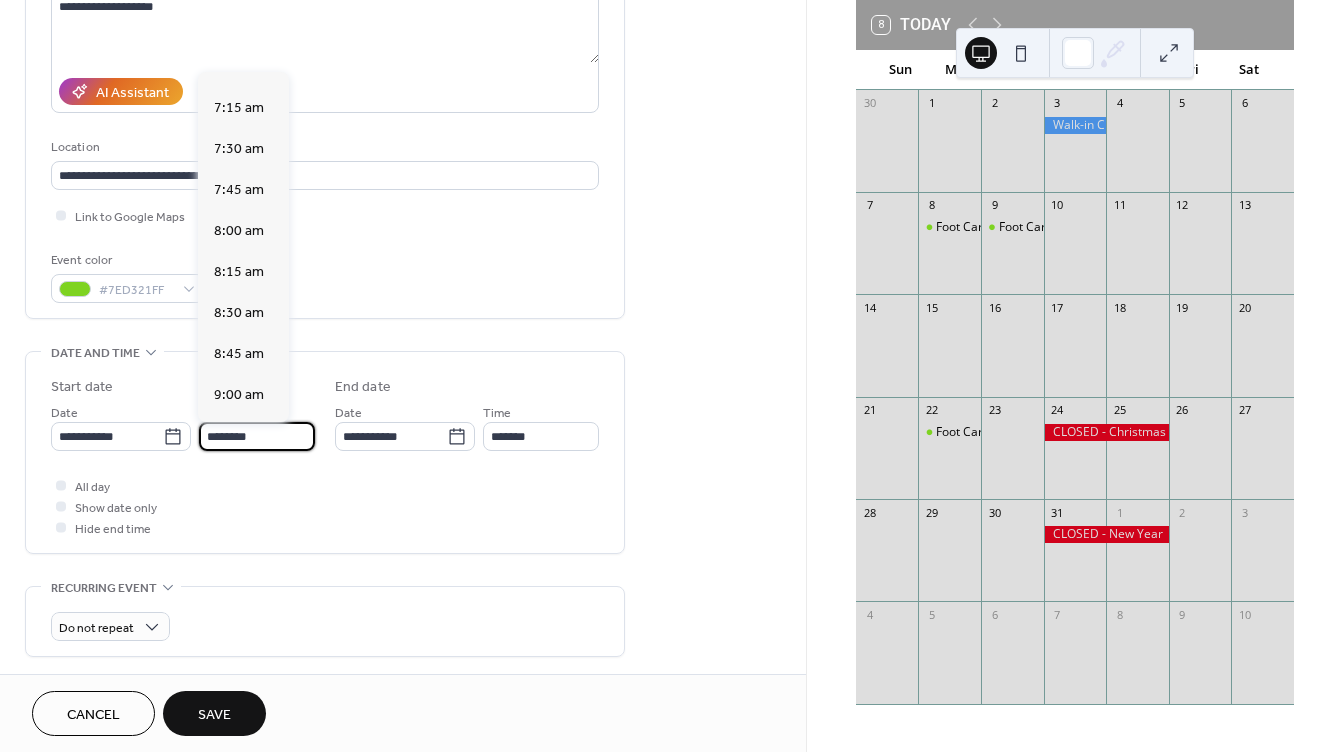 scroll, scrollTop: 1144, scrollLeft: 0, axis: vertical 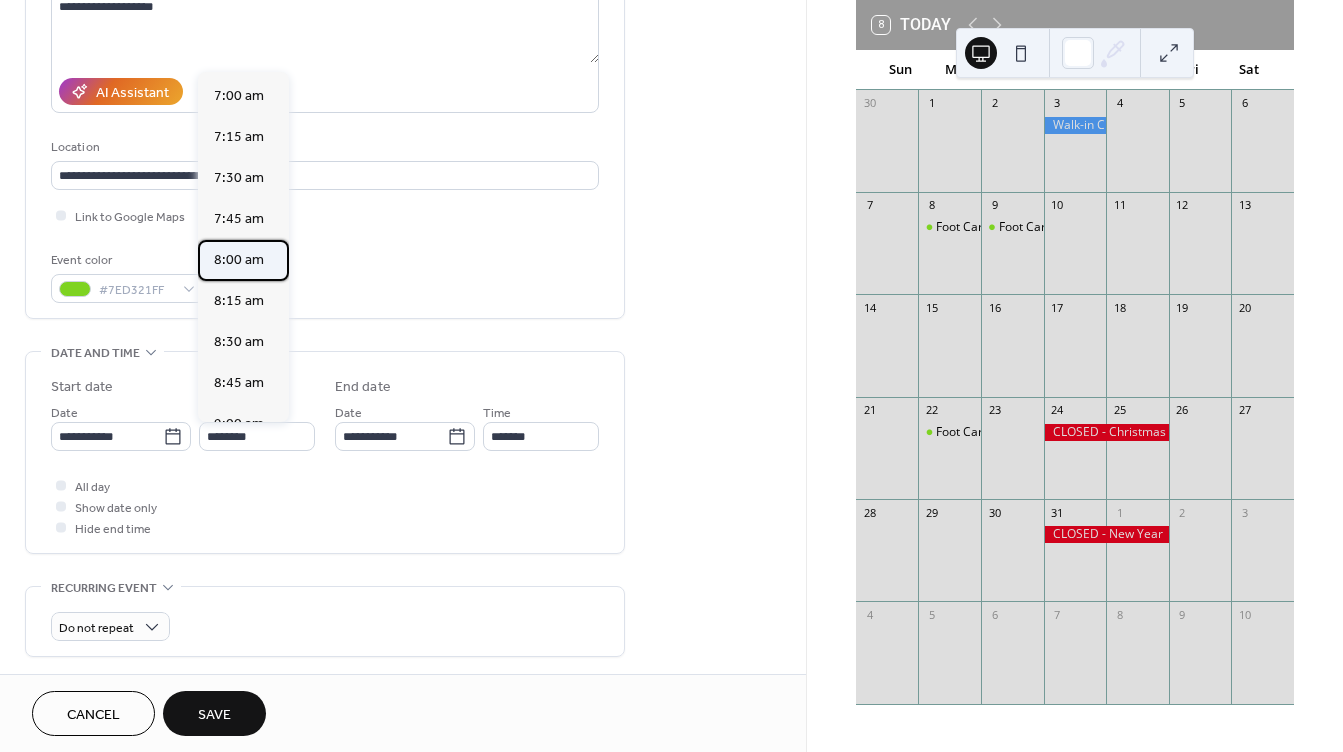 click on "8:00 am" at bounding box center [239, 260] 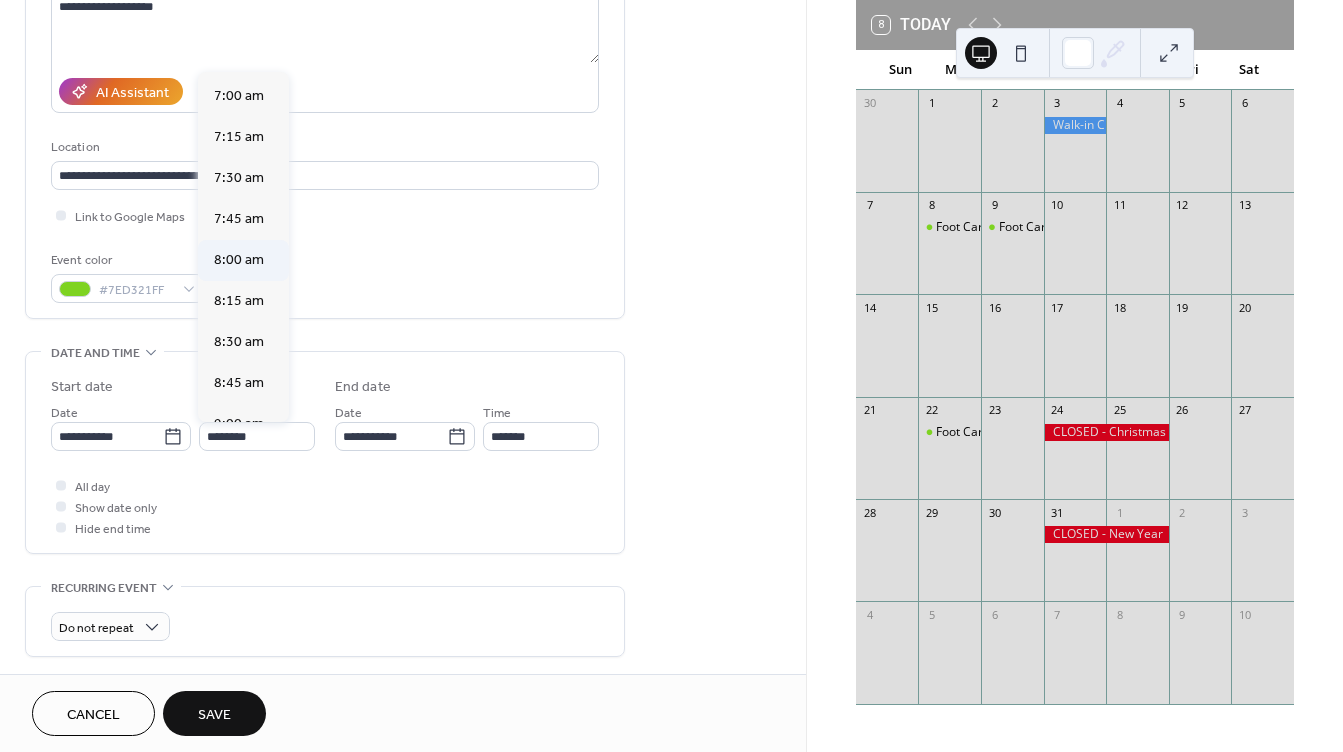 type on "*******" 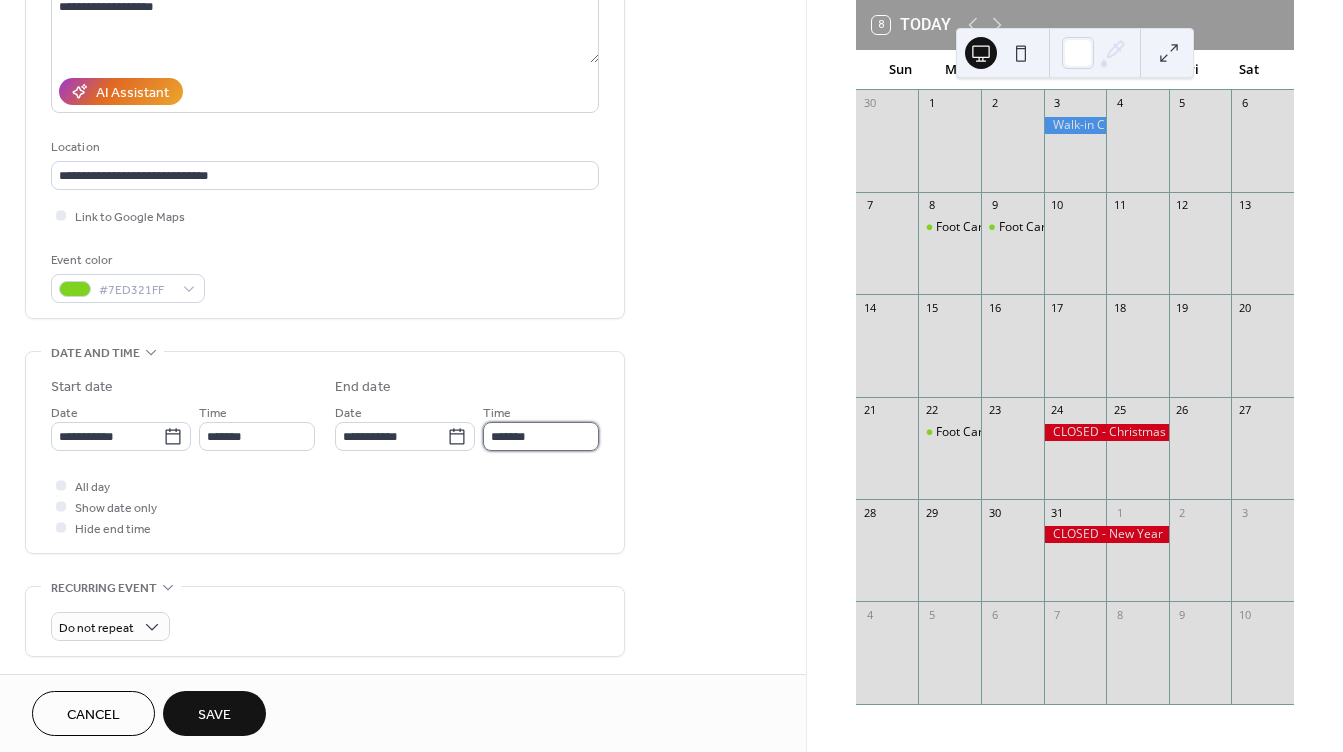 click on "*******" at bounding box center (541, 436) 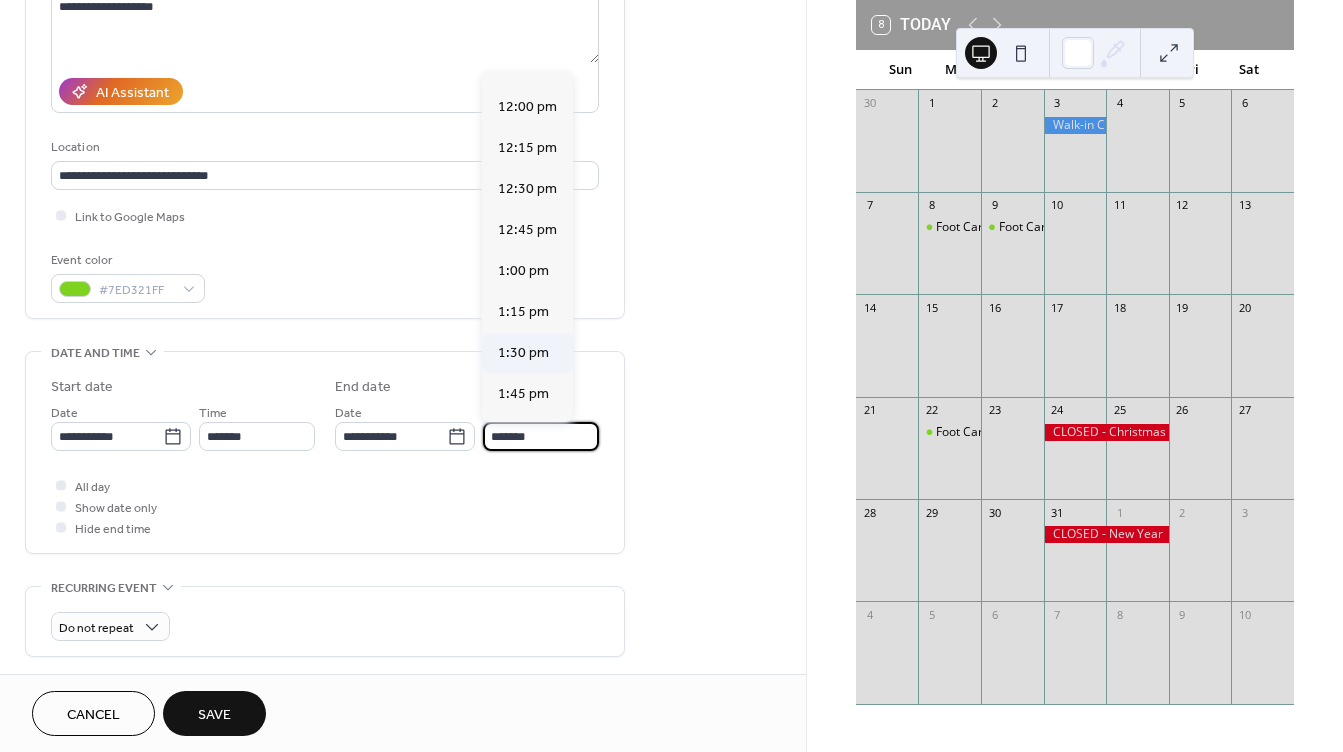 scroll, scrollTop: 800, scrollLeft: 0, axis: vertical 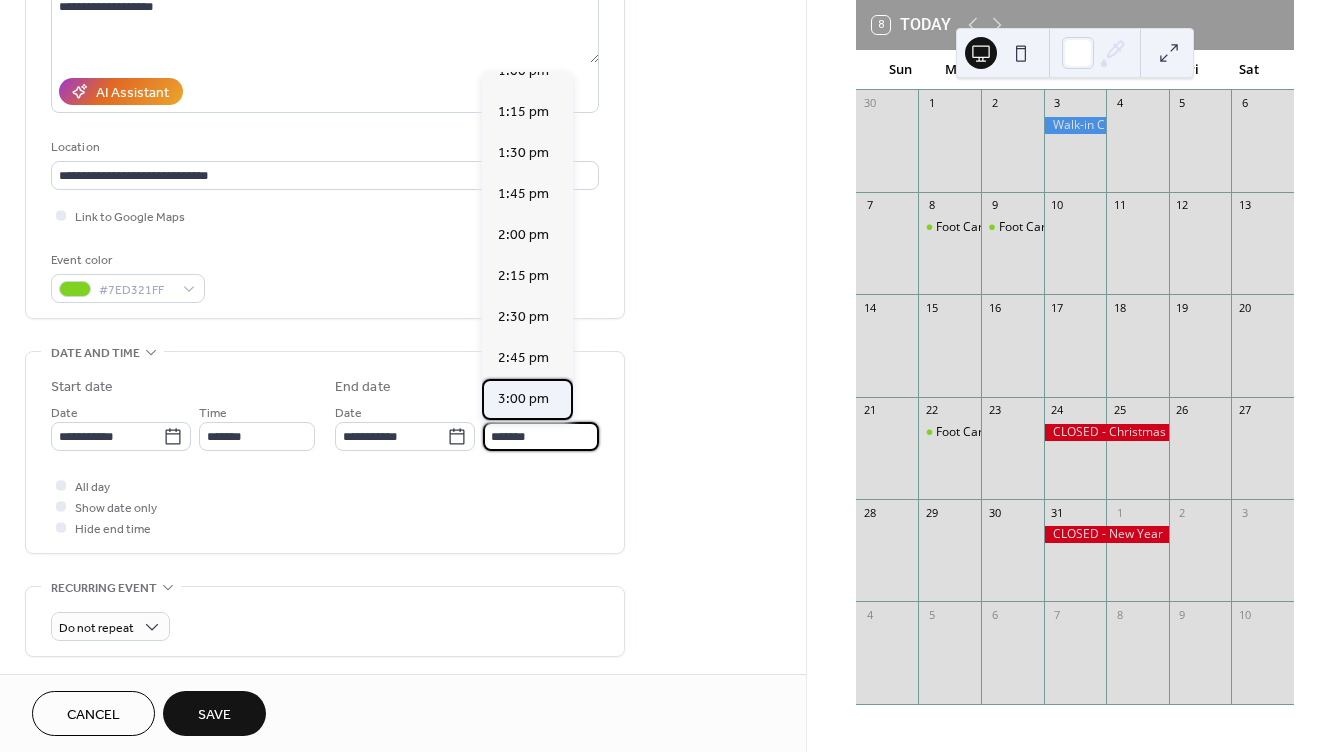 click on "3:00 pm" at bounding box center [523, 399] 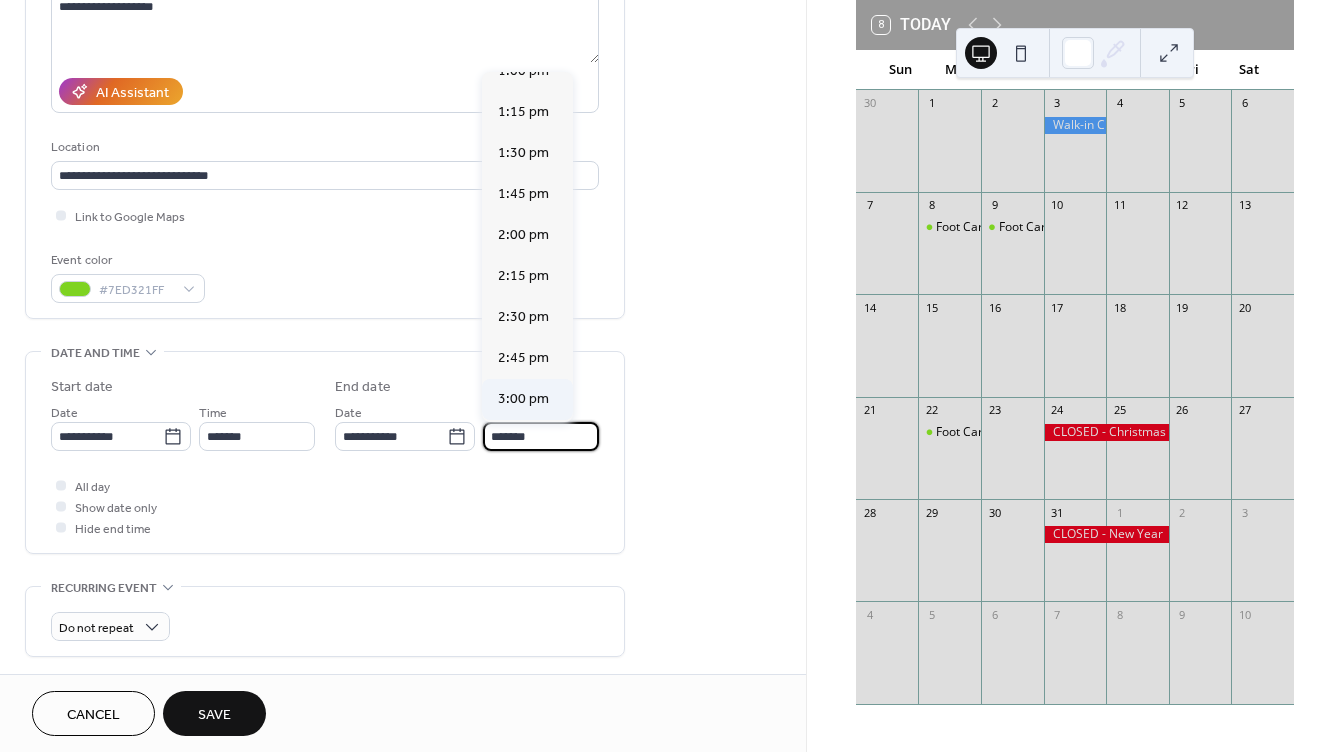 type on "*******" 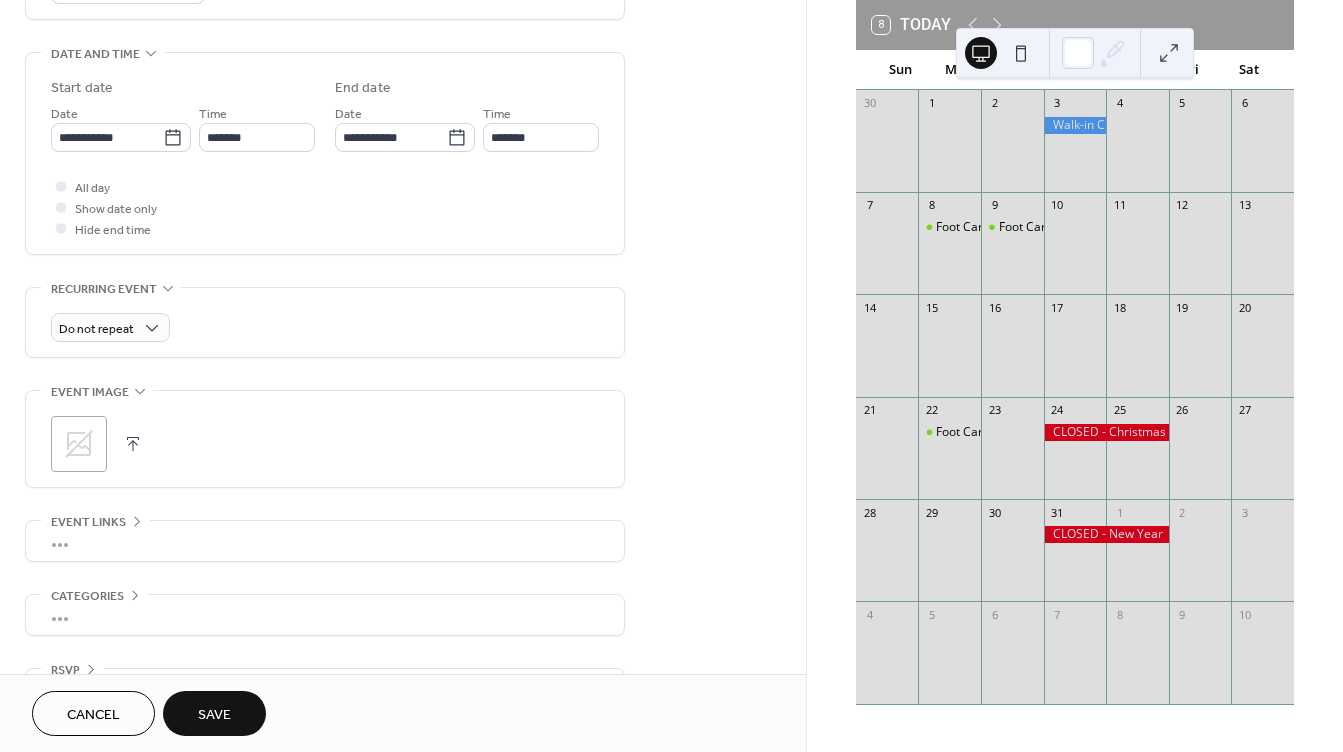 scroll, scrollTop: 600, scrollLeft: 0, axis: vertical 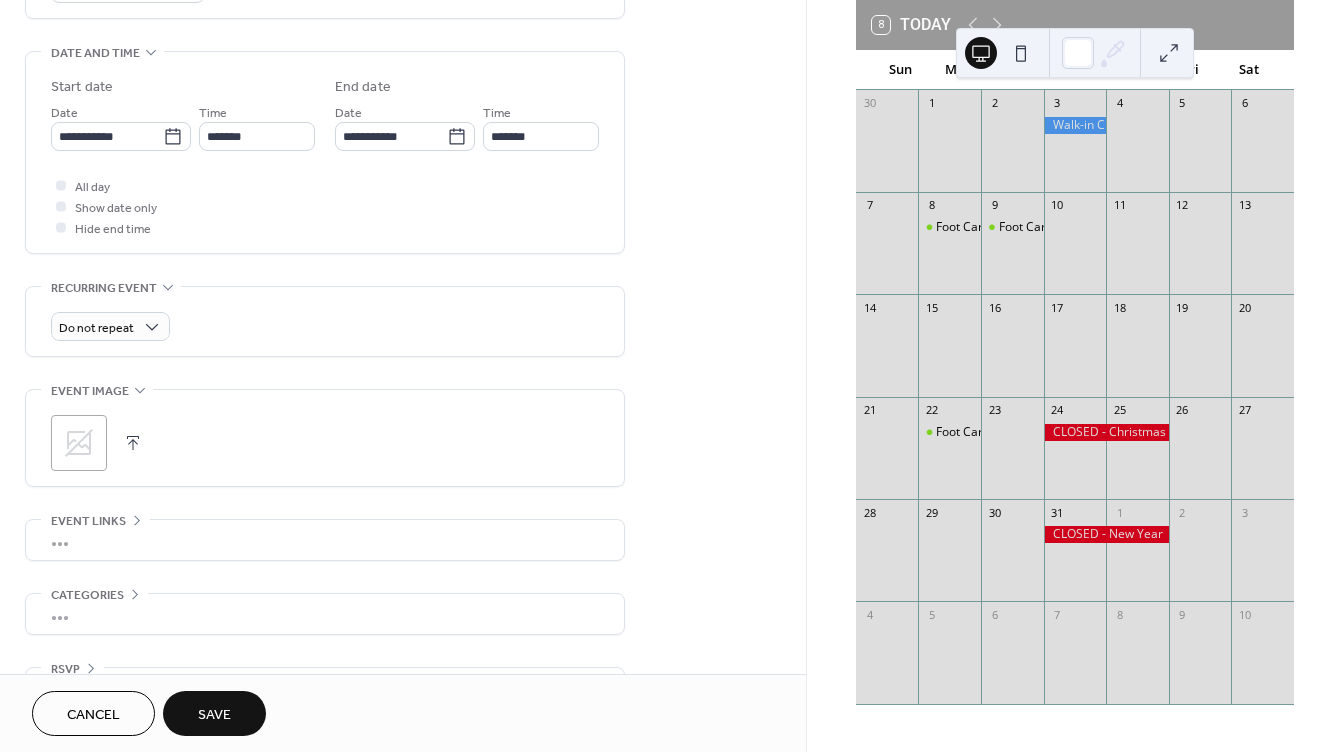 click at bounding box center (133, 443) 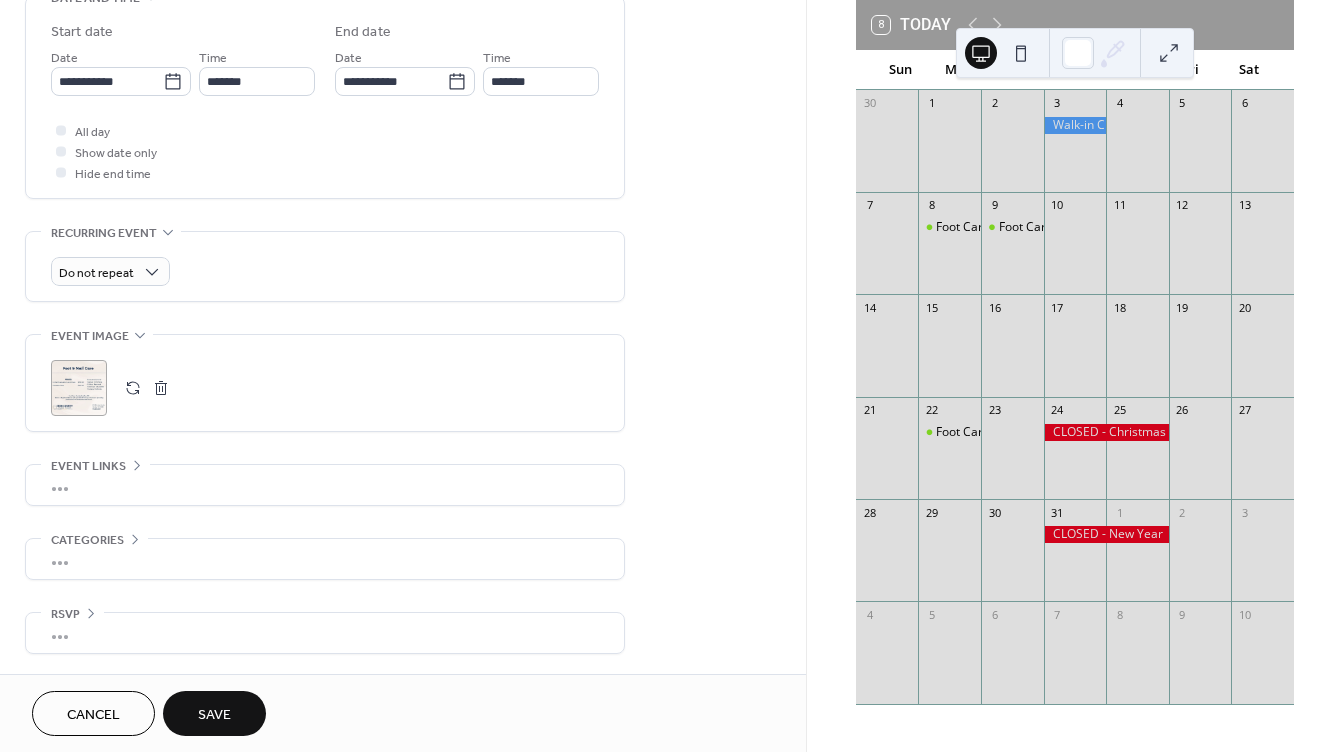 scroll, scrollTop: 656, scrollLeft: 0, axis: vertical 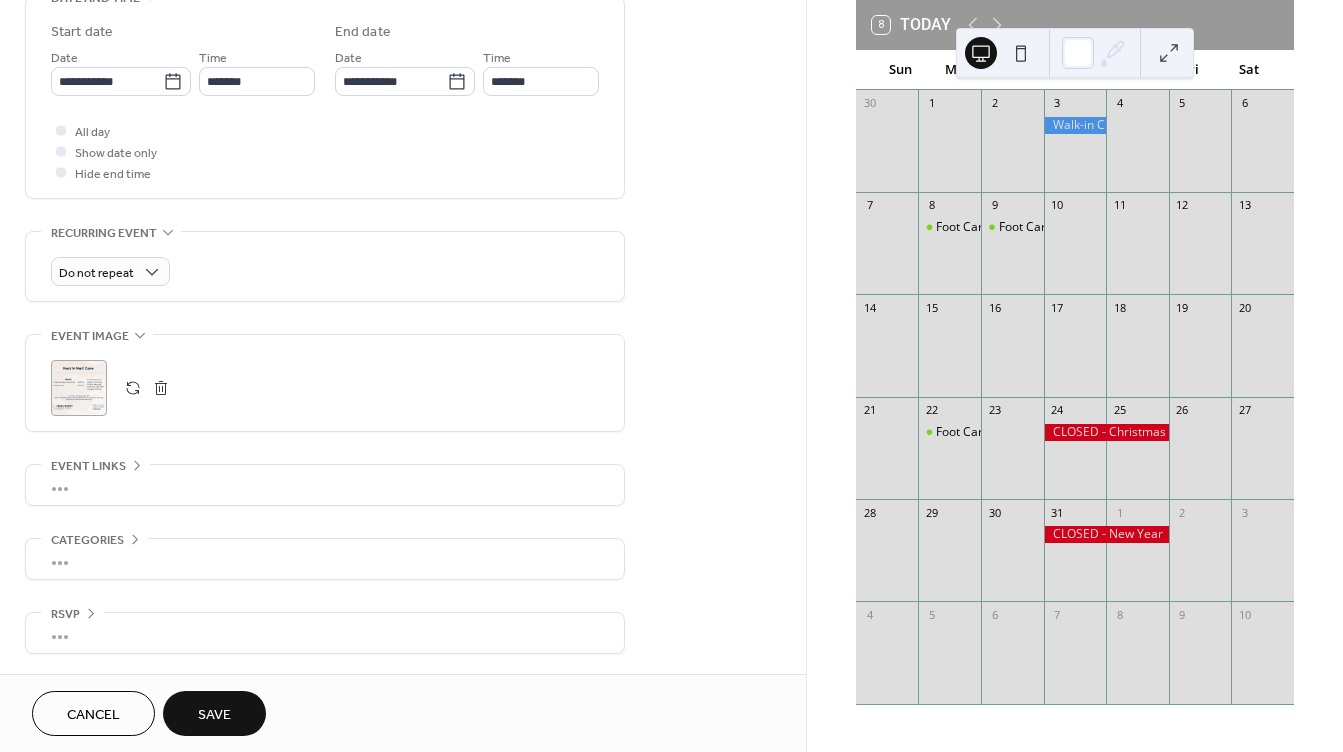 click on "Save" at bounding box center [214, 715] 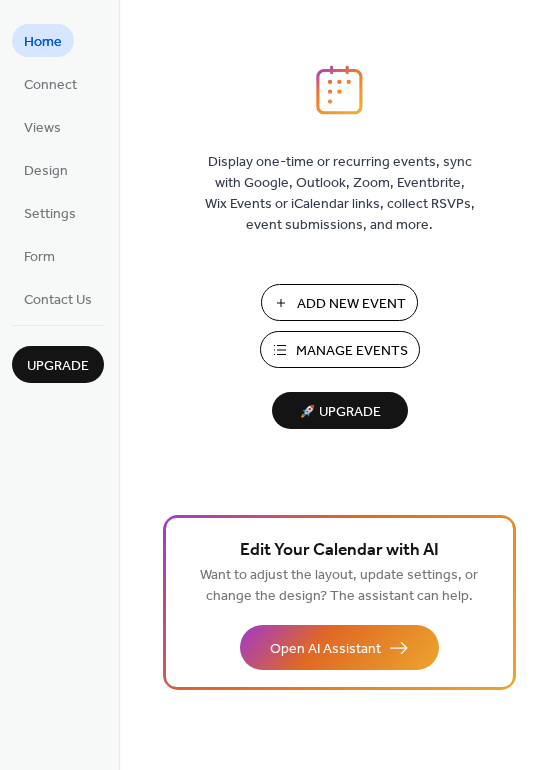 scroll, scrollTop: 0, scrollLeft: 0, axis: both 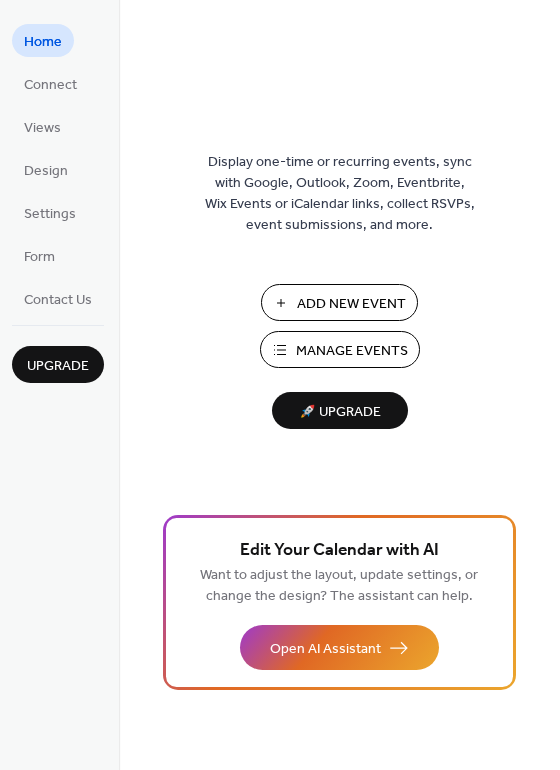 click on "Manage Events" at bounding box center (340, 349) 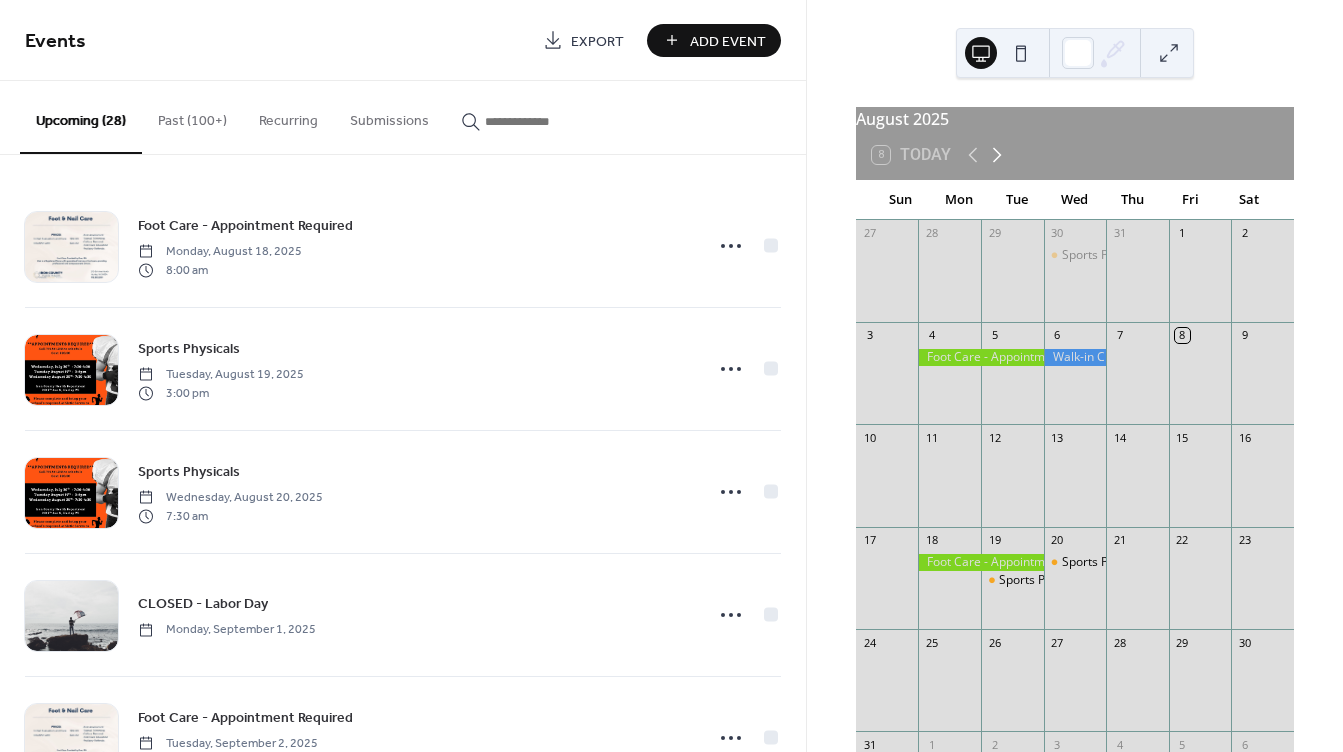 scroll, scrollTop: 0, scrollLeft: 0, axis: both 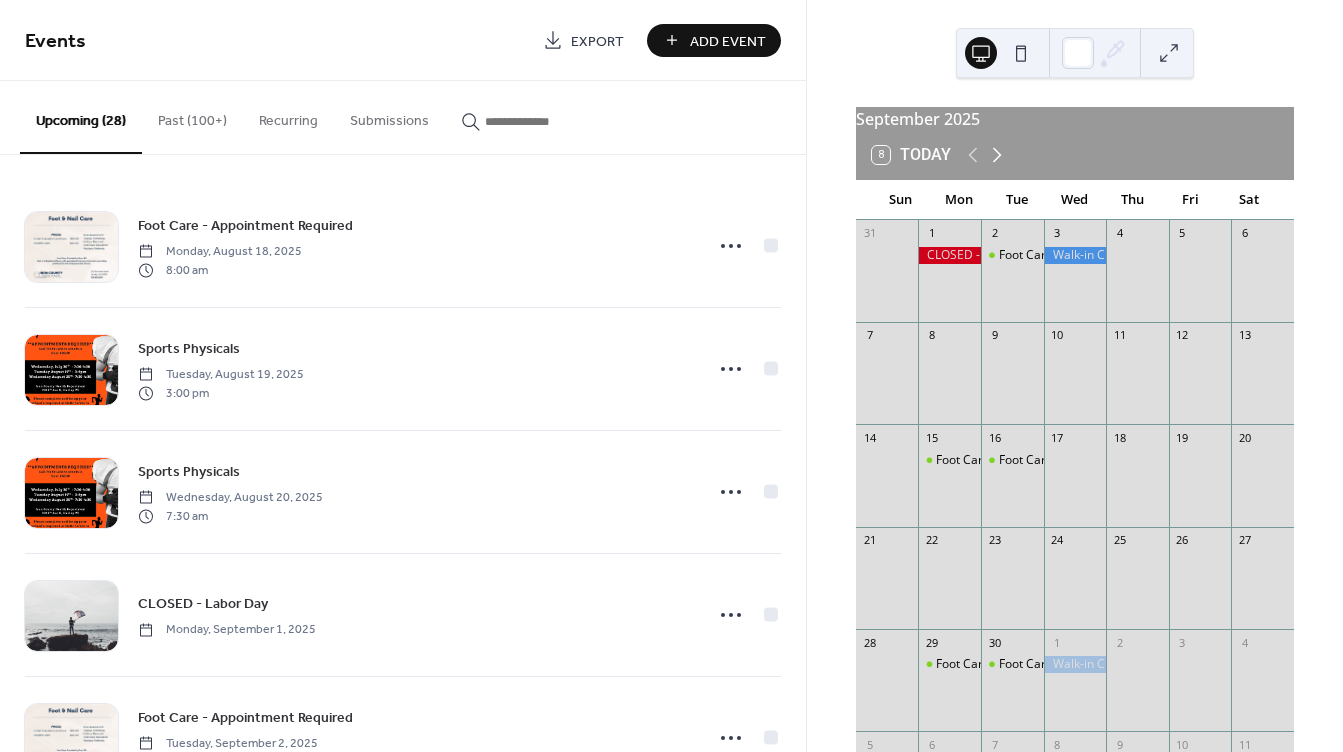 click 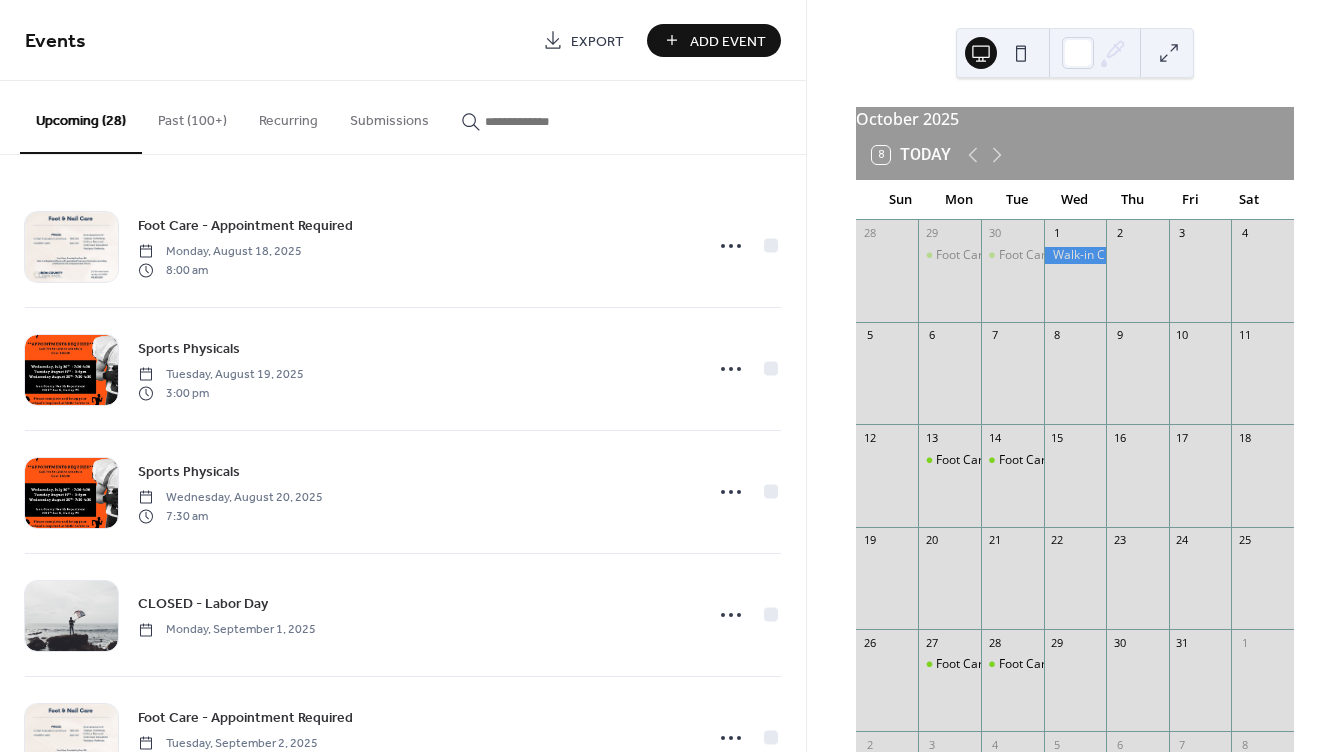 click on "Foot Care - Appointment Required" at bounding box center [949, 460] 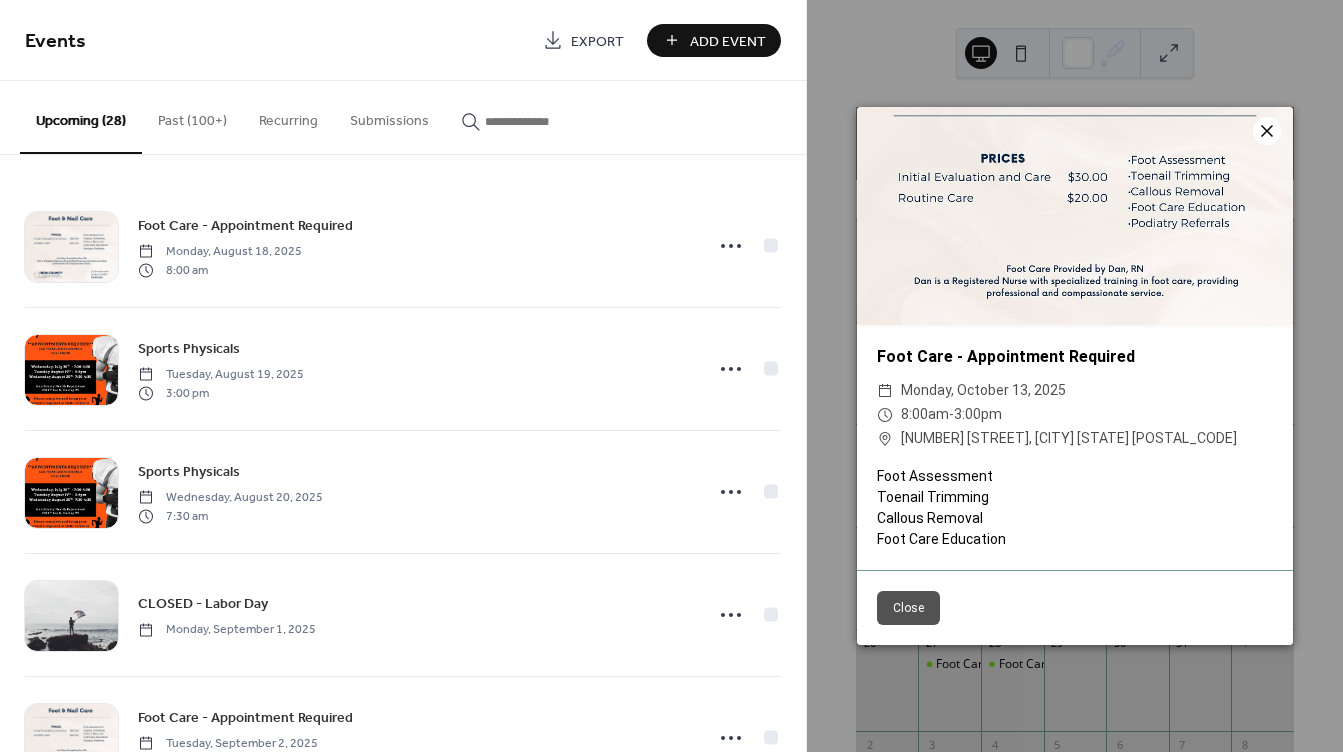 click 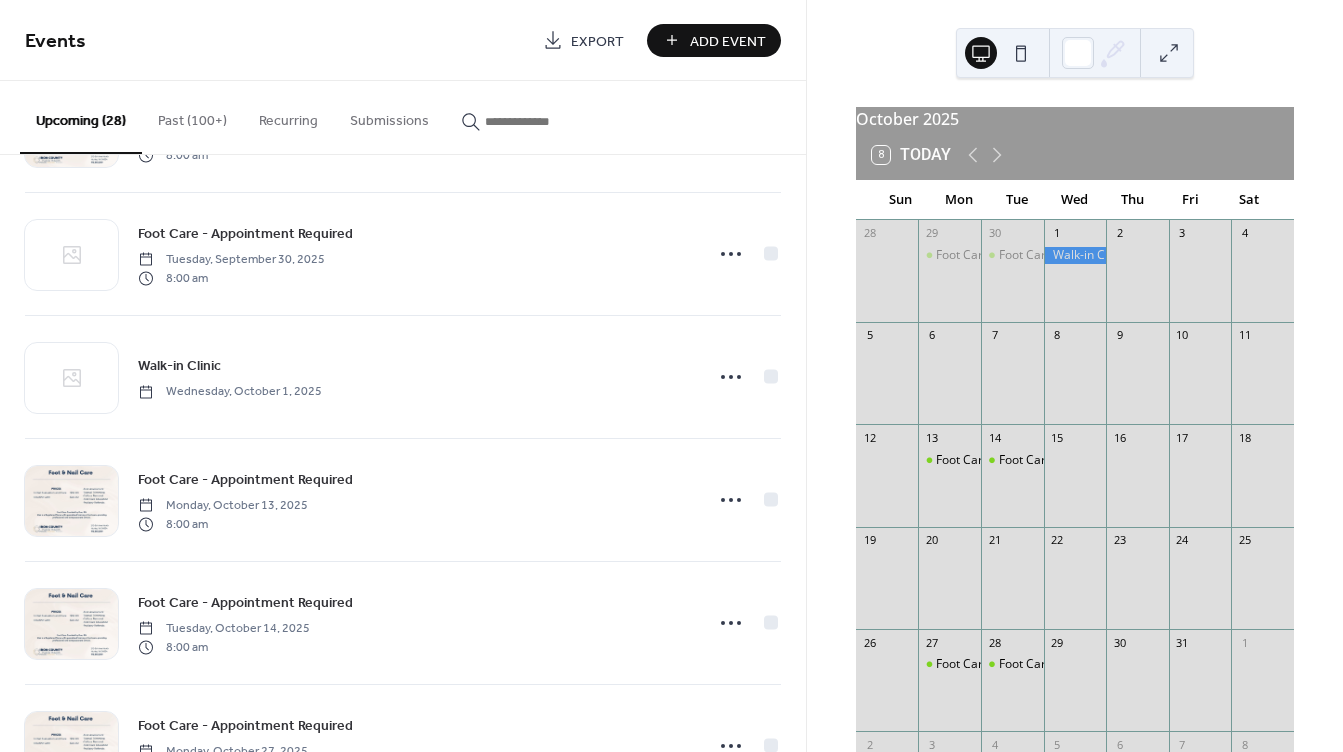 scroll, scrollTop: 1100, scrollLeft: 0, axis: vertical 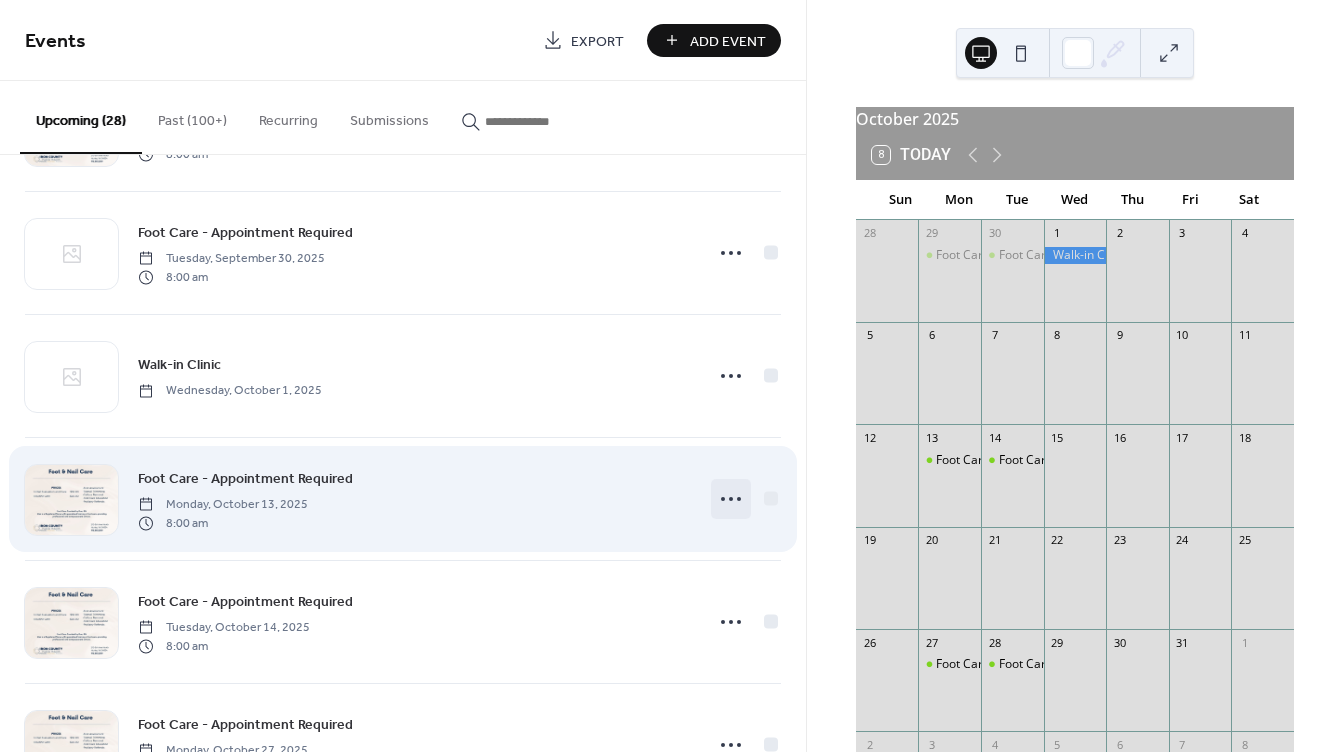 click 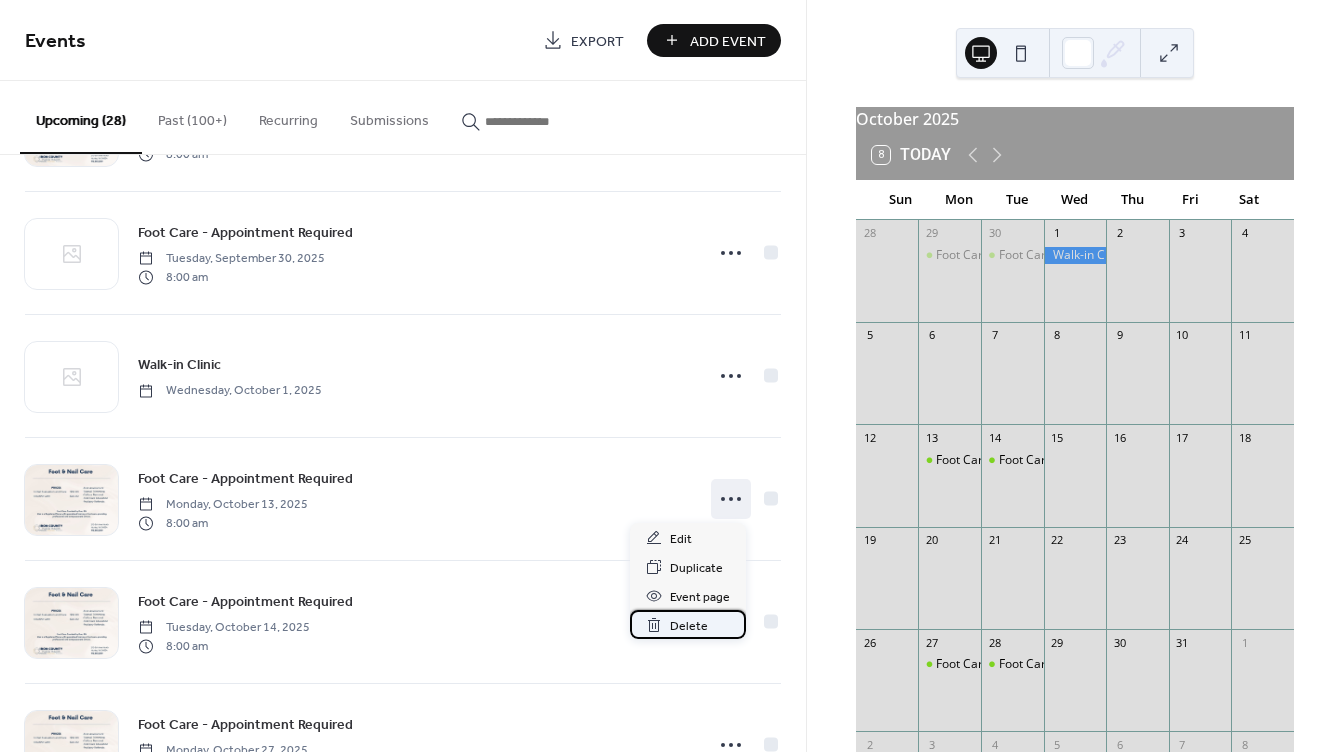 click on "Delete" at bounding box center (689, 626) 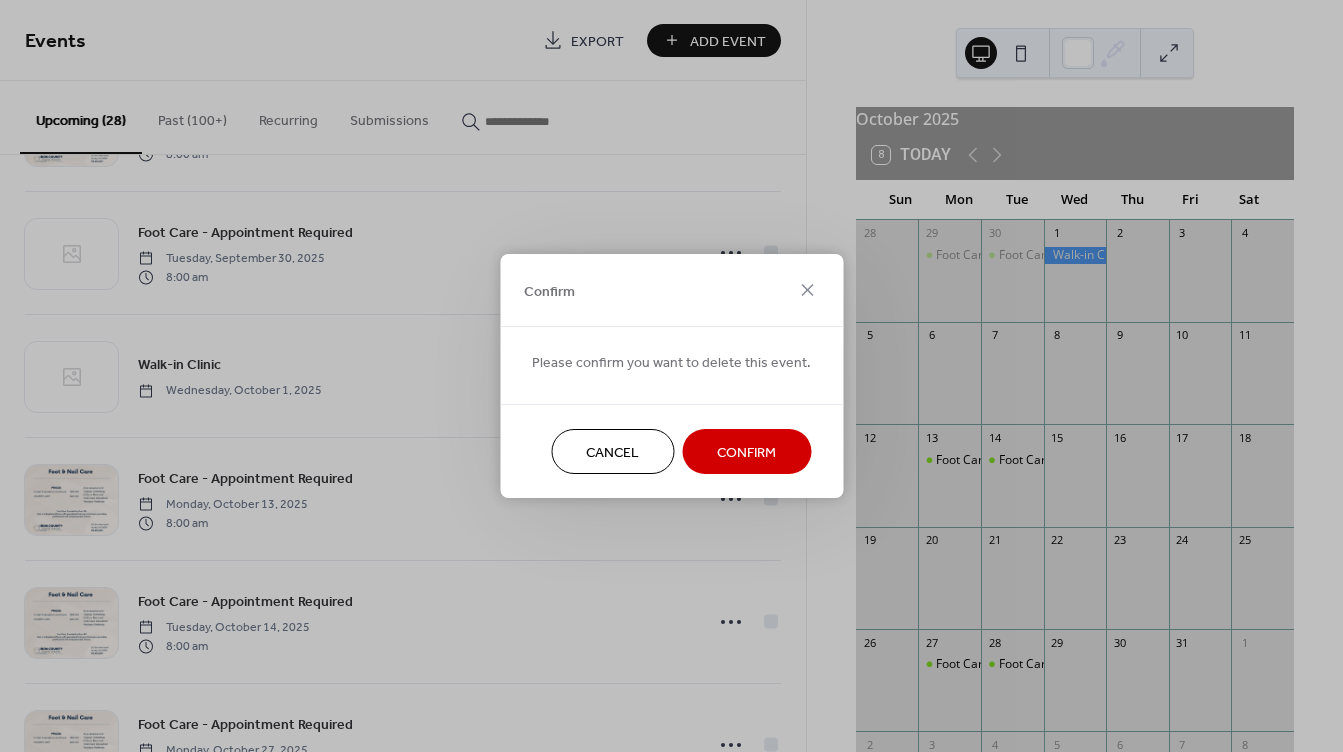 click on "Confirm" at bounding box center (746, 453) 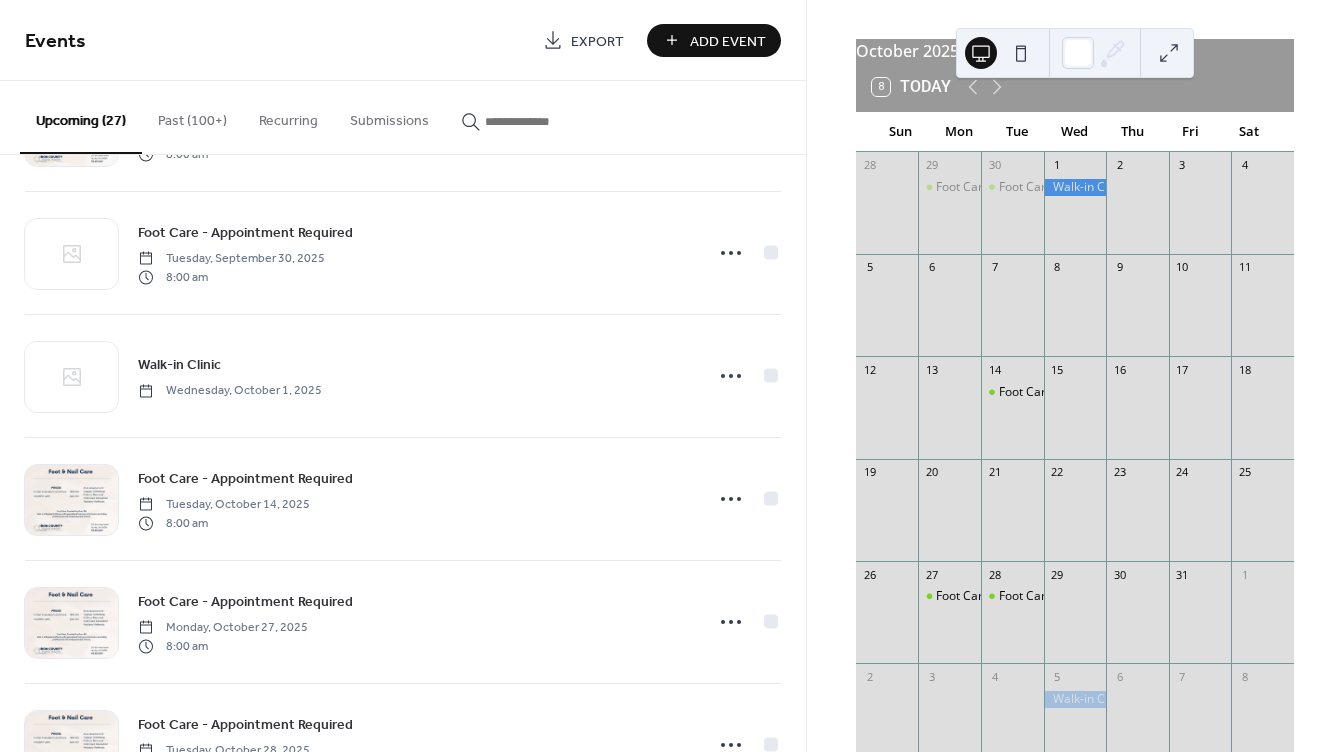 scroll, scrollTop: 0, scrollLeft: 0, axis: both 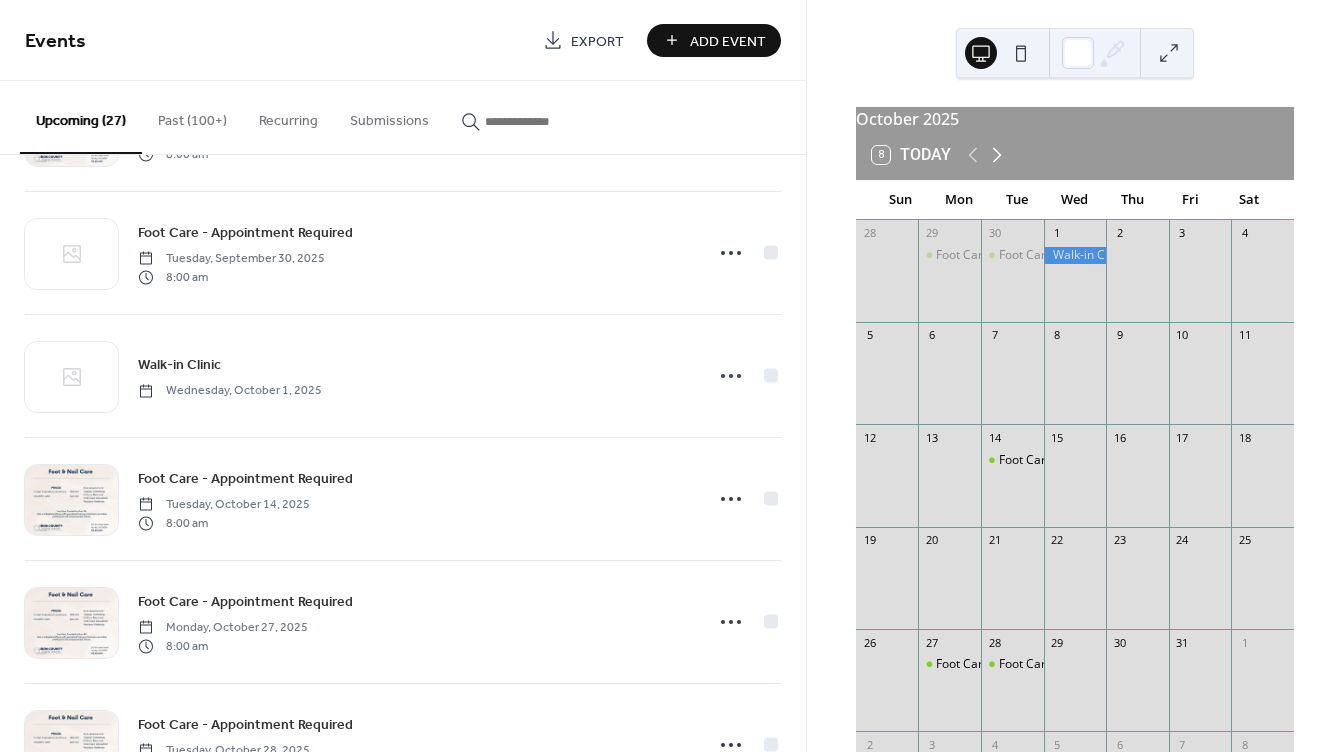 click 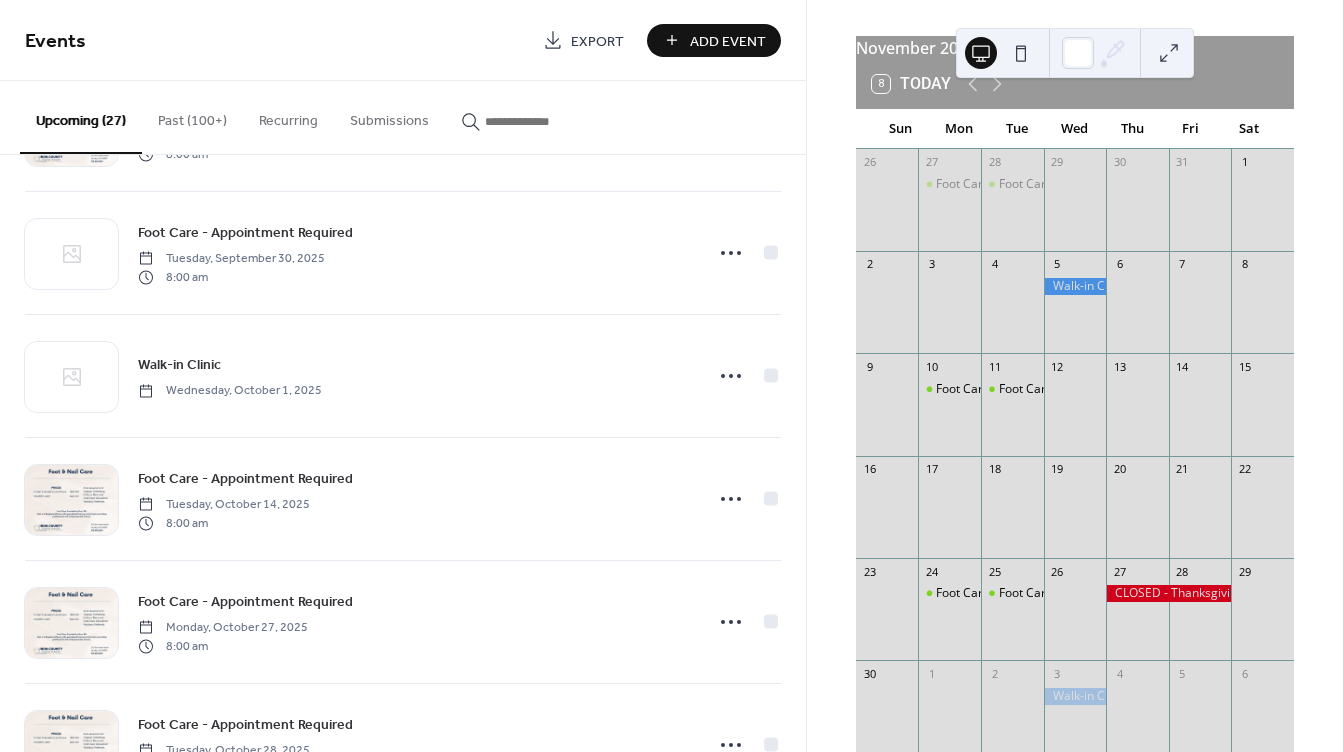 scroll, scrollTop: 100, scrollLeft: 0, axis: vertical 